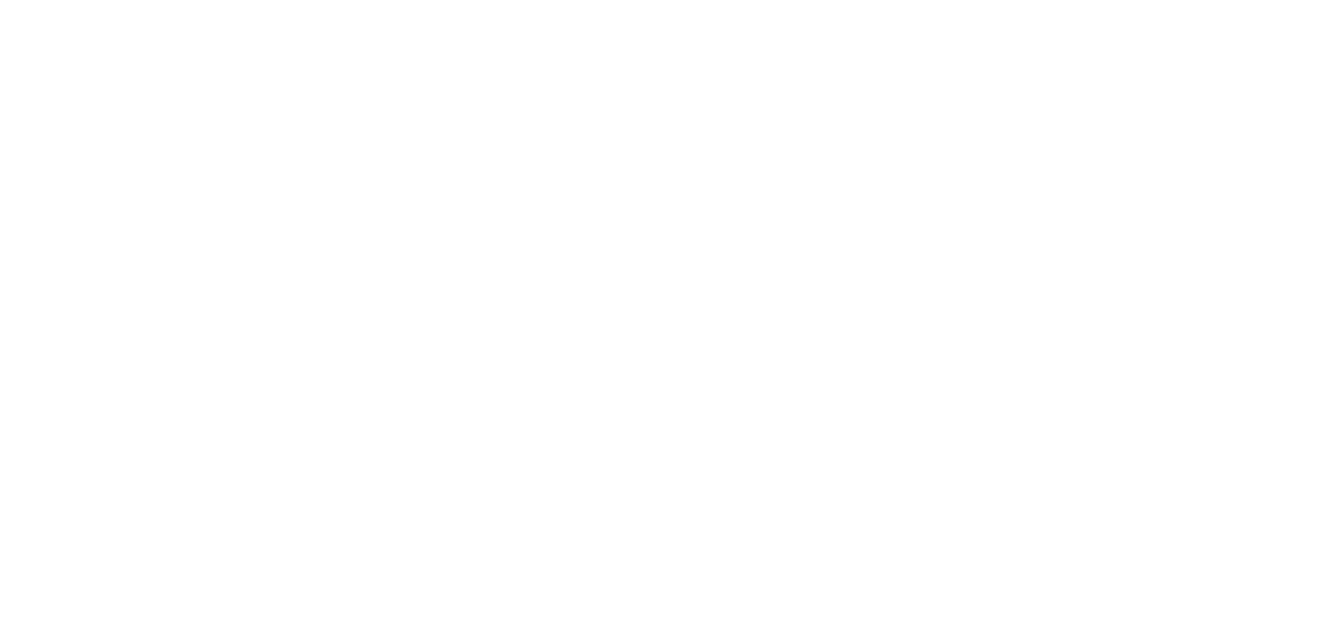 scroll, scrollTop: 0, scrollLeft: 0, axis: both 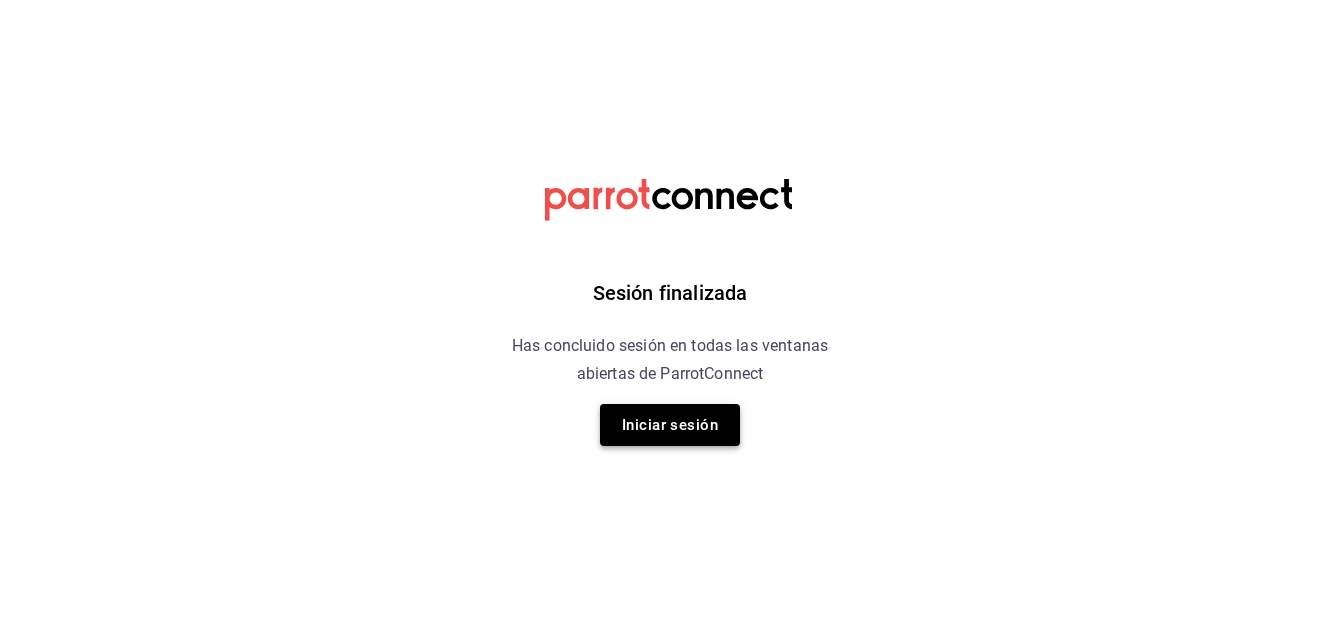 click on "Iniciar sesión" at bounding box center (670, 425) 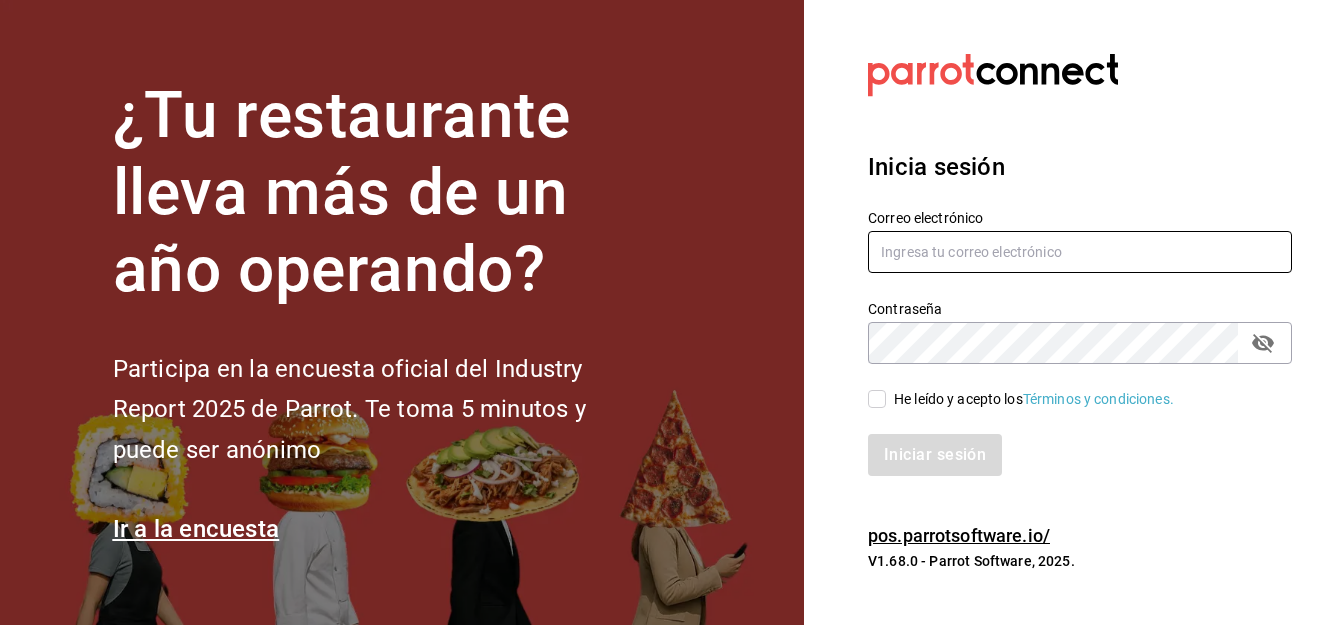 click at bounding box center (1080, 252) 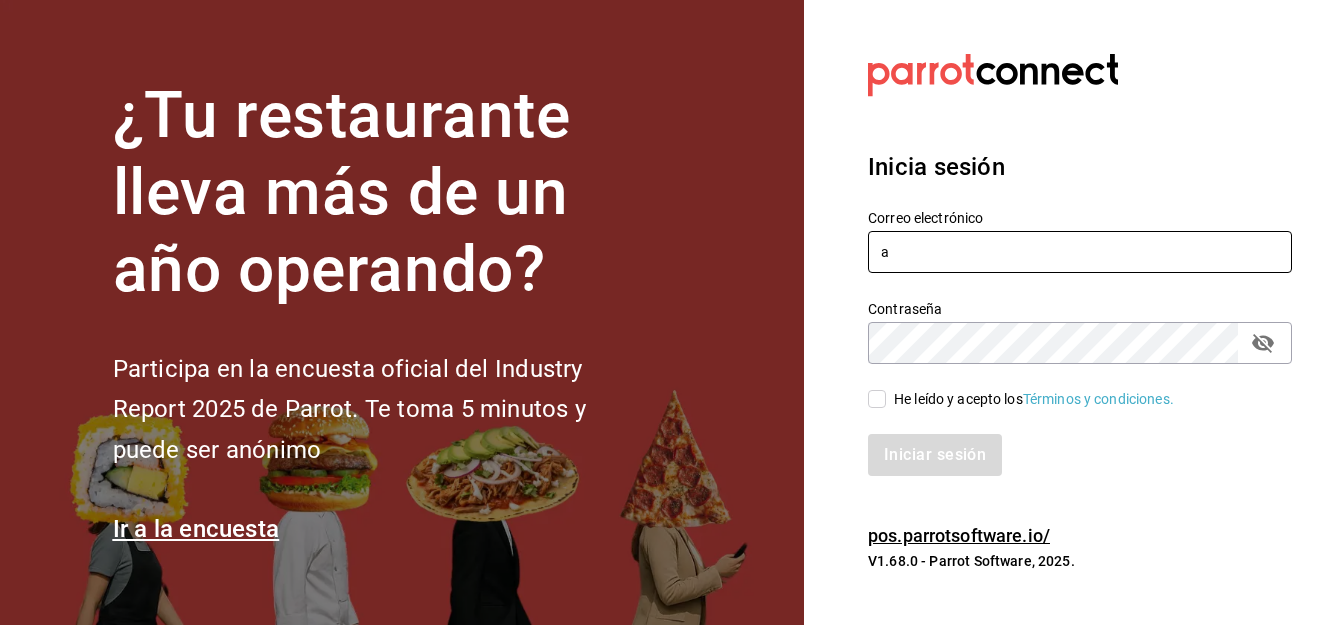 type on "[EMAIL]" 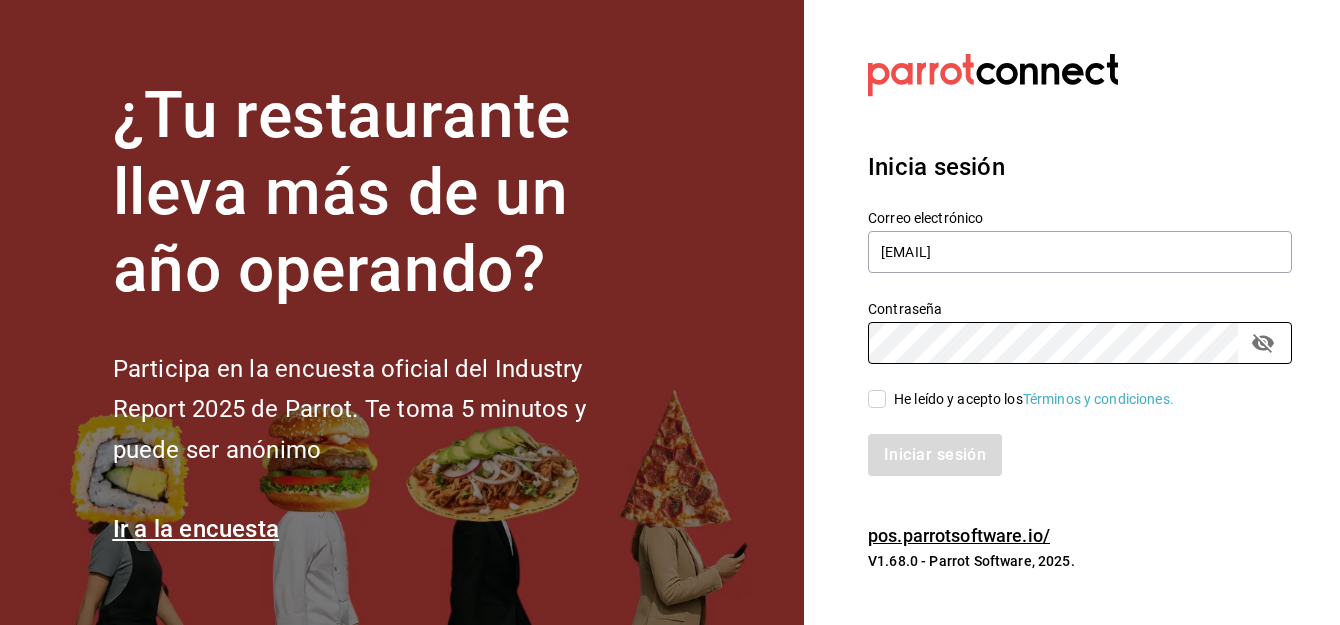 click on "He leído y acepto los  Términos y condiciones." at bounding box center (877, 399) 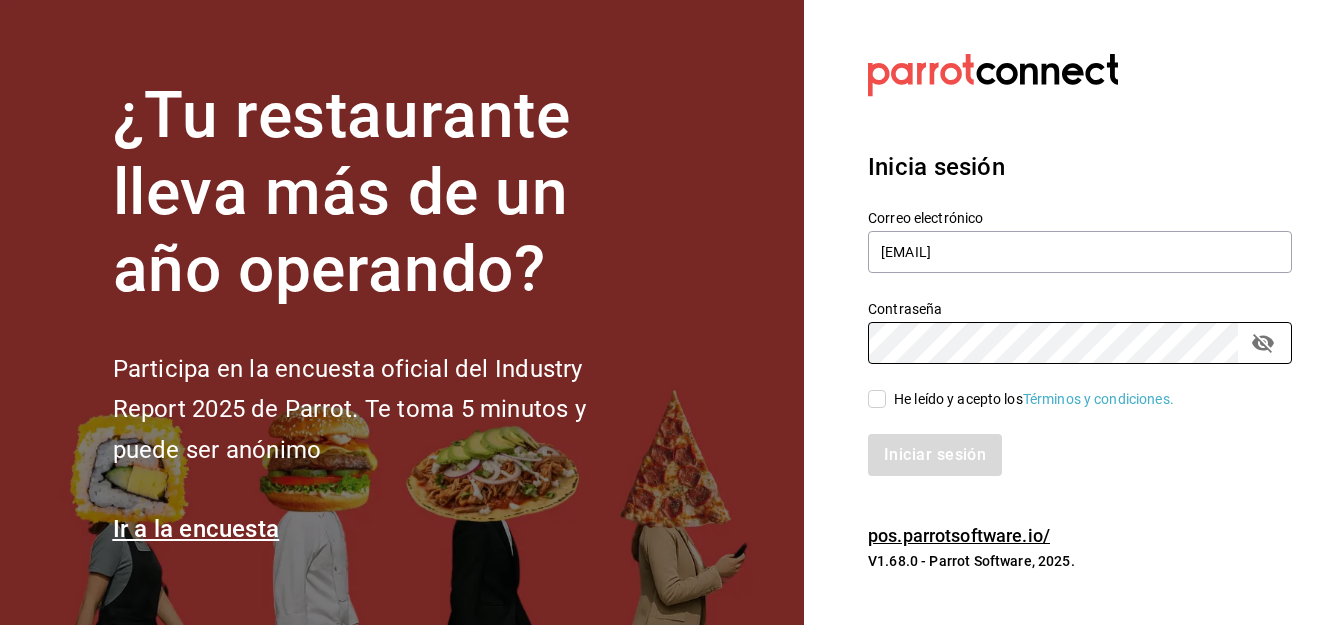 checkbox on "true" 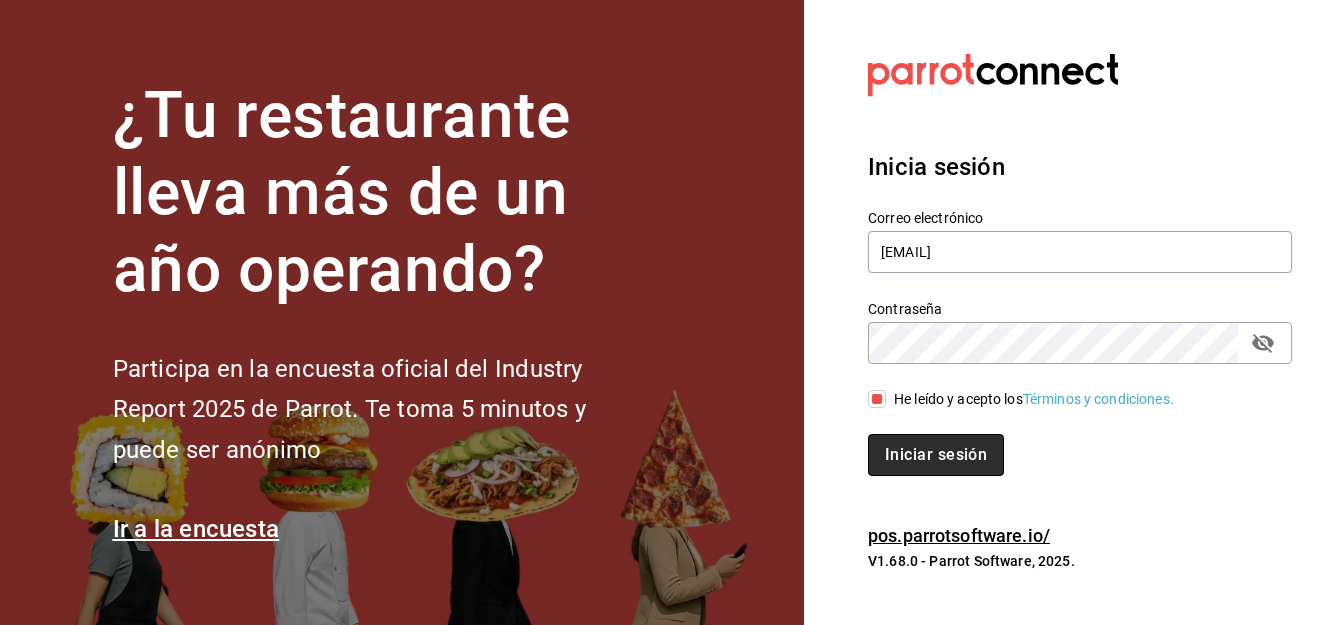 click on "Iniciar sesión" at bounding box center [936, 455] 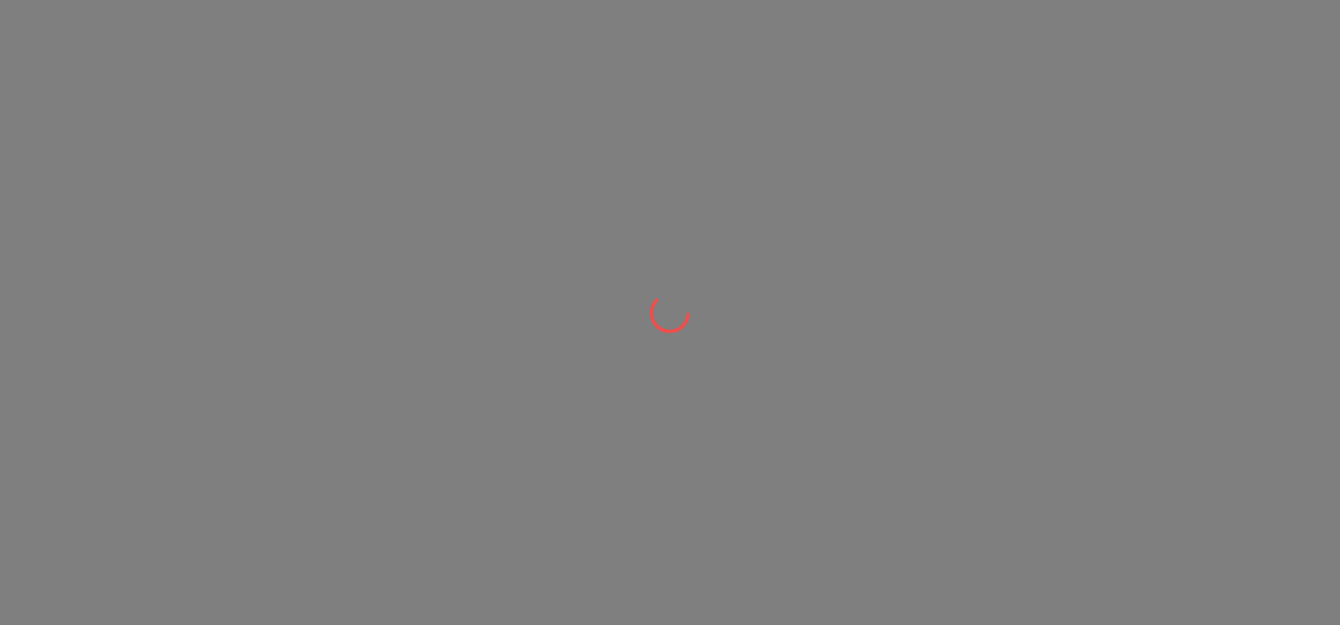 scroll, scrollTop: 0, scrollLeft: 0, axis: both 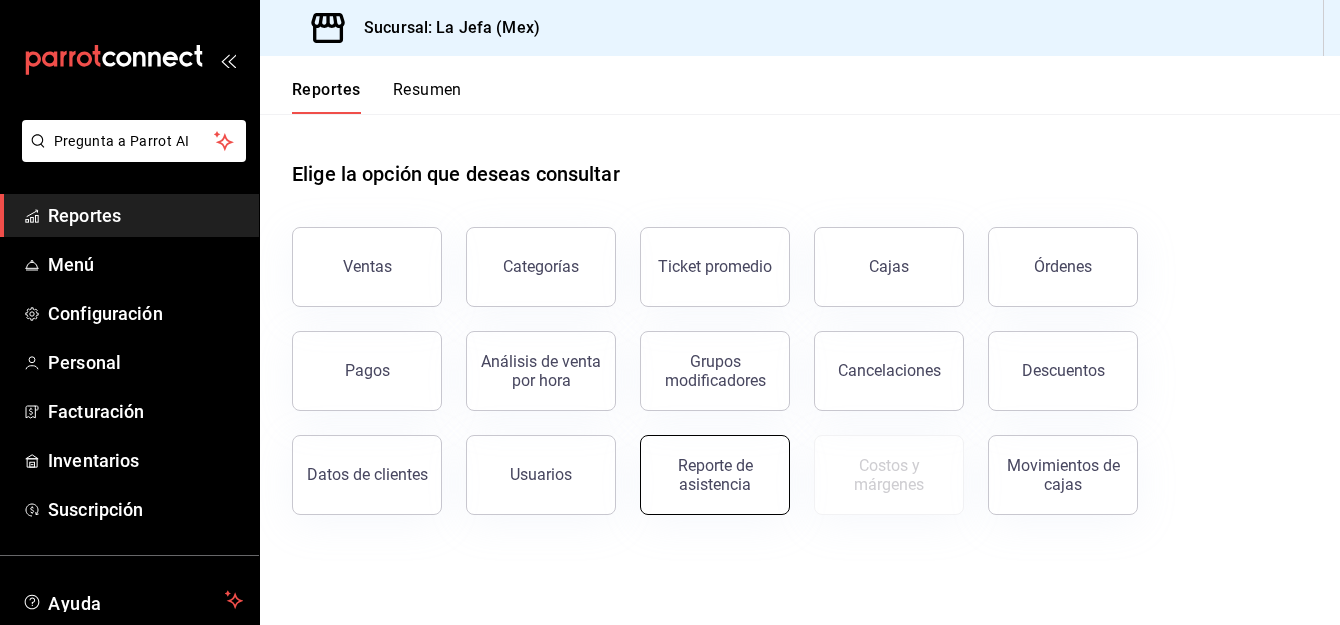 click on "Reporte de asistencia" at bounding box center [715, 475] 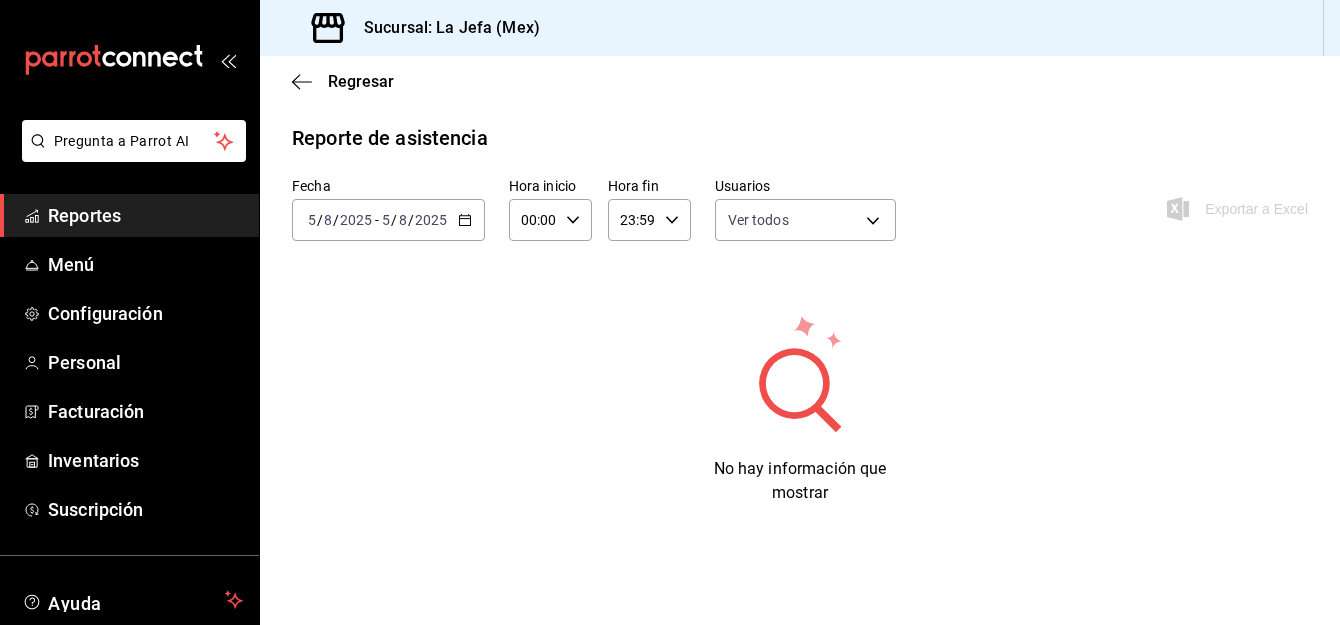 type on "[UUIDS]" 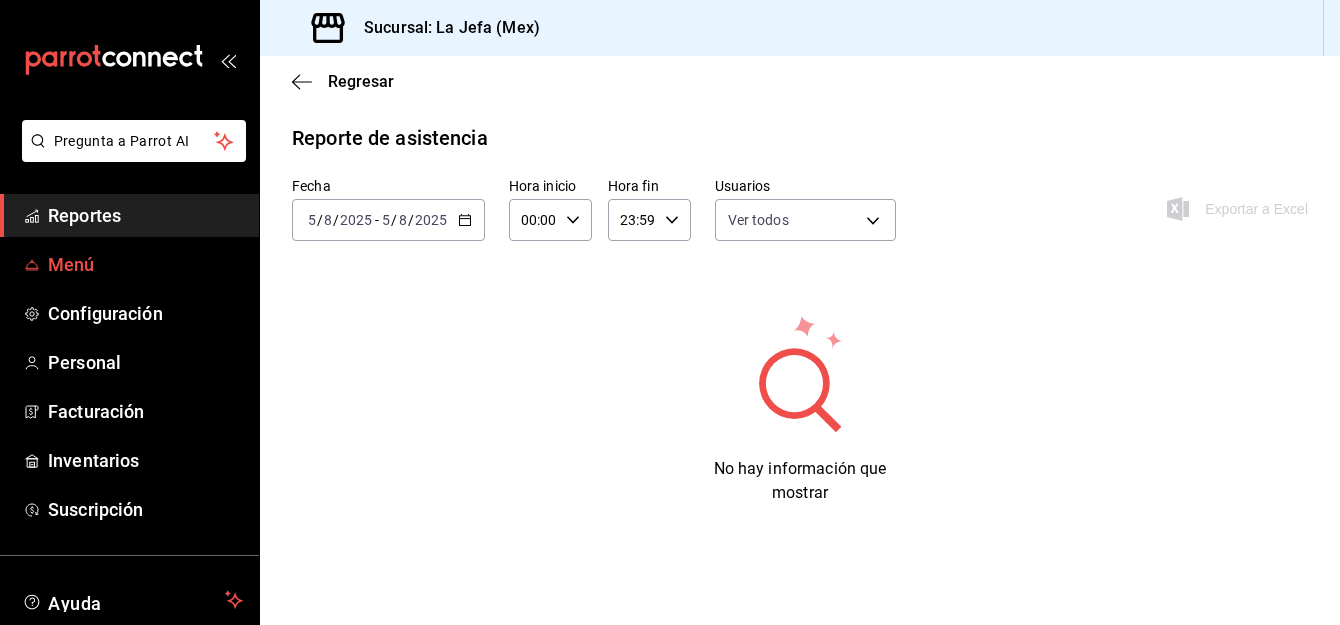 click on "Menú" at bounding box center (145, 264) 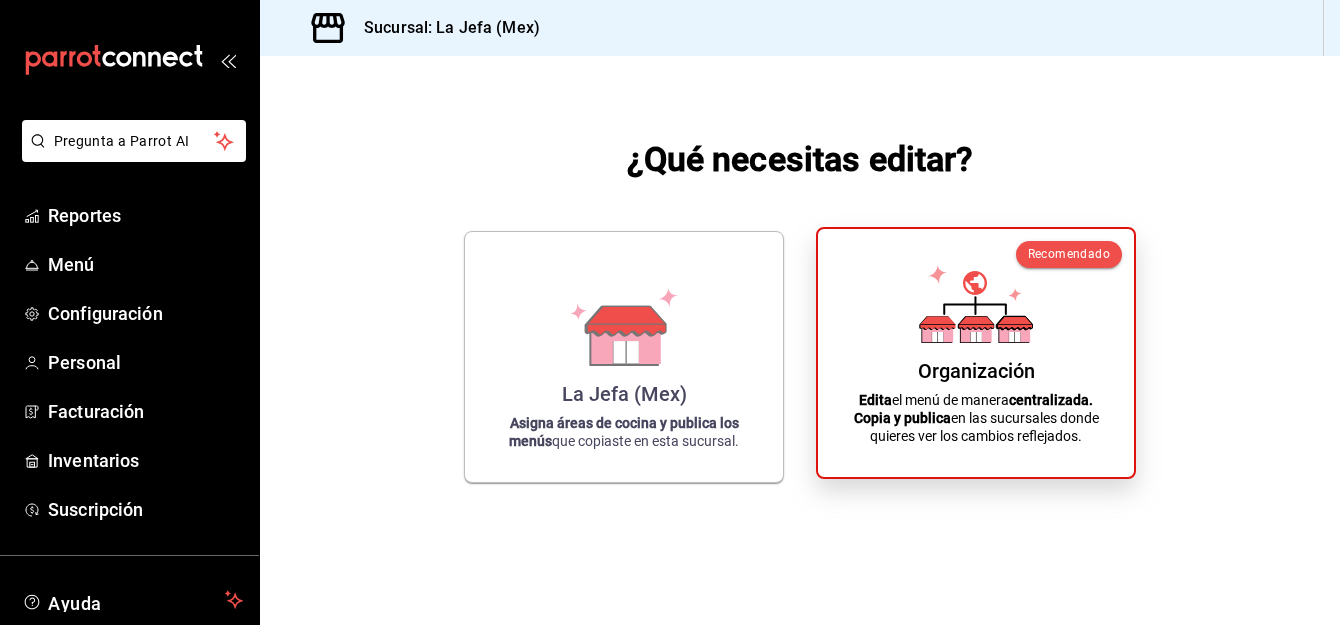 click on "Organización" at bounding box center (976, 371) 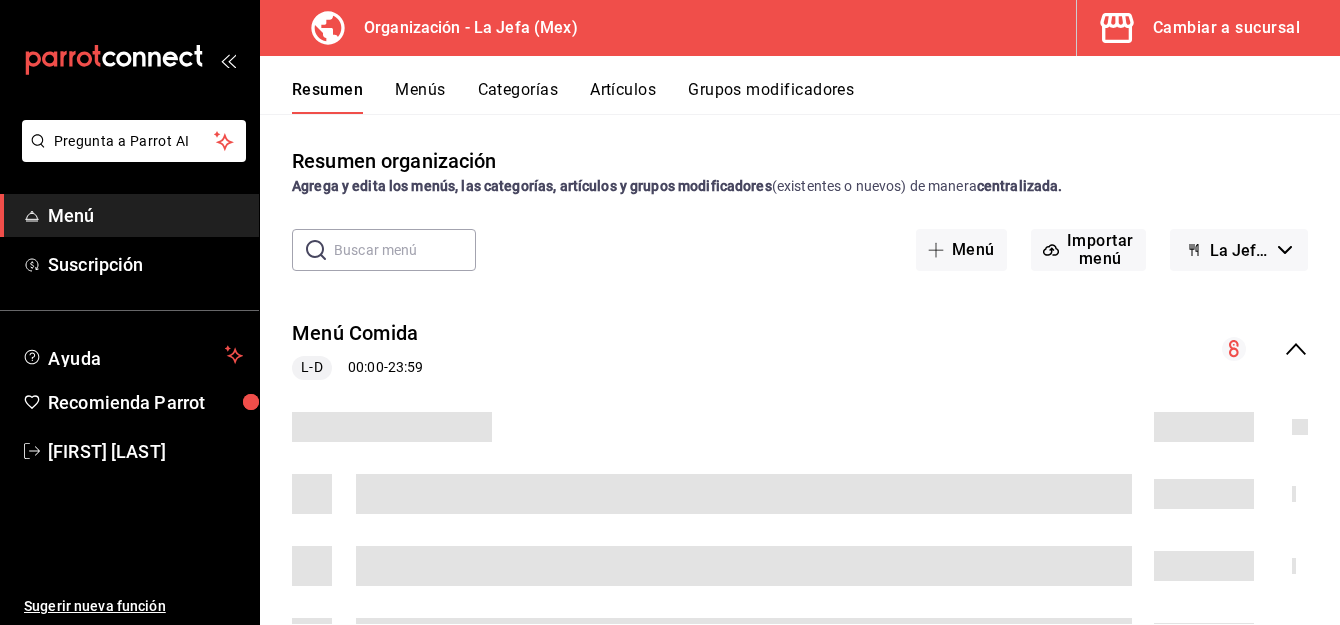 click on "Cambiar a sucursal" at bounding box center (1226, 28) 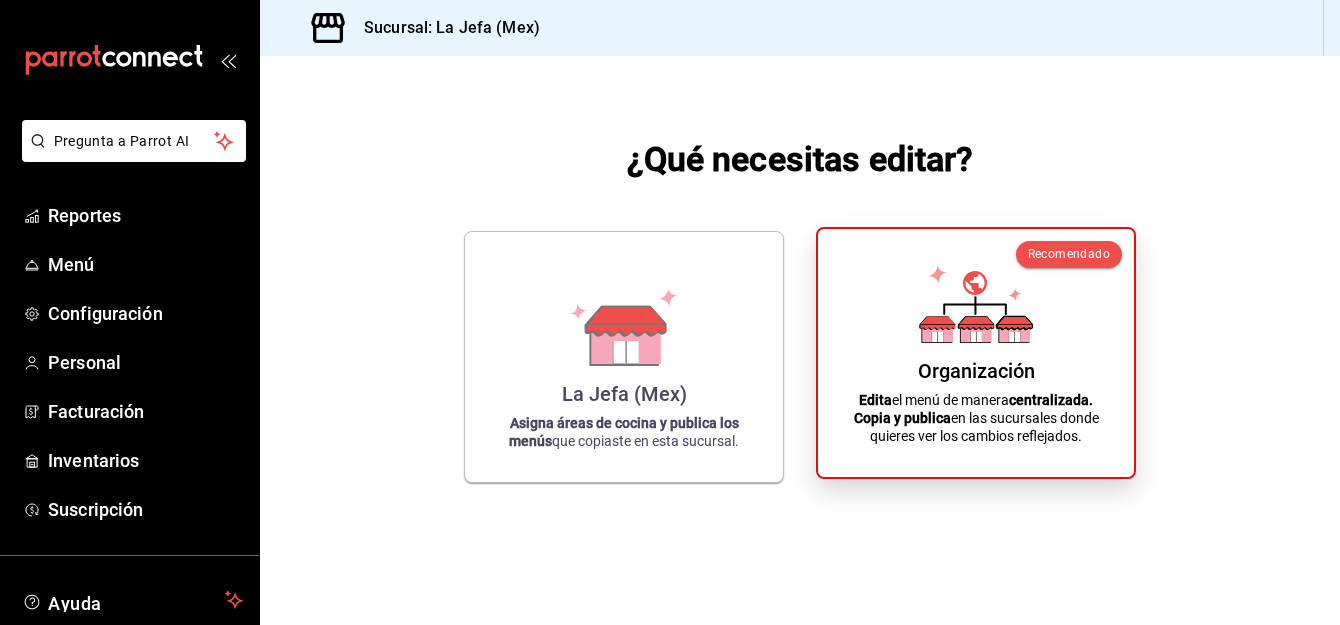 click on "Organización Edita  el menú de manera  centralizada.     Copia y publica  en las sucursales donde quieres ver los cambios reflejados." at bounding box center (976, 353) 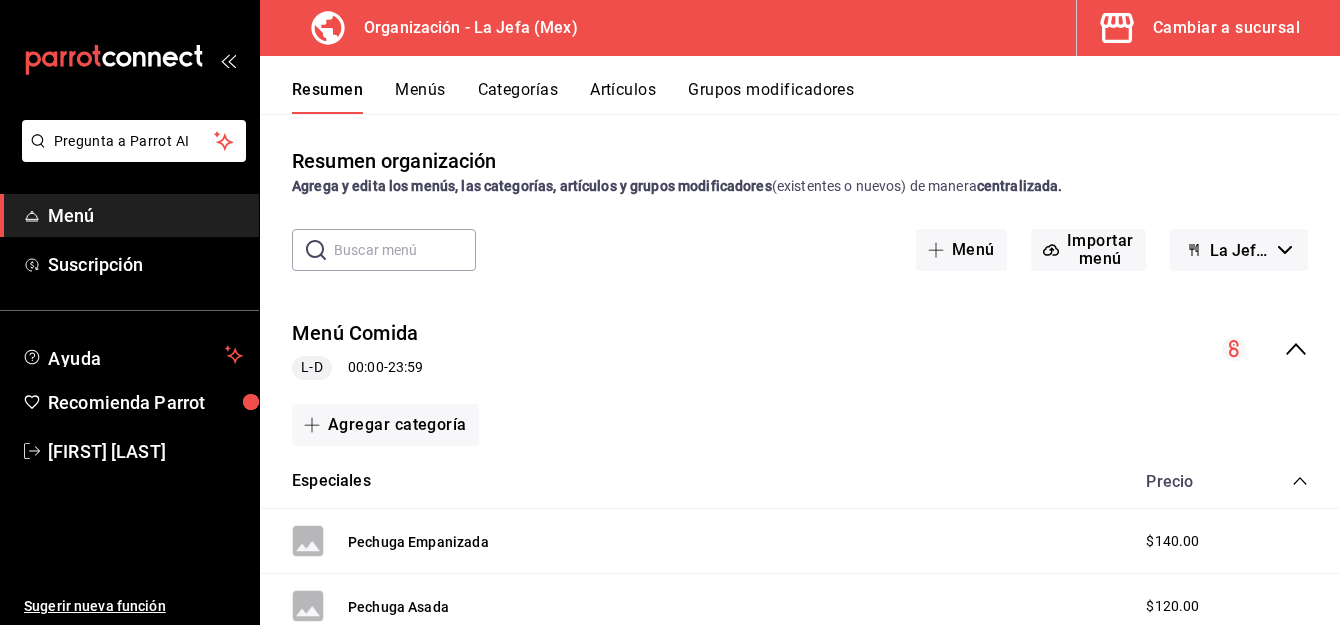 click on "Artículos" at bounding box center (623, 97) 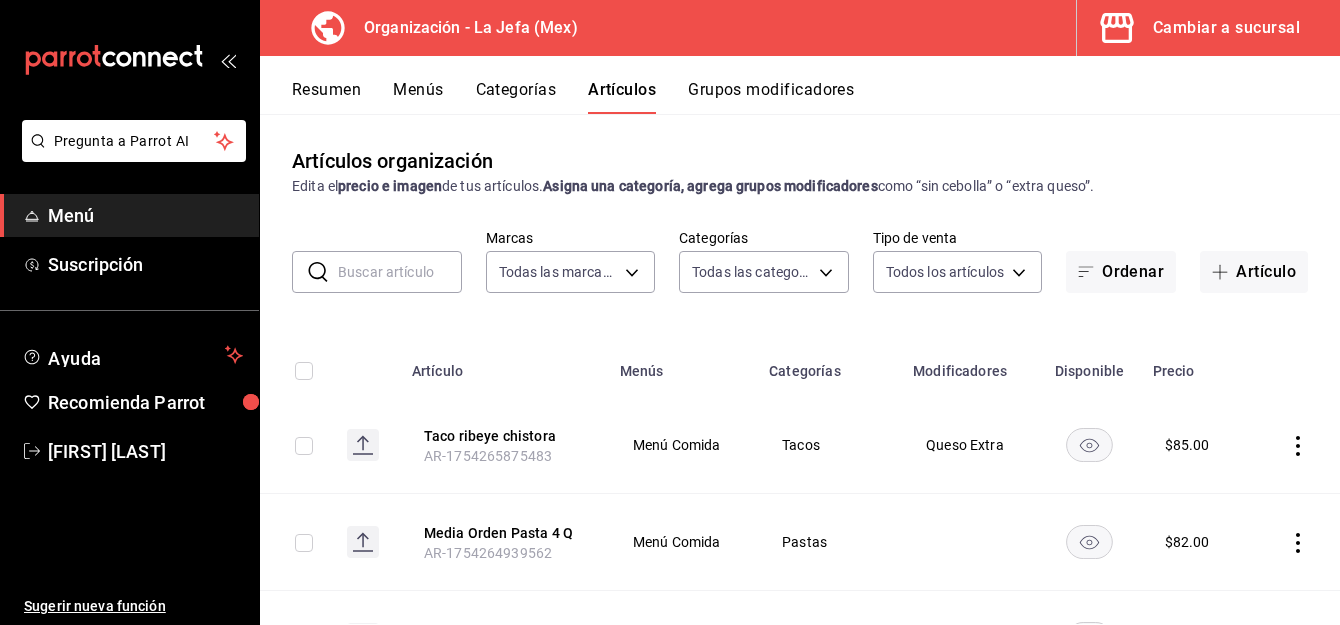 type on "50befb75-0fe5-4750-904c-e3b126ae6c81" 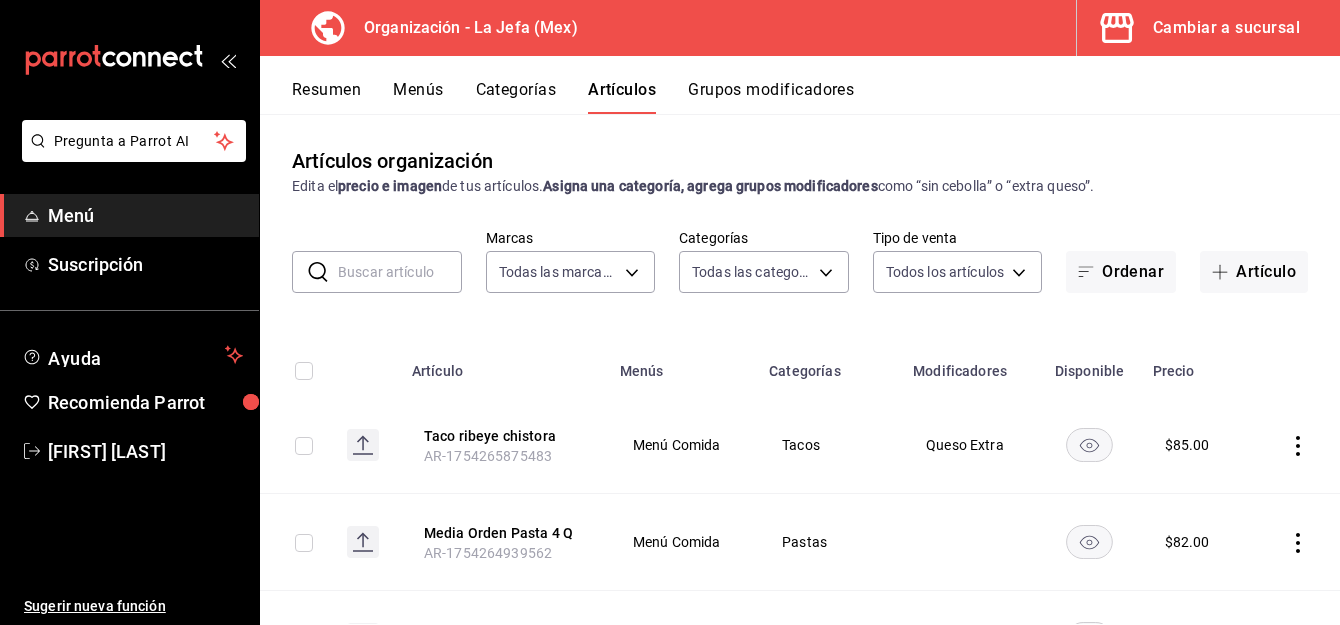 type on "34ad27b7-0892-4409-80f9-e7cf116529e6,ca90521f-d6af-42d3-9f29-3b70fe2932d1,064ae21d-ce15-4b90-892d-20559befcb66,1d172aa9-c97f-447d-9d3d-f4dba500de48,06143e24-6ecf-463d-814d-ab4afae2781a,55477cd2-c70e-4058-ad92-70570c7dd735,8efe4533-ac4f-420d-bb73-33b1d4e3de69,7779a1e3-7451-4248-ace8-9595df4ac247,4237c9a6-c2d5-481e-9213-827a17cd4a90,b713a145-e232-4e45-b06d-dcbaa4e4d084,20b43371-22c0-4295-a2e0-0bfe916c29ec,b0eae42c-2d69-4336-b90c-4014d03dc0fb,5bafd6ec-eb66-4d8e-ae30-195a565bc08e,ea390ddb-4153-4280-8c28-eee91d7e4ecf,b4a03529-0e09-4d44-995c-043b7c317562,6a44c4ea-b353-4ce0-81dc-b8b513216b35,99caece7-1422-4fb7-bc31-8b402c03c216,832aa73f-9b02-48e3-b540-ac2fc892e1a8,1b016fde-f5fd-4299-97f4-82ceb121bcc5,6031e0fb-ceac-45ae-b9a1-b32124e7f3d2,970d37d4-a555-40b2-9b09-c57cd2f2458c,005eb336-fe01-44e8-b9da-17f15ef78200,ef16fe4b-9df6-4bf9-8366-e5db5aa46d34,f9719f54-4be2-41b5-842d-fbdbd893471b,f9995370-d3d1-4eaa-9faa-3325c8e9d956,fd545860-ef3a-4bec-a1ba-748199810a16,760c6ceb-f457-4735-82c3-ae92bb01920c,186060b8-0b7f-4ee6-807..." 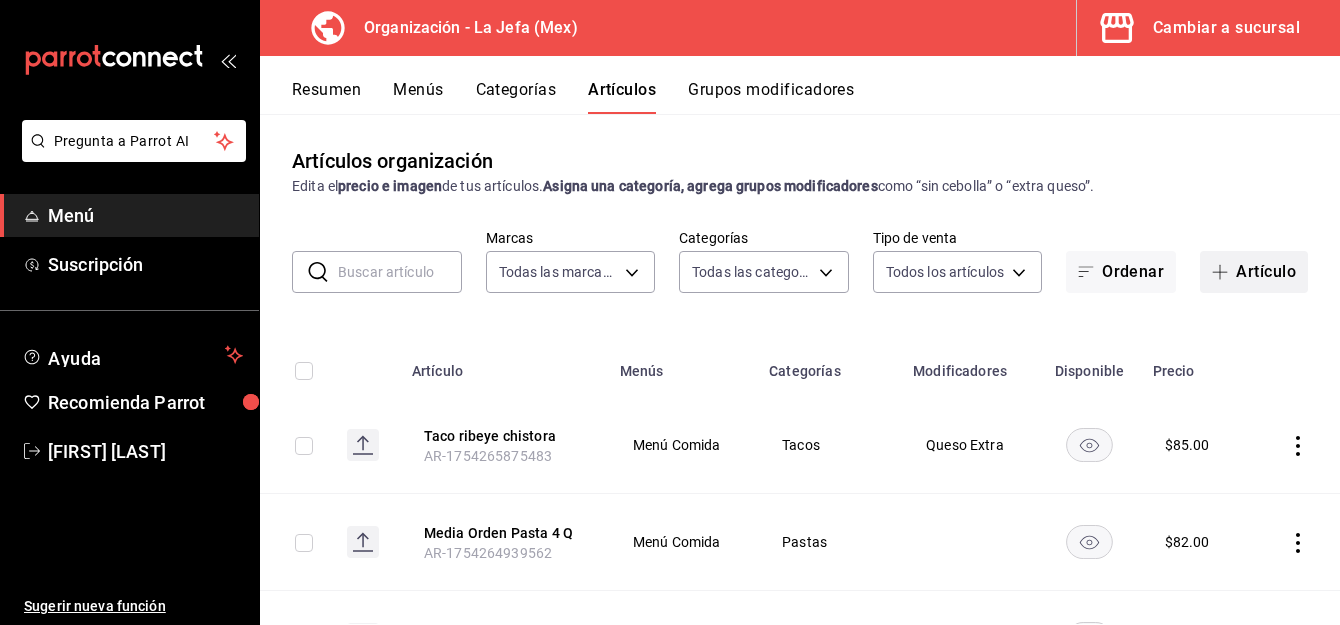 click on "Artículo" at bounding box center (1254, 272) 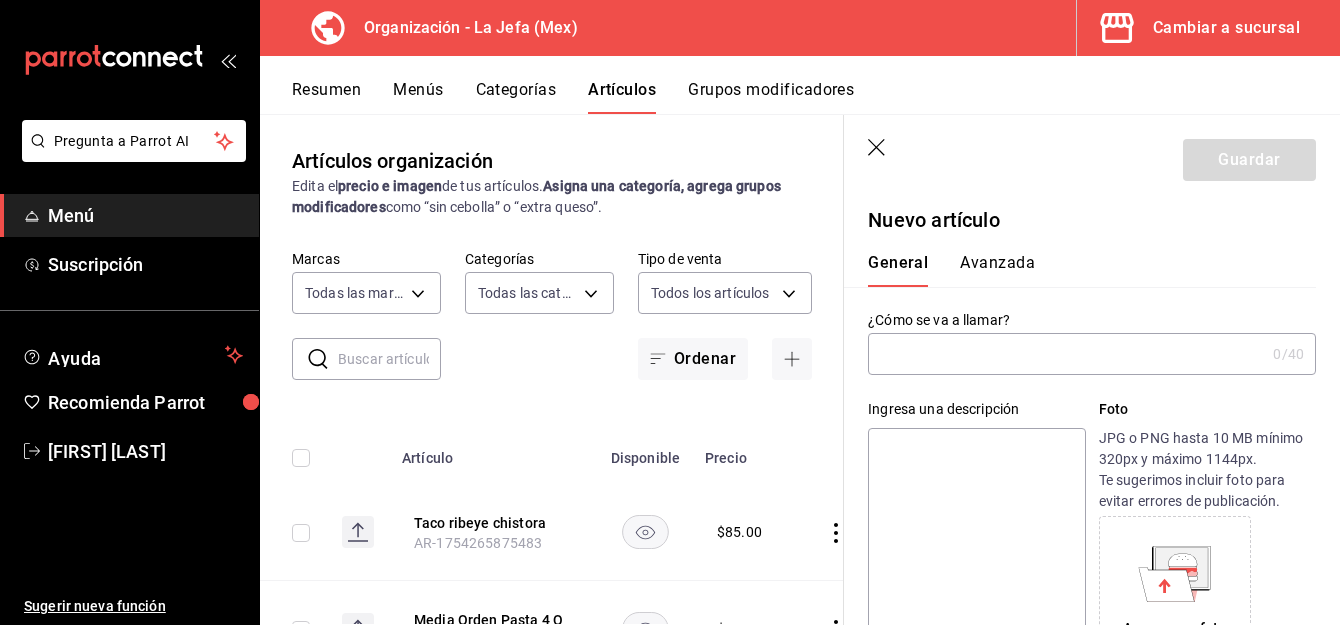 click at bounding box center (1066, 354) 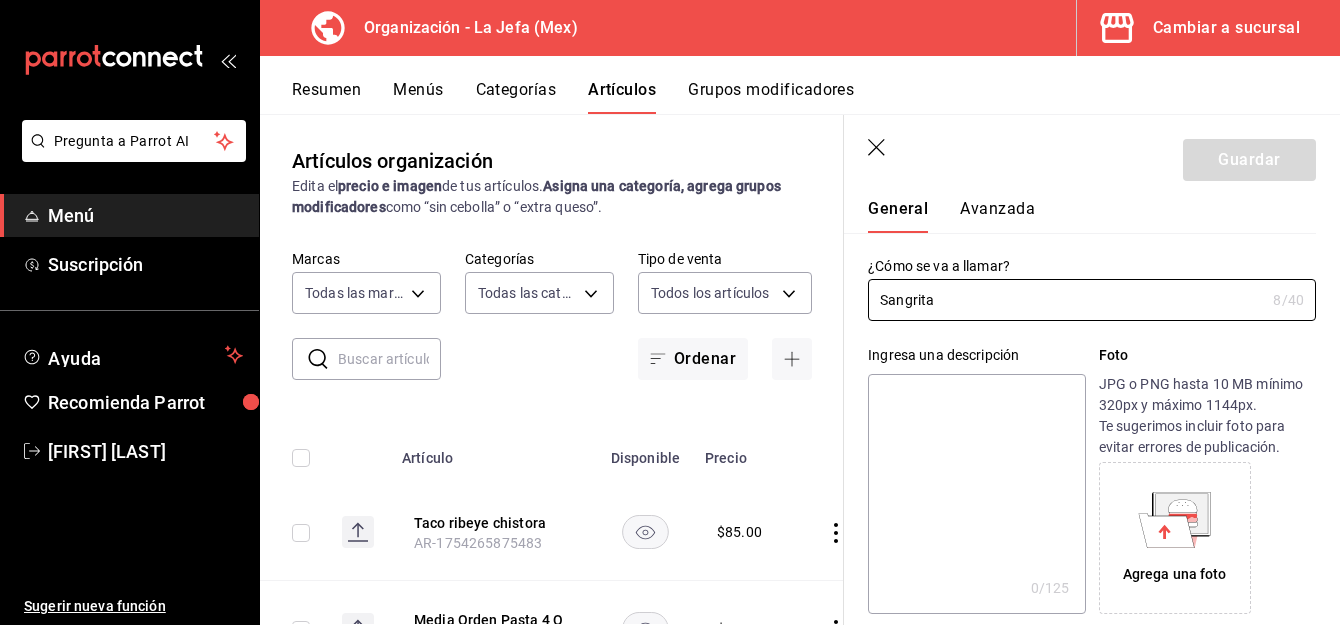 scroll, scrollTop: 63, scrollLeft: 0, axis: vertical 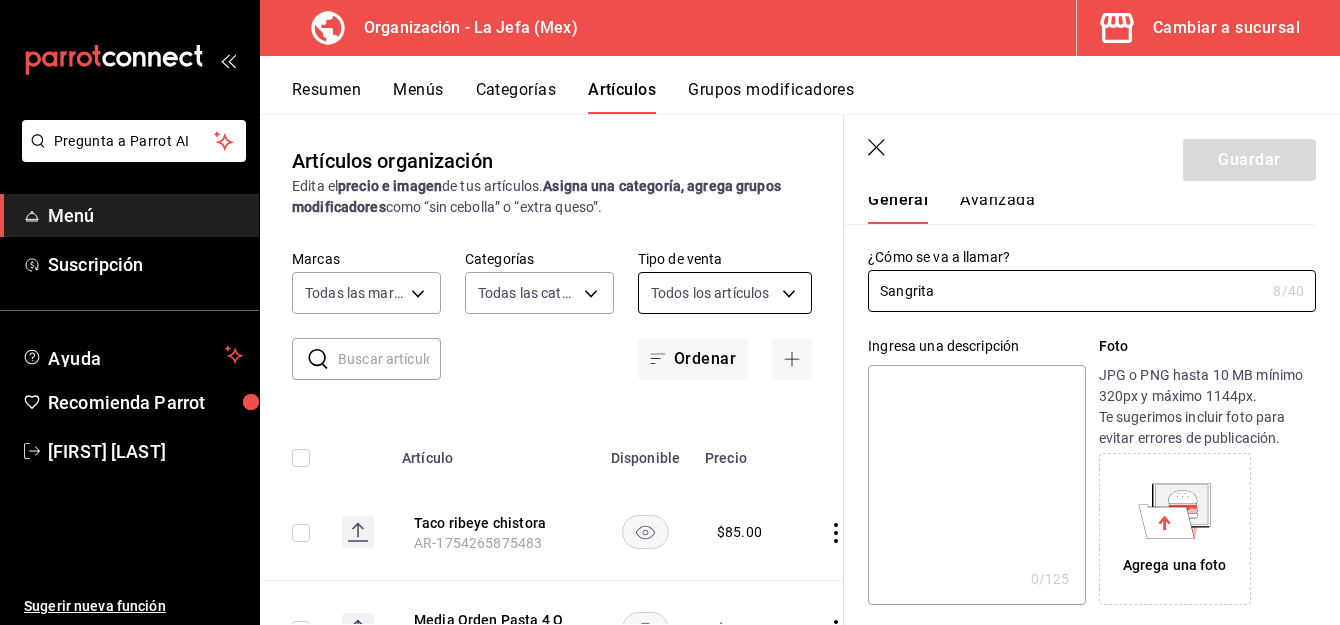drag, startPoint x: 1025, startPoint y: 287, endPoint x: 678, endPoint y: 297, distance: 347.14407 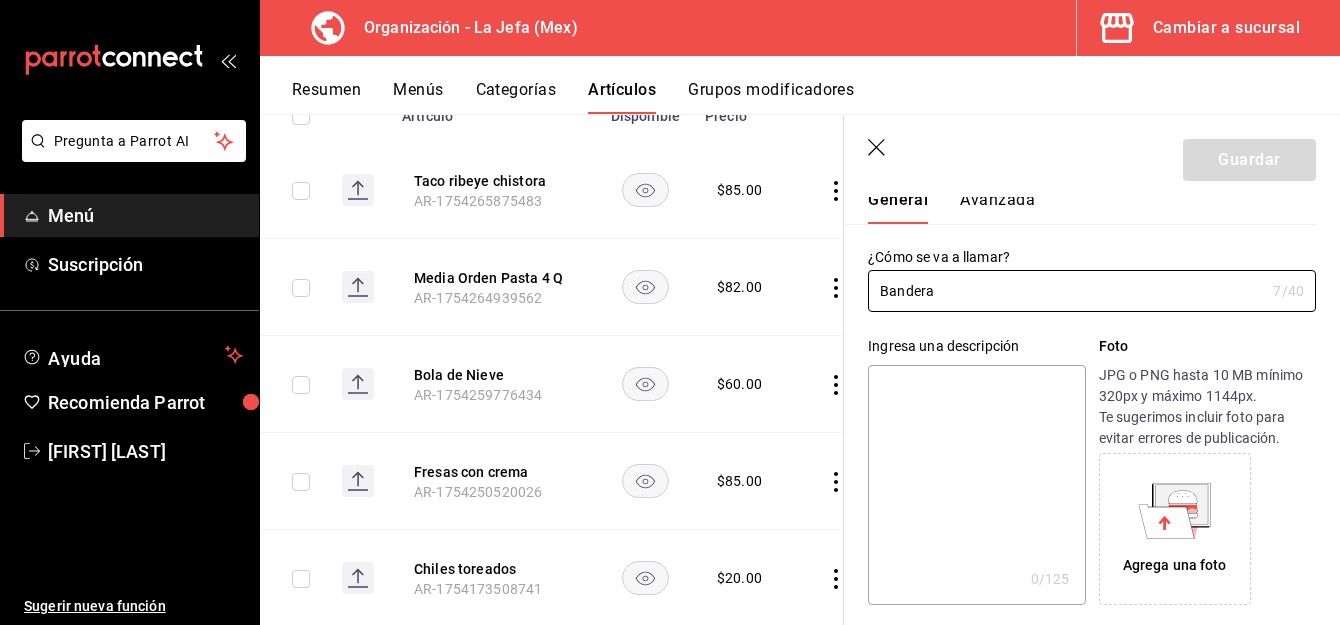 scroll, scrollTop: 345, scrollLeft: 0, axis: vertical 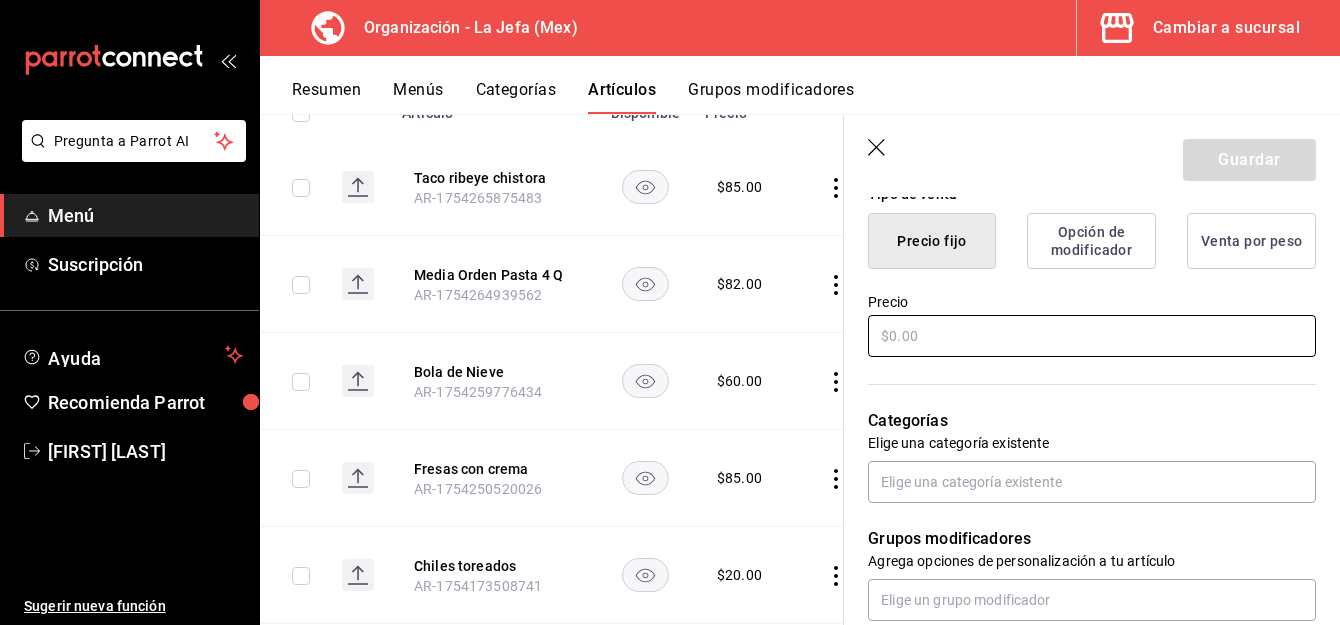 type on "Bandera" 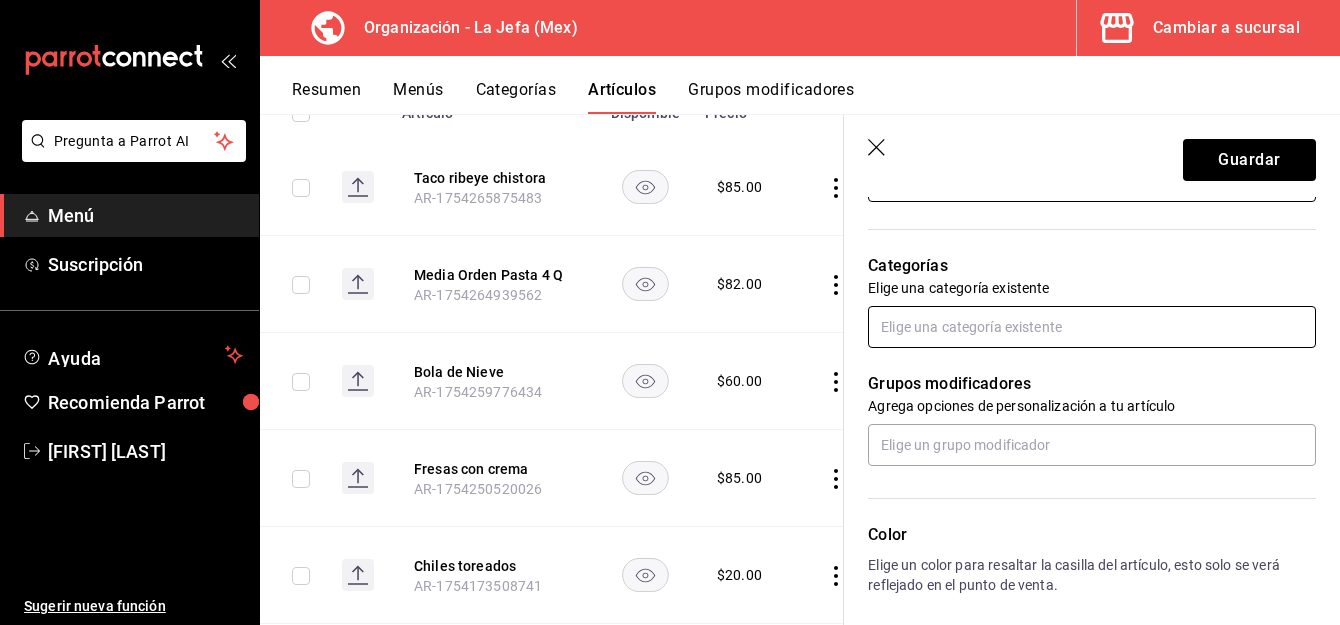 scroll, scrollTop: 664, scrollLeft: 0, axis: vertical 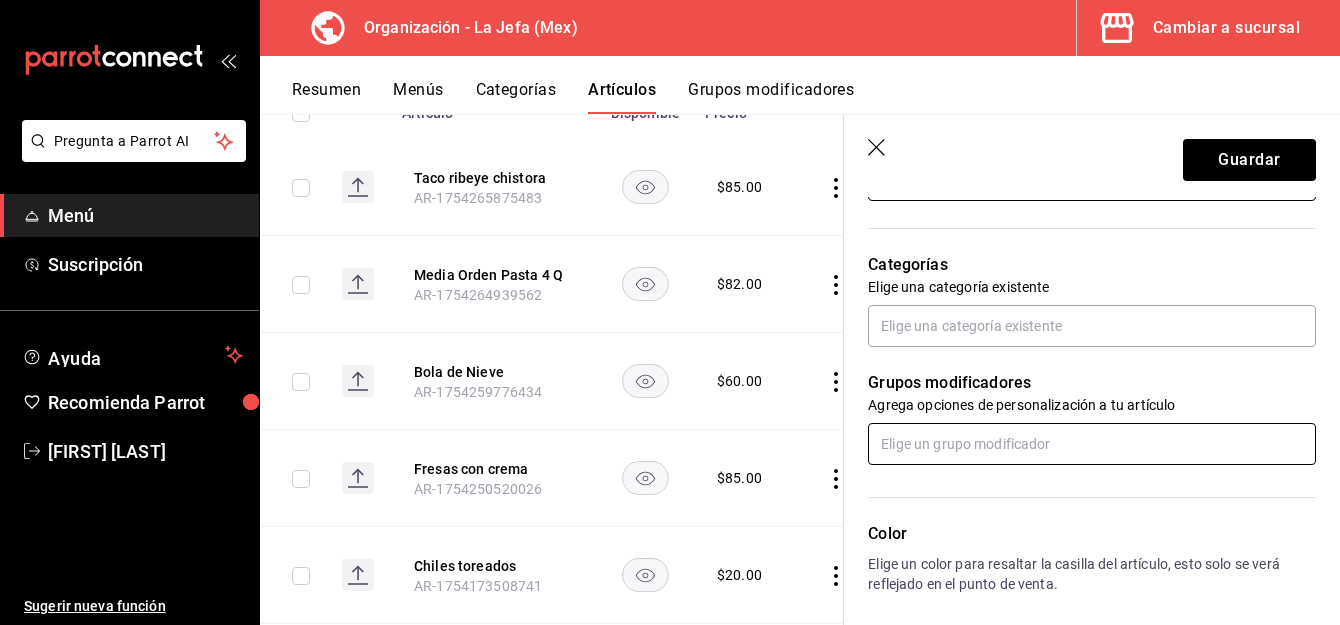 type on "$30.00" 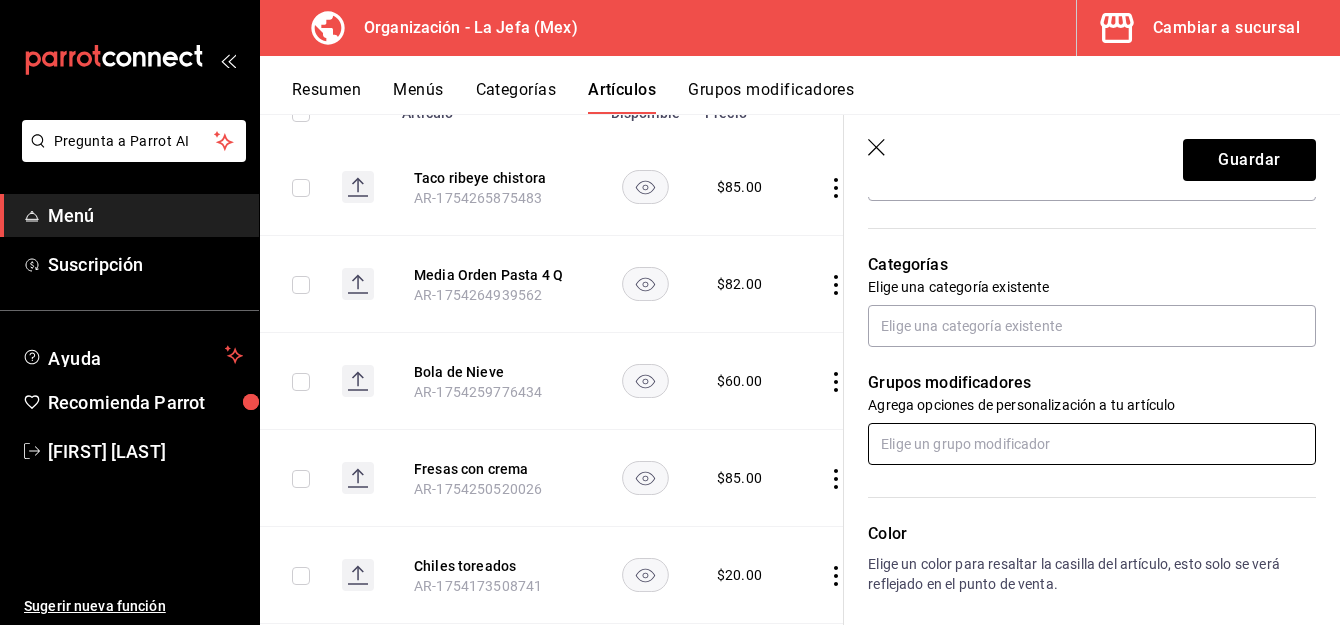 click at bounding box center (1092, 444) 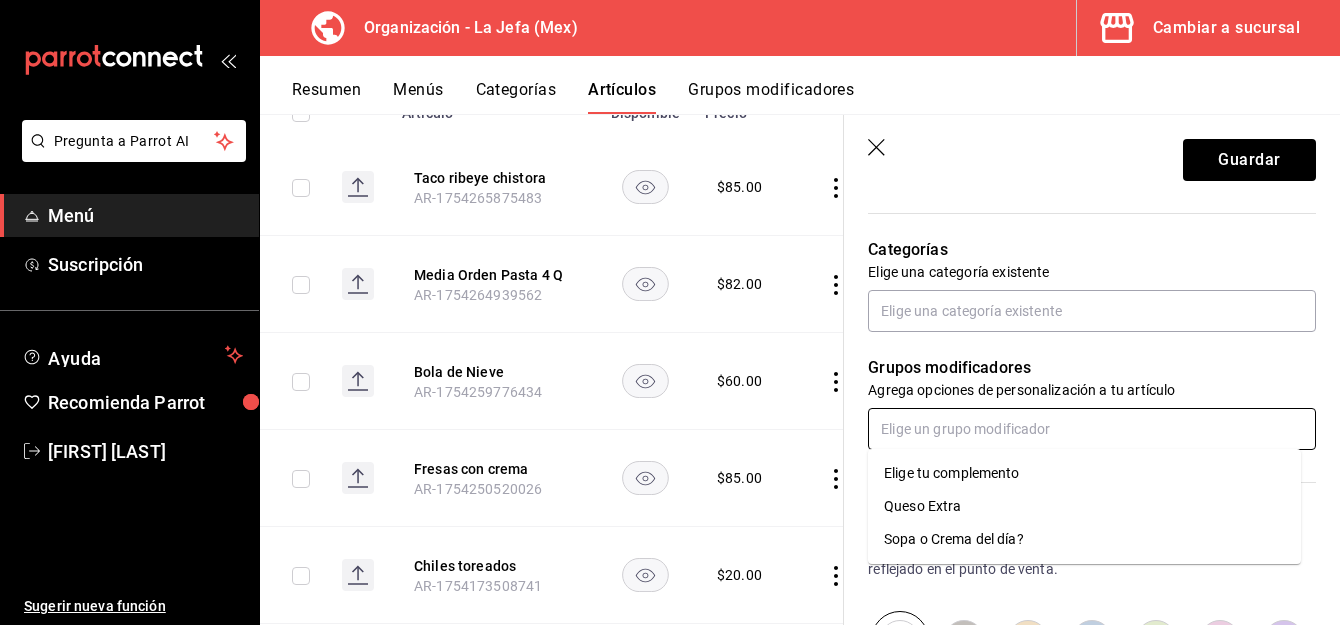 scroll, scrollTop: 680, scrollLeft: 0, axis: vertical 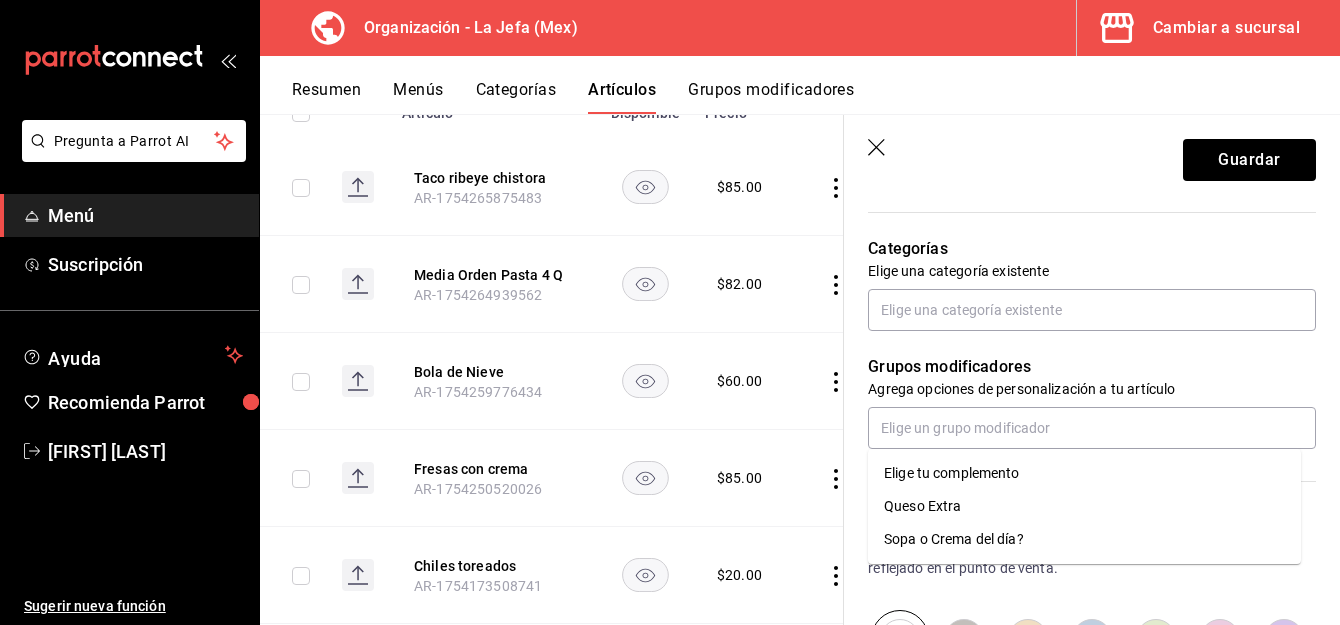 click on "Grupos modificadores" at bounding box center [771, 97] 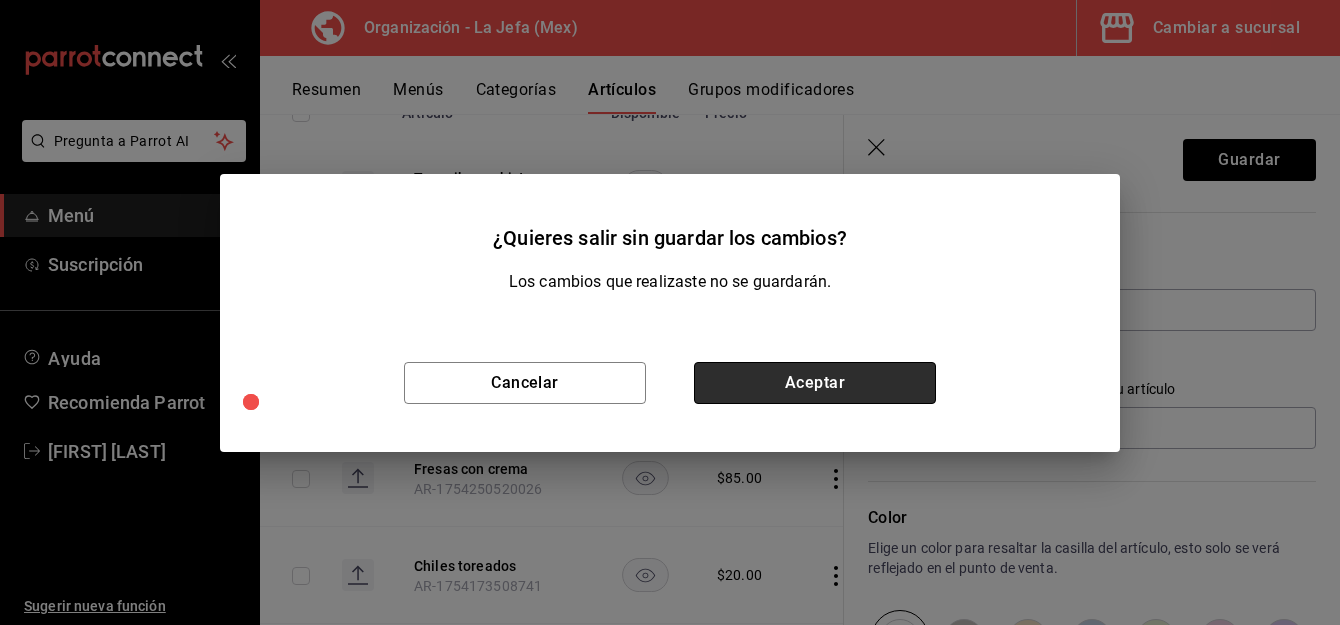 click on "Aceptar" at bounding box center [815, 383] 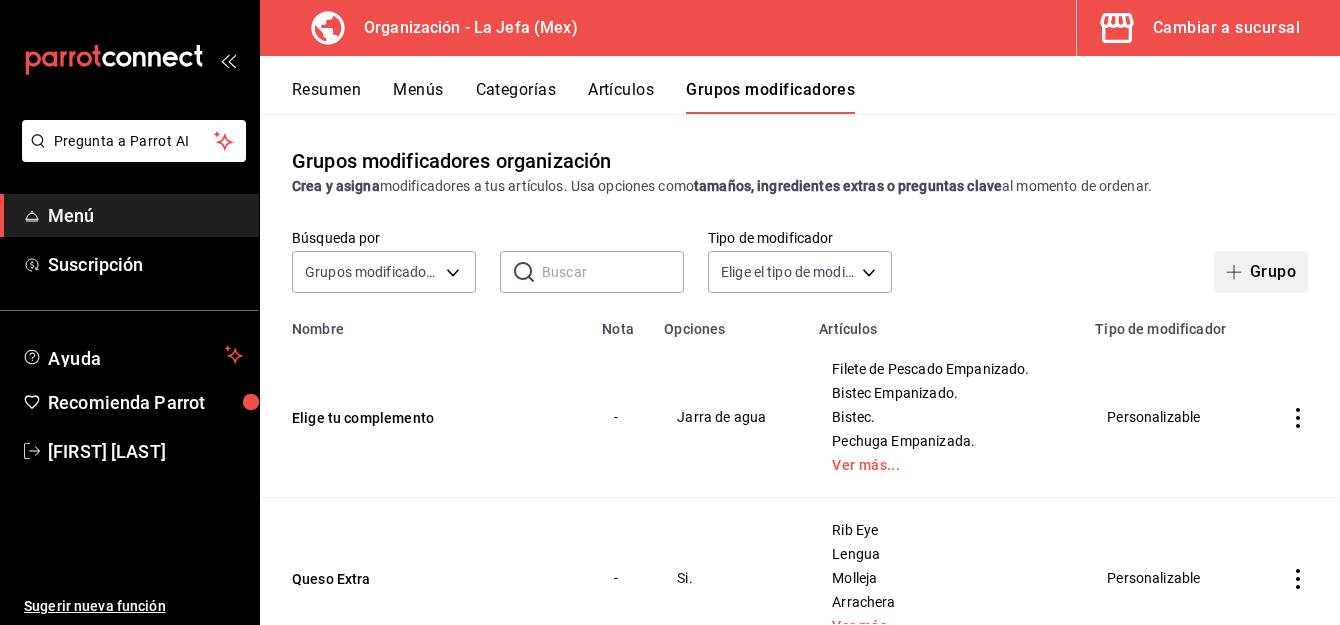 click on "Grupo" at bounding box center [1261, 272] 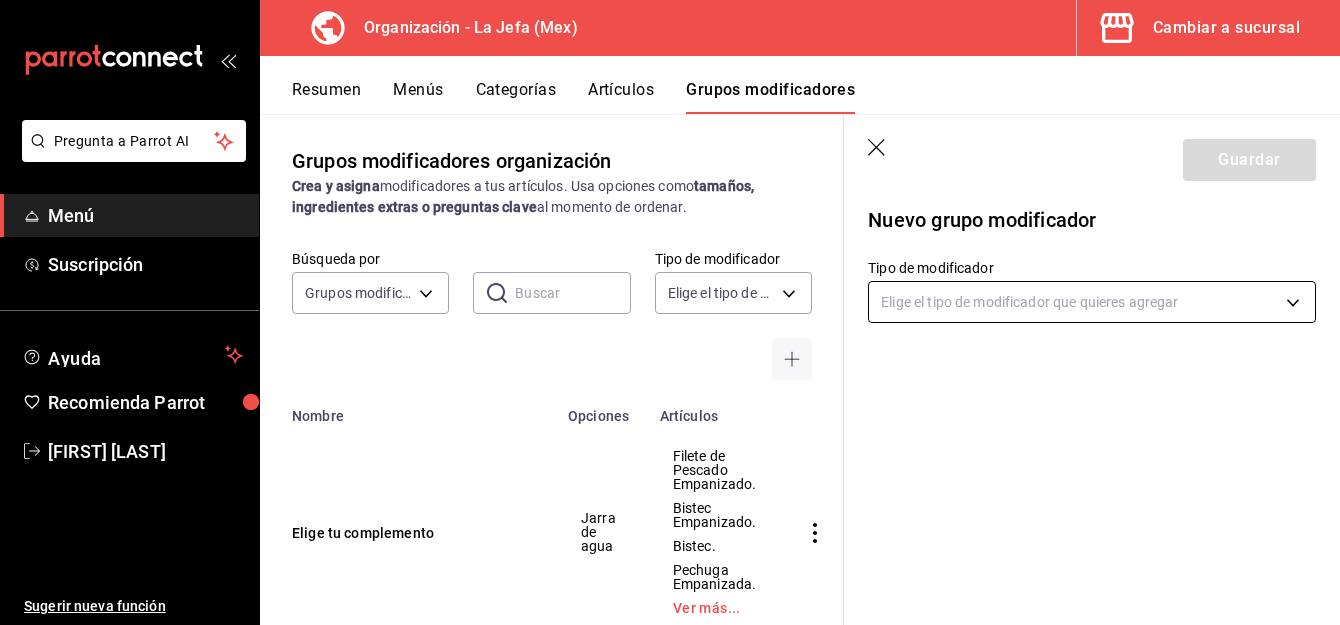 click on "Pregunta a Parrot AI Menú   Suscripción   Ayuda Recomienda Parrot   [PERSON]   Sugerir nueva función   Organización - La Jefa (Mex) Cambiar a sucursal Resumen Menús Categorías Artículos Grupos modificadores Grupos modificadores organización Crea y asigna  modificadores a tus artículos. Usa opciones como  tamaños, ingredientes extras o preguntas clave  al momento de ordenar. Búsqueda por Grupos modificadores GROUP ​ ​ Tipo de modificador Elige el tipo de modificador Grupo Nombre Nota Opciones Artículos Tipo de modificador Bandera Bandera Don Julio Bco. Trago Don Julio 70 Trago Don Julio Reposado Trago Don Ramon Trago Ver más... Don Ramon Trago Centenario Plata Trago Centenario Reposado Trago Gran Centenario 40 Trago Ver más... Personalizable Elige tu complemento - Jarra de agua Filete de Pescado Empanizado. Bistec Empanizado. Bistec. Pechuga Empanizada. Ver más... Personalizable Queso Extra - Si. Rib Eye Lengua Molleja Arrachera Ver más... Personalizable Sopa o Crema del día? - Bistec." at bounding box center [670, 312] 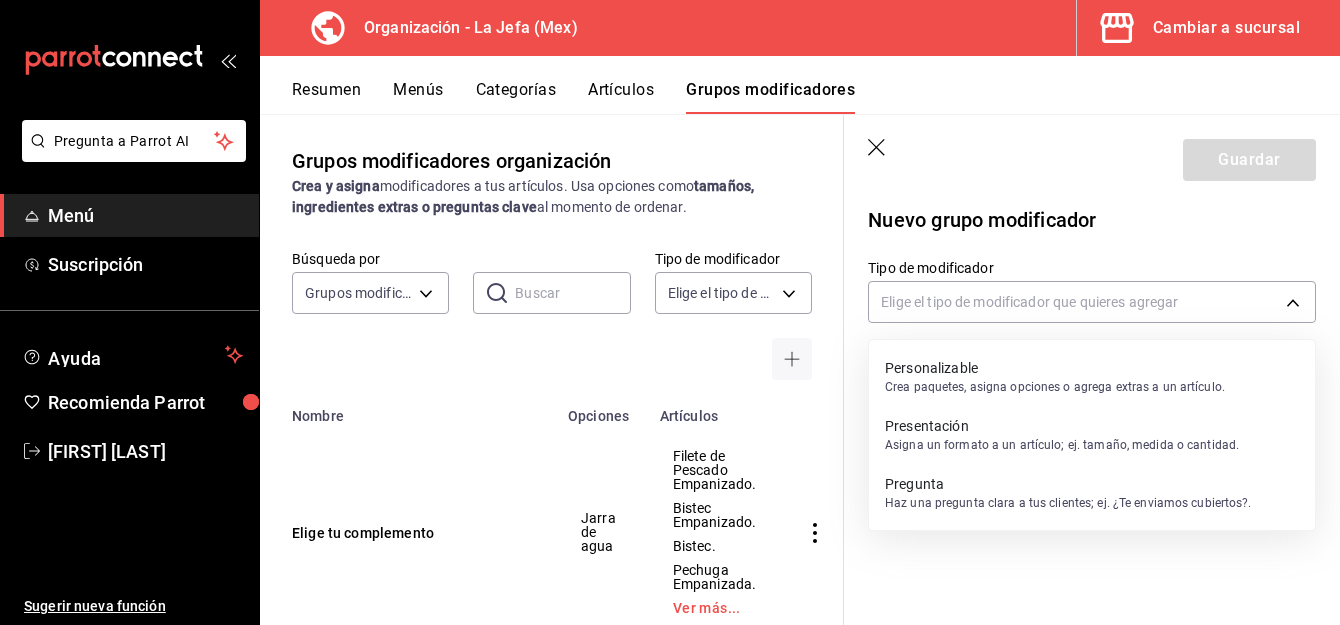 click on "Personalizable Crea paquetes, asigna opciones o agrega extras a un artículo." at bounding box center (1055, 377) 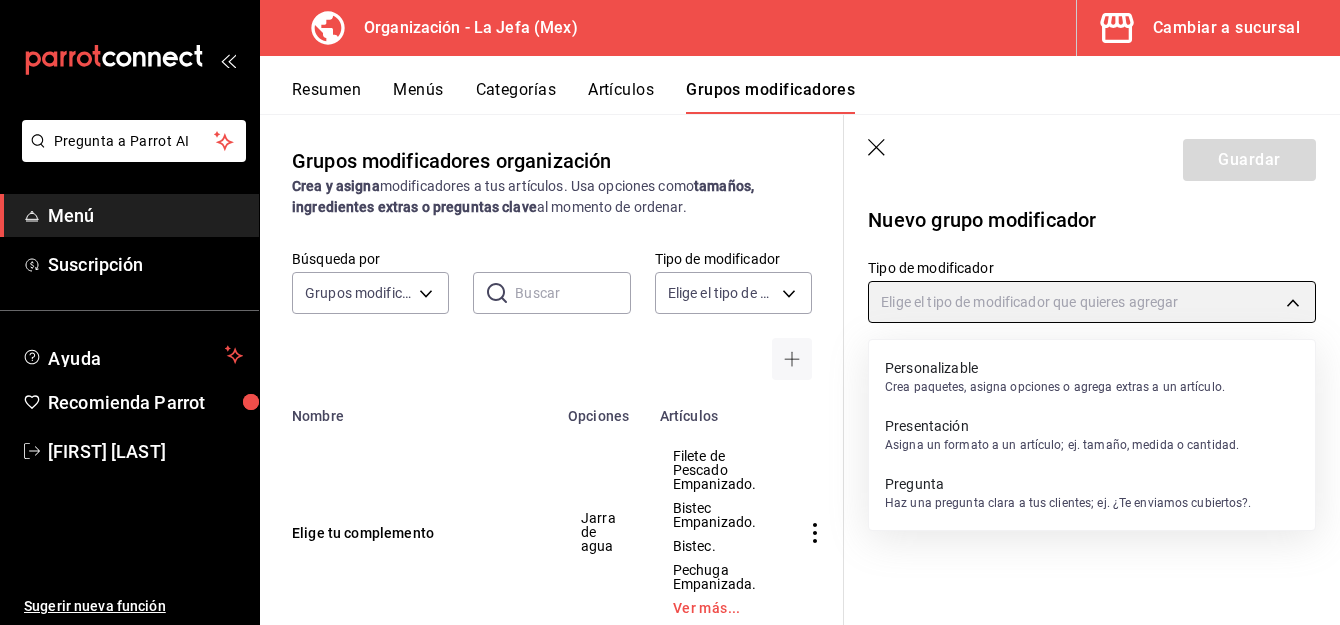 type on "CUSTOMIZABLE" 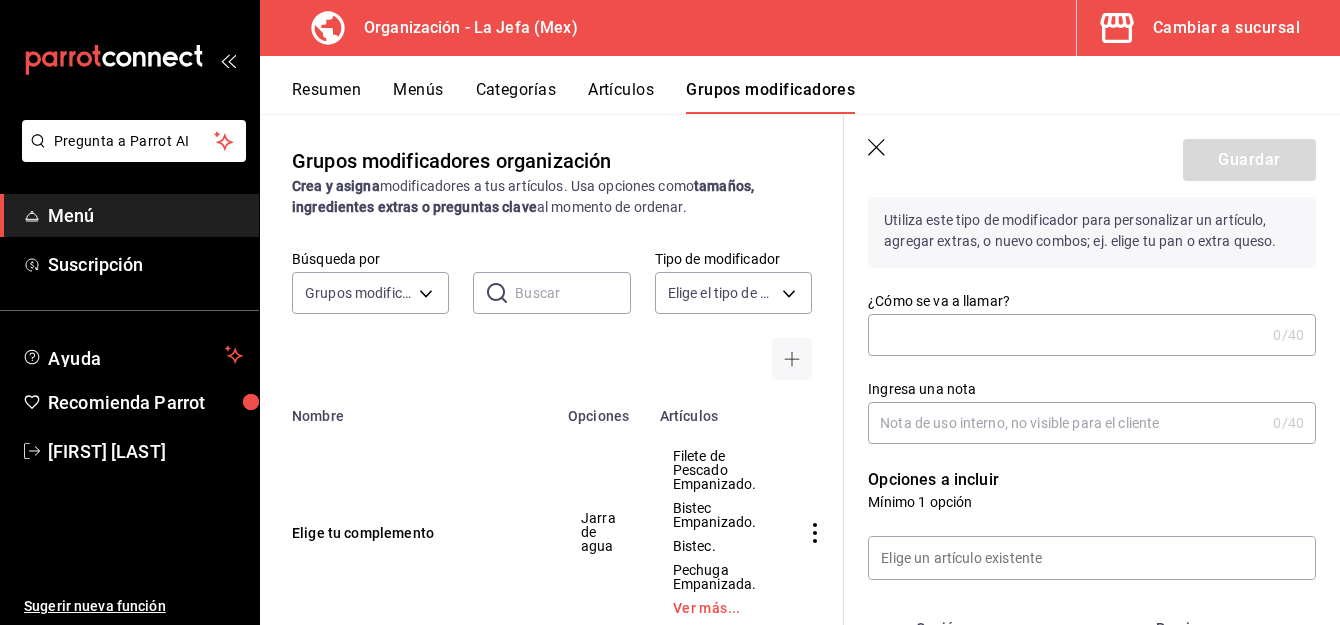 scroll, scrollTop: 155, scrollLeft: 0, axis: vertical 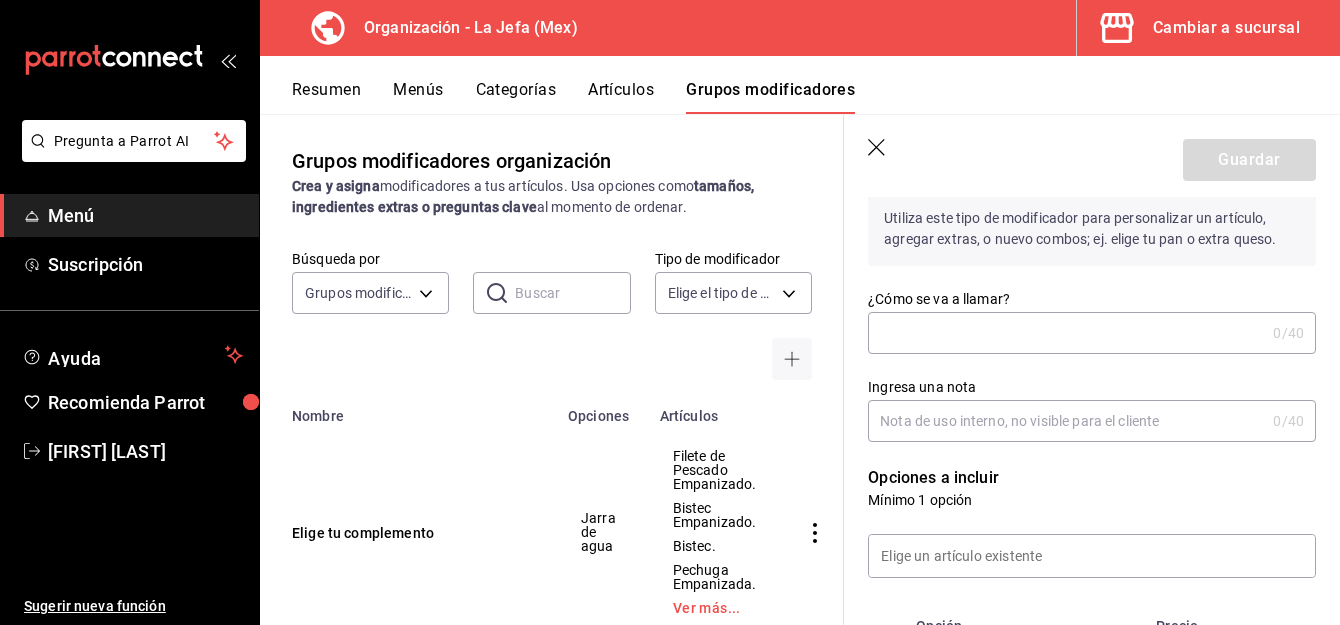 click on "¿Cómo se va a llamar?" at bounding box center (1066, 333) 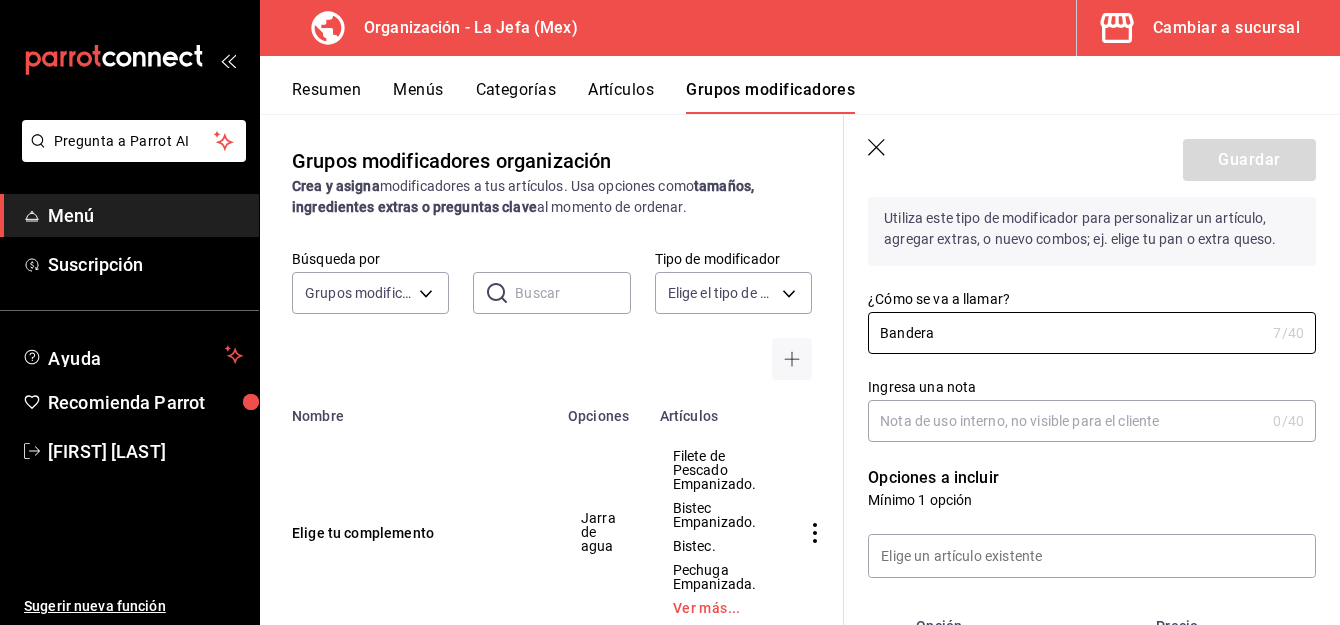 type on "Bandera" 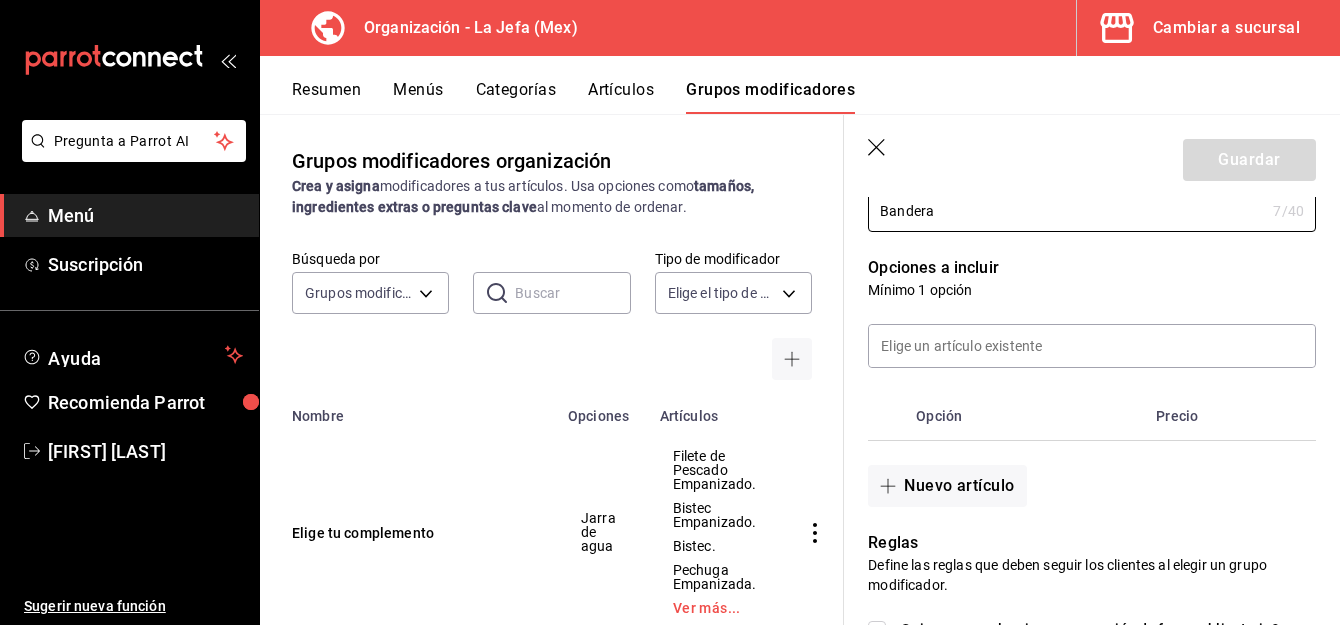 scroll, scrollTop: 369, scrollLeft: 0, axis: vertical 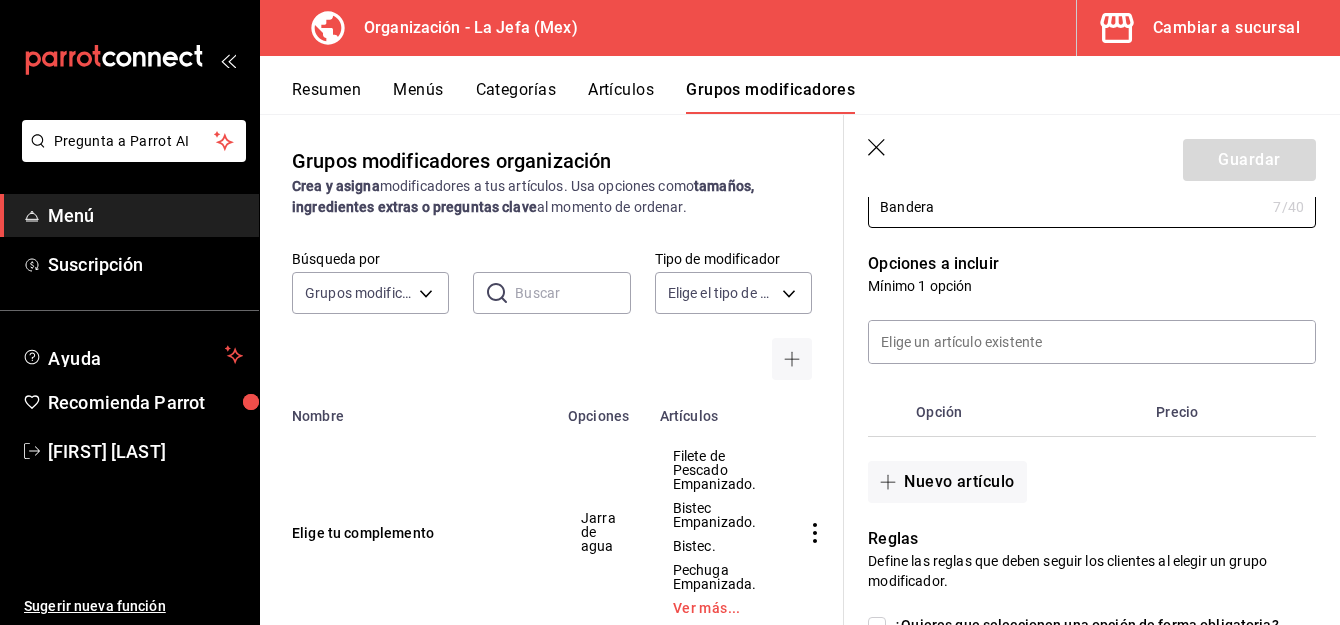 type on "Bandera" 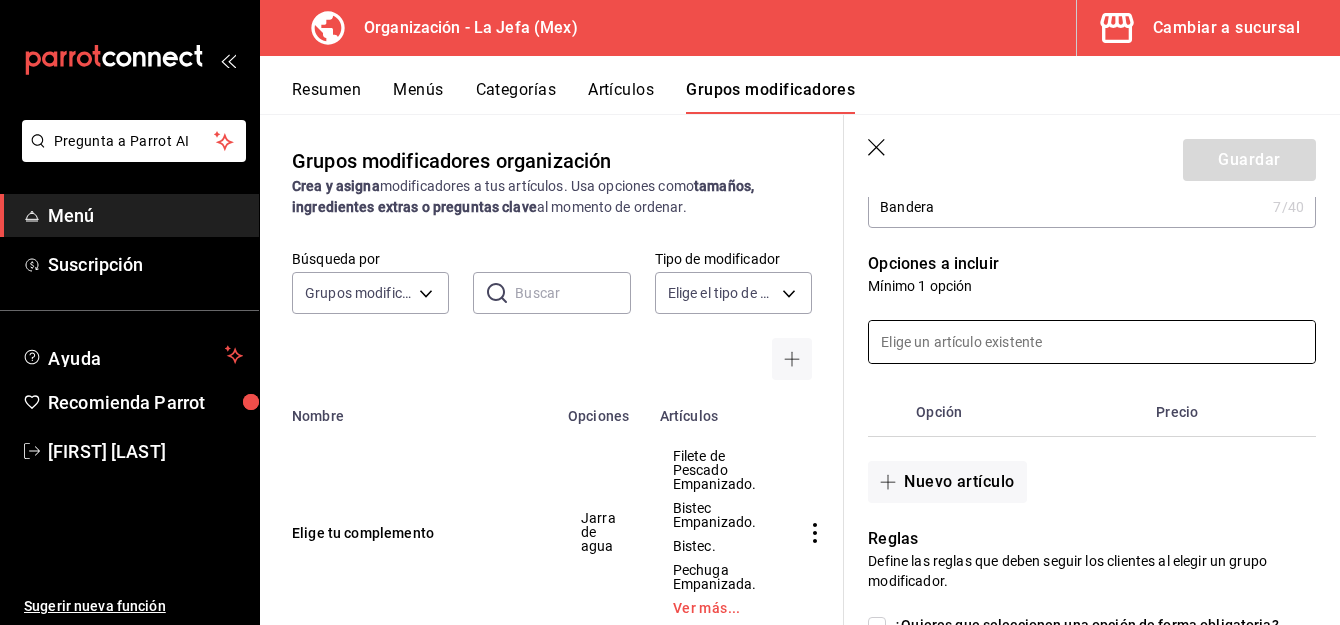 click at bounding box center (1092, 342) 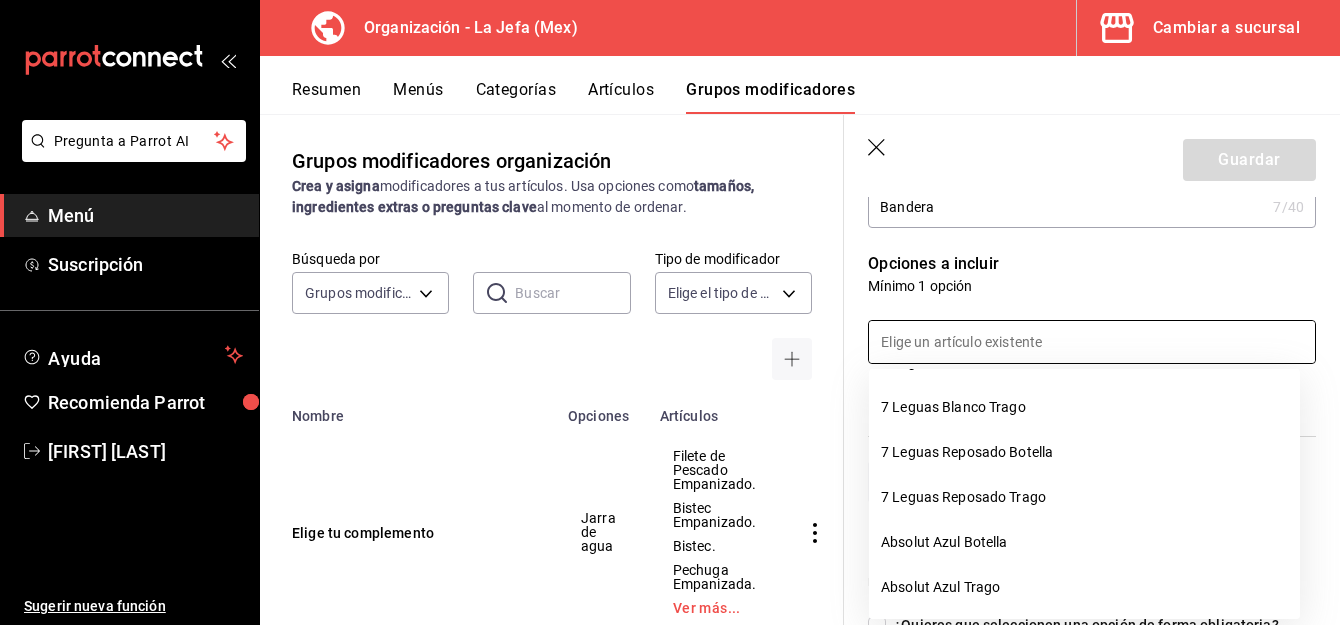 scroll, scrollTop: 0, scrollLeft: 0, axis: both 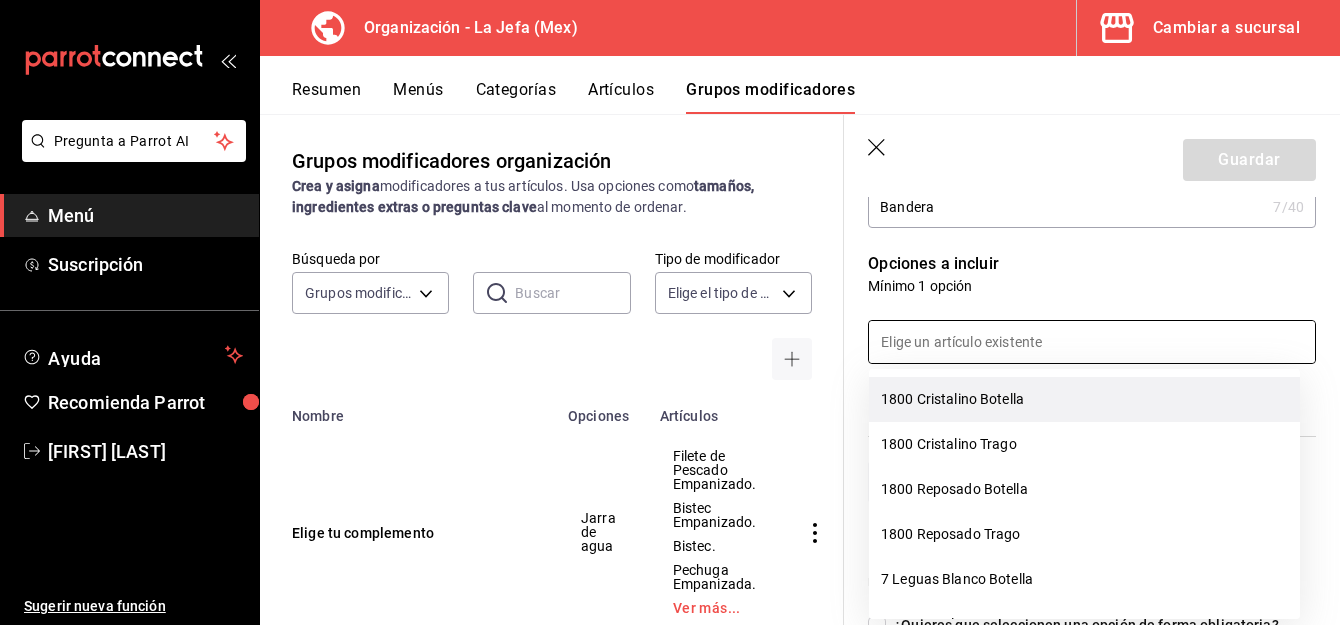 click on "1800 Cristalino Botella" at bounding box center (1084, 399) 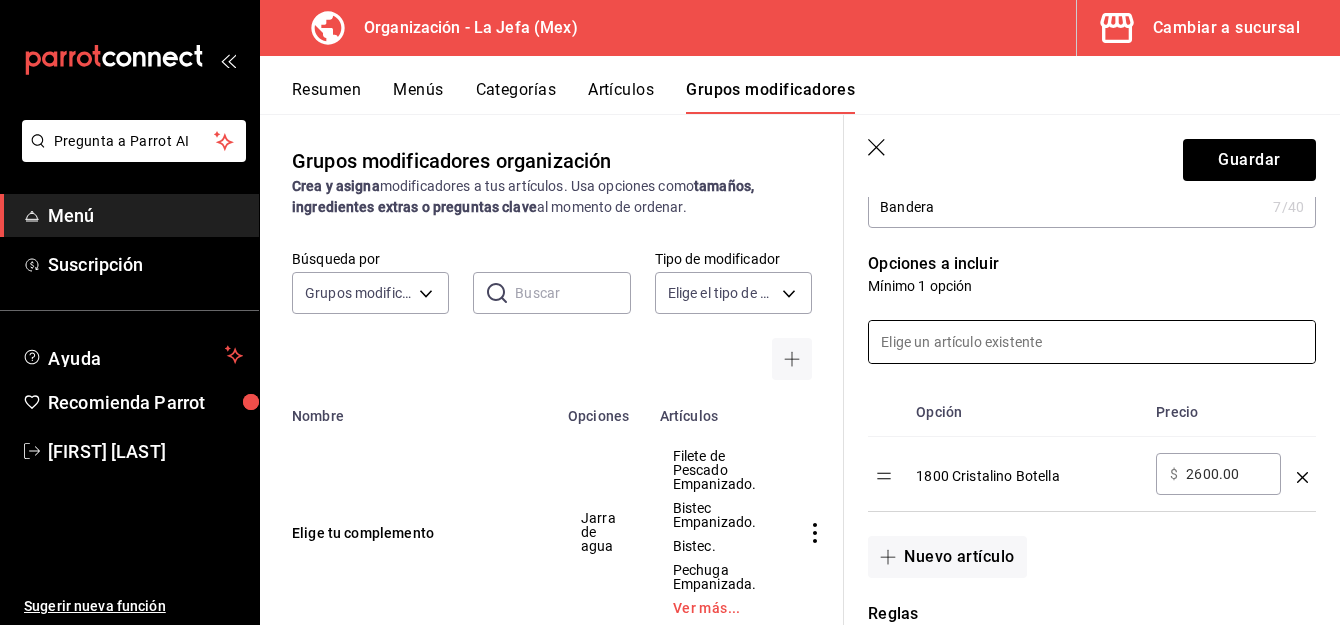 click at bounding box center [1092, 342] 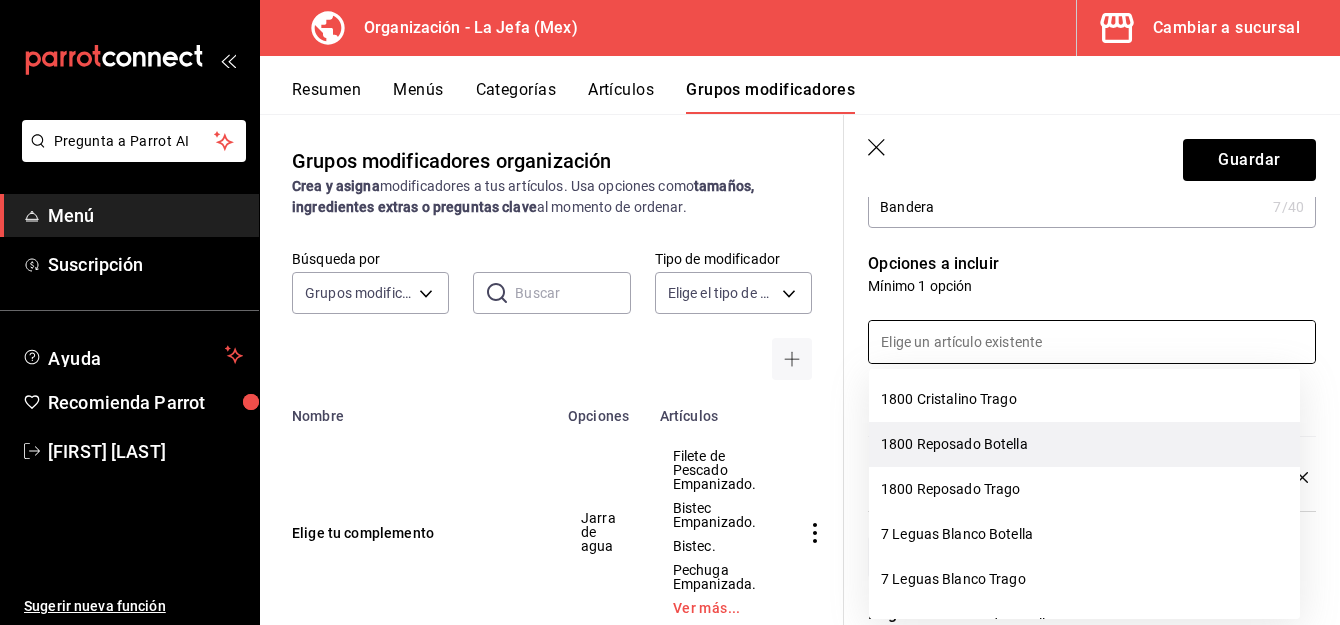click on "1800 Reposado Botella" at bounding box center (1084, 444) 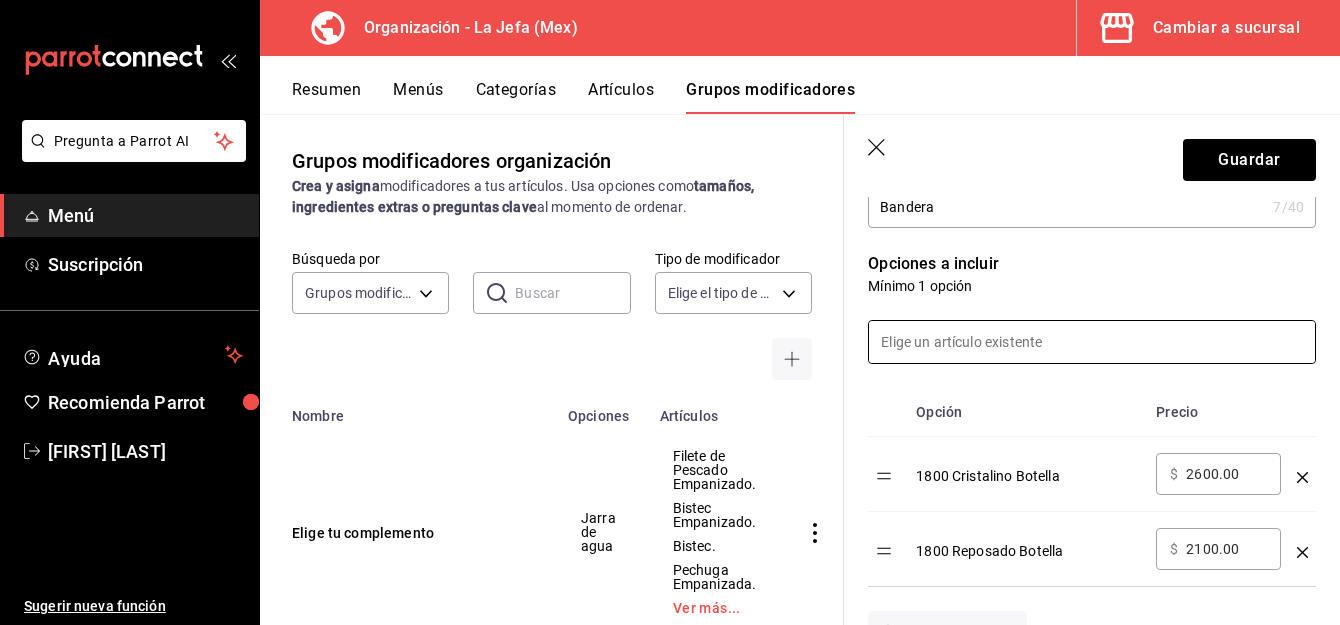 click at bounding box center (1092, 342) 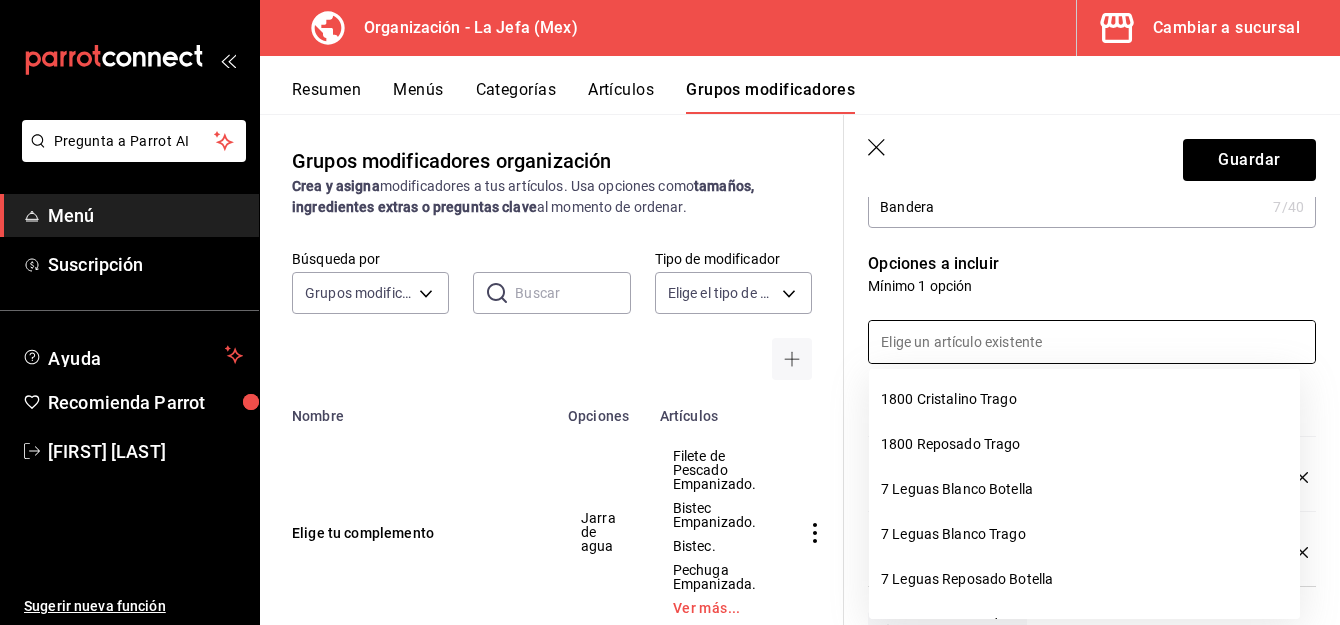 click on "Opciones a incluir" at bounding box center (1092, 264) 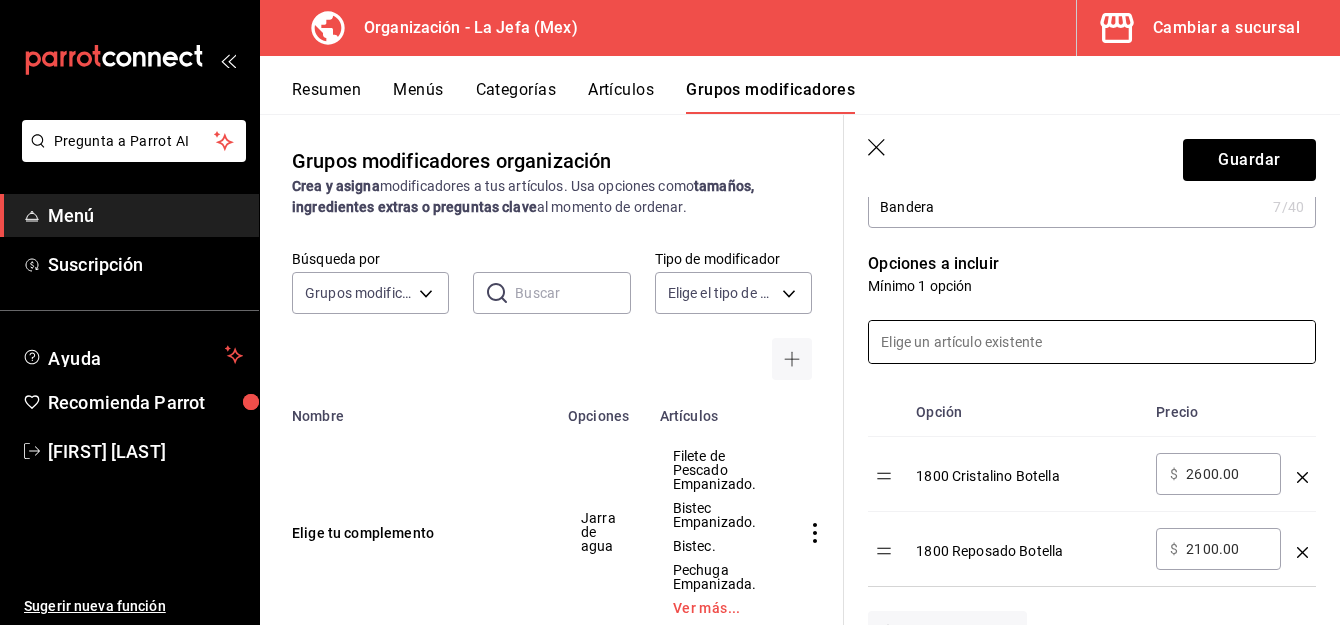 click at bounding box center (1092, 342) 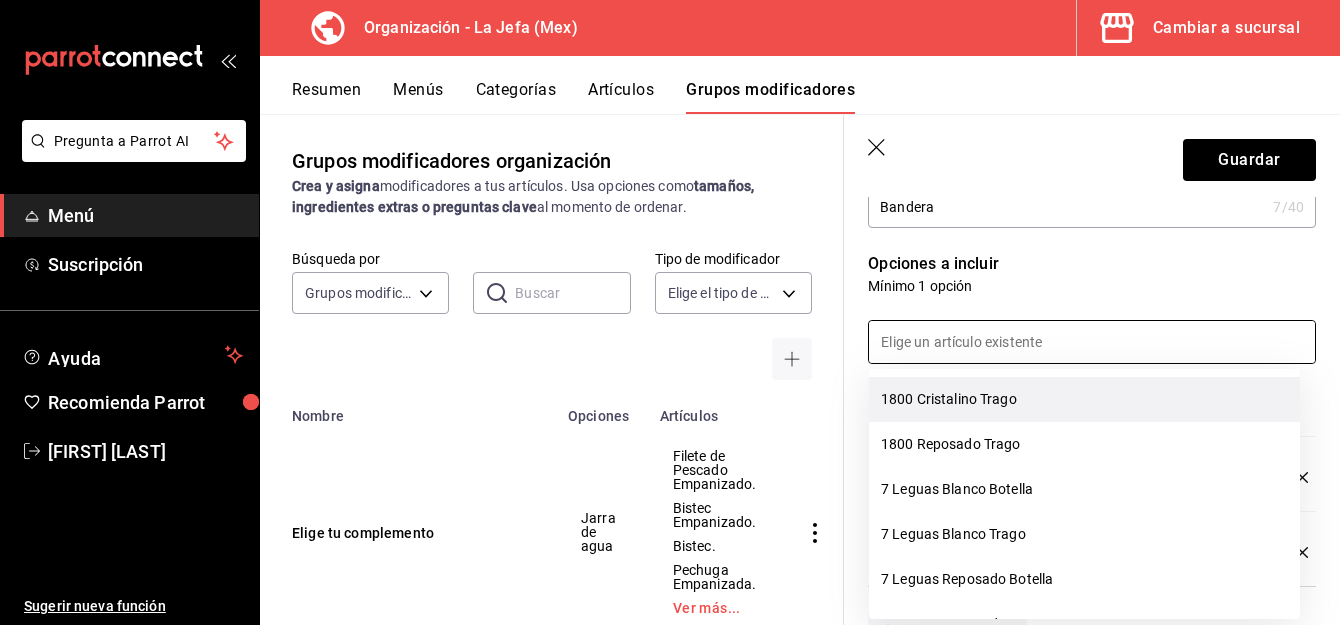 click on "1800 Cristalino Trago" at bounding box center (1084, 399) 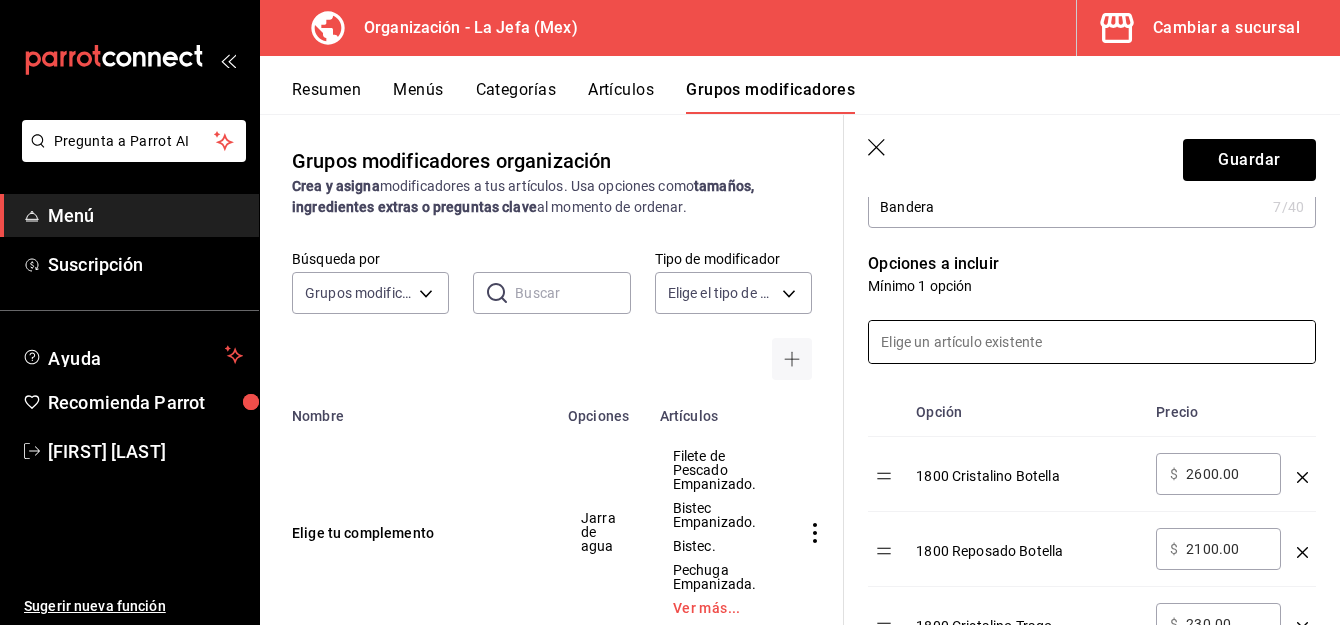 click at bounding box center [1092, 342] 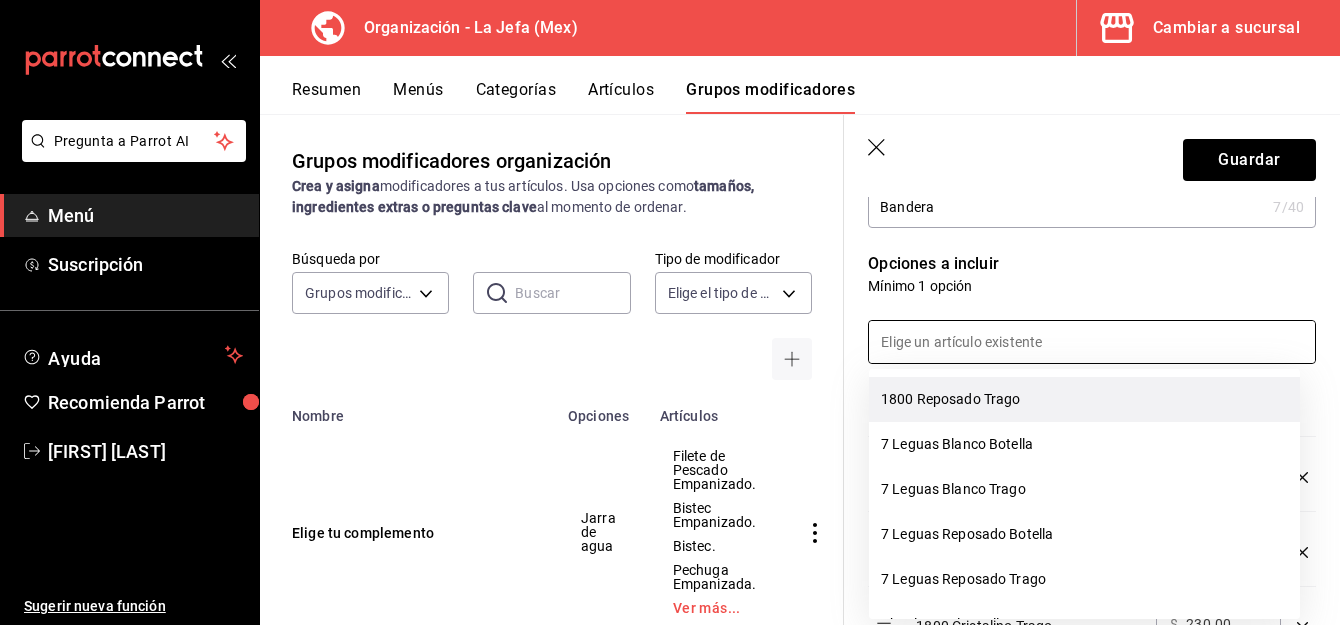 click on "1800 Reposado Trago" at bounding box center (1084, 399) 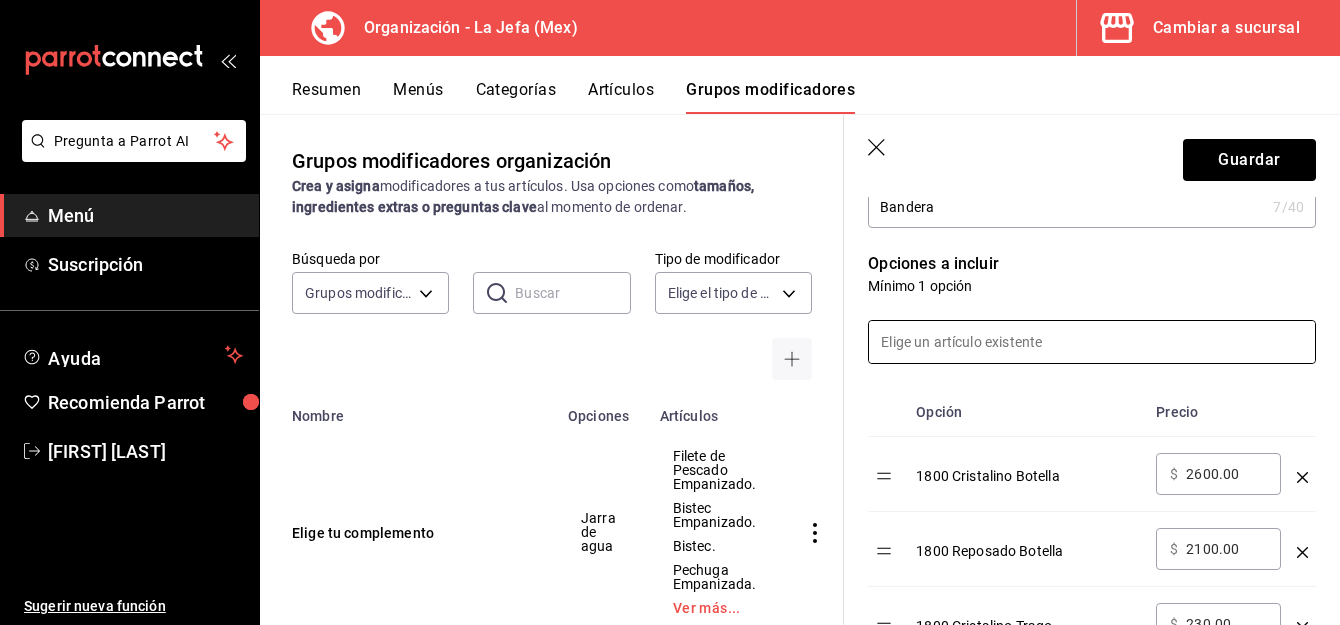 click at bounding box center [1092, 342] 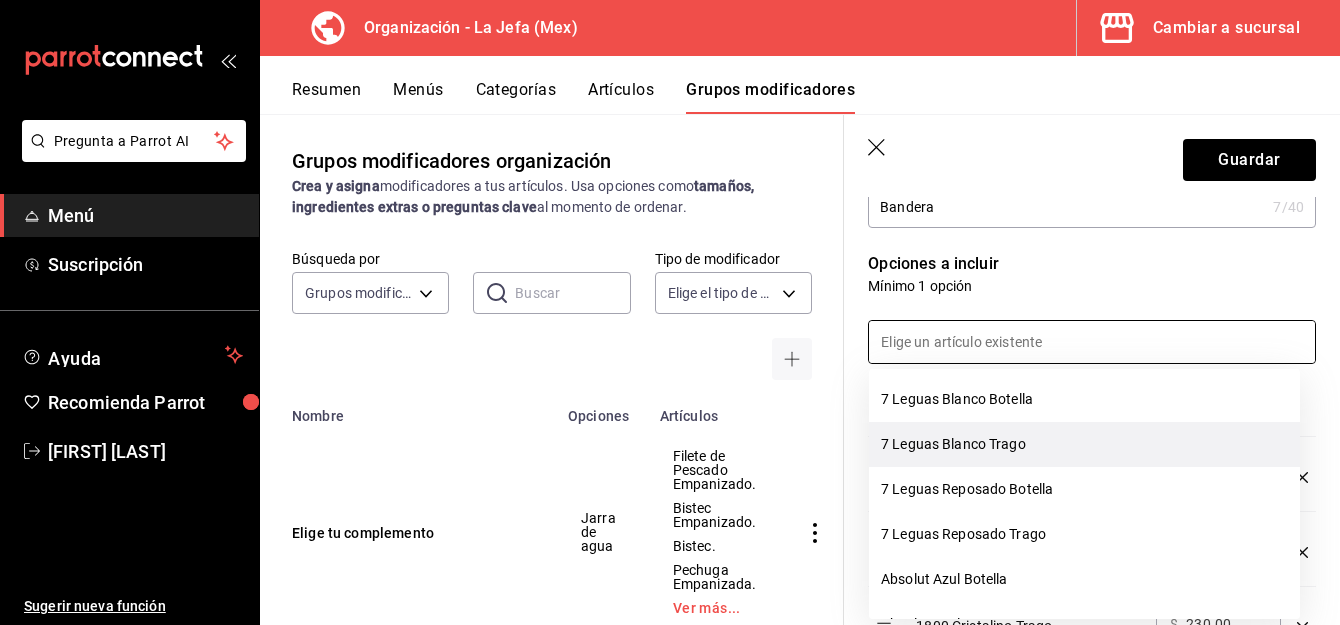 click on "7 Leguas Blanco Trago" at bounding box center (1084, 444) 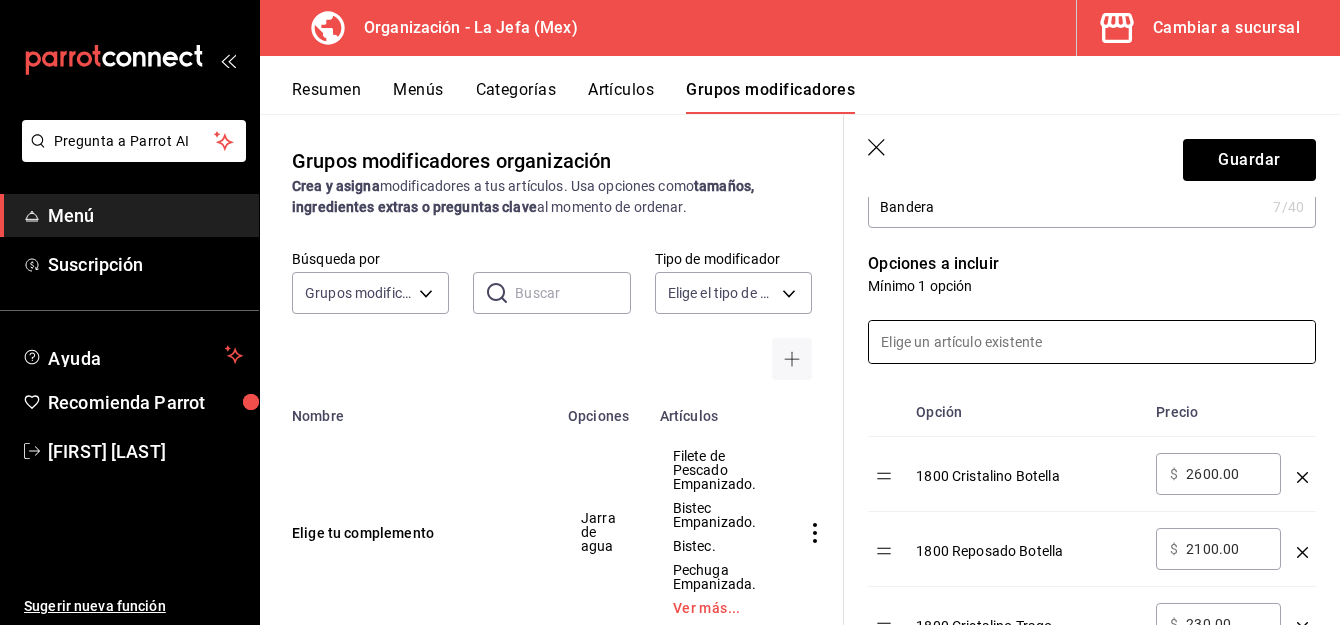 click at bounding box center (1092, 342) 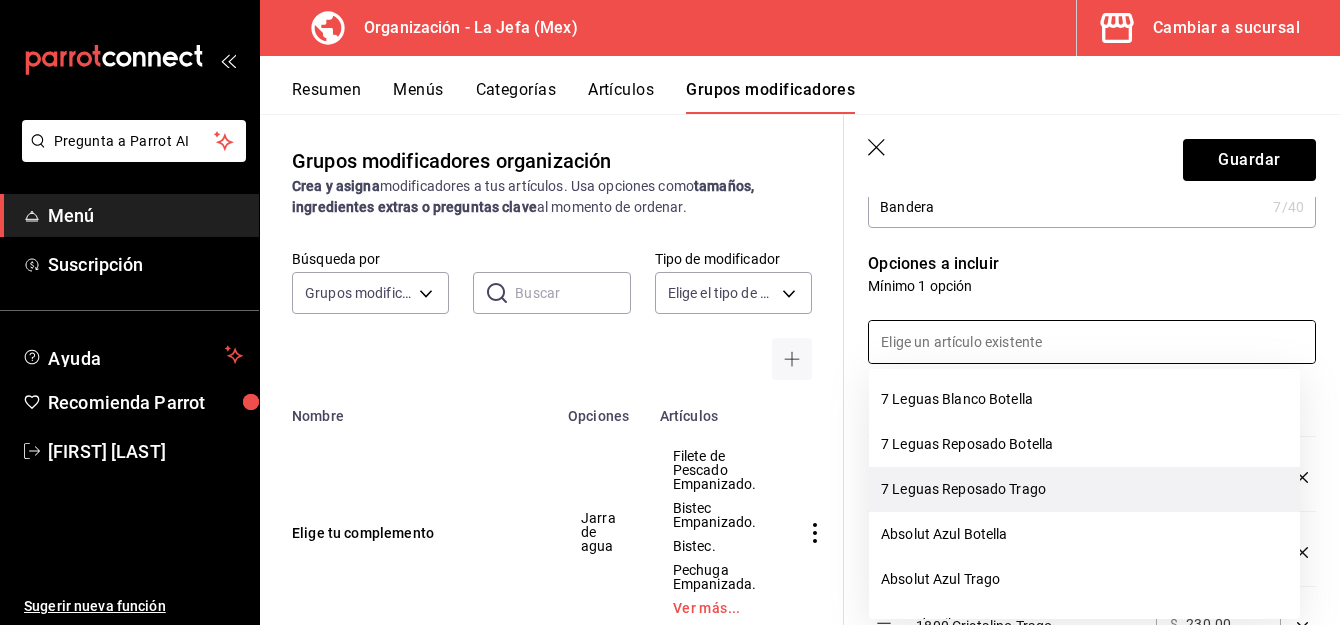 click on "7 Leguas Reposado Trago" at bounding box center (1084, 489) 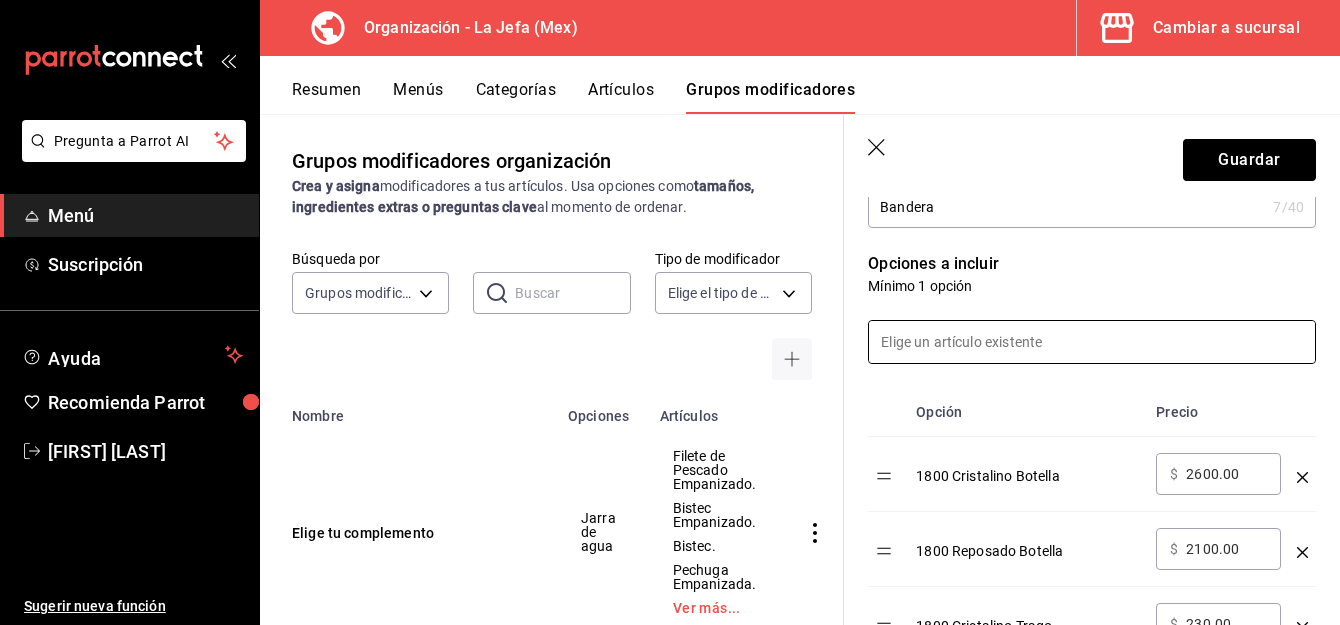 click at bounding box center (1092, 342) 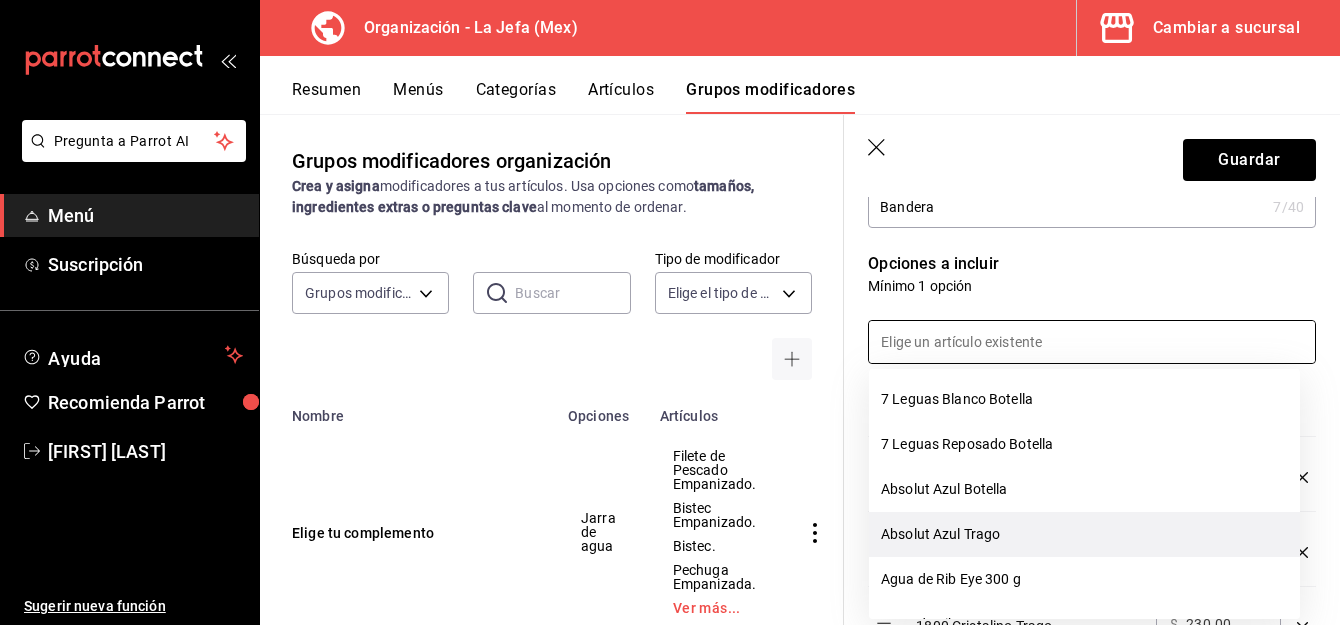 click on "Absolut Azul Trago" at bounding box center (1084, 534) 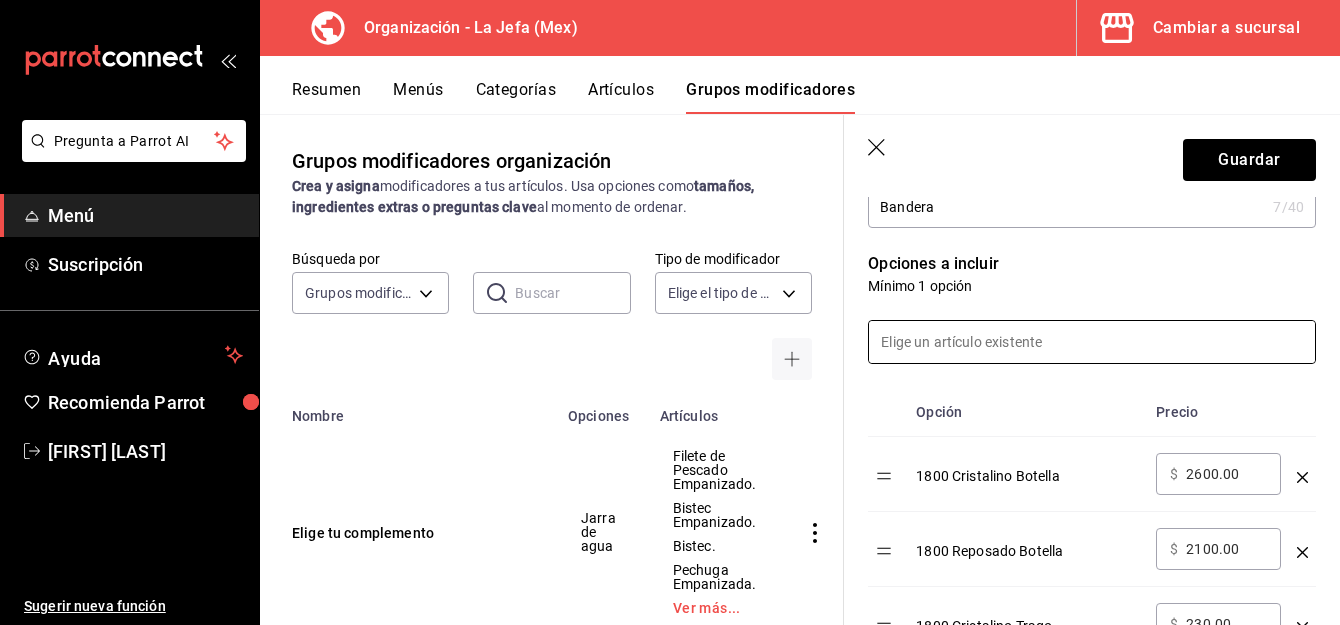 click at bounding box center [1092, 342] 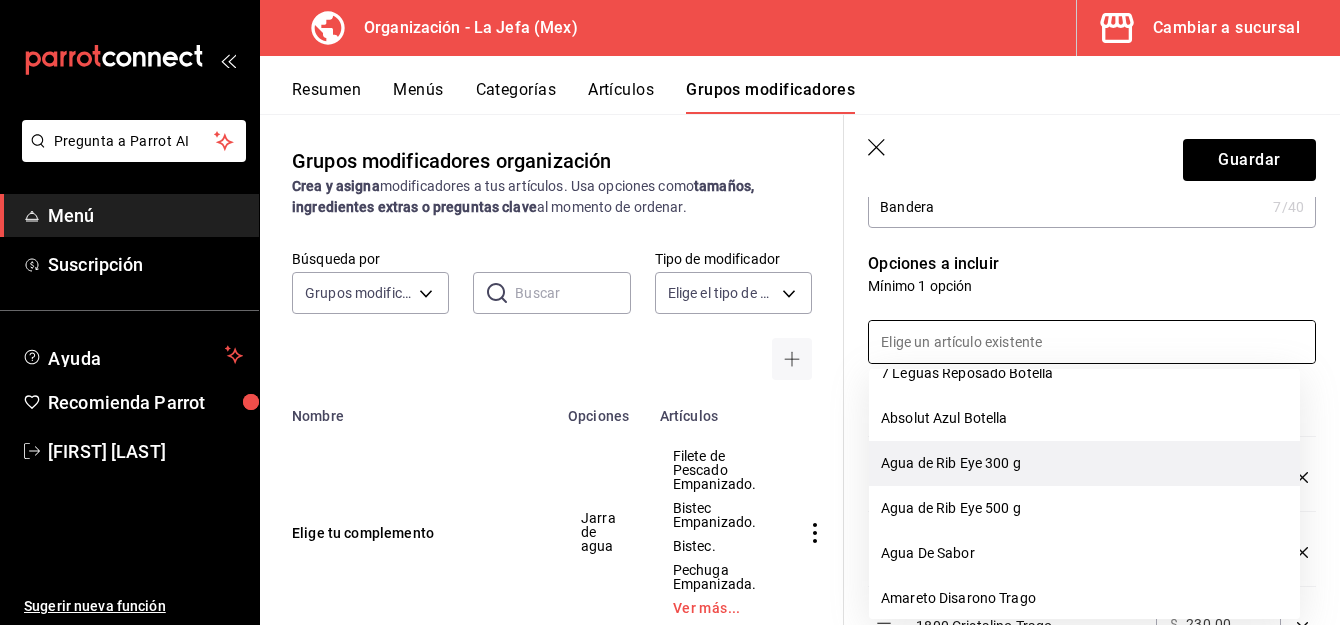 scroll, scrollTop: 0, scrollLeft: 0, axis: both 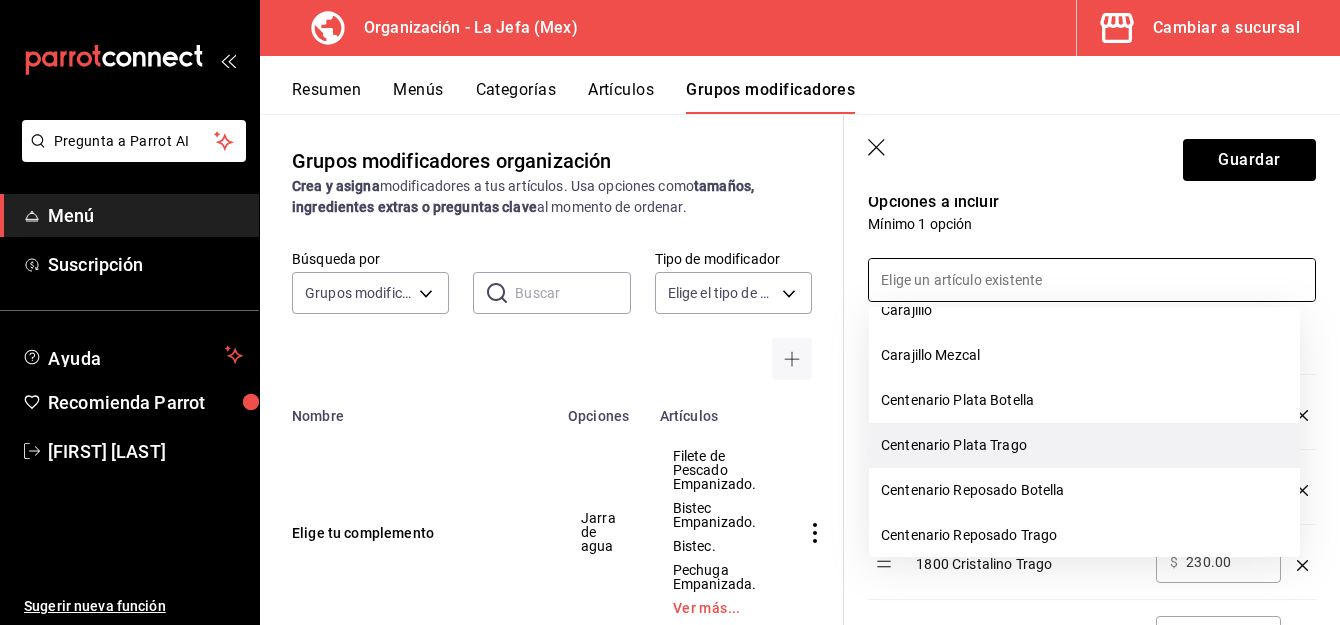 click on "Centenario Plata Trago" at bounding box center [1084, 445] 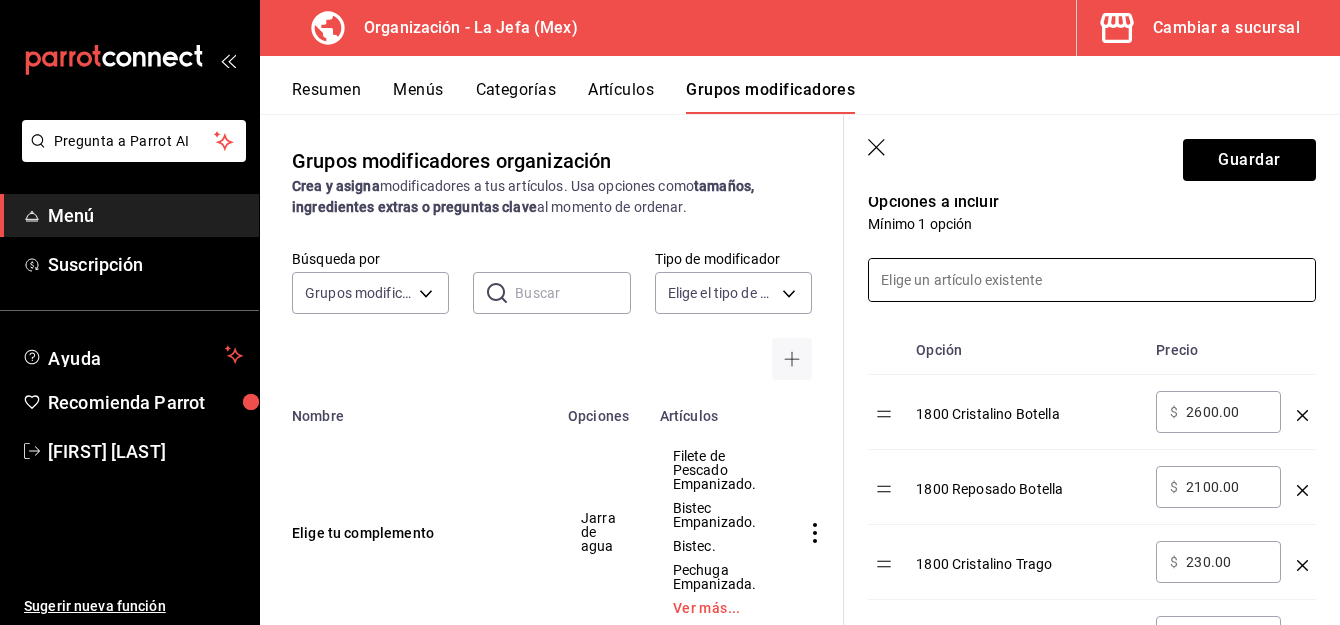 click at bounding box center [1092, 280] 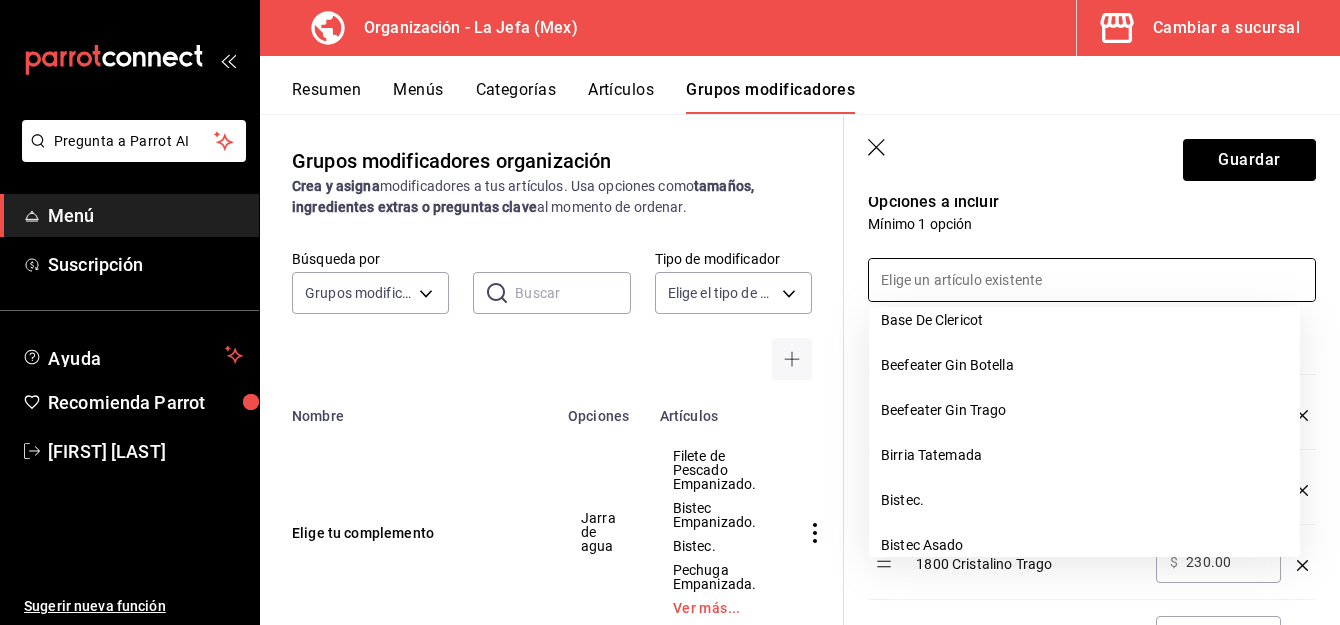 scroll, scrollTop: 1060, scrollLeft: 0, axis: vertical 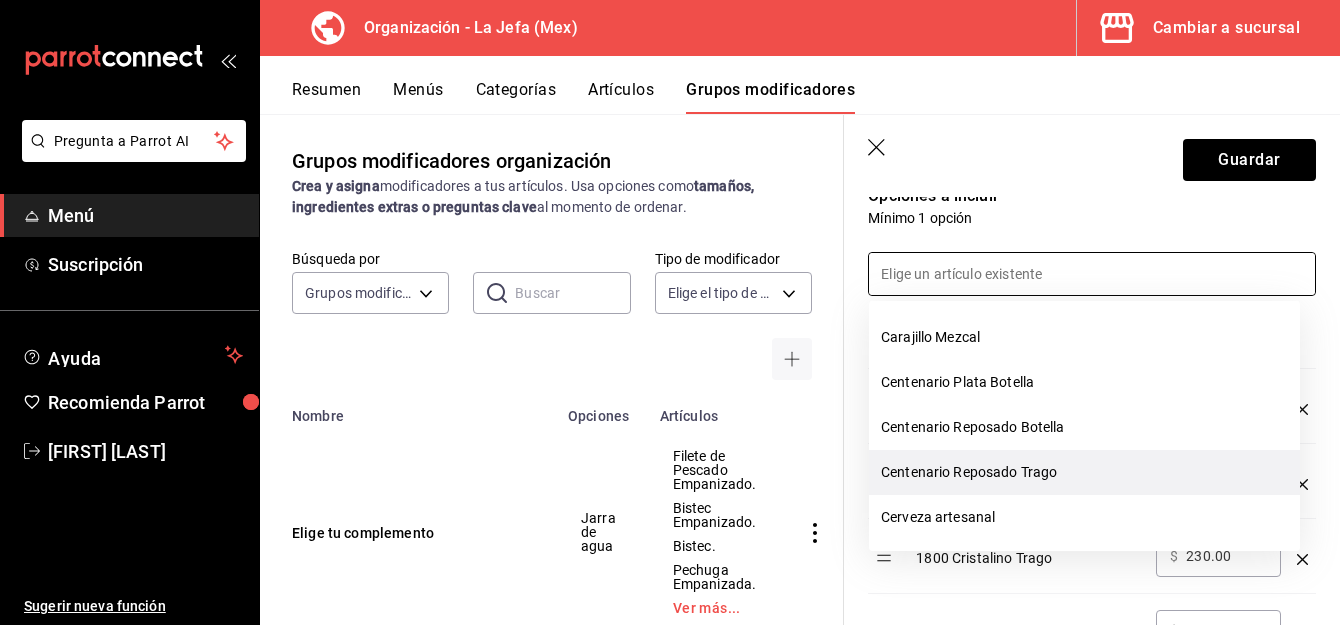 click on "Centenario Reposado Trago" at bounding box center (1084, 472) 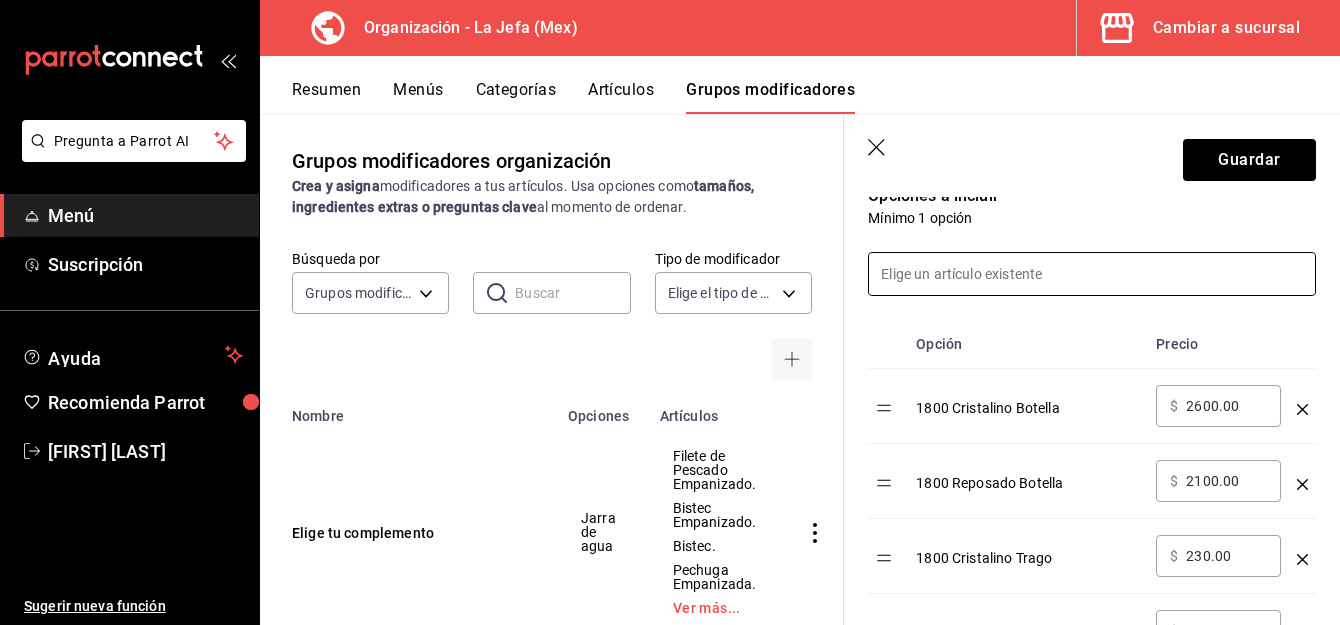 click at bounding box center [1092, 274] 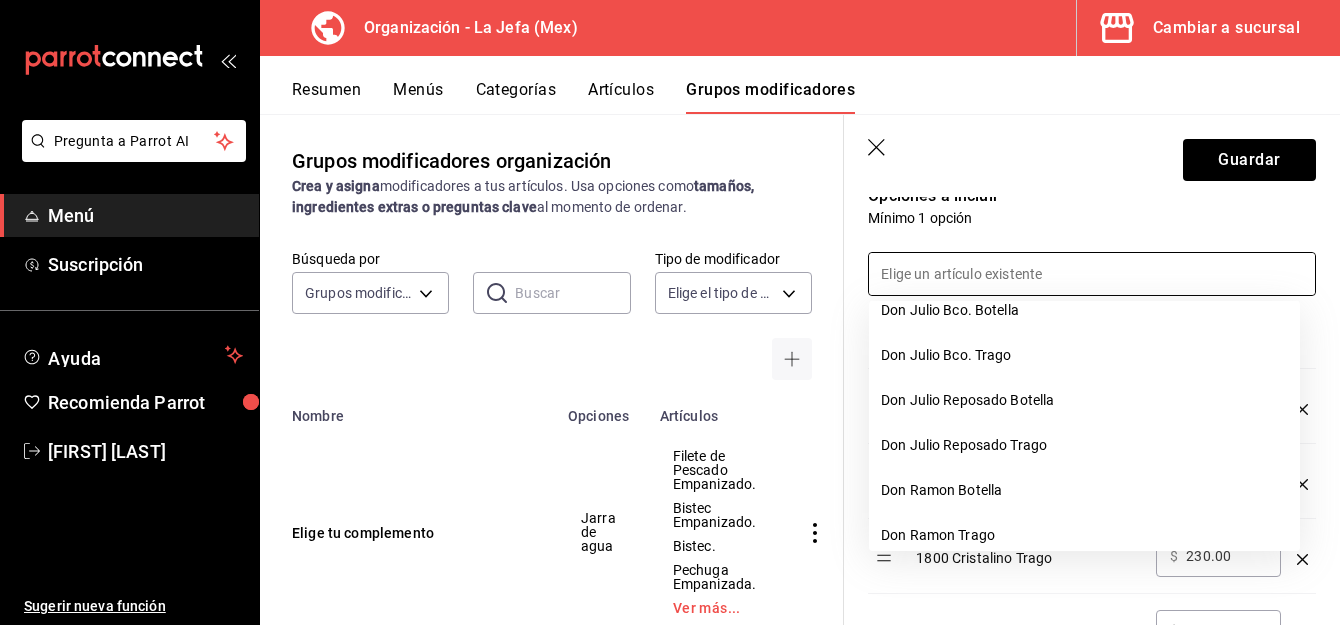 scroll, scrollTop: 4614, scrollLeft: 0, axis: vertical 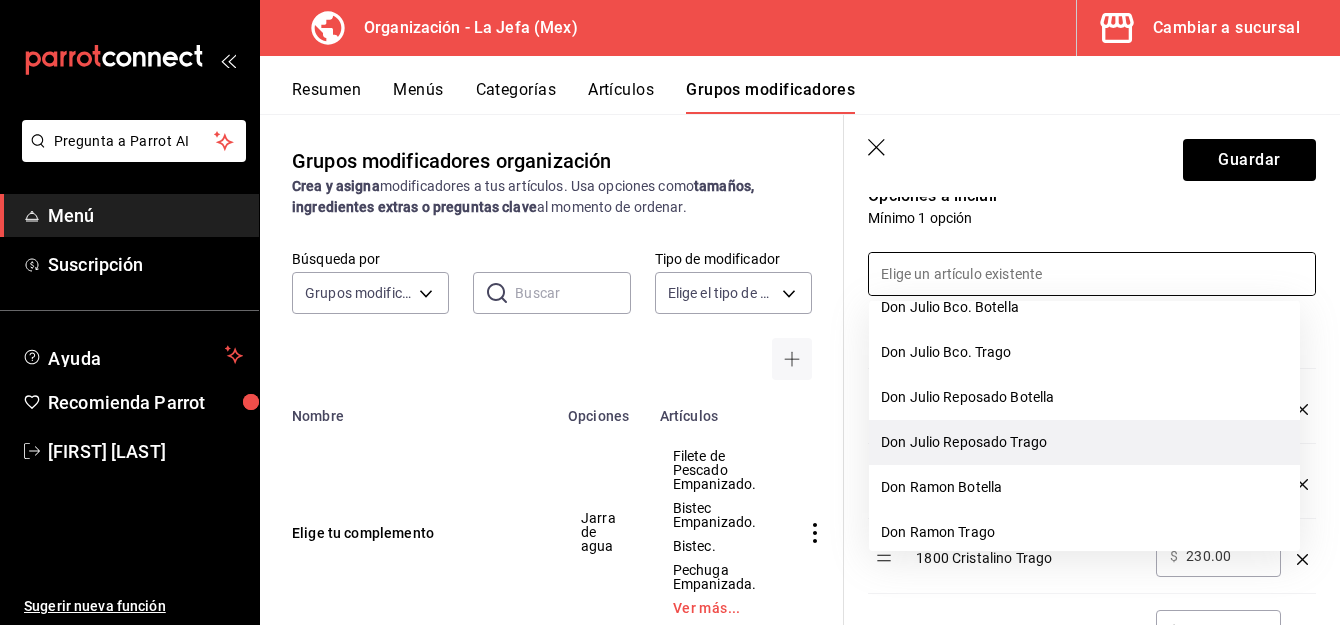 click on "Don Julio Reposado Trago" at bounding box center [1084, 442] 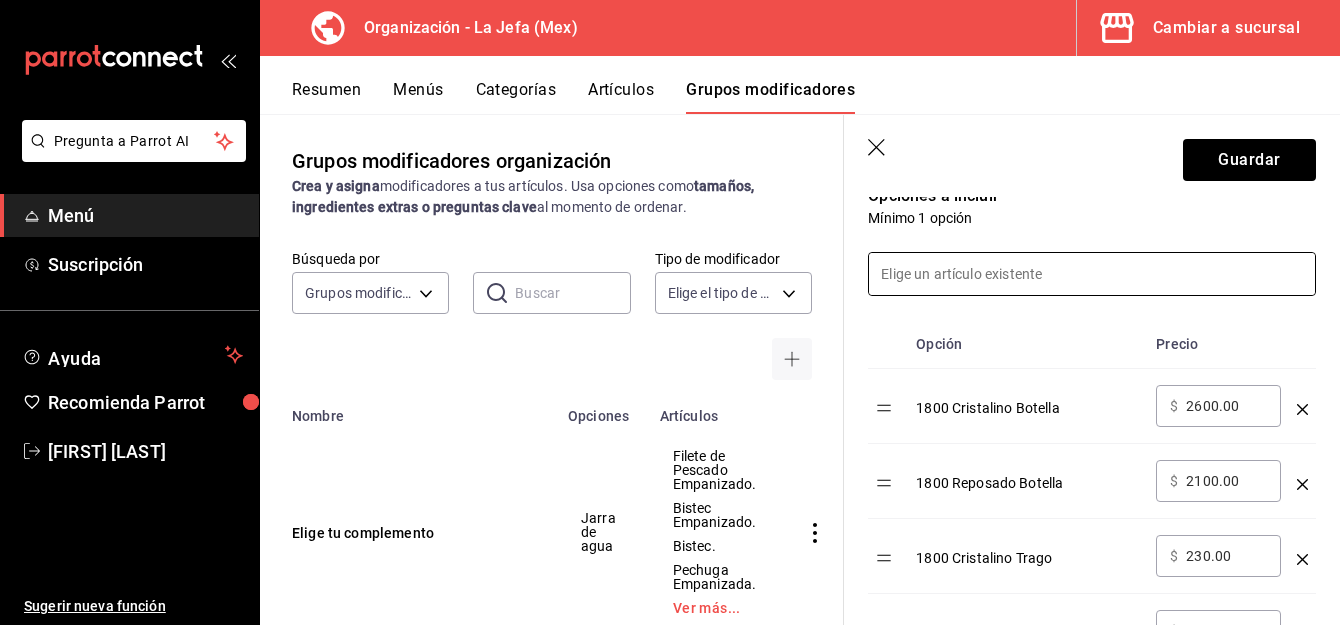 click at bounding box center (1092, 274) 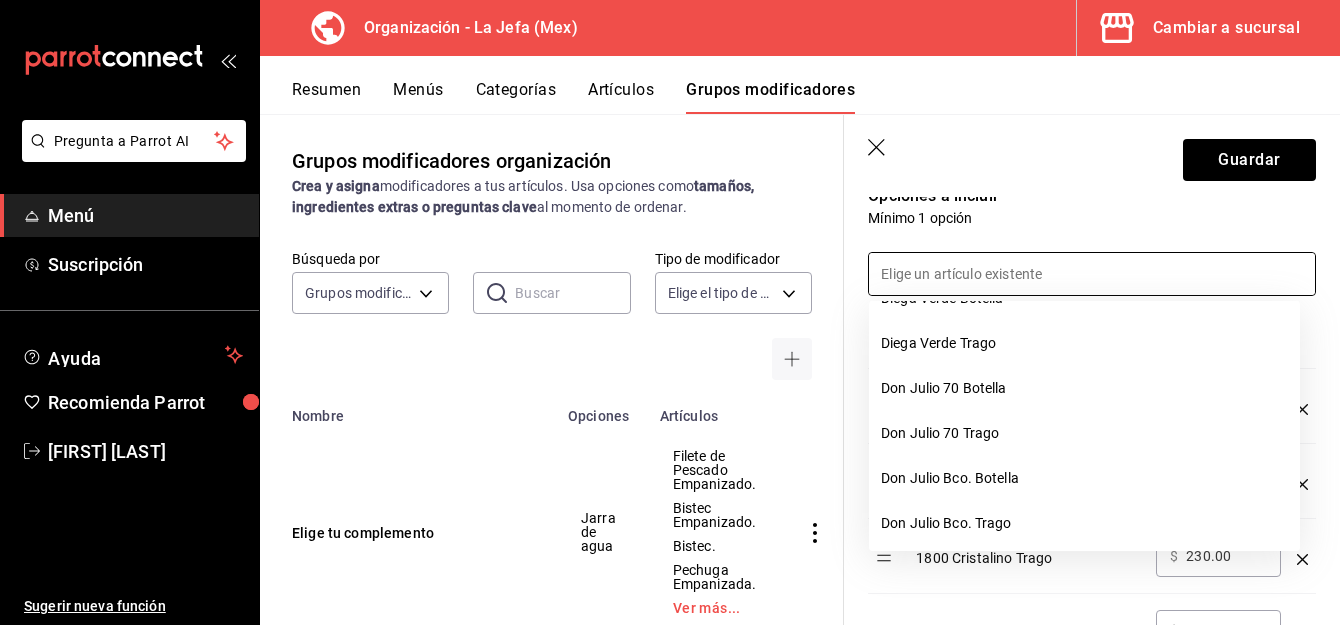 scroll, scrollTop: 4444, scrollLeft: 0, axis: vertical 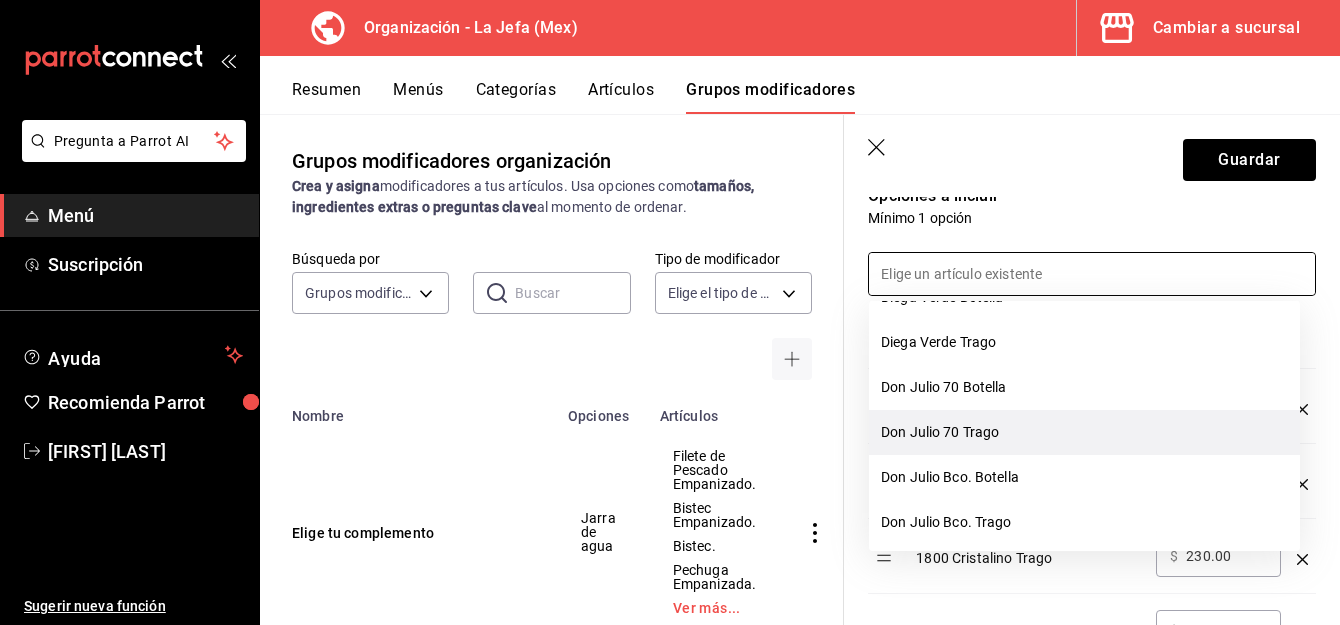 click on "Don Julio 70 Trago" at bounding box center (1084, 432) 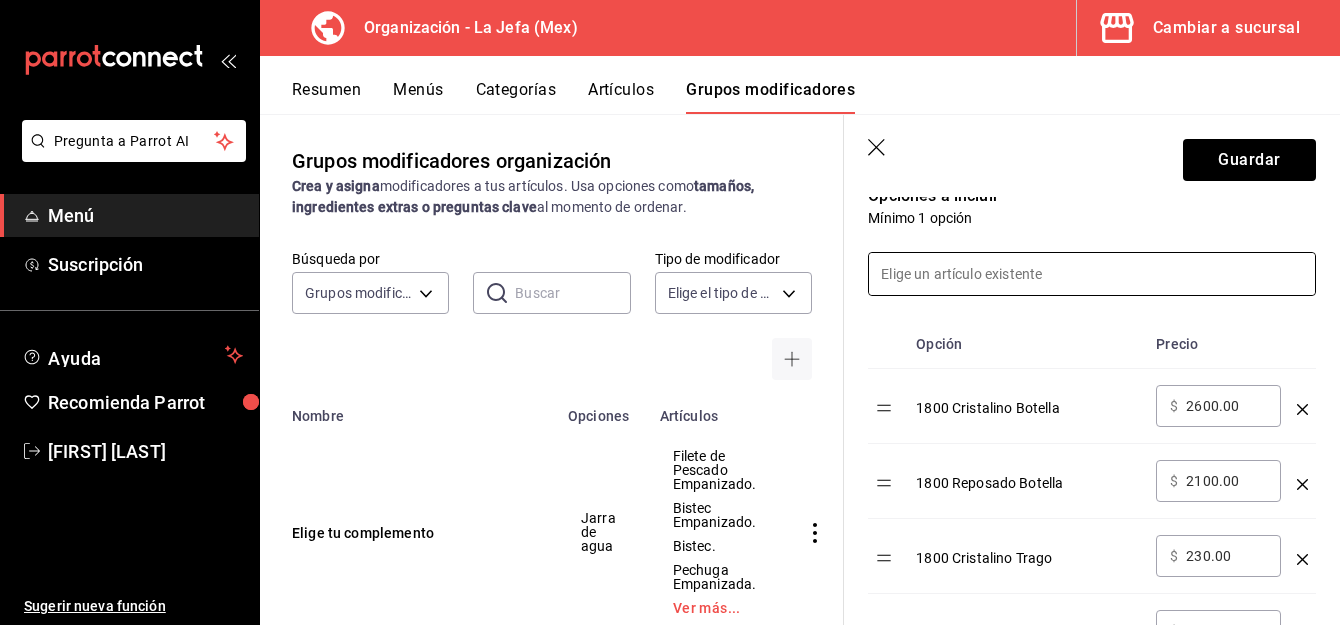click at bounding box center [1092, 274] 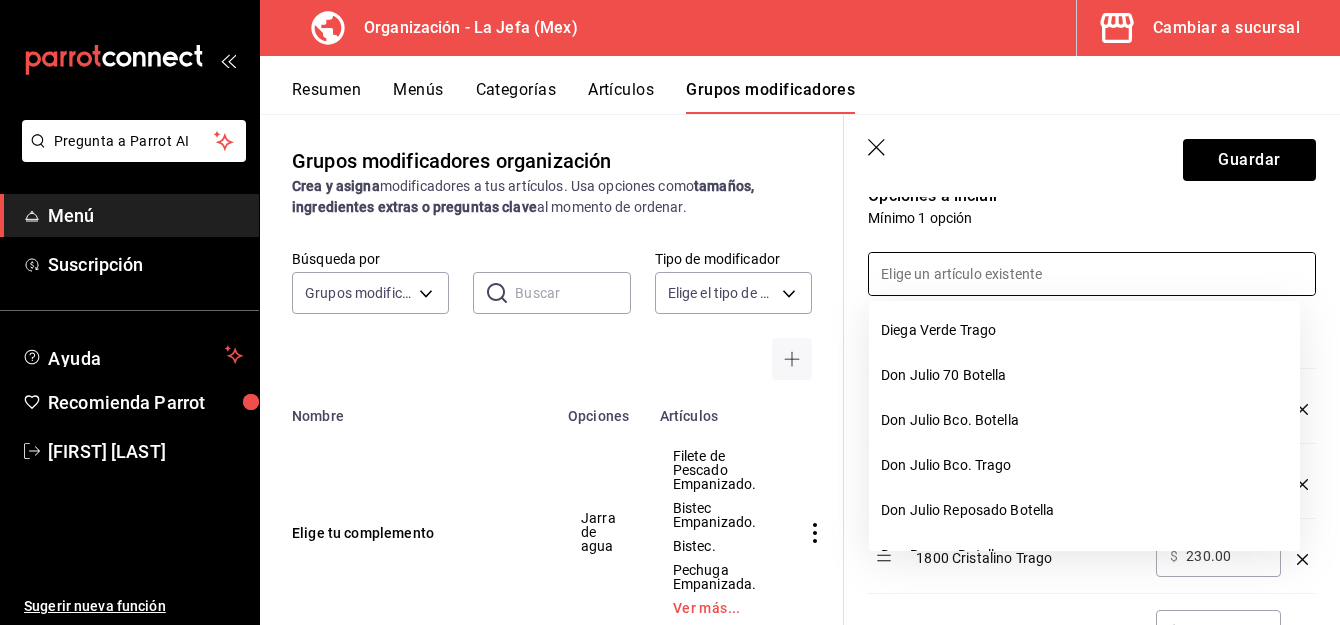 scroll, scrollTop: 4462, scrollLeft: 0, axis: vertical 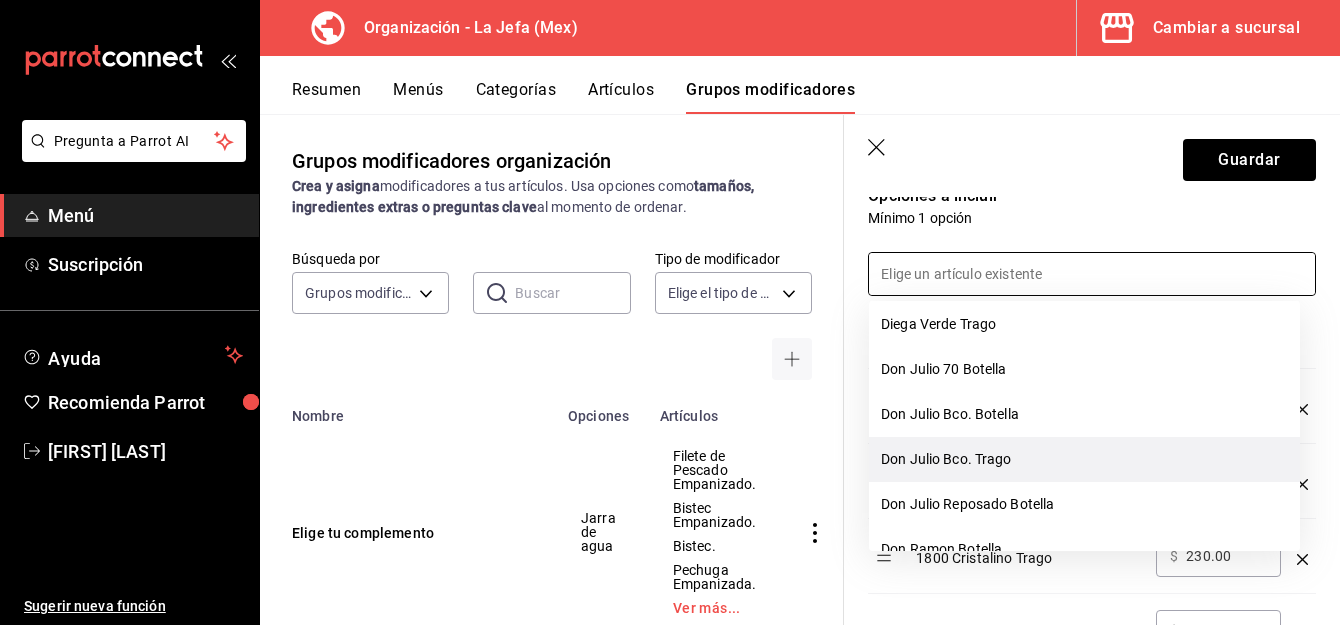 click on "Don Julio Bco. Trago" at bounding box center (1084, 459) 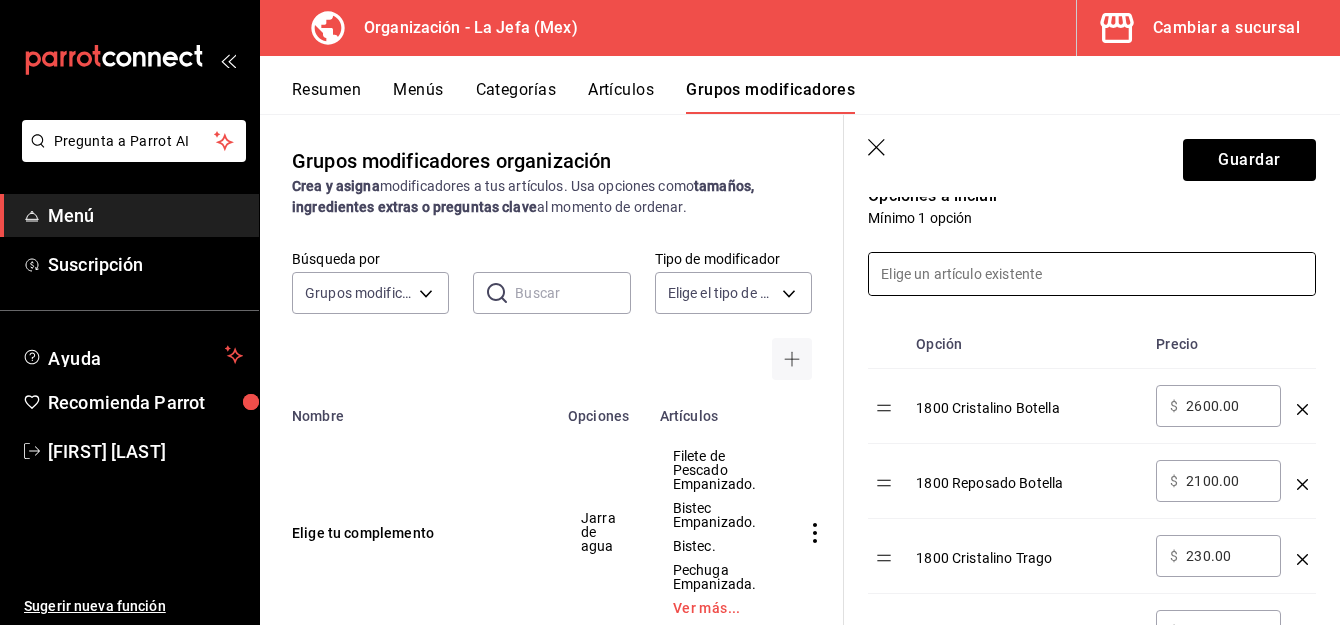 click at bounding box center (1092, 274) 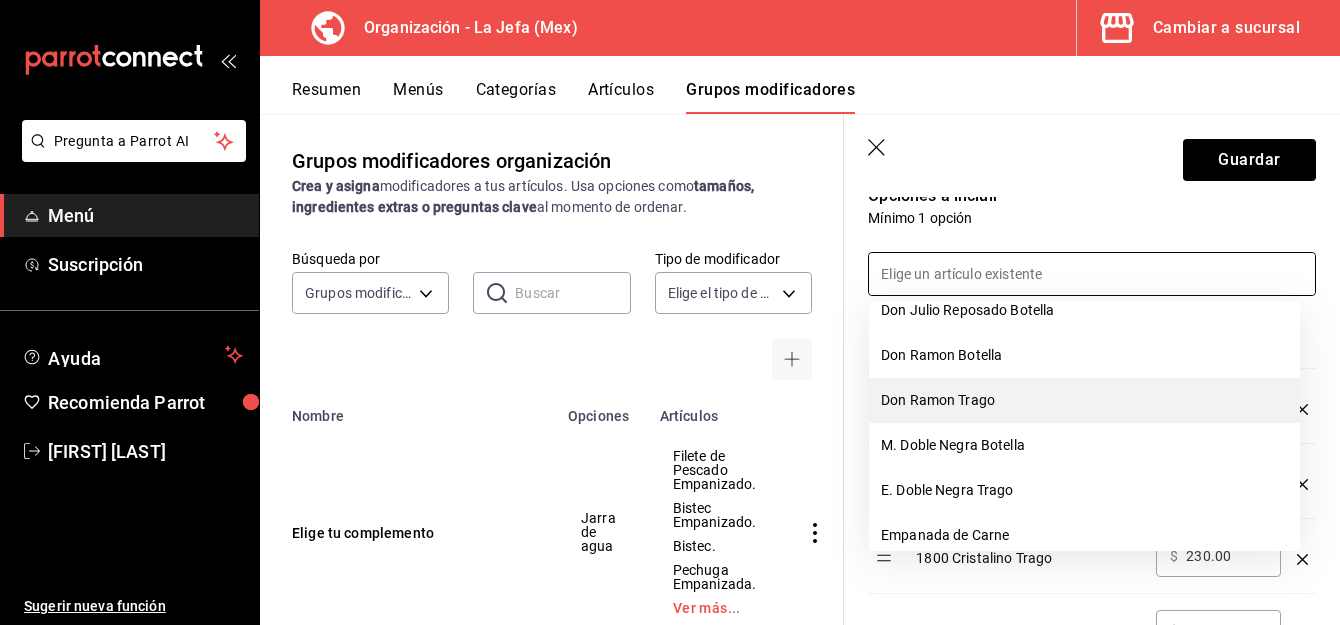 scroll, scrollTop: 4612, scrollLeft: 0, axis: vertical 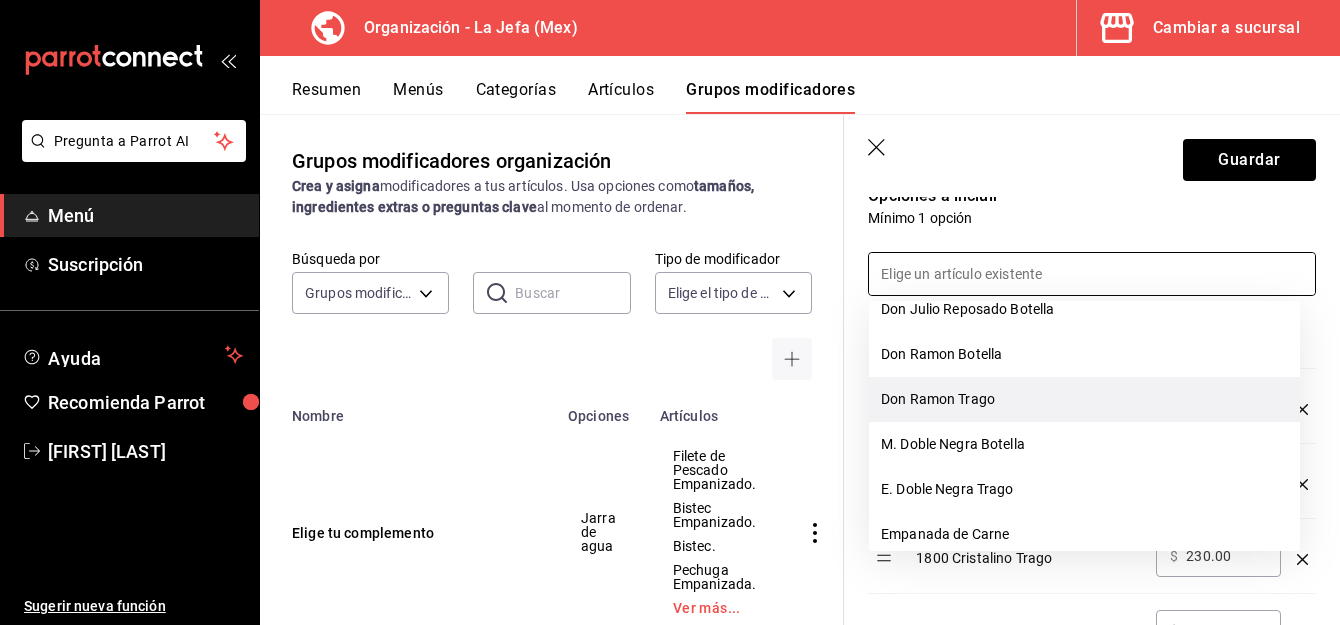 click on "Don Ramon Trago" at bounding box center (1084, 399) 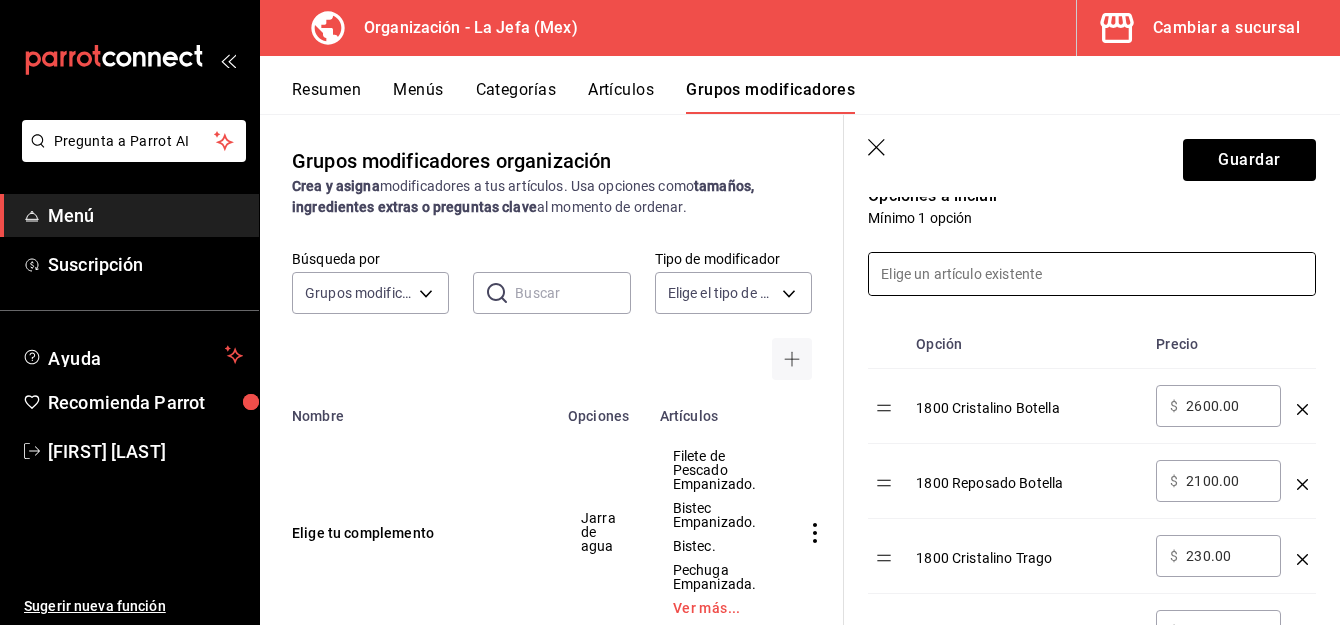 click at bounding box center [1092, 274] 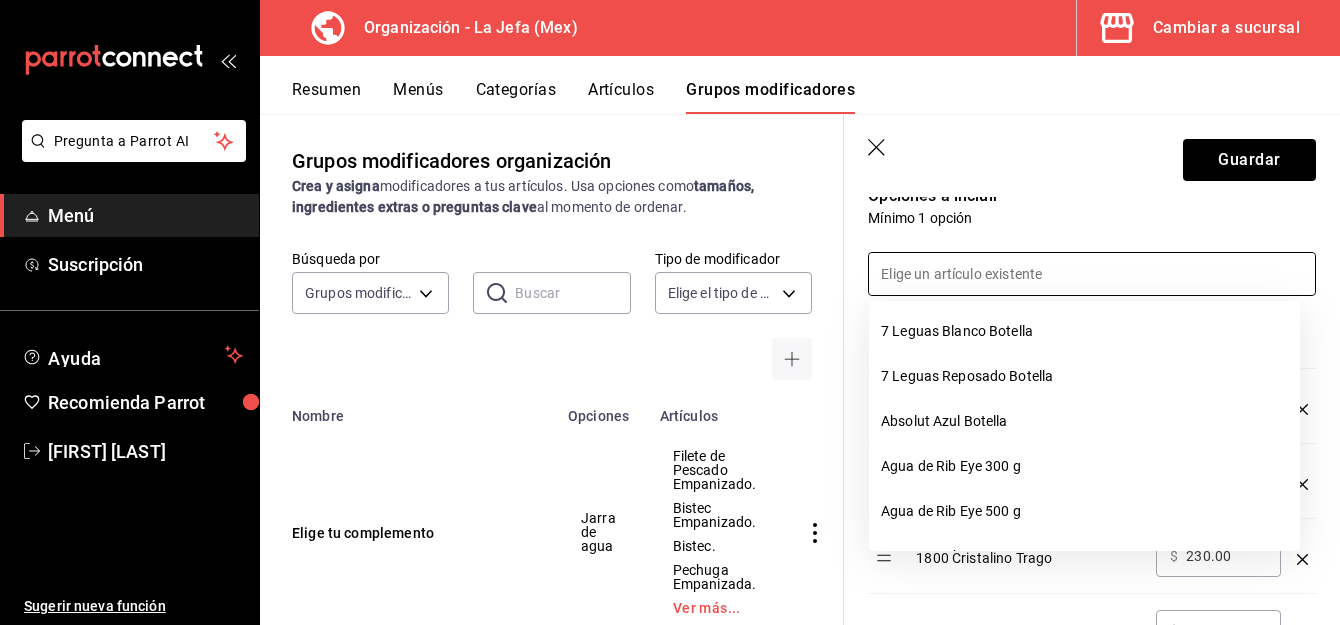 click at bounding box center [1092, 274] 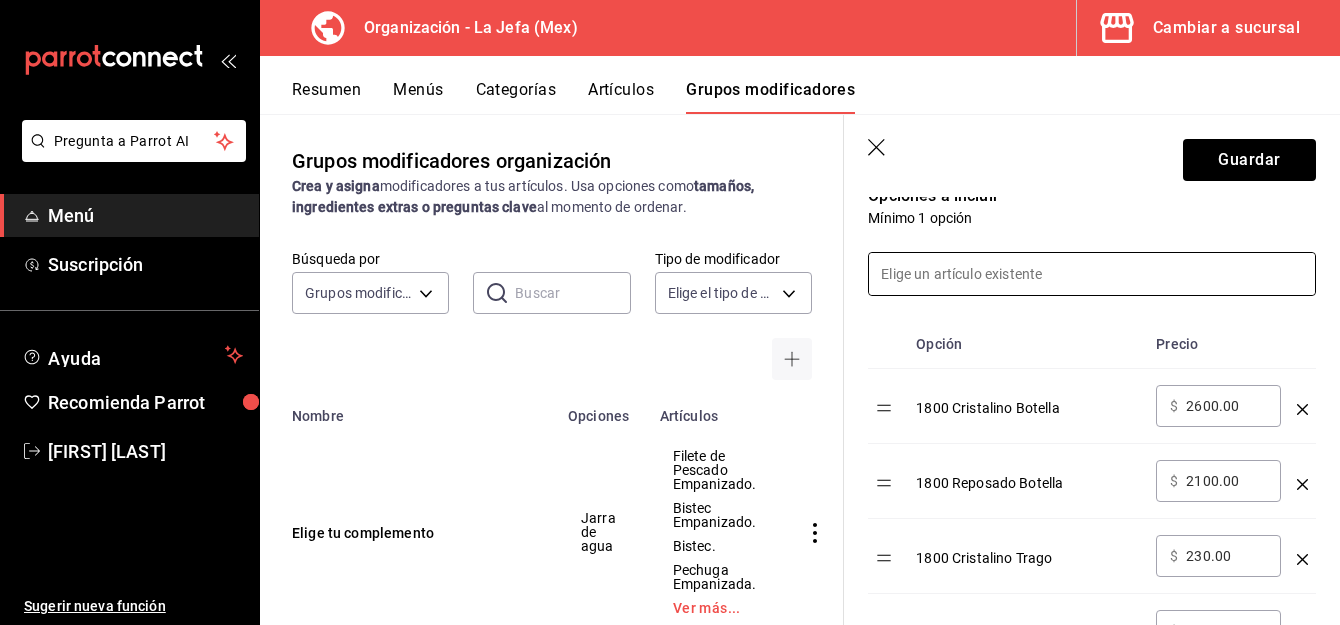 click at bounding box center [1092, 274] 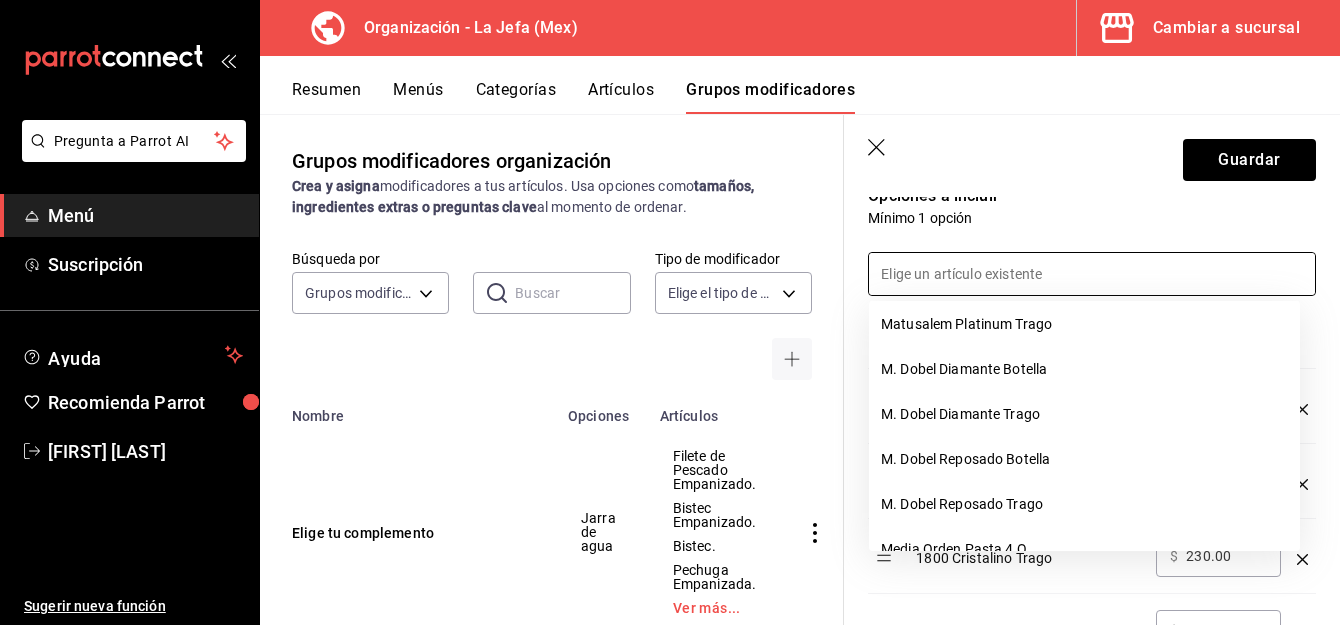 scroll, scrollTop: 9636, scrollLeft: 0, axis: vertical 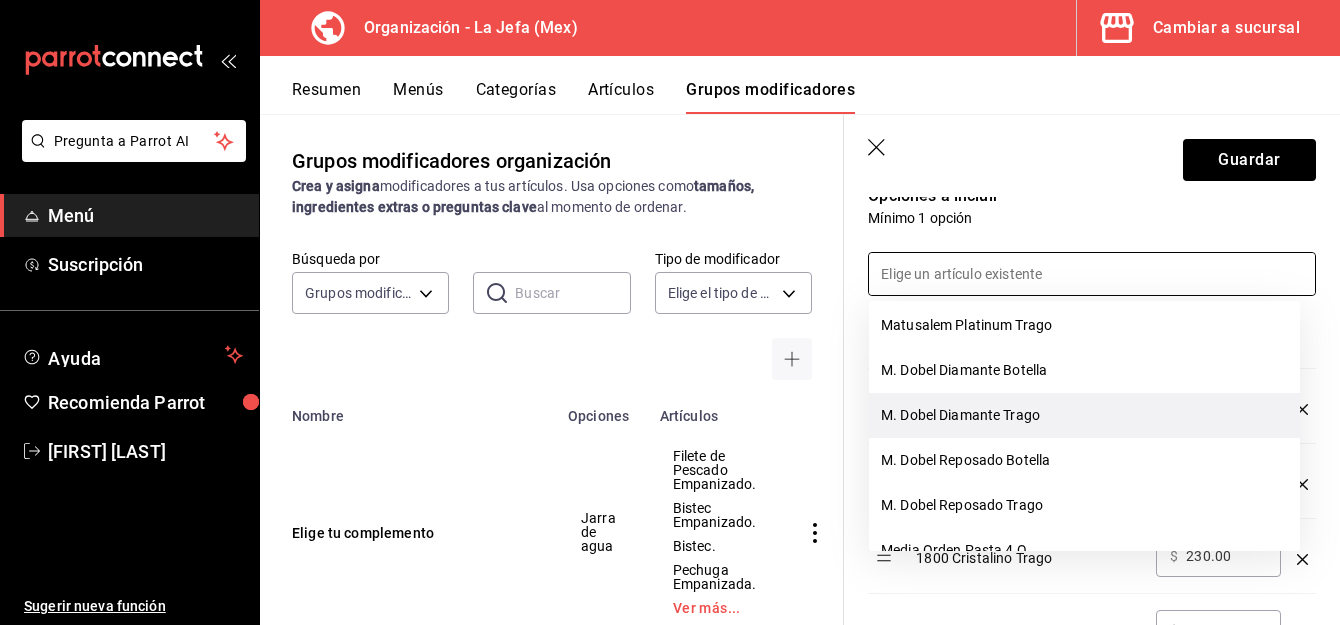 click on "M. Dobel Diamante Trago" at bounding box center [1084, 415] 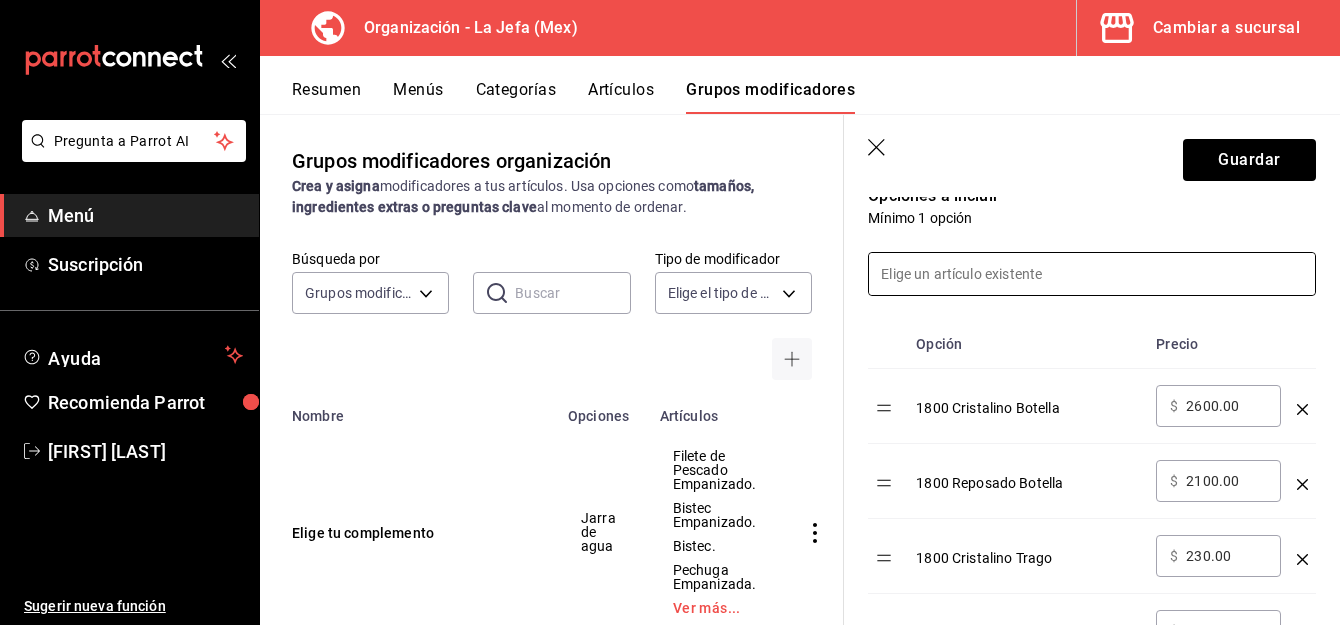 click at bounding box center [1092, 274] 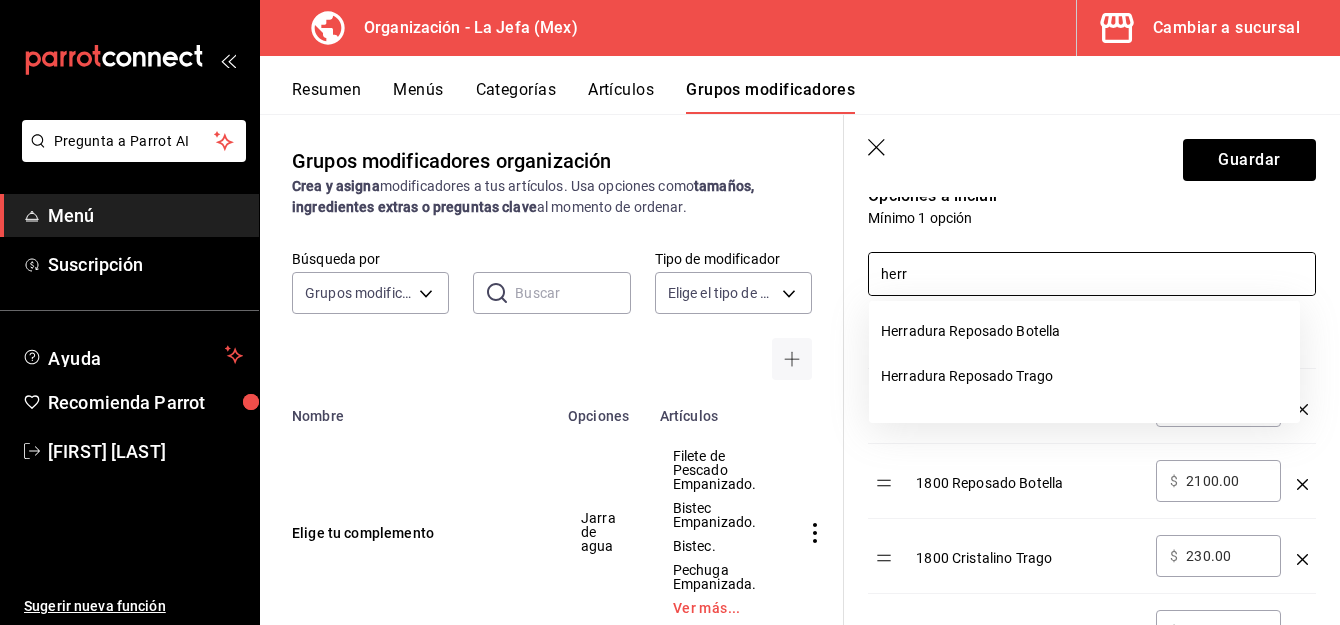 scroll, scrollTop: 0, scrollLeft: 0, axis: both 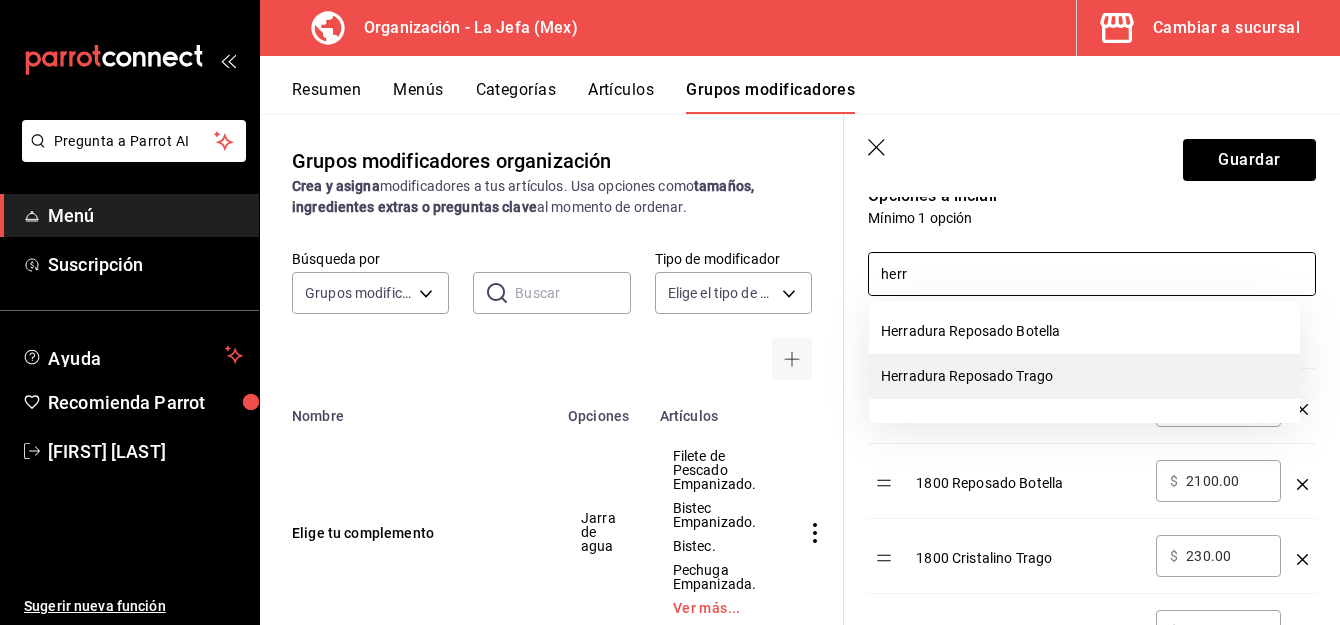 click on "Herradura Reposado Trago" at bounding box center (1084, 376) 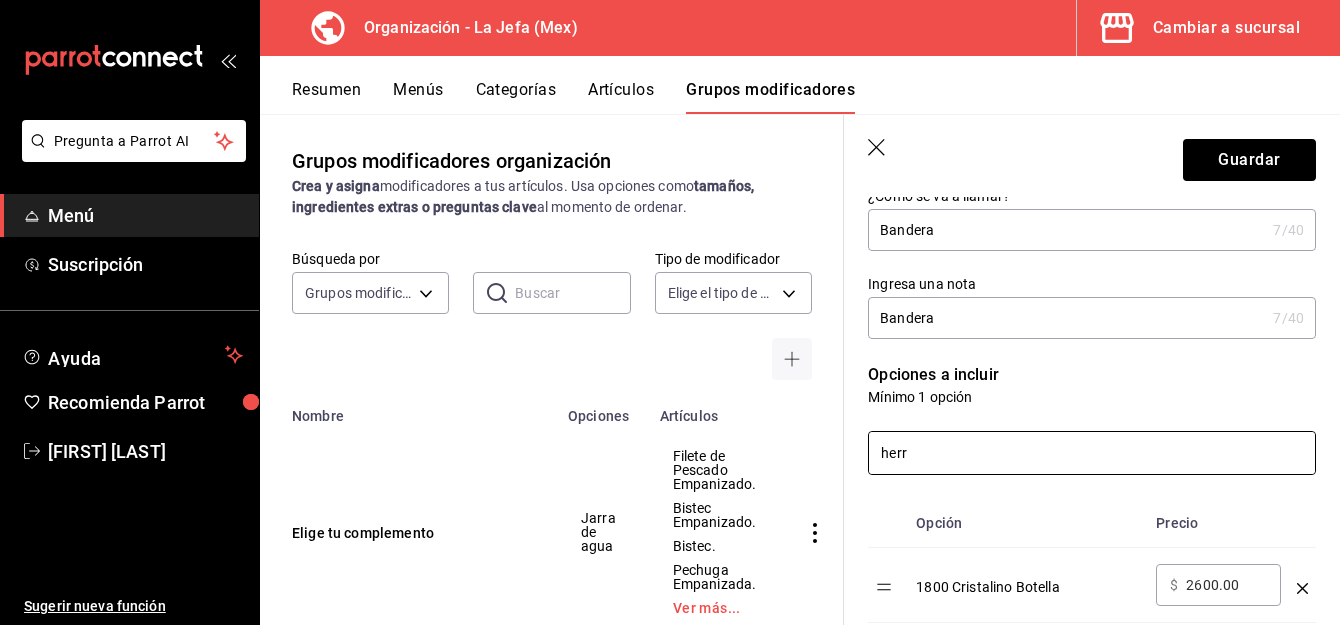 scroll, scrollTop: 257, scrollLeft: 0, axis: vertical 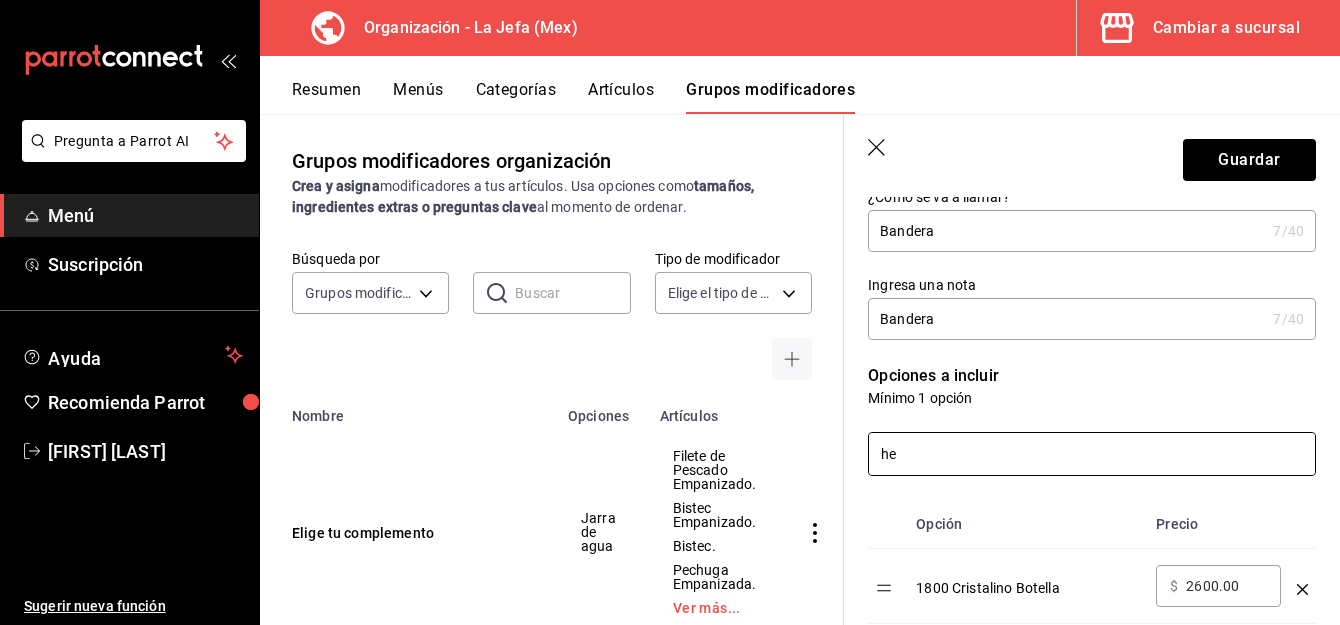 type on "h" 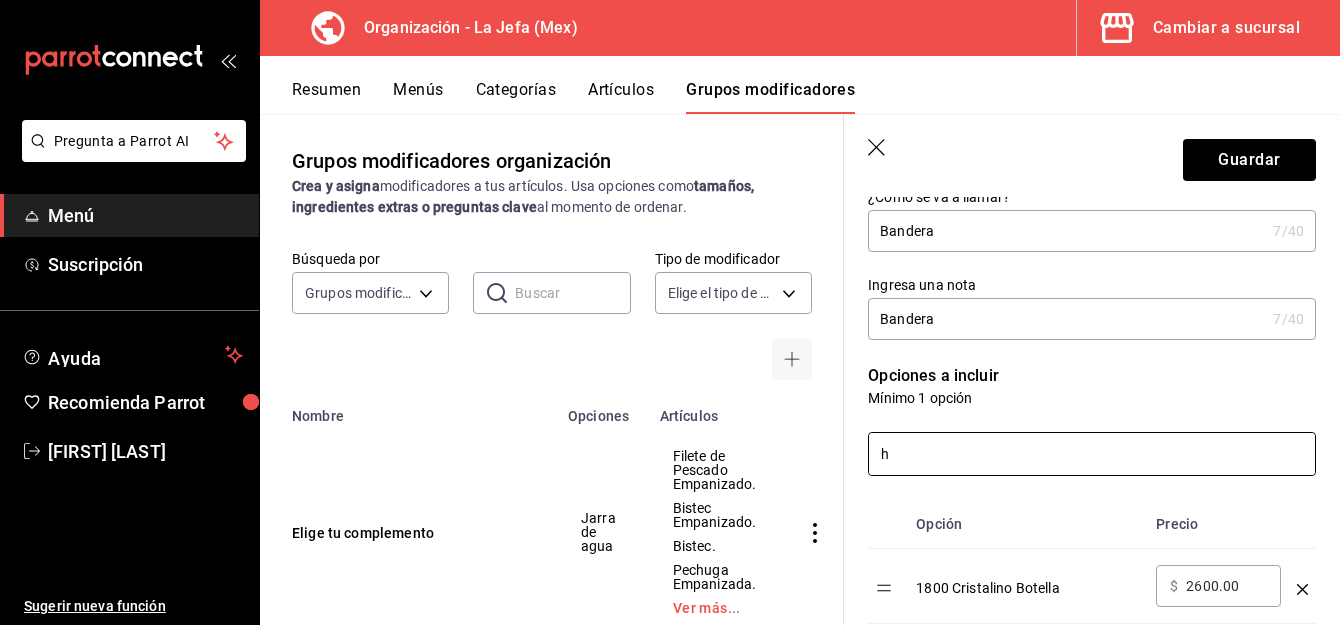 type 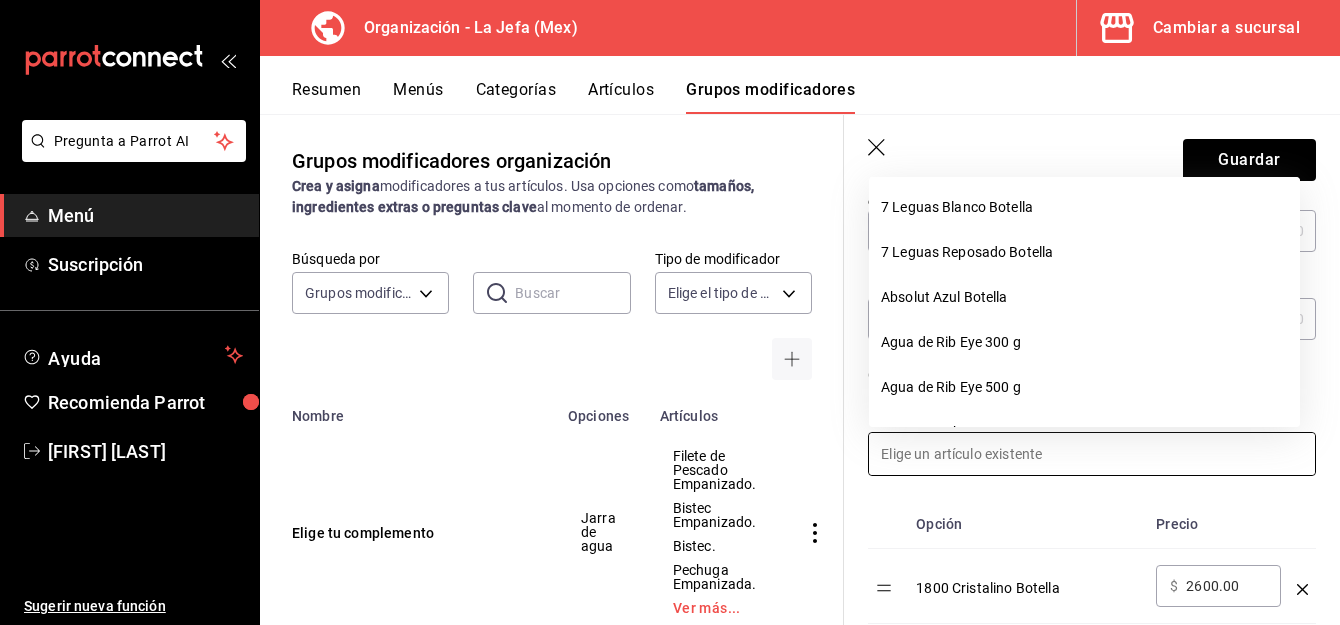 click at bounding box center (1092, 454) 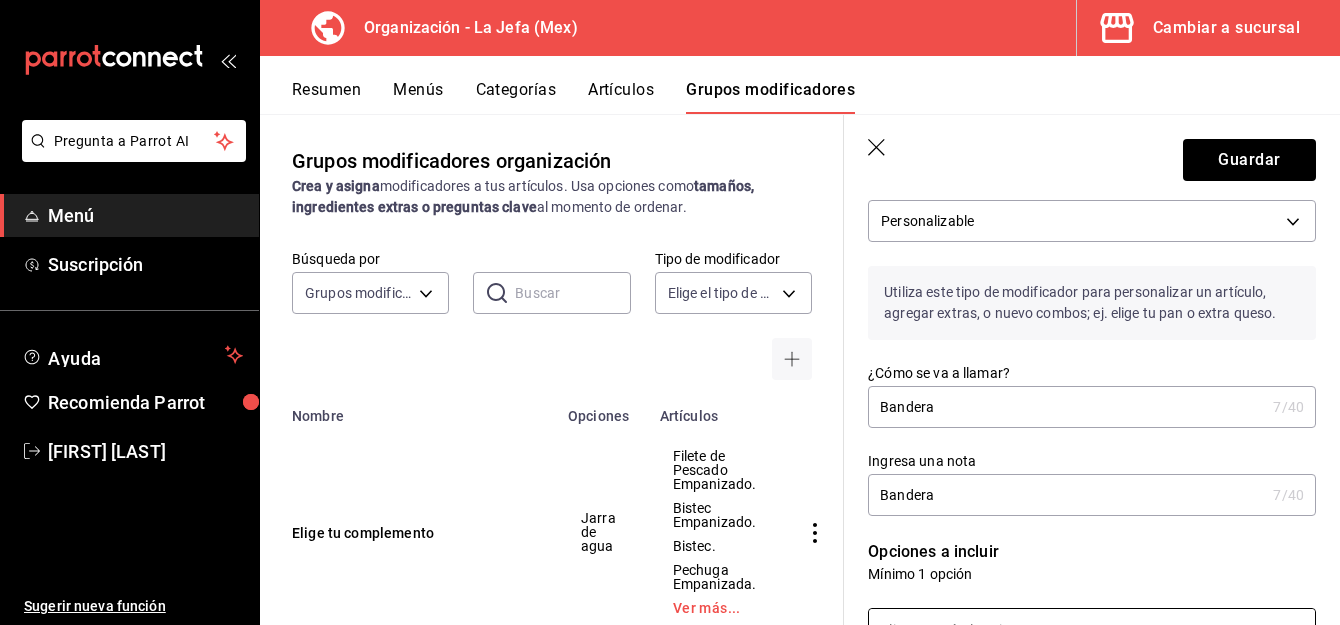 scroll, scrollTop: 0, scrollLeft: 0, axis: both 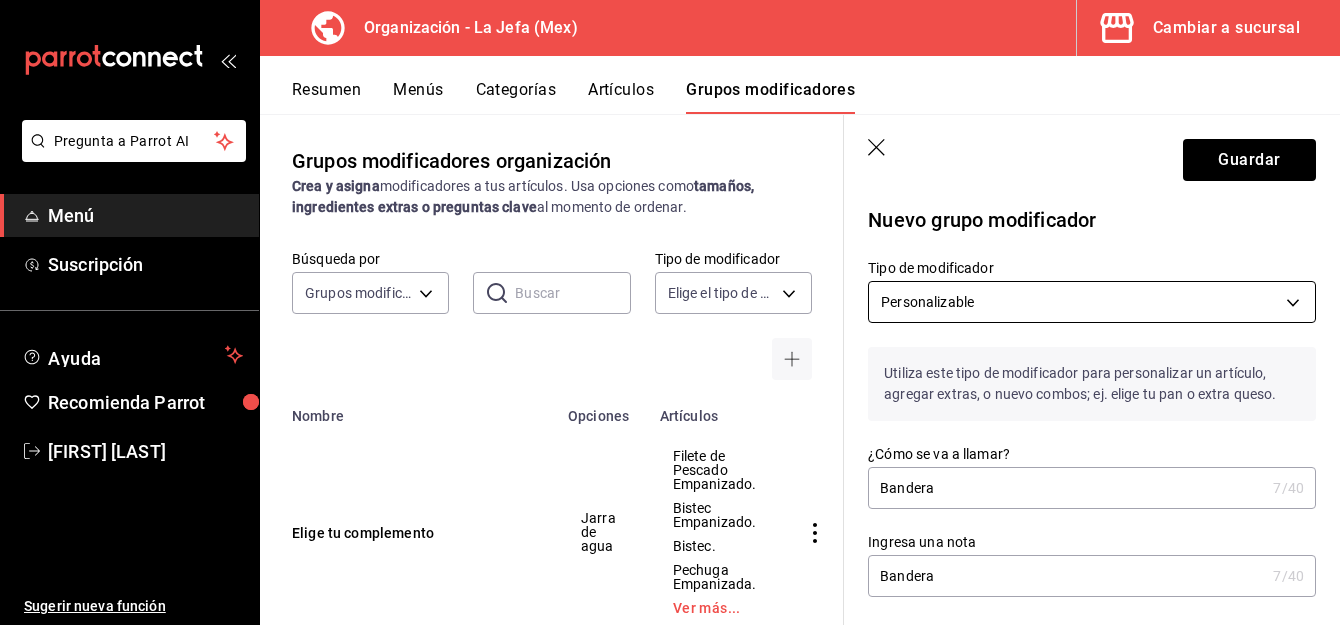 click on "Pregunta a Parrot AI Menú   Suscripción   Ayuda Recomienda Parrot   Luis Alfredo   Sugerir nueva función   Organización - La Jefa (Mex) Cambiar a sucursal Resumen Menús Categorías Artículos Grupos modificadores Grupos modificadores organización Crea y asigna  modificadores a tus artículos. Usa opciones como  tamaños, ingredientes extras o preguntas clave  al momento de ordenar. Búsqueda por Grupos modificadores GROUP ​ ​ Tipo de modificador Elige el tipo de modificador Nombre Opciones Artículos Elige tu complemento Jarra de agua Filete de Pescado Empanizado. Bistec Empanizado. Bistec. Pechuga Empanizada. Ver más... Queso Extra Si. Rib Eye Lengua Molleja Arrachera Ver más... Sopa o Crema del día? Sopa del día Crema del día Filete de Pescado Empanizado. Bistec Empanizado. Bistec. Pechuga Empanizada. Ver más... Guardar Nuevo grupo modificador Tipo de modificador Personalizable CUSTOMIZABLE ¿Cómo se va a llamar? Bandera 7 /40 ¿Cómo se va a llamar? Ingresa una nota Bandera 7 /40 Opción $" at bounding box center [670, 312] 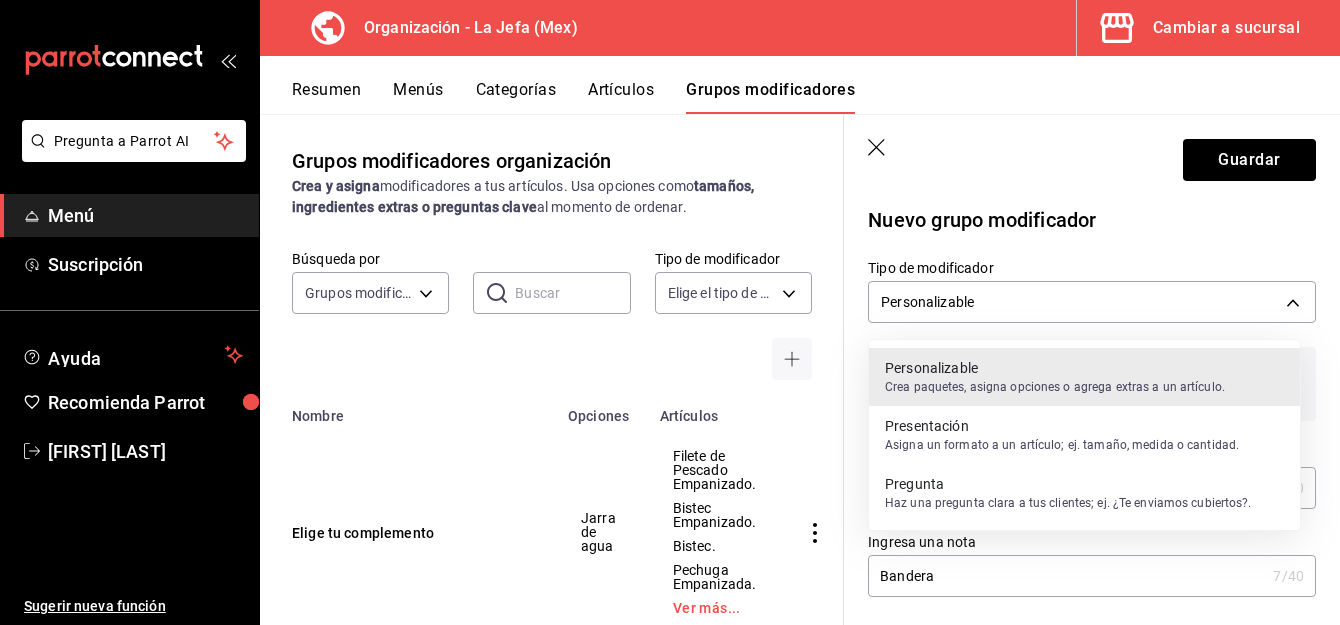 click on "Crea paquetes, asigna opciones o agrega extras a un artículo." at bounding box center [1055, 387] 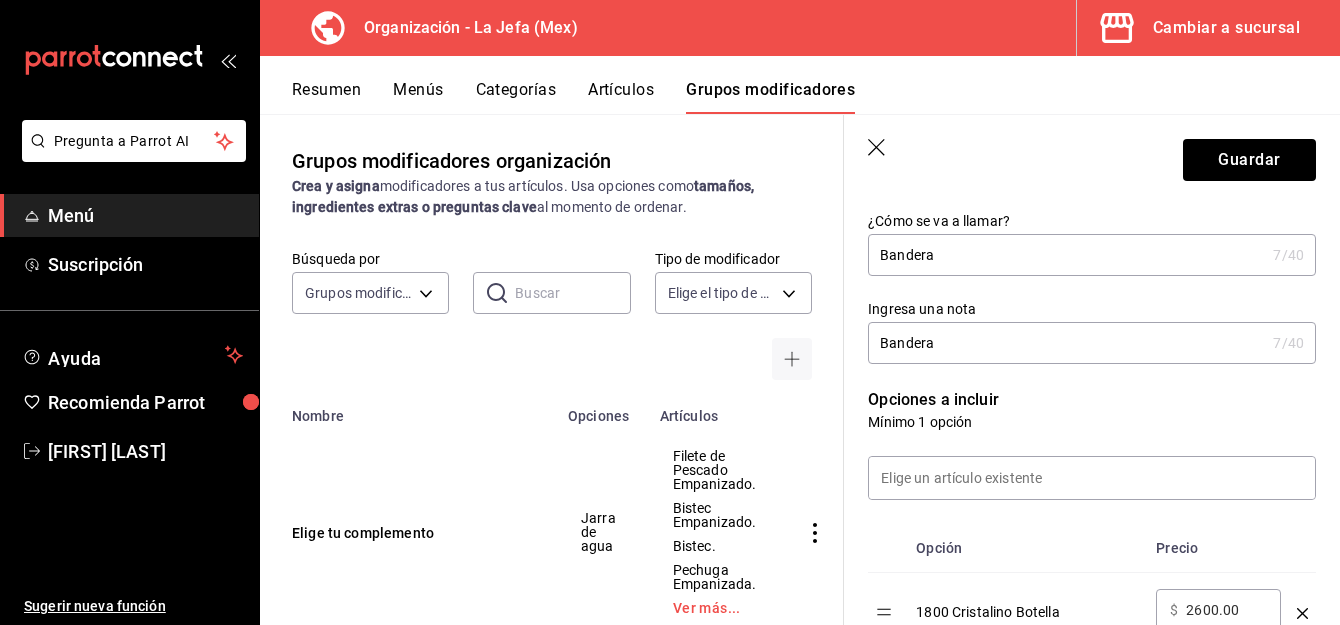 scroll, scrollTop: 235, scrollLeft: 0, axis: vertical 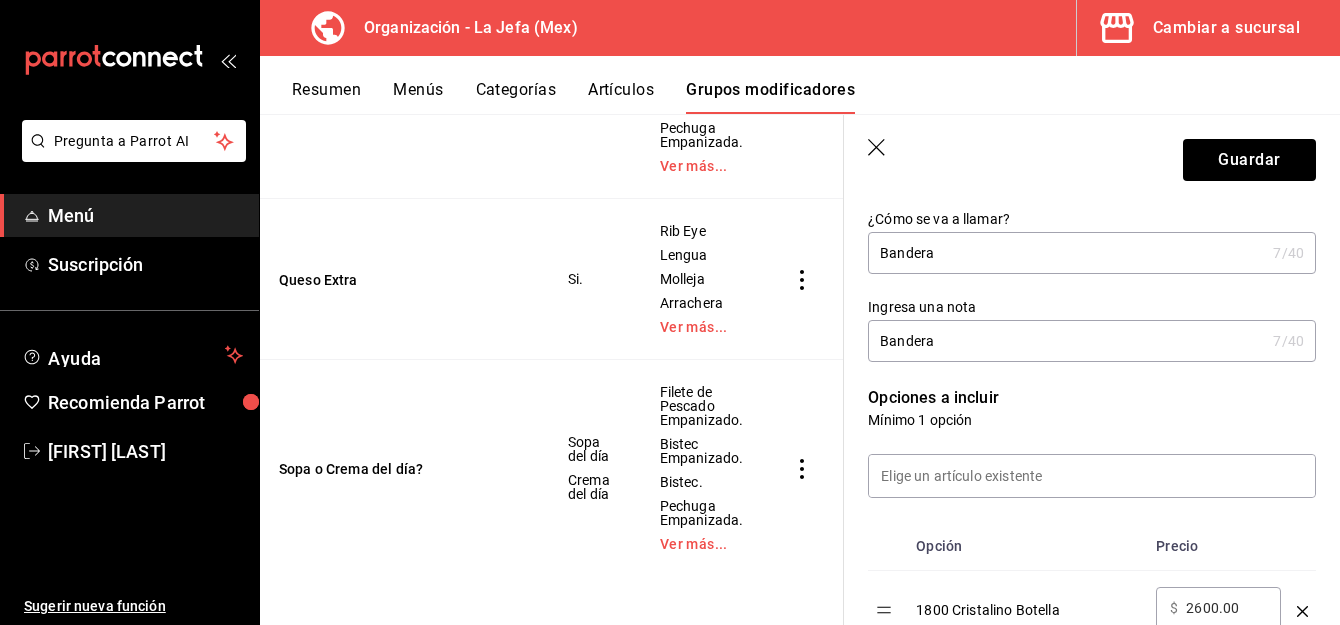click 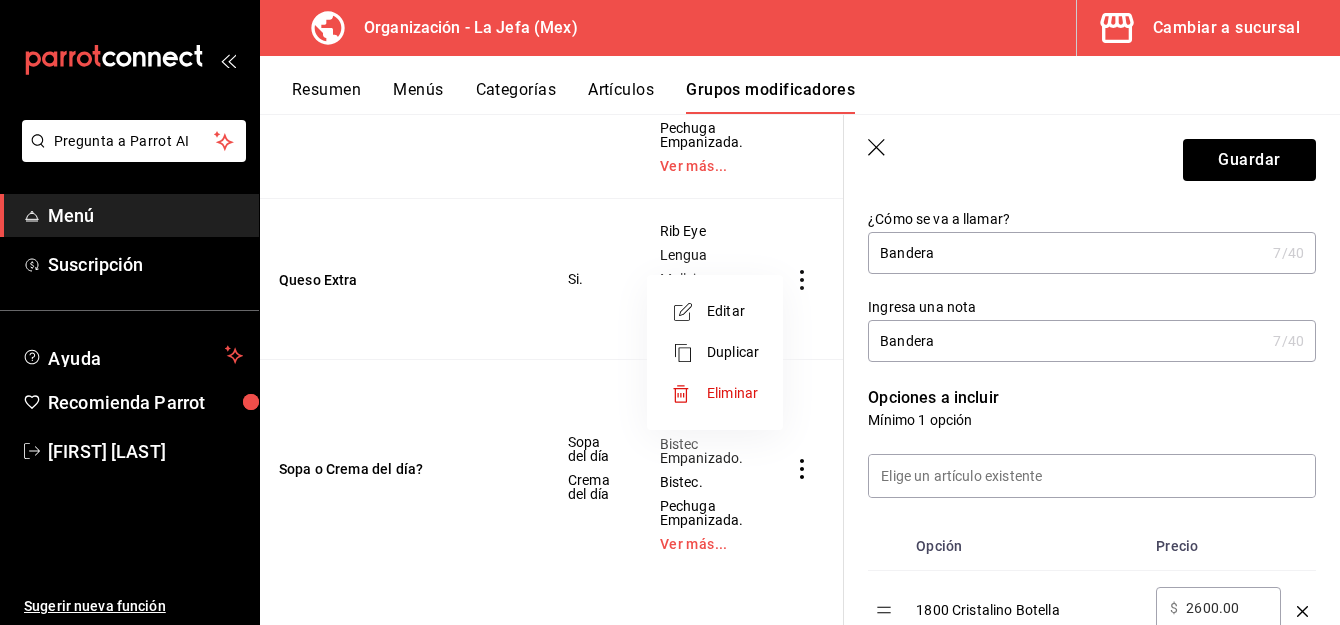 click at bounding box center [670, 312] 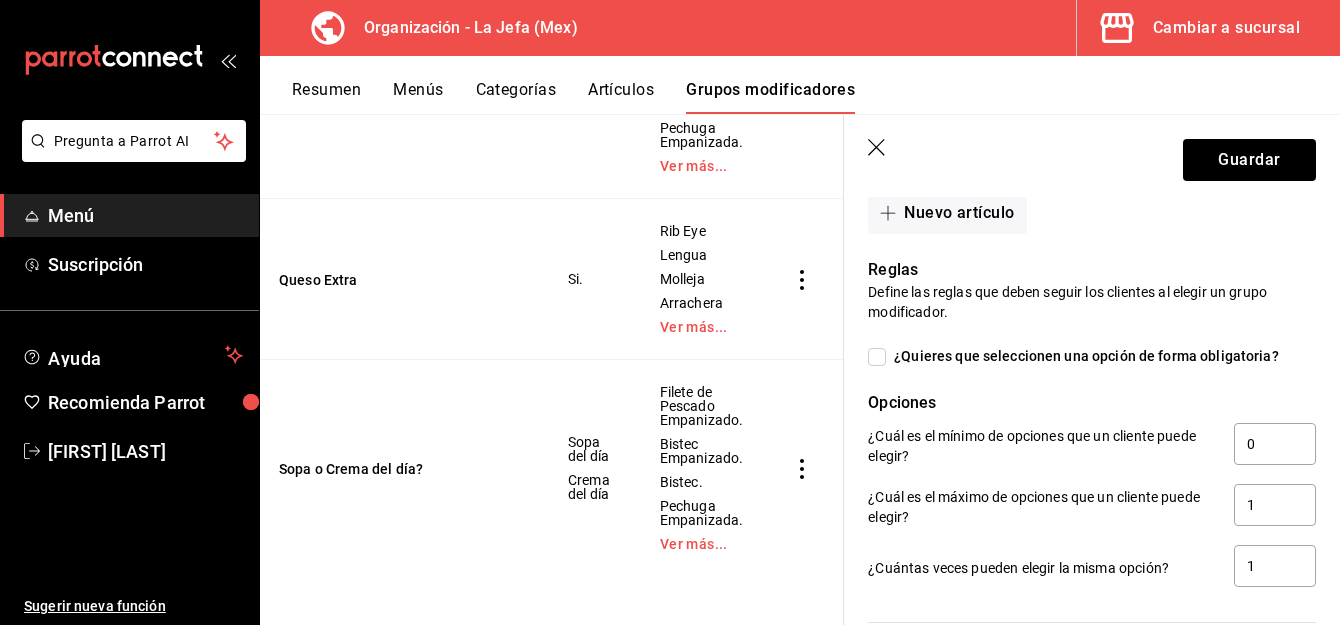 scroll, scrollTop: 1765, scrollLeft: 0, axis: vertical 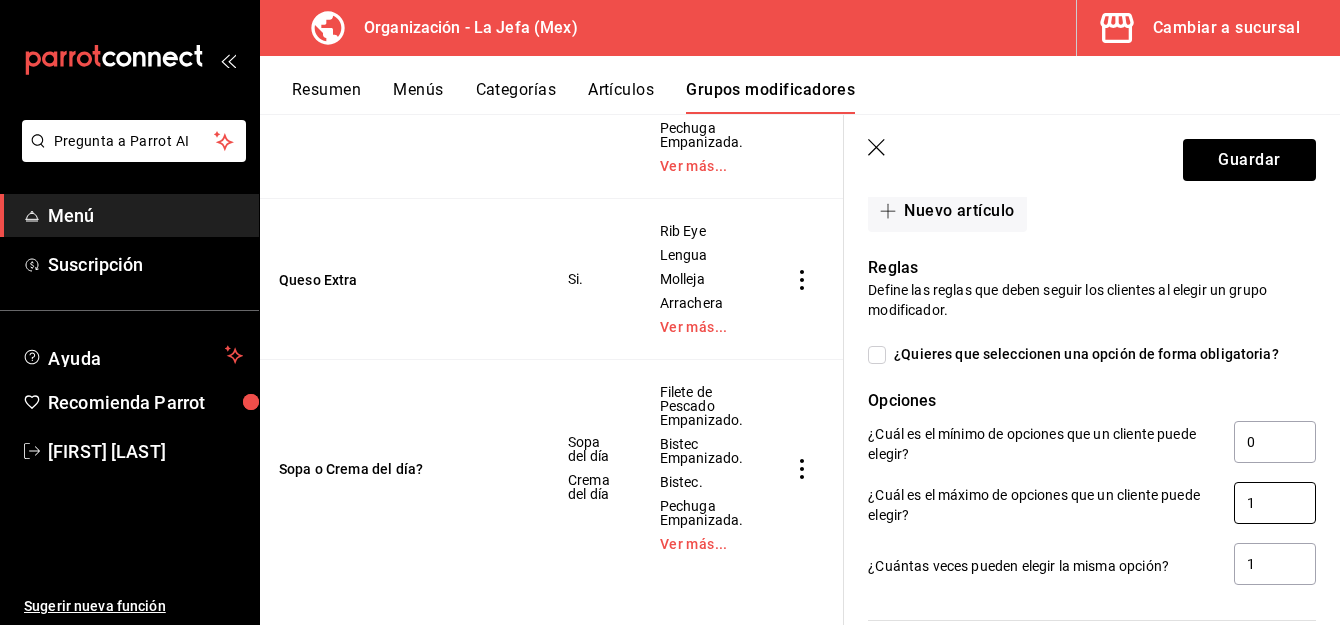 click on "1" at bounding box center [1275, 503] 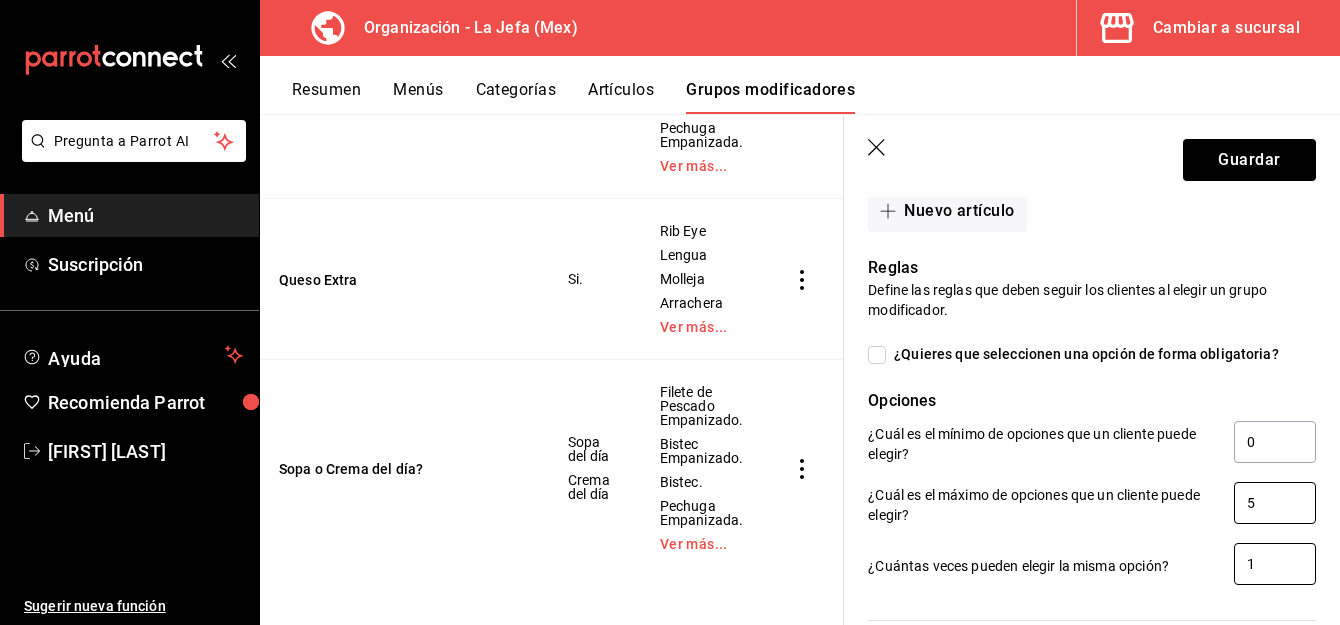 type on "5" 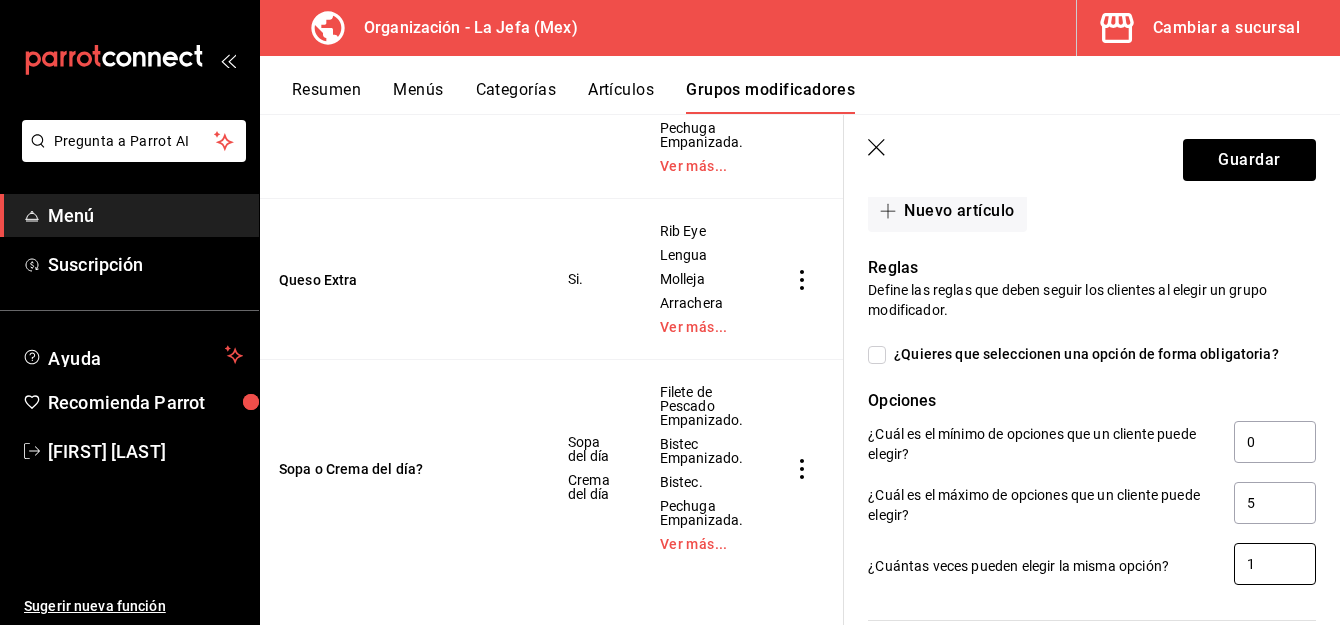click on "1" at bounding box center [1275, 564] 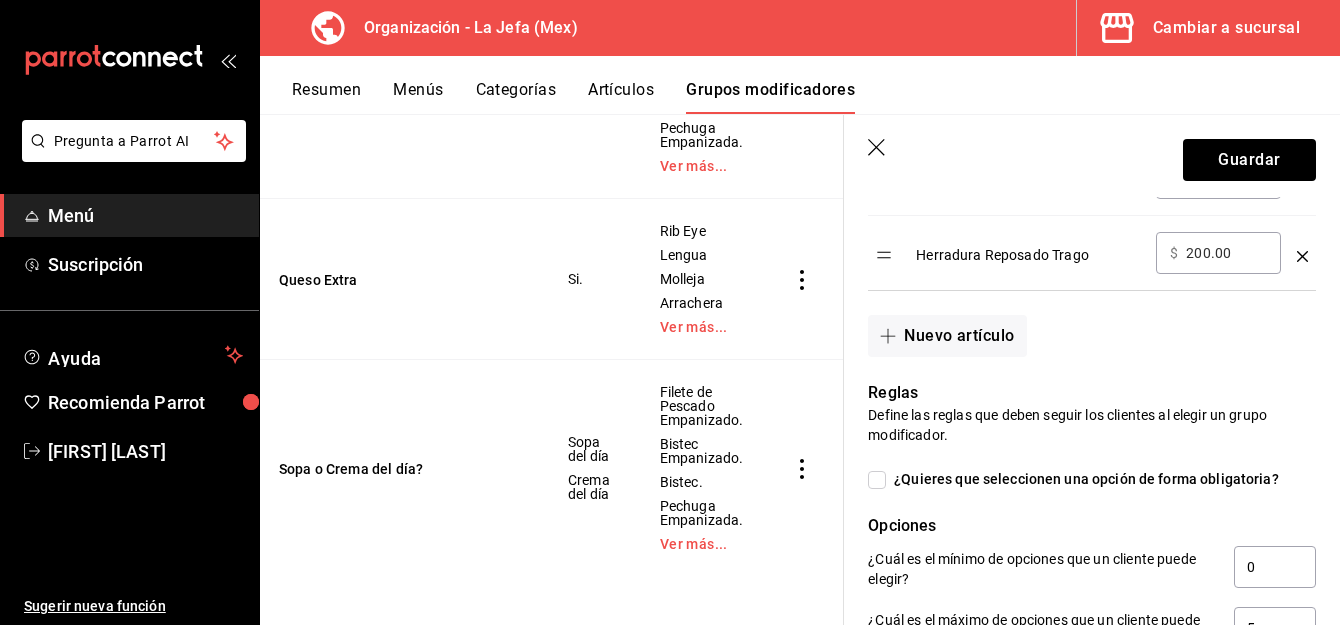 scroll, scrollTop: 1606, scrollLeft: 0, axis: vertical 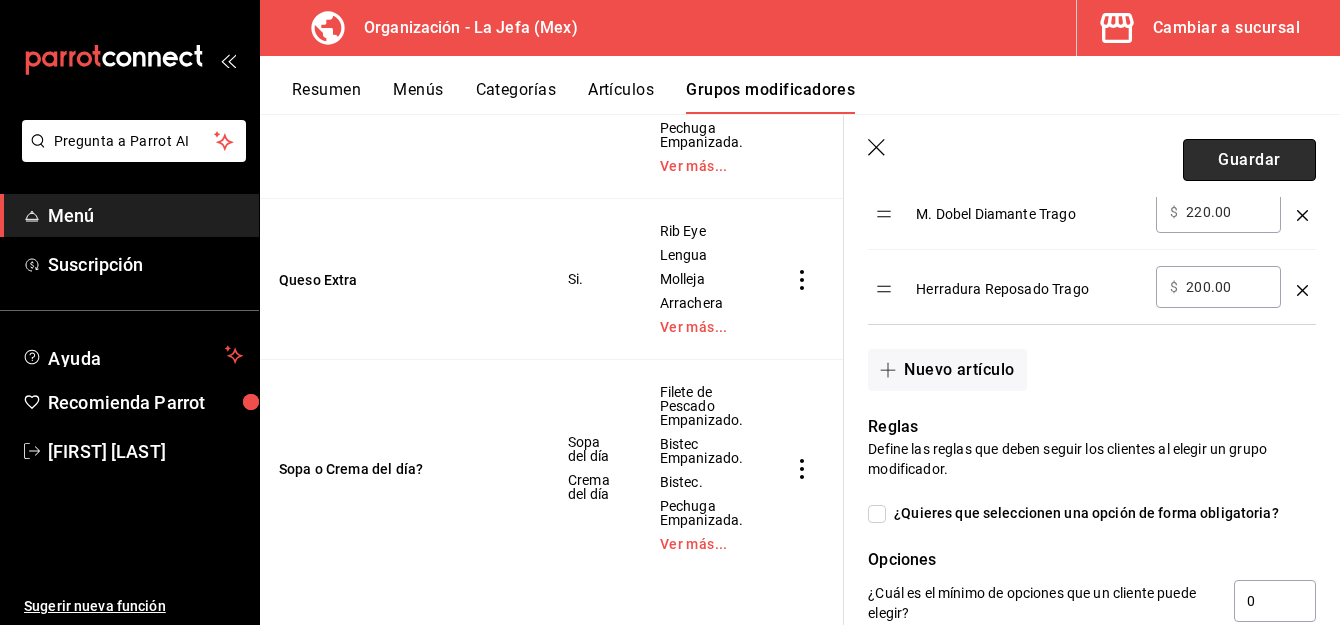 click on "Guardar" at bounding box center (1249, 160) 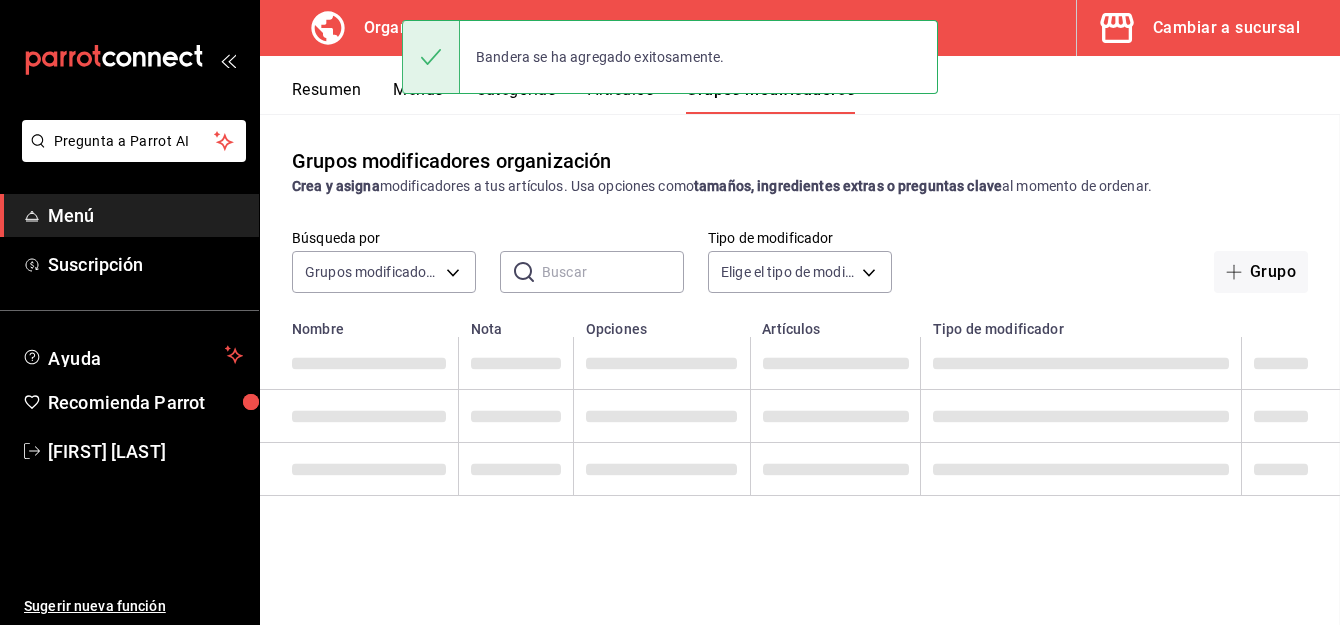 scroll, scrollTop: 0, scrollLeft: 0, axis: both 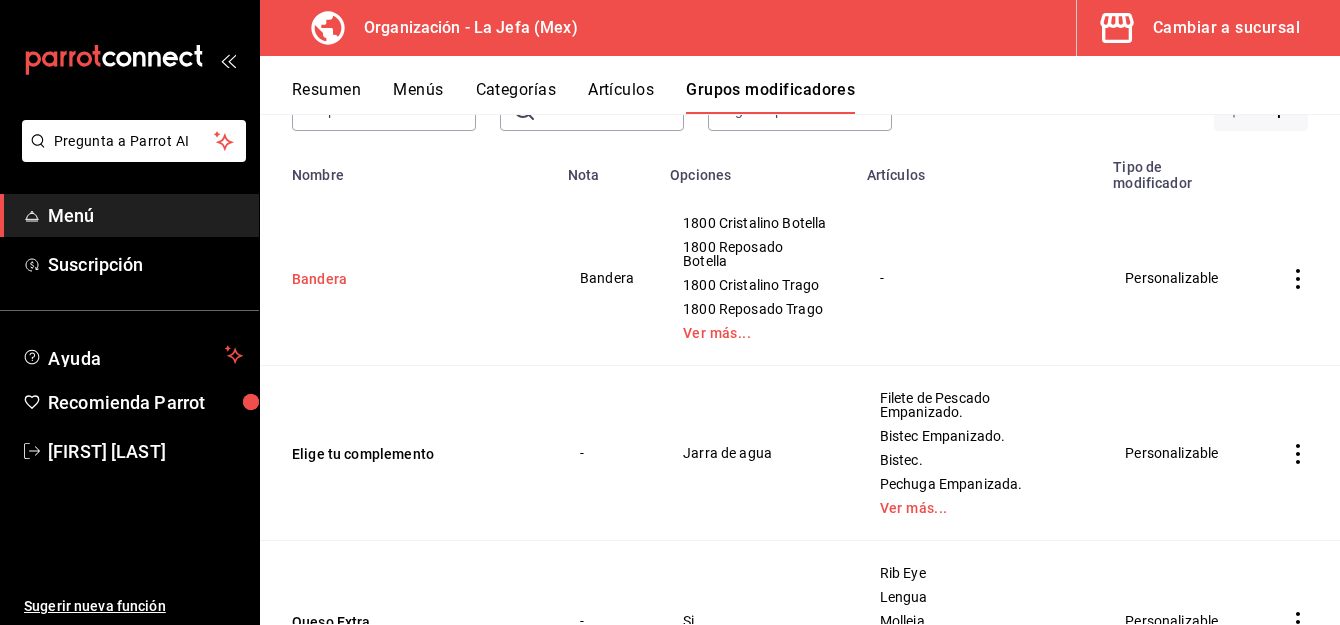 click on "Bandera" at bounding box center [412, 279] 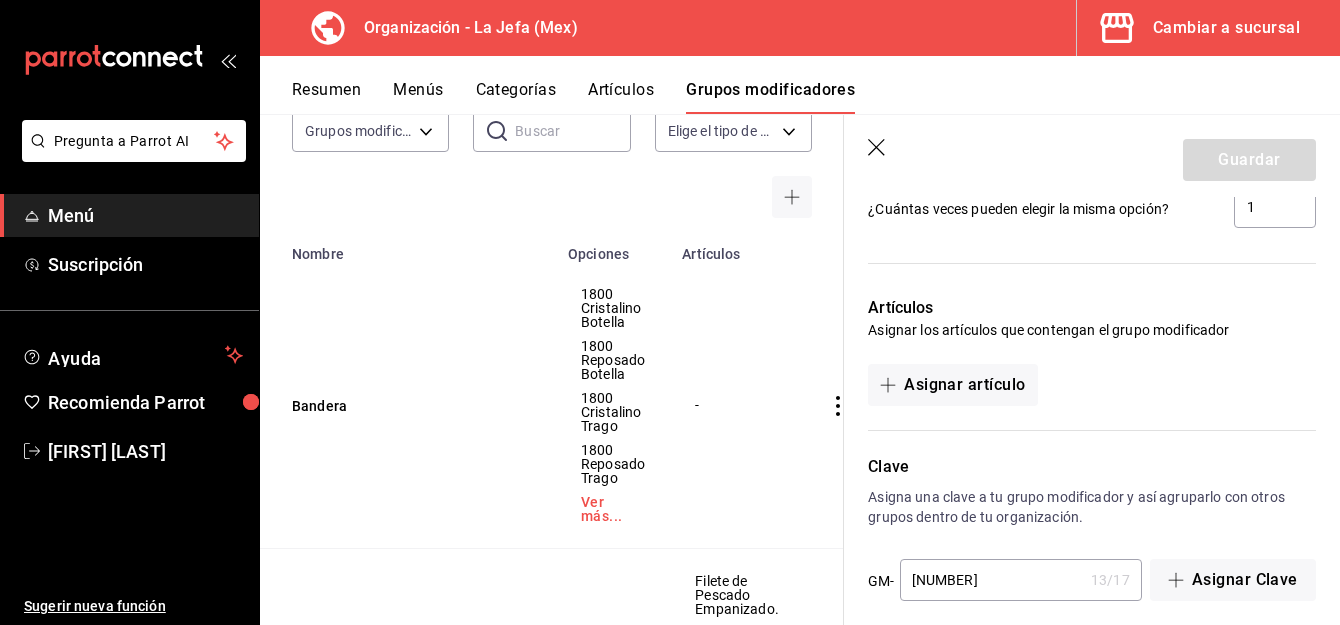 scroll, scrollTop: 2238, scrollLeft: 0, axis: vertical 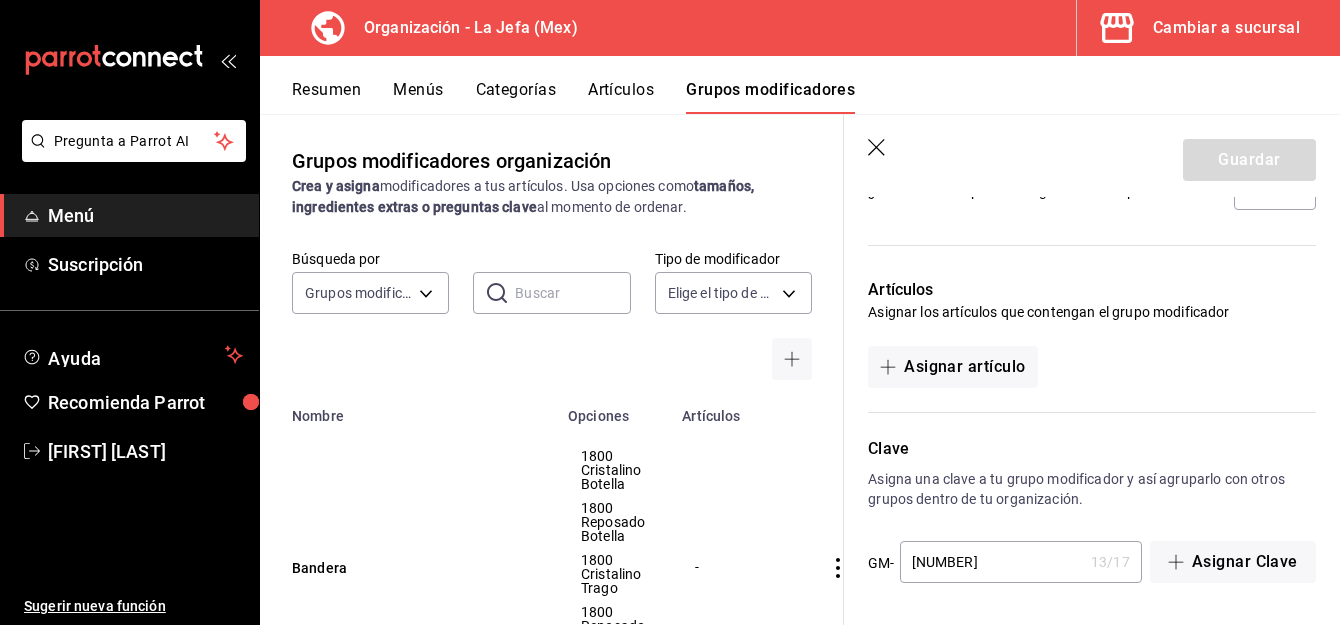 click on "Artículos" at bounding box center (621, 97) 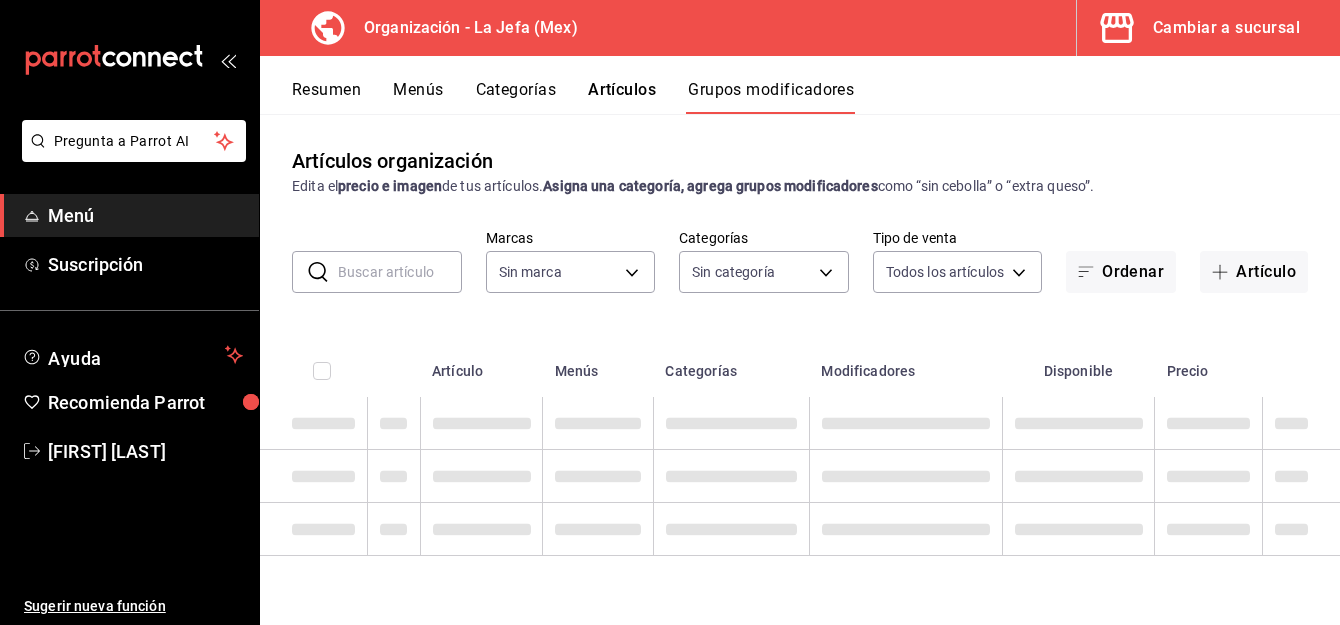 type on "50befb75-0fe5-4750-904c-e3b126ae6c81" 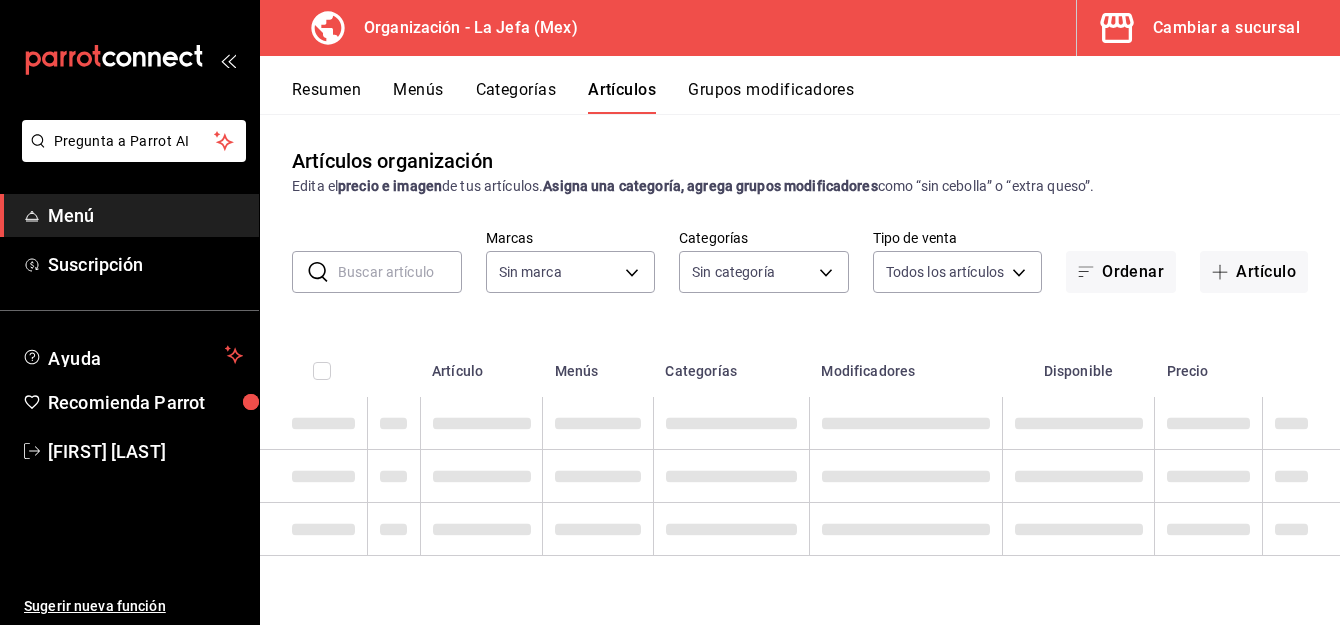 type 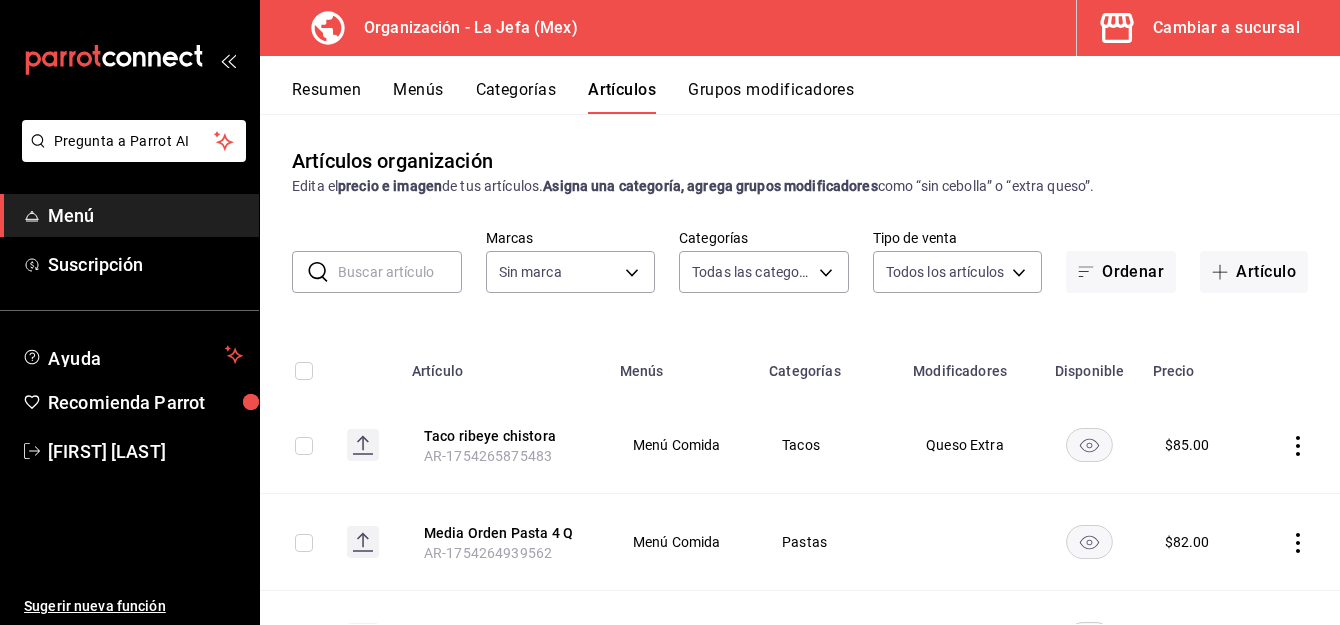 type on "34ad27b7-0892-4409-80f9-e7cf116529e6,ca90521f-d6af-42d3-9f29-3b70fe2932d1,064ae21d-ce15-4b90-892d-20559befcb66,1d172aa9-c97f-447d-9d3d-f4dba500de48,06143e24-6ecf-463d-814d-ab4afae2781a,55477cd2-c70e-4058-ad92-70570c7dd735,8efe4533-ac4f-420d-bb73-33b1d4e3de69,7779a1e3-7451-4248-ace8-9595df4ac247,4237c9a6-c2d5-481e-9213-827a17cd4a90,b713a145-e232-4e45-b06d-dcbaa4e4d084,20b43371-22c0-4295-a2e0-0bfe916c29ec,b0eae42c-2d69-4336-b90c-4014d03dc0fb,5bafd6ec-eb66-4d8e-ae30-195a565bc08e,ea390ddb-4153-4280-8c28-eee91d7e4ecf,b4a03529-0e09-4d44-995c-043b7c317562,6a44c4ea-b353-4ce0-81dc-b8b513216b35,99caece7-1422-4fb7-bc31-8b402c03c216,832aa73f-9b02-48e3-b540-ac2fc892e1a8,1b016fde-f5fd-4299-97f4-82ceb121bcc5,6031e0fb-ceac-45ae-b9a1-b32124e7f3d2,970d37d4-a555-40b2-9b09-c57cd2f2458c,005eb336-fe01-44e8-b9da-17f15ef78200,ef16fe4b-9df6-4bf9-8366-e5db5aa46d34,f9719f54-4be2-41b5-842d-fbdbd893471b,f9995370-d3d1-4eaa-9faa-3325c8e9d956,fd545860-ef3a-4bec-a1ba-748199810a16,760c6ceb-f457-4735-82c3-ae92bb01920c,186060b8-0b7f-4ee6-807..." 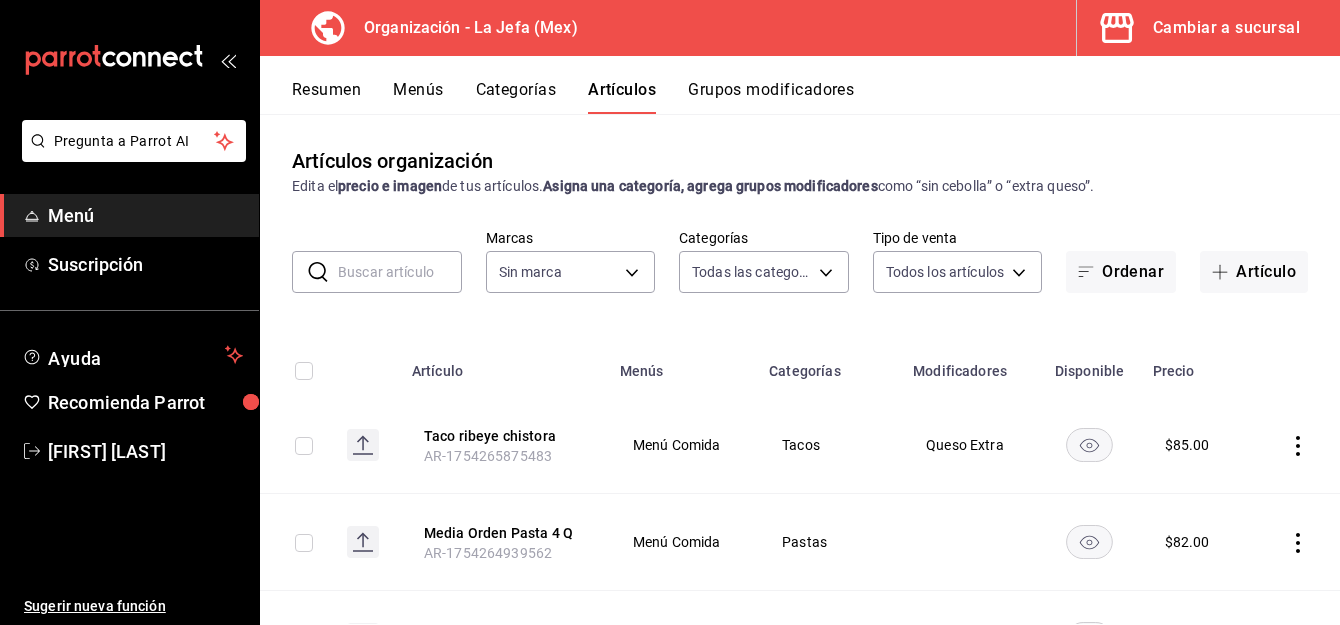 type on "50befb75-0fe5-4750-904c-e3b126ae6c81" 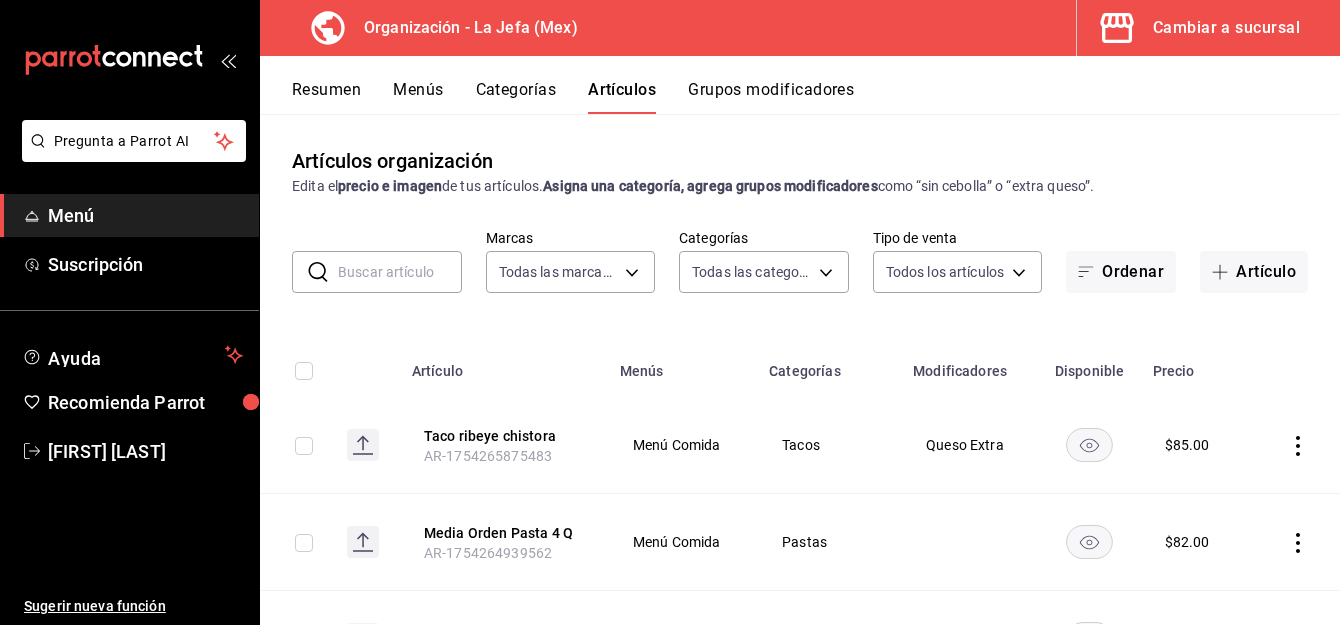 click at bounding box center [969, 542] 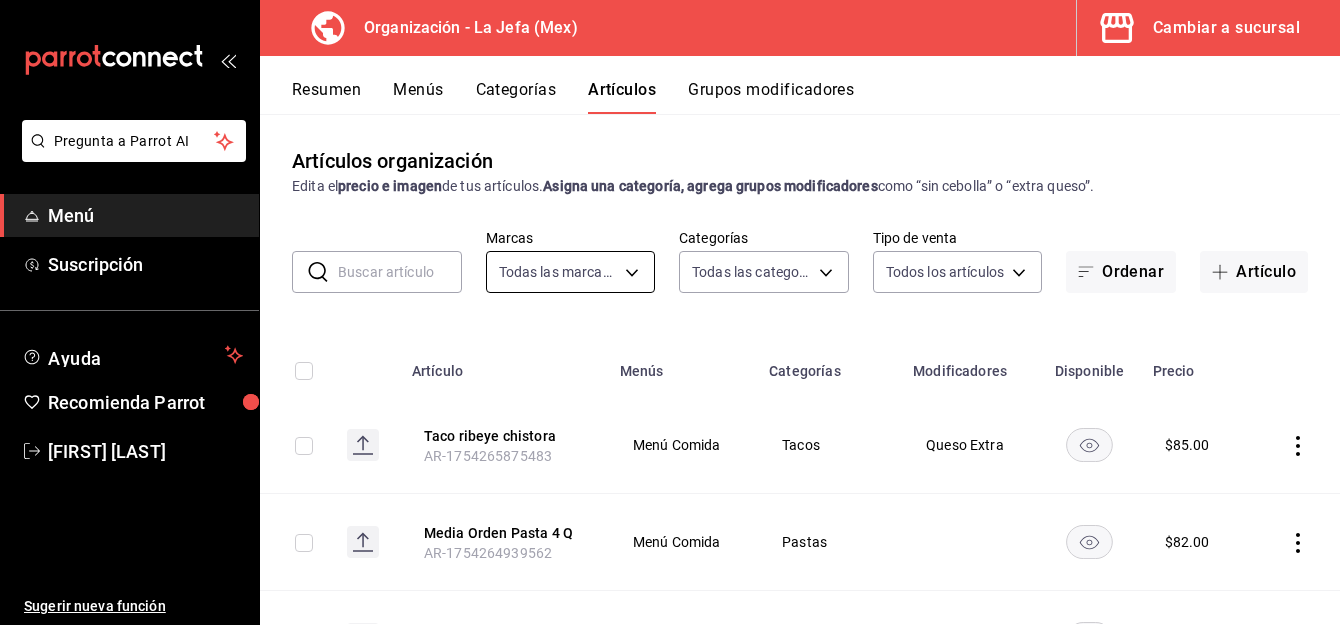 click on "Pregunta a Parrot AI Menú   Suscripción   Ayuda Recomienda Parrot   [PERSON]   Sugerir nueva función   Organización - La Jefa (Mex) Cambiar a sucursal Resumen Menús Categorías Artículos Grupos modificadores Artículos organización Edita el  precio e imagen  de tus artículos.  Asigna una categoría, agrega grupos modificadores  como “sin cebolla” o “extra queso”. ​ ​ Marcas Todas las marcas, Sin marca [ID] Categorías Todas las categorías, Sin categoría Tipo de venta Todos los artículos ALL Ordenar Artículo Artículo Menús Categorías Modificadores Disponible Precio Taco ribeye chistora AR-[NUMBER] Menú Comida Tacos Queso Extra $ 85.00 Media Orden Pasta 4 Q AR-[NUMBER] Menú Comida Pastas $ 82.00 Bola de Nieve AR-[NUMBER] Menú Comida Postres $ 60.00 Fresas con crema AR-[NUMBER] Menú Comida Postres $ 85.00 Chiles toreados AR-[NUMBER] Menú Comida Guarniciones $ 20.00 Costilla con hueso AR-[NUMBER] Menú Comida $ $ $ $" at bounding box center [670, 312] 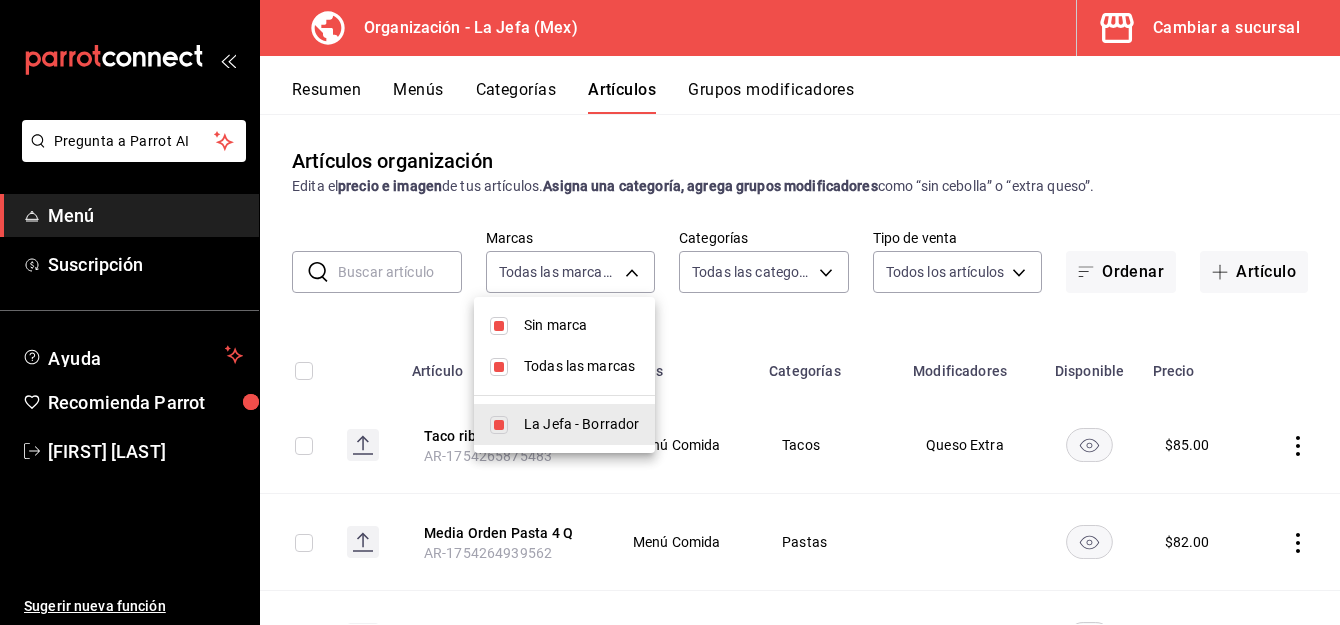 click at bounding box center [670, 312] 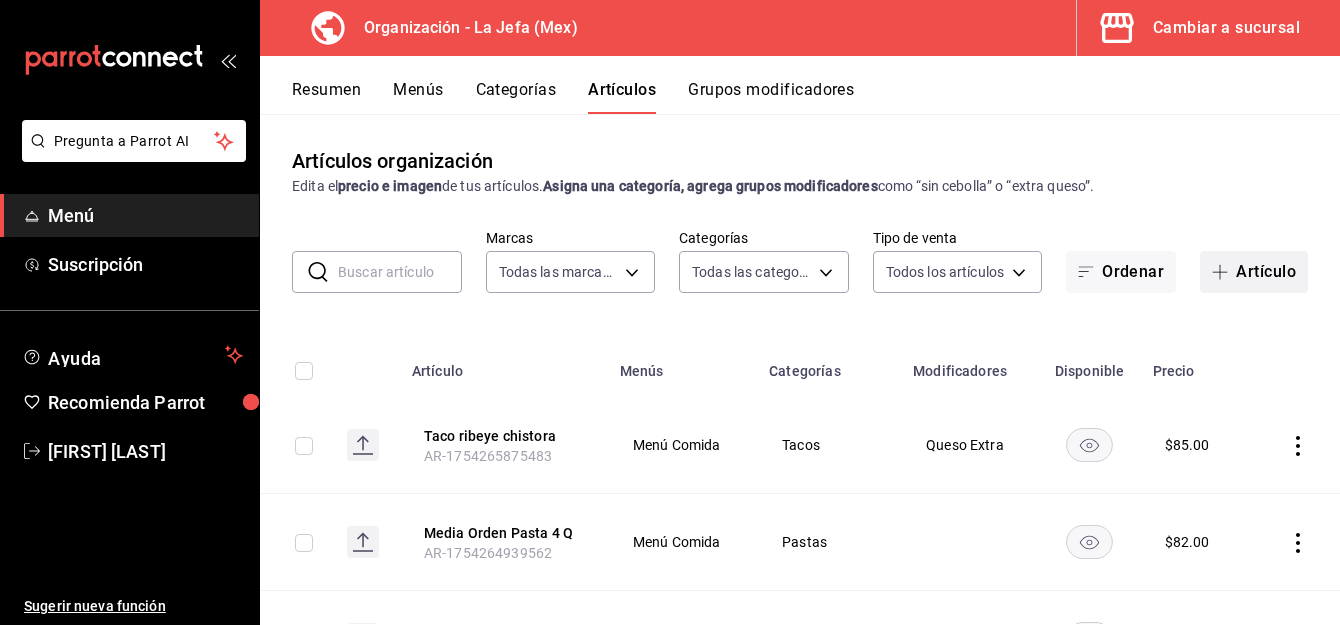 click 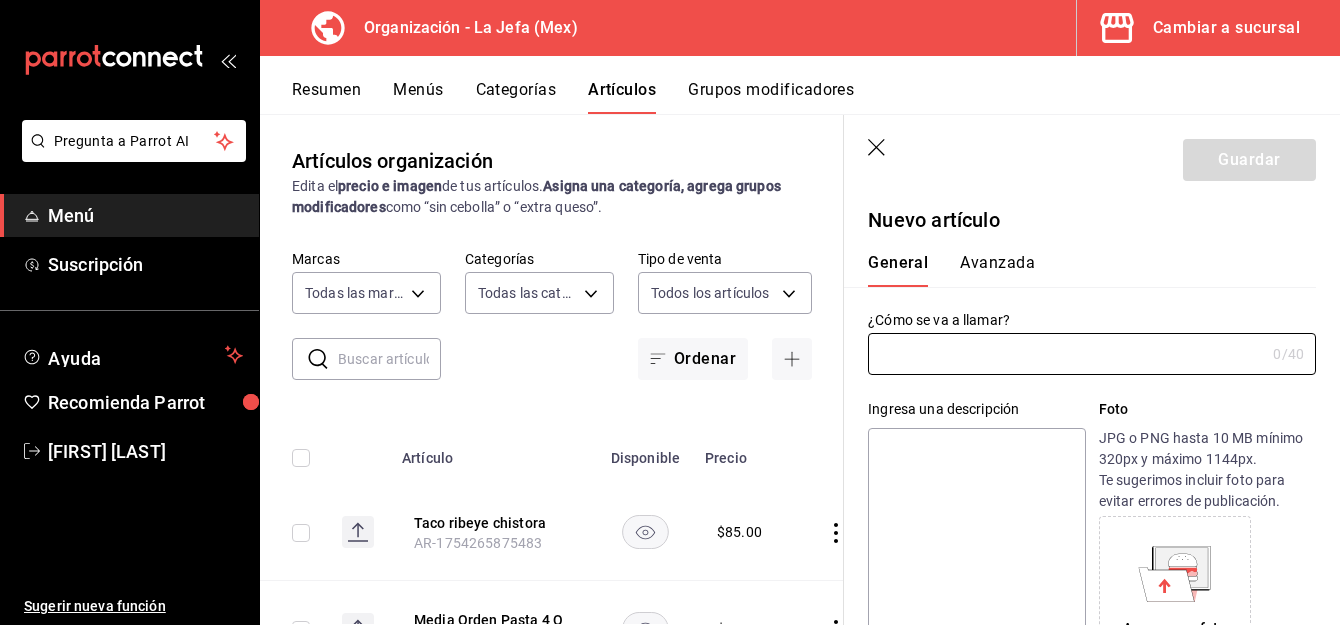 type on "AR-[NUMBER]" 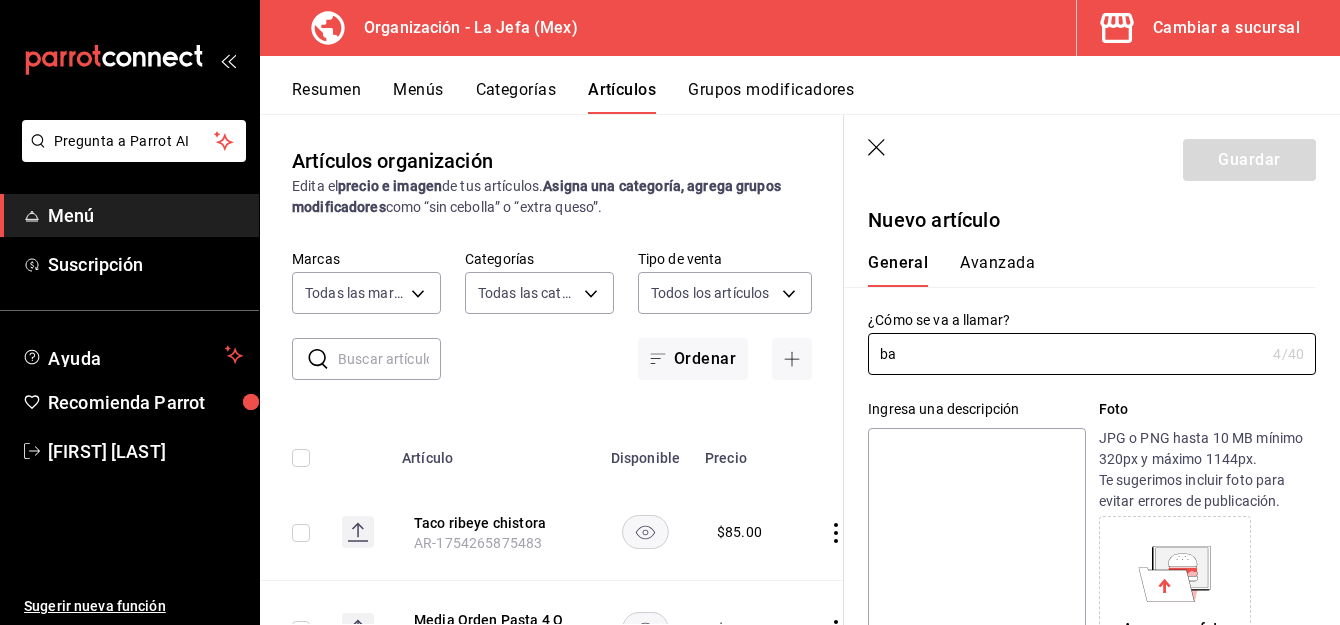 type on "b" 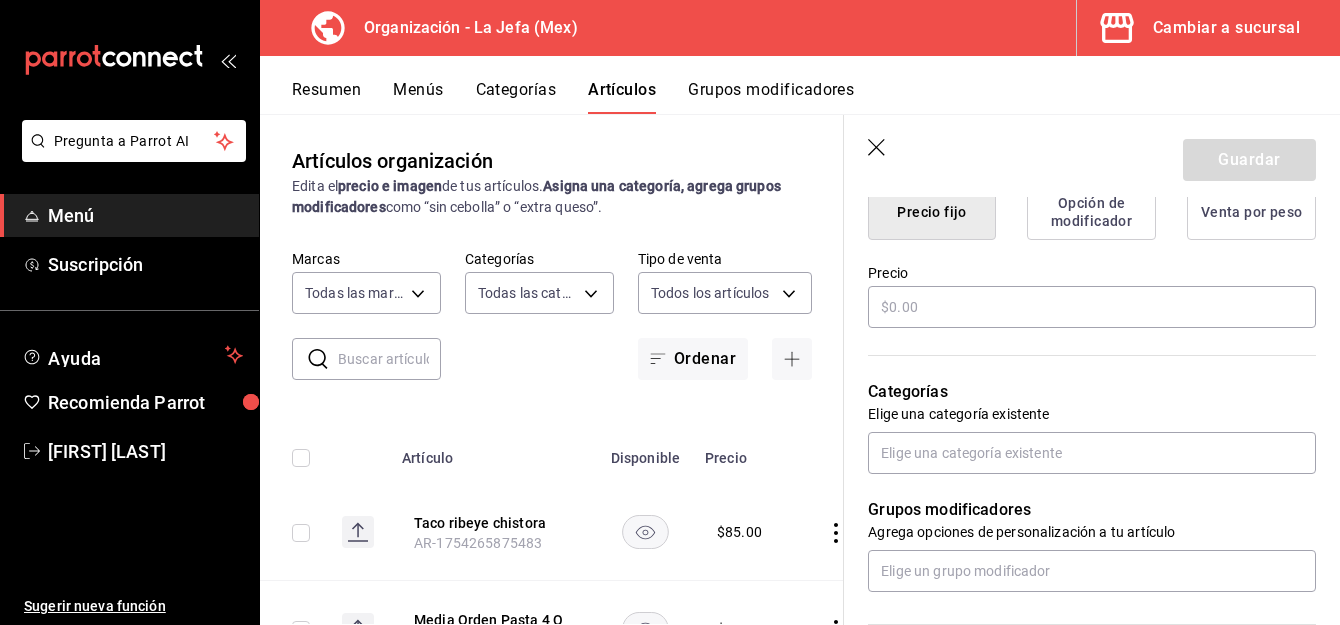 scroll, scrollTop: 538, scrollLeft: 0, axis: vertical 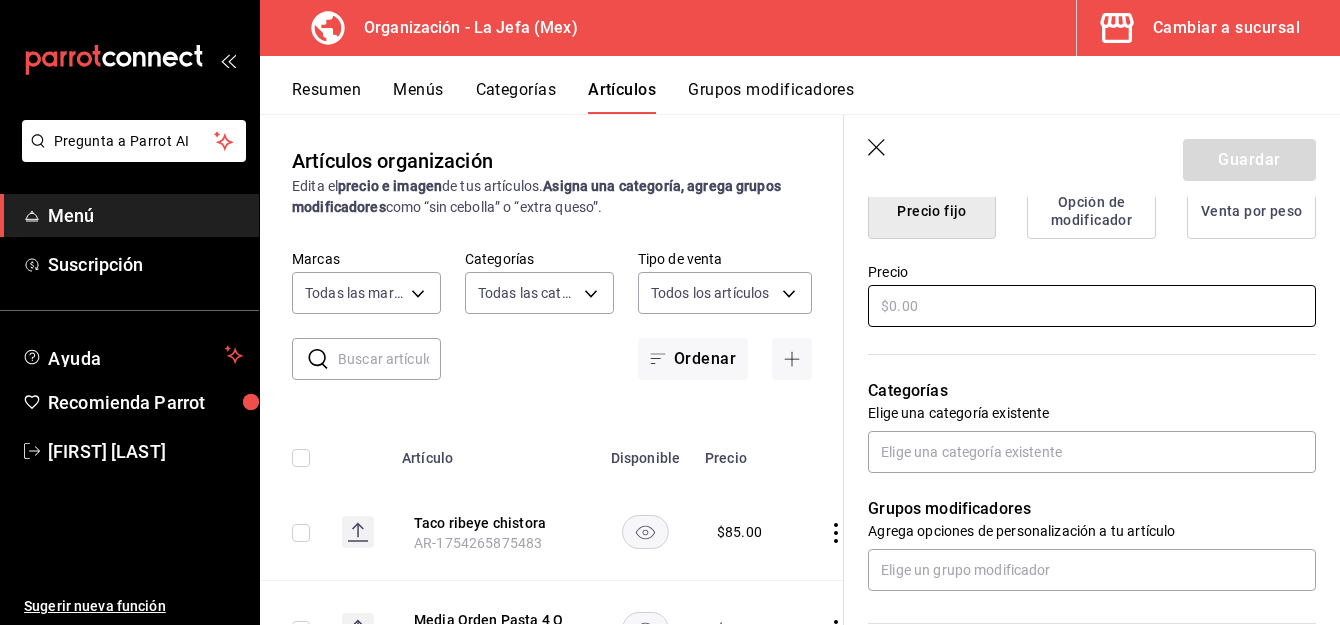 type on "Bandera" 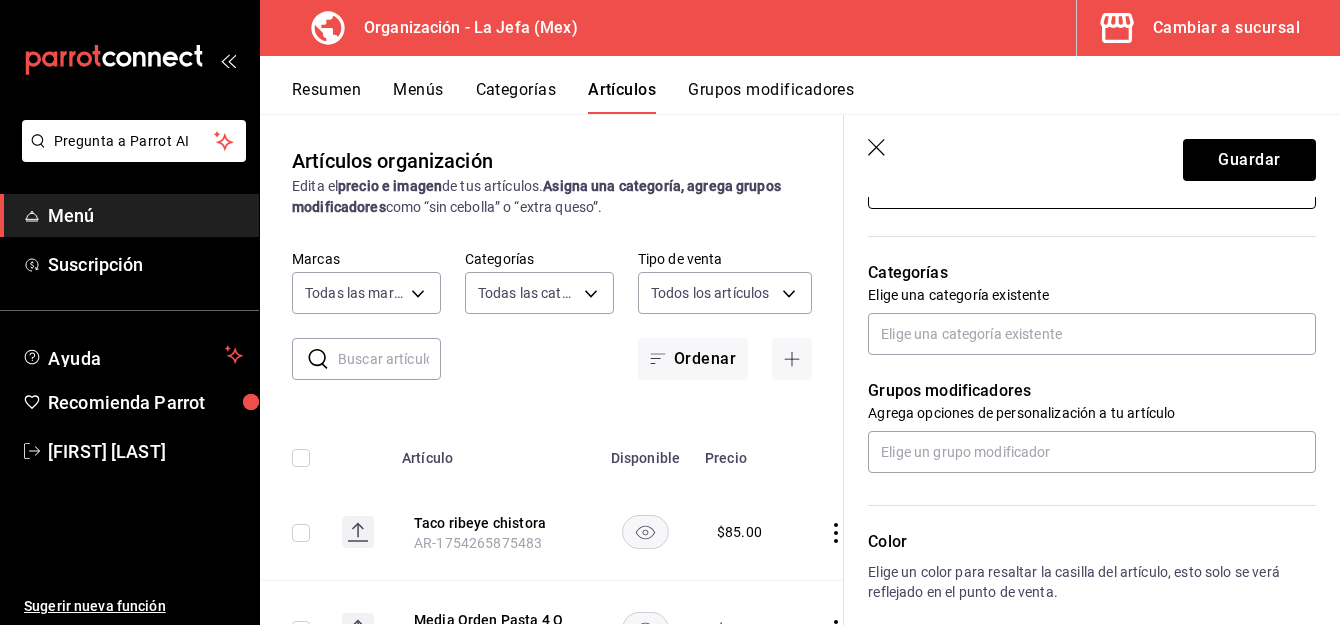 scroll, scrollTop: 657, scrollLeft: 0, axis: vertical 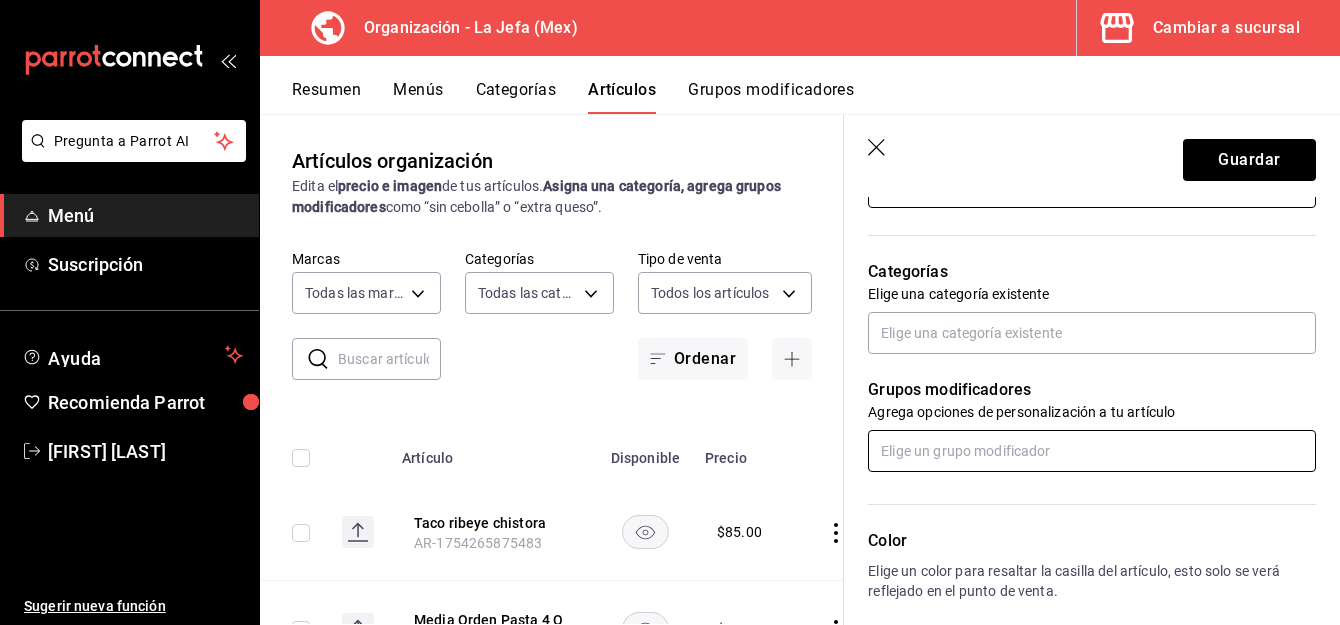 type on "$30.00" 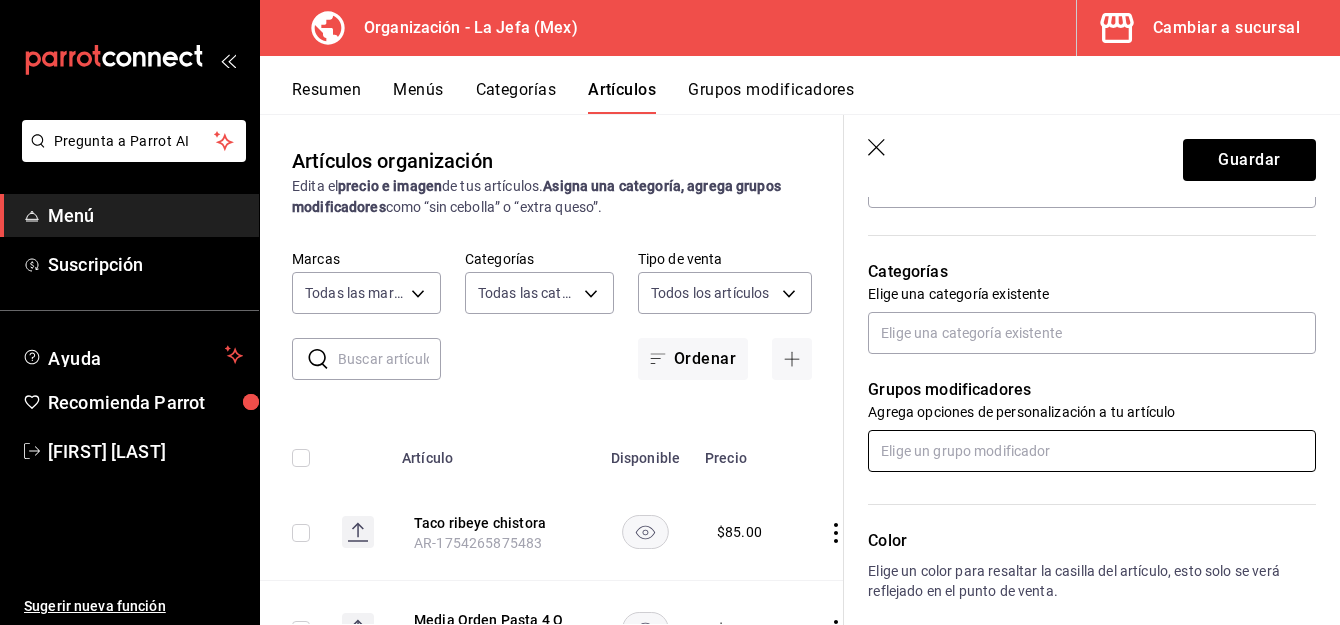click at bounding box center [1092, 451] 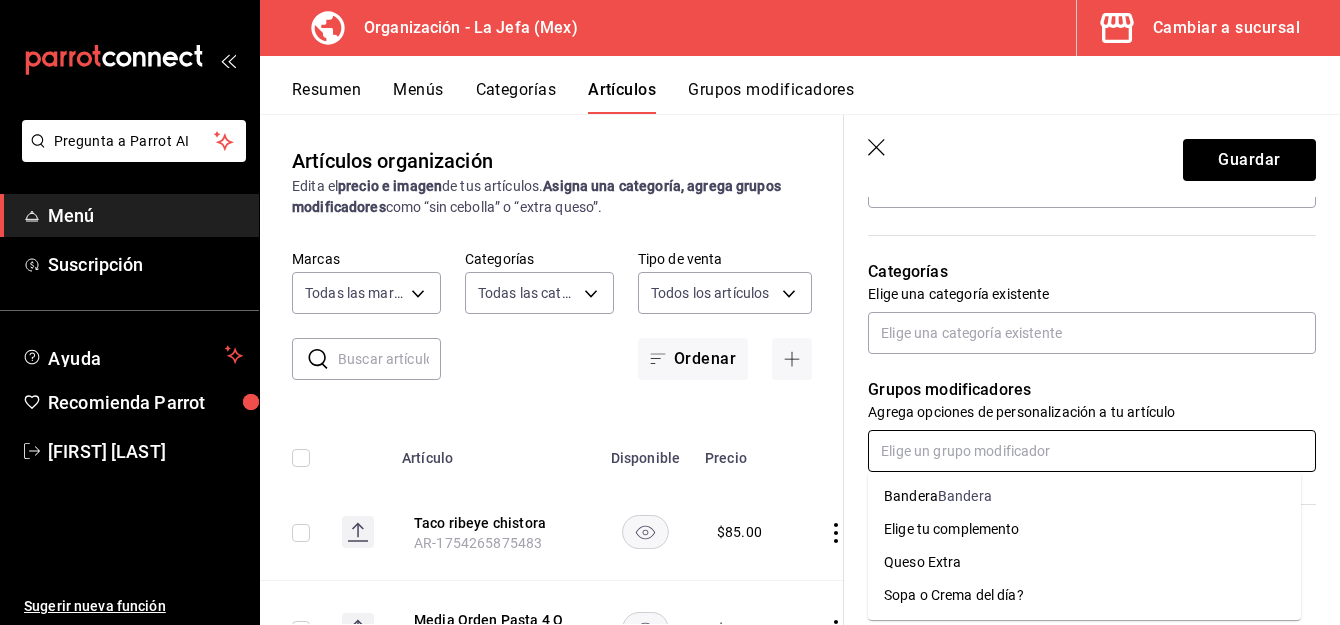 click on "Bandera" at bounding box center (911, 496) 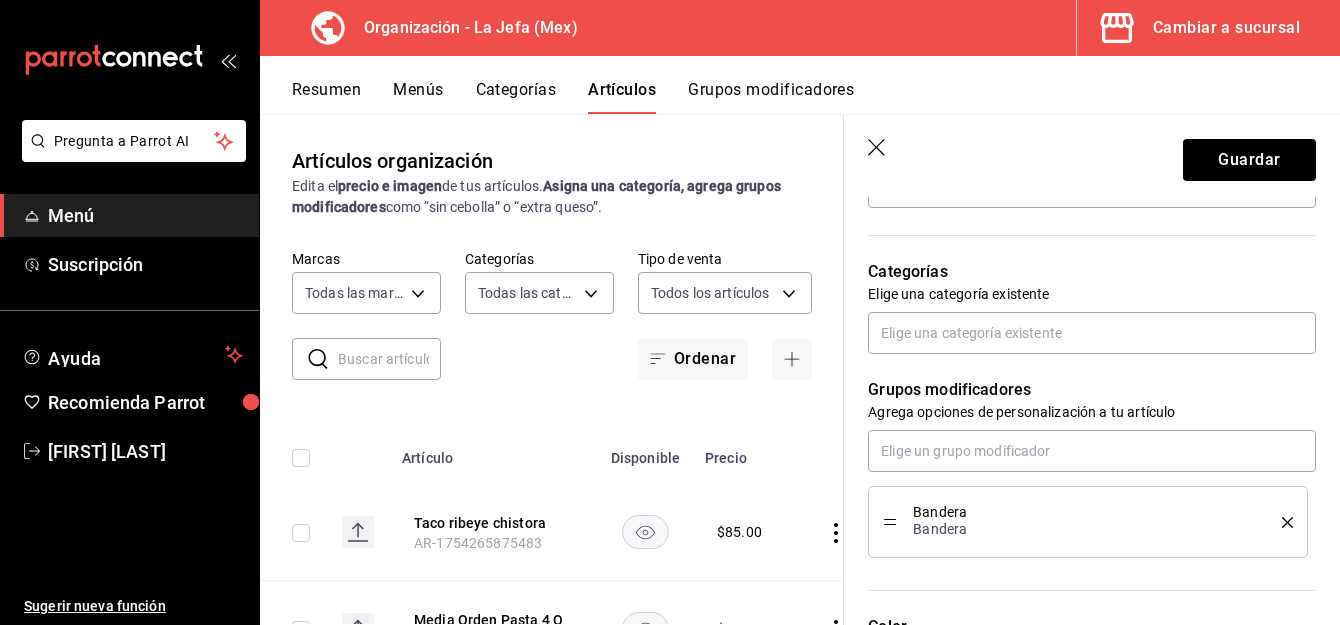 click on "Color Elige un color para resaltar la casilla del artículo, esto solo se verá reflejado en el punto de venta." at bounding box center [1080, 667] 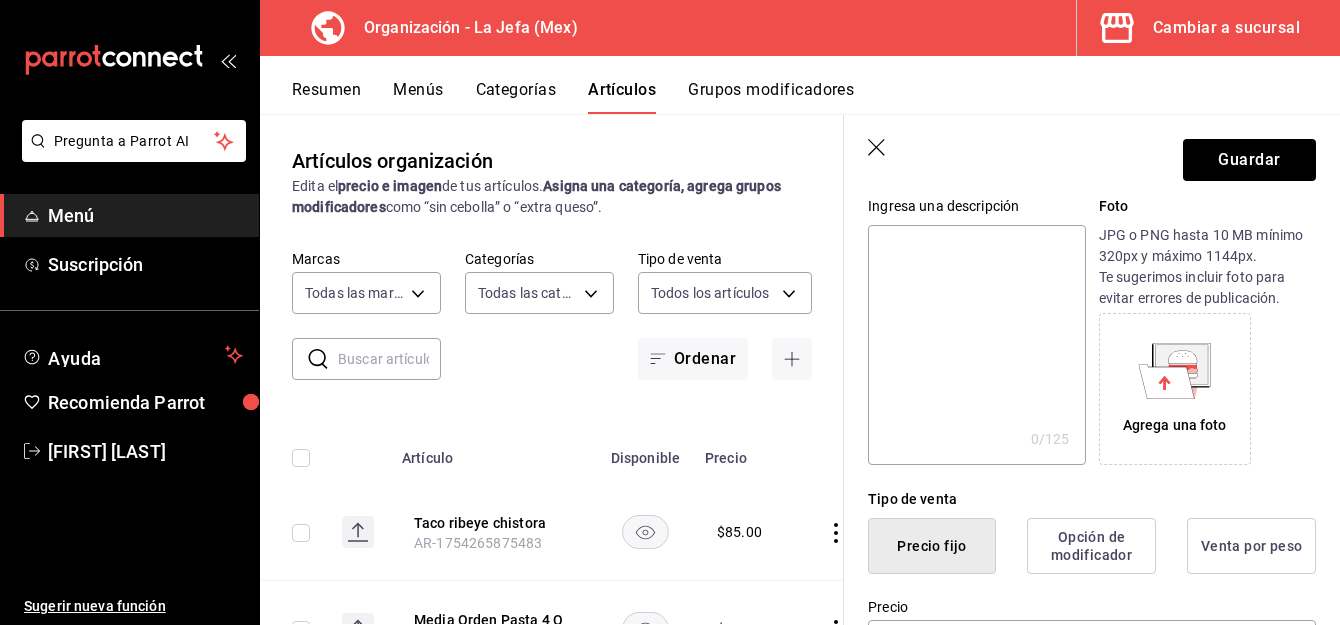 scroll, scrollTop: 0, scrollLeft: 0, axis: both 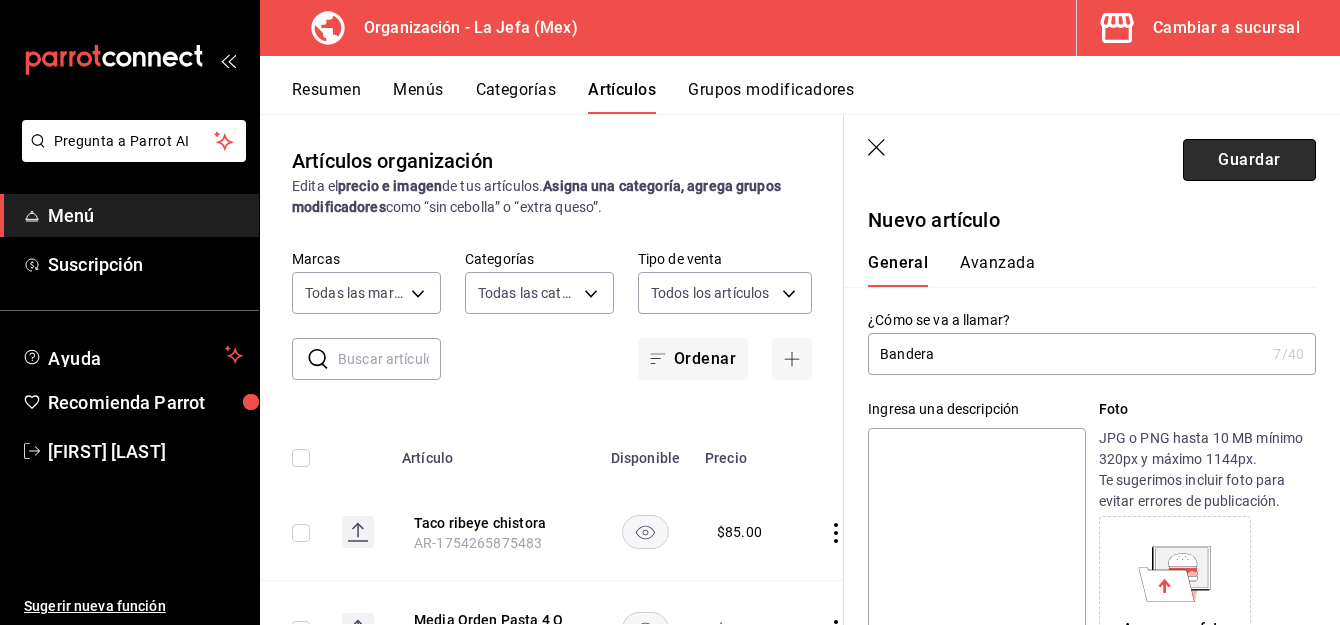 click on "Guardar" at bounding box center (1249, 160) 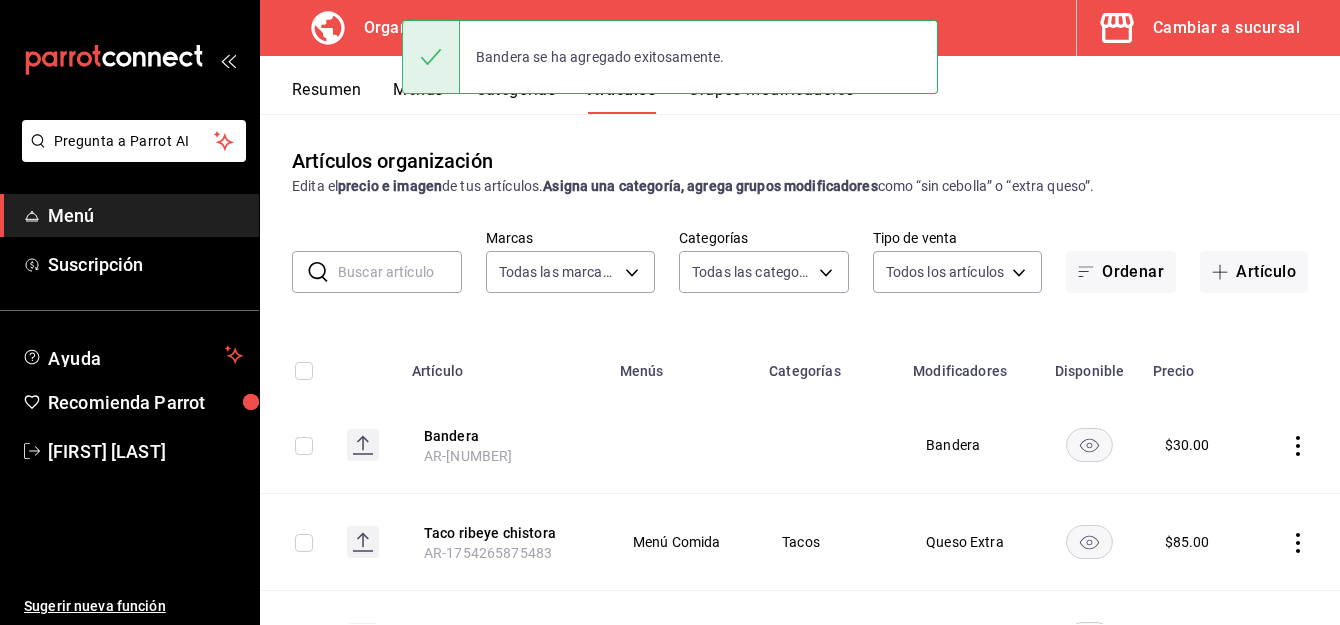 click on "Menús" at bounding box center (418, 97) 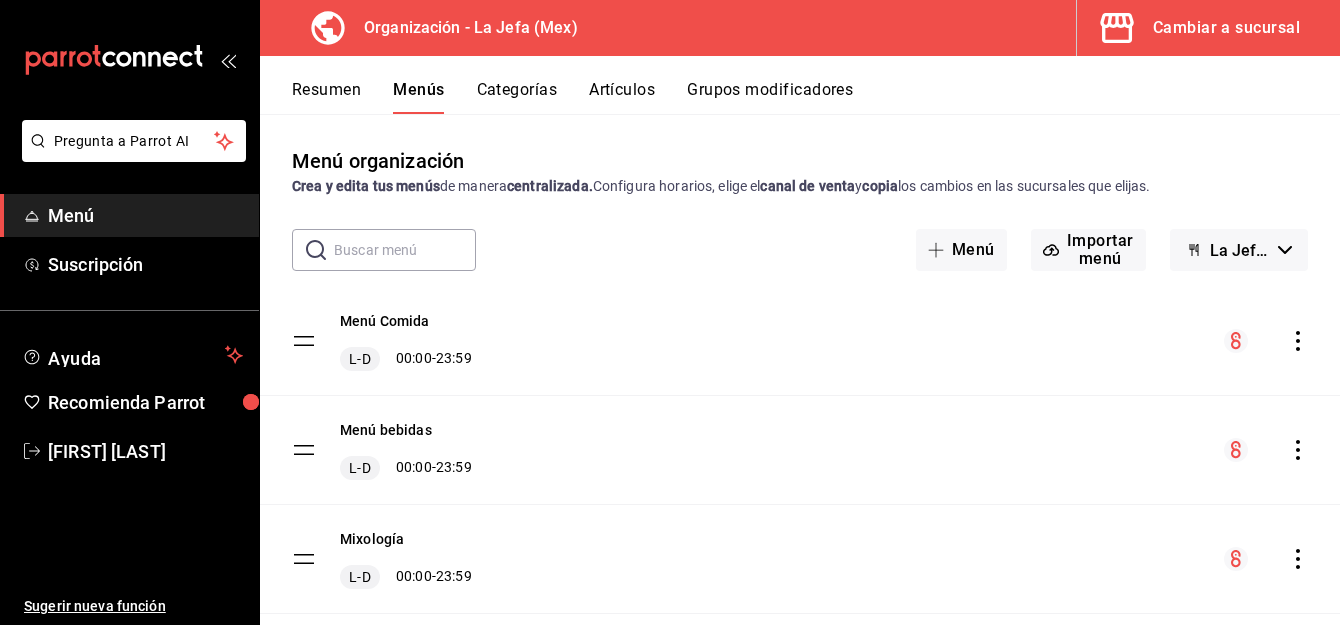 scroll, scrollTop: 46, scrollLeft: 0, axis: vertical 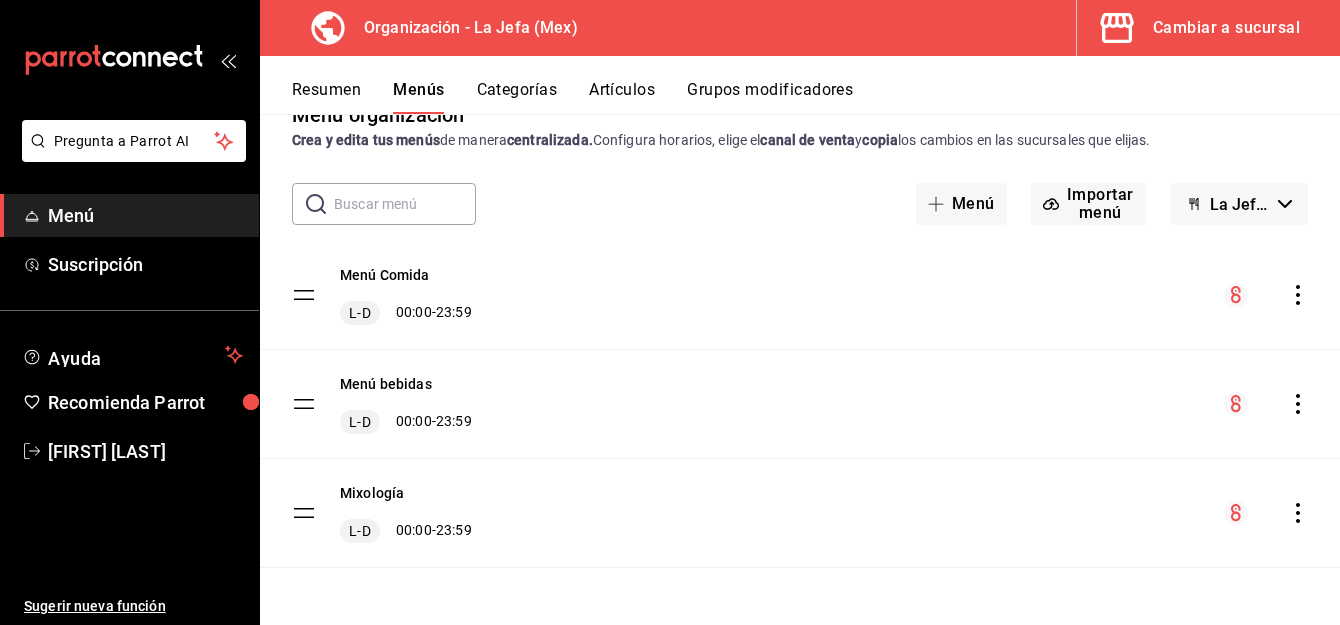 click 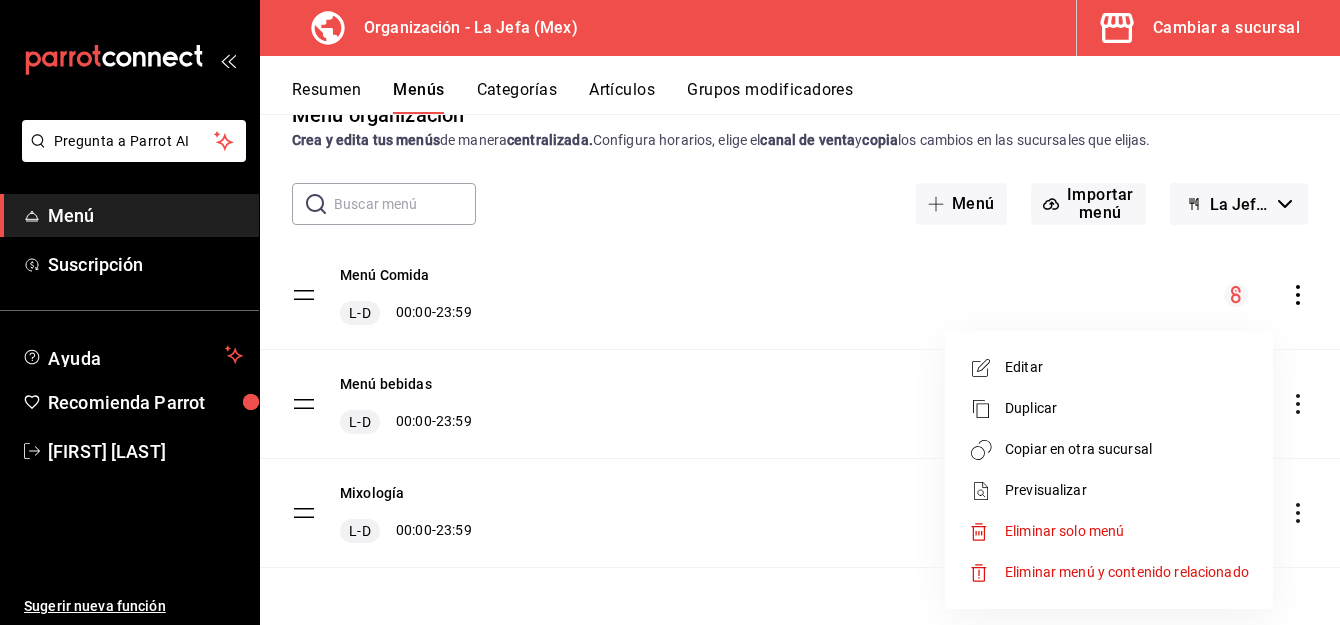 click on "Copiar en otra sucursal" at bounding box center (1109, 449) 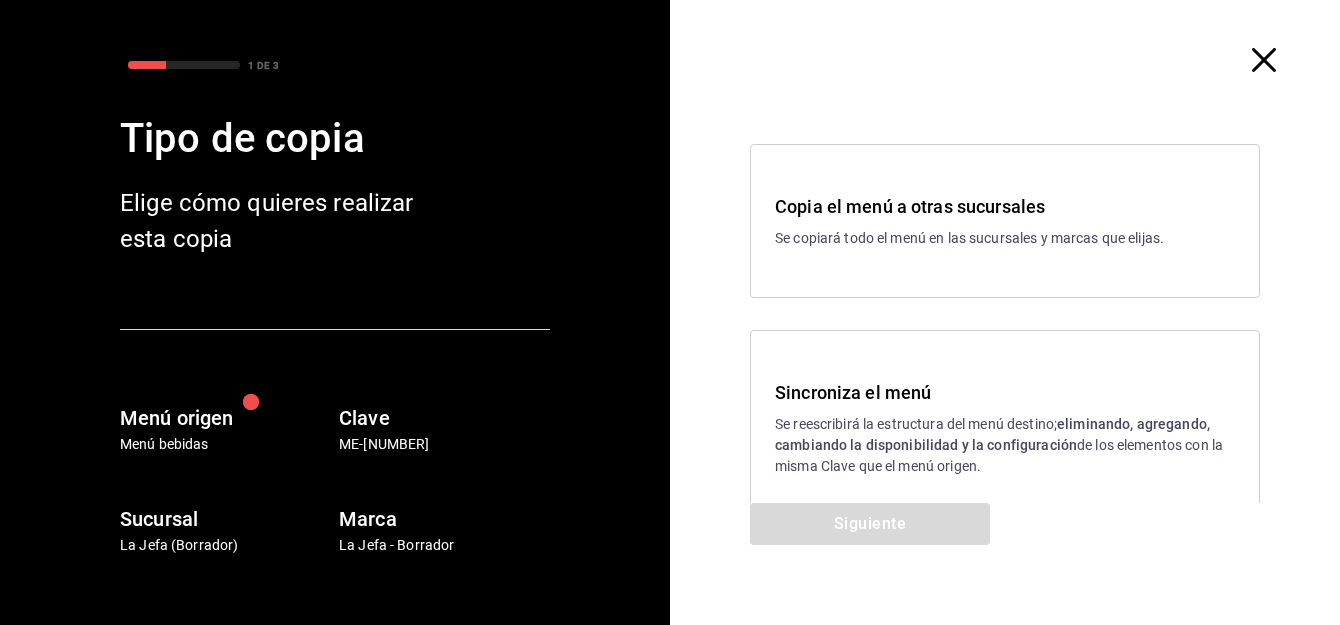 click on "Se reescribirá la estructura del menú destino;  eliminando, agregando, cambiando la disponibilidad y la configuración  de los elementos con la misma Clave que el menú origen." at bounding box center (1005, 445) 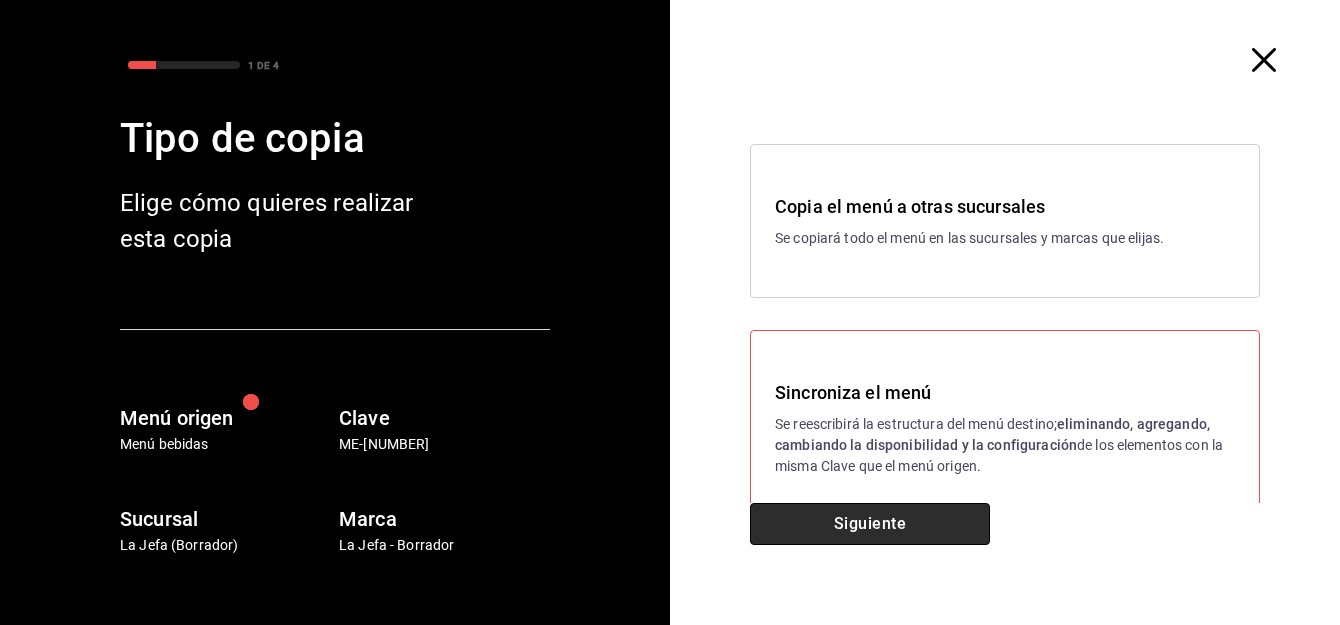 click on "Siguiente" at bounding box center (870, 524) 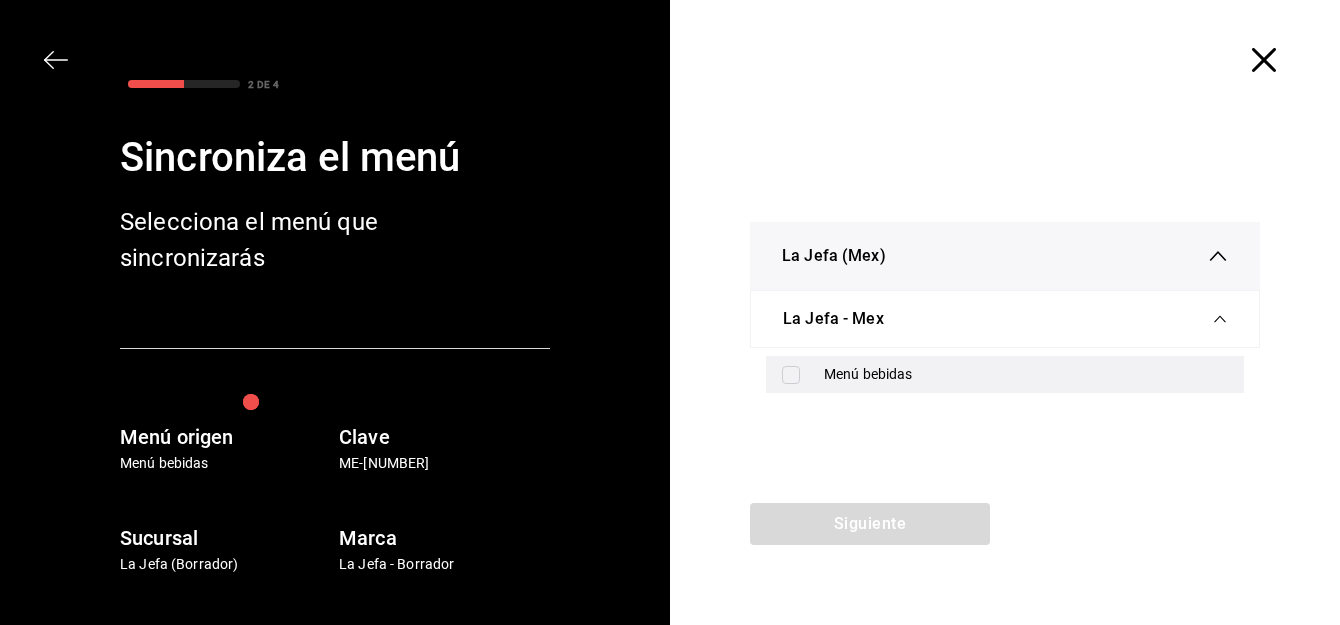 click at bounding box center (791, 375) 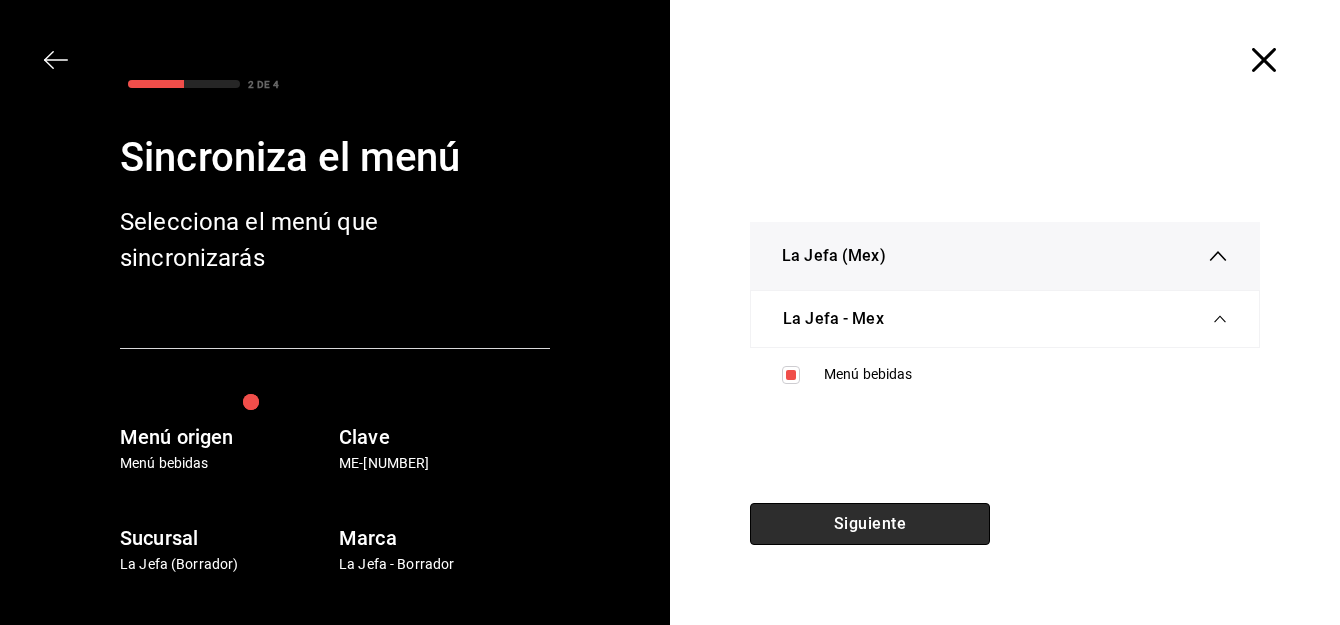 click on "Siguiente" at bounding box center (870, 524) 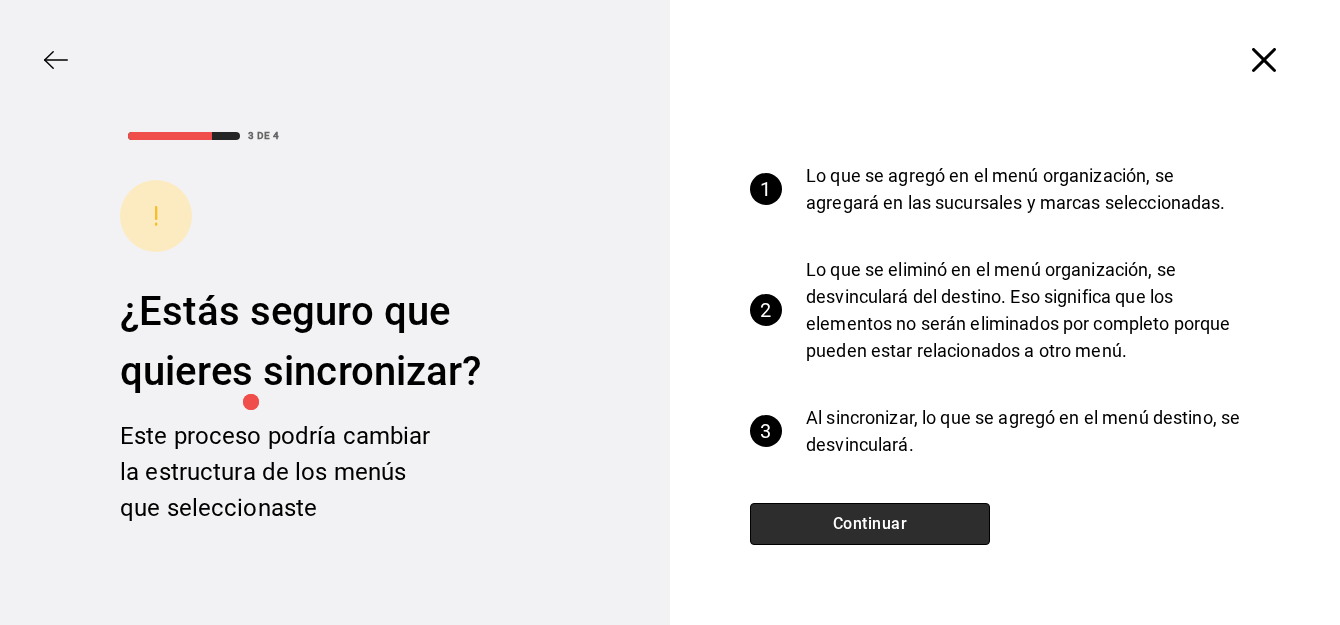 click on "Continuar" at bounding box center [870, 524] 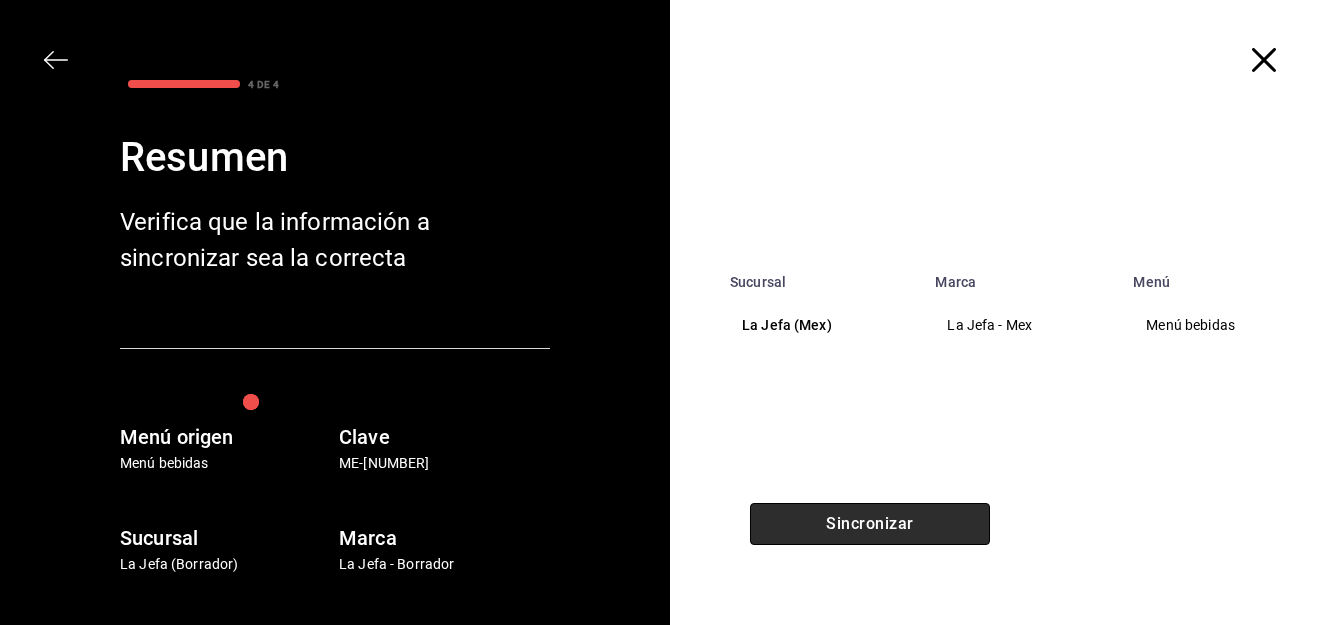 click on "Sincronizar" at bounding box center (870, 524) 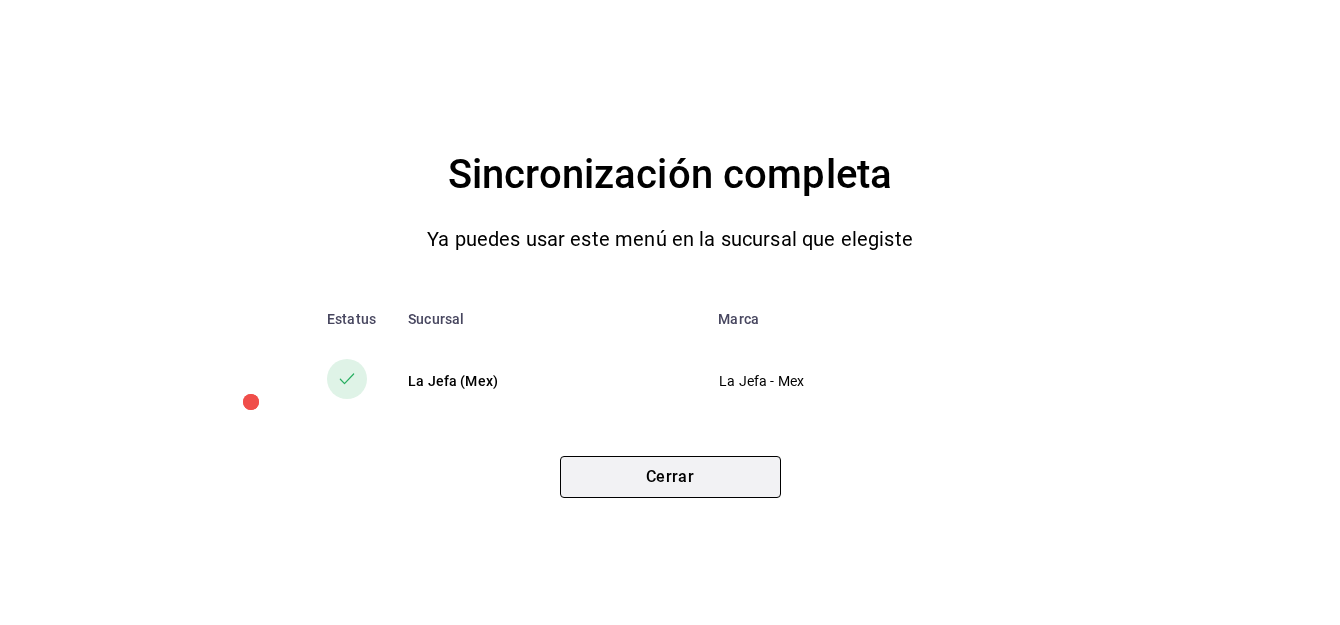 click on "Cerrar" at bounding box center [670, 477] 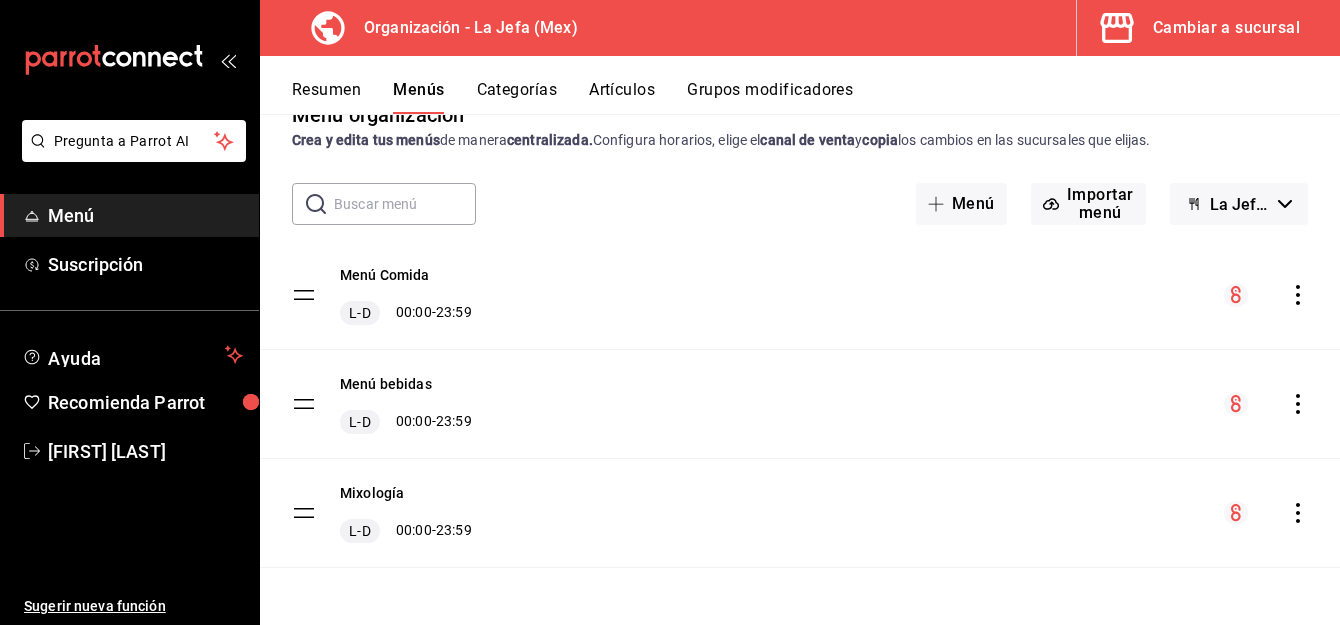 click on "Artículos" at bounding box center (622, 97) 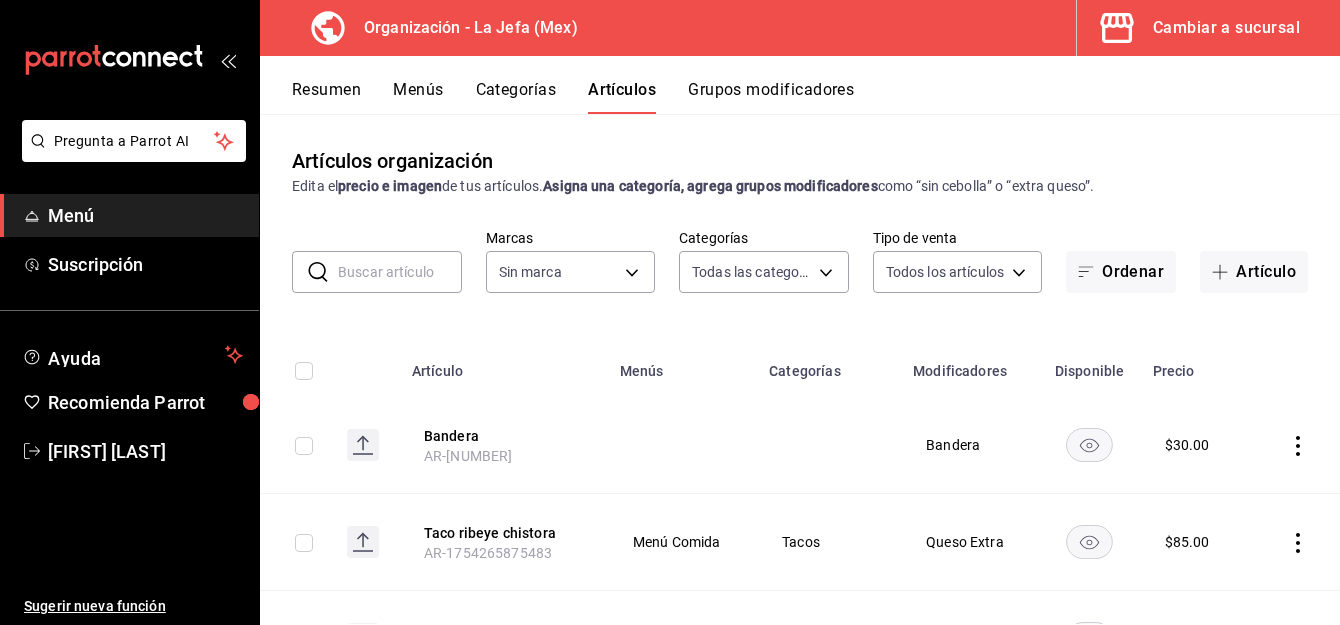 type on "34ad27b7-0892-4409-80f9-e7cf116529e6,ca90521f-d6af-42d3-9f29-3b70fe2932d1,064ae21d-ce15-4b90-892d-20559befcb66,1d172aa9-c97f-447d-9d3d-f4dba500de48,06143e24-6ecf-463d-814d-ab4afae2781a,55477cd2-c70e-4058-ad92-70570c7dd735,8efe4533-ac4f-420d-bb73-33b1d4e3de69,7779a1e3-7451-4248-ace8-9595df4ac247,4237c9a6-c2d5-481e-9213-827a17cd4a90,b713a145-e232-4e45-b06d-dcbaa4e4d084,20b43371-22c0-4295-a2e0-0bfe916c29ec,b0eae42c-2d69-4336-b90c-4014d03dc0fb,5bafd6ec-eb66-4d8e-ae30-195a565bc08e,ea390ddb-4153-4280-8c28-eee91d7e4ecf,b4a03529-0e09-4d44-995c-043b7c317562,6a44c4ea-b353-4ce0-81dc-b8b513216b35,99caece7-1422-4fb7-bc31-8b402c03c216,832aa73f-9b02-48e3-b540-ac2fc892e1a8,1b016fde-f5fd-4299-97f4-82ceb121bcc5,6031e0fb-ceac-45ae-b9a1-b32124e7f3d2,970d37d4-a555-40b2-9b09-c57cd2f2458c,005eb336-fe01-44e8-b9da-17f15ef78200,ef16fe4b-9df6-4bf9-8366-e5db5aa46d34,f9719f54-4be2-41b5-842d-fbdbd893471b,f9995370-d3d1-4eaa-9faa-3325c8e9d956,fd545860-ef3a-4bec-a1ba-748199810a16,760c6ceb-f457-4735-82c3-ae92bb01920c,186060b8-0b7f-4ee6-807..." 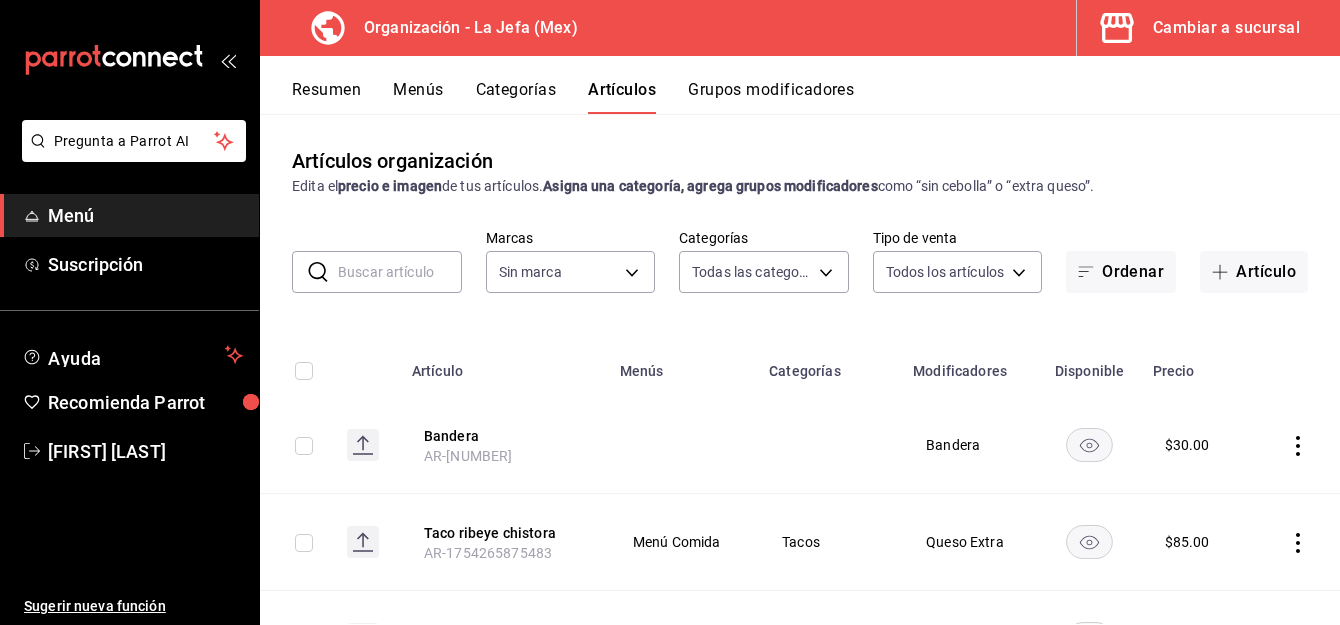 type on "50befb75-0fe5-4750-904c-e3b126ae6c81" 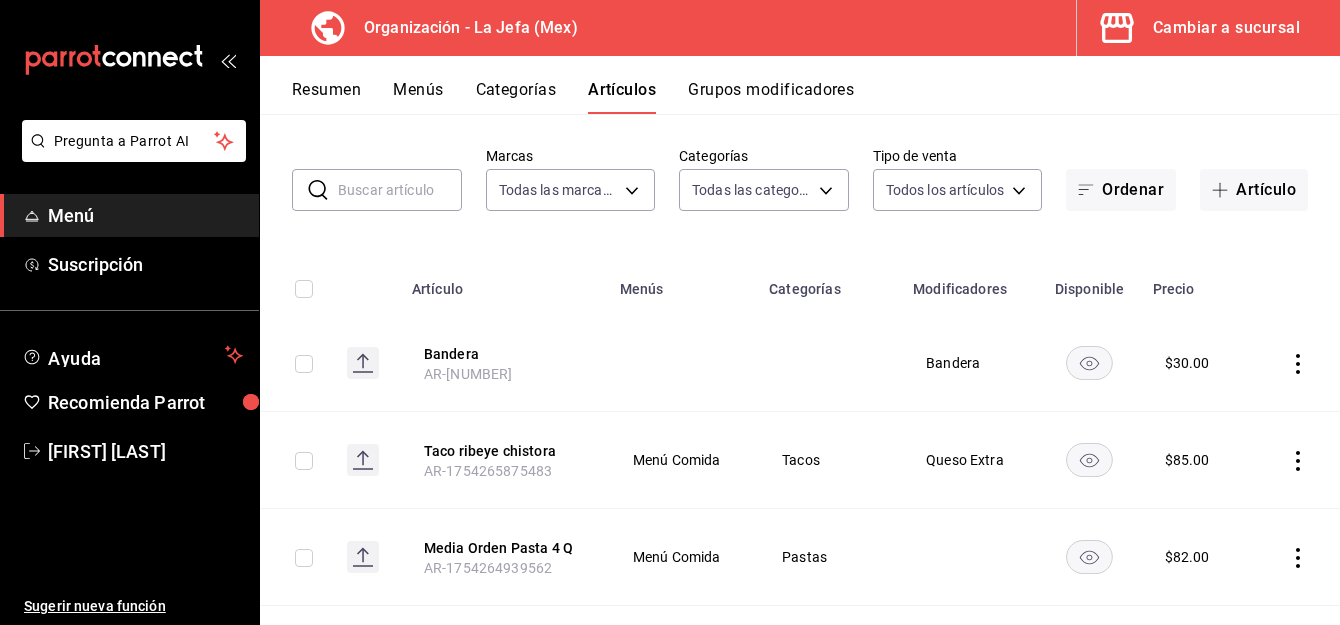 scroll, scrollTop: 78, scrollLeft: 0, axis: vertical 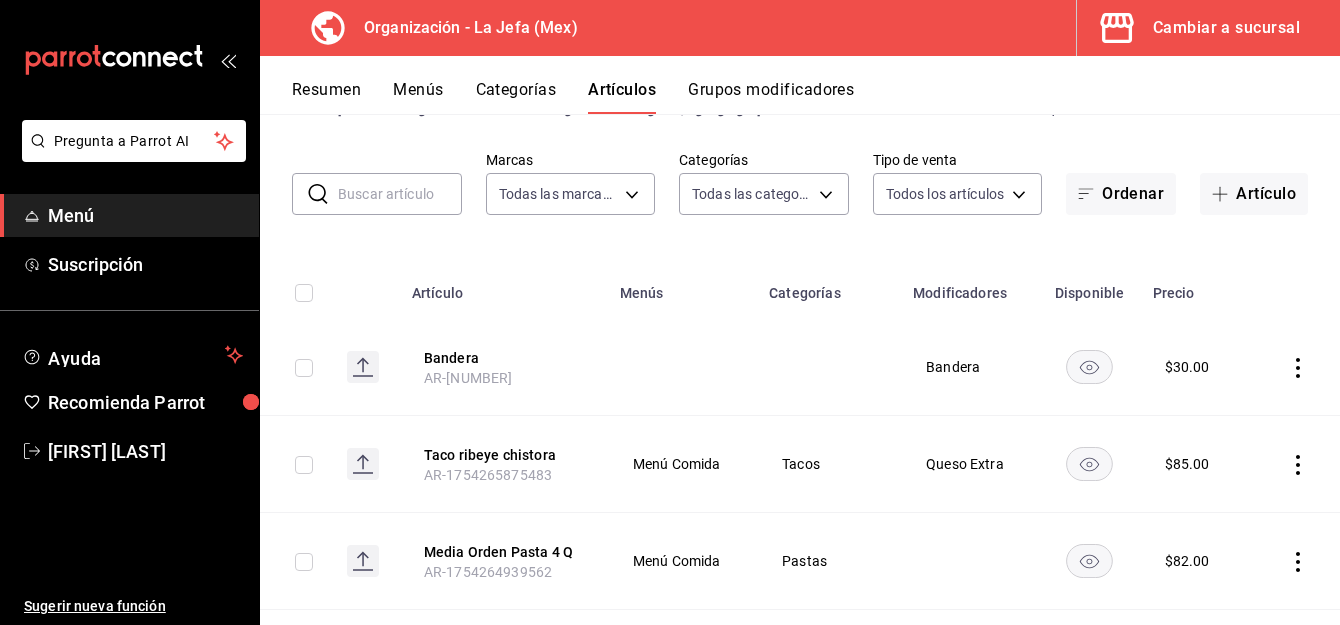 click 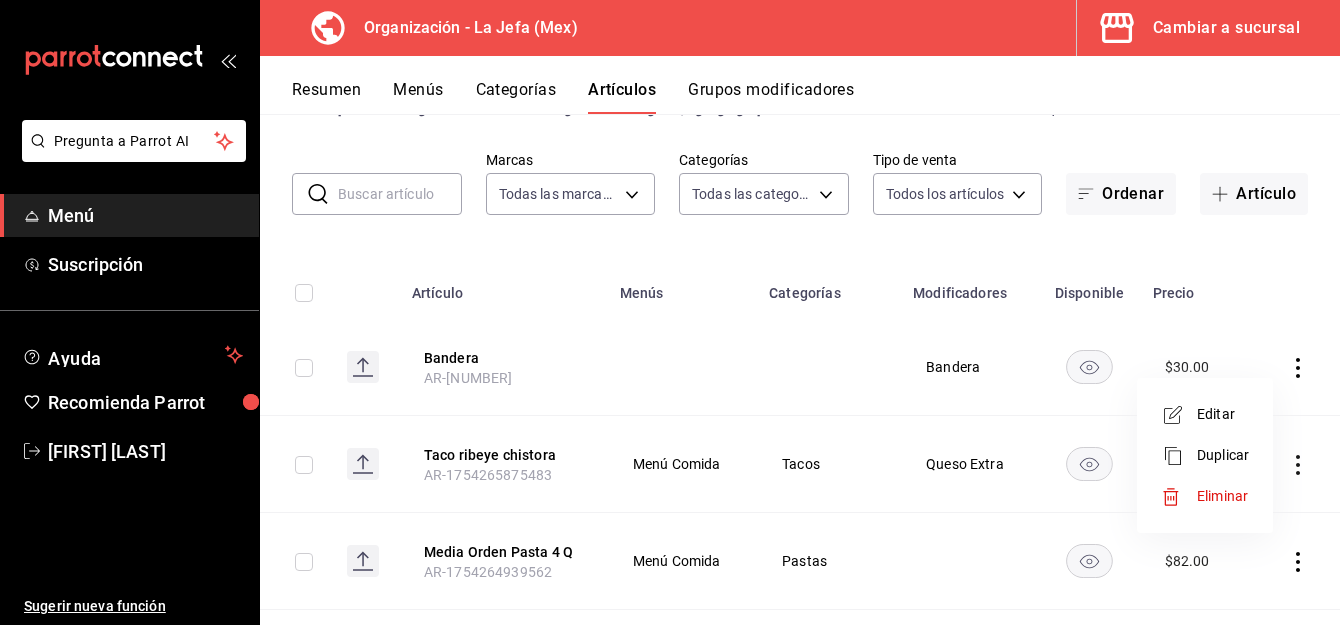 click on "Editar" at bounding box center (1223, 414) 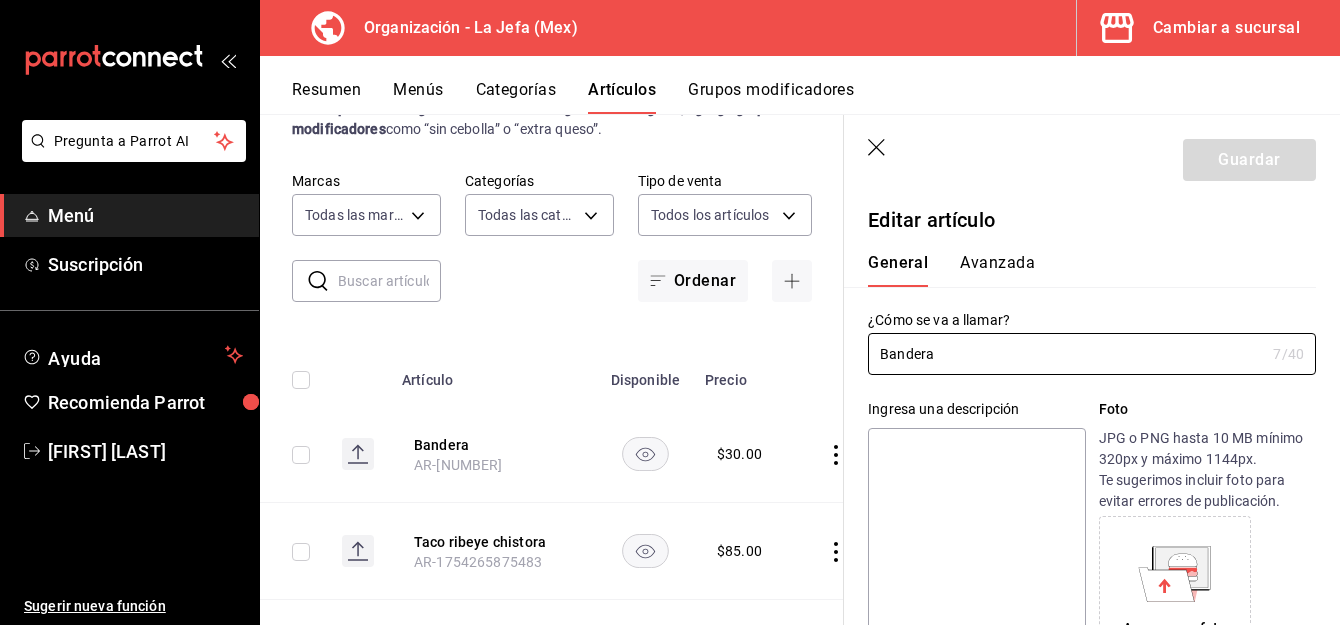 type on "$30.00" 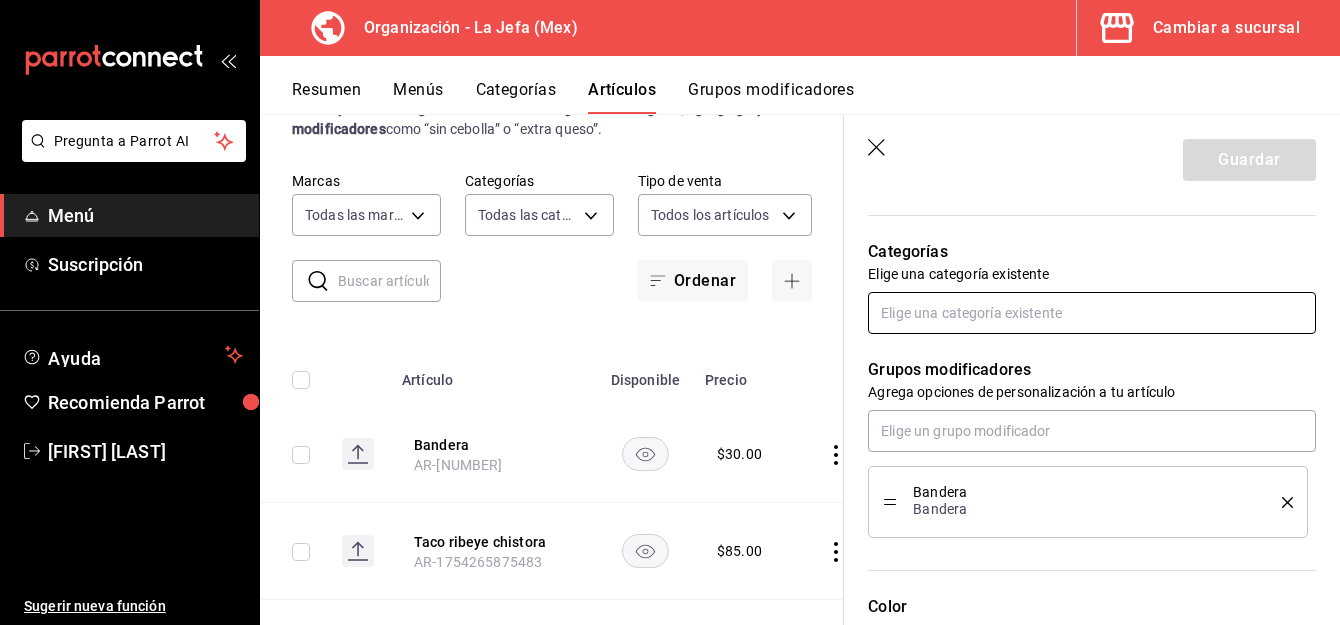 scroll, scrollTop: 682, scrollLeft: 0, axis: vertical 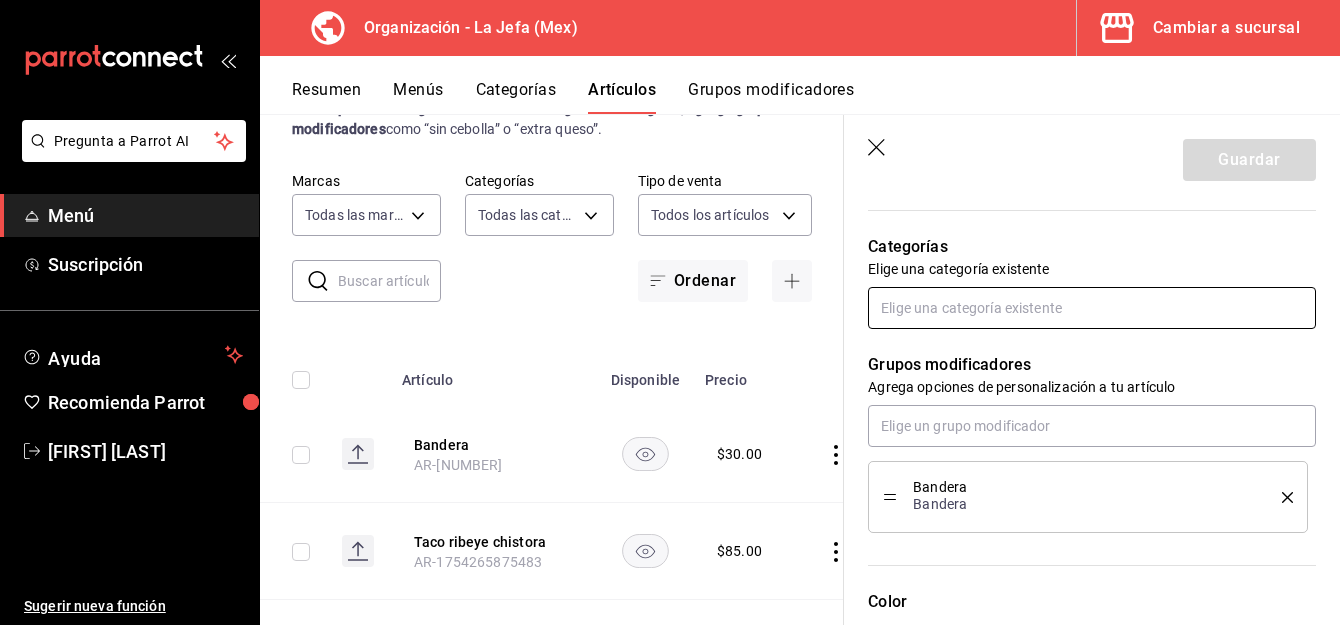 click at bounding box center [1092, 308] 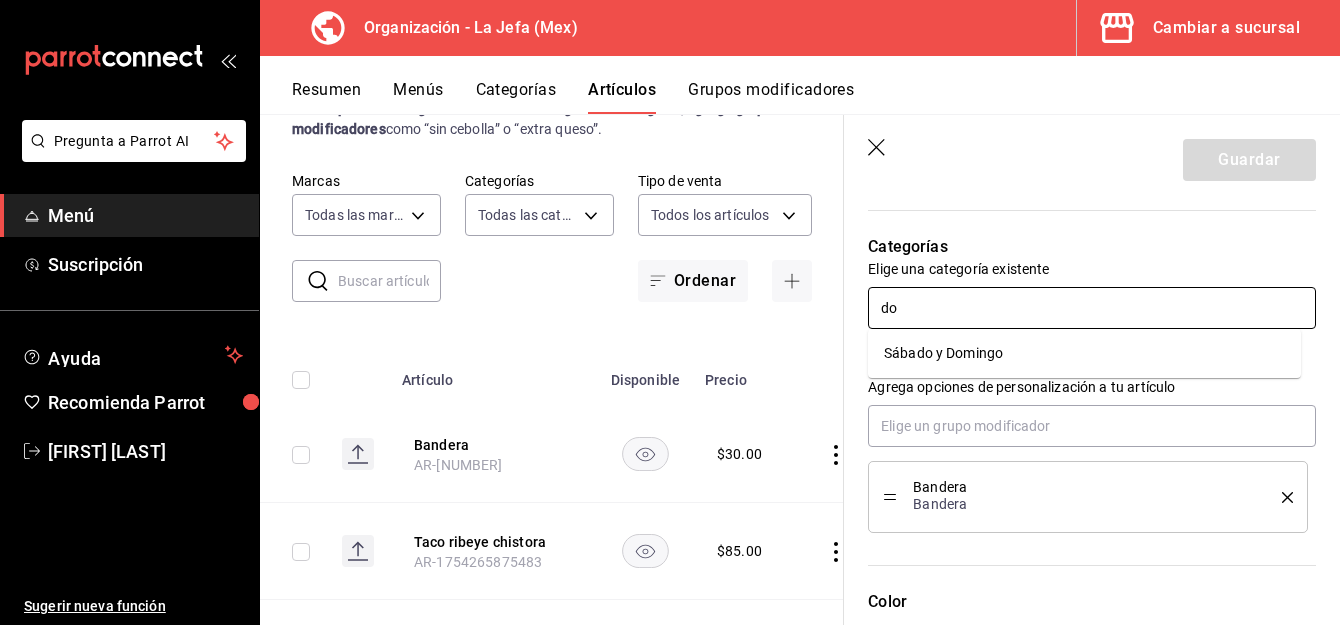 type on "d" 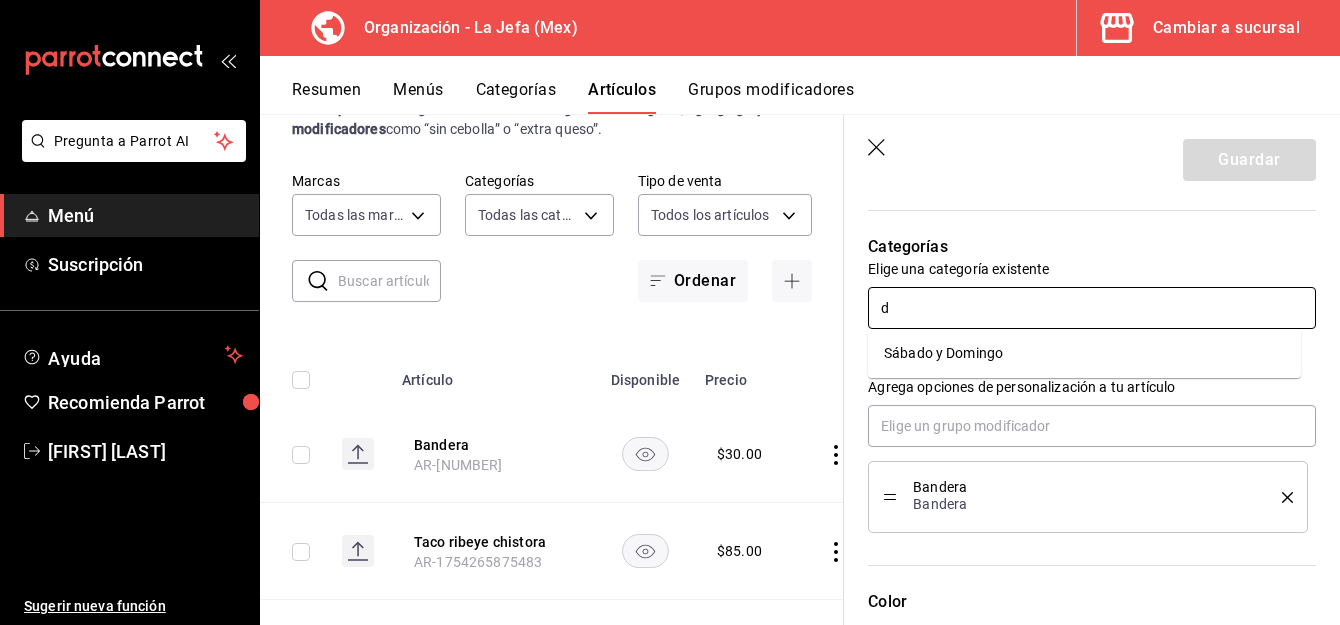 type 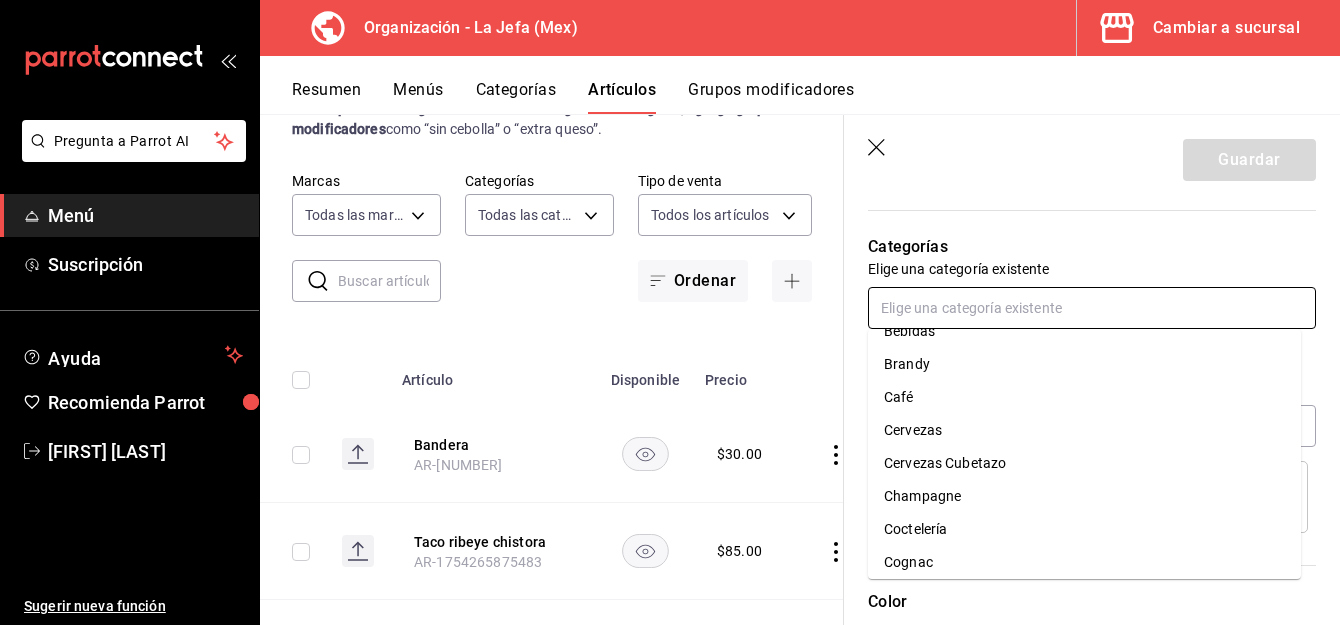scroll, scrollTop: 17, scrollLeft: 0, axis: vertical 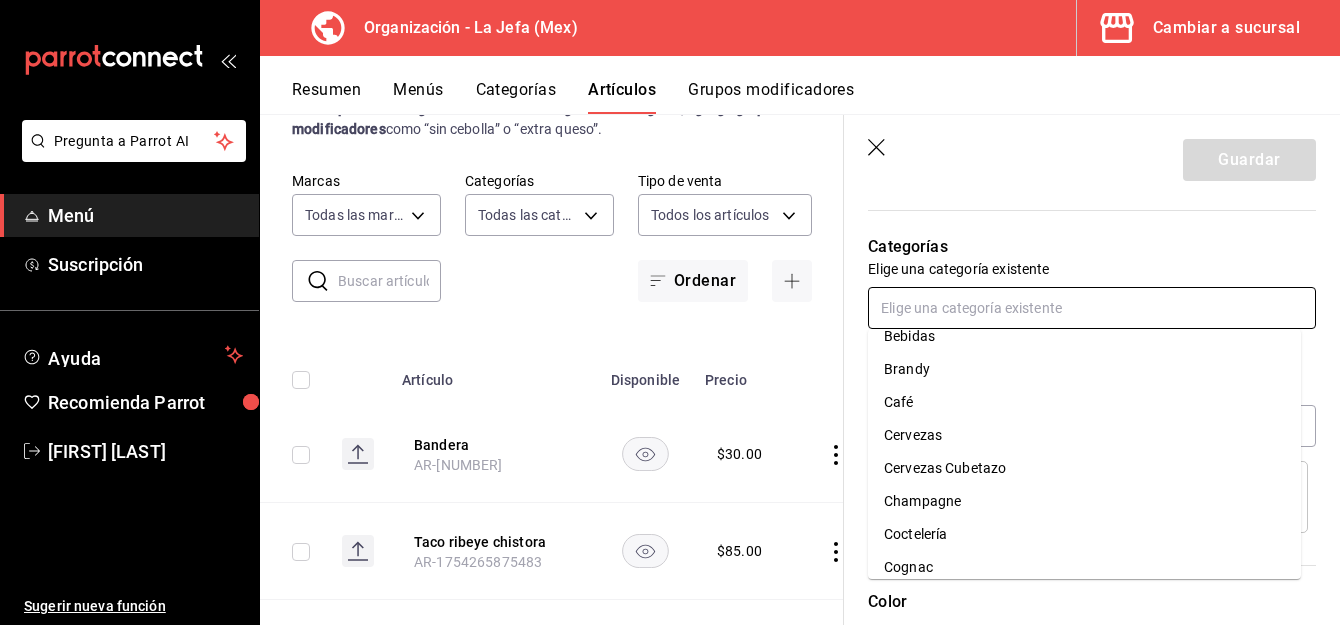 click on "Cervezas Cubetazo" at bounding box center [1084, 468] 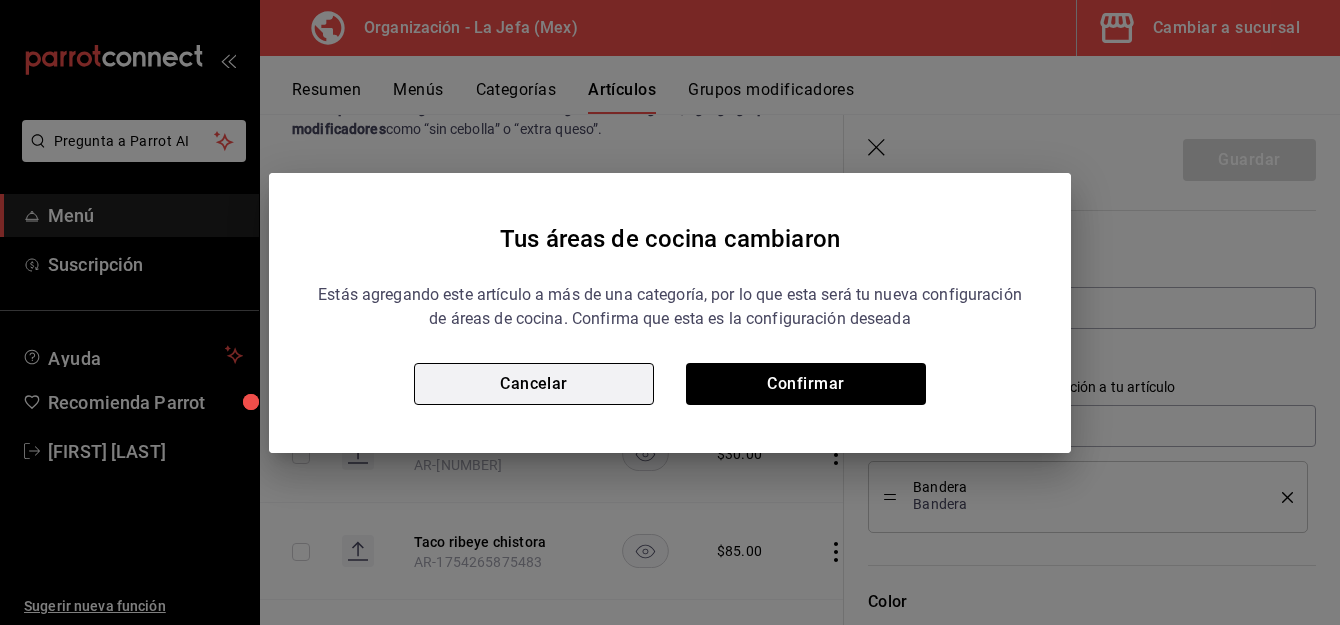 click on "Cancelar" at bounding box center (534, 384) 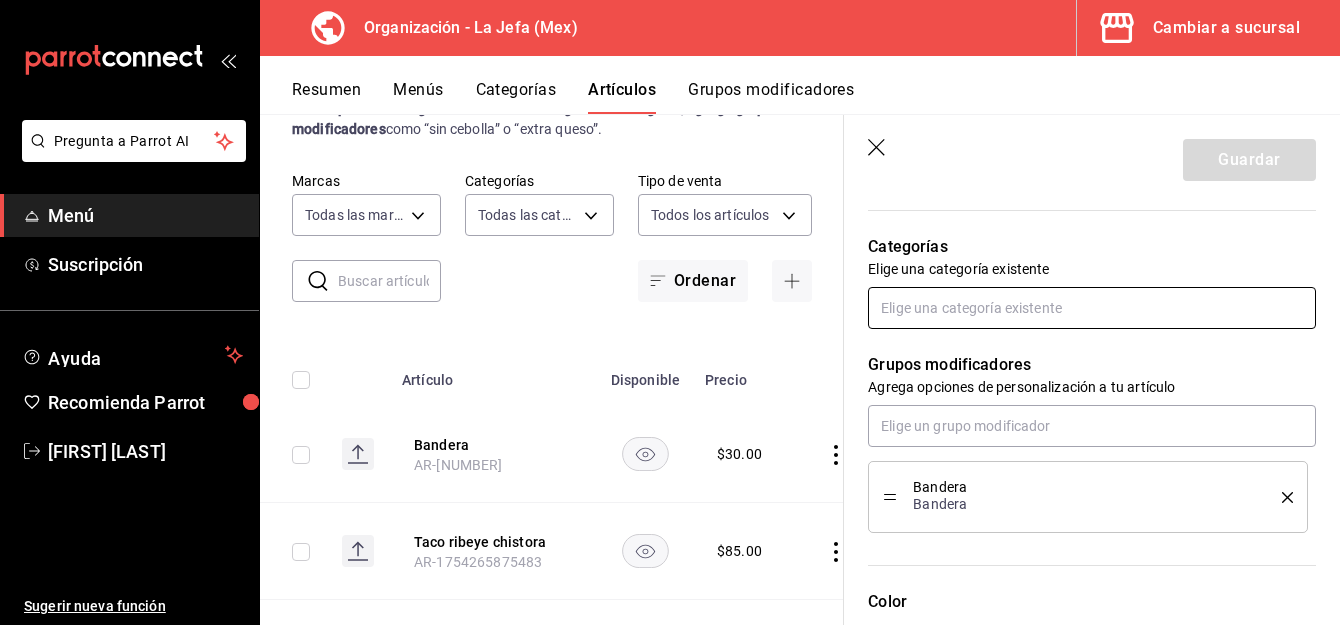 click at bounding box center (1092, 308) 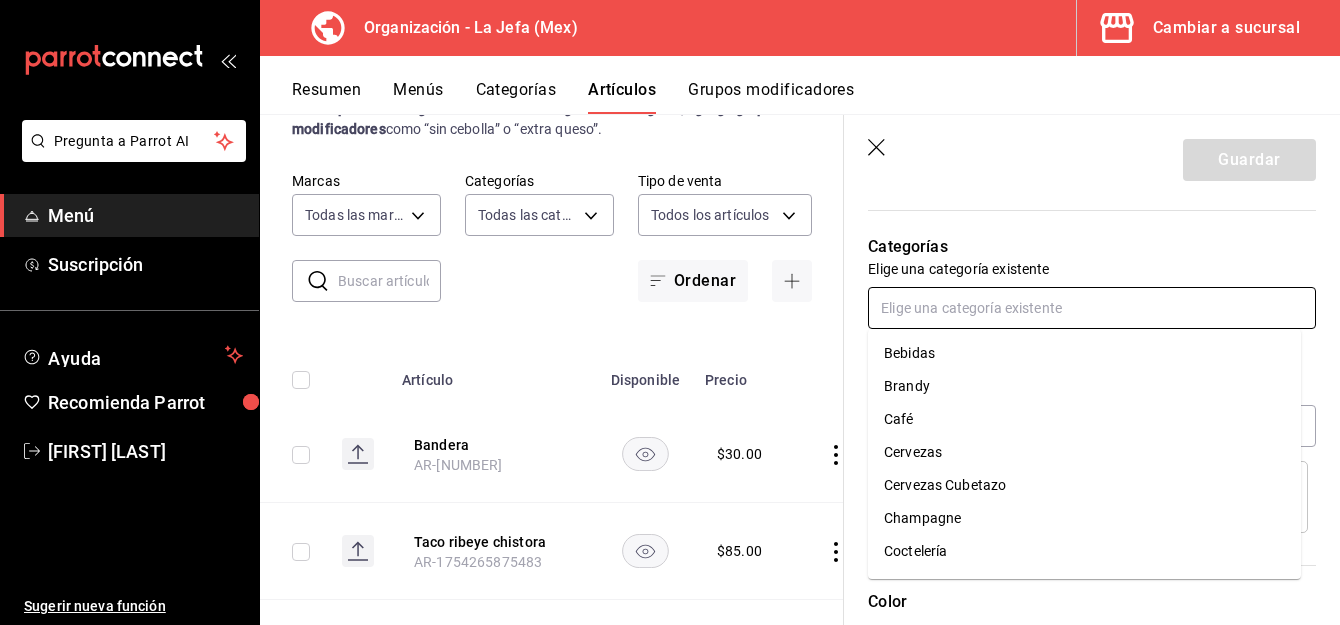 click on "Bebidas" at bounding box center [1084, 353] 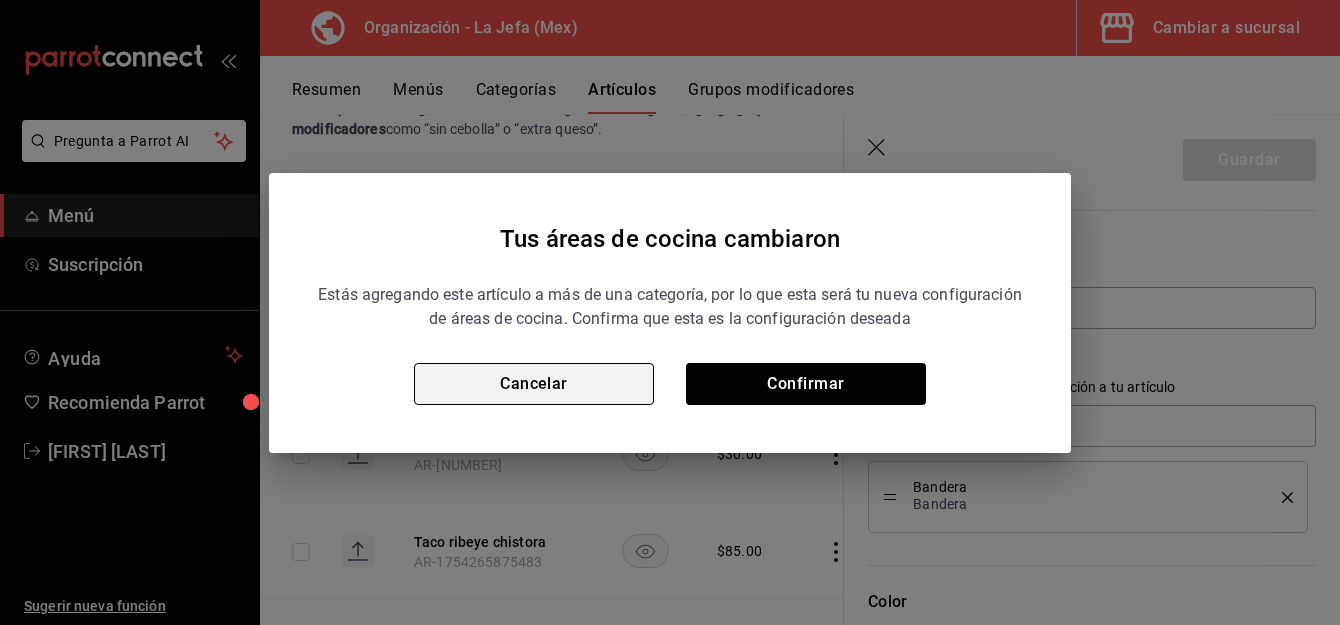click on "Cancelar" at bounding box center [534, 384] 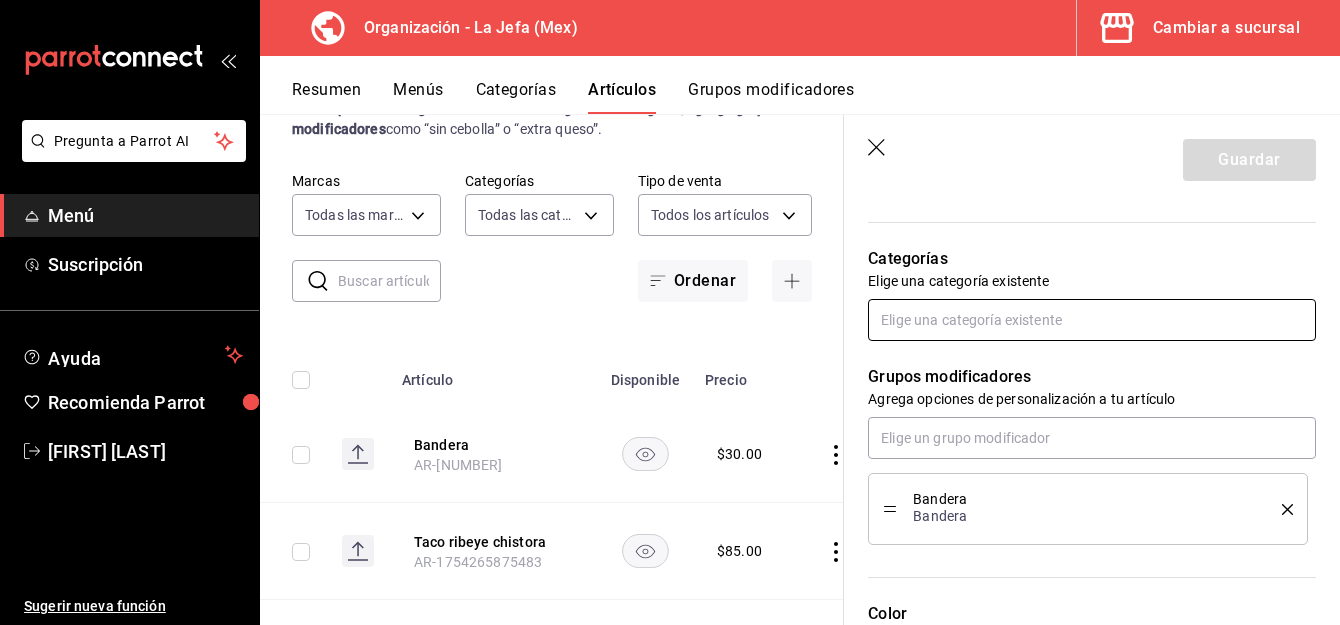 scroll, scrollTop: 706, scrollLeft: 0, axis: vertical 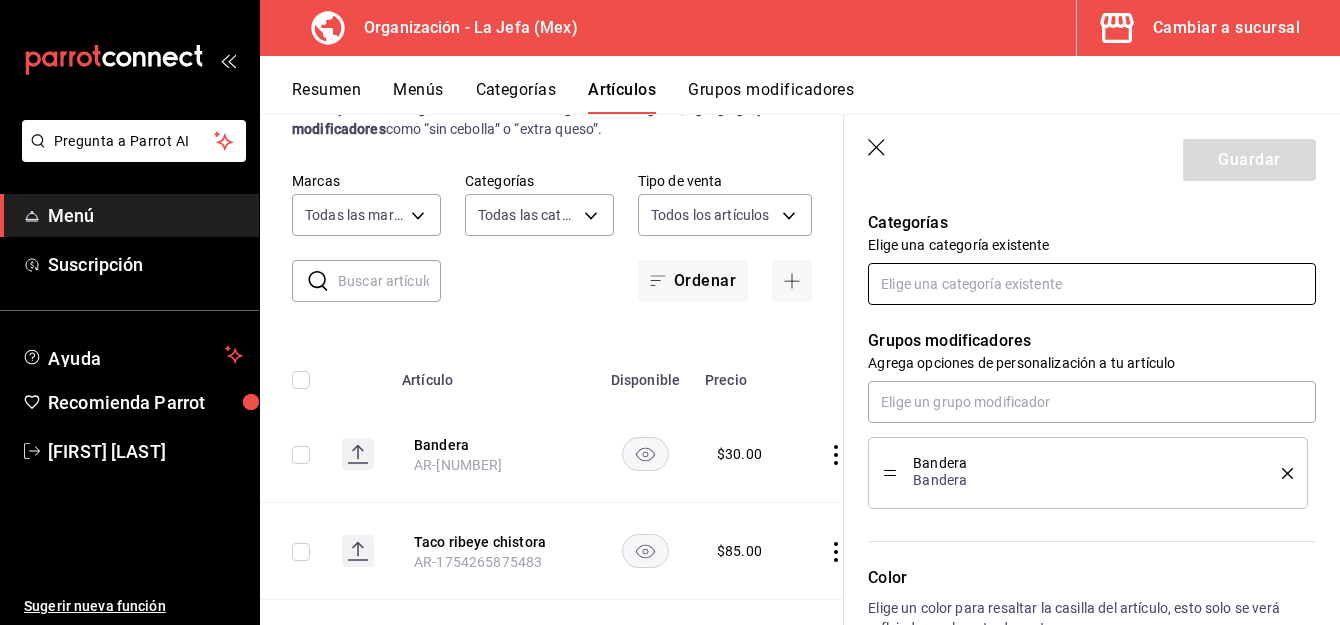 click at bounding box center (1092, 284) 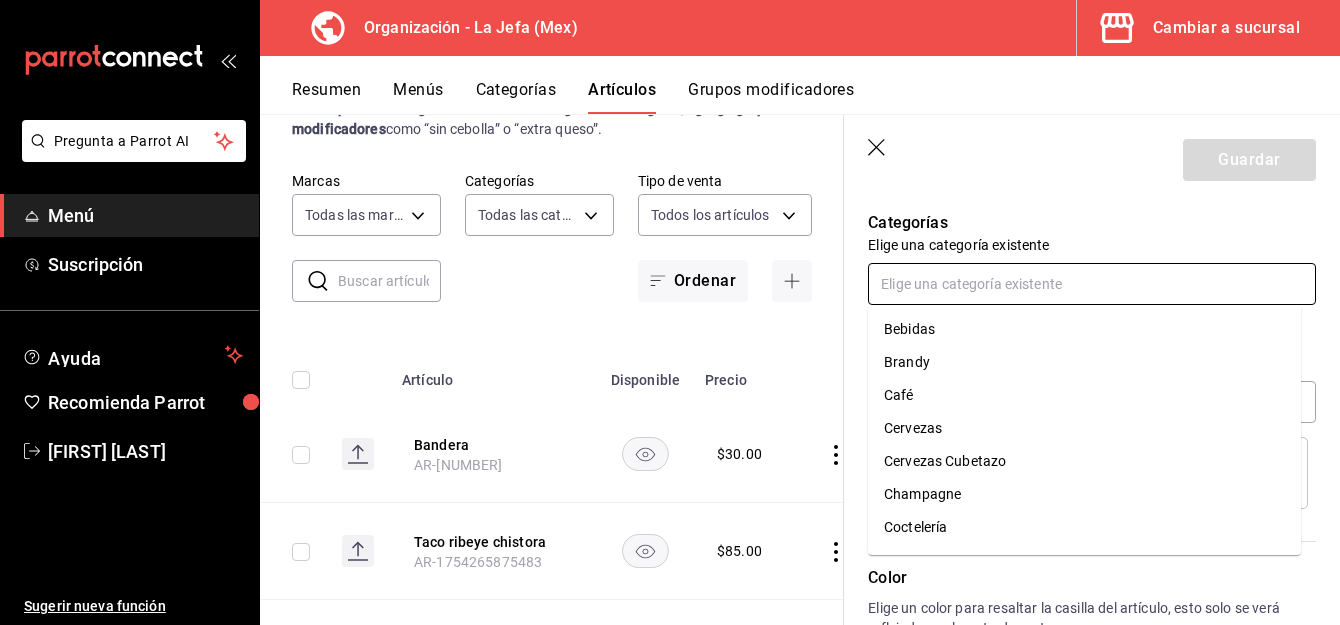 click on "Bebidas" at bounding box center [1084, 329] 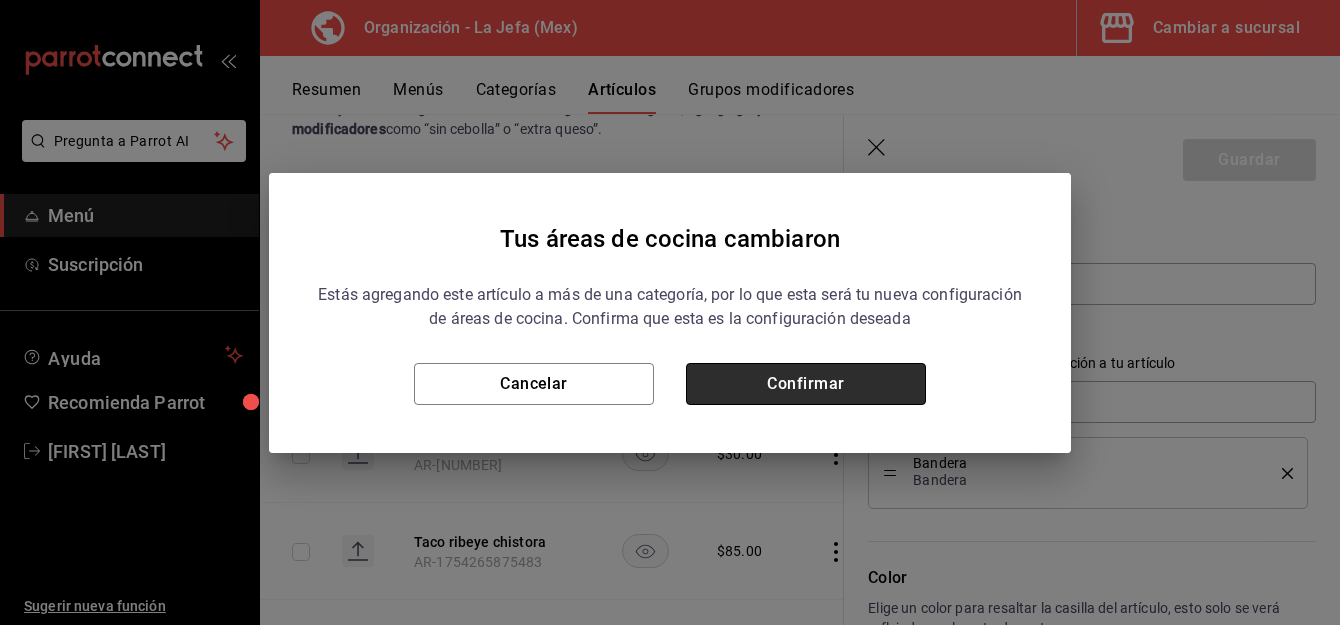 click on "Confirmar" at bounding box center (806, 384) 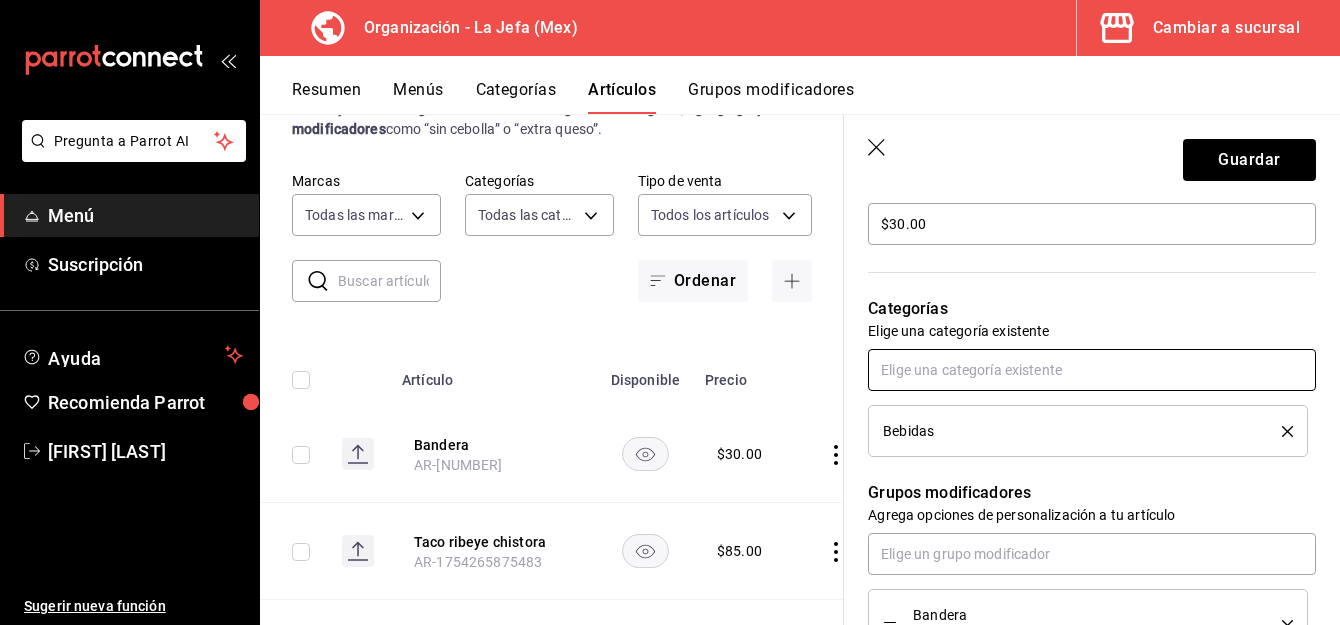 scroll, scrollTop: 621, scrollLeft: 0, axis: vertical 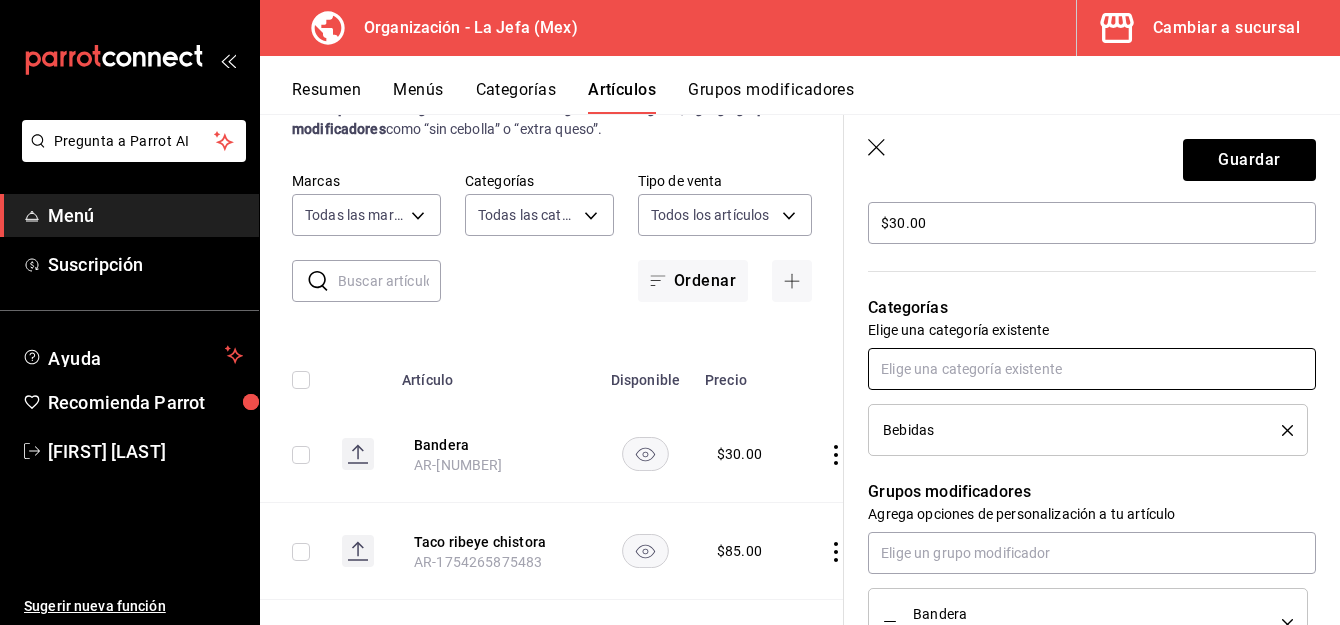click at bounding box center [1092, 369] 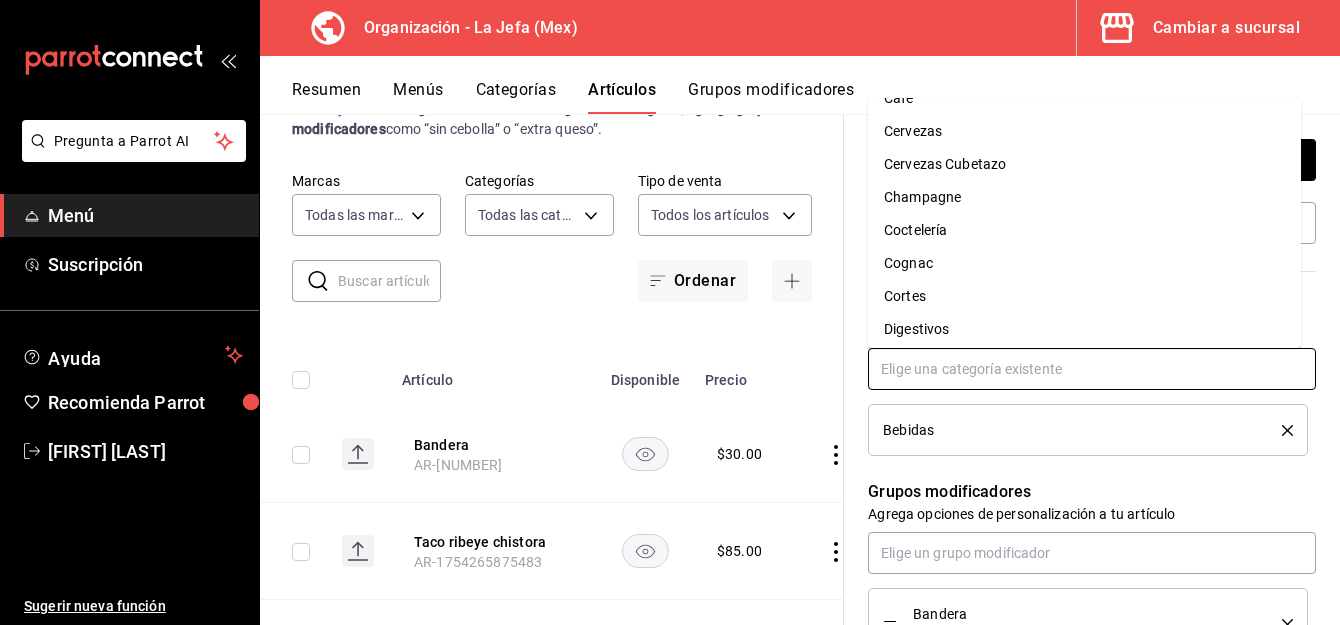 scroll, scrollTop: 38, scrollLeft: 0, axis: vertical 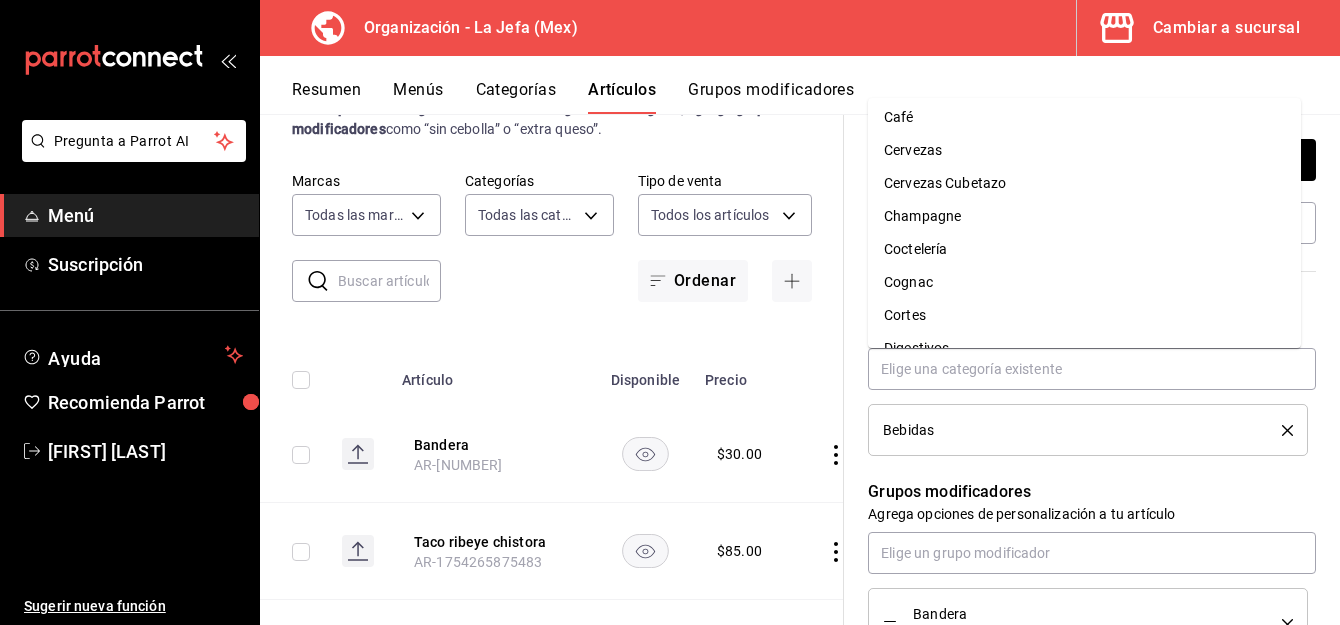 click 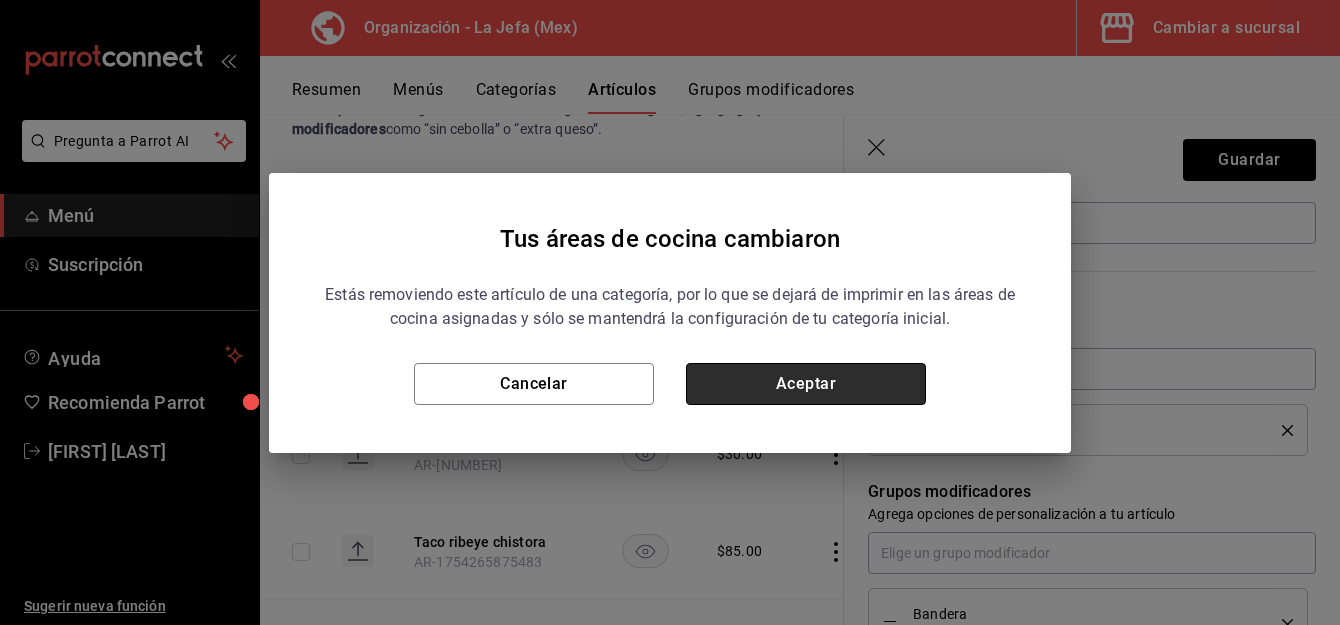 click on "Aceptar" at bounding box center [806, 384] 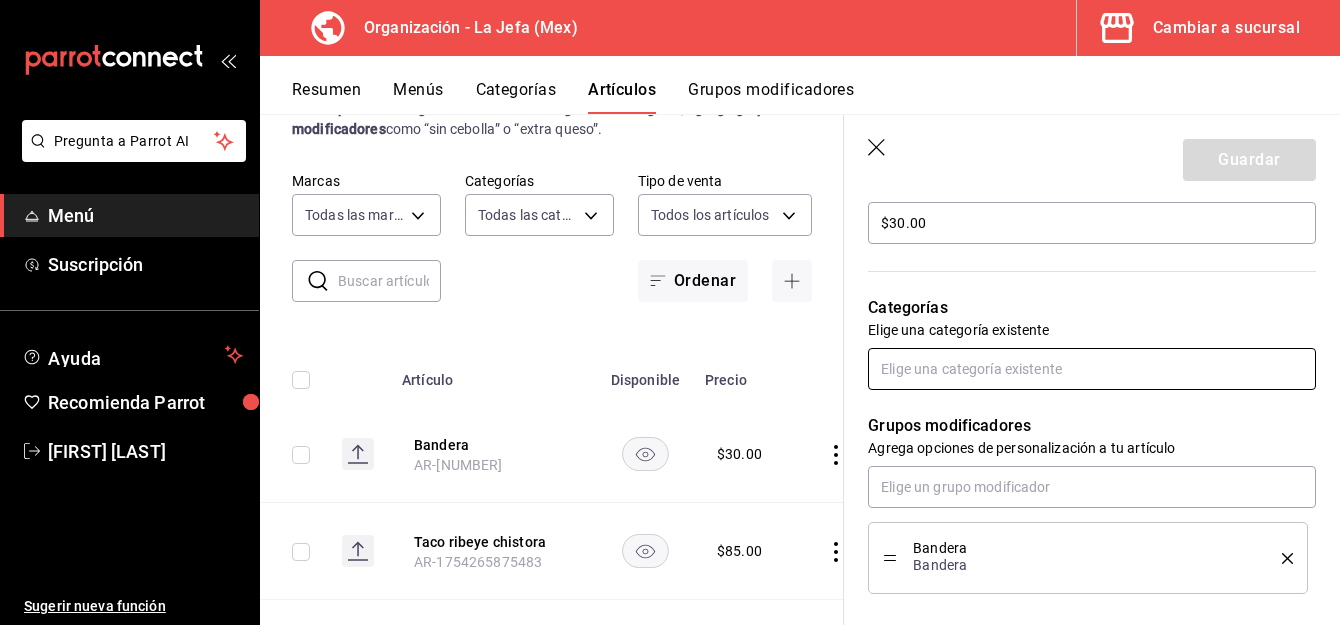 click at bounding box center (1092, 369) 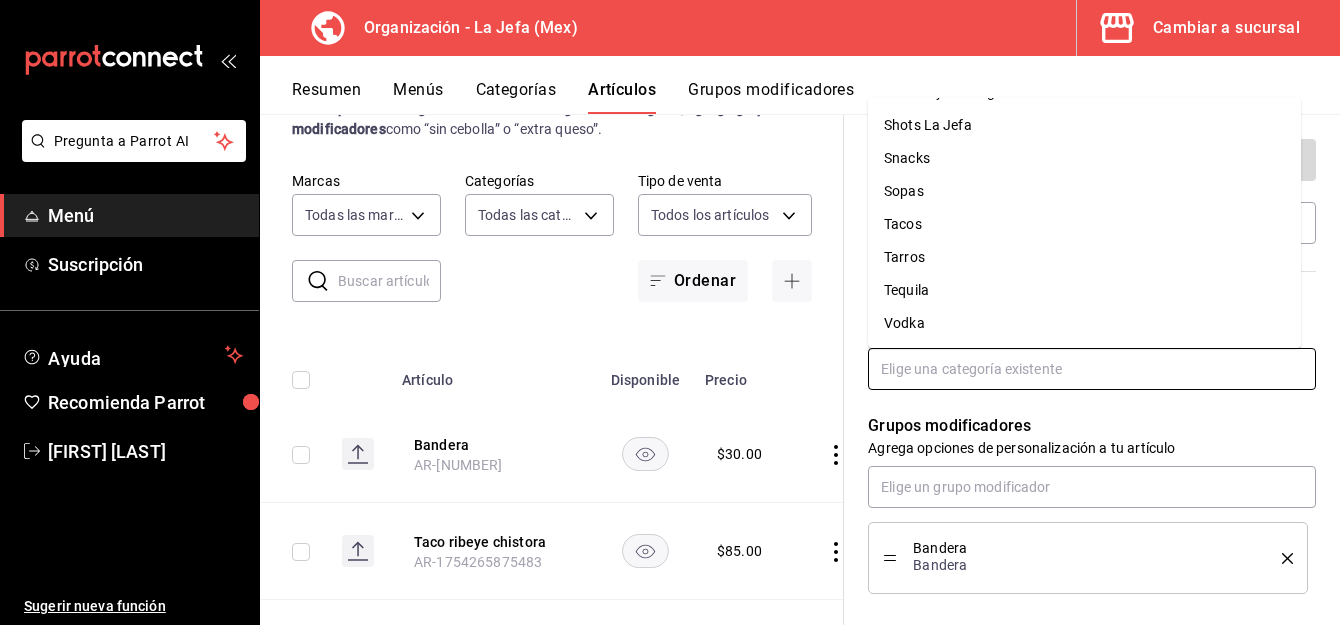 scroll, scrollTop: 855, scrollLeft: 0, axis: vertical 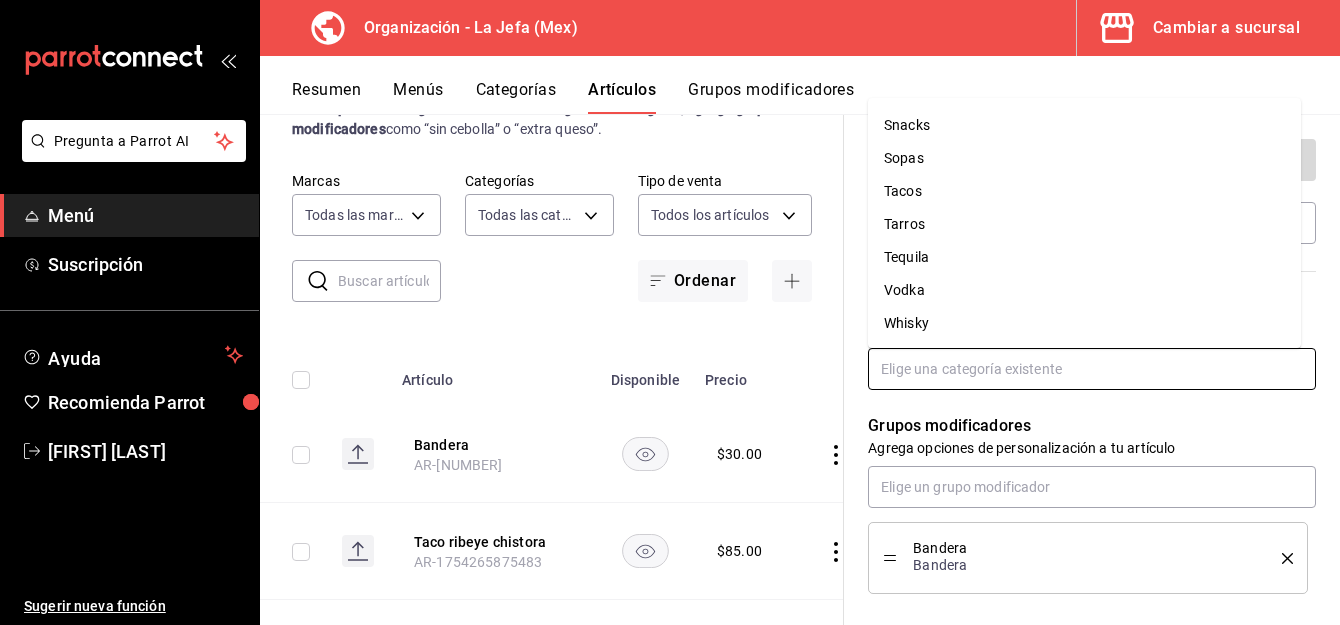 click on "Tequila" at bounding box center (1084, 257) 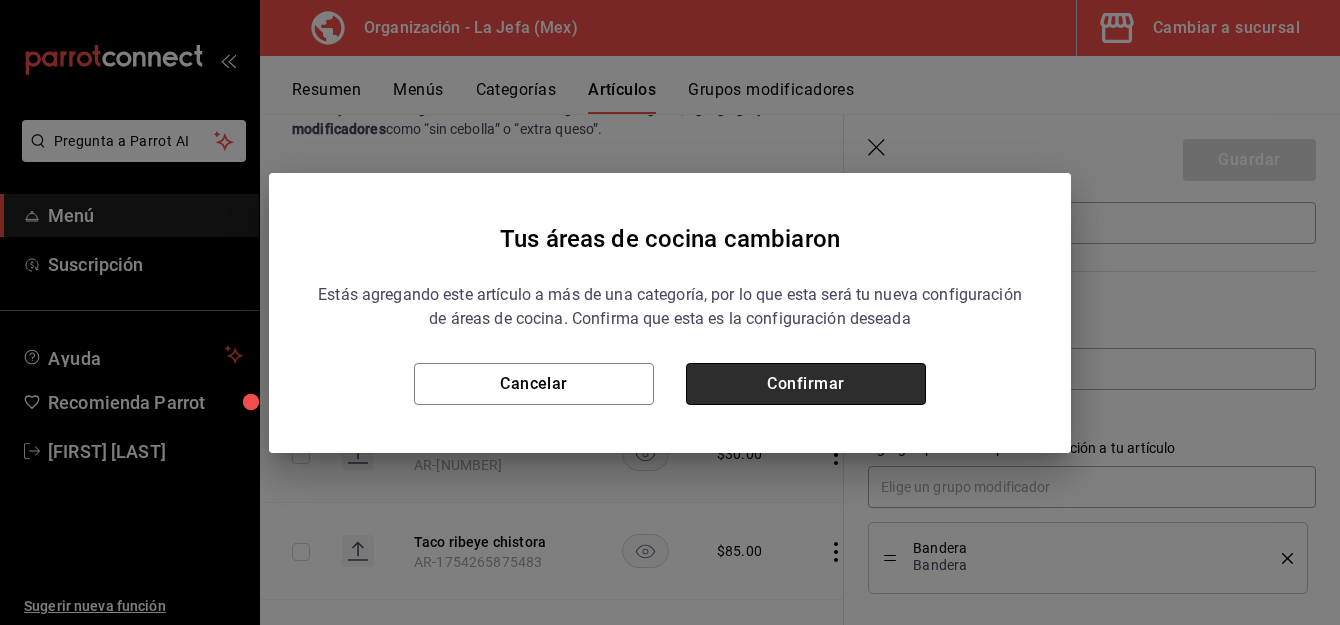 click on "Confirmar" at bounding box center [806, 384] 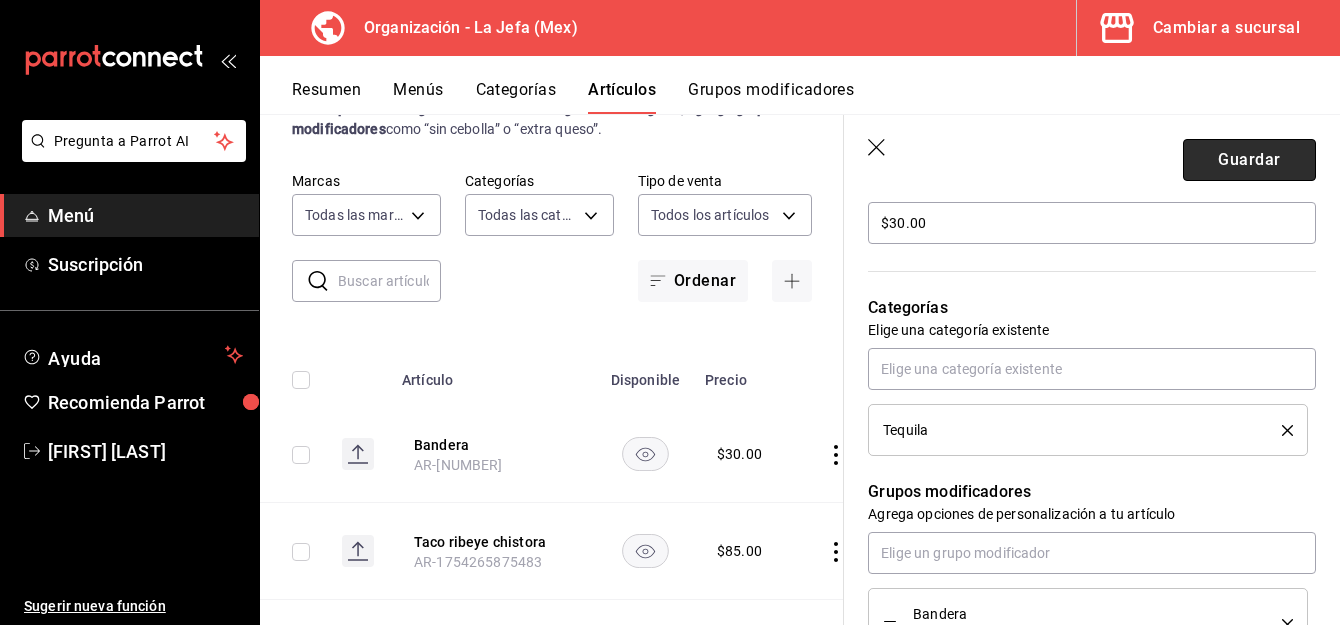 click on "Guardar" at bounding box center (1249, 160) 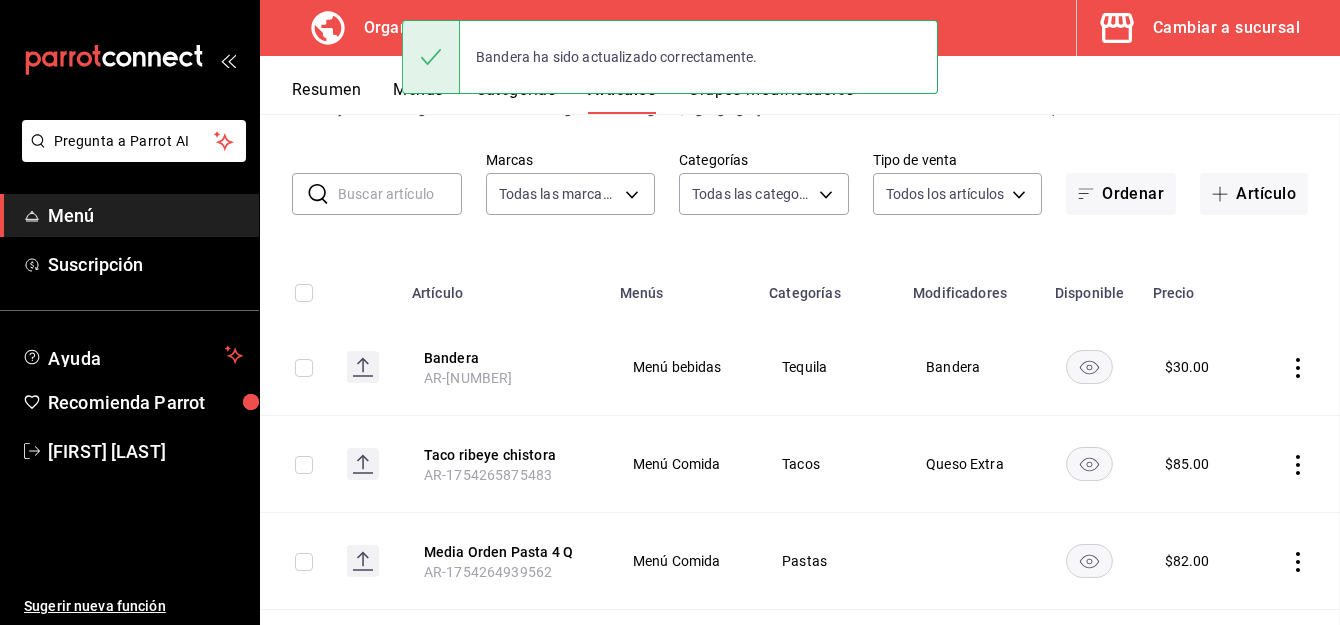 scroll, scrollTop: 0, scrollLeft: 0, axis: both 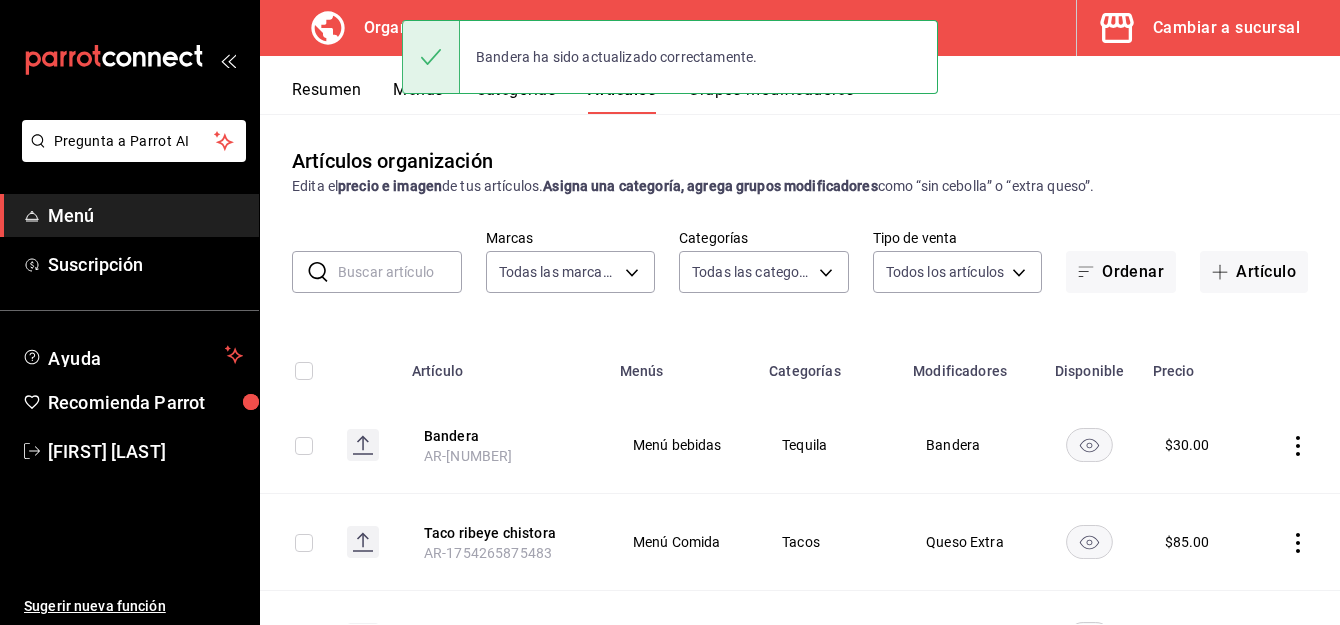 click on "Menús" at bounding box center (418, 97) 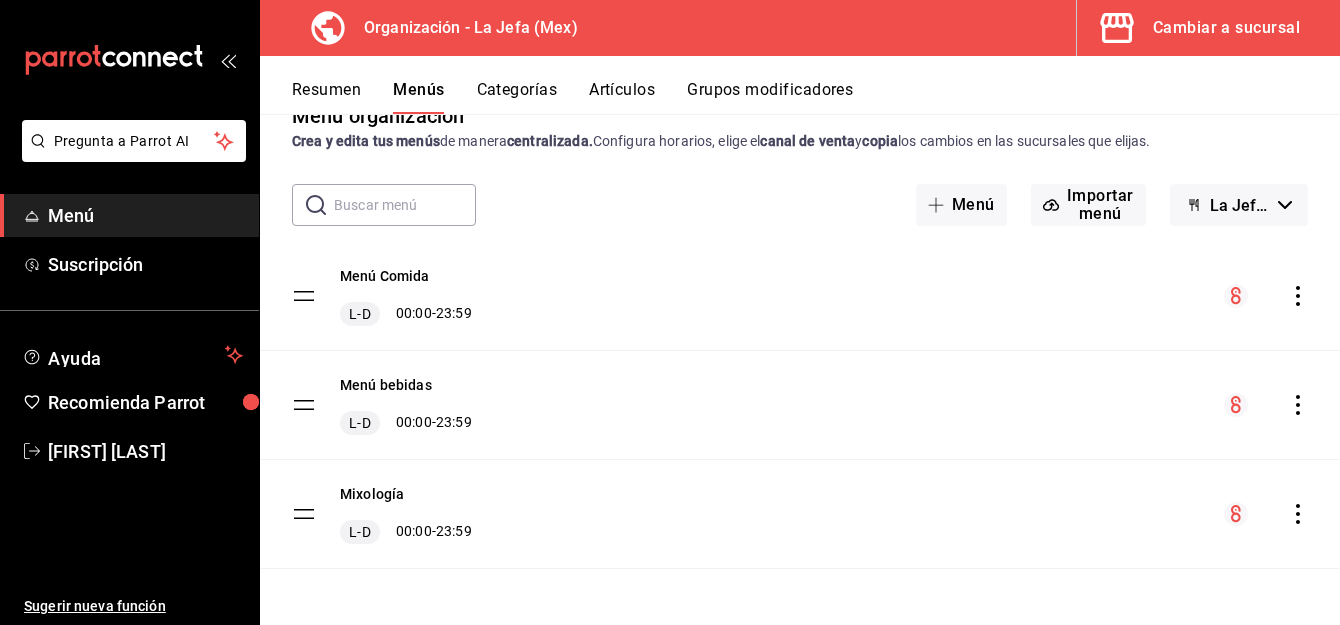 scroll, scrollTop: 46, scrollLeft: 0, axis: vertical 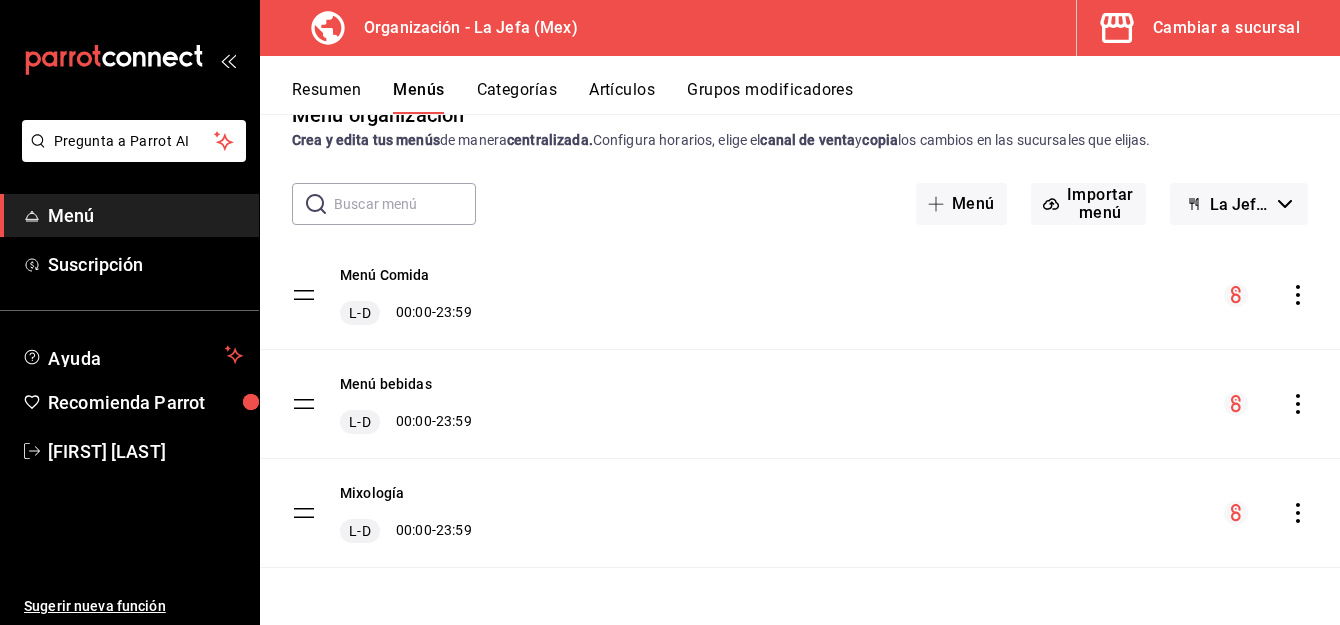click 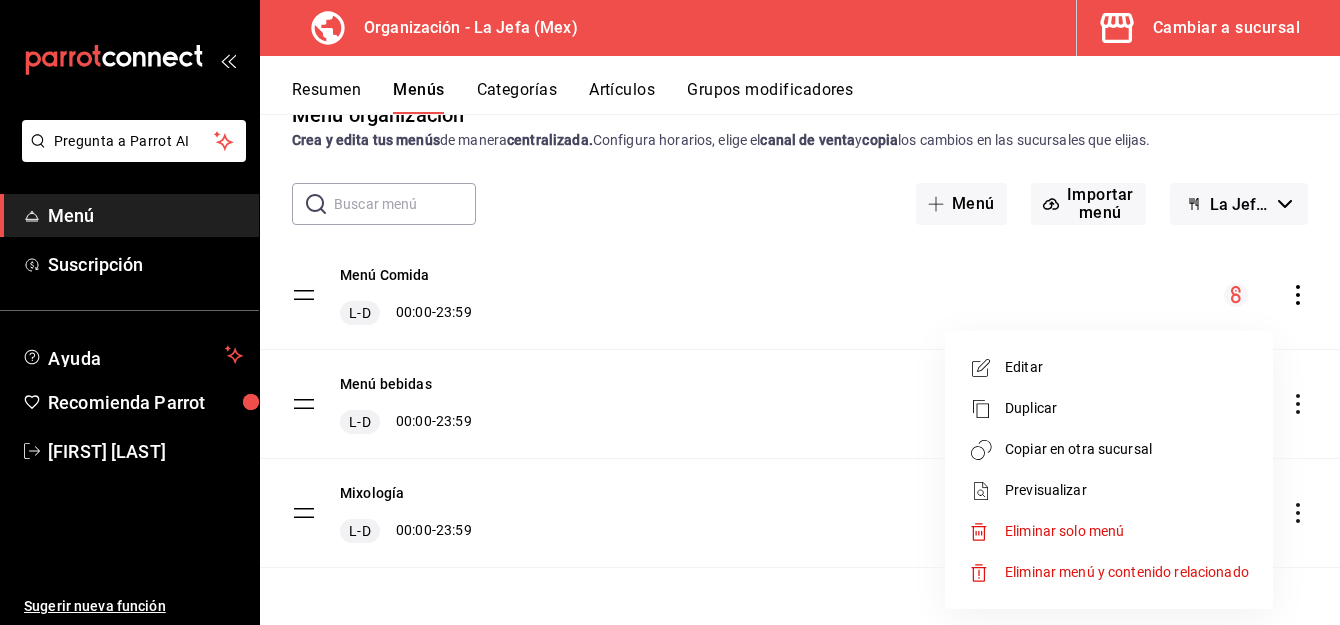 click on "Copiar en otra sucursal" at bounding box center (1127, 449) 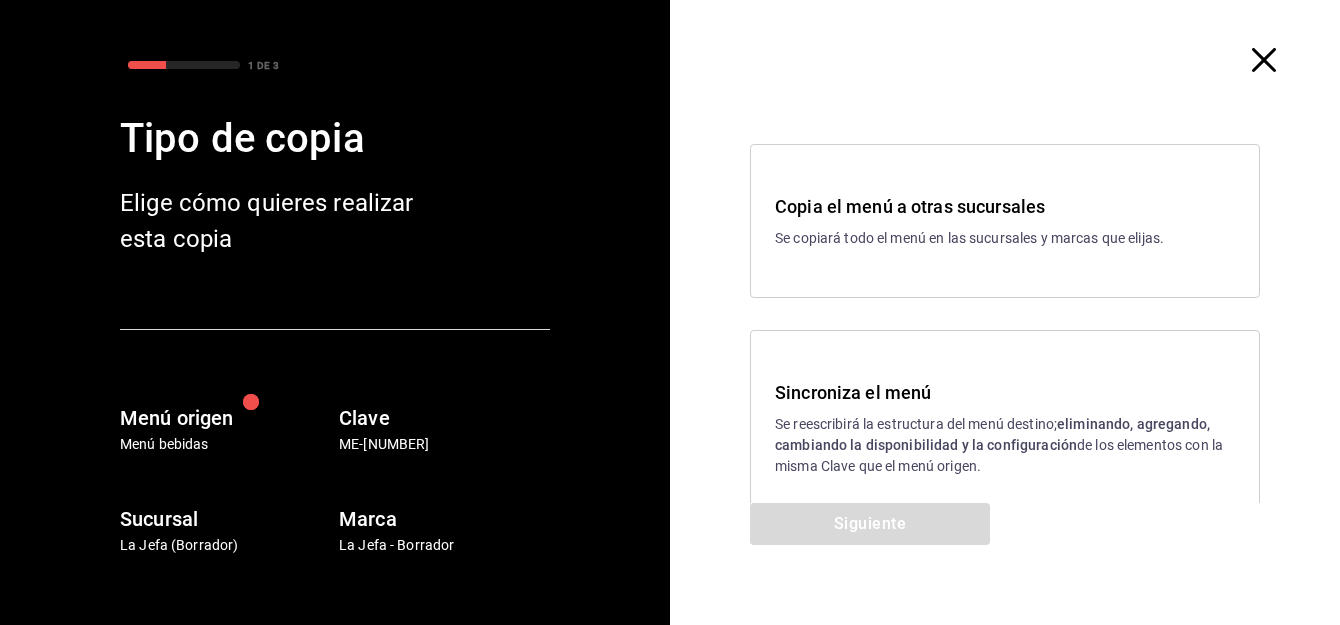 click on "eliminando, agregando, cambiando la disponibilidad y la configuración" at bounding box center [992, 434] 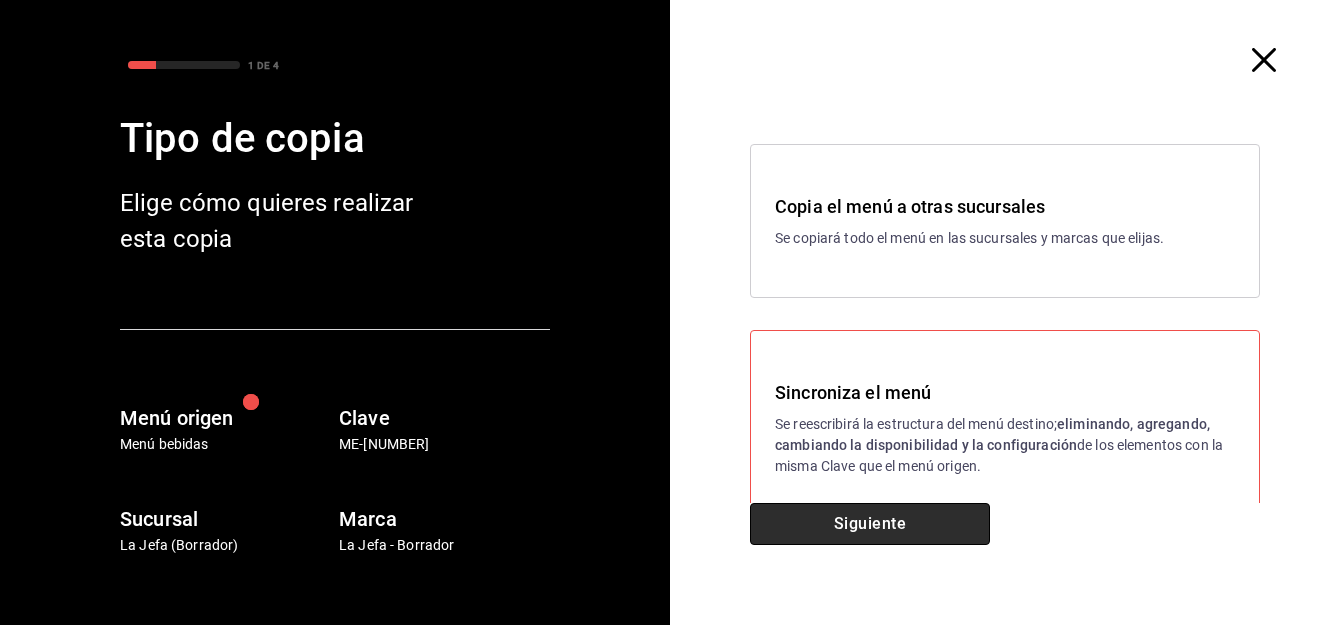 click on "Siguiente" at bounding box center [870, 524] 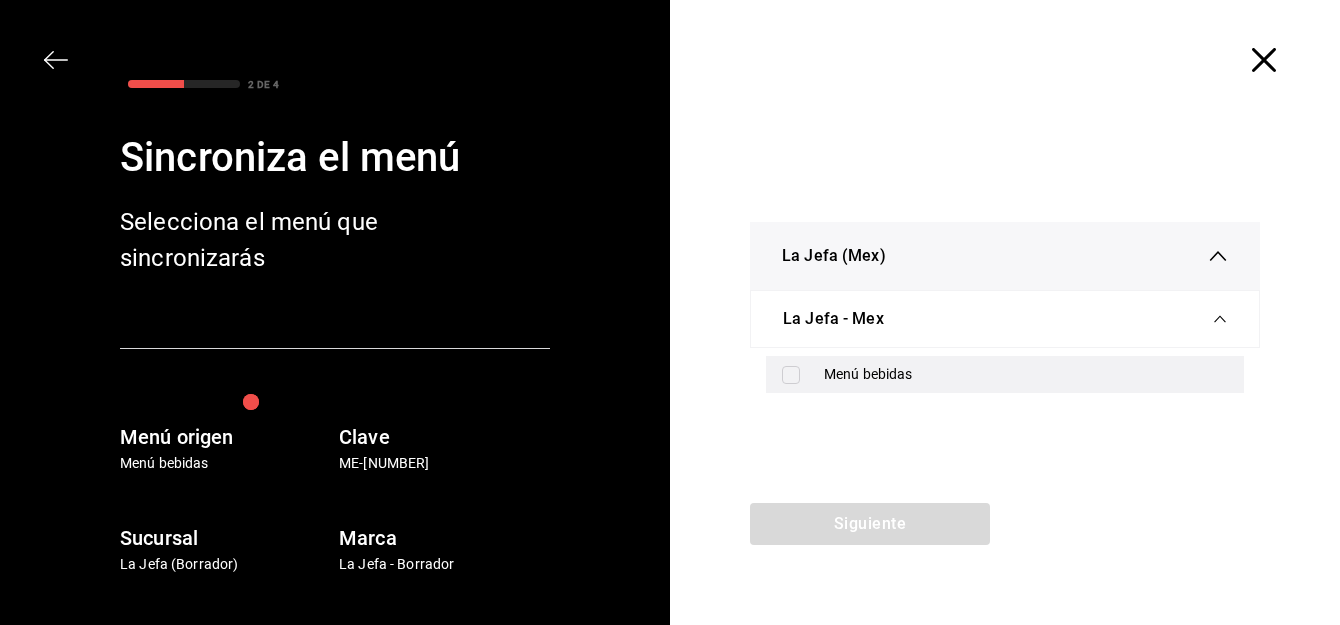 click at bounding box center [791, 375] 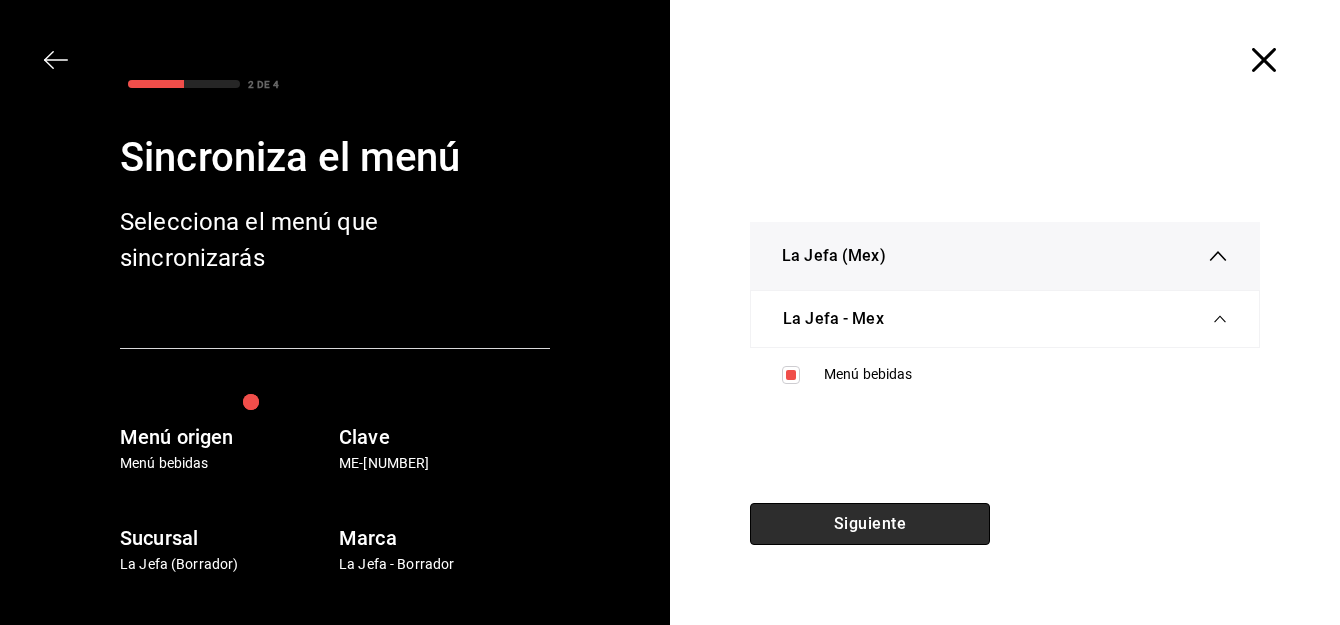 click on "Siguiente" at bounding box center [870, 524] 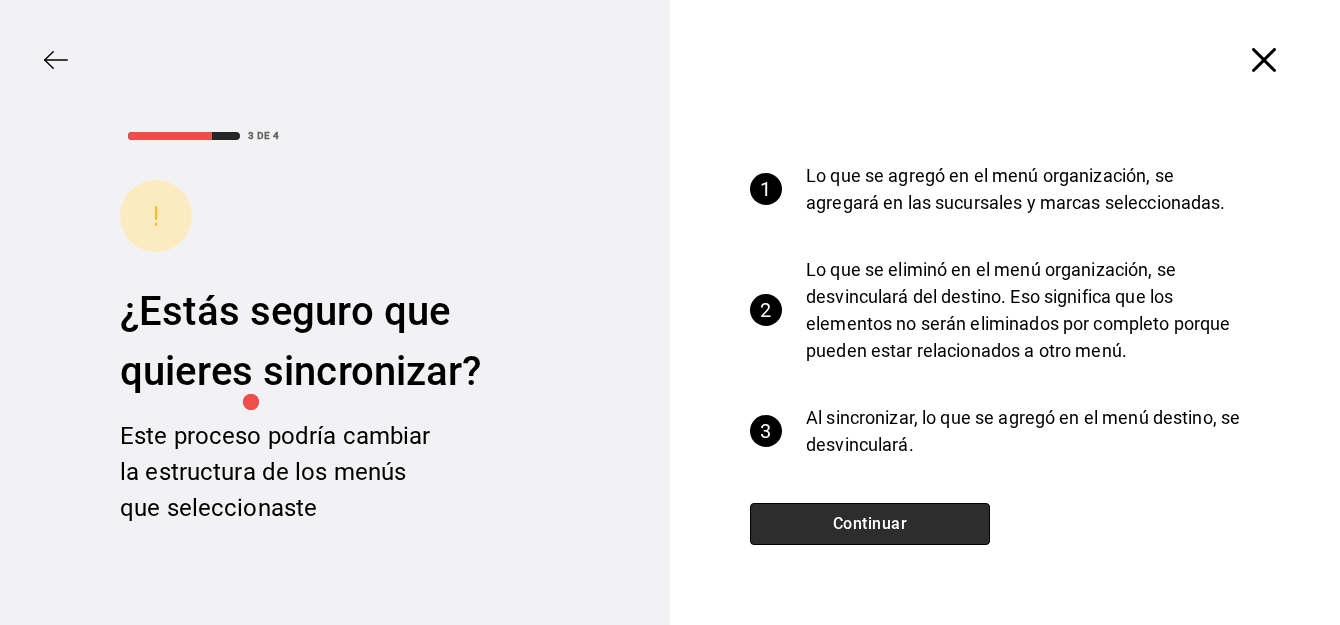 click on "Continuar" at bounding box center (870, 524) 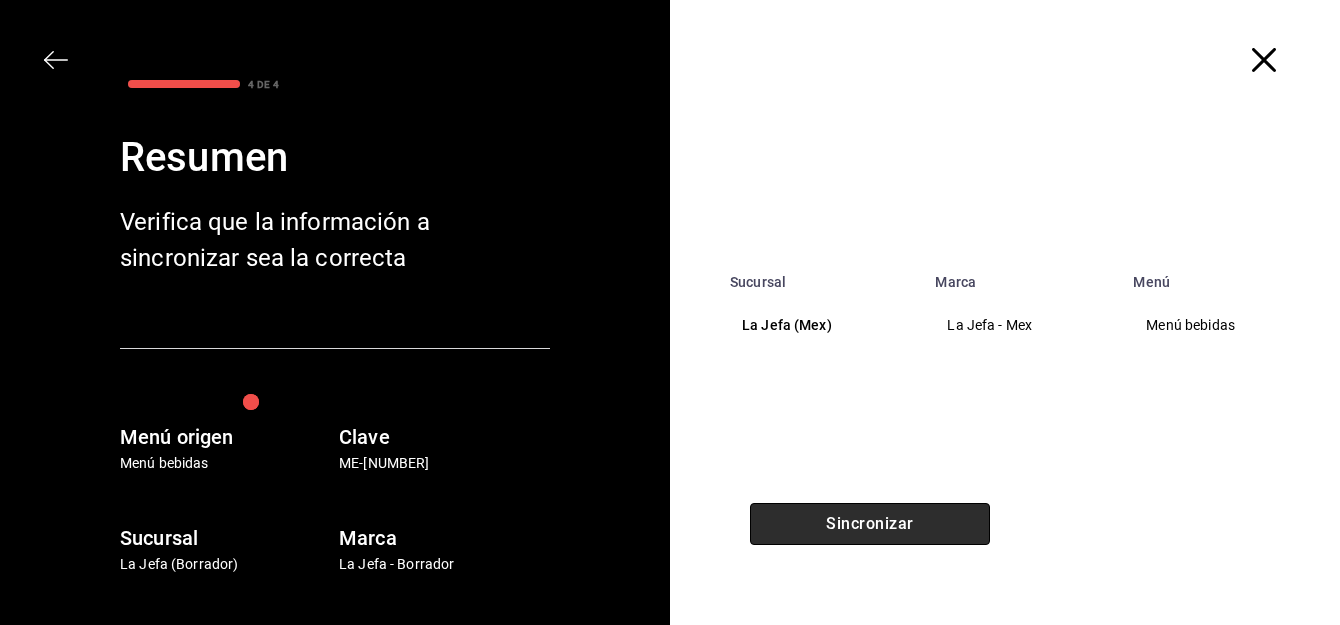click on "Sincronizar" at bounding box center (870, 524) 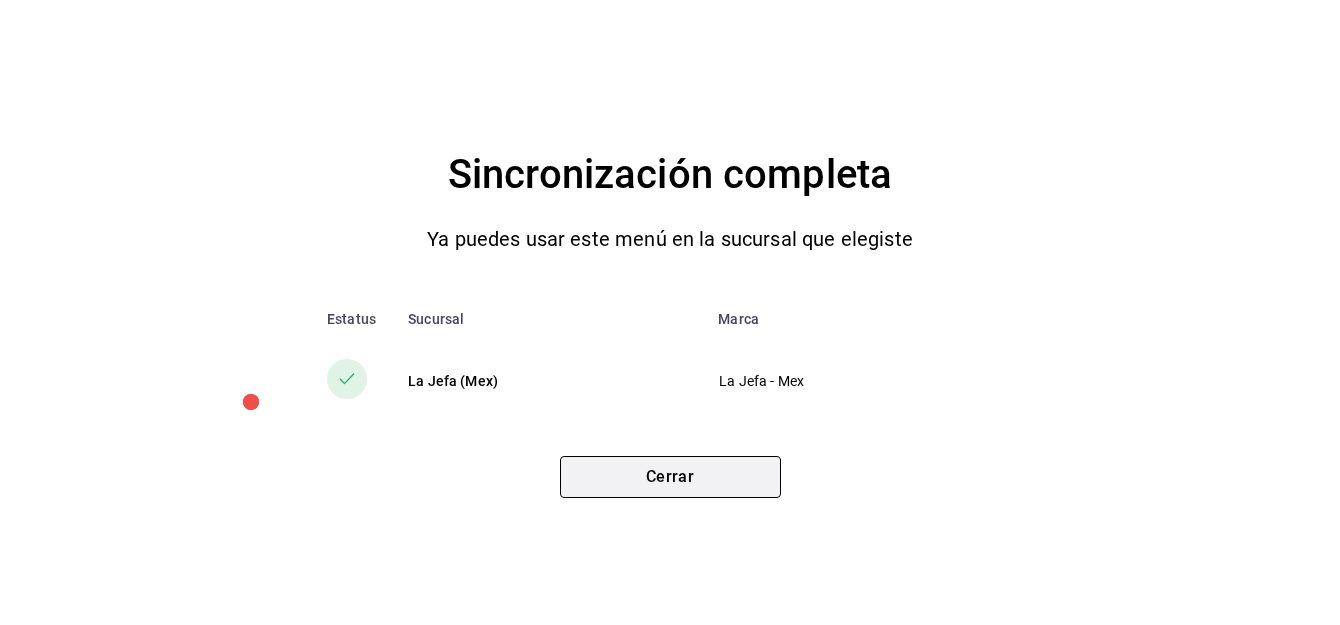 click on "Cerrar" at bounding box center [670, 477] 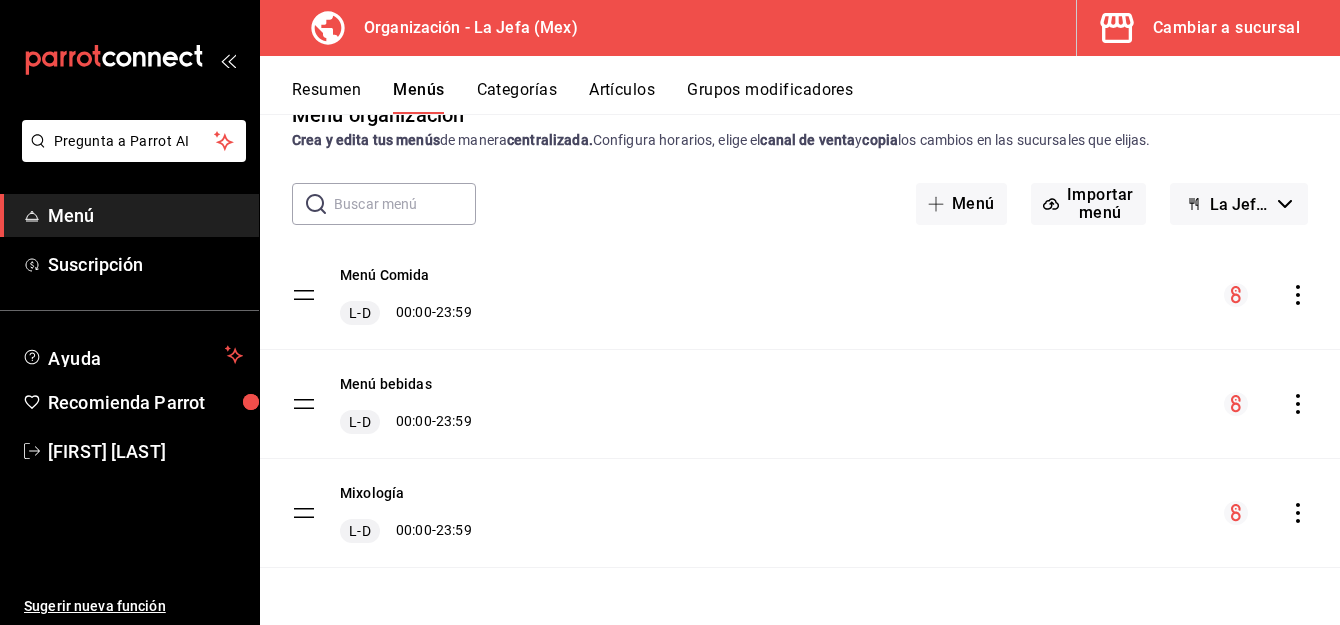 click on "Cambiar a sucursal" at bounding box center [1226, 28] 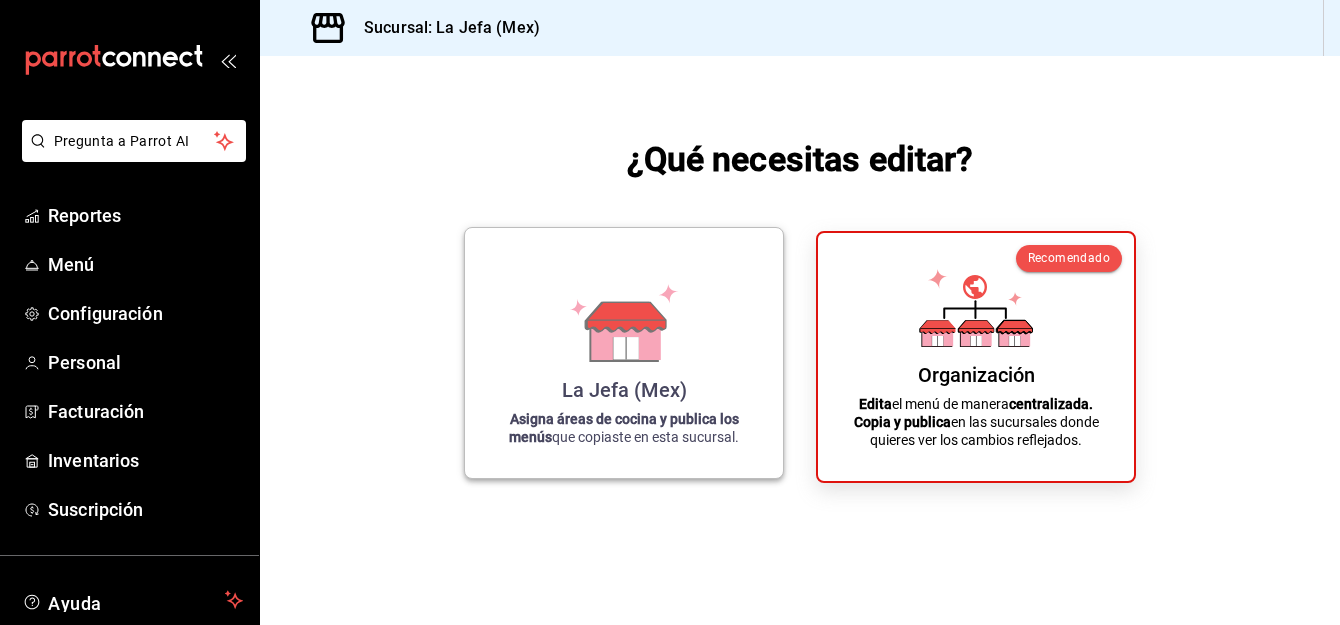 click on "La Jefa (Mex)" at bounding box center (624, 390) 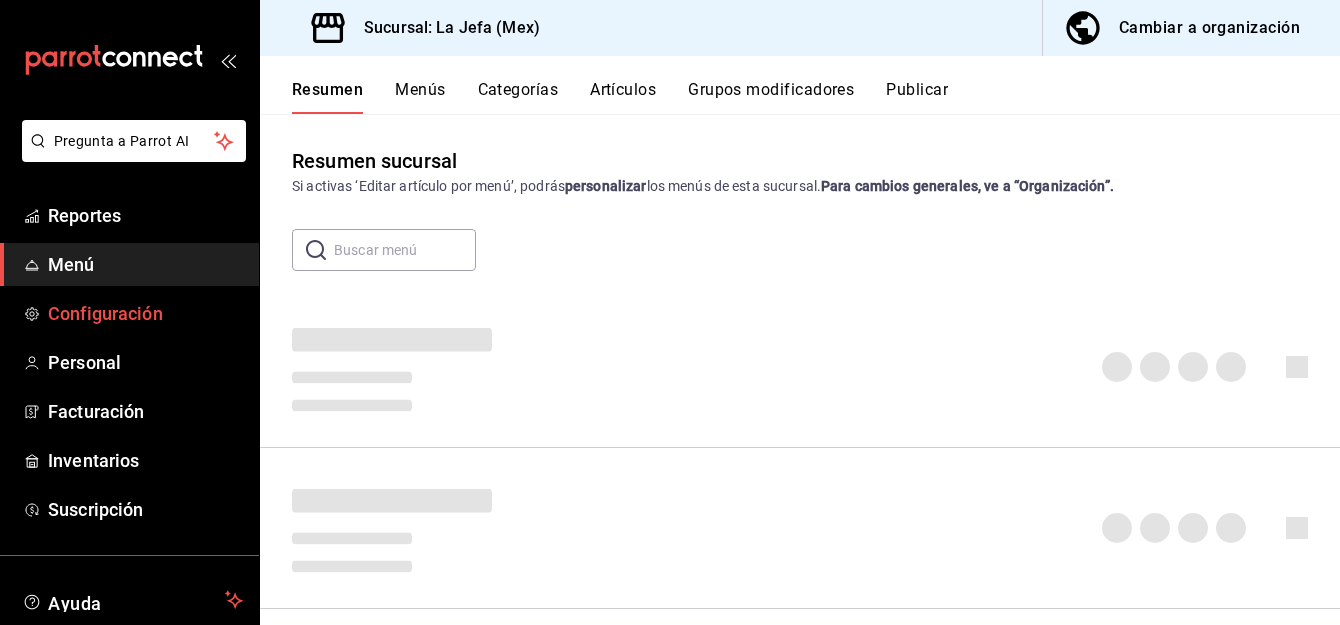 click on "Configuración" at bounding box center (145, 313) 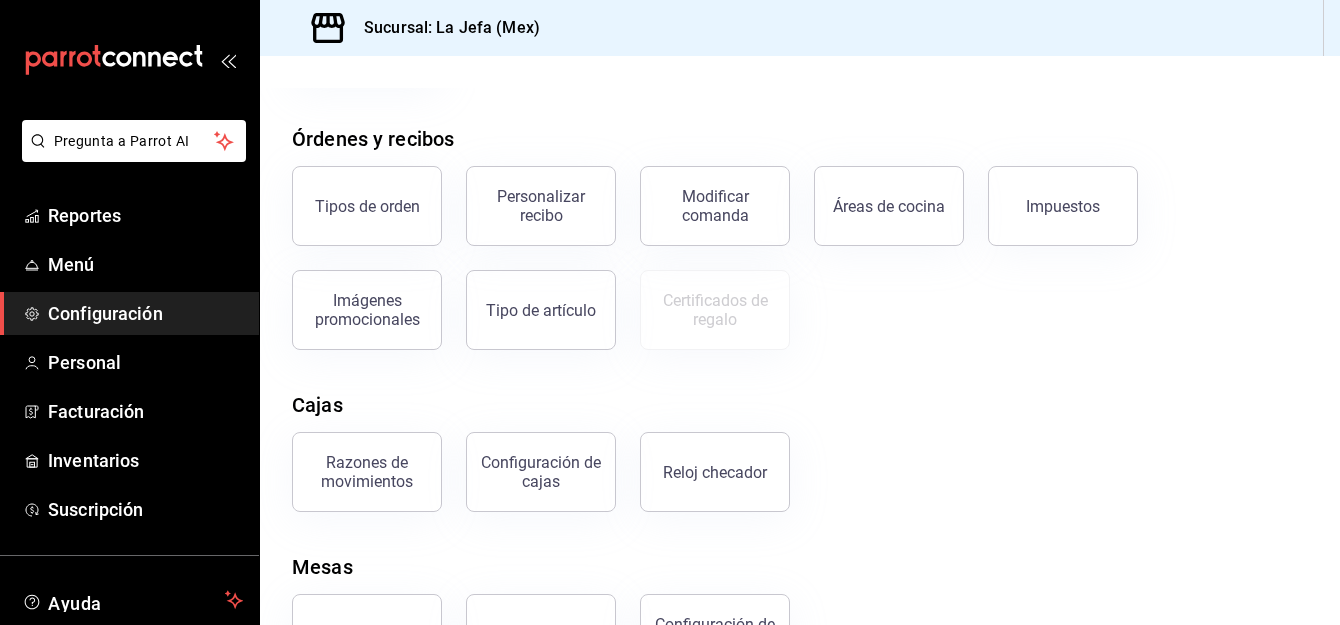 scroll, scrollTop: 389, scrollLeft: 0, axis: vertical 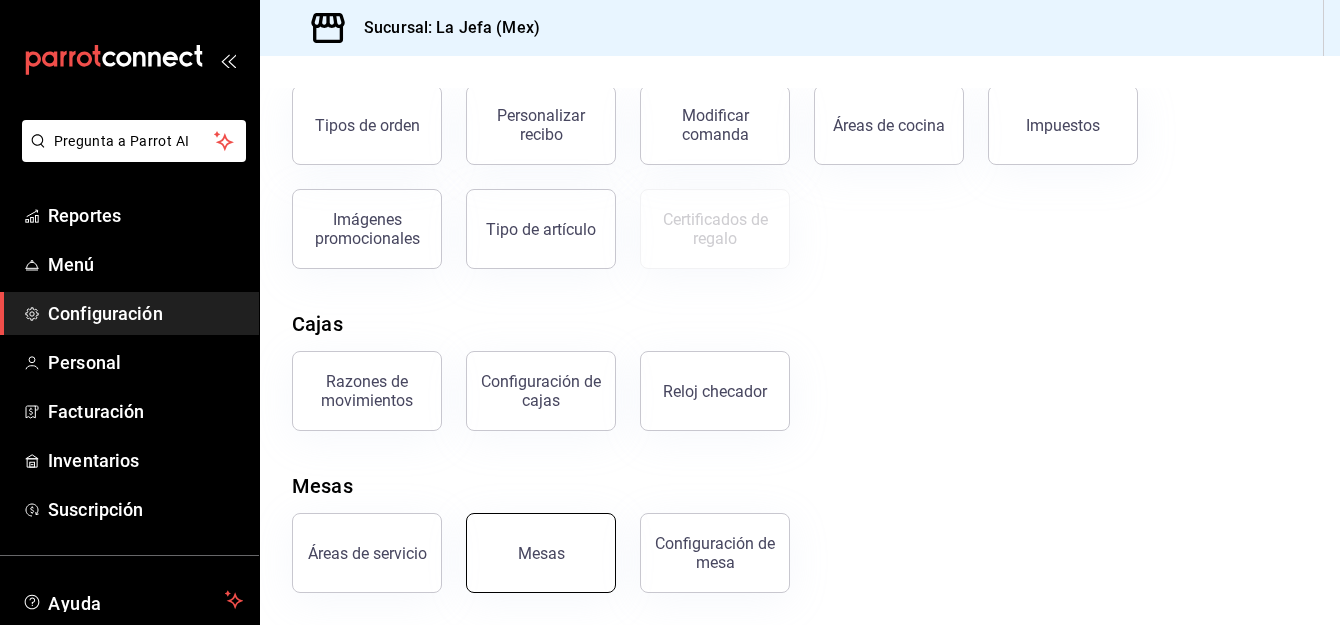 click on "Mesas" at bounding box center (541, 553) 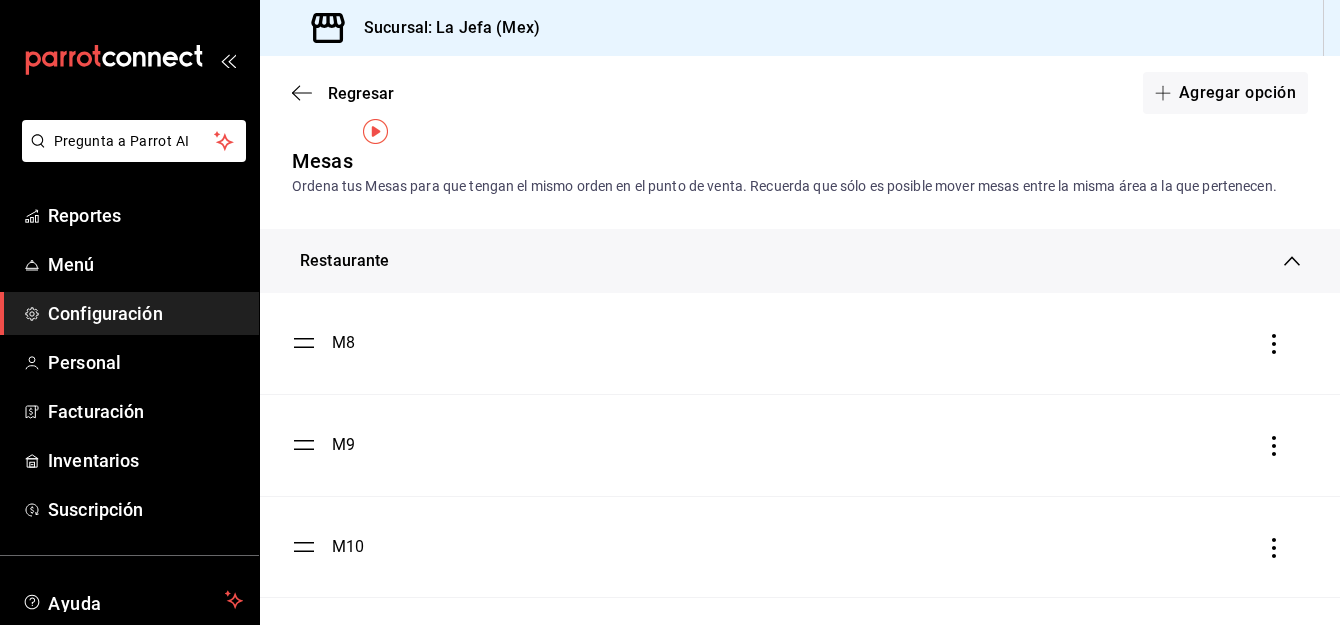 scroll, scrollTop: 186, scrollLeft: 0, axis: vertical 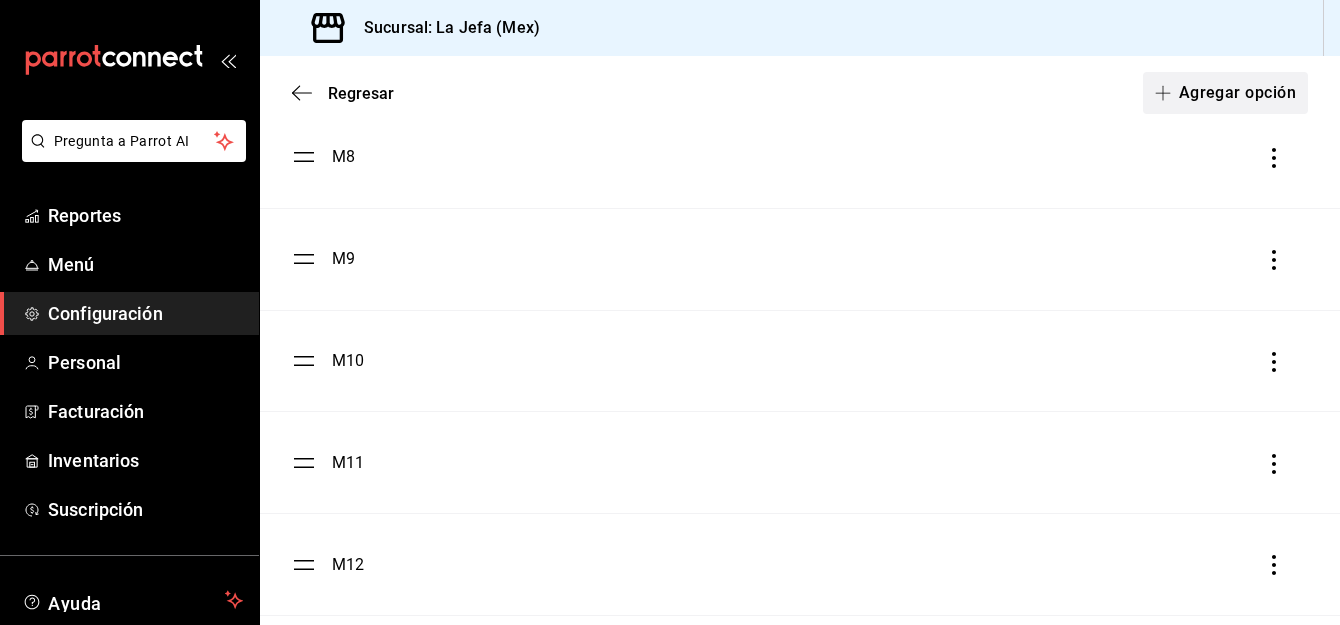 click on "Agregar opción" at bounding box center [1225, 93] 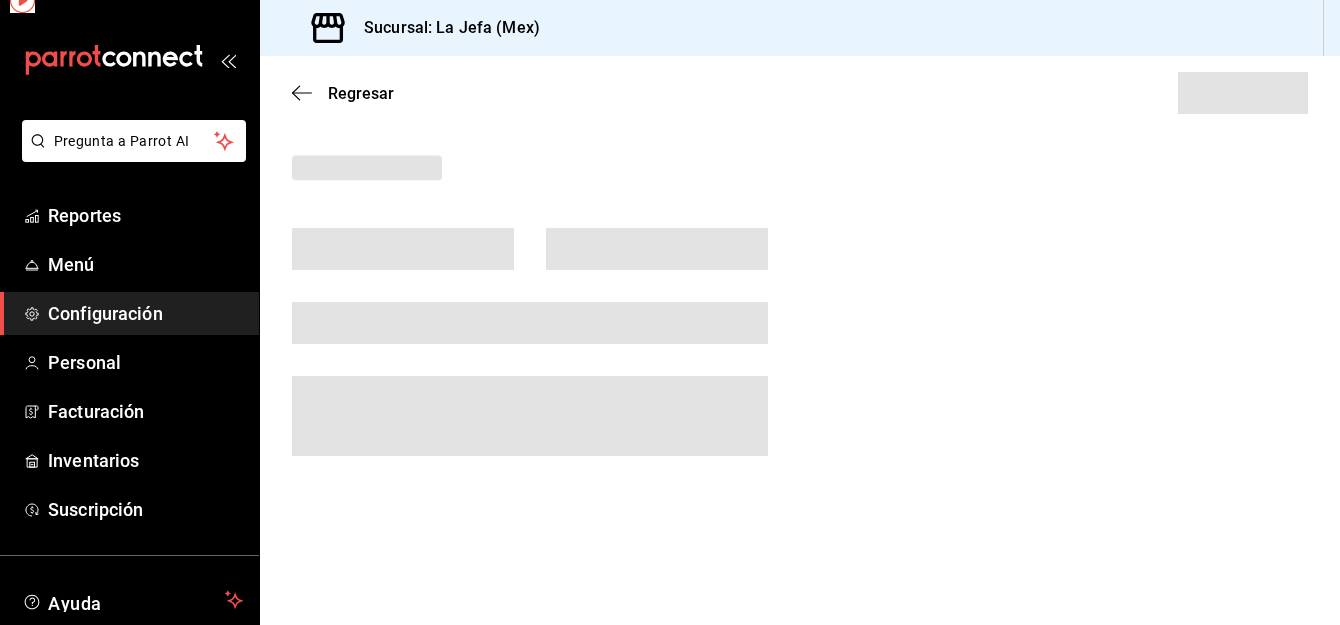 scroll, scrollTop: 0, scrollLeft: 0, axis: both 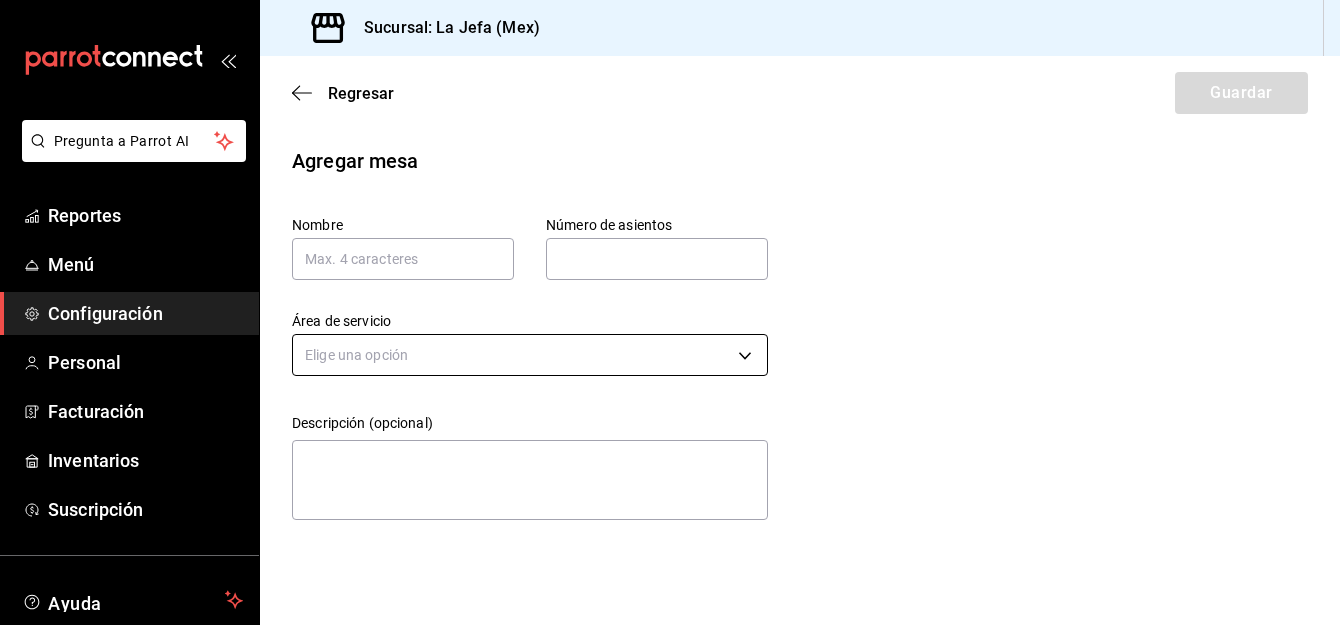 click on "Pregunta a Parrot AI Reportes   Menú   Configuración   Personal   Facturación   Inventarios   Suscripción   Ayuda Recomienda Parrot   Luis Alfredo   Sugerir nueva función   Sucursal: La Jefa (Mex) Regresar Guardar Agregar mesa Nombre Número de asientos Número de asientos Área de servicio Elige una opción Descripción (opcional) x GANA 1 MES GRATIS EN TU SUSCRIPCIÓN AQUÍ ¿Recuerdas cómo empezó tu restaurante?
Hoy puedes ayudar a un colega a tener el mismo cambio que tú viviste.
Recomienda Parrot directamente desde tu Portal Administrador.
Es fácil y rápido.
🎁 Por cada restaurante que se una, ganas 1 mes gratis. Ver video tutorial Ir a video Pregunta a Parrot AI Reportes   Menú   Configuración   Personal   Facturación   Inventarios   Suscripción   Ayuda Recomienda Parrot   Luis Alfredo   Sugerir nueva función   Visitar centro de ayuda [PHONE] soporte@[EMAIL] Visitar centro de ayuda [PHONE] soporte@[EMAIL]" at bounding box center (670, 312) 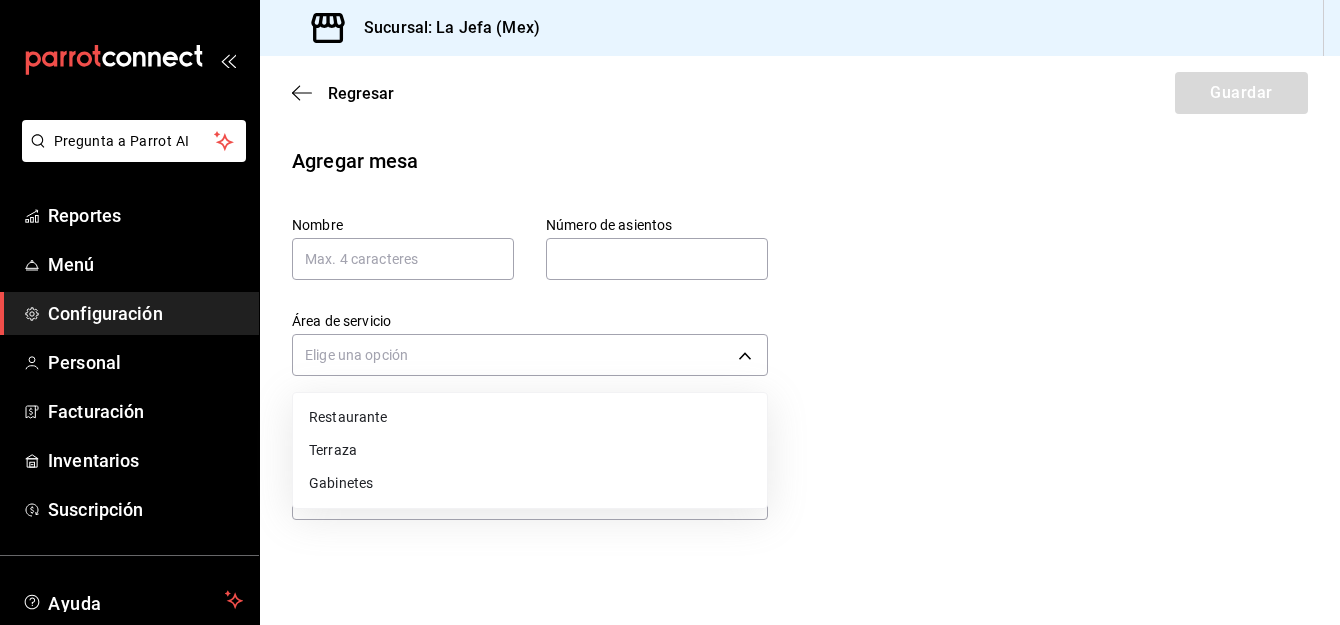 click at bounding box center [670, 312] 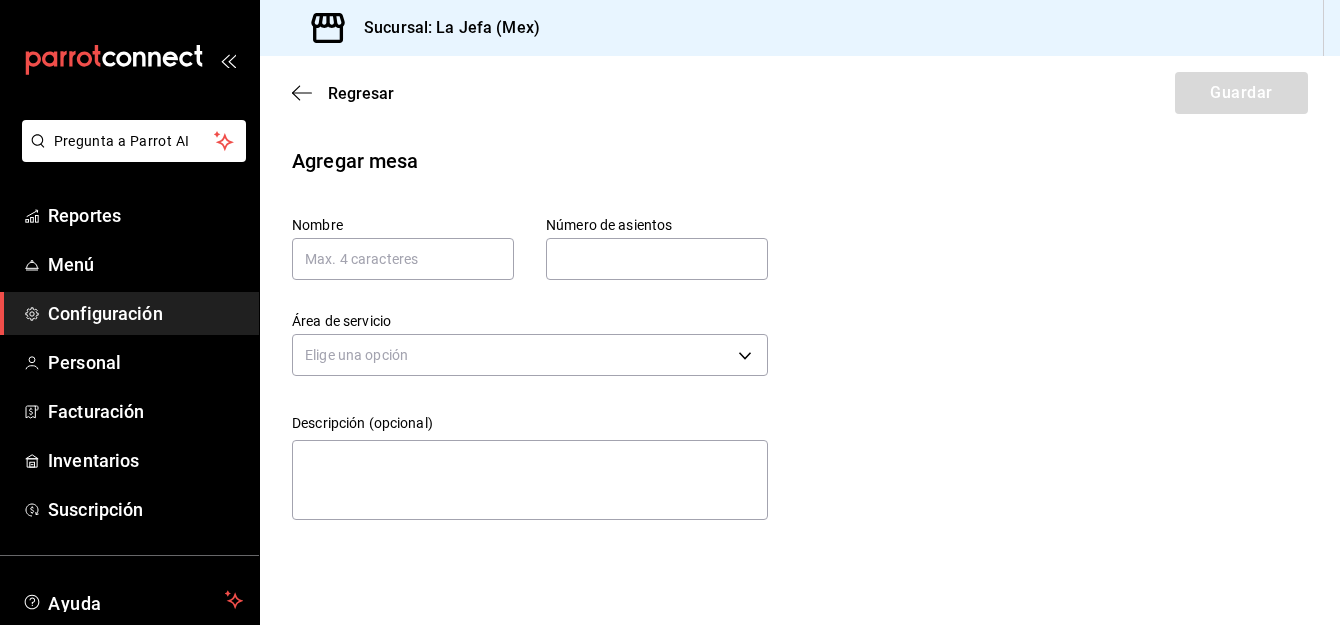 click on "Regresar Guardar" at bounding box center (800, 93) 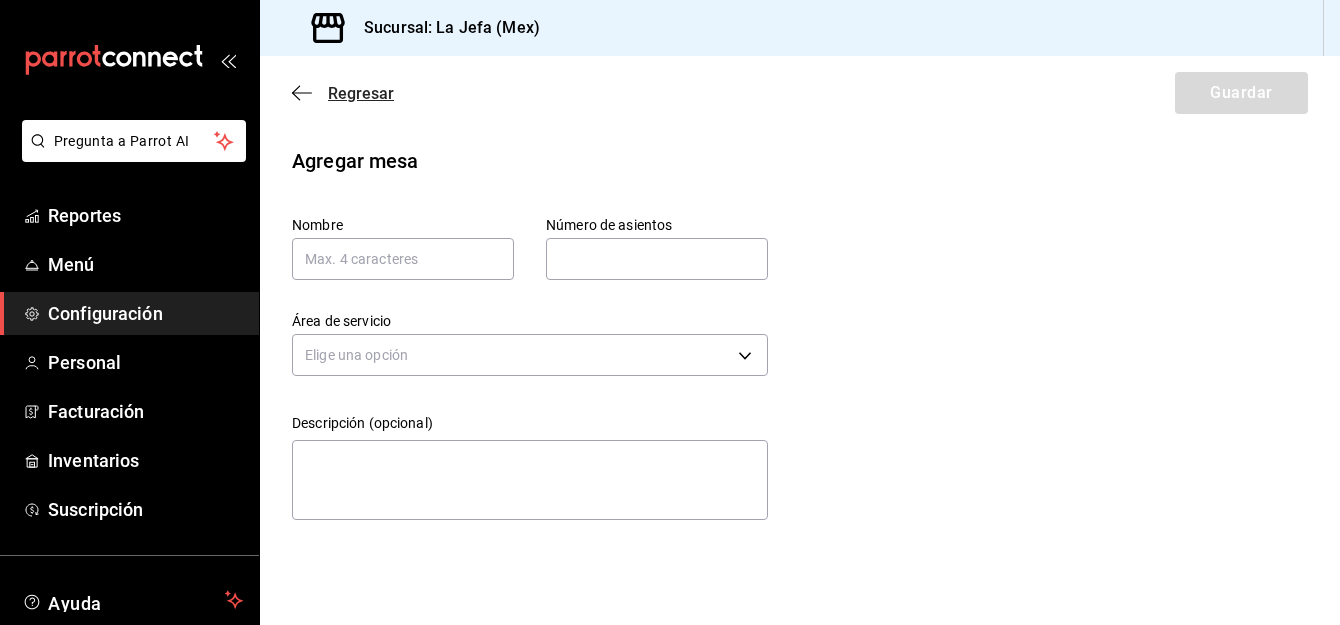 click 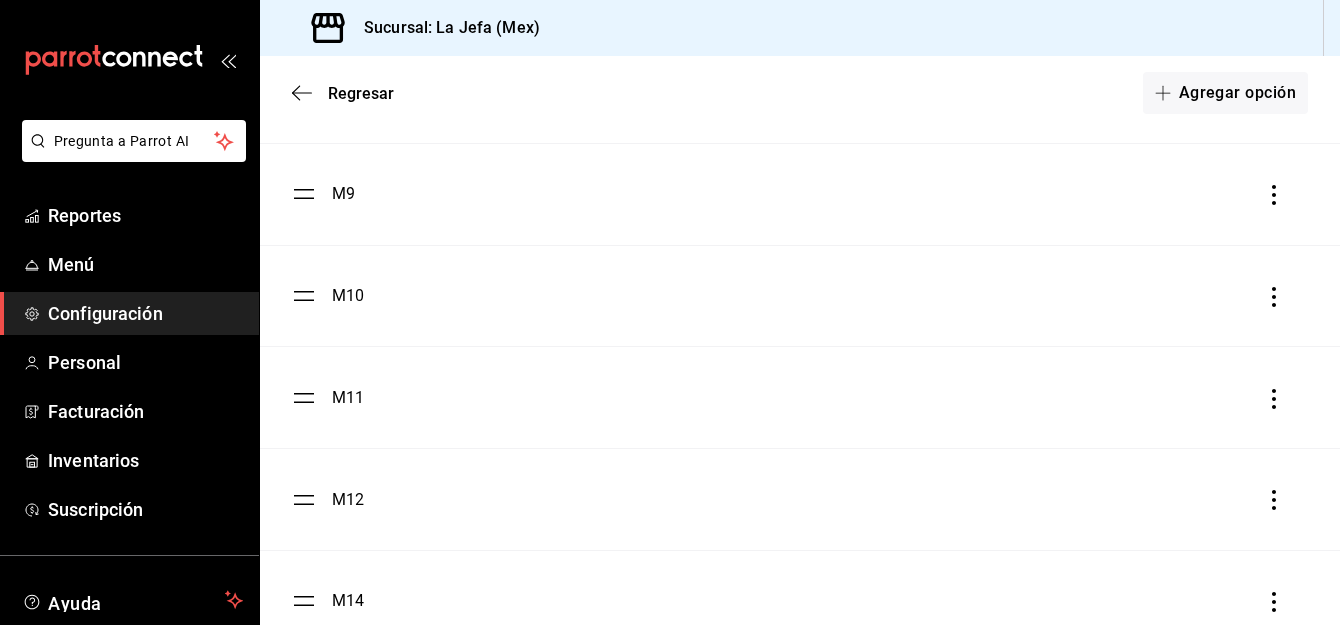 scroll, scrollTop: 254, scrollLeft: 0, axis: vertical 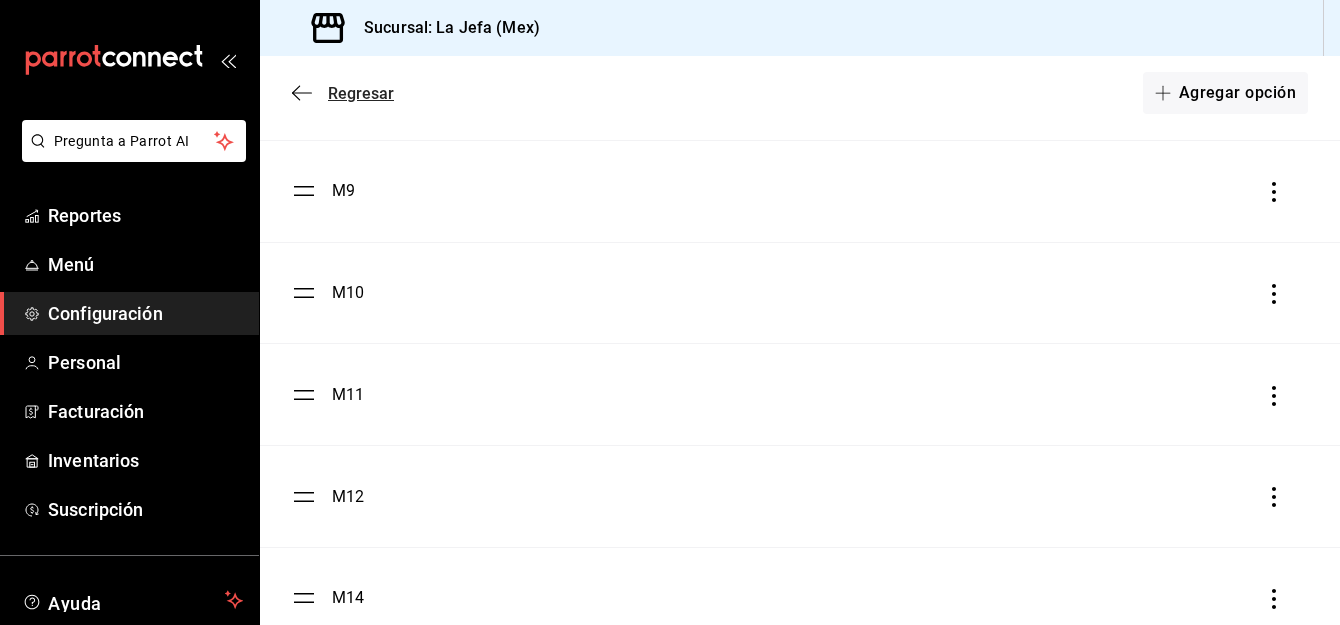 click 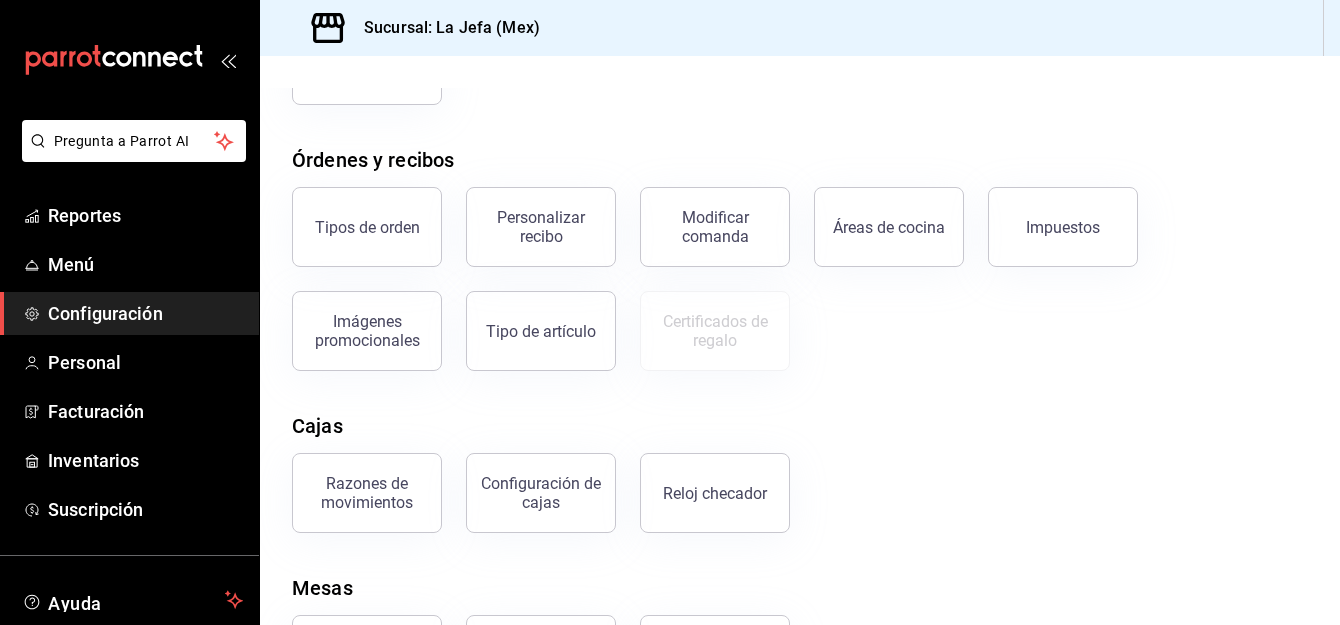 scroll, scrollTop: 389, scrollLeft: 0, axis: vertical 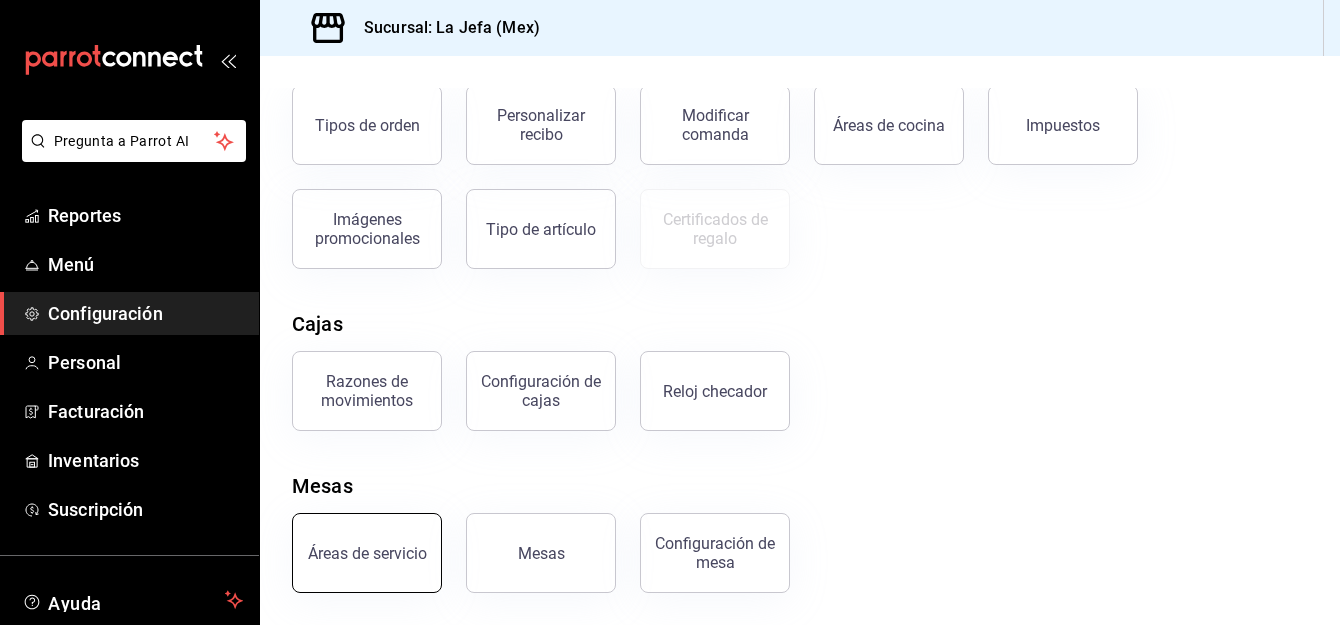click on "Áreas de servicio" at bounding box center [367, 553] 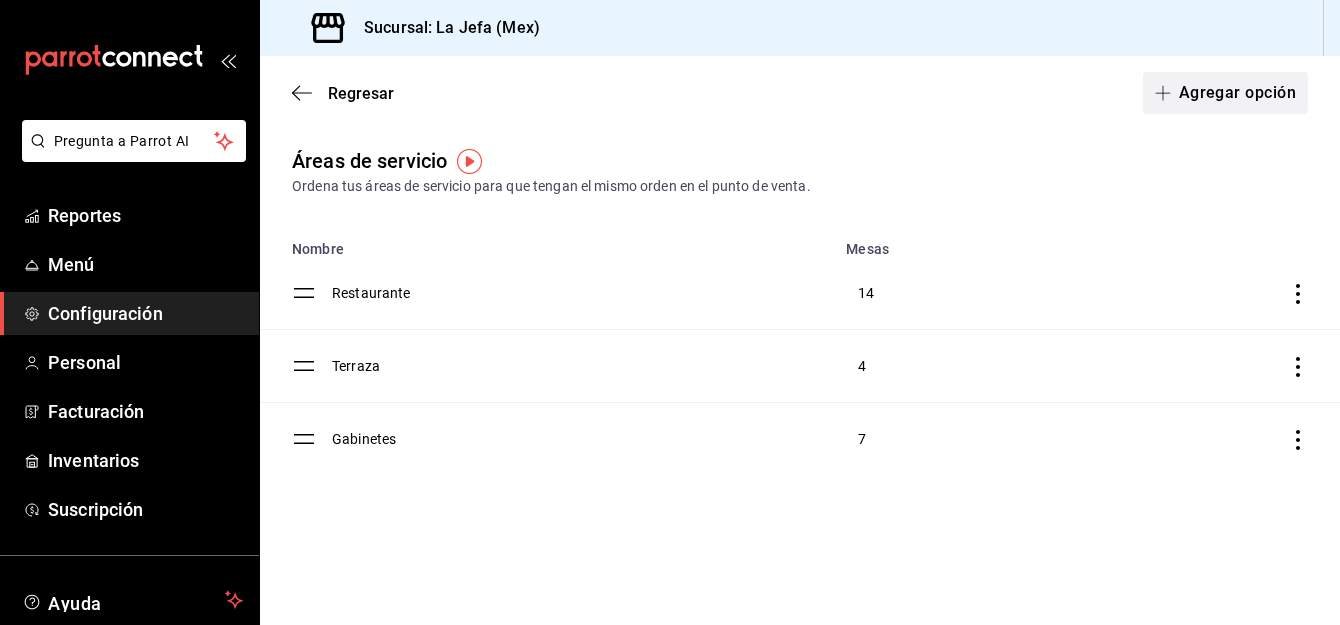 click on "Agregar opción" at bounding box center [1225, 93] 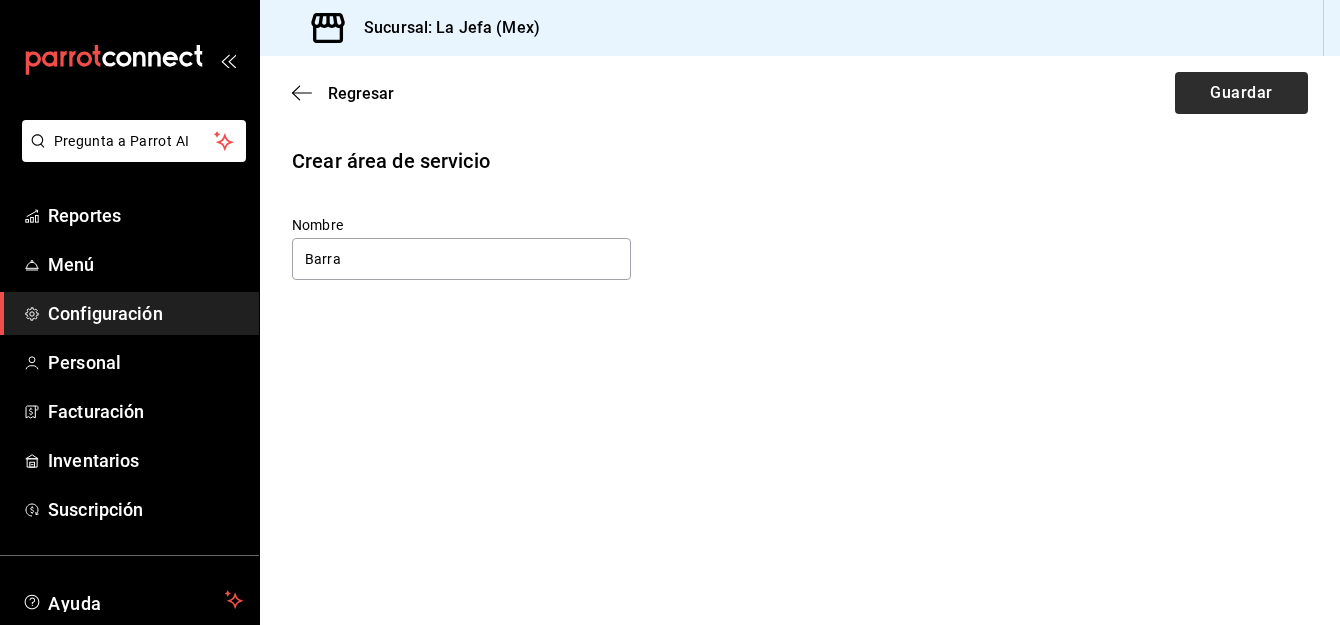 type on "Barra" 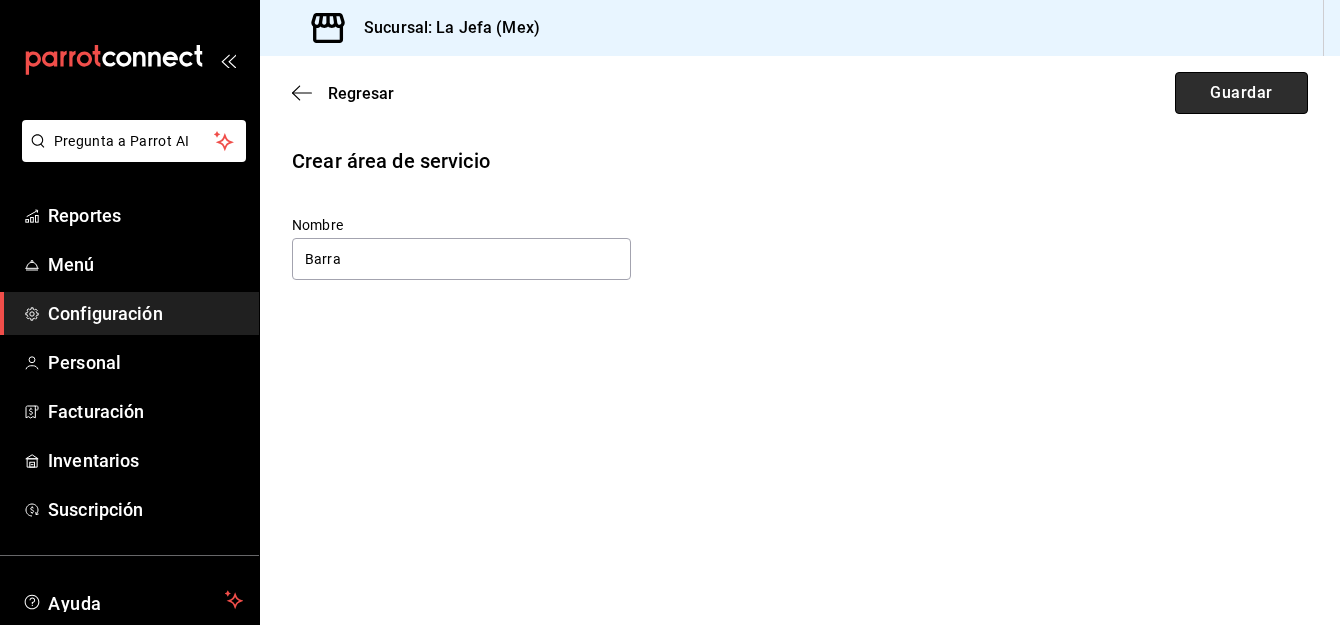 click on "Guardar" at bounding box center (1241, 93) 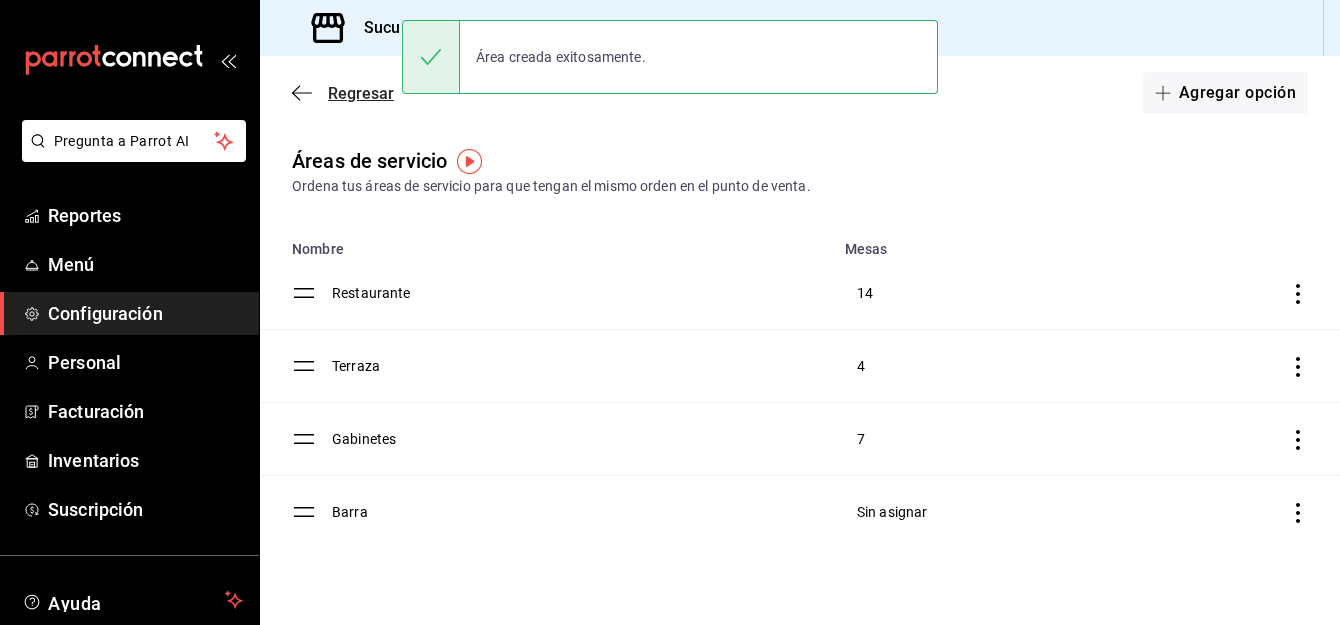 click 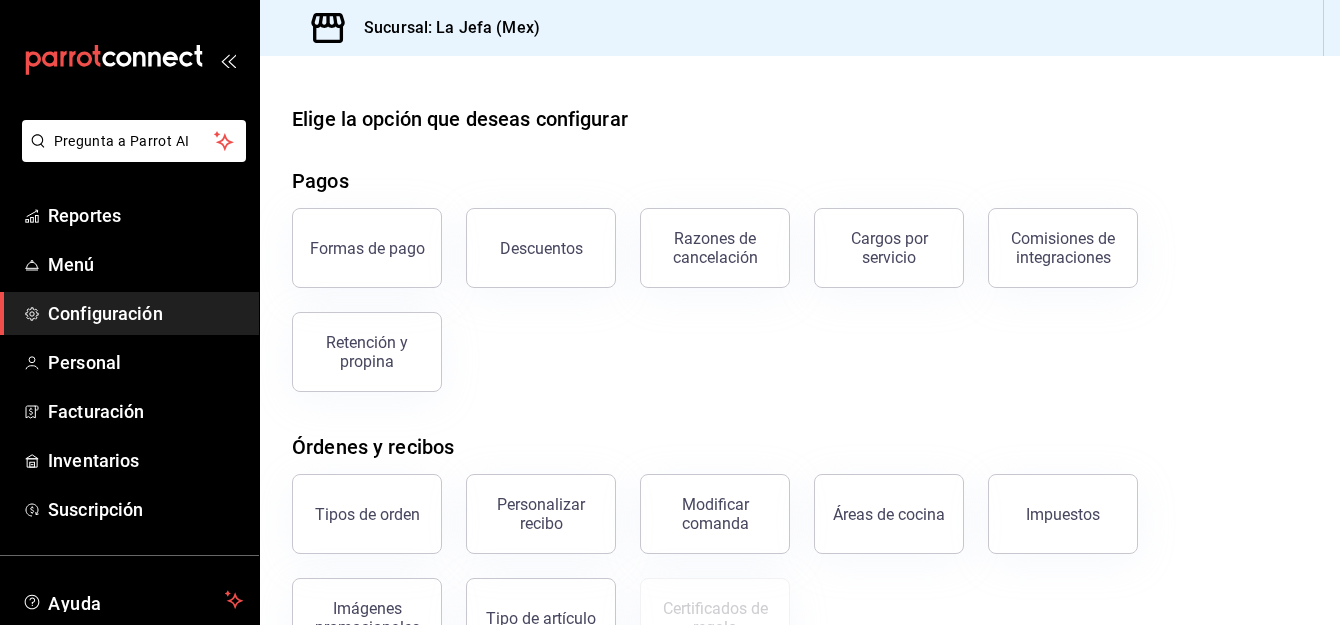 scroll, scrollTop: 380, scrollLeft: 0, axis: vertical 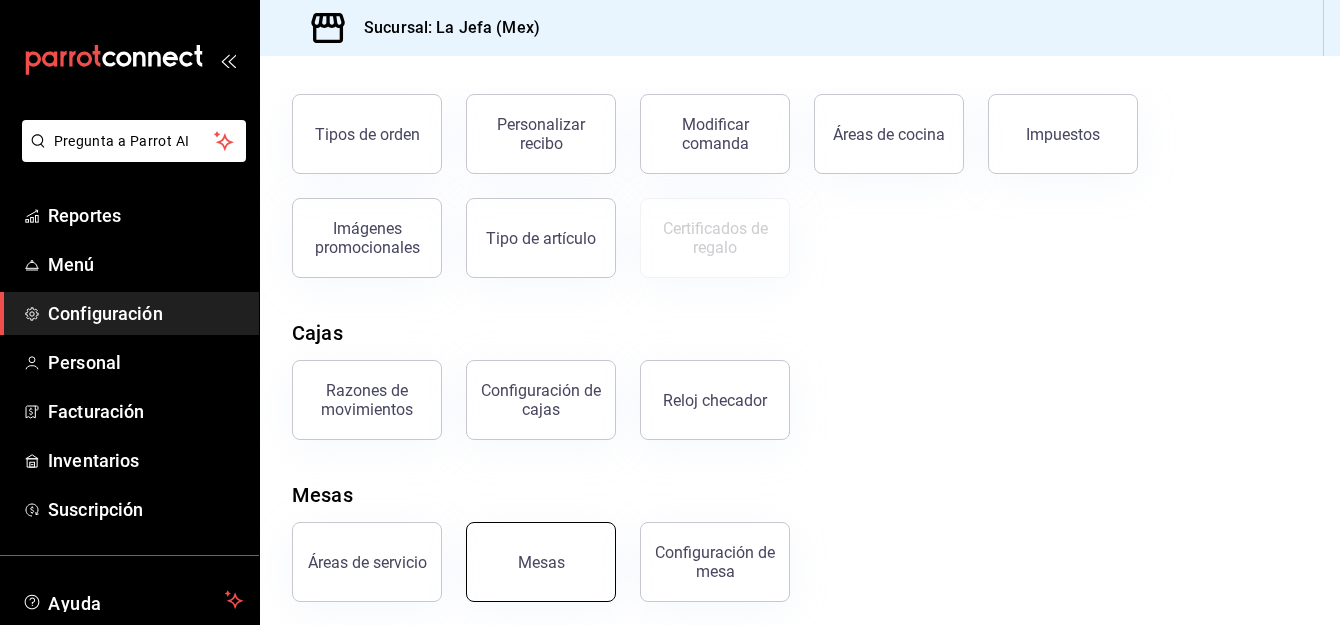 click on "Mesas" at bounding box center (541, 562) 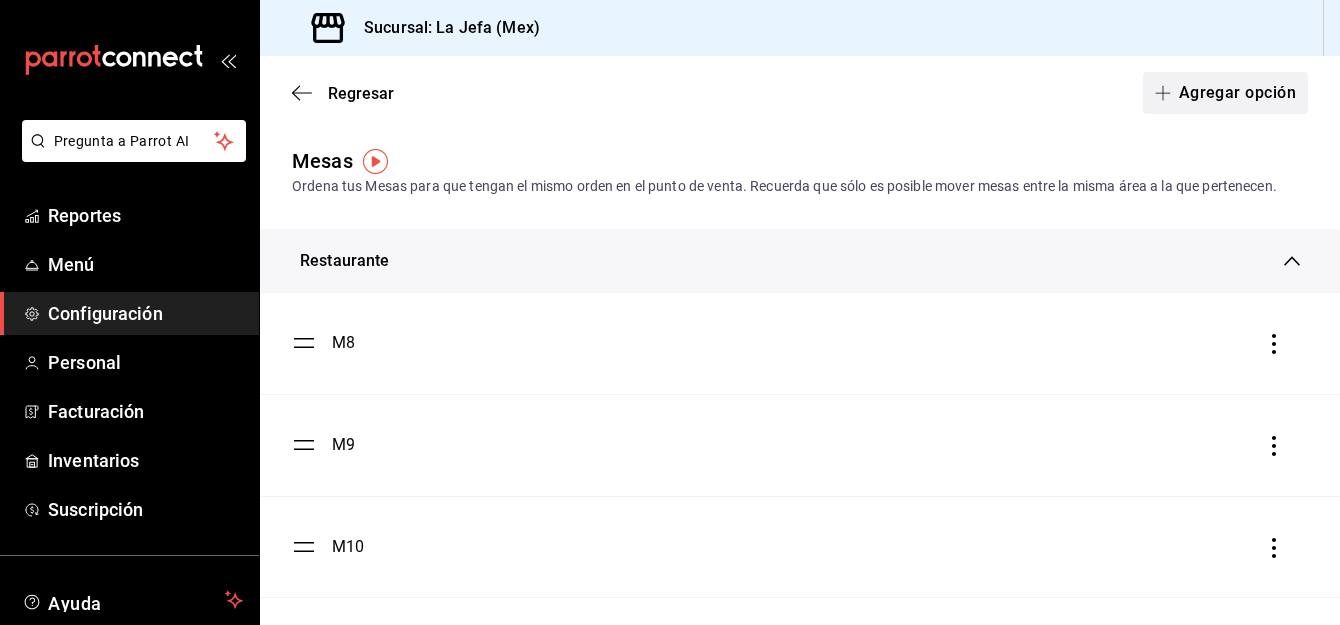 click on "Agregar opción" at bounding box center (1225, 93) 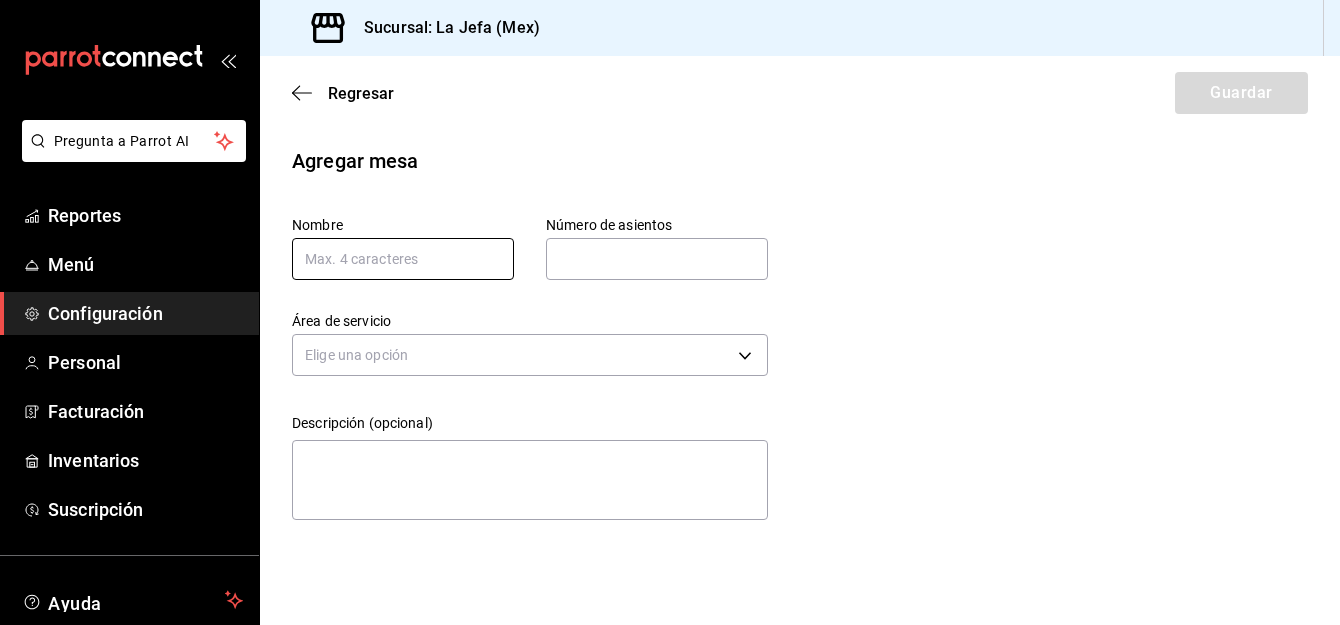 click at bounding box center [403, 259] 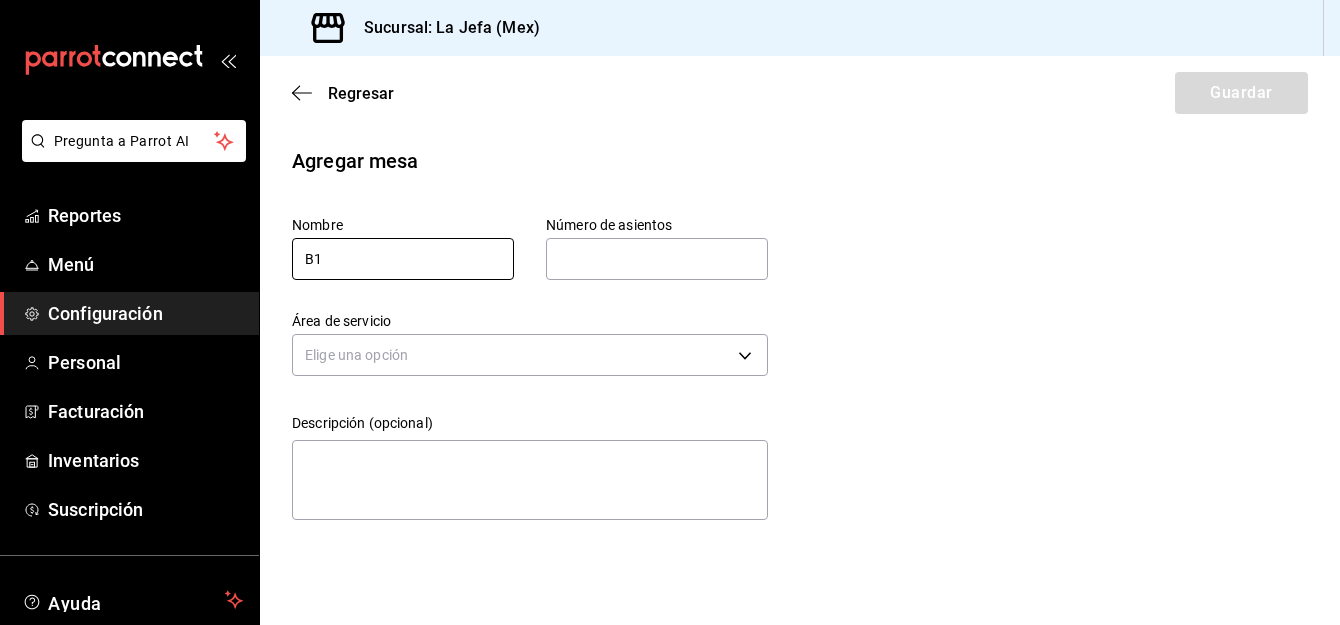 type on "B1" 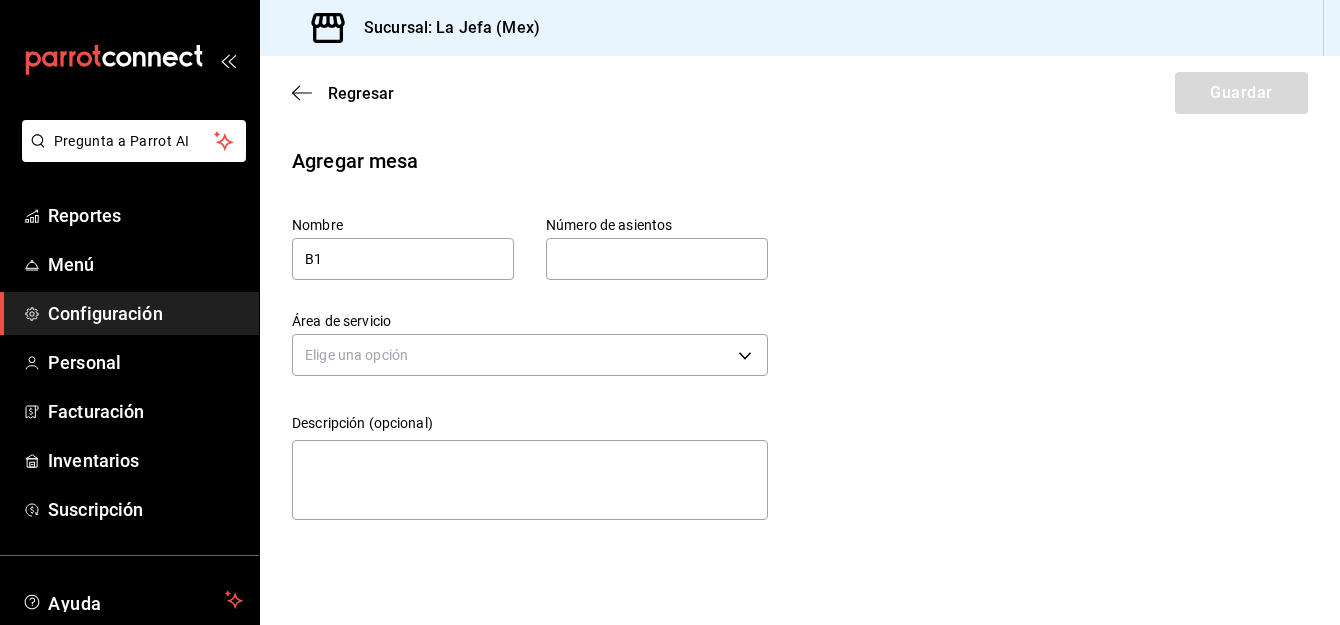 click at bounding box center [657, 259] 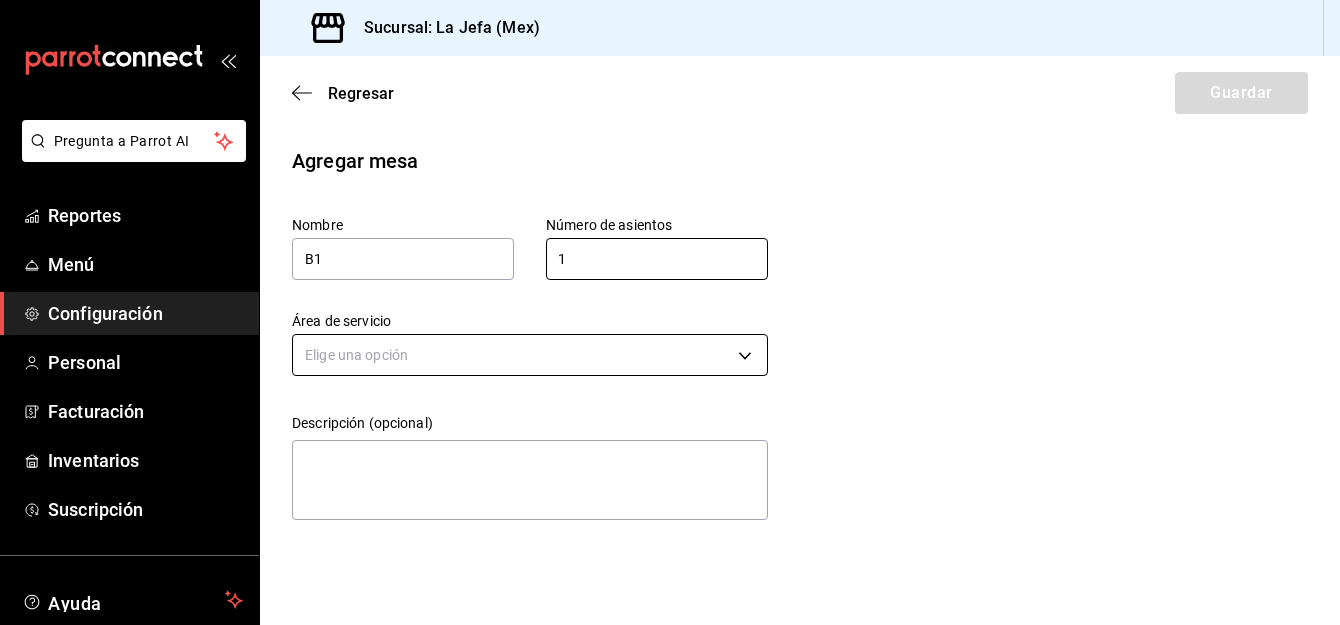 type on "1" 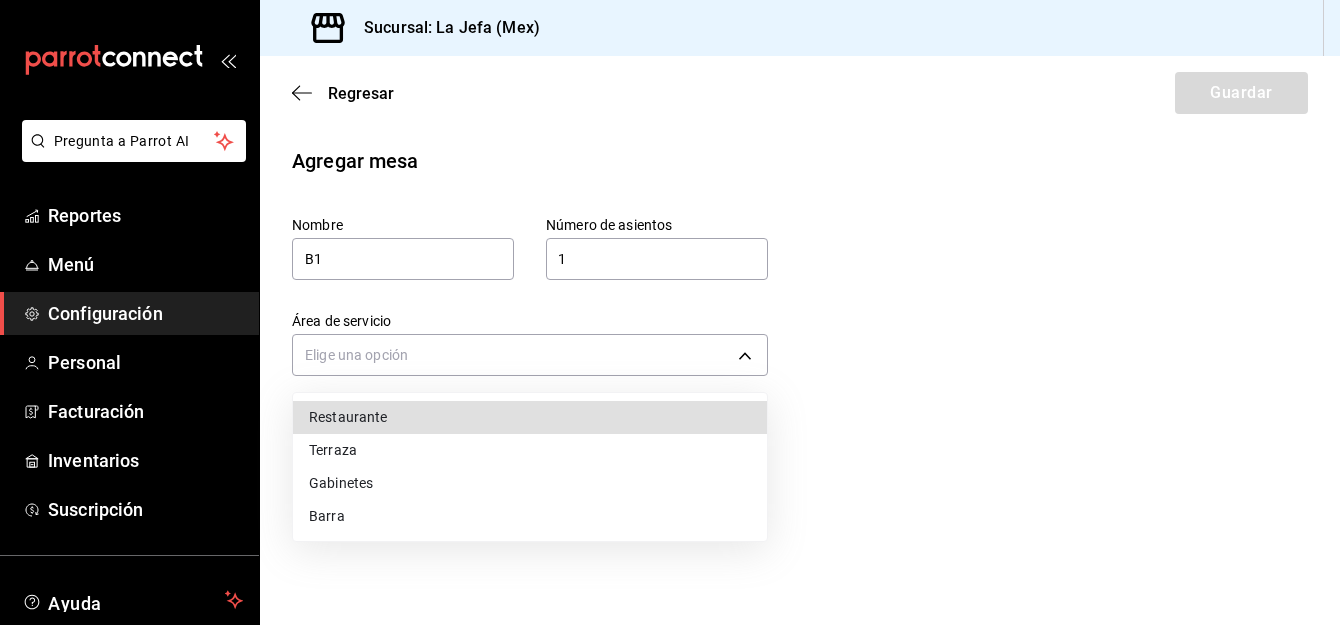 click on "Barra" at bounding box center [530, 516] 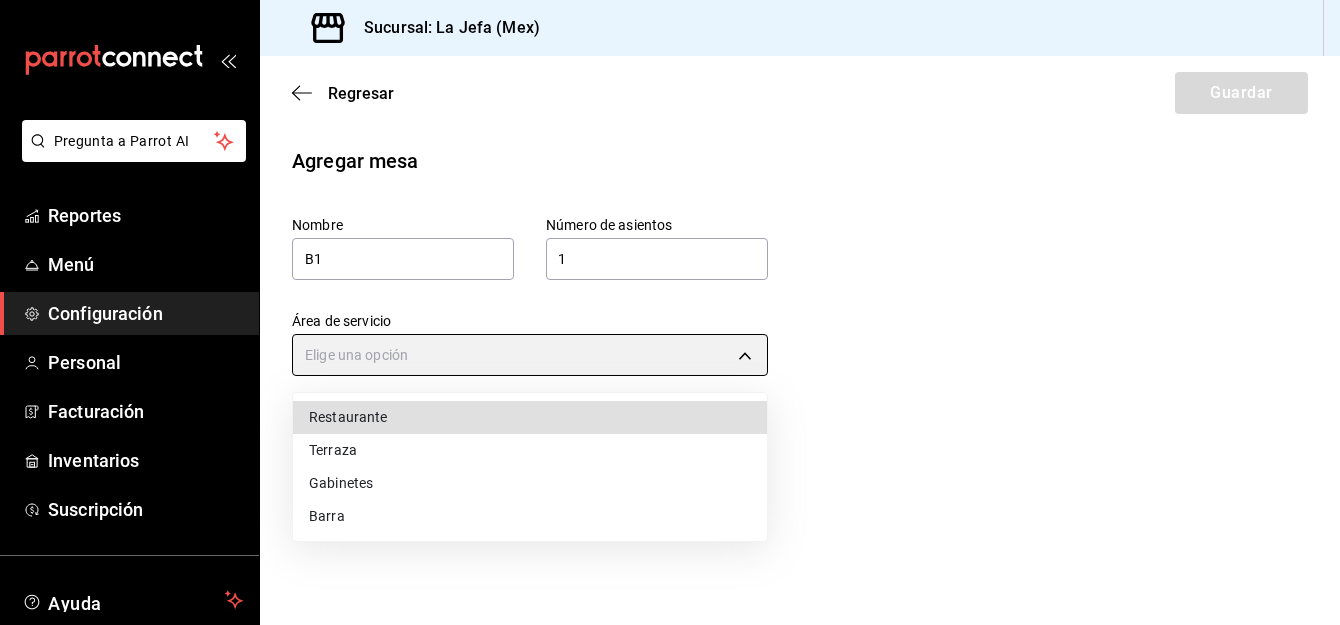 type on "[UUID]" 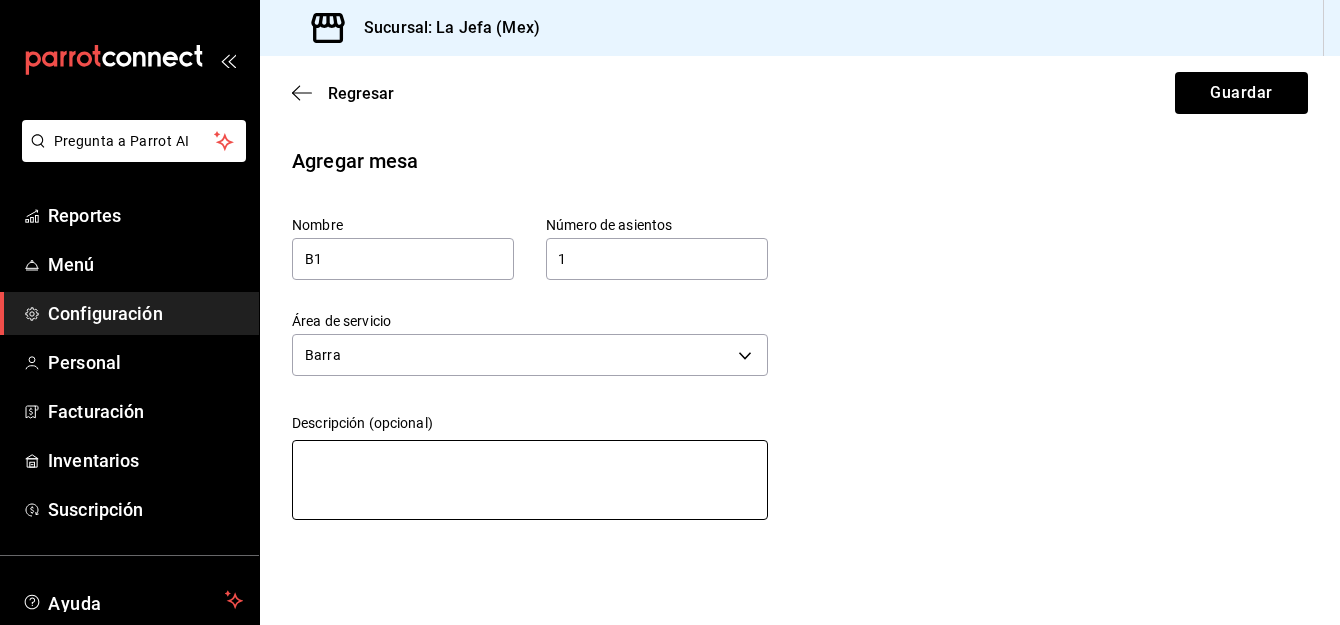 click at bounding box center [530, 480] 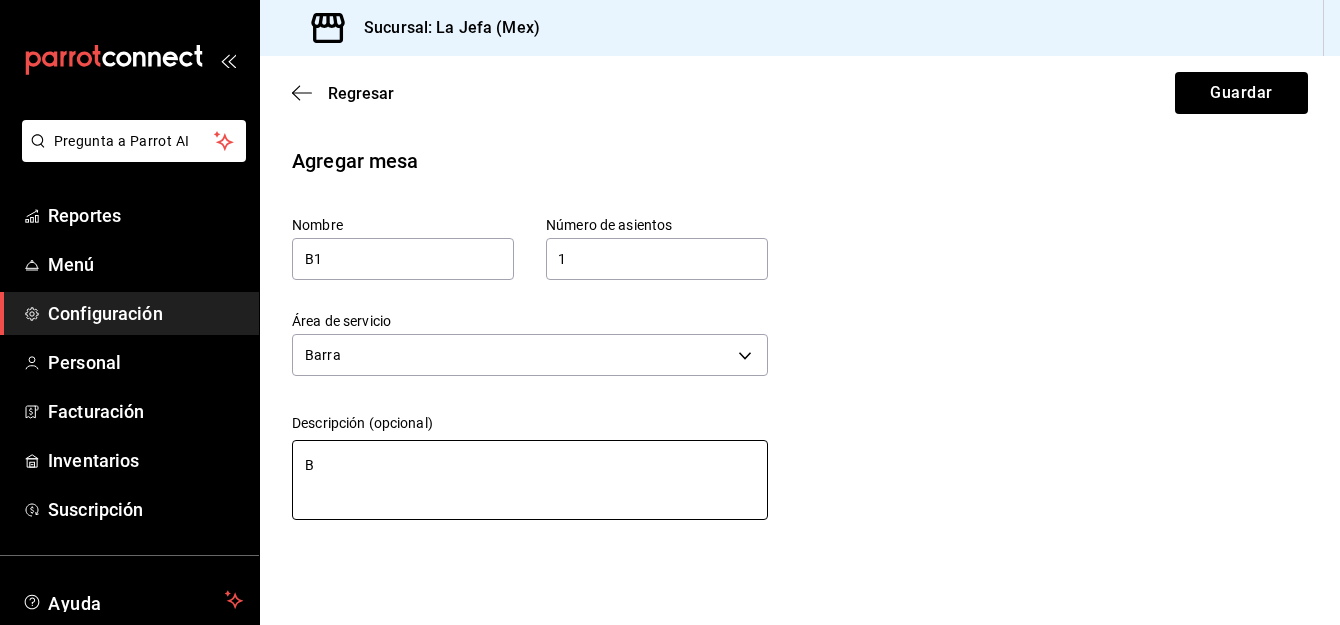 type on "Ba" 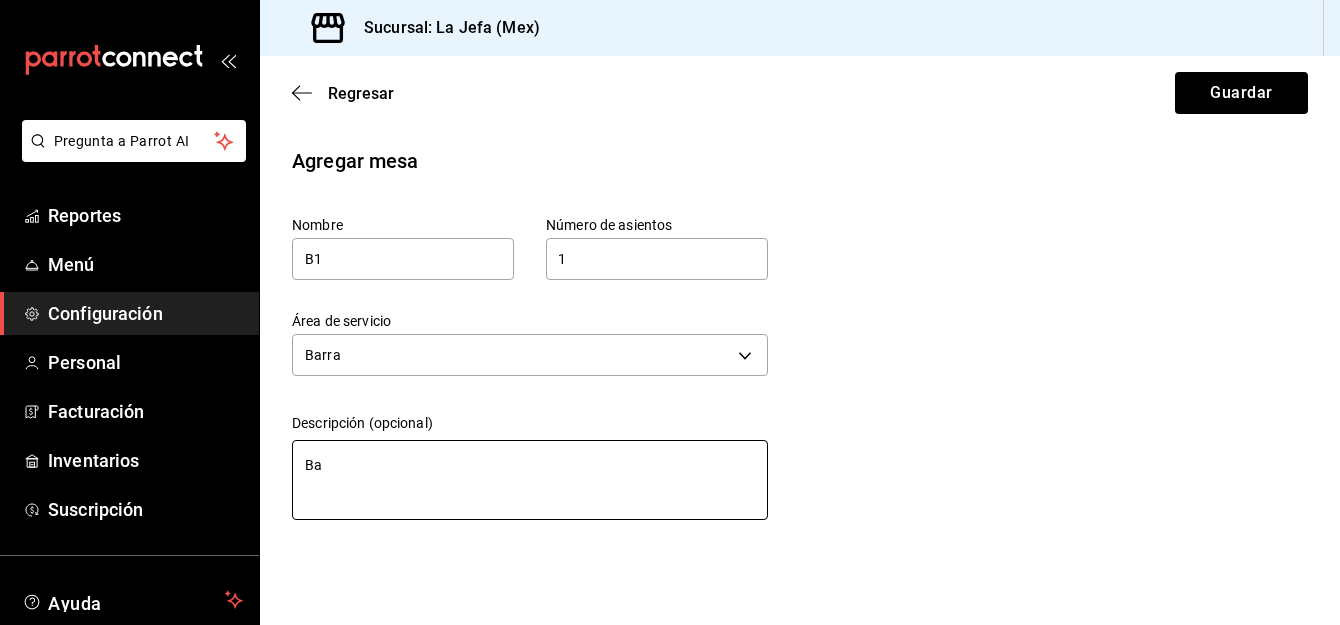 type on "x" 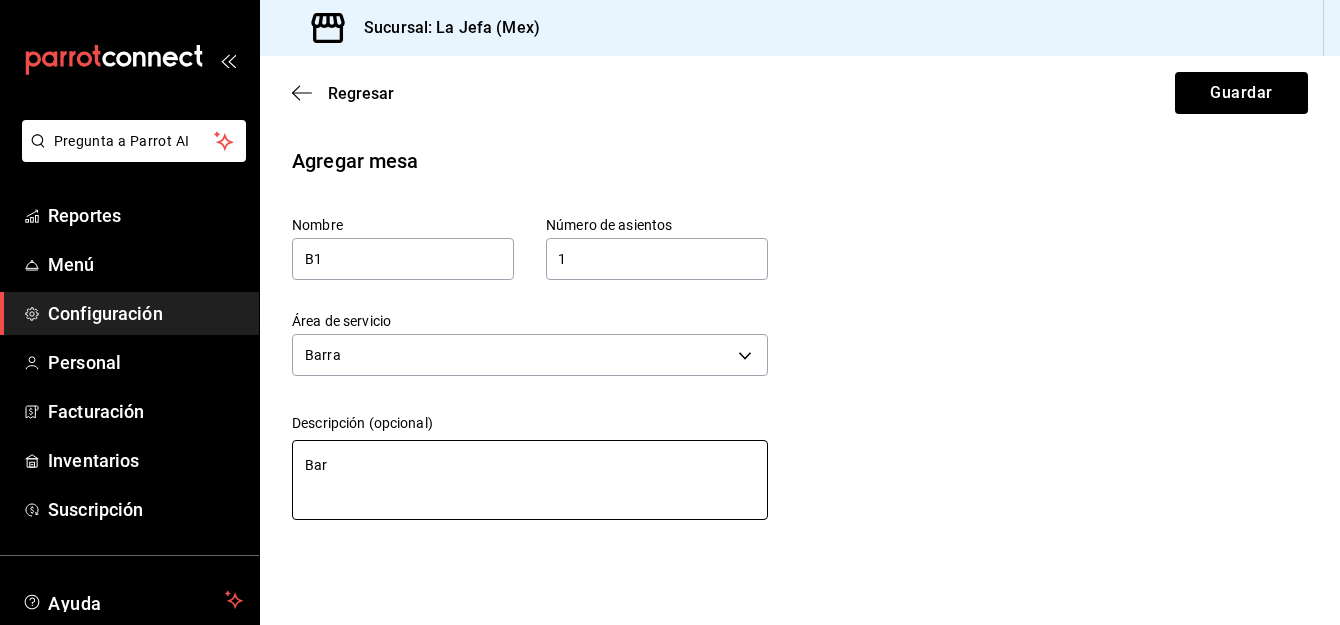 type on "Barr" 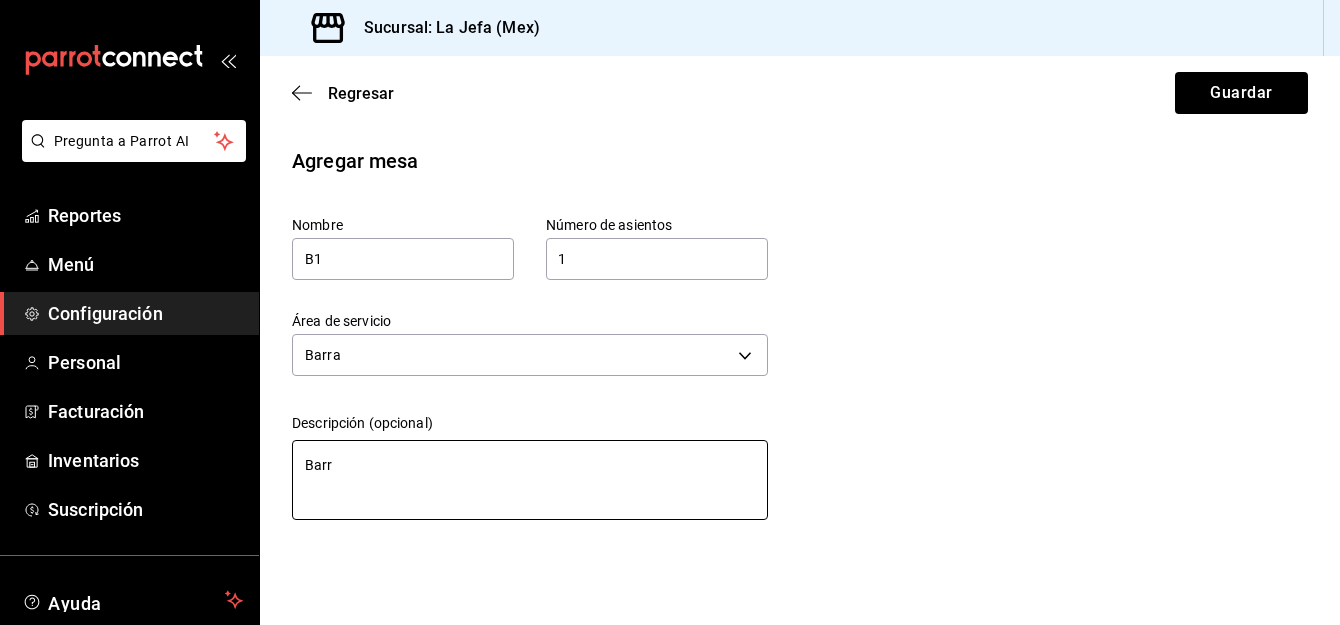 type on "Barra" 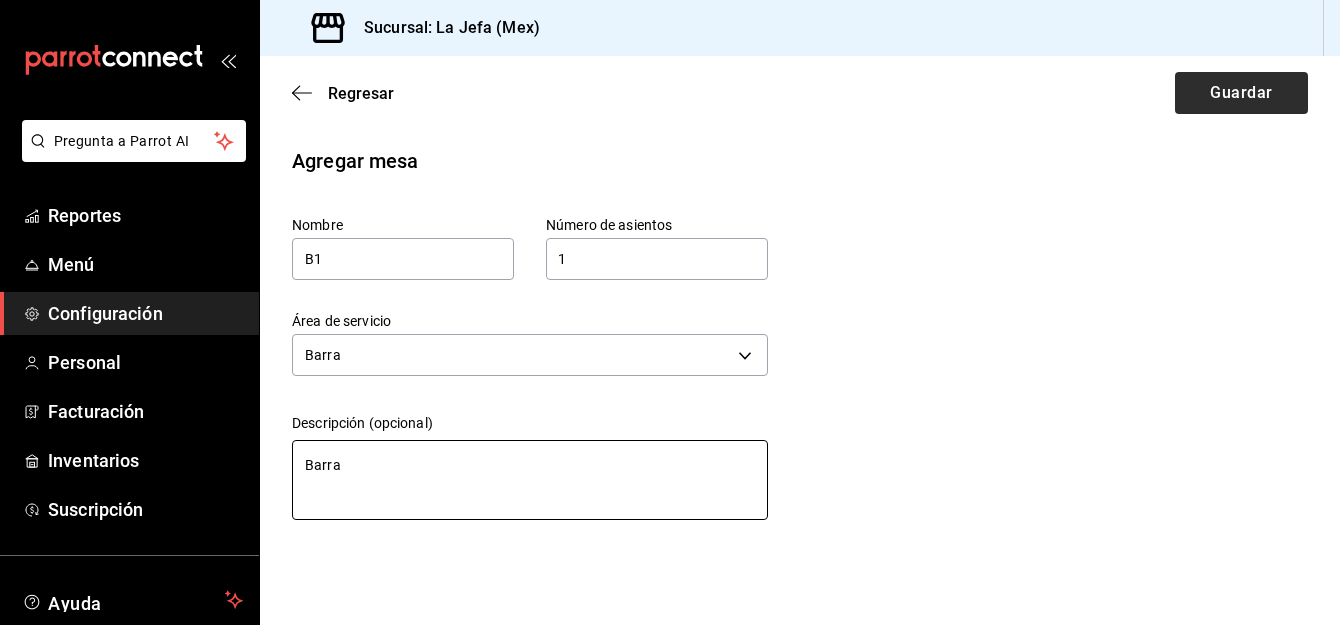 type on "Barra" 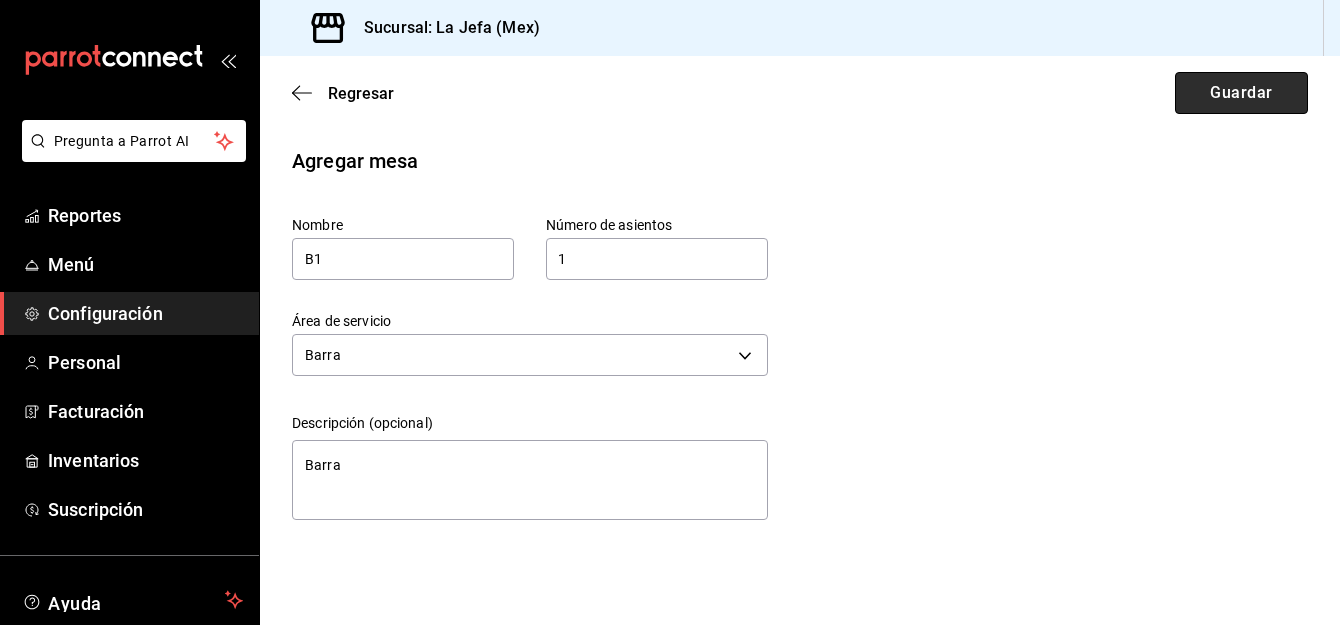 click on "Guardar" at bounding box center [1241, 93] 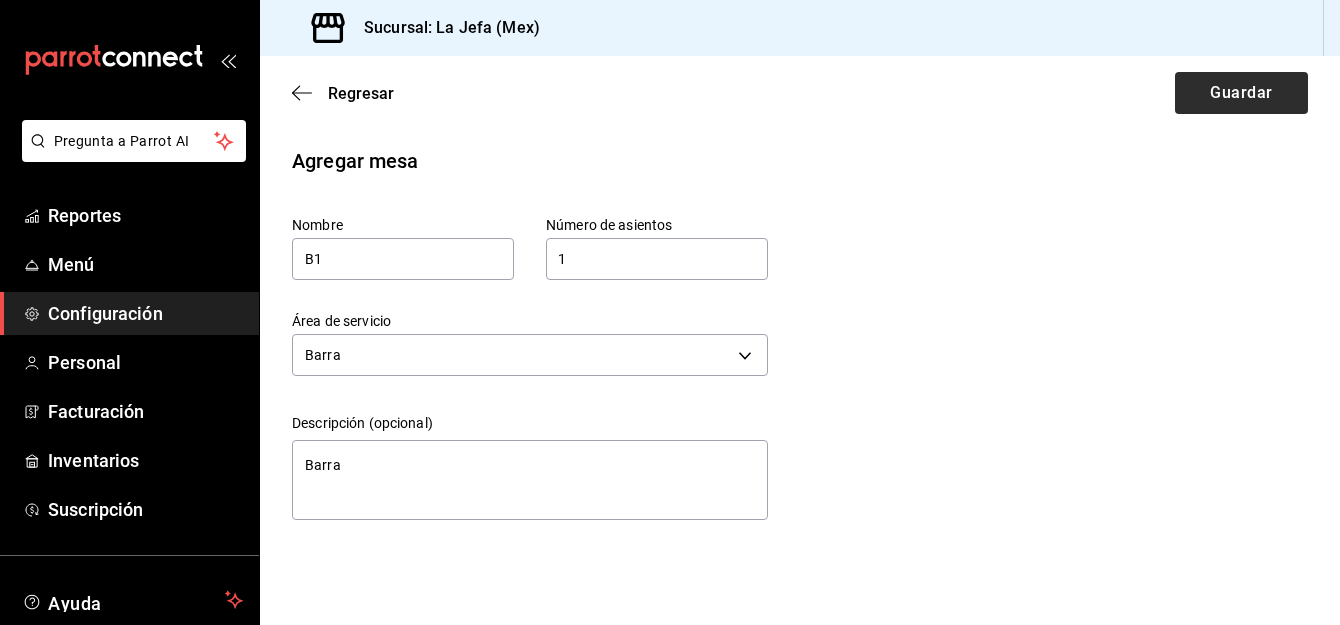 type on "x" 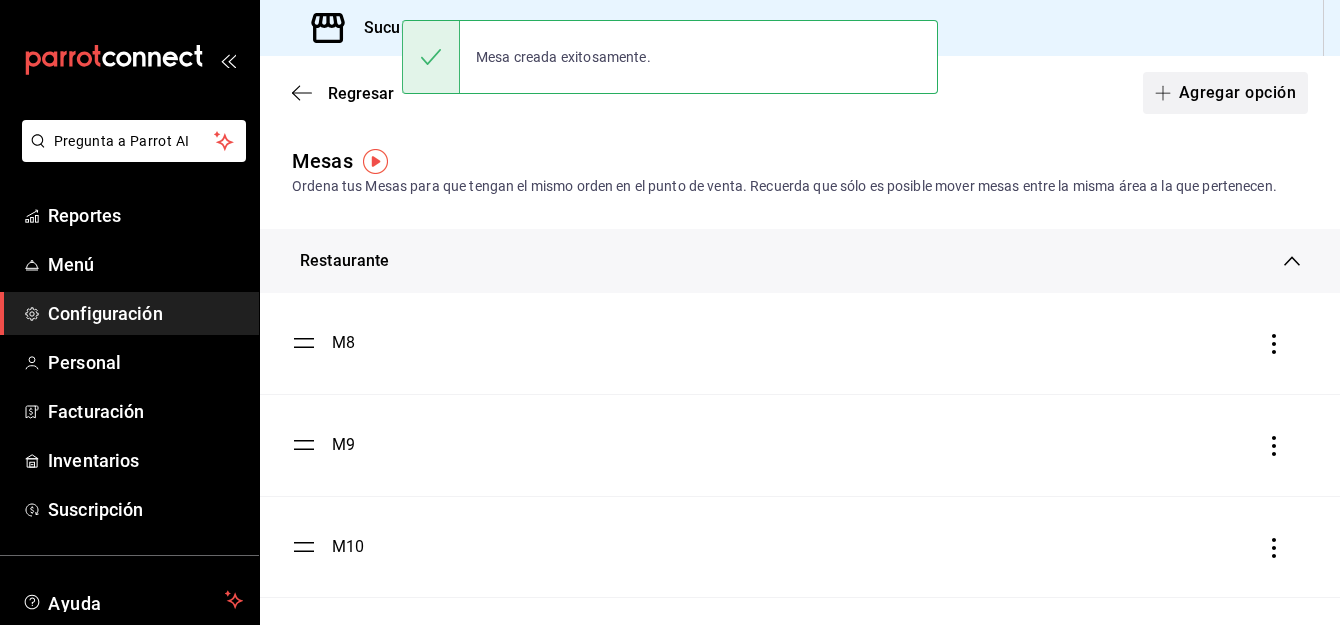click on "Agregar opción" at bounding box center (1225, 93) 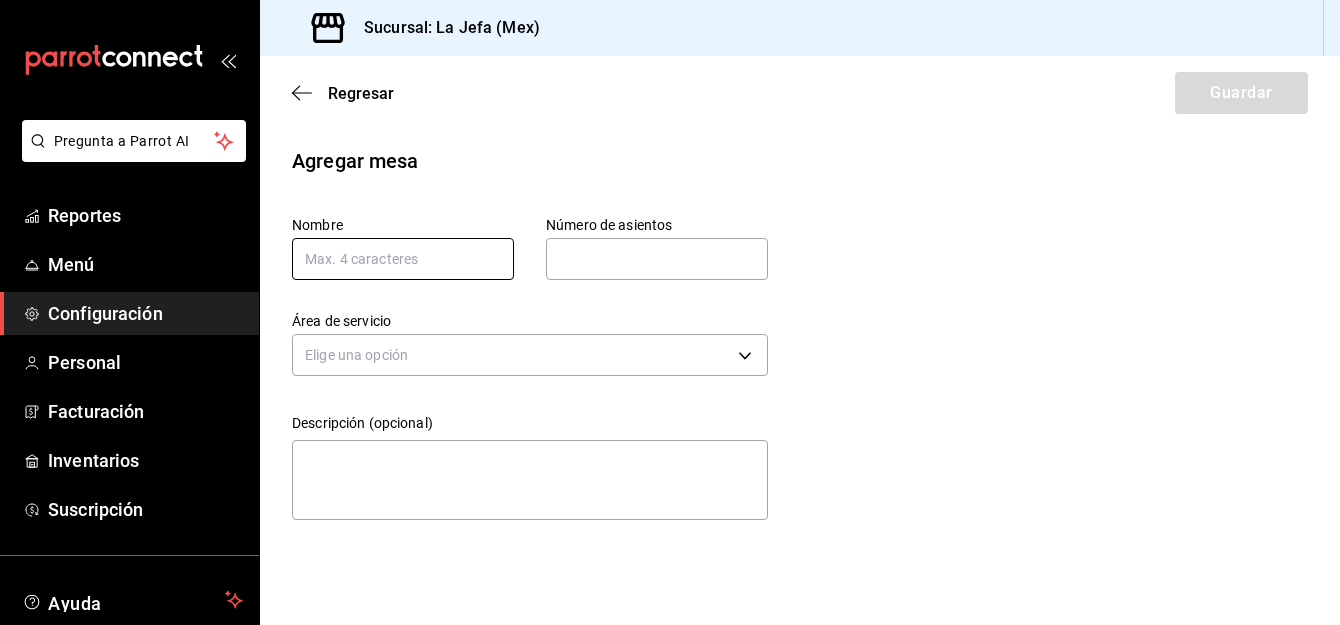 click at bounding box center [403, 259] 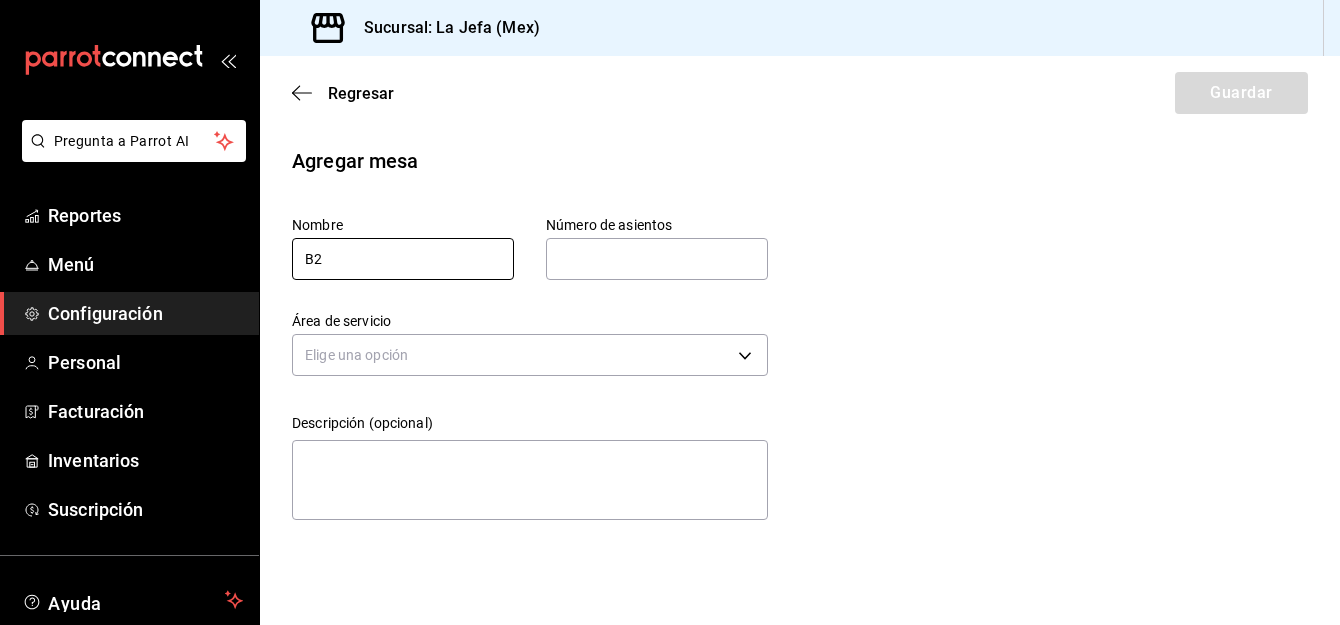type on "B2" 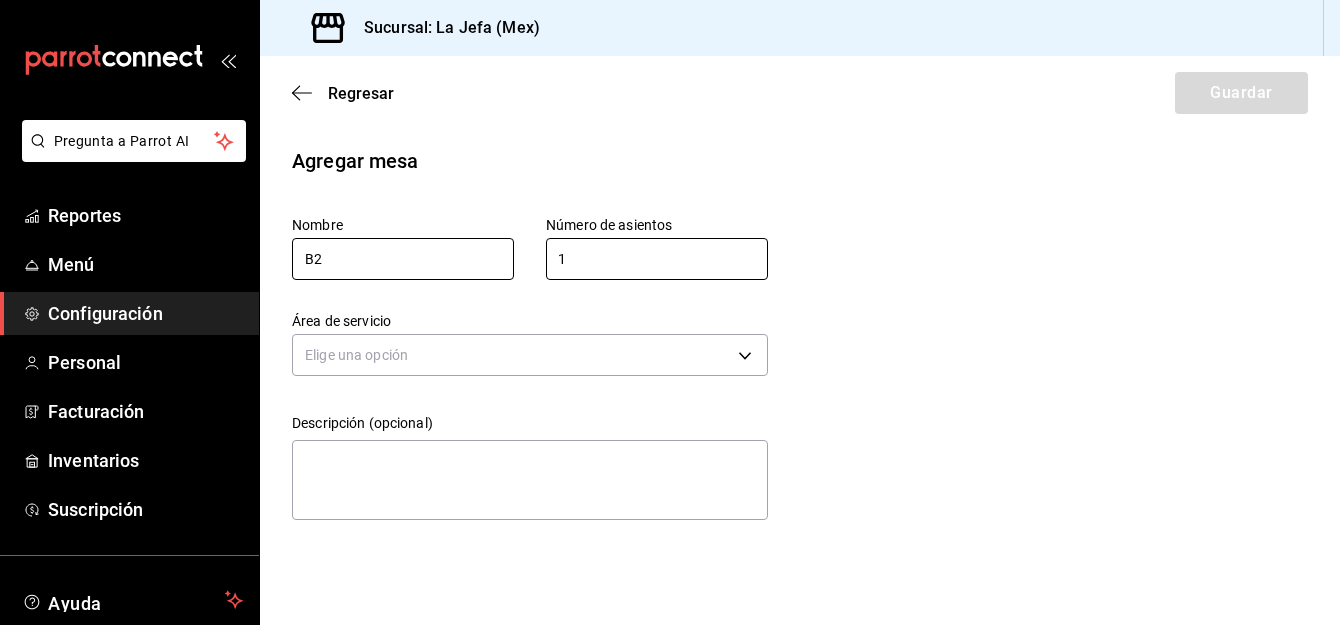 type on "1" 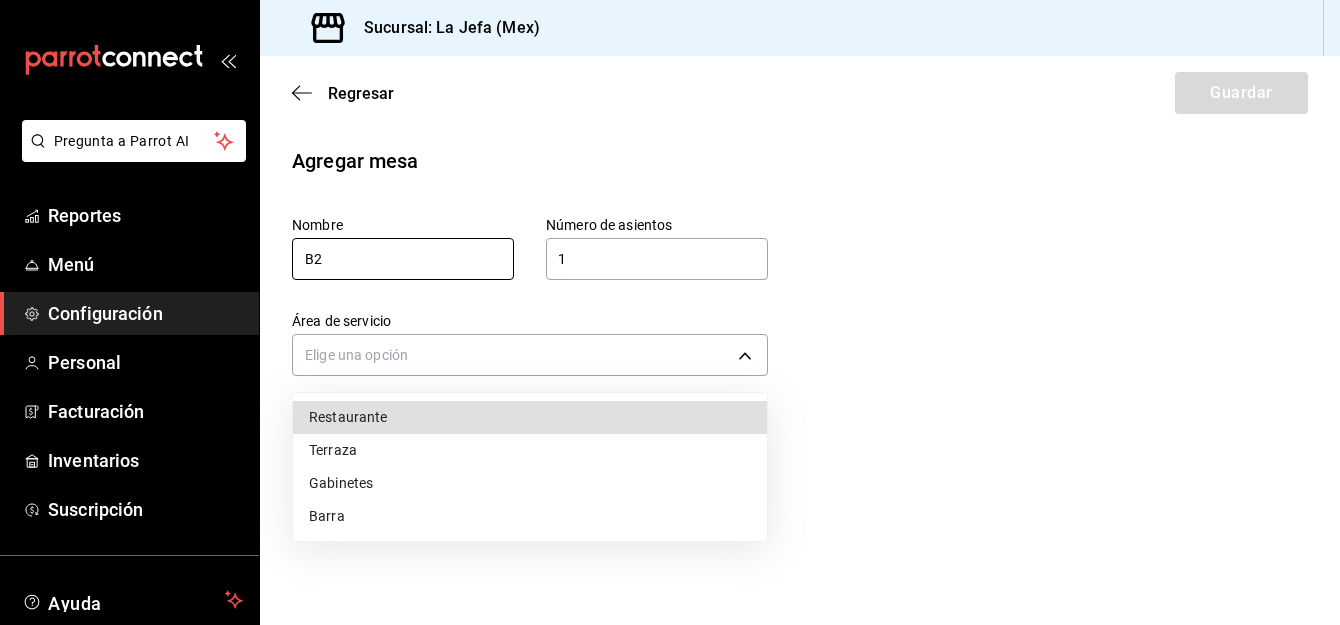 type 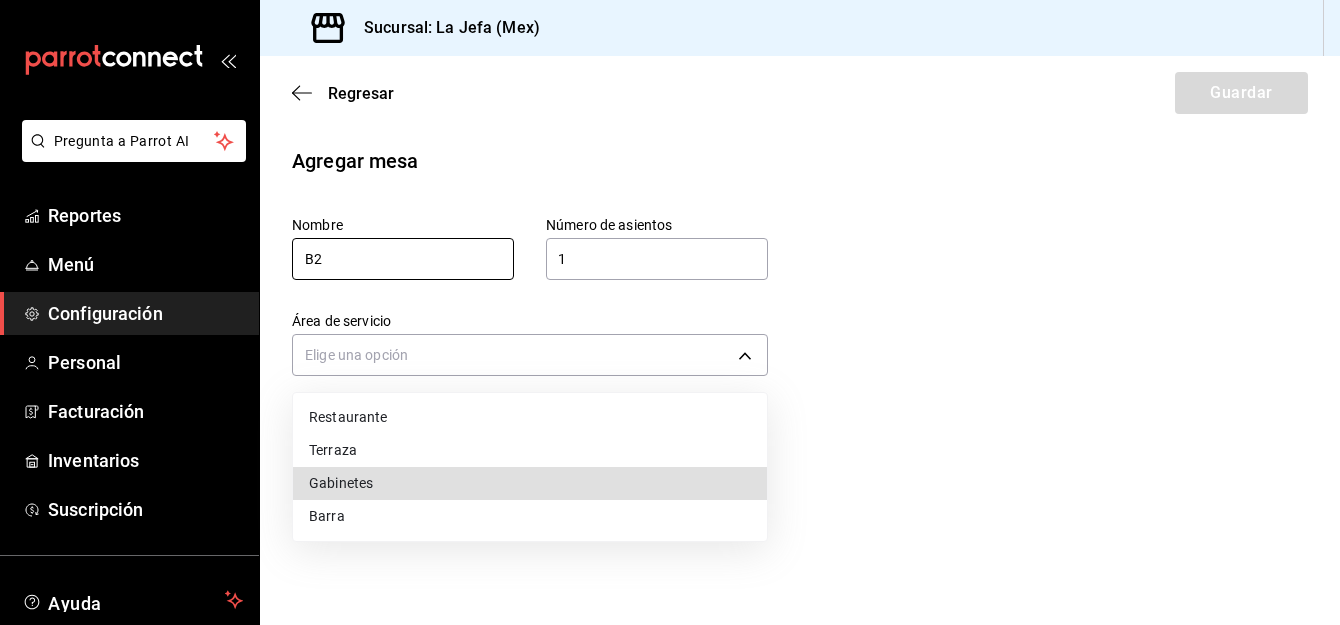 type 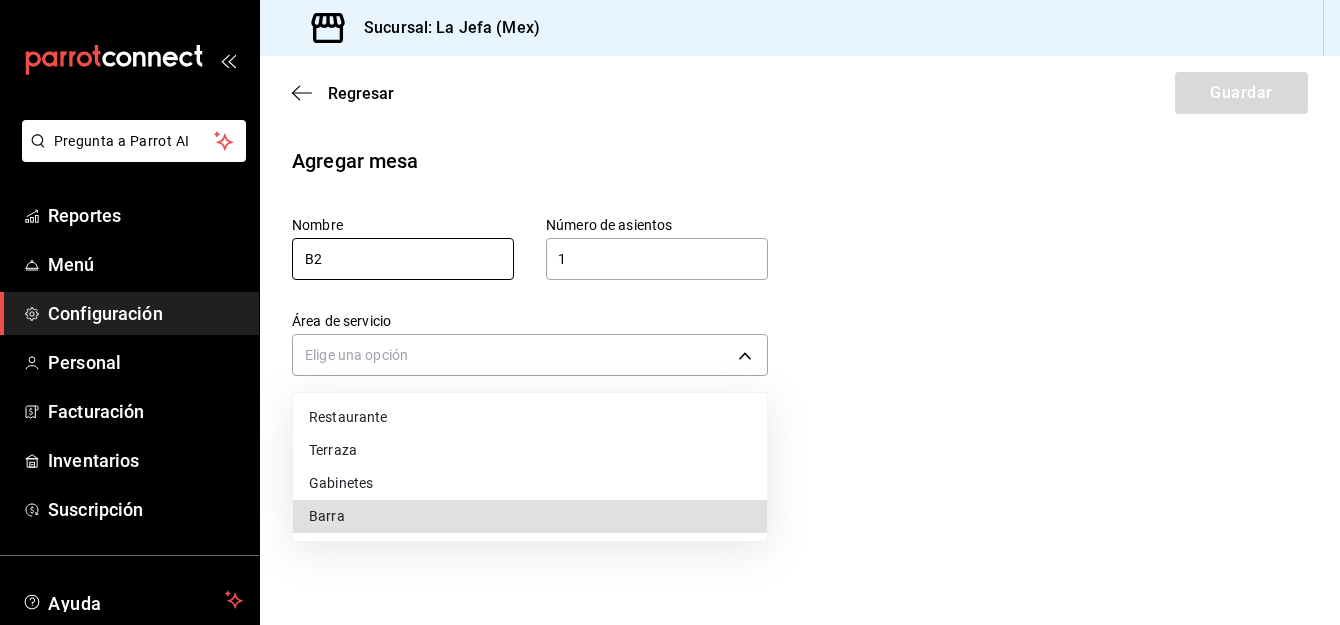 type 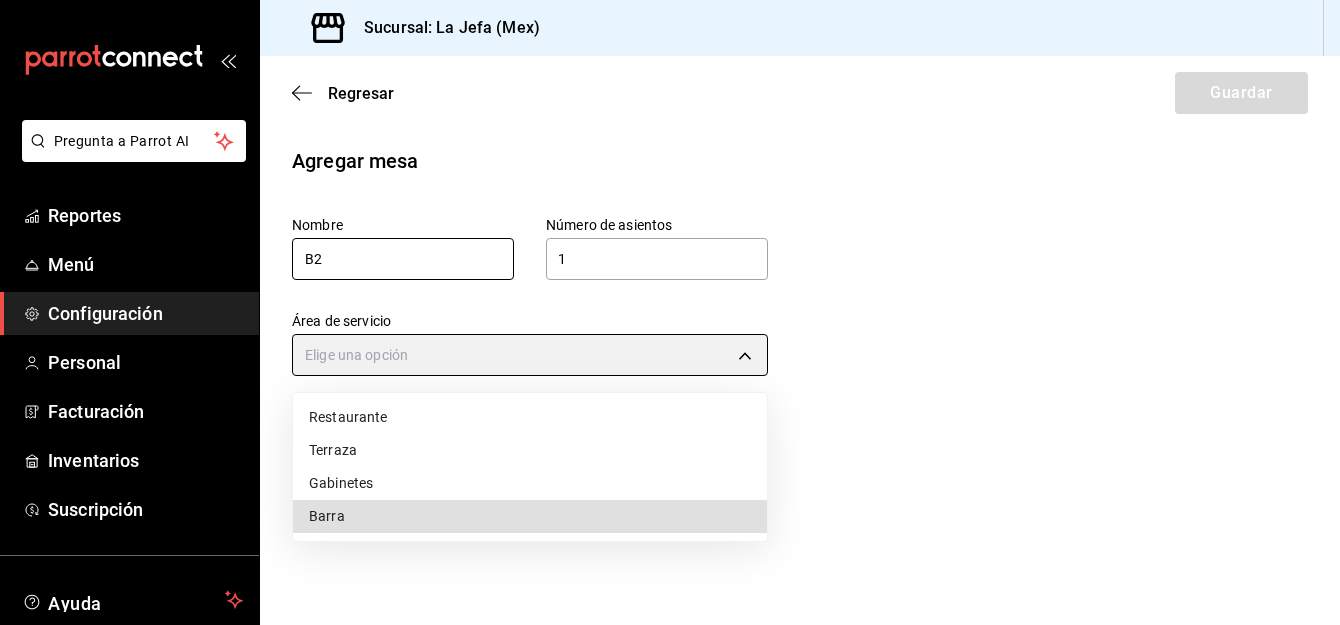 type on "[UUID]" 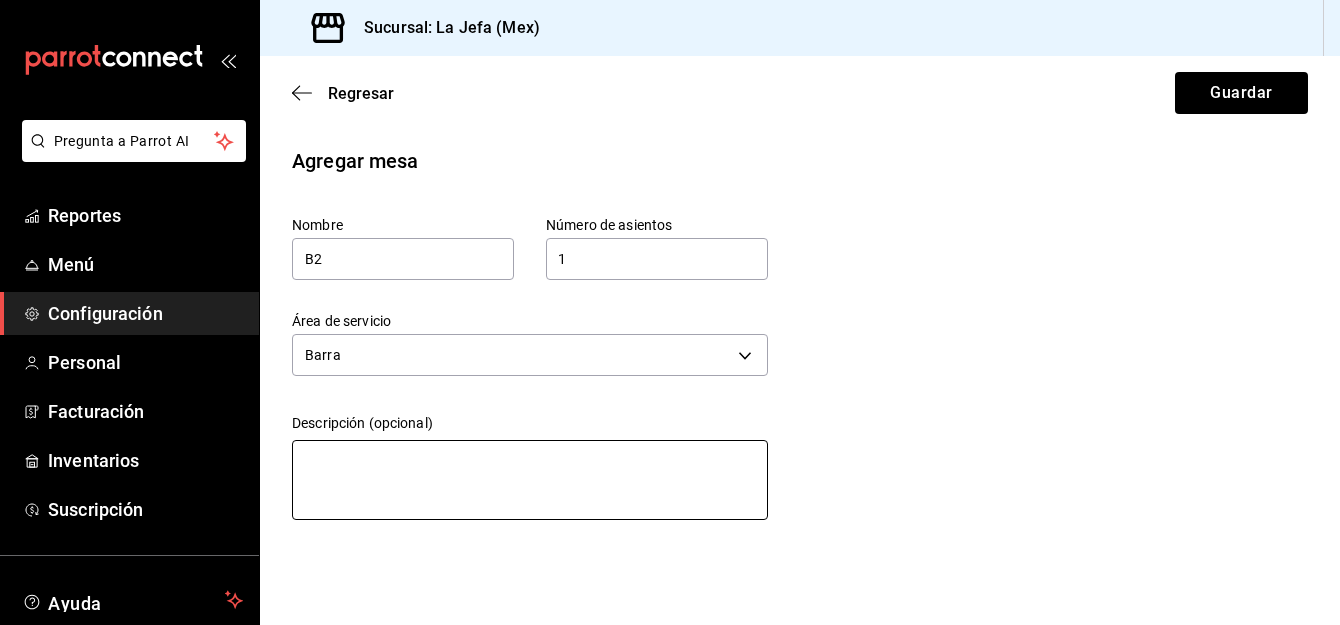 click at bounding box center (530, 480) 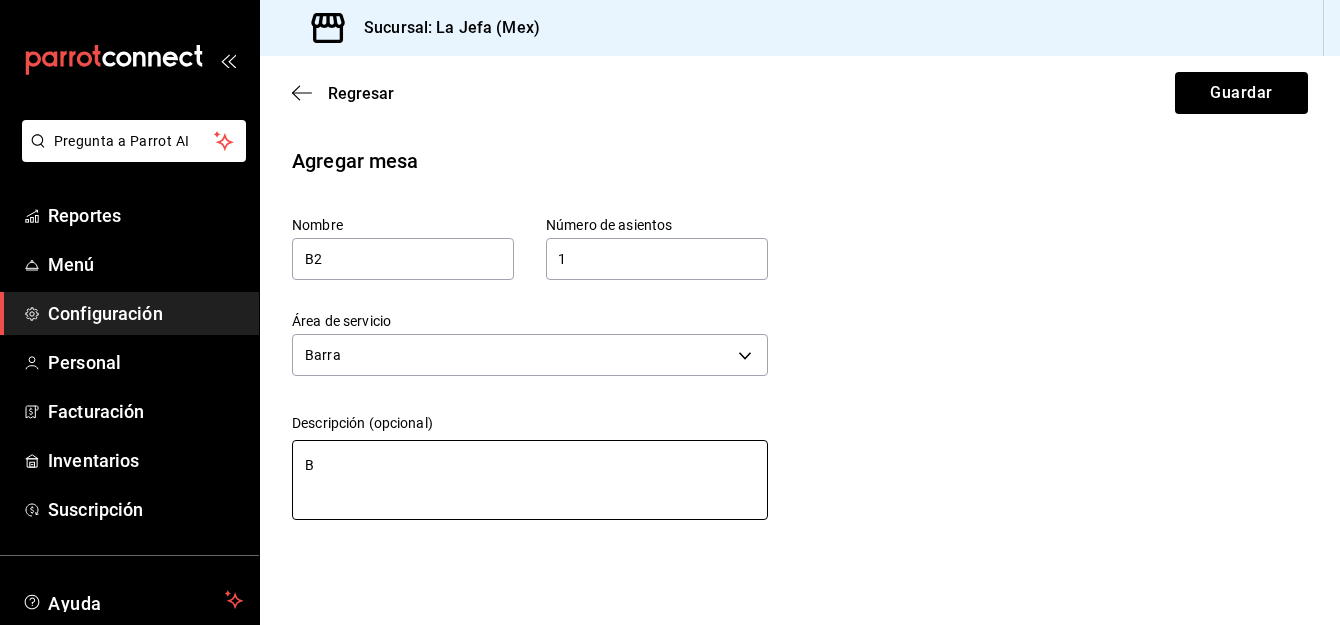 type on "Ba" 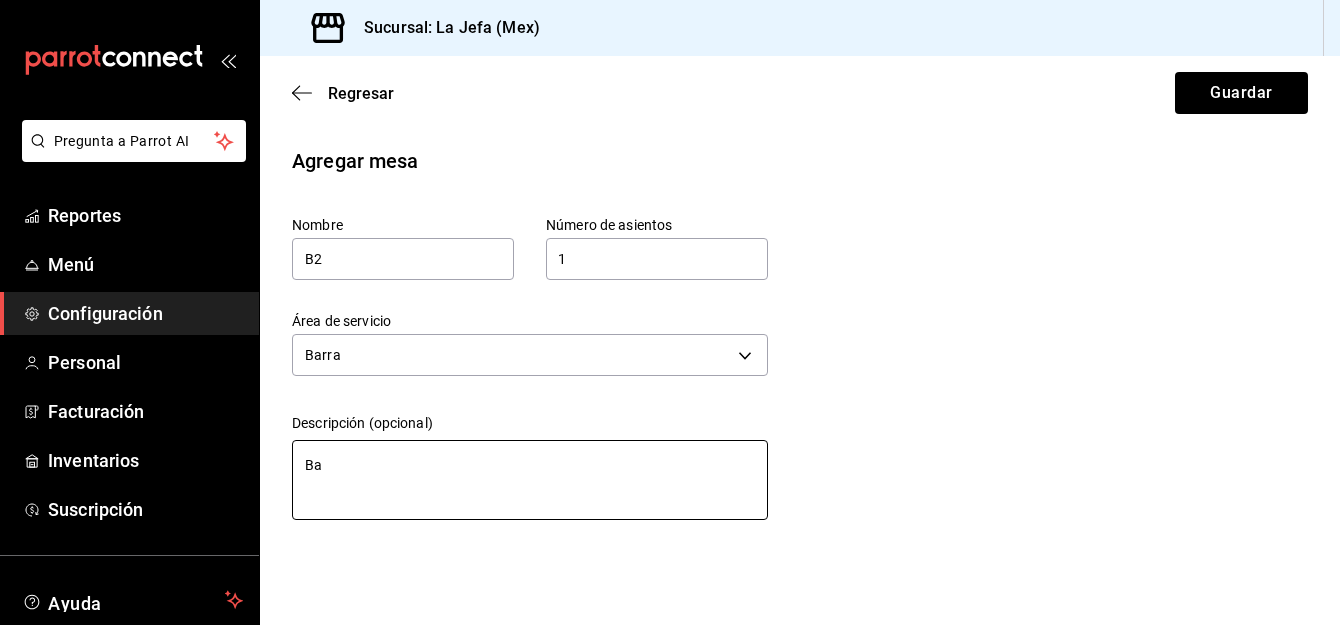 type on "Bar" 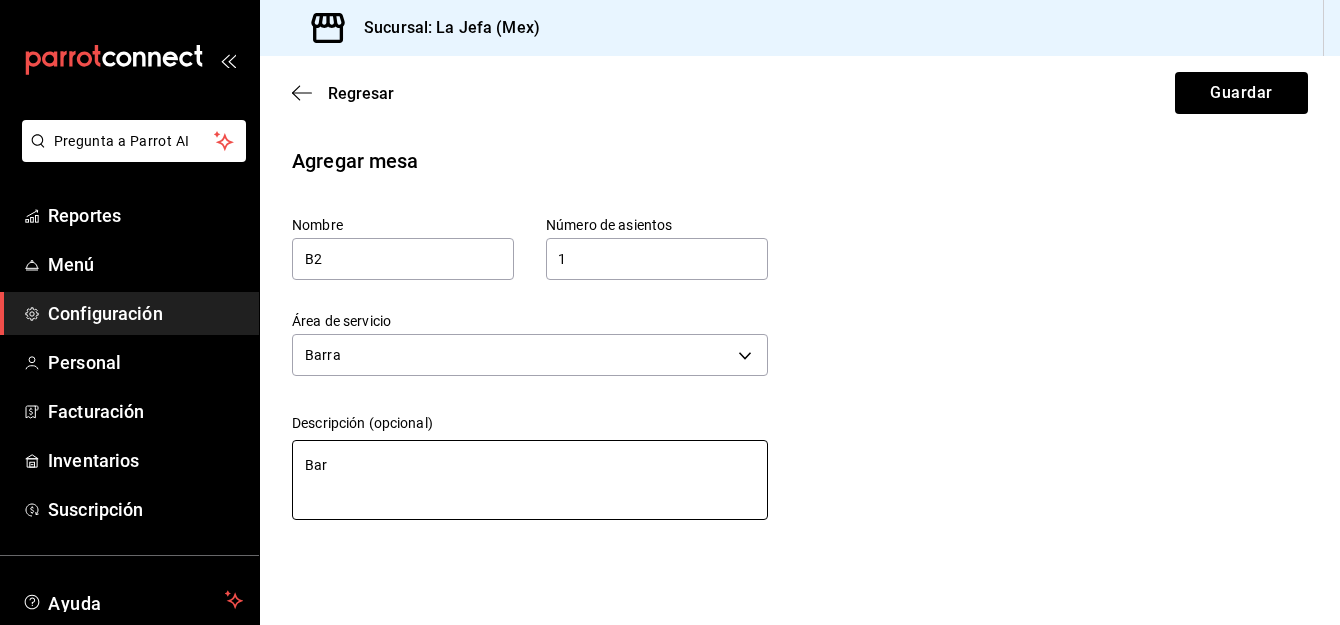 type on "Barr" 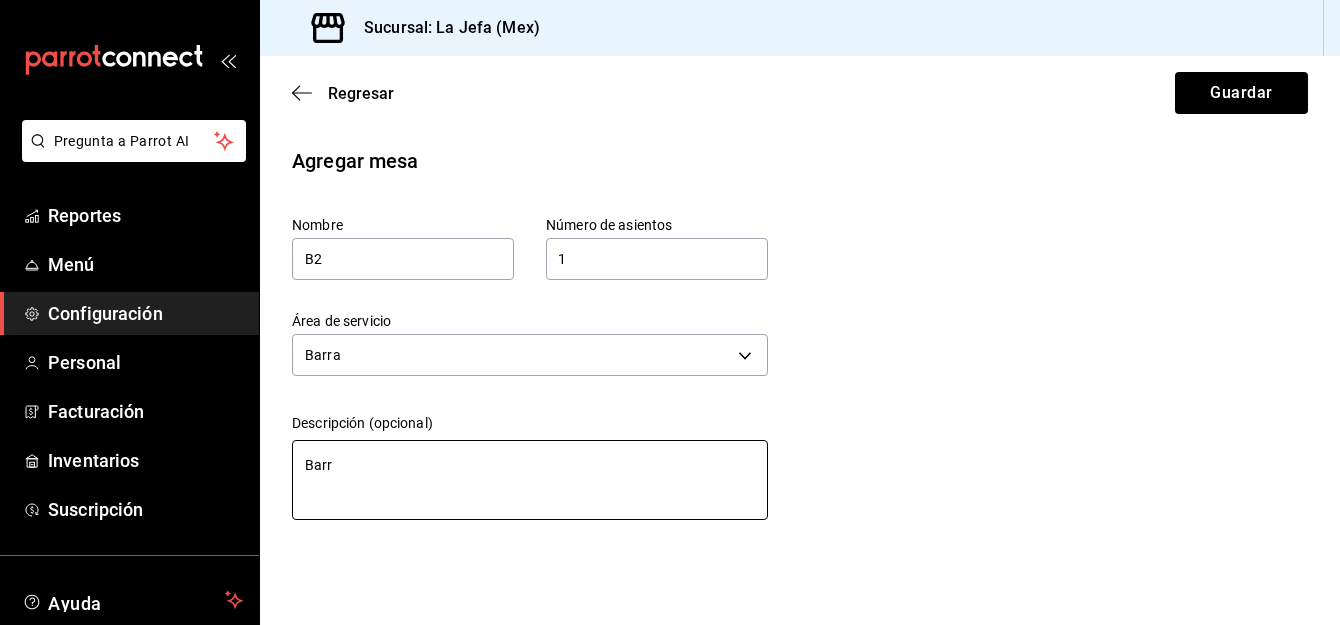type on "Barra" 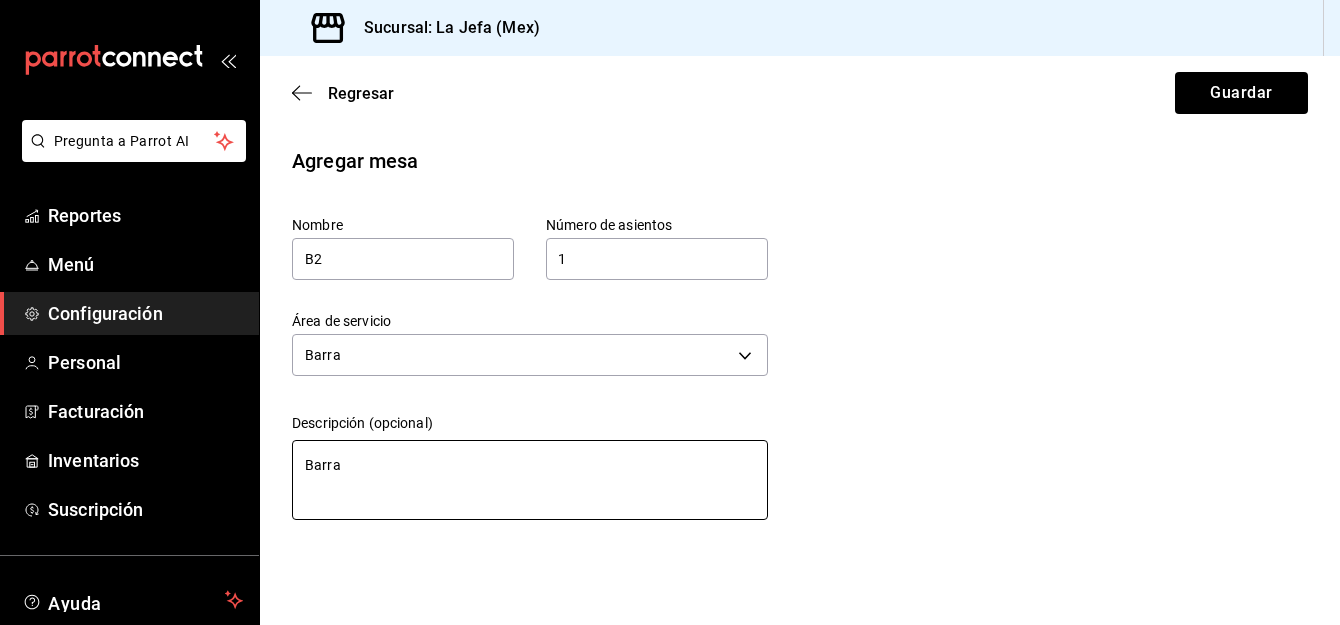 type on "x" 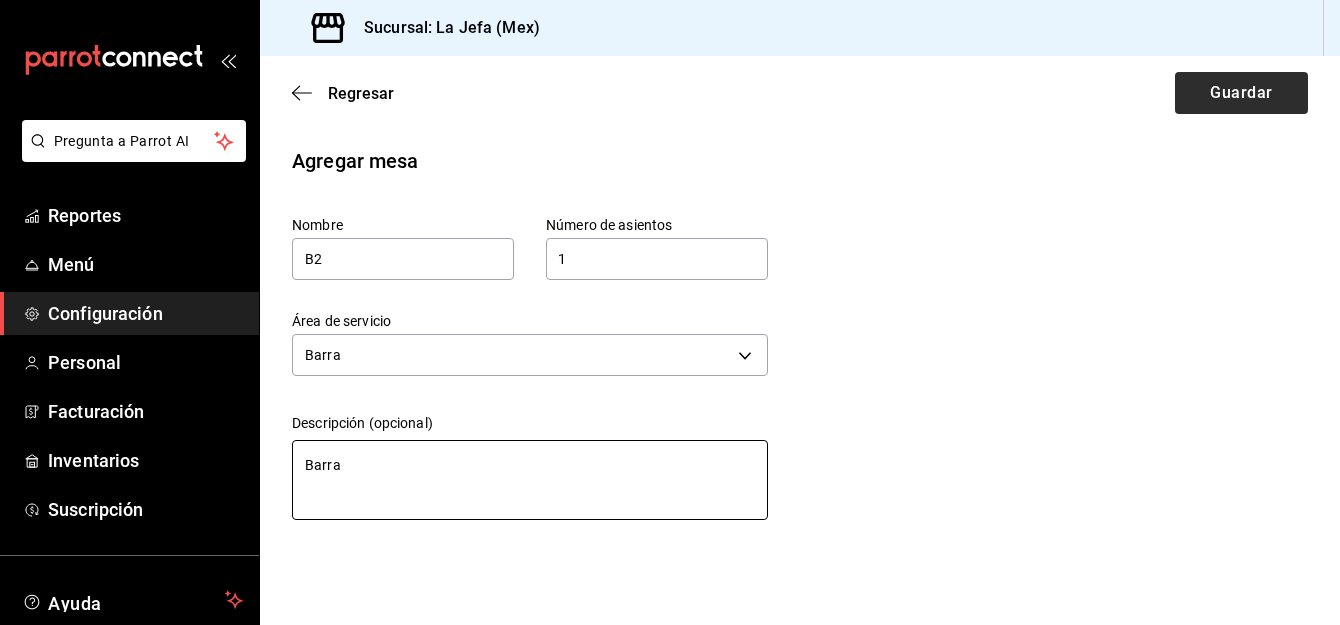 type on "Barra" 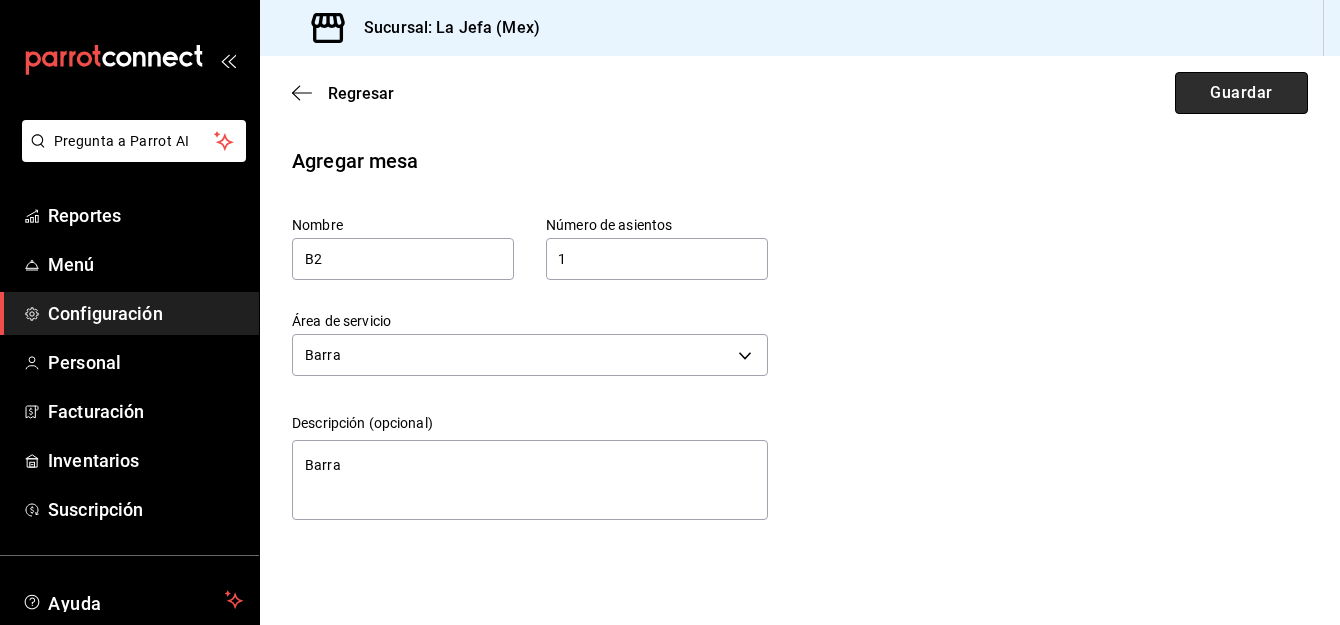 click on "Guardar" at bounding box center (1241, 93) 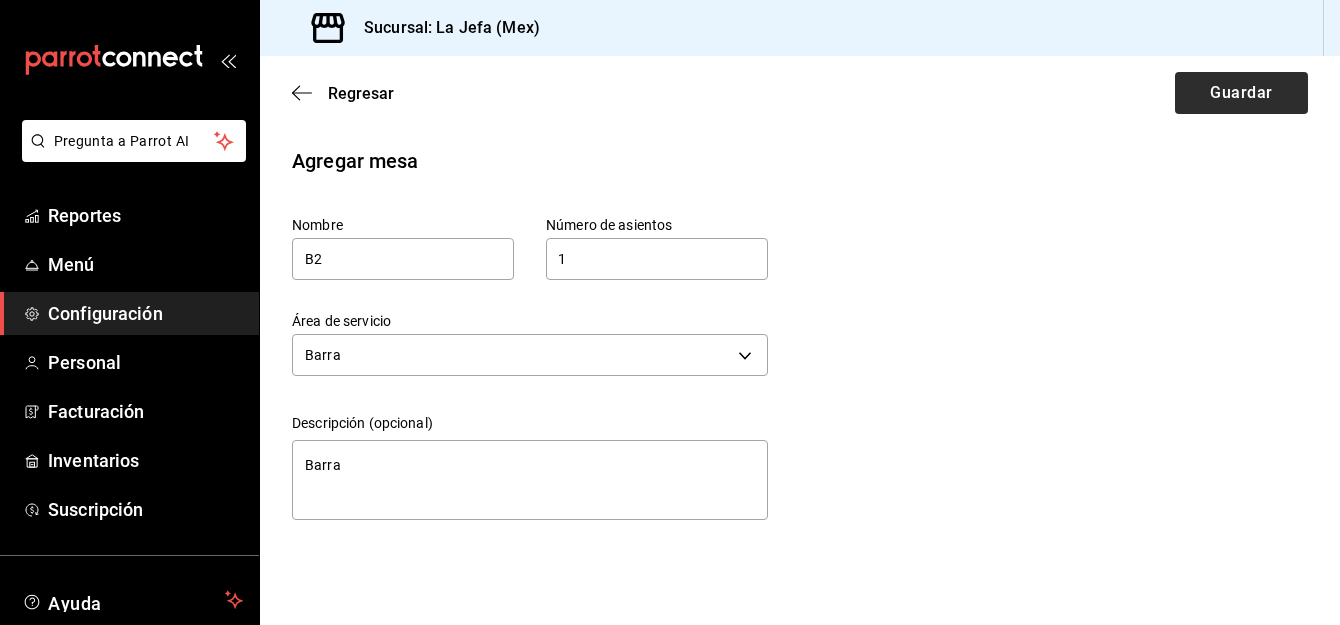 type on "x" 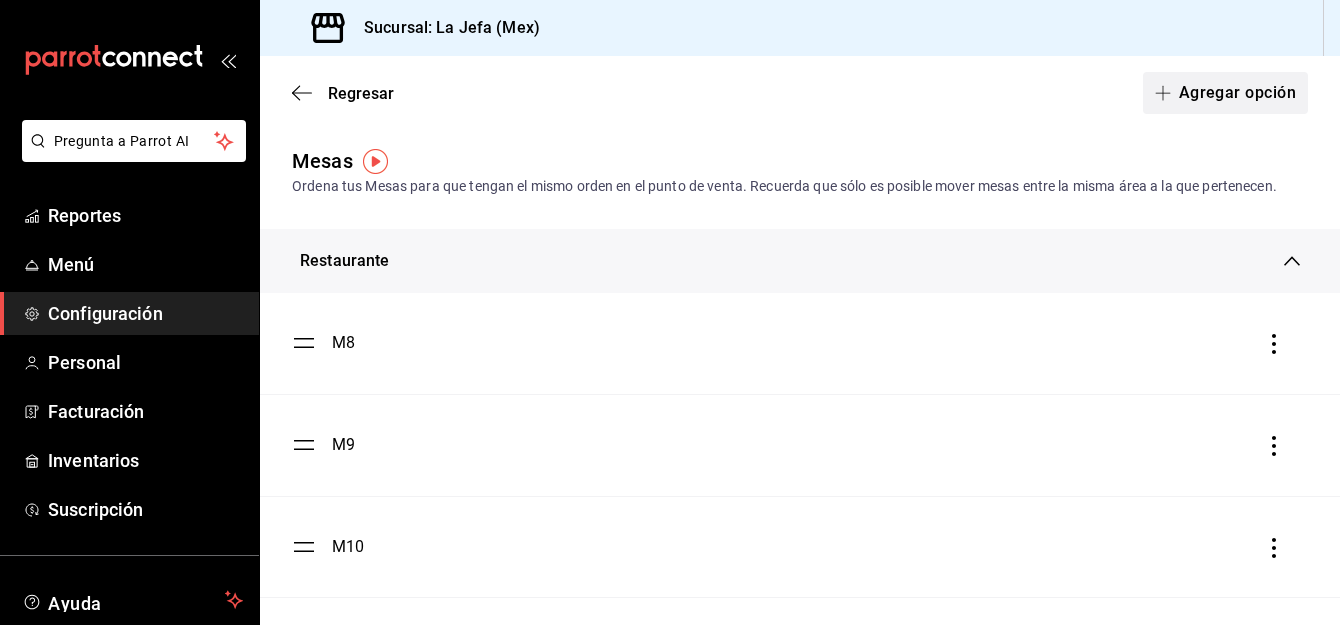 click on "Agregar opción" at bounding box center [1225, 93] 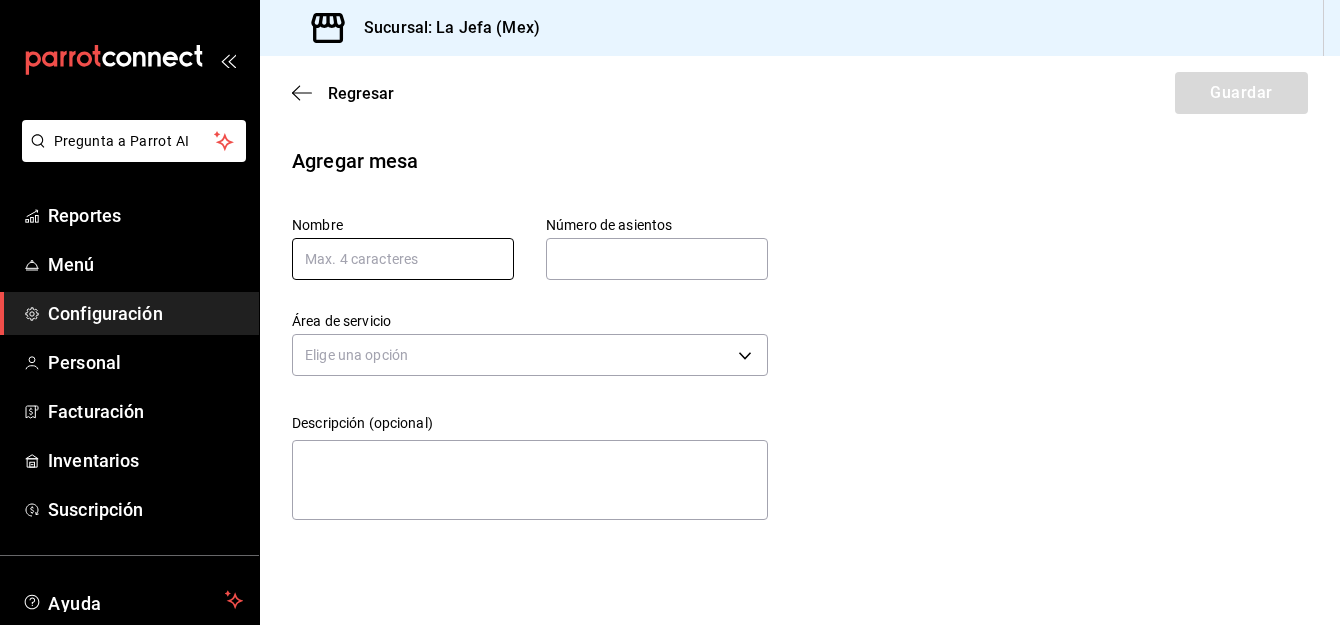 click at bounding box center [403, 259] 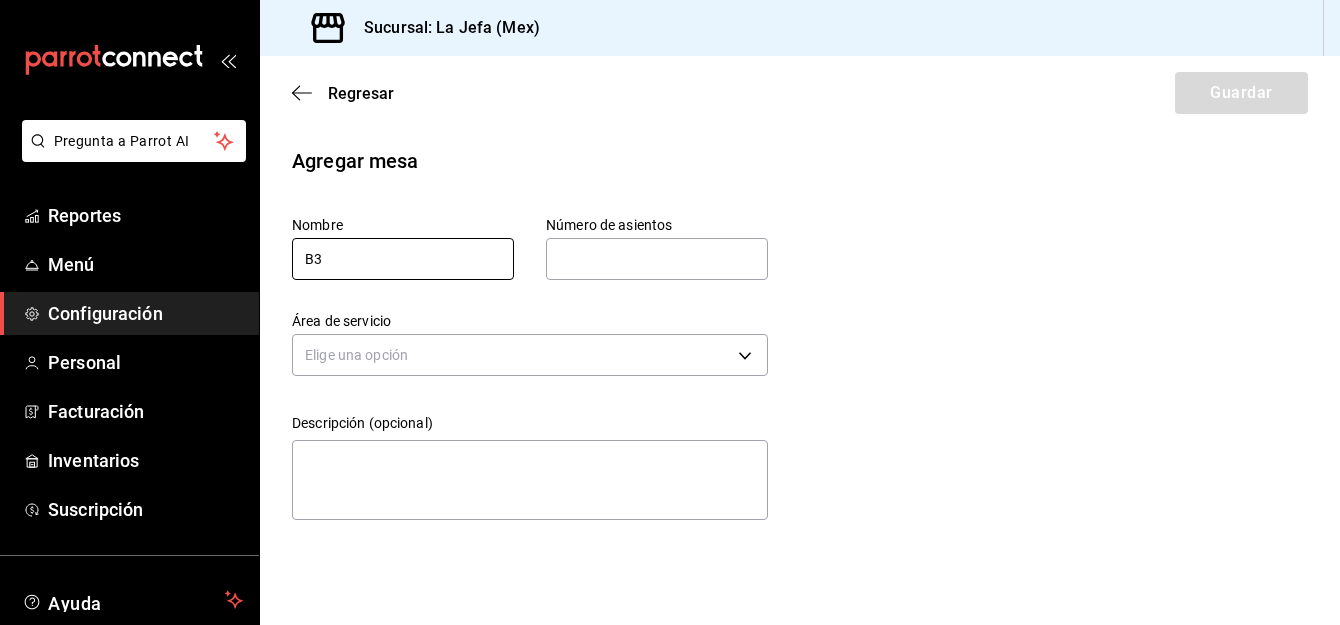 type on "B3" 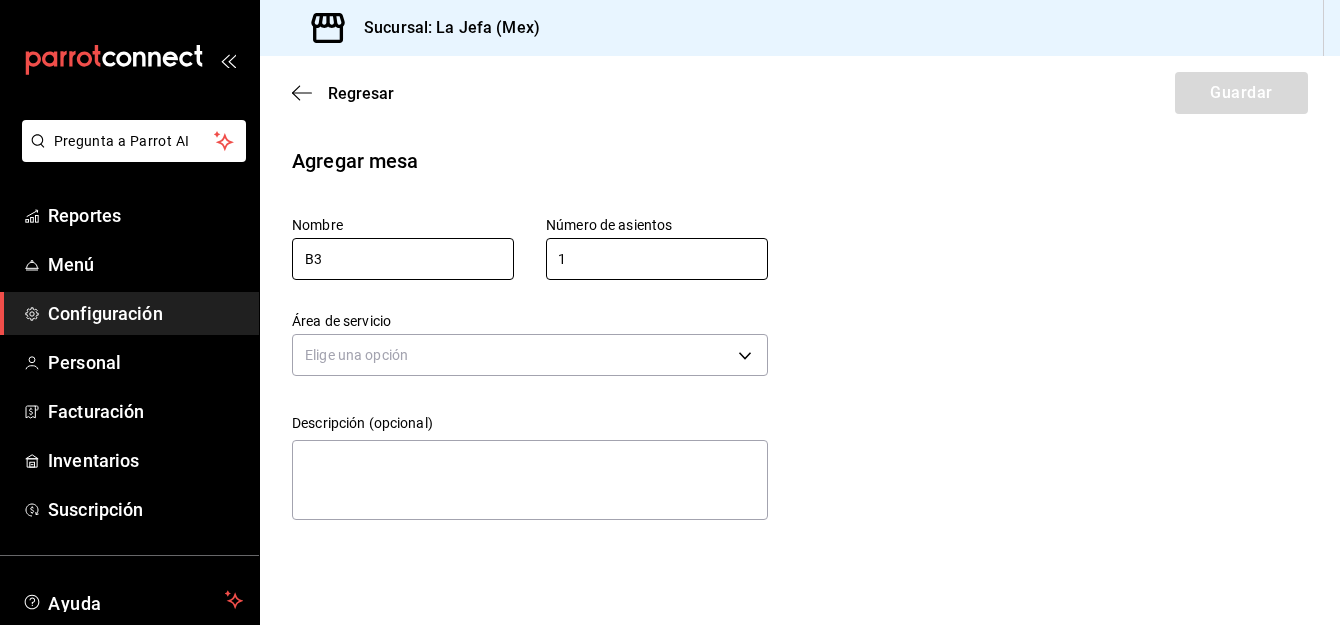 type on "1" 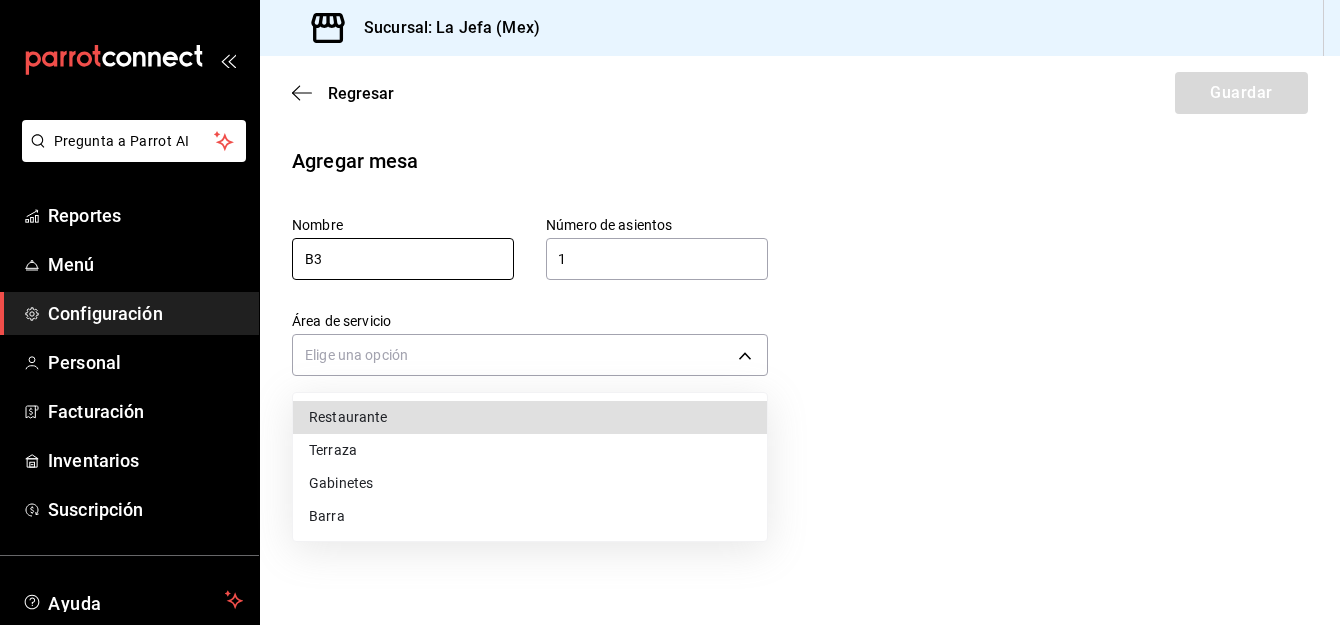 type 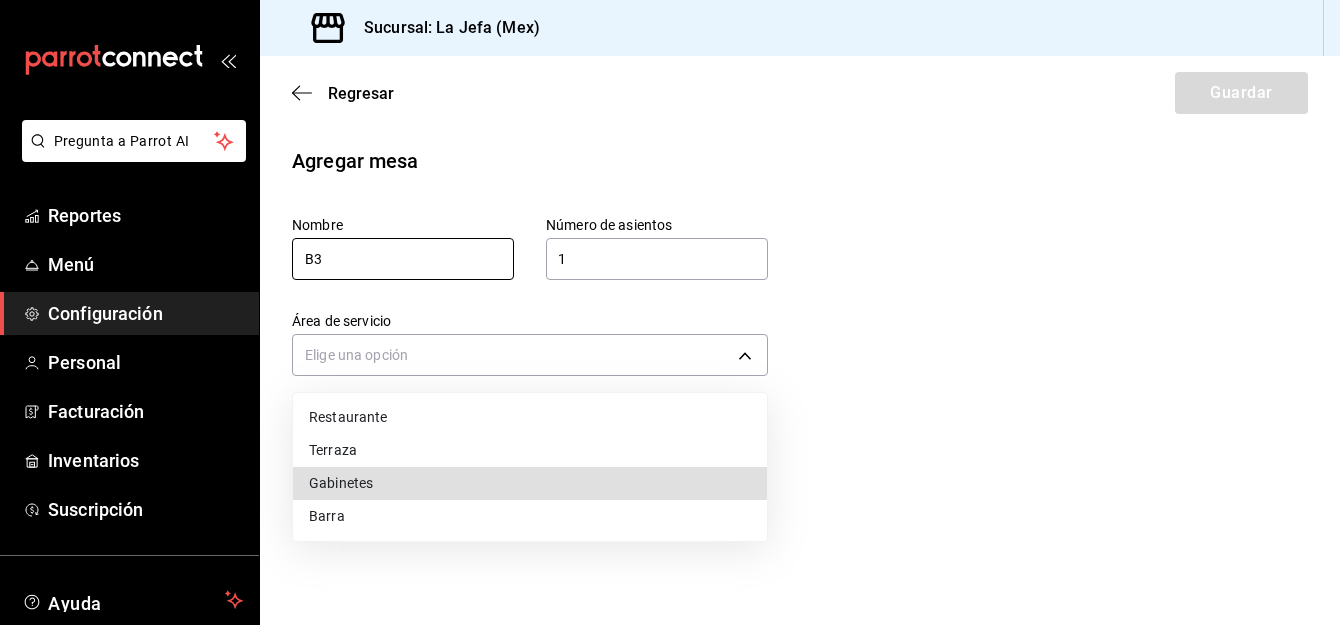 type 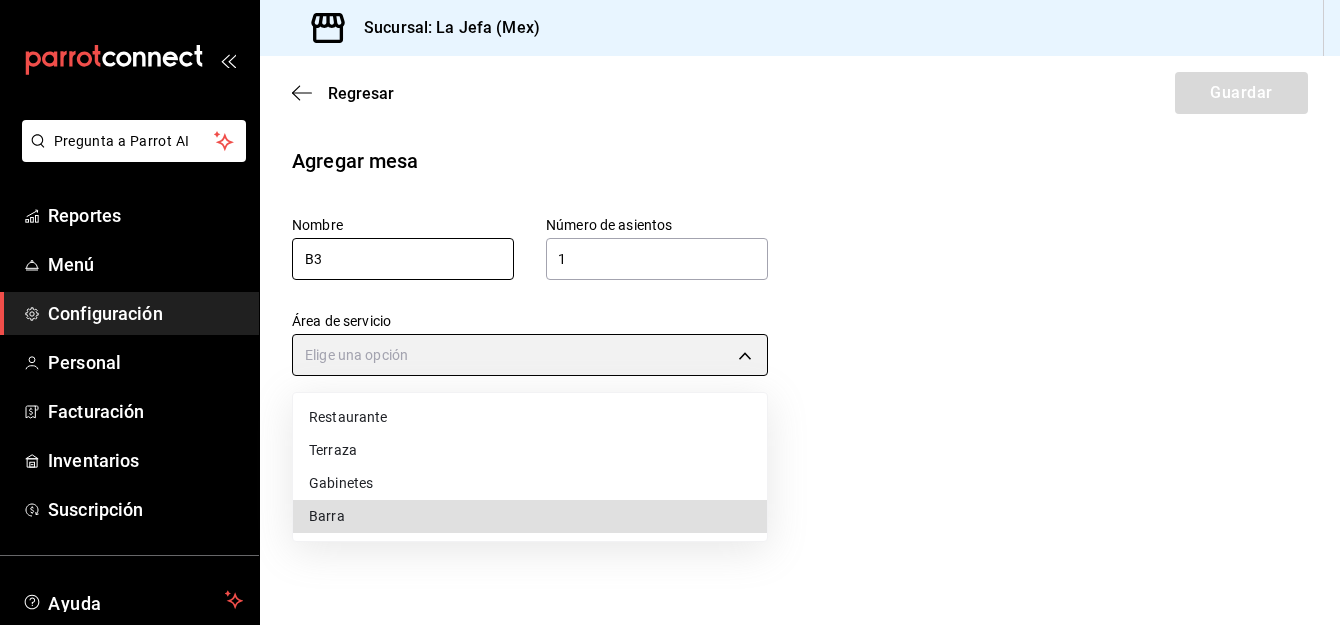 type on "[UUID]" 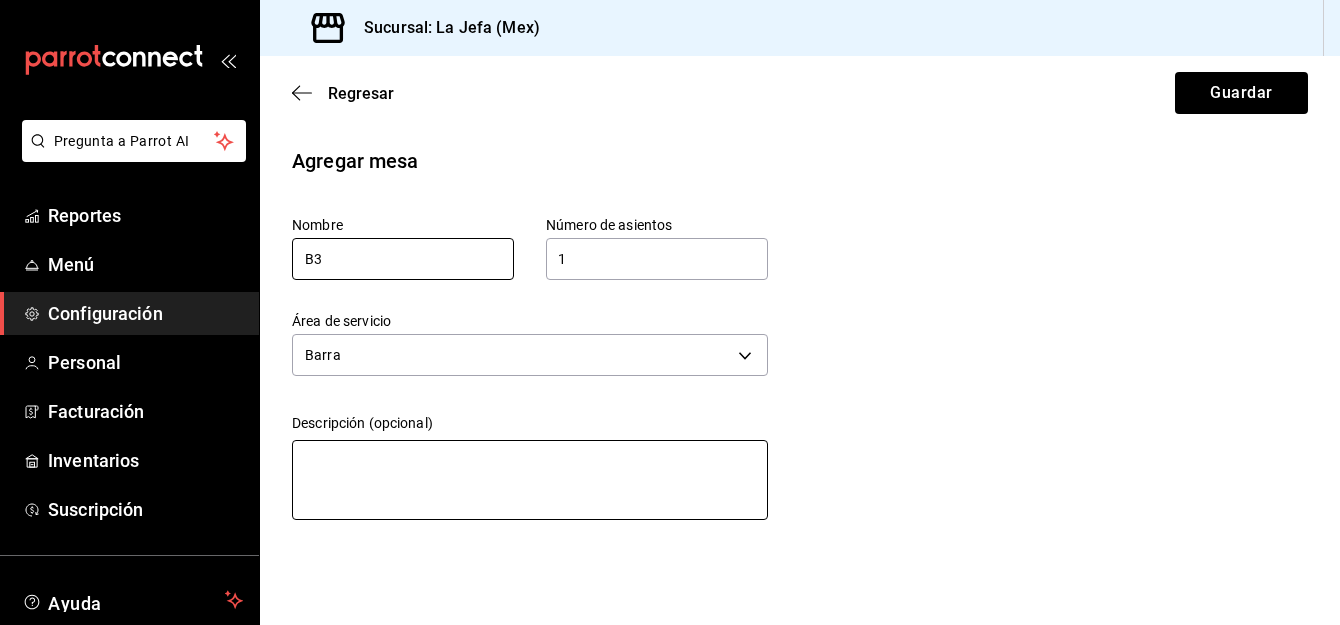 type on "B" 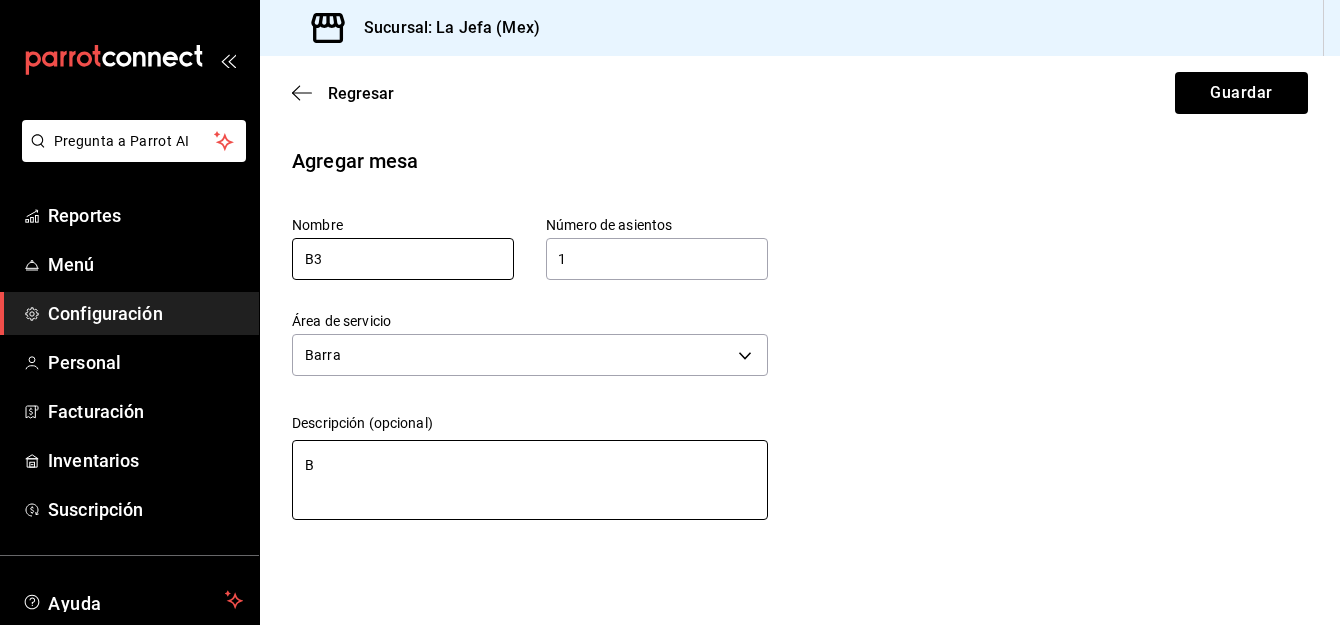 type on "Ba" 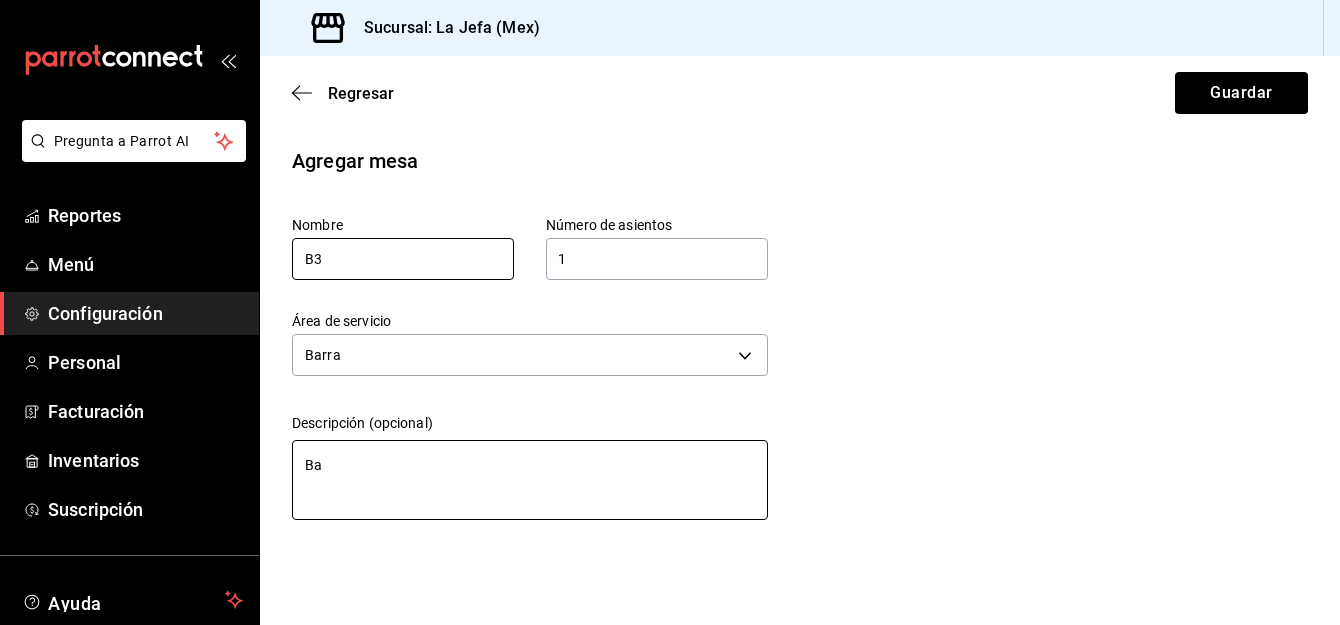 type on "x" 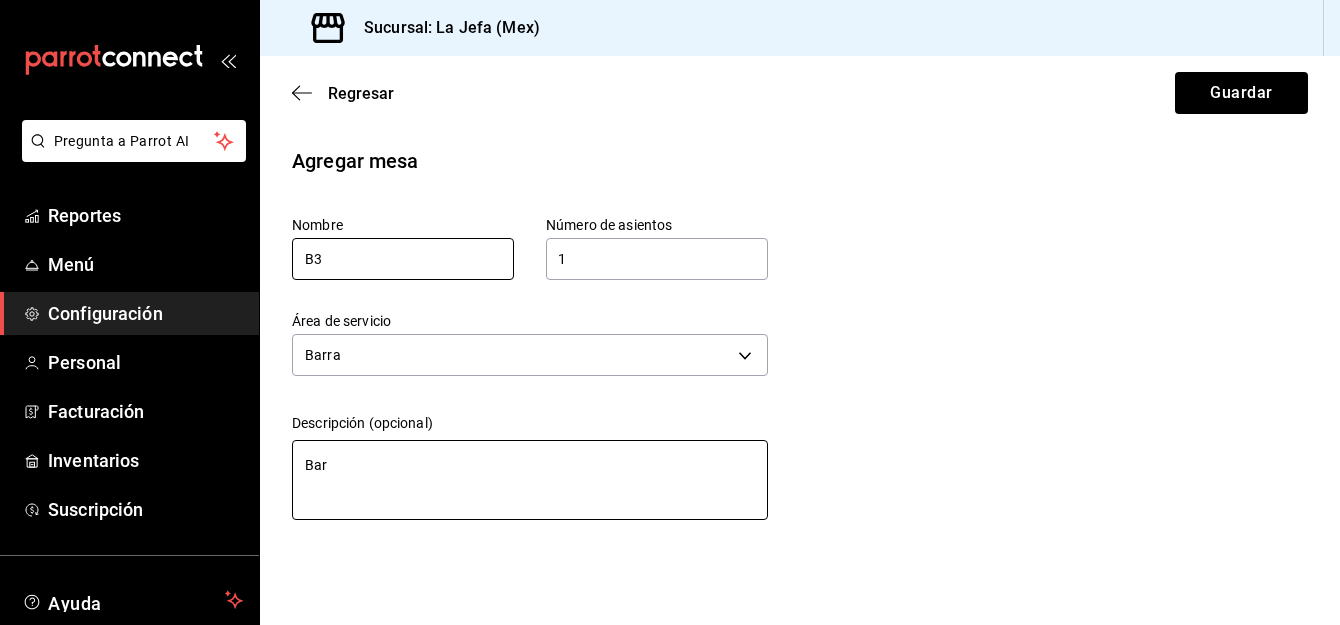 type on "Barr" 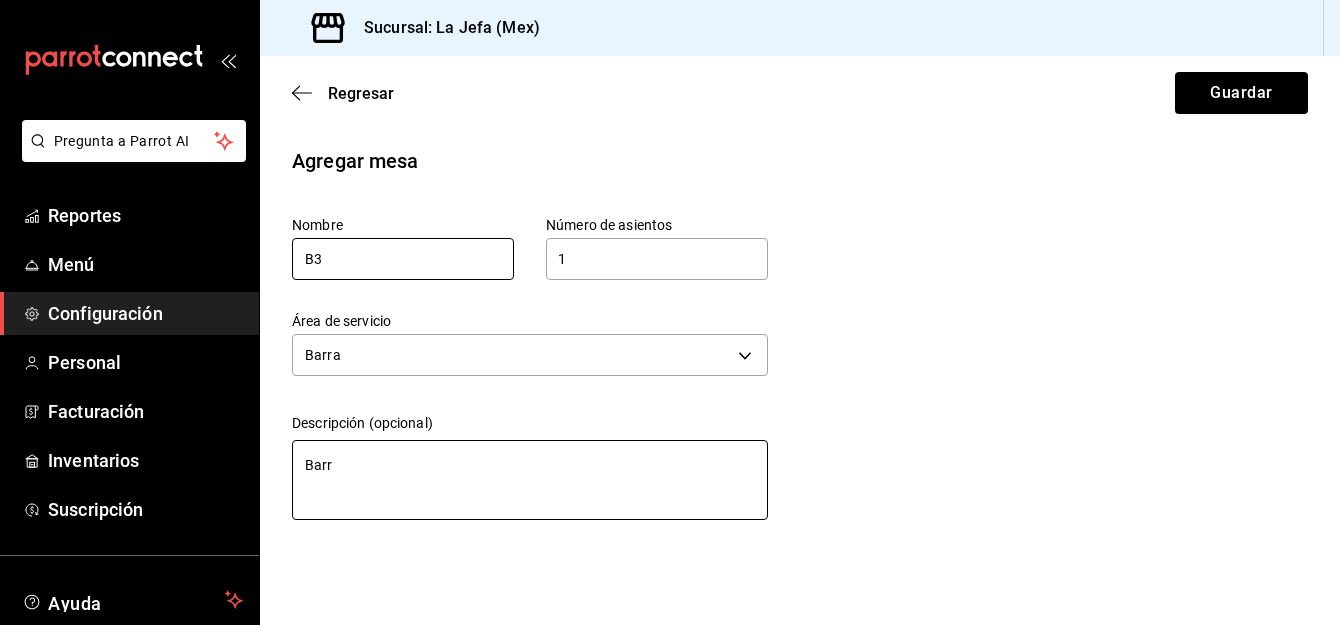 type on "Barra" 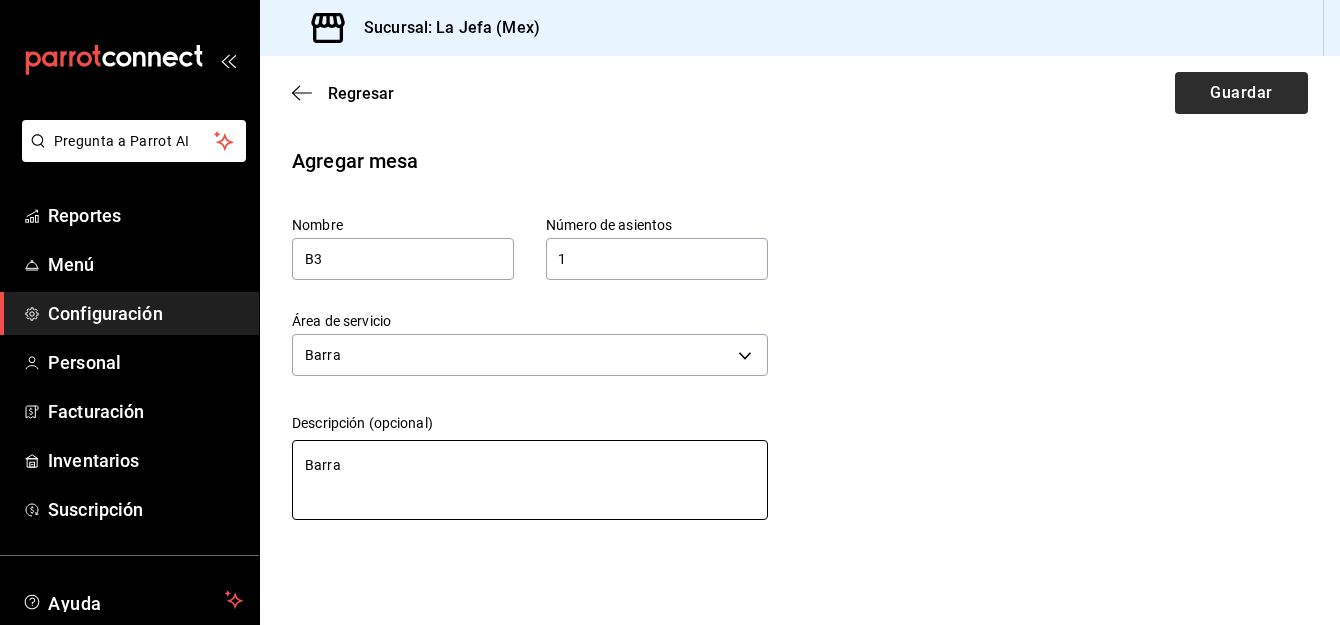 type on "Barra" 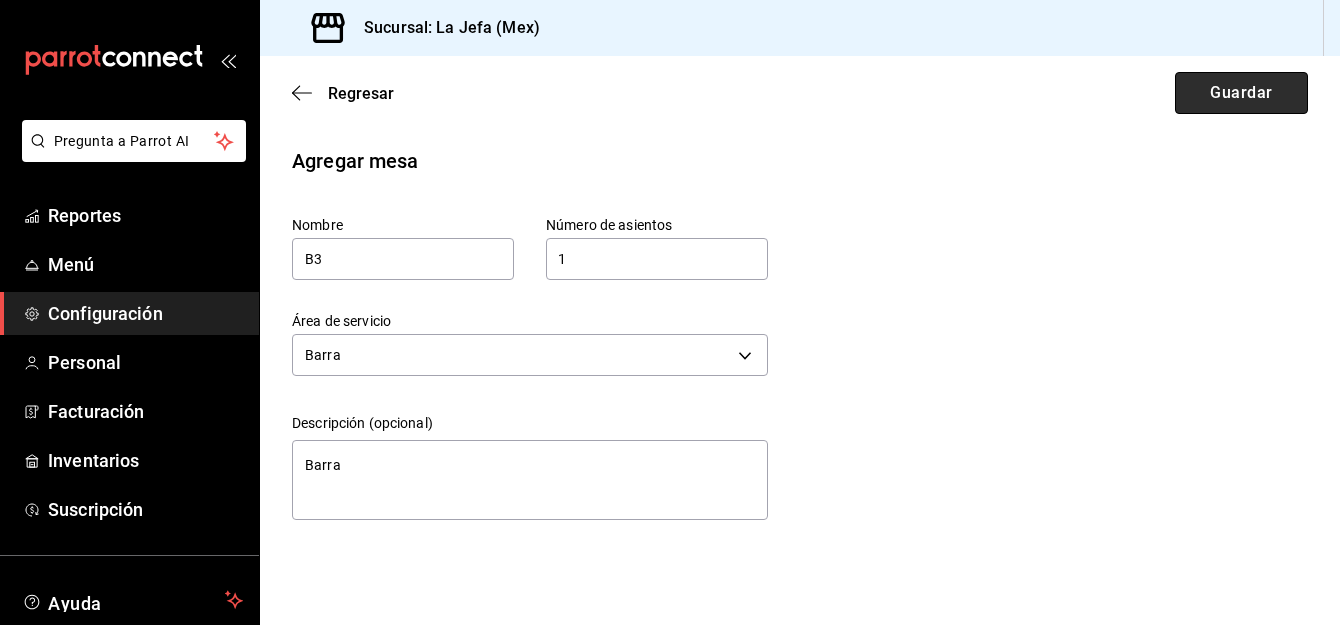 click on "Guardar" at bounding box center [1241, 93] 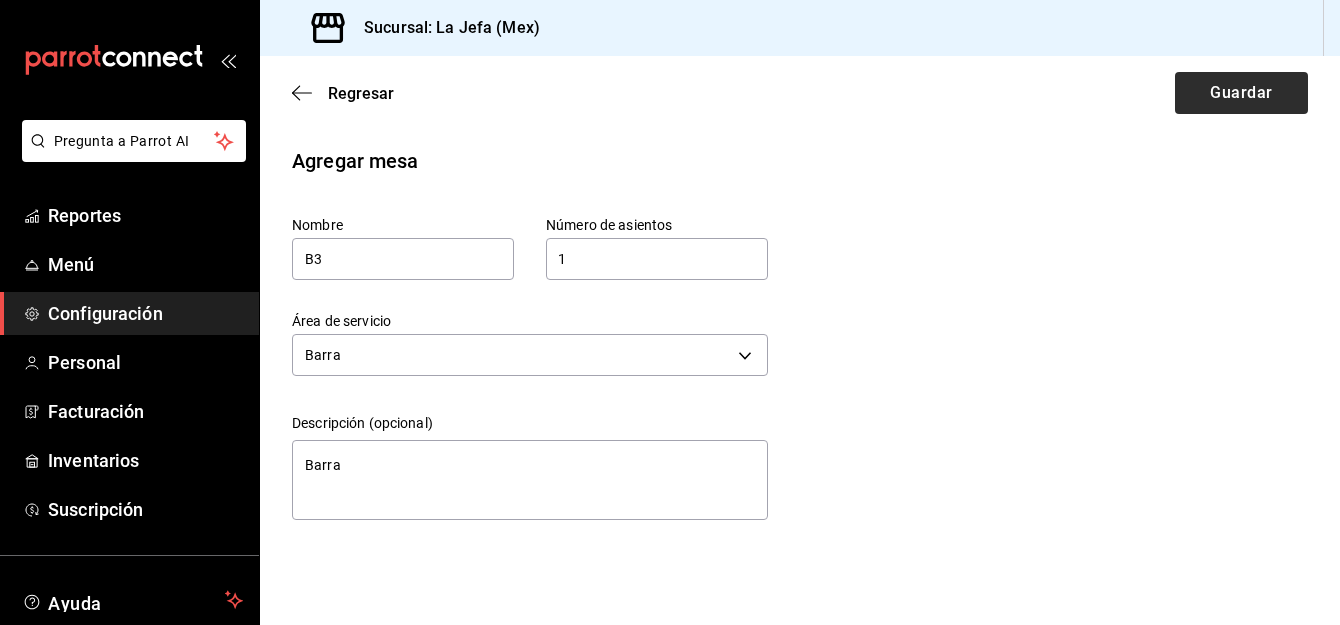 type on "x" 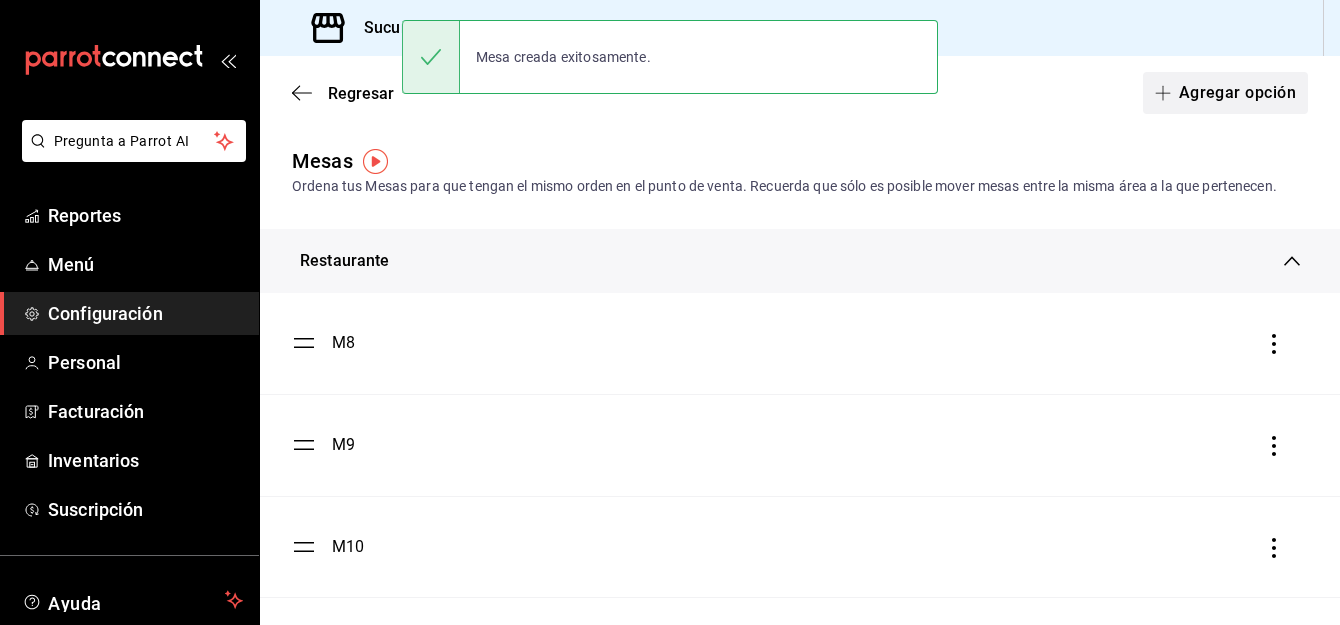 click on "Agregar opción" at bounding box center [1225, 93] 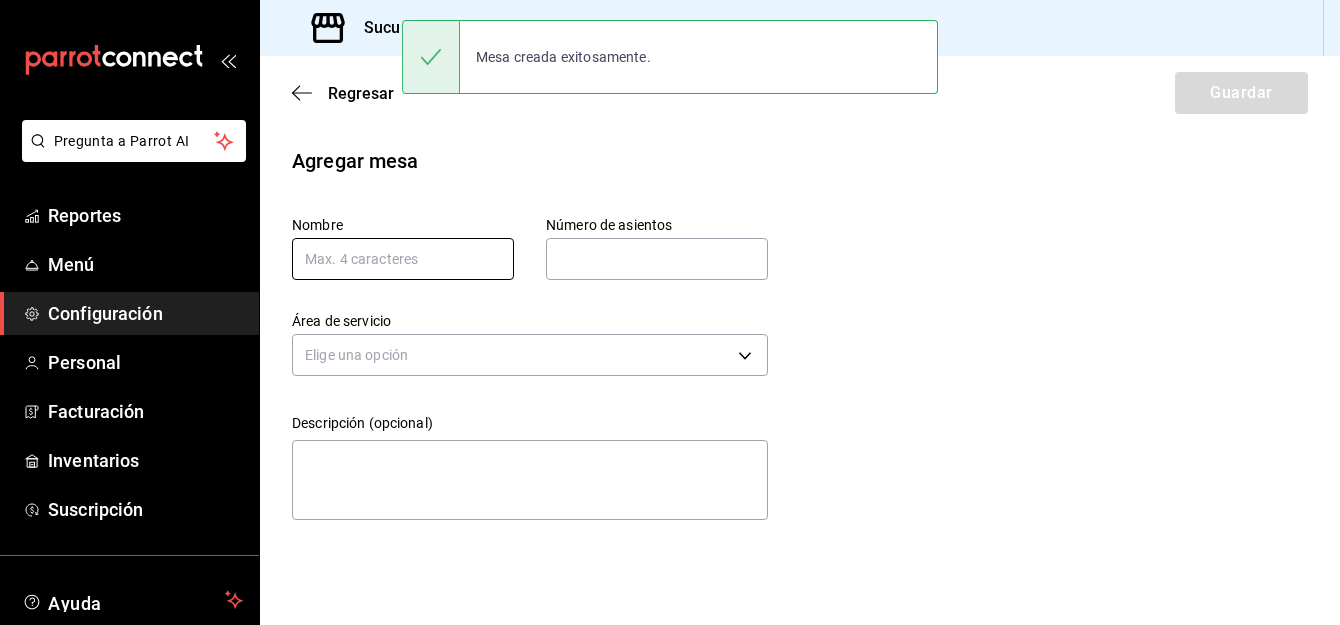 click at bounding box center (403, 259) 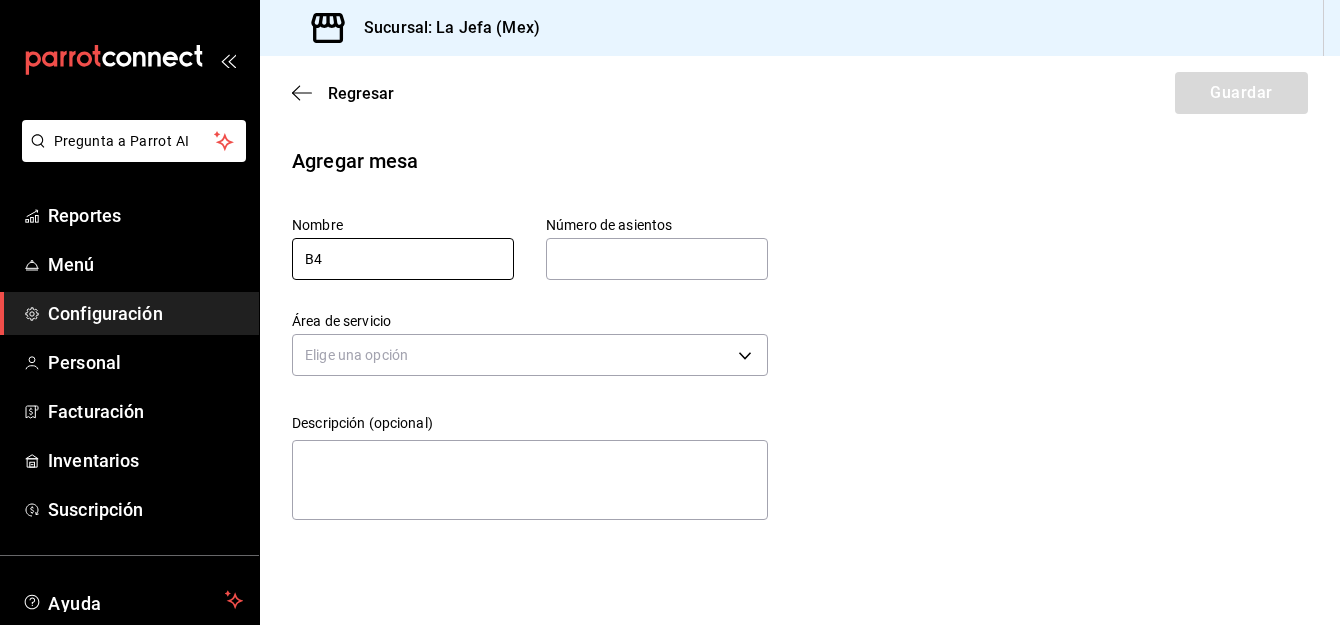 type on "B4" 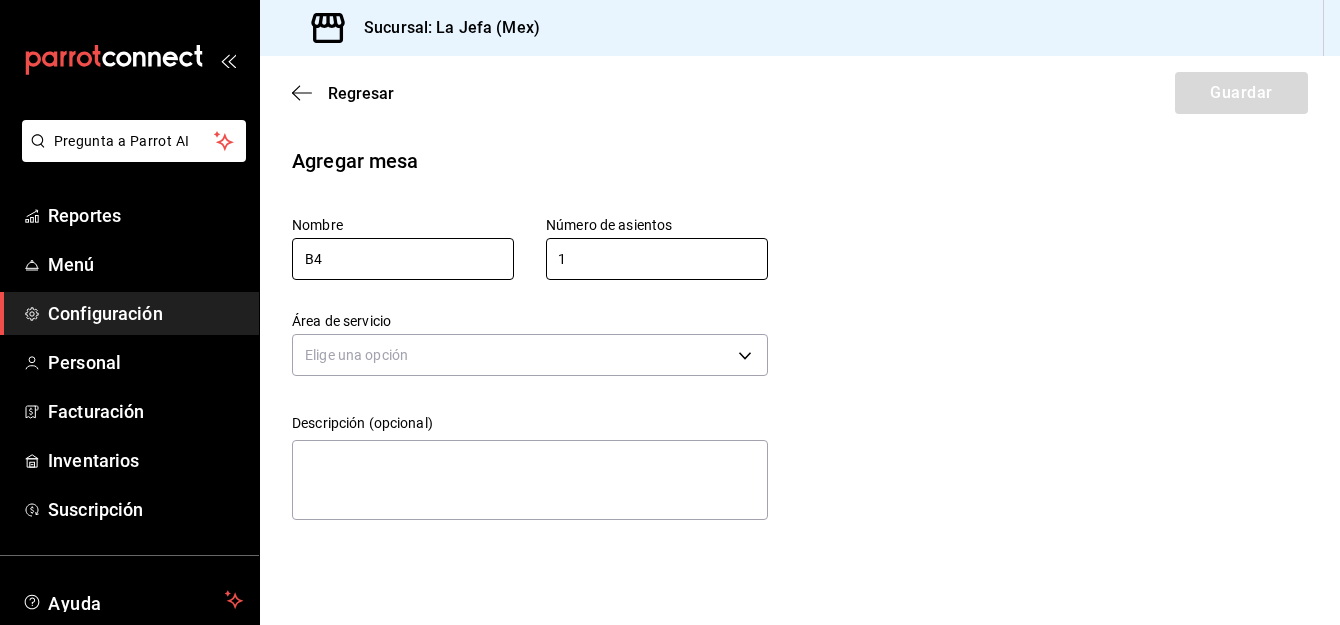type on "1" 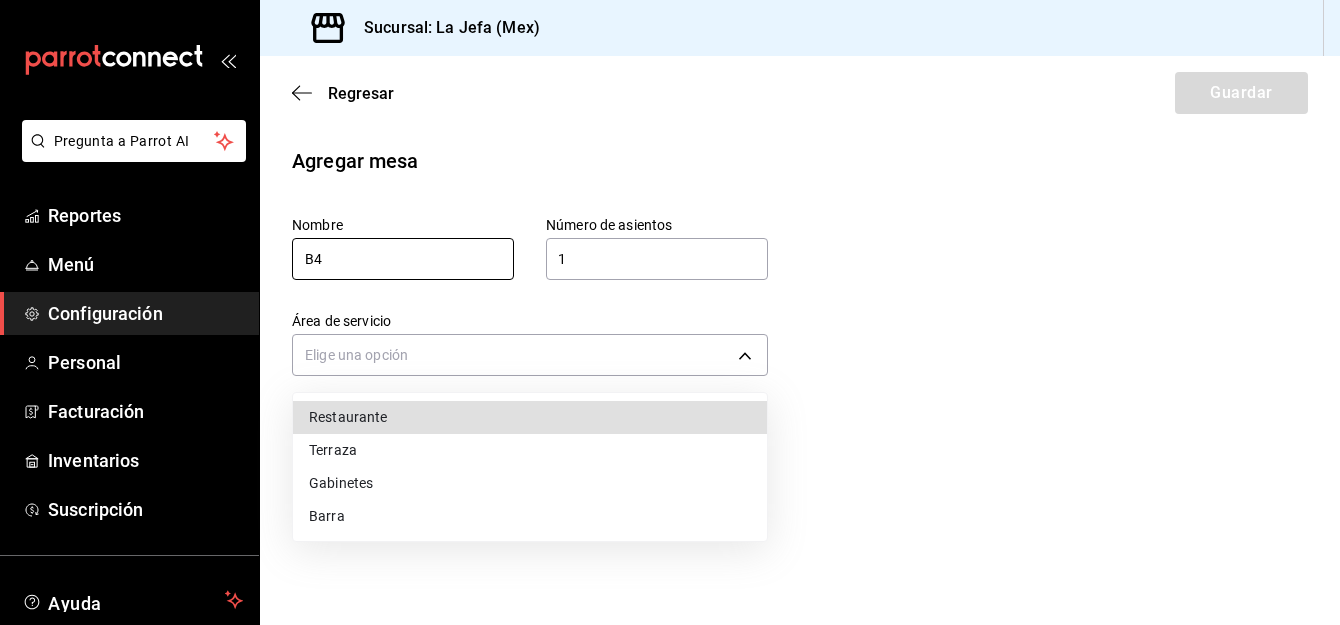 type 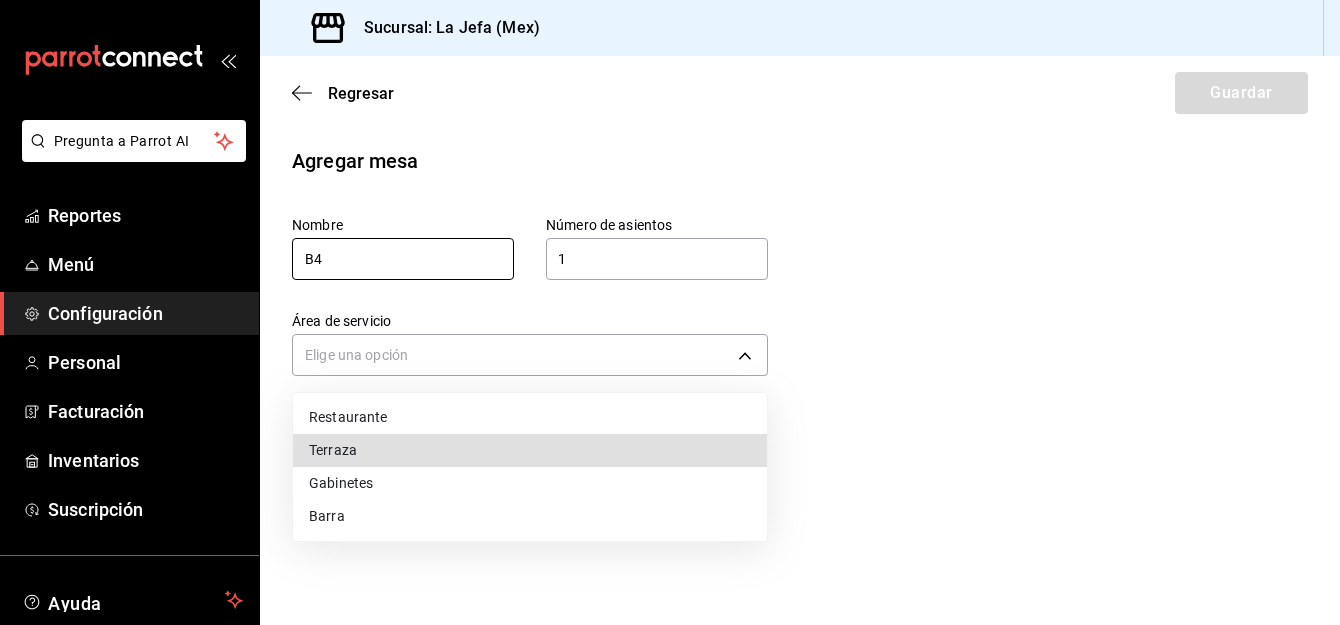 type 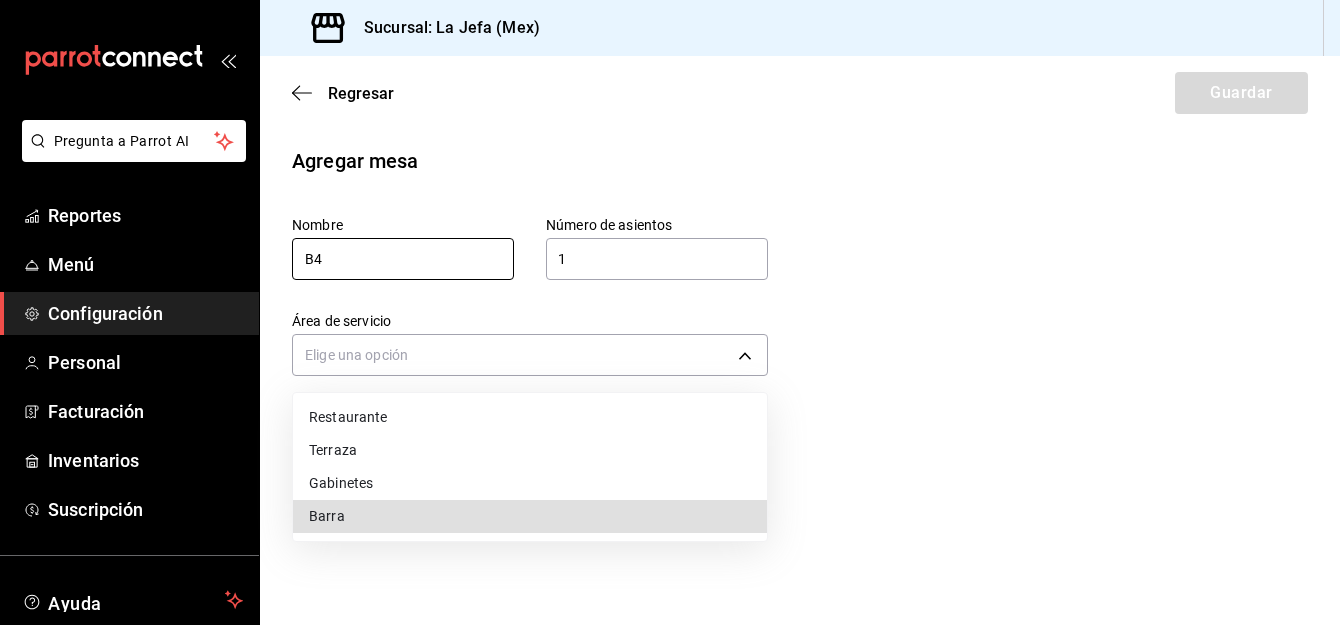 type 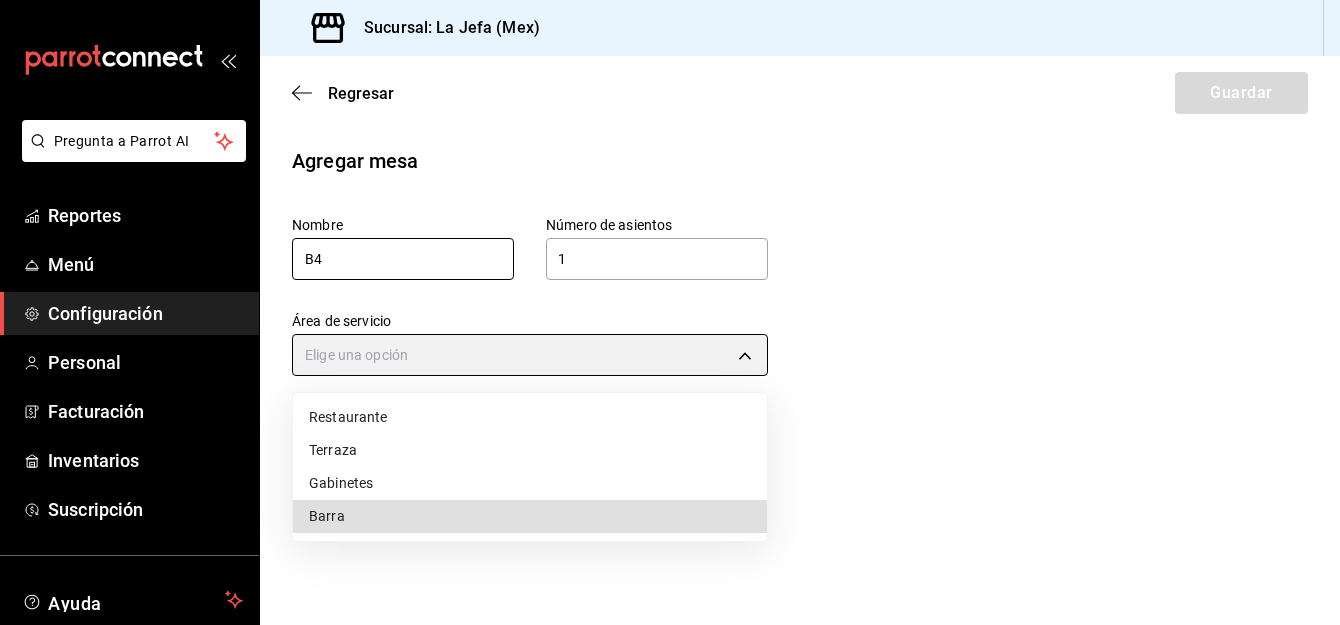 type on "[UUID]" 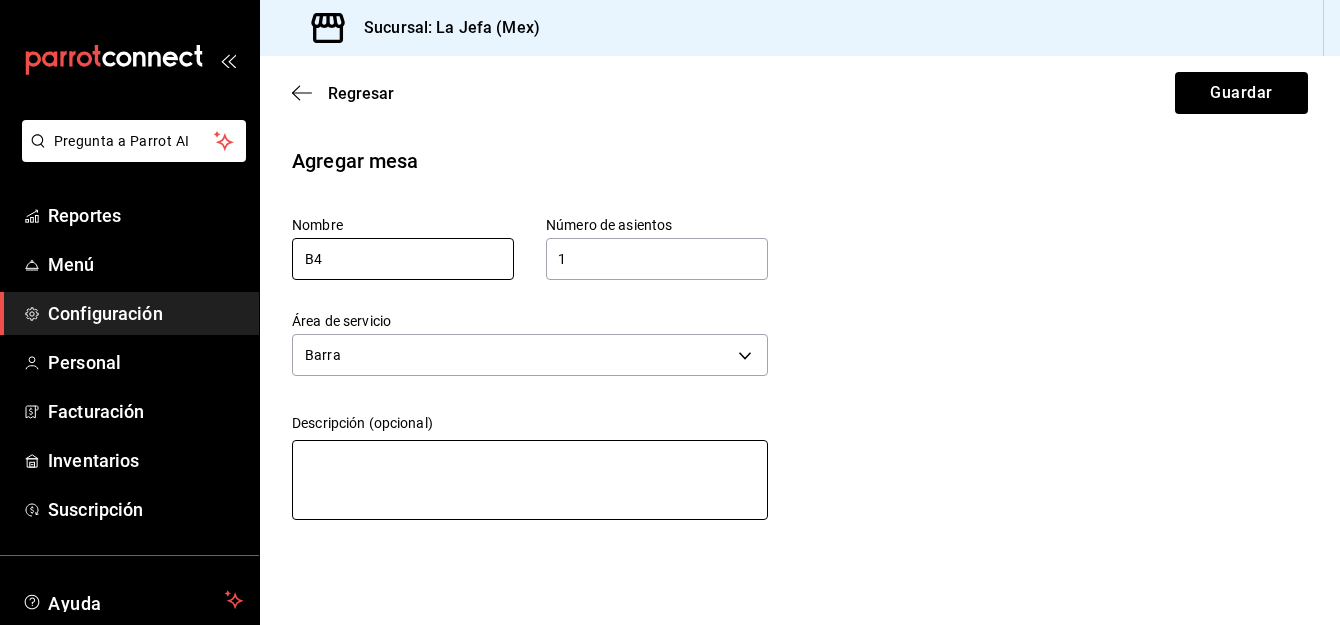 type on "B" 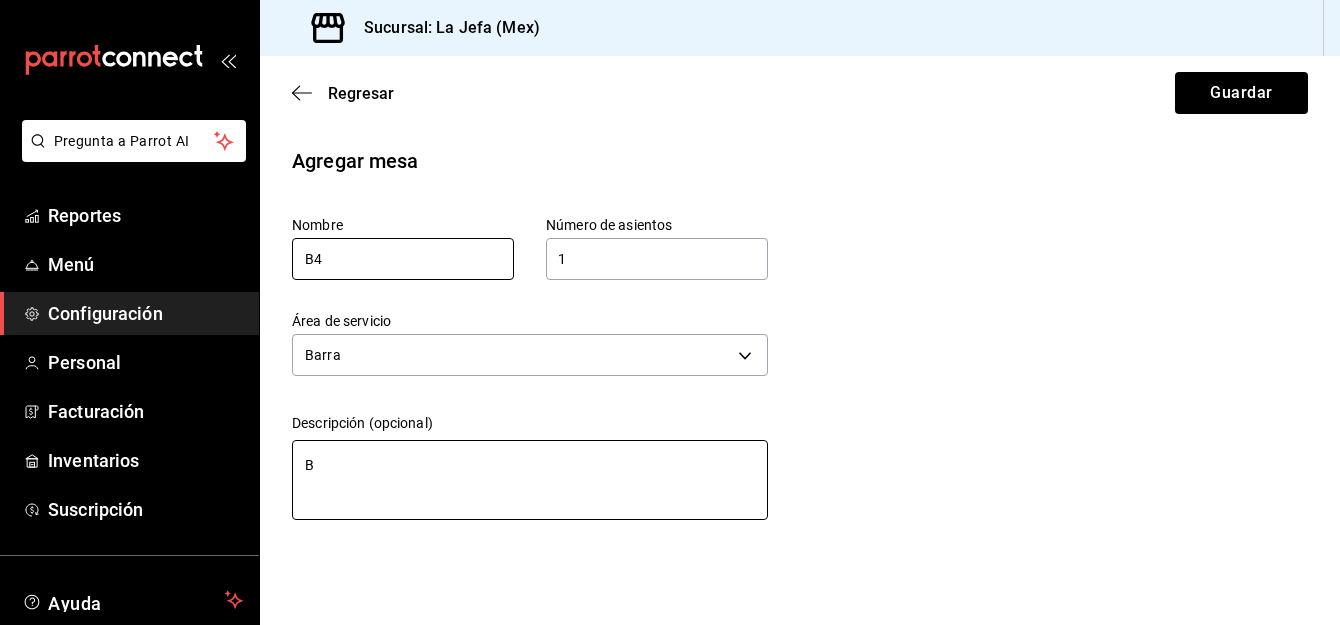 type on "Ba" 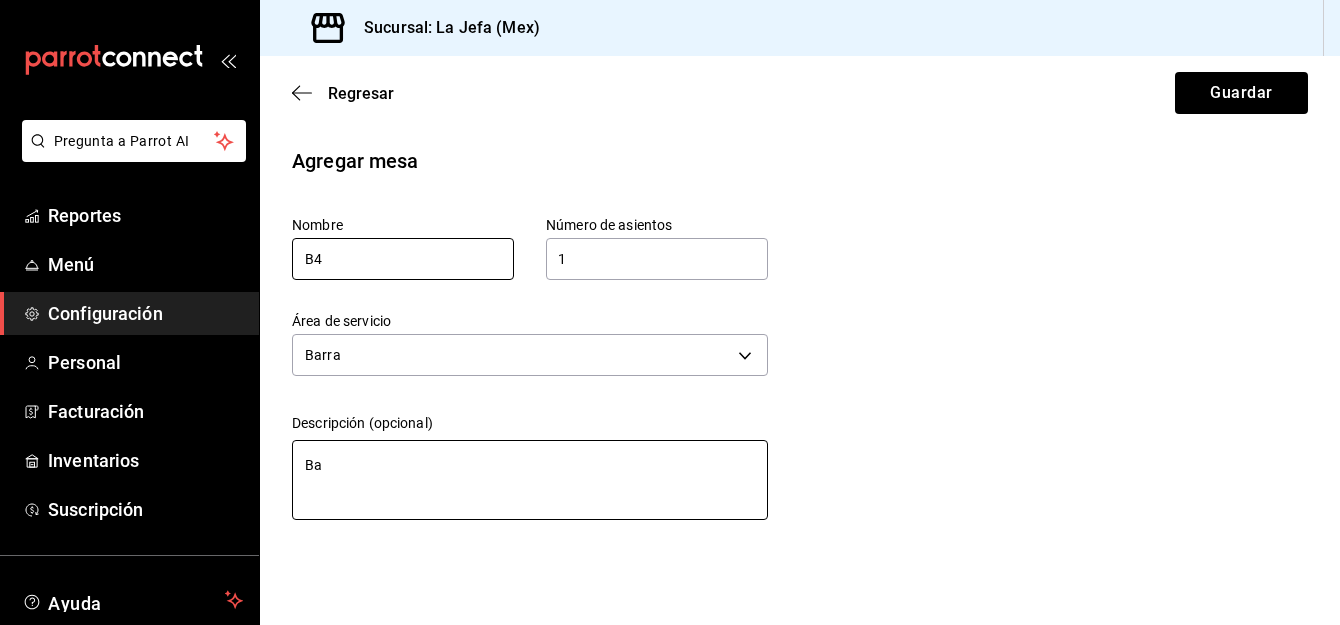 type on "Bar" 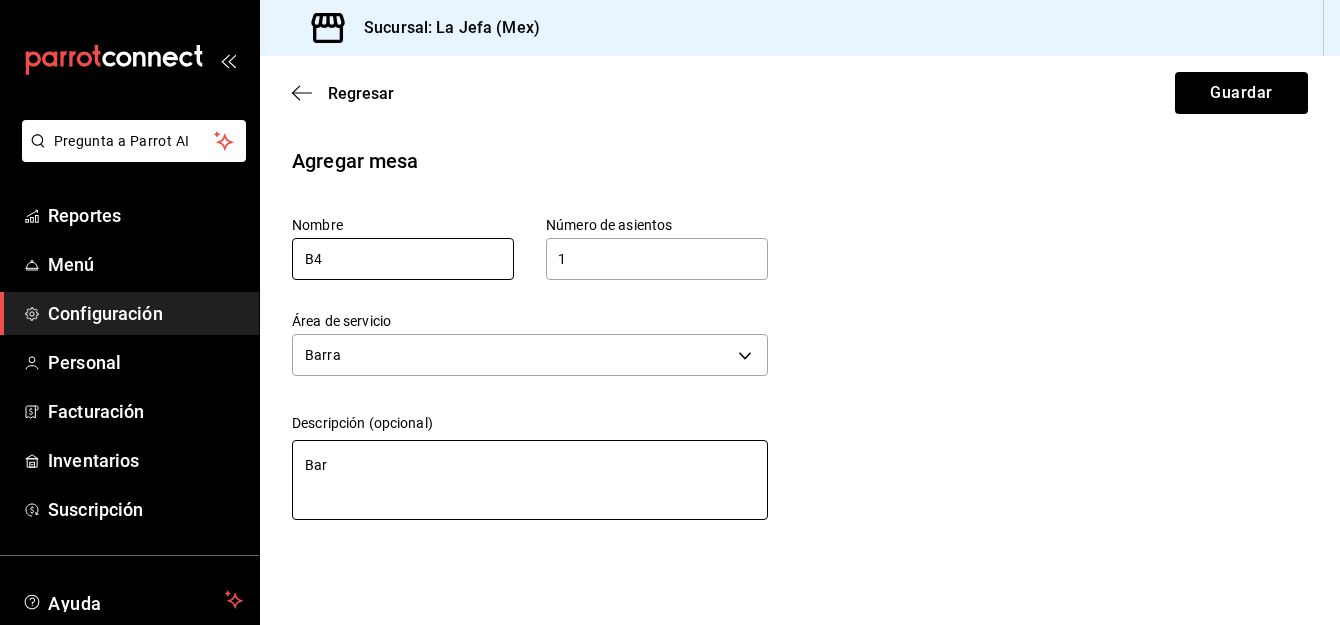 type on "Barr" 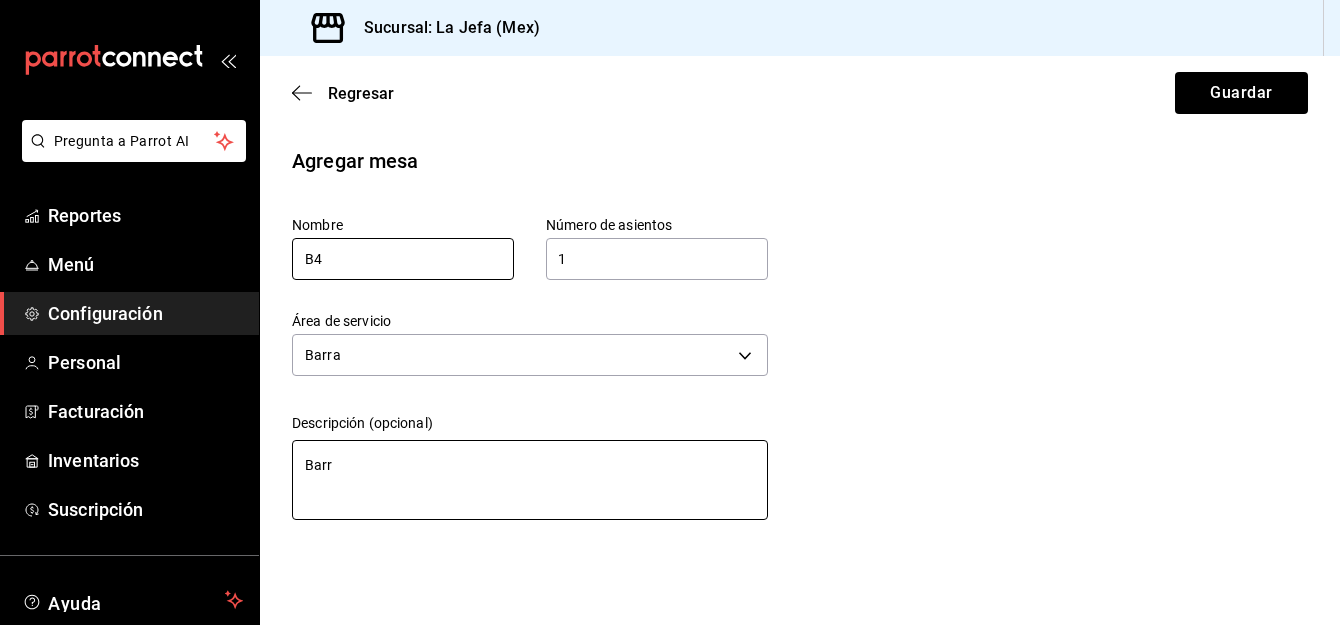 type on "Barra" 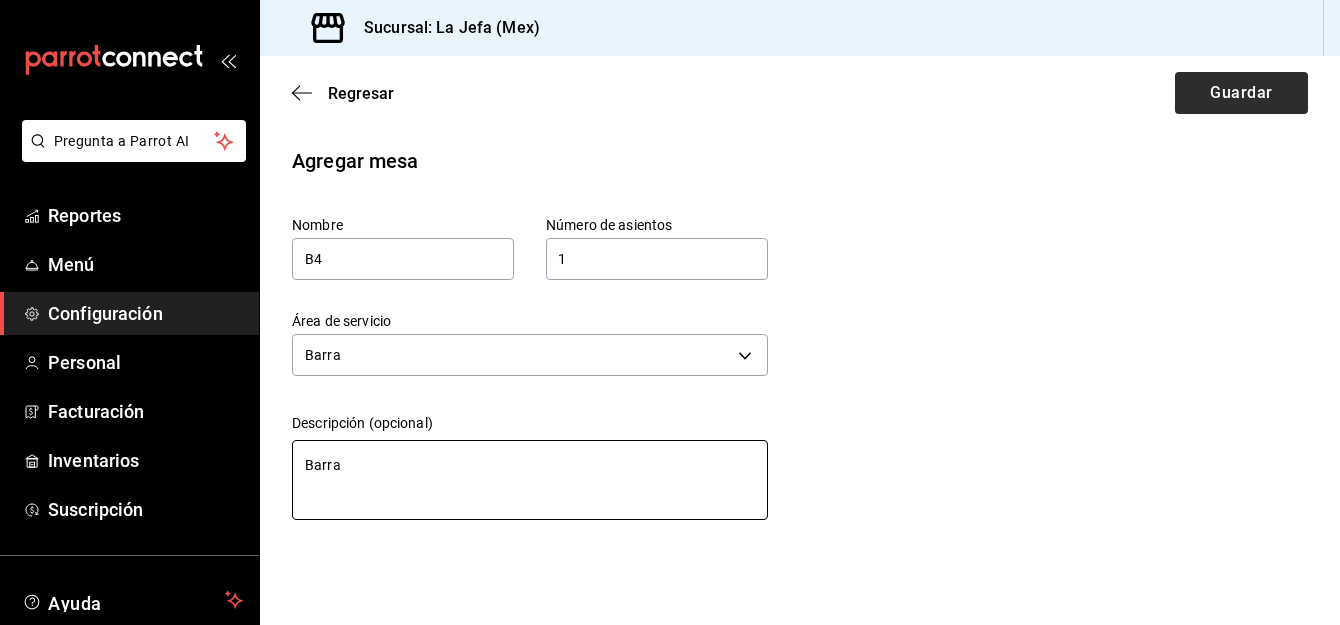 type on "Barra" 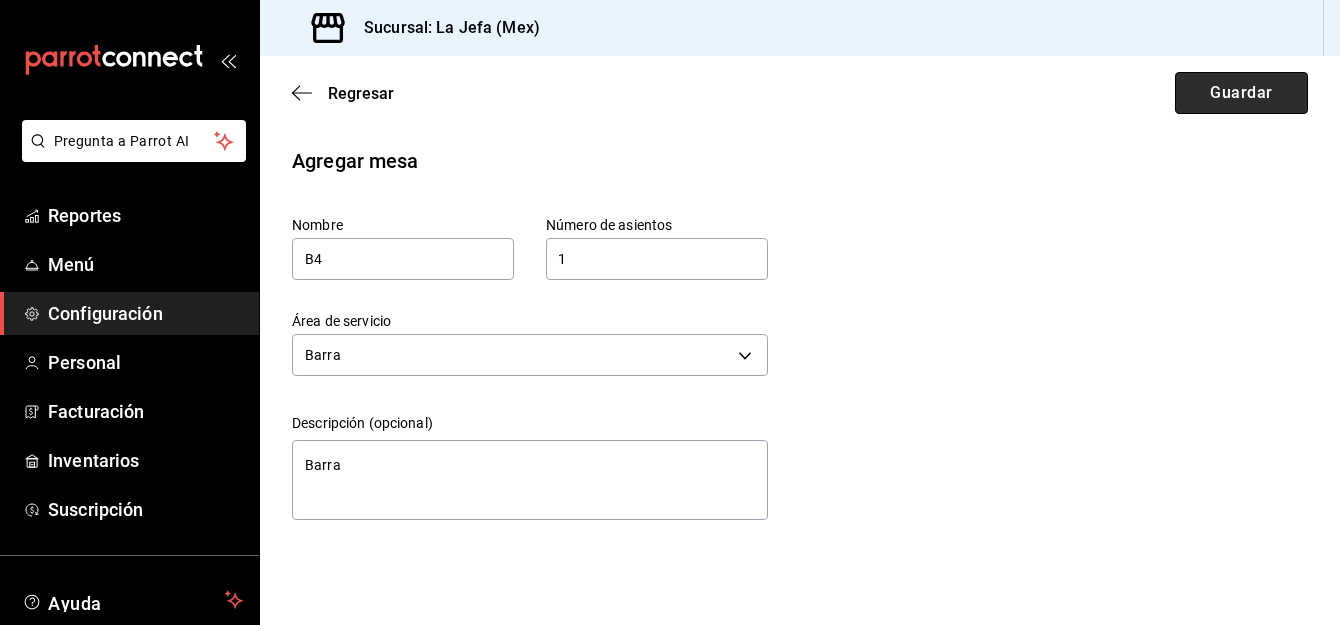 click on "Guardar" at bounding box center [1241, 93] 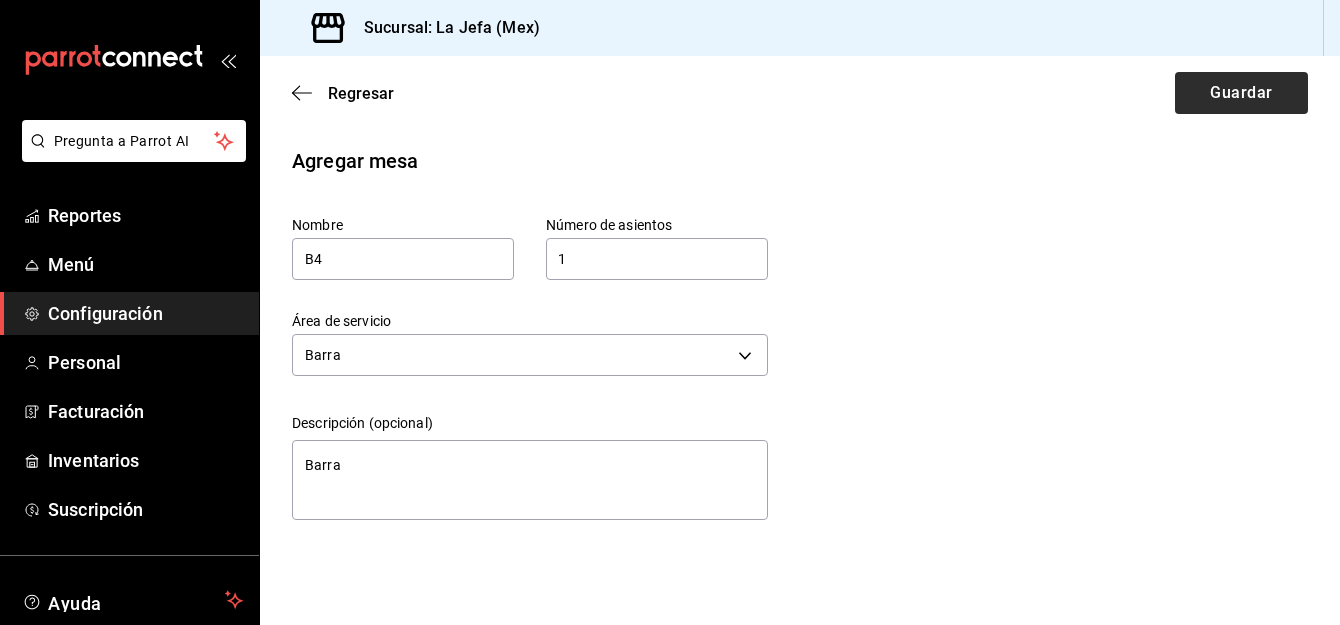 type on "x" 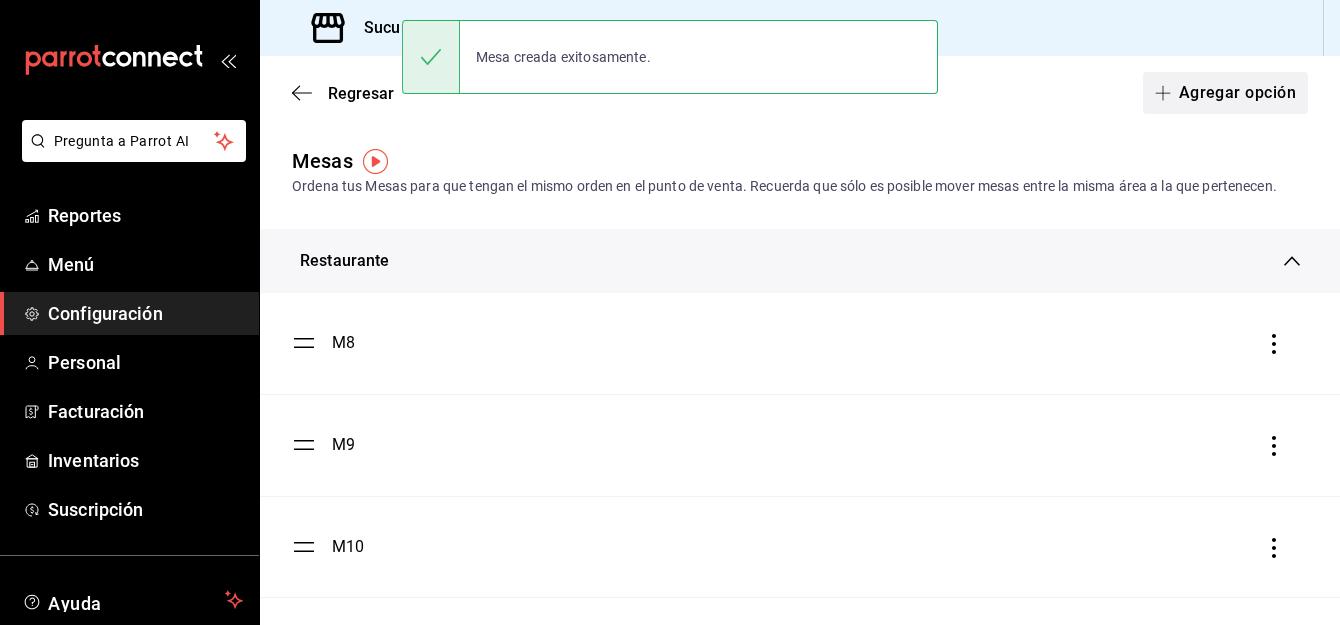 click on "Agregar opción" at bounding box center (1225, 93) 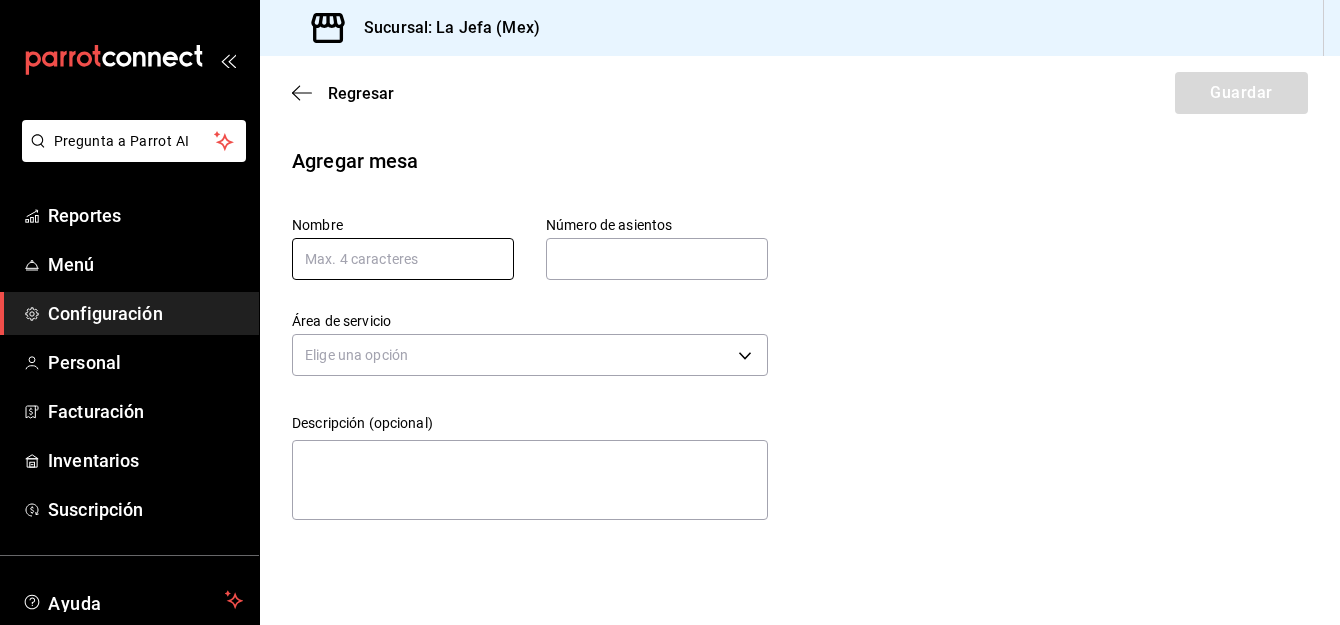 click at bounding box center [403, 259] 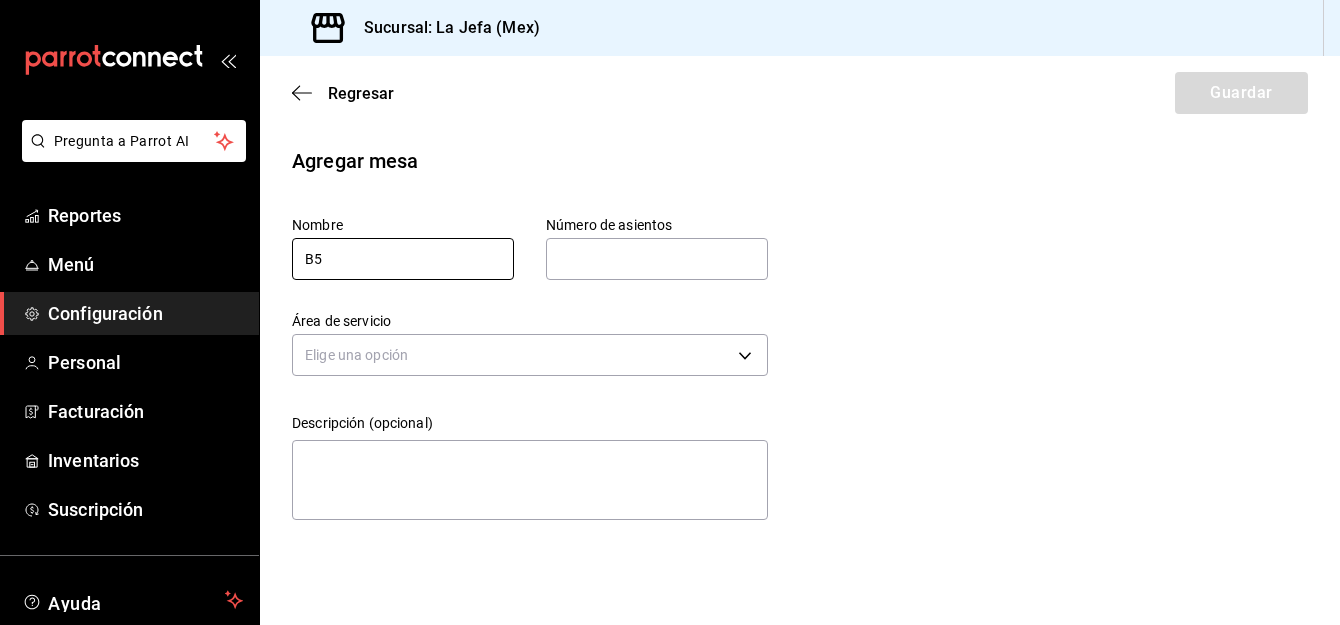 type on "B5" 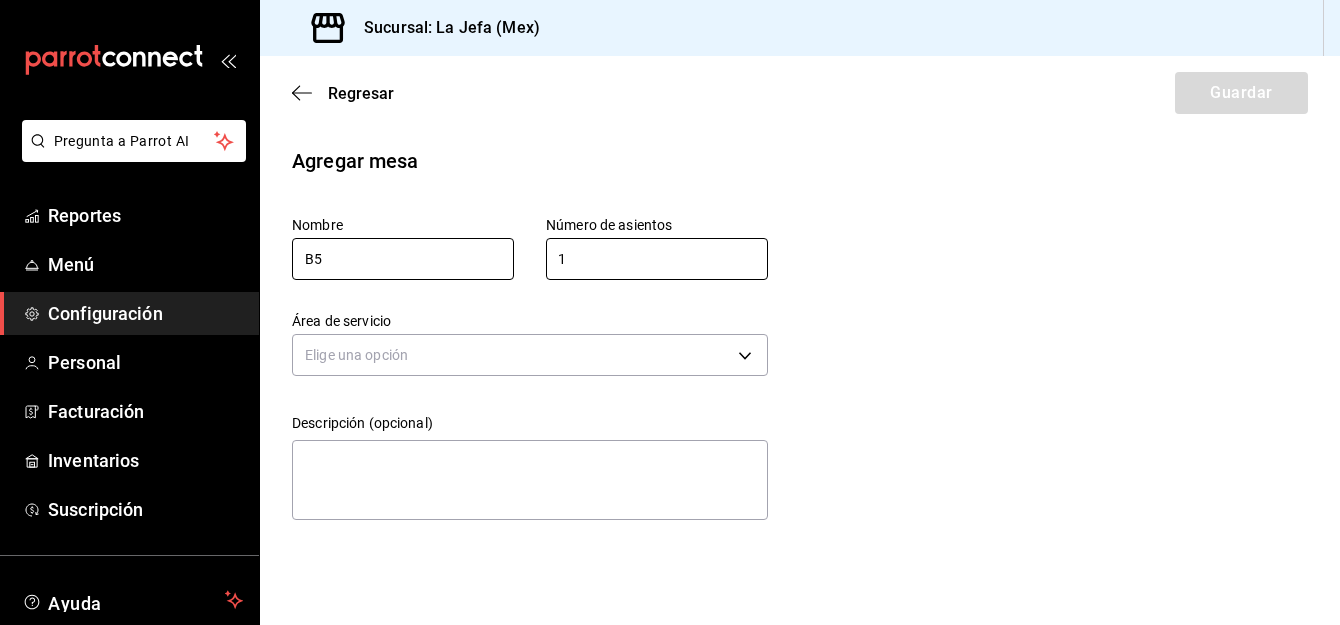 type on "1" 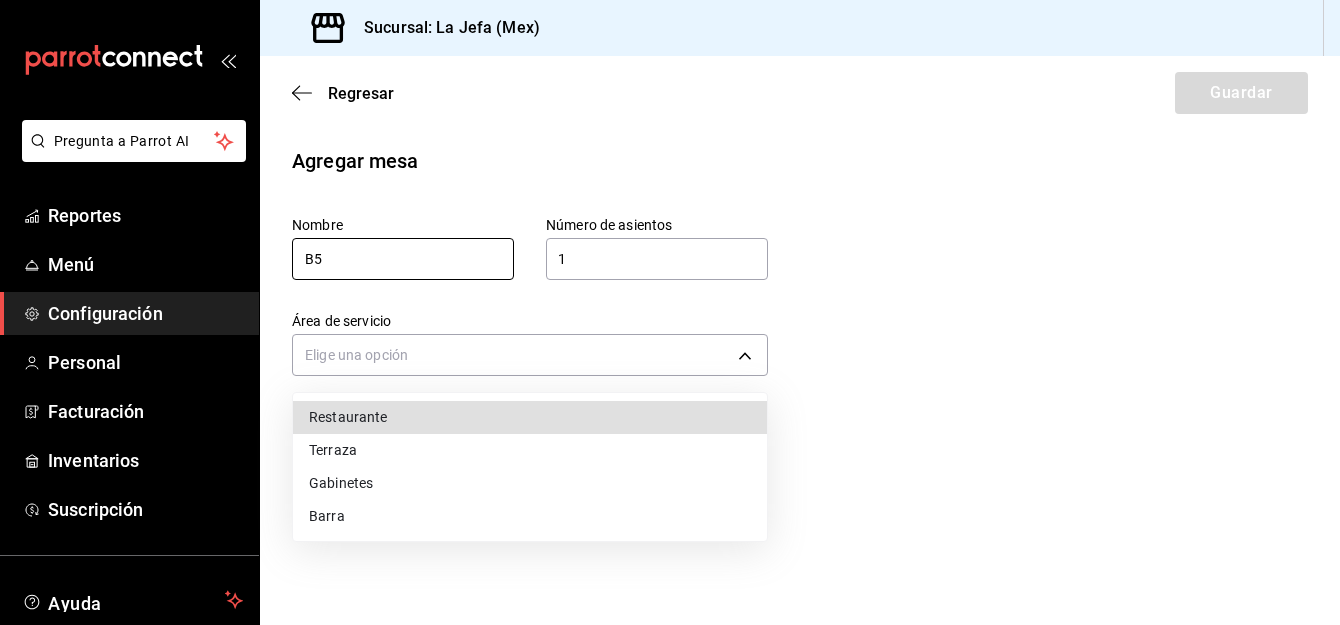 type 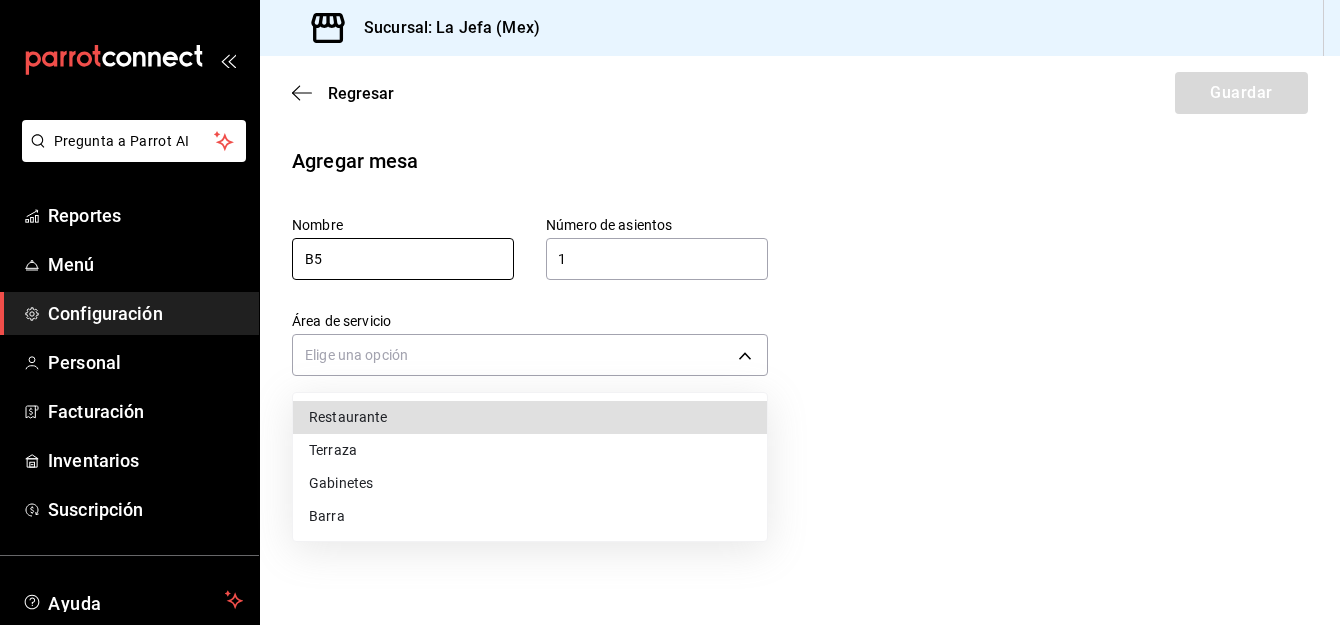 type 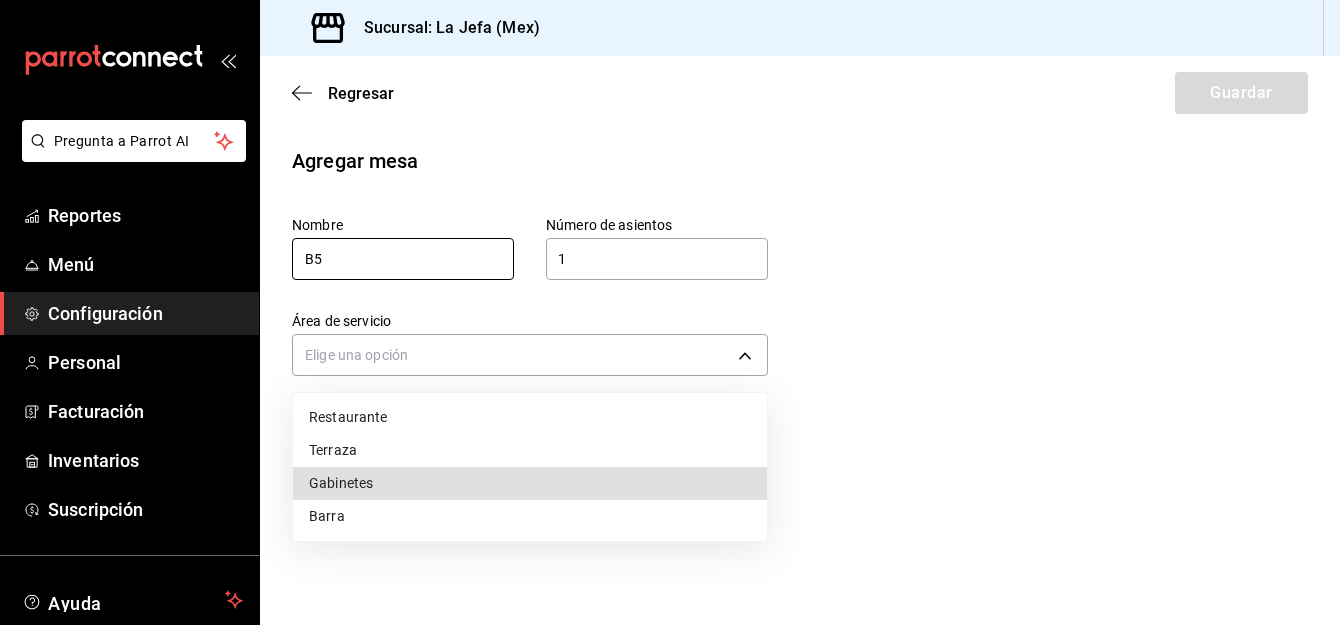 type 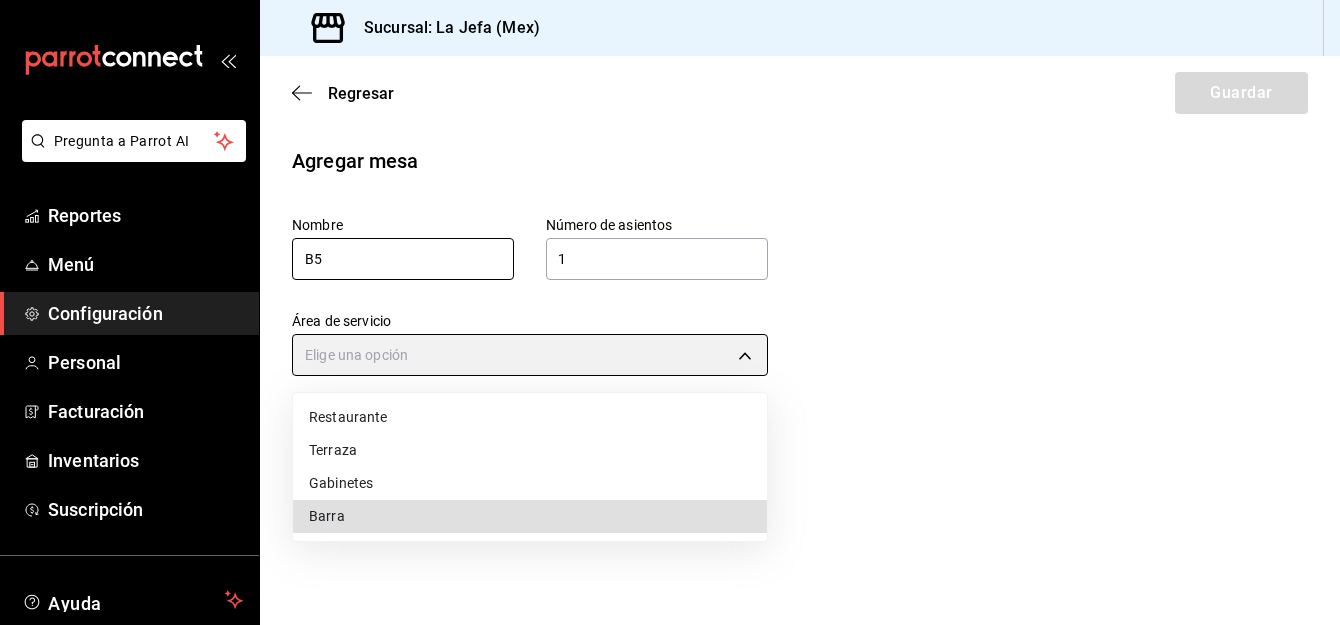 type on "[UUID]" 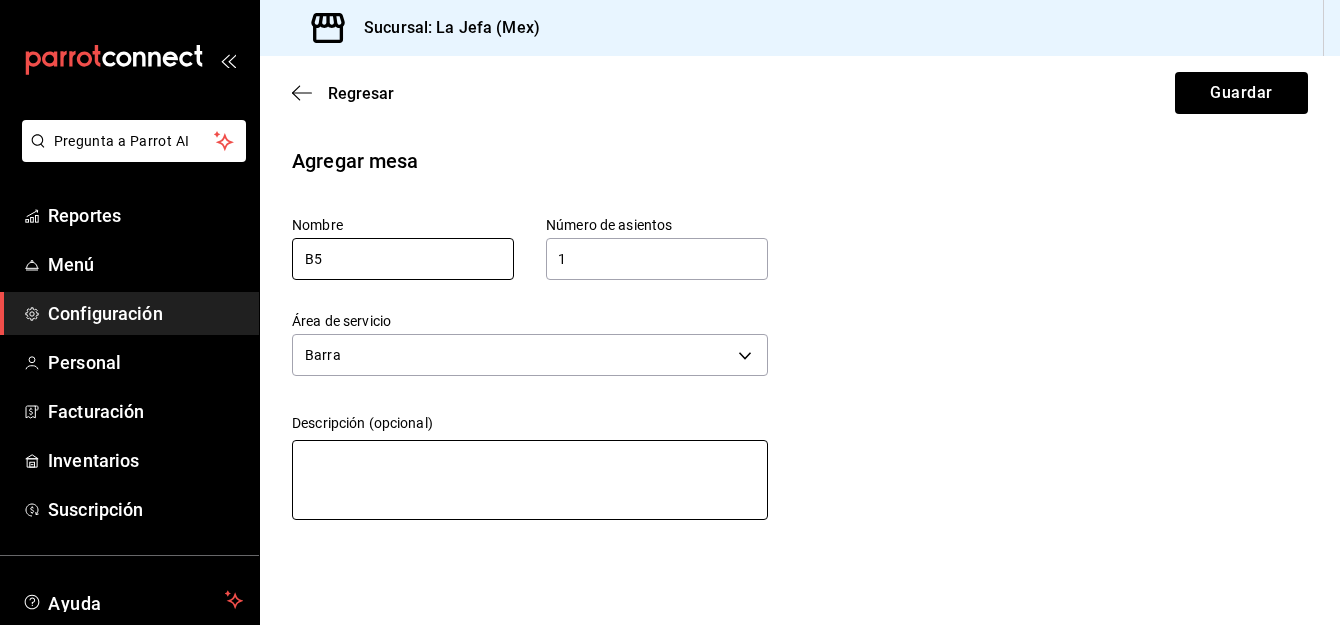 type on "B" 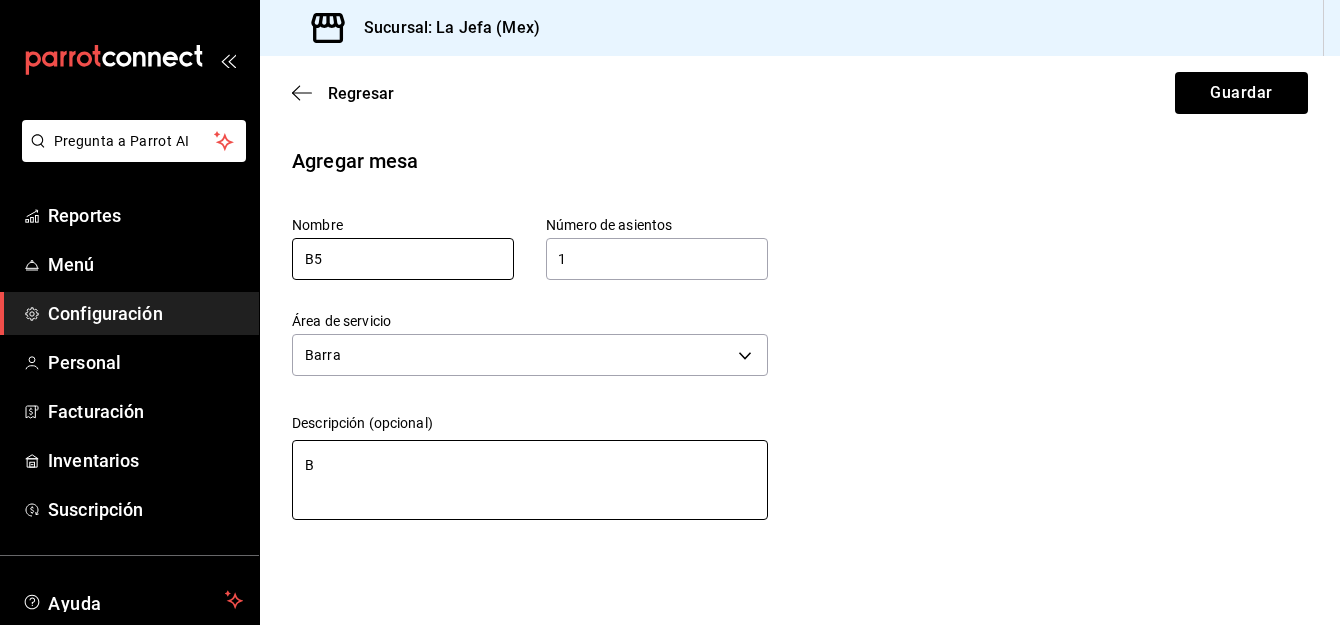 type on "Br" 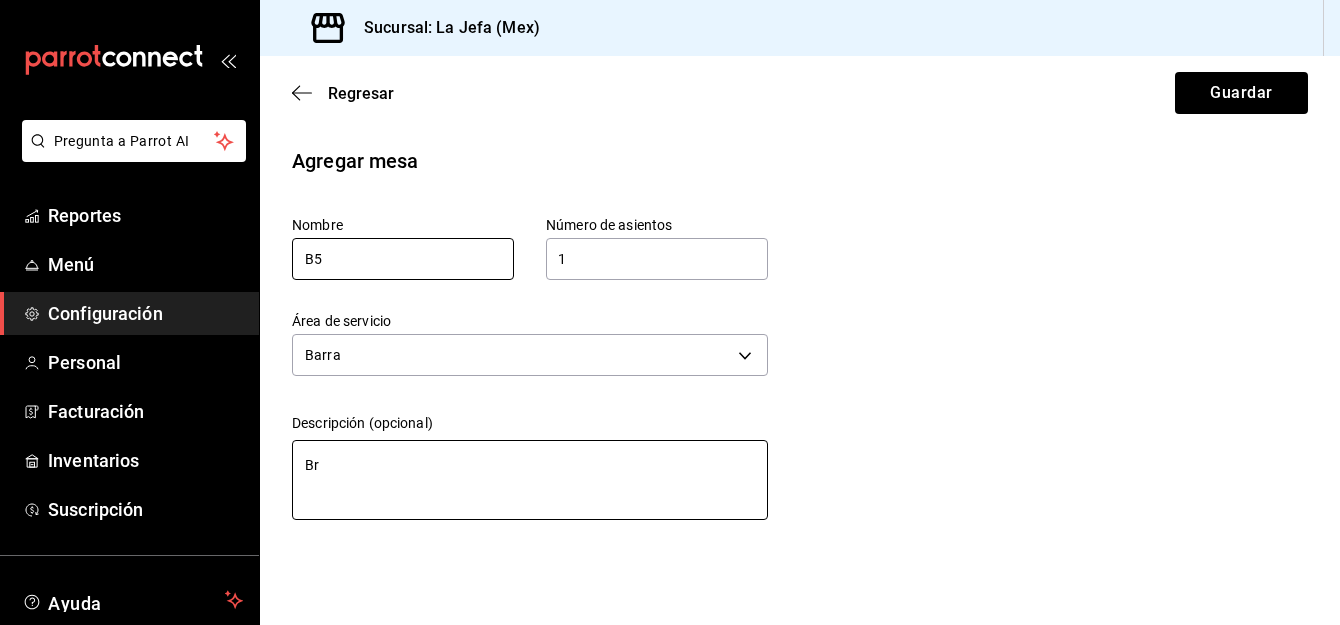 type on "Brr" 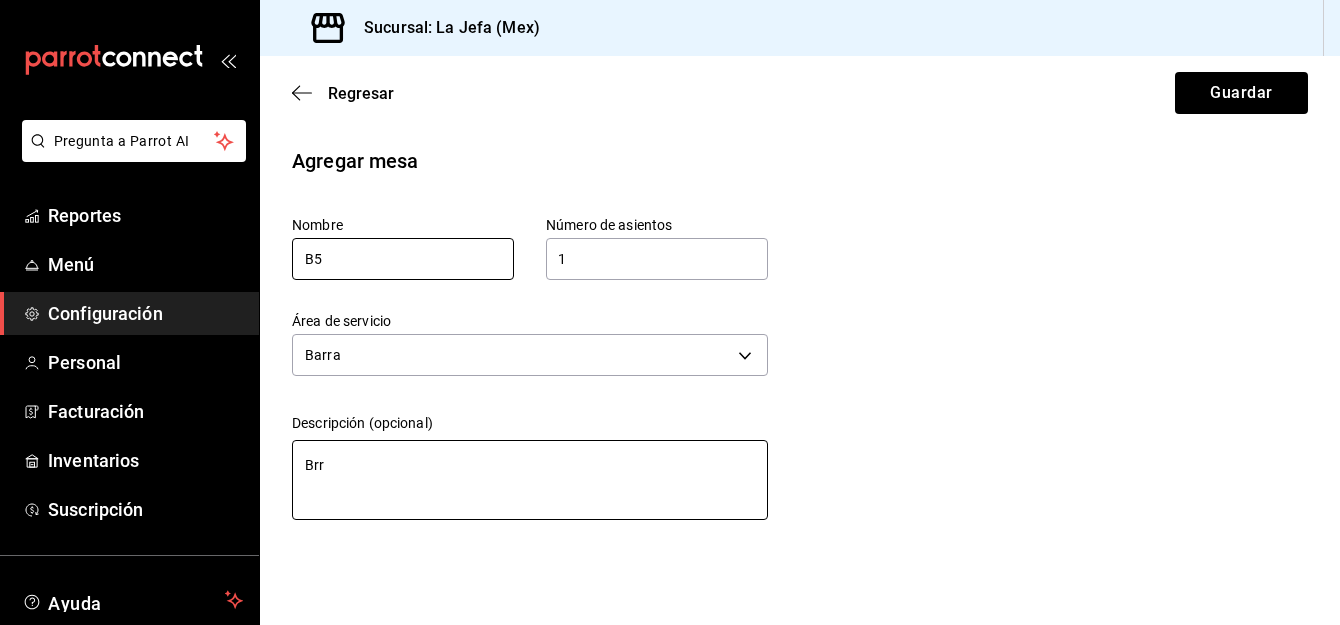 type on "Br" 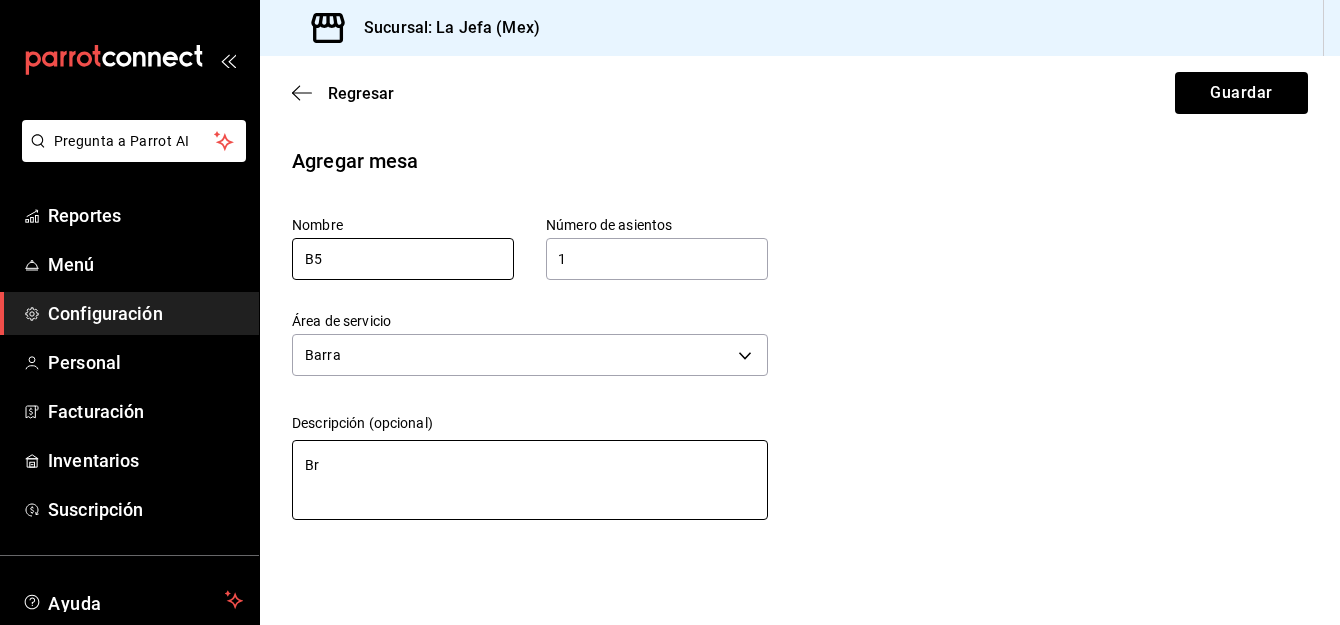 type on "B" 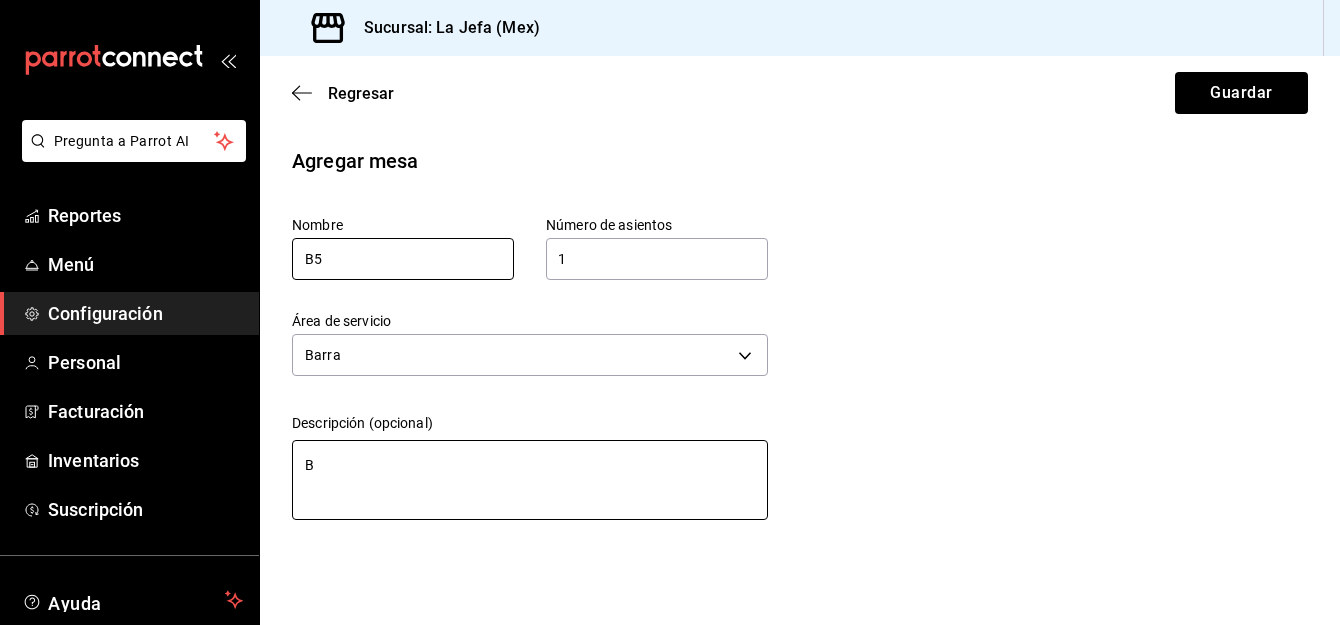 type on "Ba" 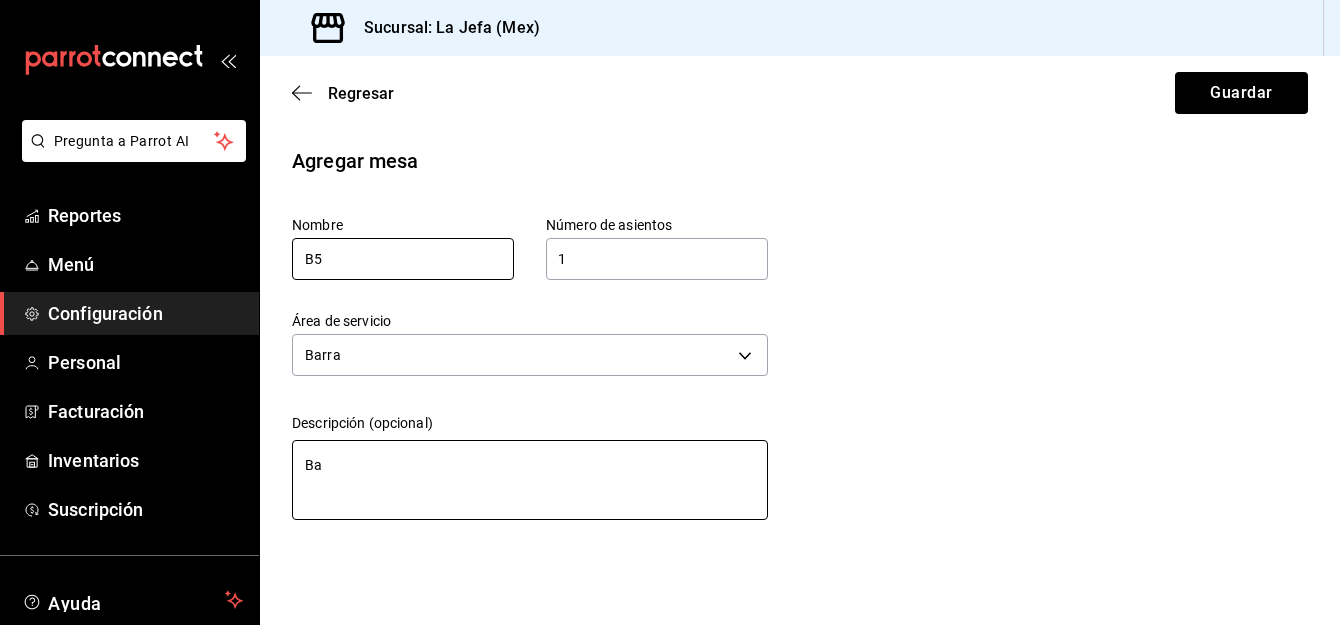 type on "Bar" 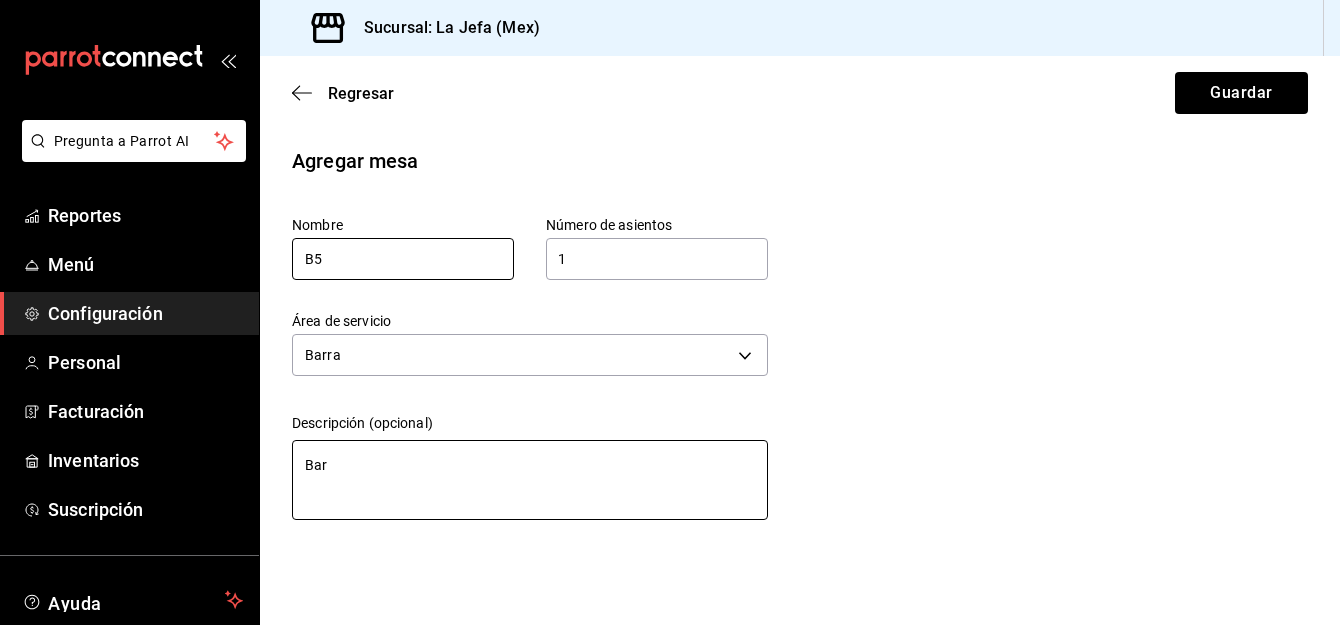 type on "Barr" 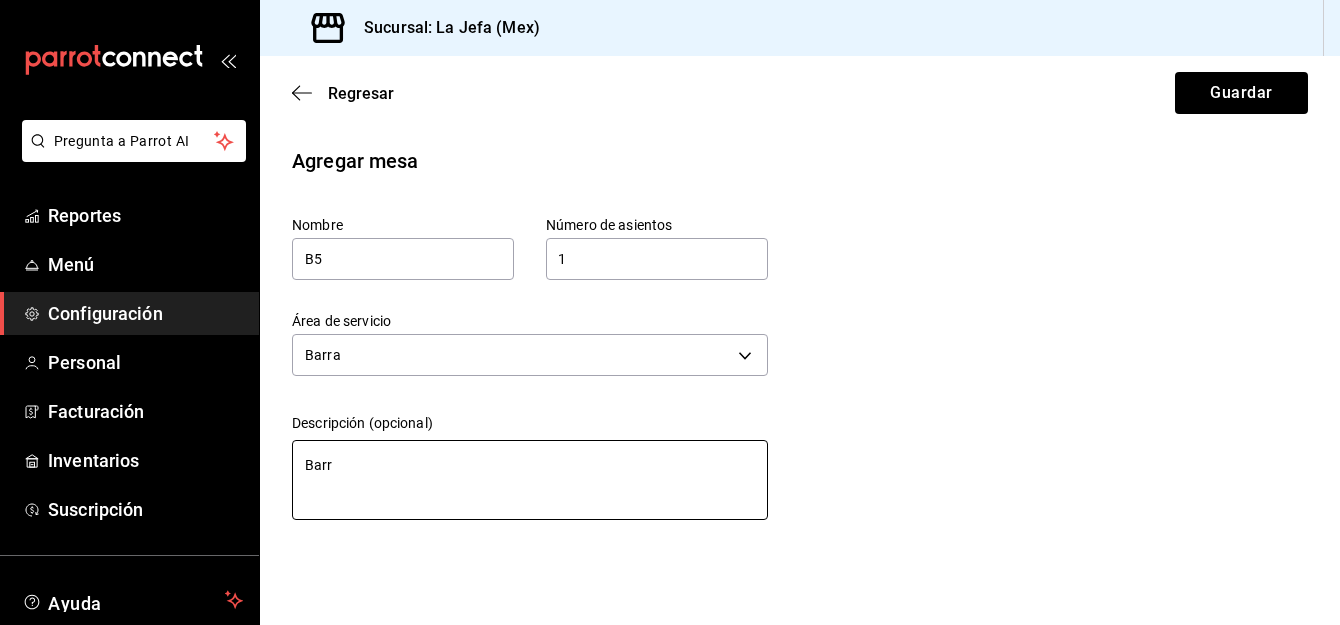 type on "Barra" 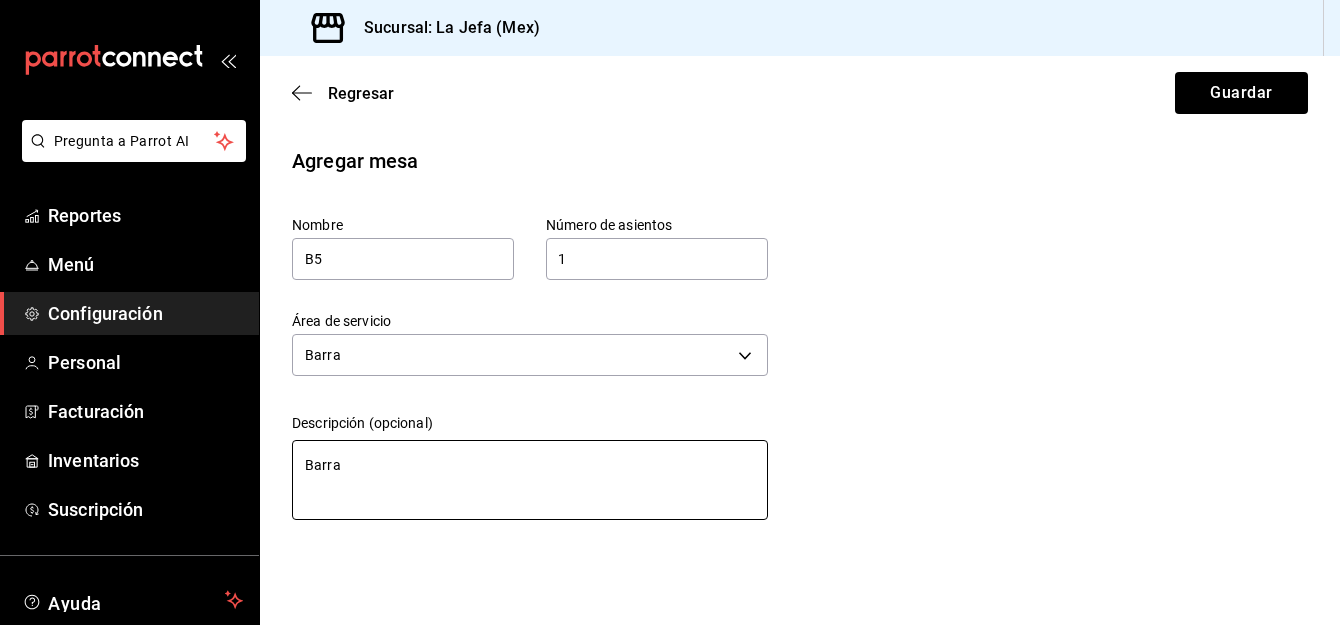 type on "x" 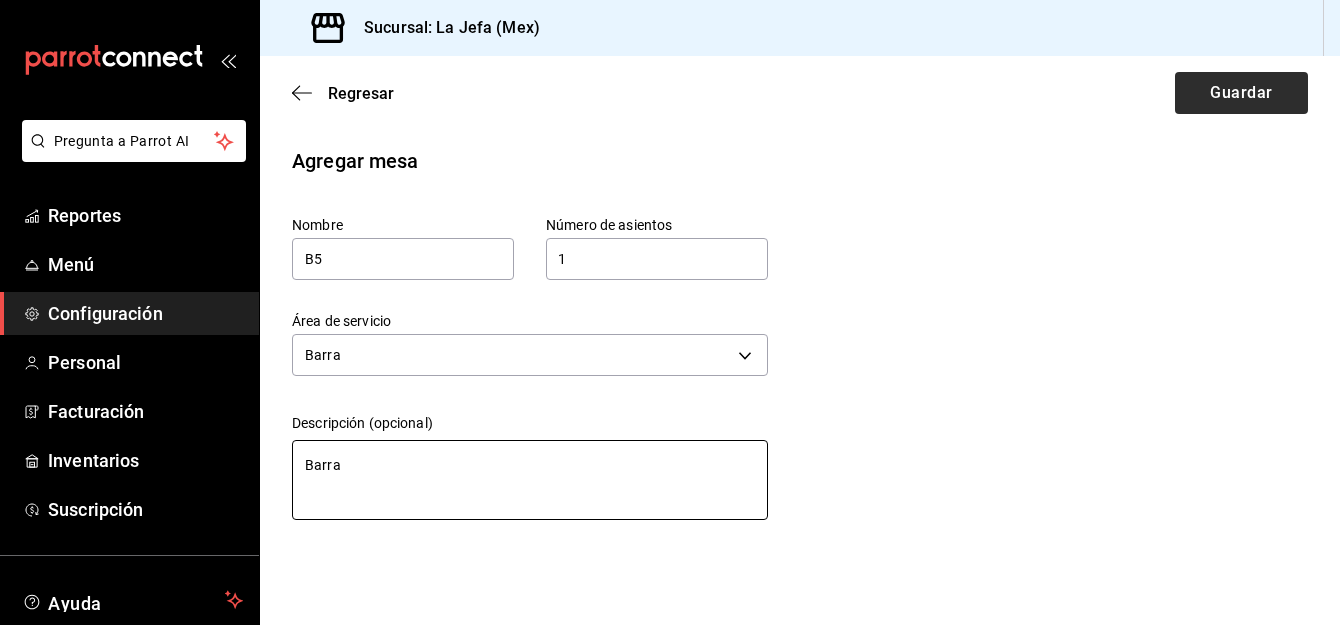 type on "Barra" 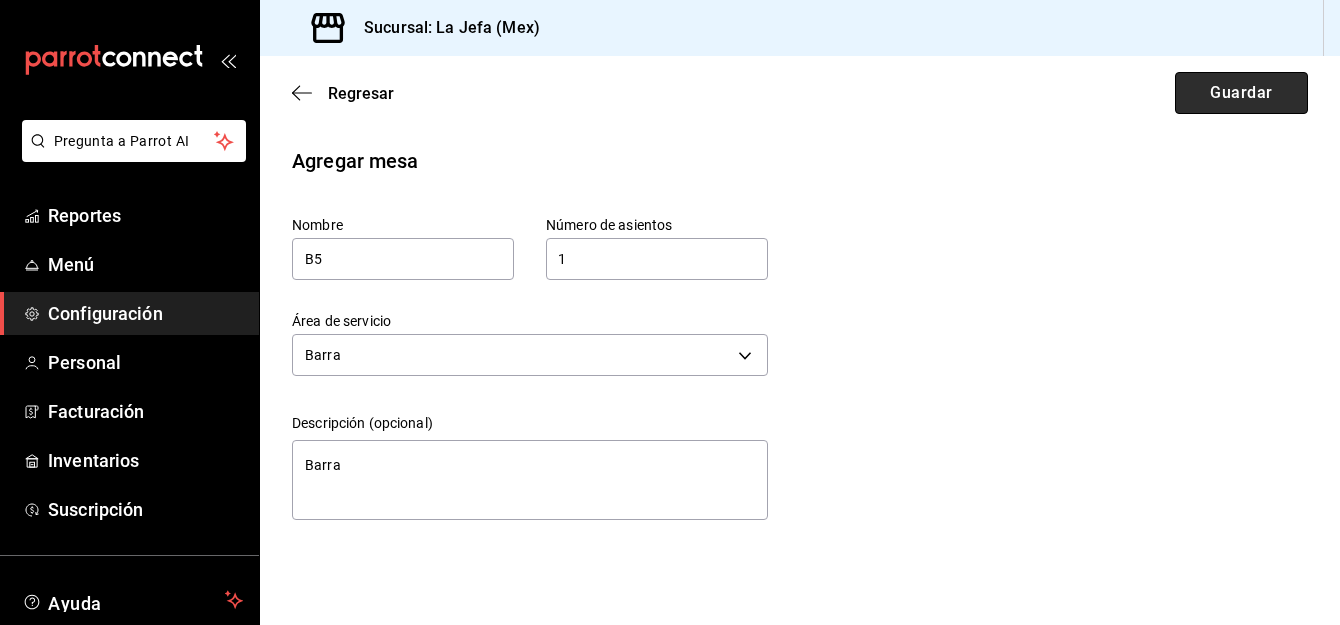 click on "Guardar" at bounding box center (1241, 93) 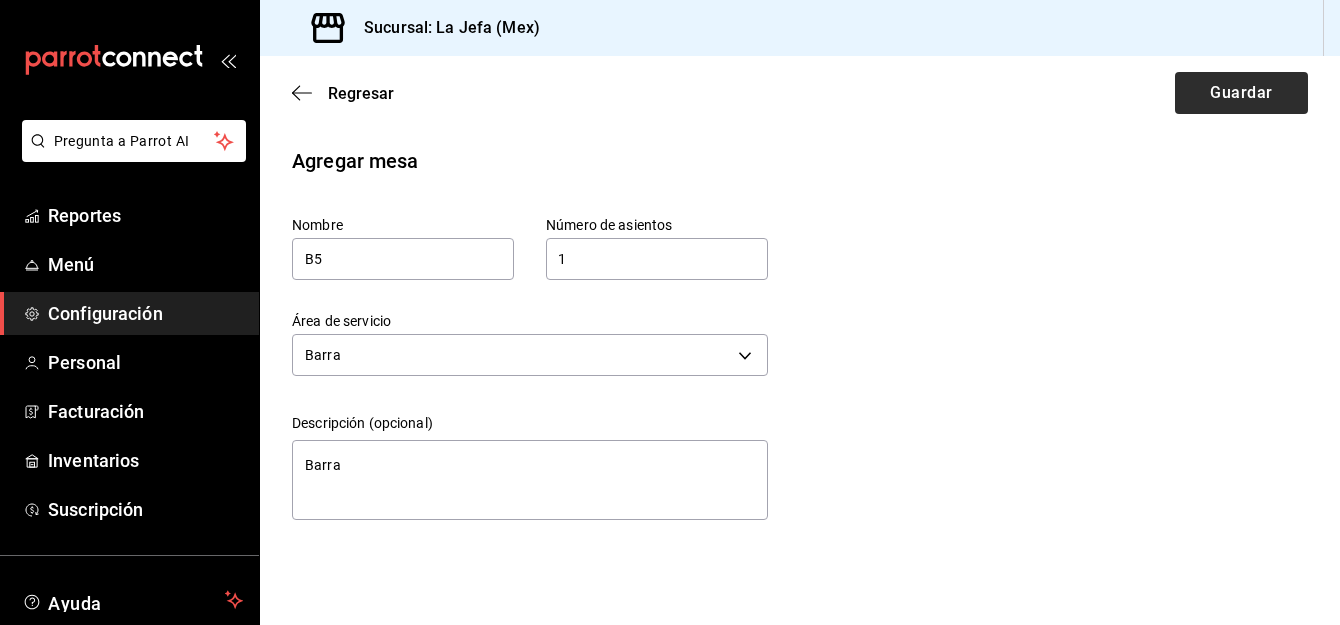 type on "x" 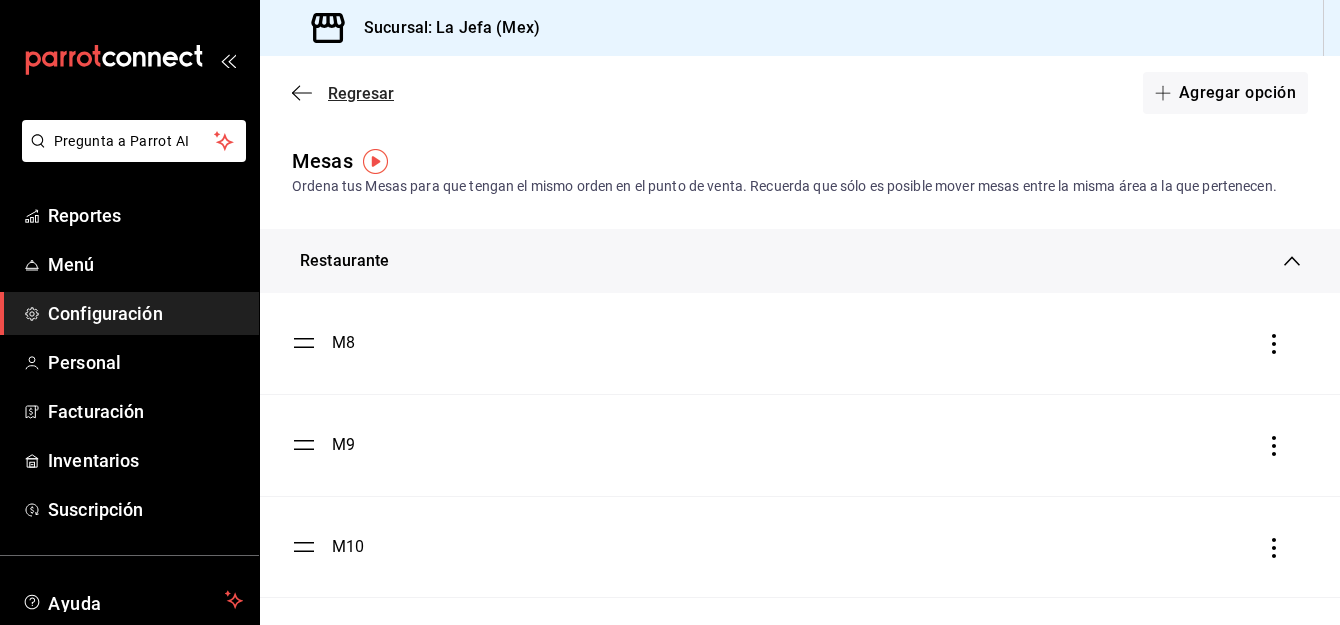 click 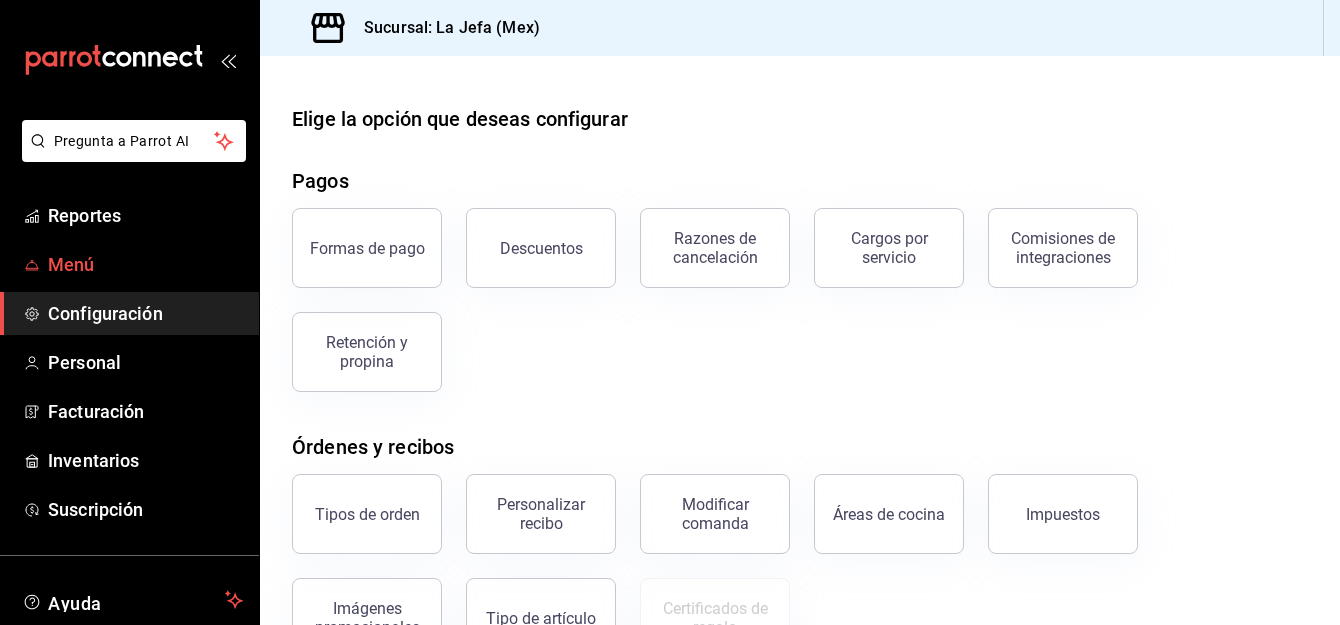 click on "Menú" at bounding box center [145, 264] 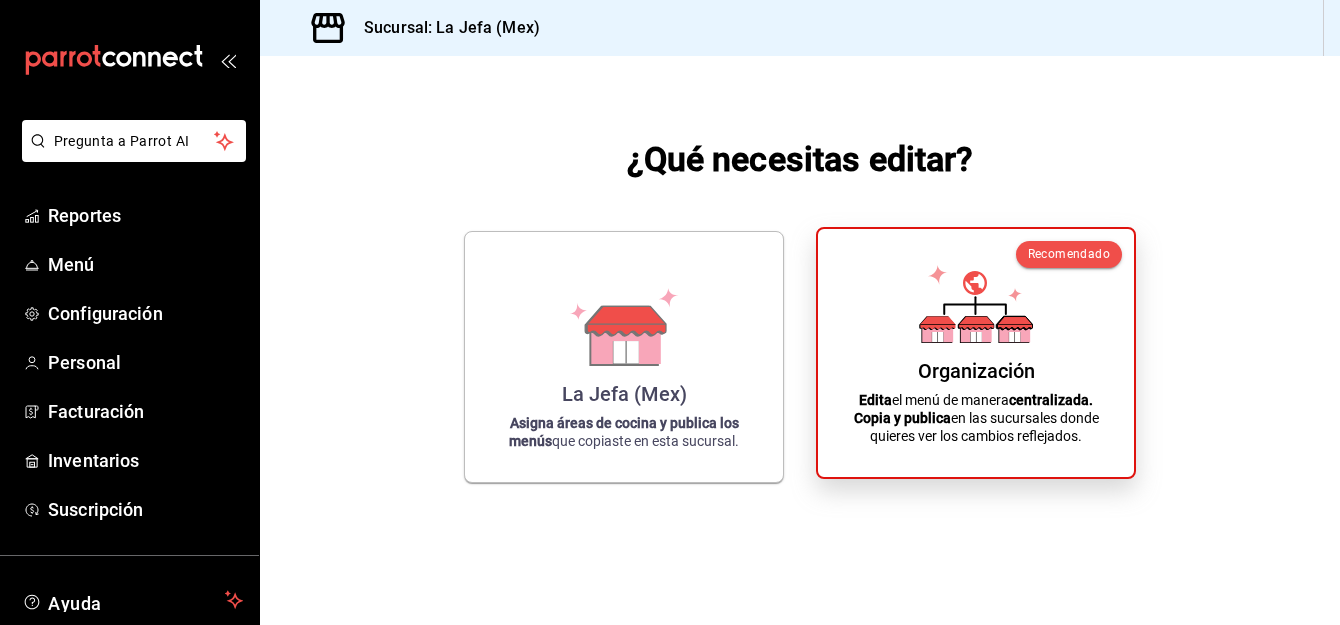 click on "Edita  el menú de manera  centralizada.     Copia y publica  en las sucursales donde quieres ver los cambios reflejados." at bounding box center (976, 418) 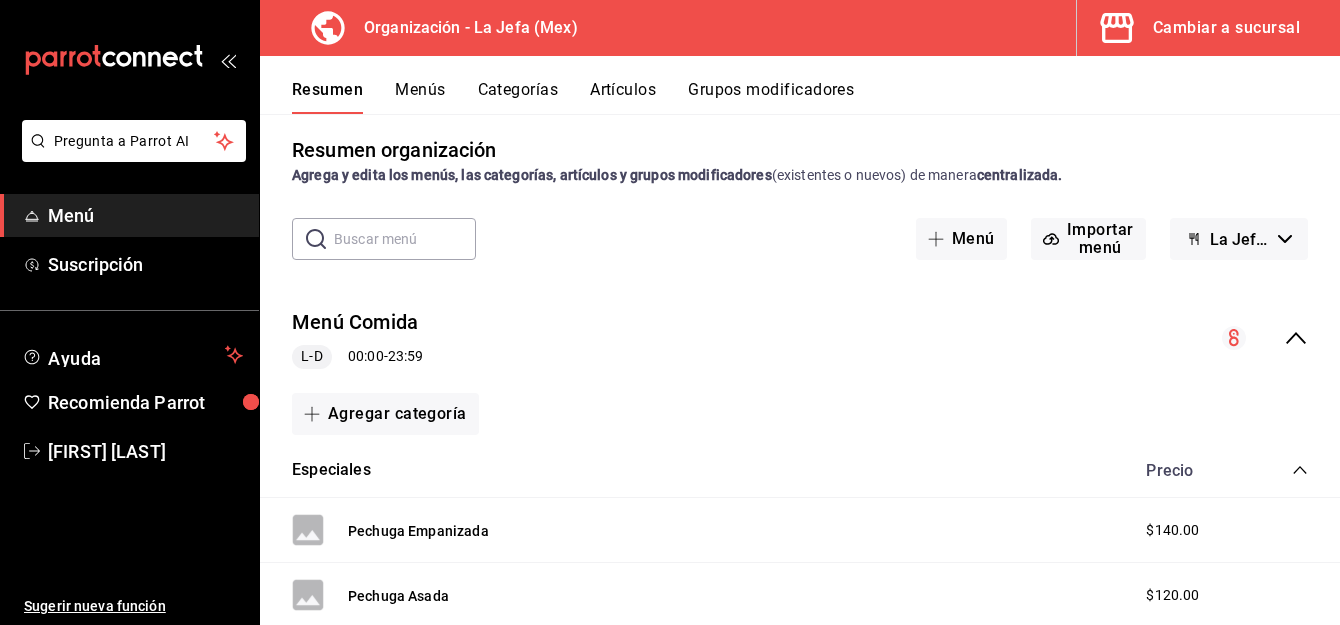 scroll, scrollTop: 0, scrollLeft: 0, axis: both 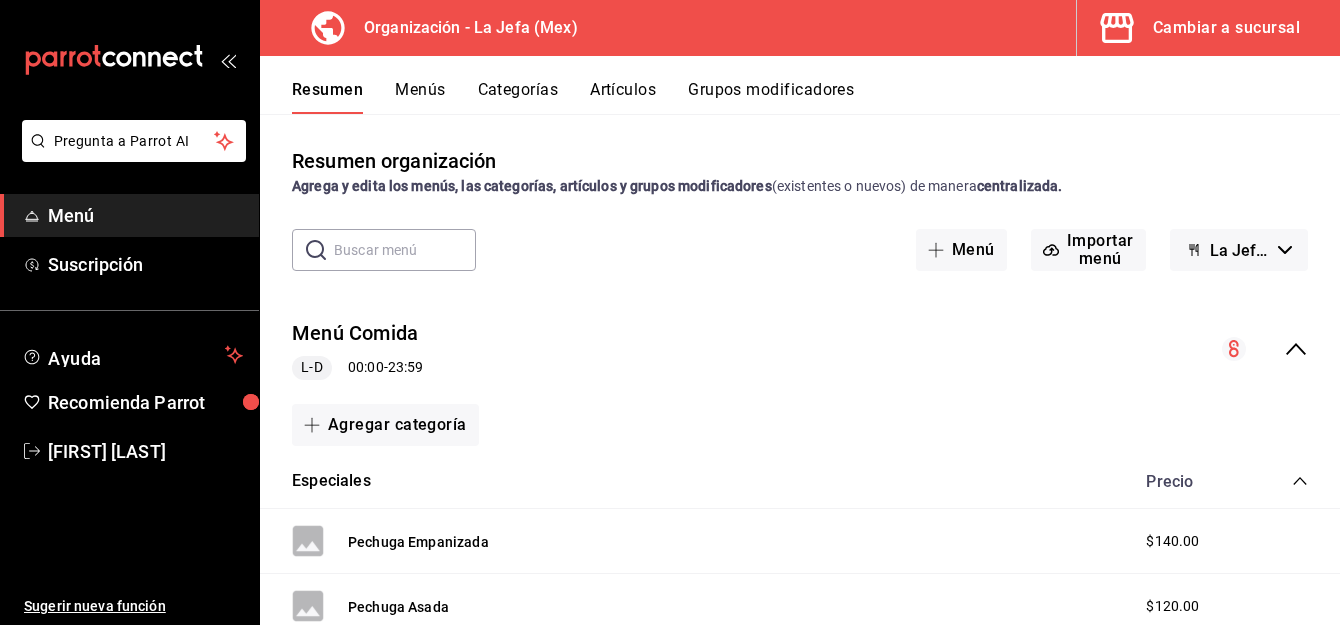 click on "Artículos" at bounding box center (623, 97) 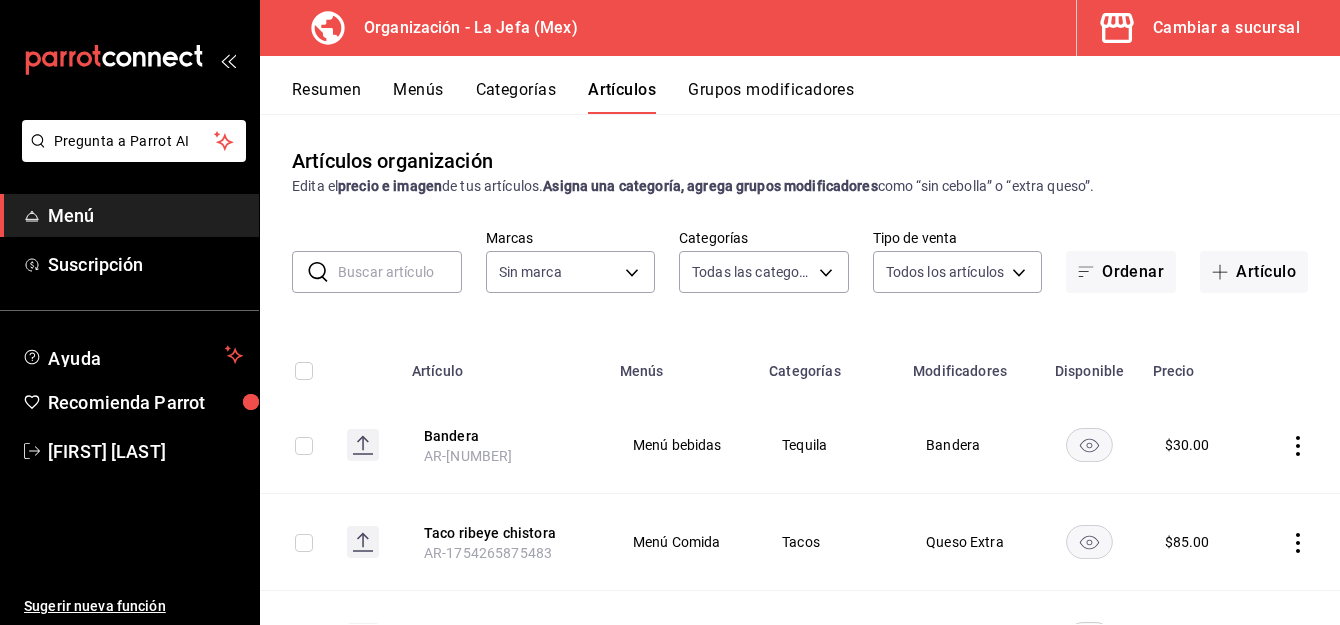 type on "34ad27b7-0892-4409-80f9-e7cf116529e6,ca90521f-d6af-42d3-9f29-3b70fe2932d1,064ae21d-ce15-4b90-892d-20559befcb66,1d172aa9-c97f-447d-9d3d-f4dba500de48,06143e24-6ecf-463d-814d-ab4afae2781a,55477cd2-c70e-4058-ad92-70570c7dd735,8efe4533-ac4f-420d-bb73-33b1d4e3de69,7779a1e3-7451-4248-ace8-9595df4ac247,4237c9a6-c2d5-481e-9213-827a17cd4a90,b713a145-e232-4e45-b06d-dcbaa4e4d084,20b43371-22c0-4295-a2e0-0bfe916c29ec,b0eae42c-2d69-4336-b90c-4014d03dc0fb,5bafd6ec-eb66-4d8e-ae30-195a565bc08e,ea390ddb-4153-4280-8c28-eee91d7e4ecf,b4a03529-0e09-4d44-995c-043b7c317562,6a44c4ea-b353-4ce0-81dc-b8b513216b35,99caece7-1422-4fb7-bc31-8b402c03c216,832aa73f-9b02-48e3-b540-ac2fc892e1a8,1b016fde-f5fd-4299-97f4-82ceb121bcc5,6031e0fb-ceac-45ae-b9a1-b32124e7f3d2,970d37d4-a555-40b2-9b09-c57cd2f2458c,005eb336-fe01-44e8-b9da-17f15ef78200,ef16fe4b-9df6-4bf9-8366-e5db5aa46d34,f9719f54-4be2-41b5-842d-fbdbd893471b,f9995370-d3d1-4eaa-9faa-3325c8e9d956,fd545860-ef3a-4bec-a1ba-748199810a16,760c6ceb-f457-4735-82c3-ae92bb01920c,186060b8-0b7f-4ee6-807..." 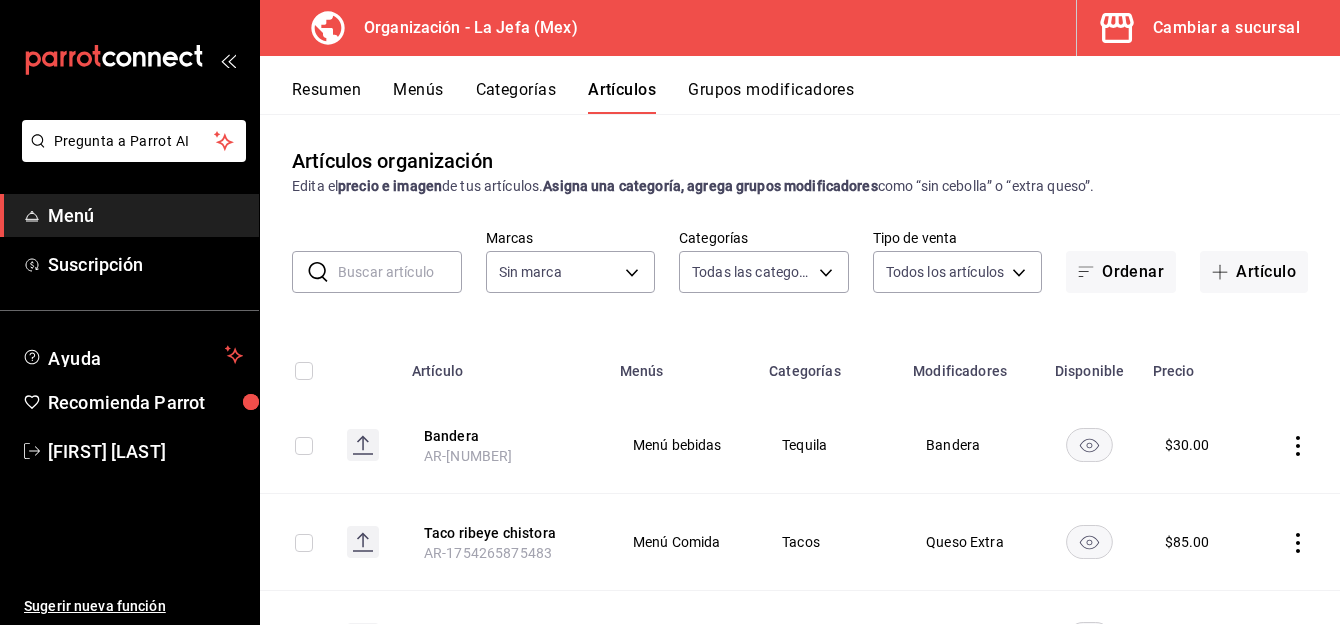type on "50befb75-0fe5-4750-904c-e3b126ae6c81" 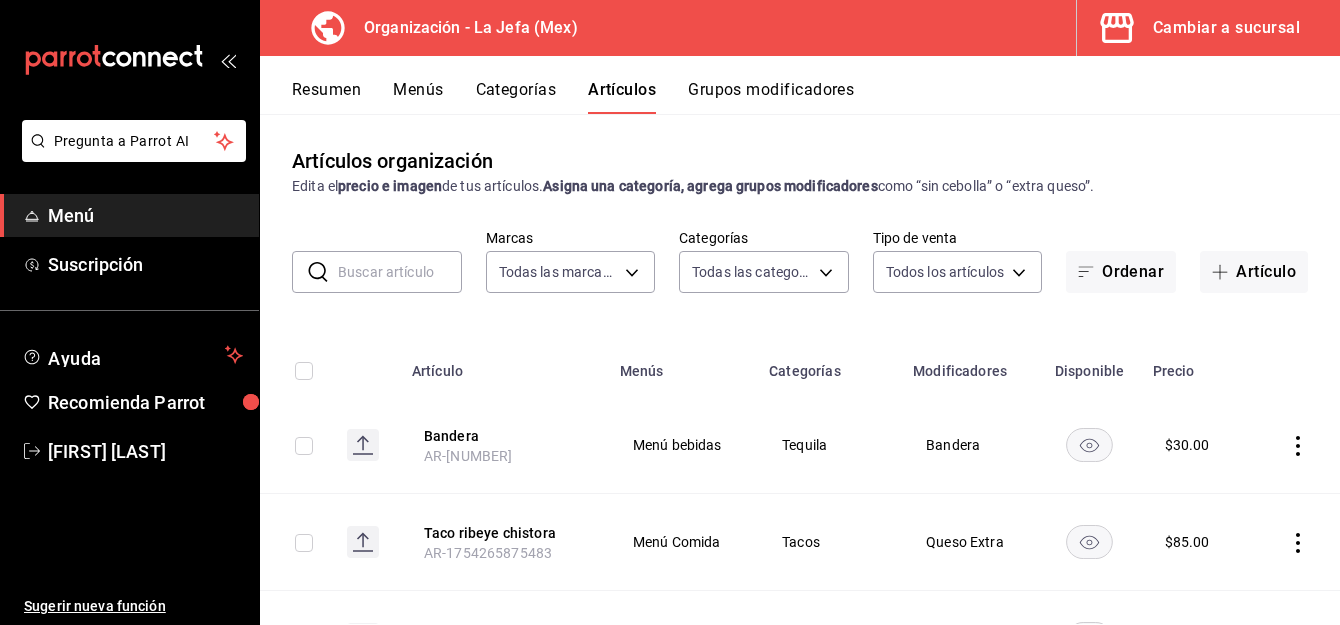 scroll, scrollTop: 139, scrollLeft: 0, axis: vertical 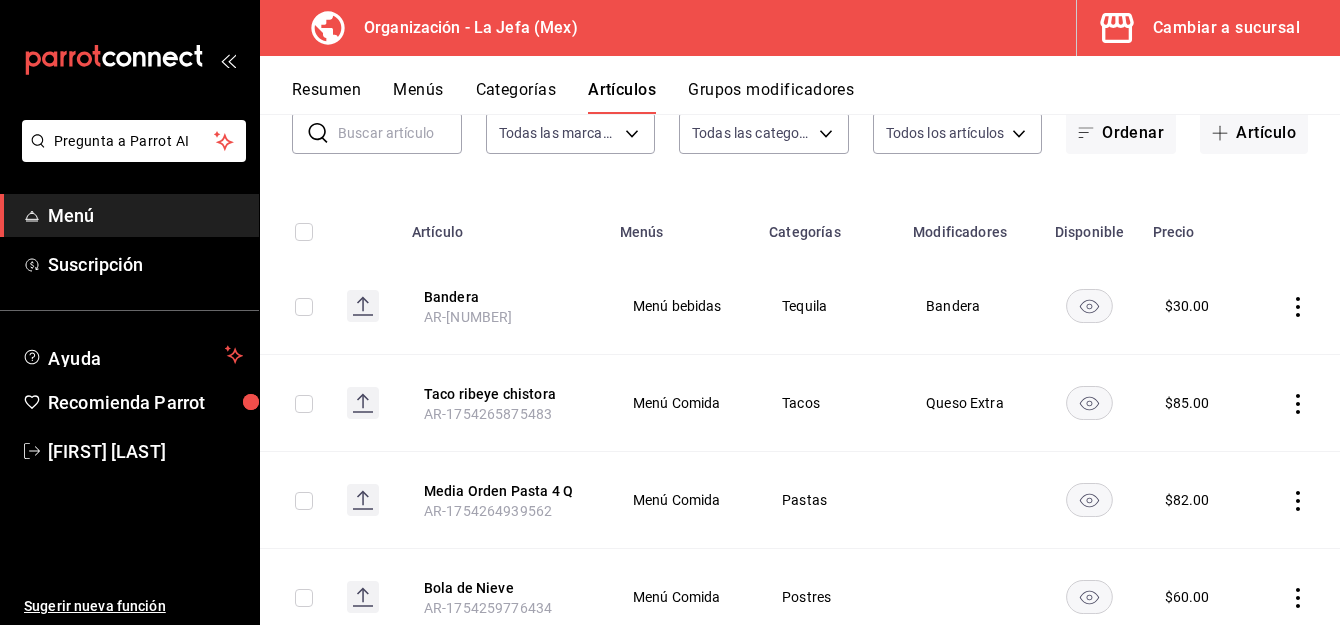 click 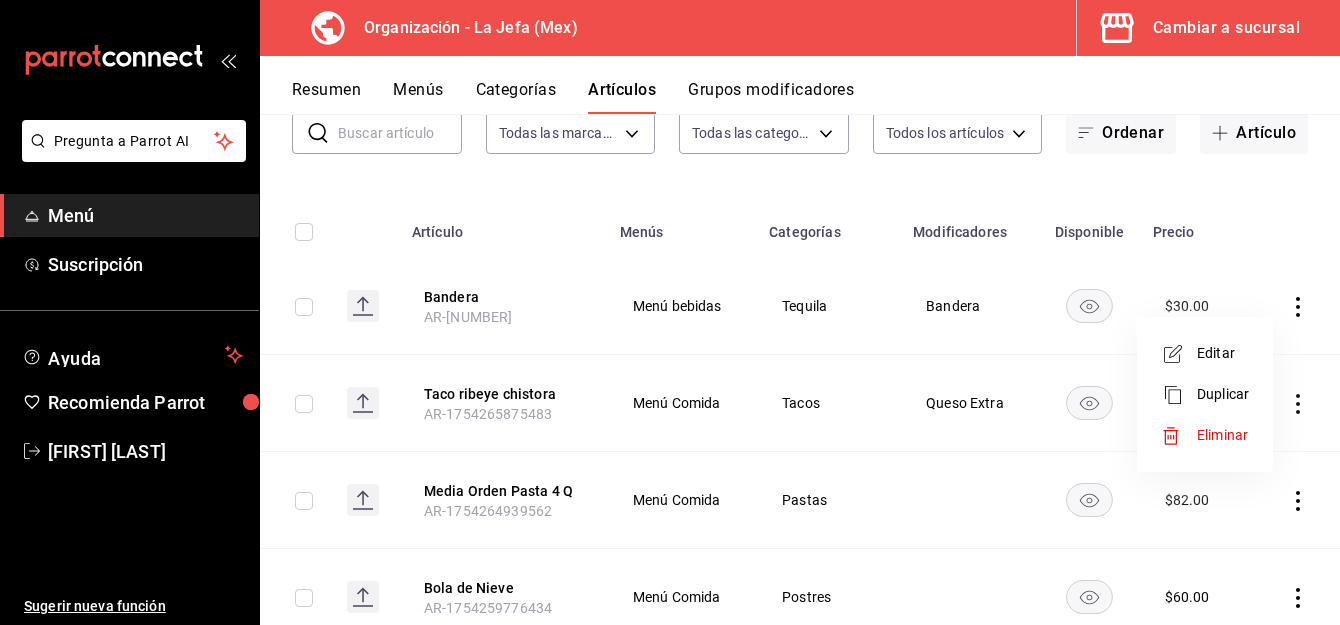 click at bounding box center (1179, 436) 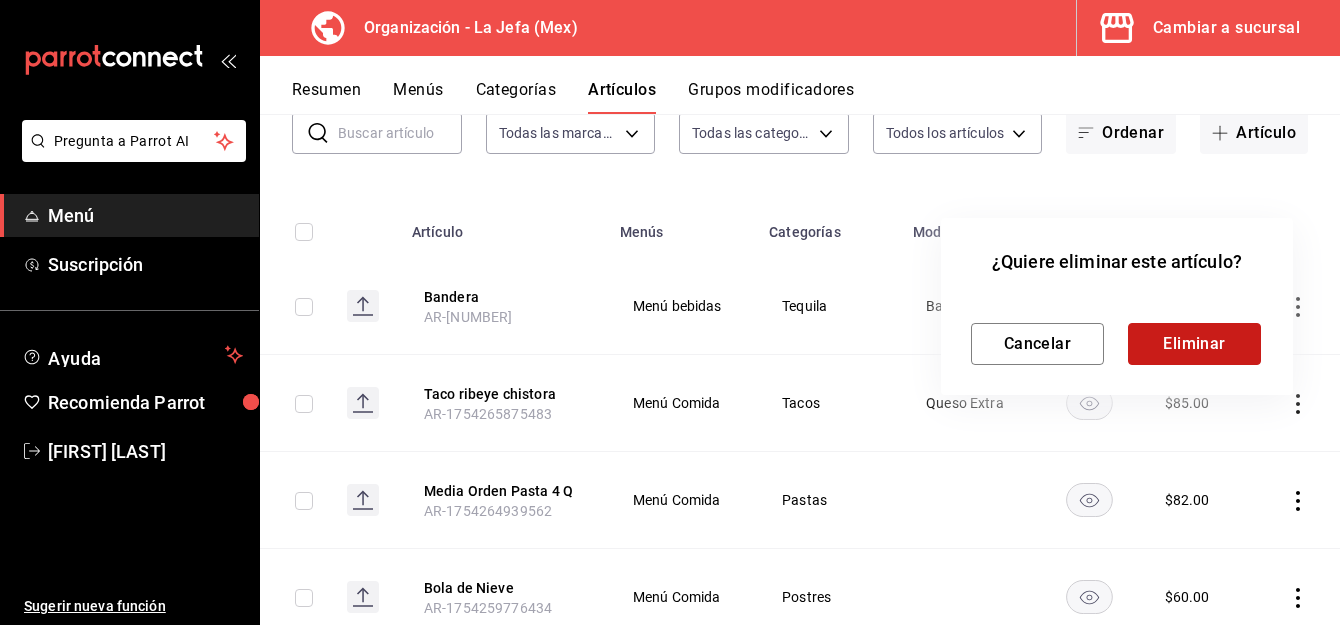 click on "Eliminar" at bounding box center [1194, 344] 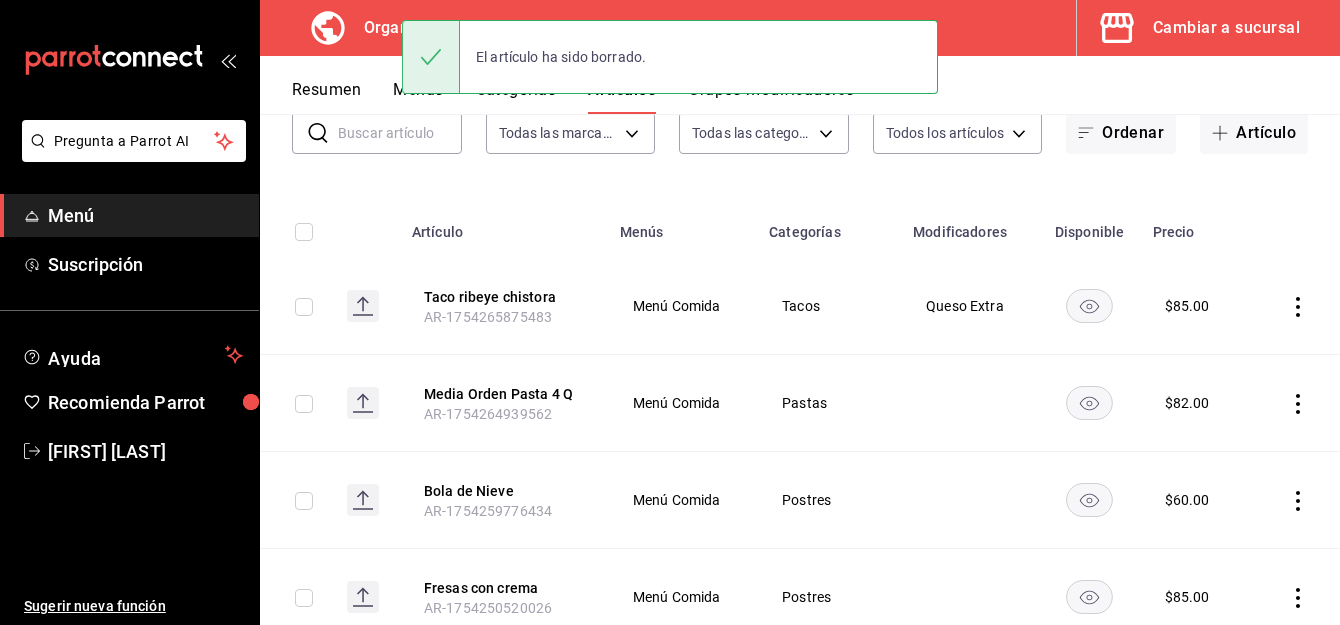 scroll, scrollTop: 0, scrollLeft: 0, axis: both 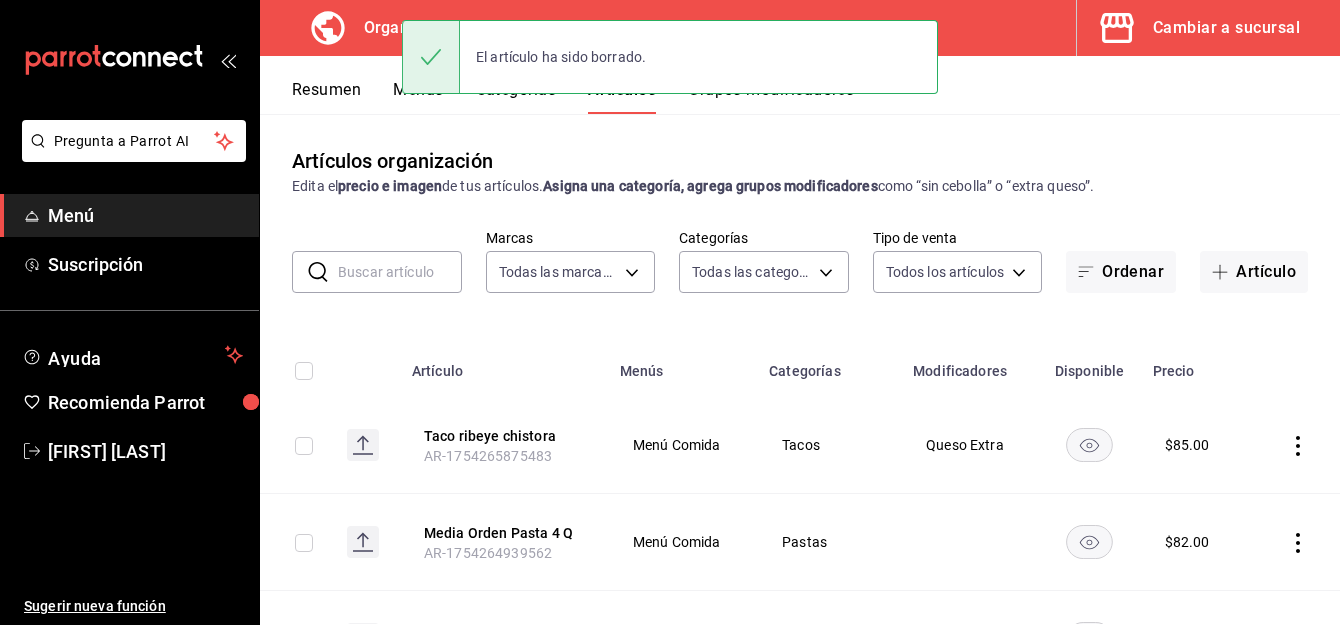click on "El artículo ha sido borrado." at bounding box center [670, 57] 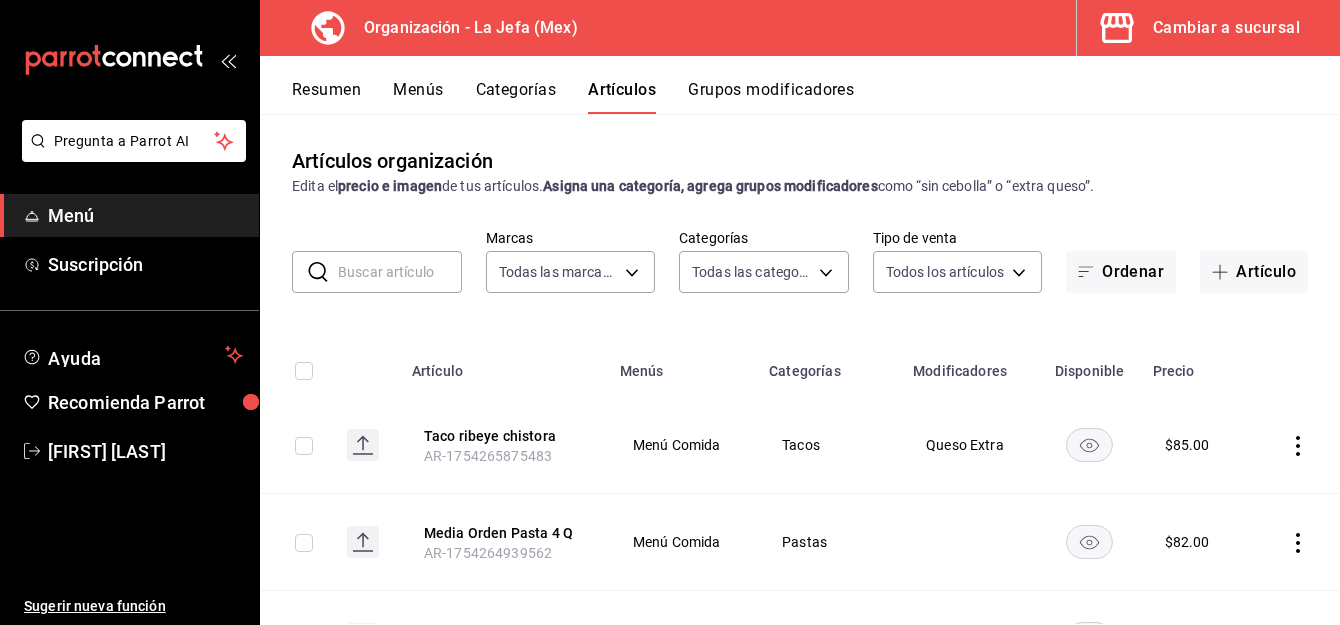 click on "Grupos modificadores" at bounding box center (771, 97) 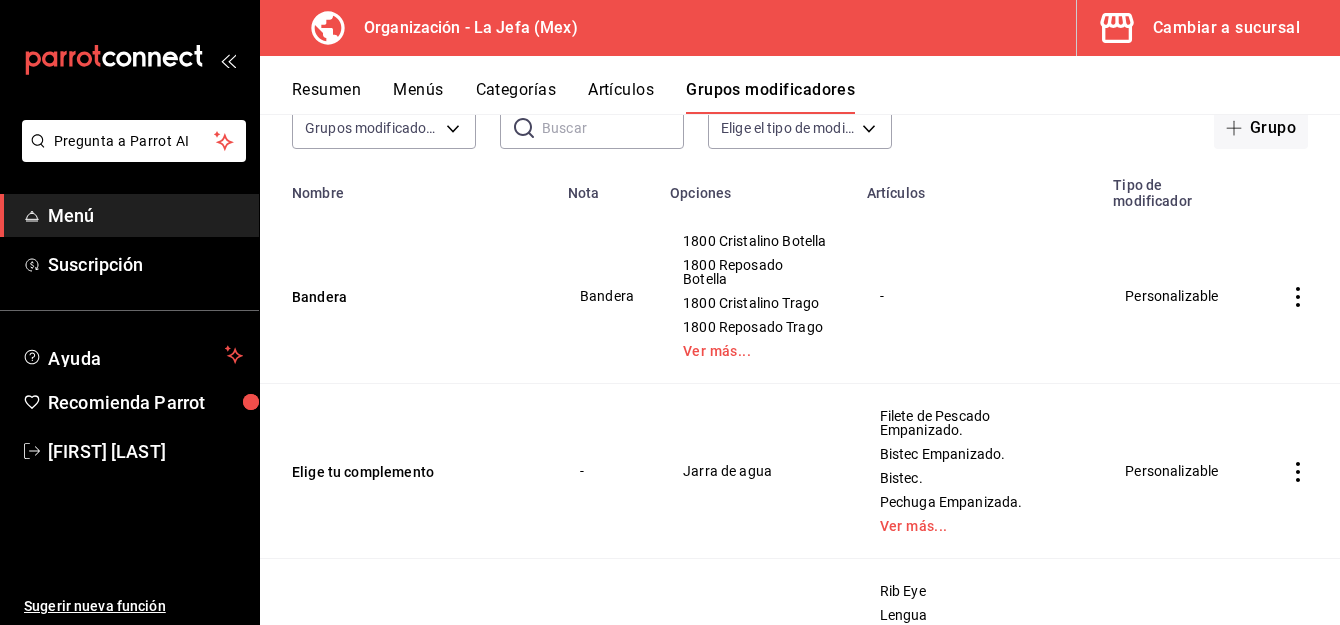 scroll, scrollTop: 117, scrollLeft: 0, axis: vertical 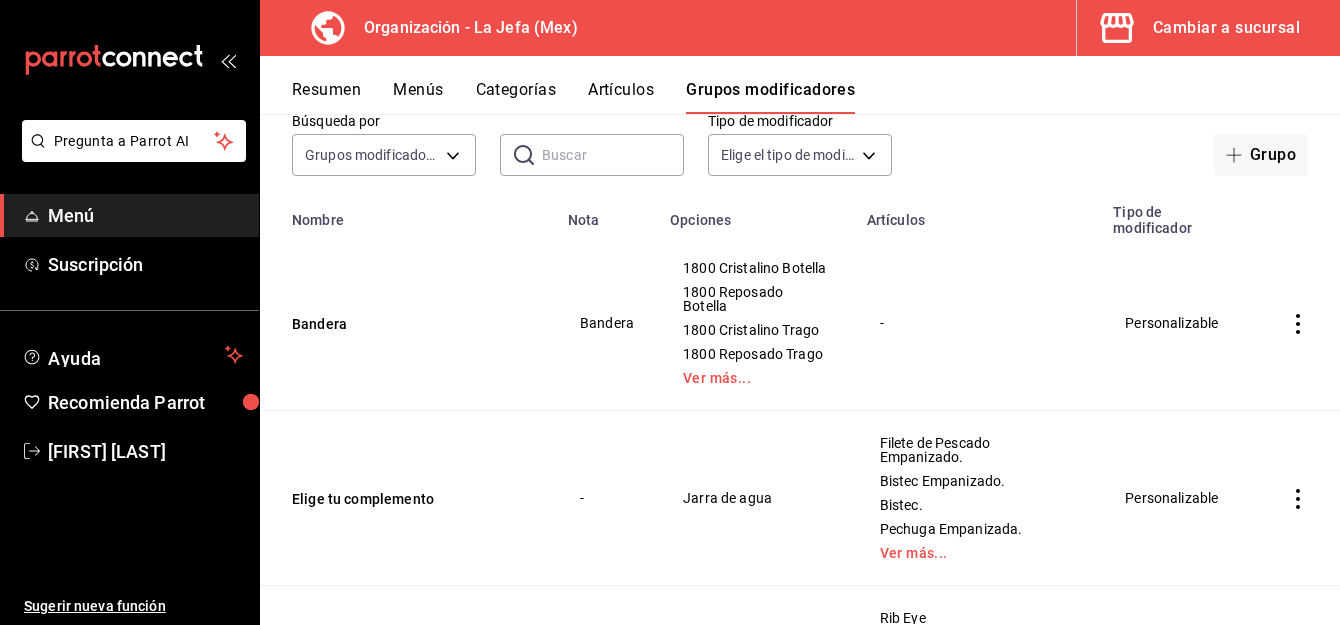 click 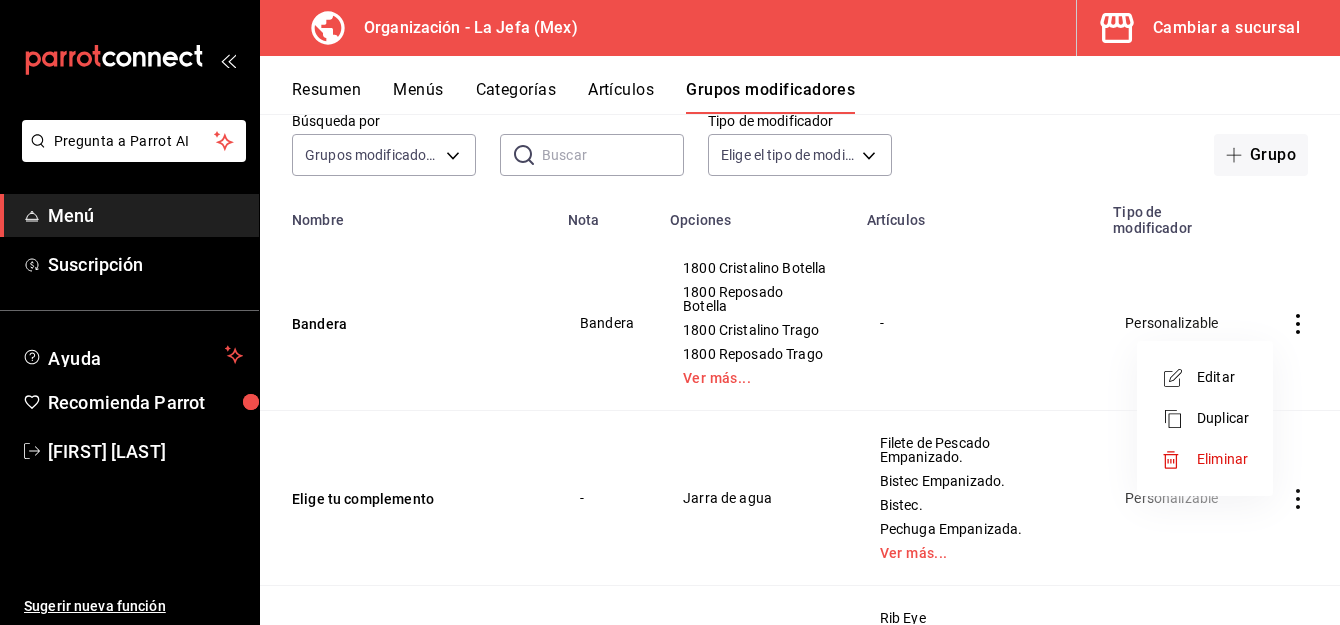 click at bounding box center (1179, 460) 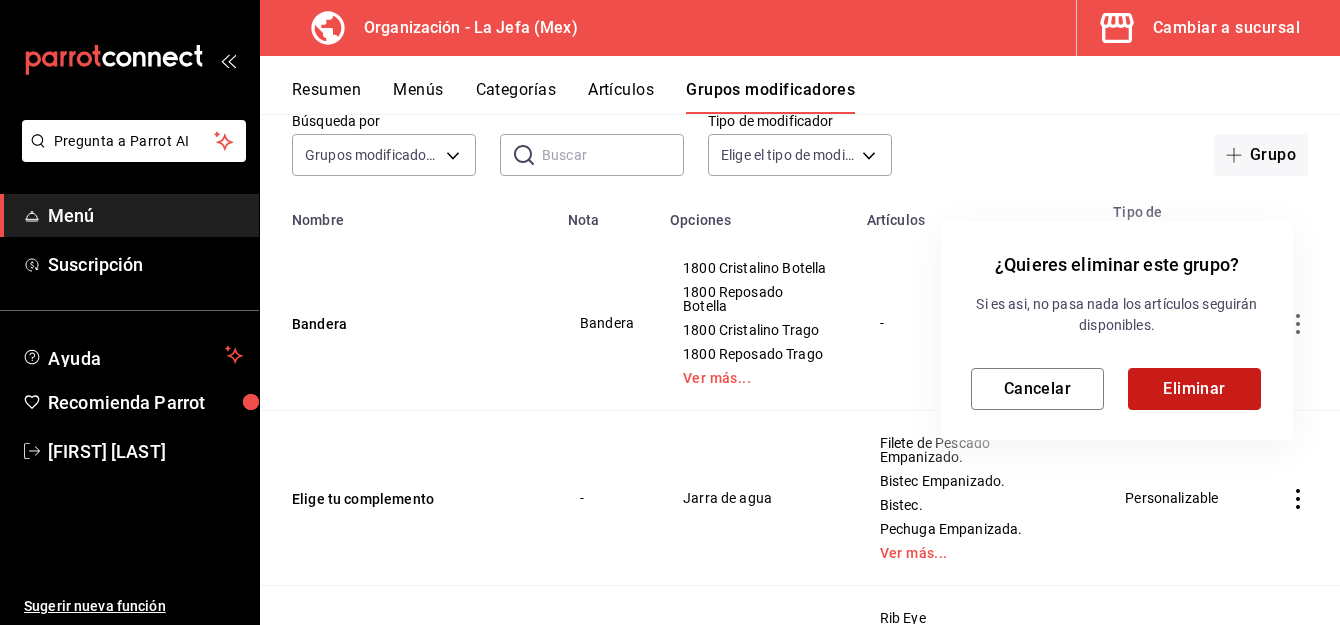 click on "Eliminar" at bounding box center [1194, 389] 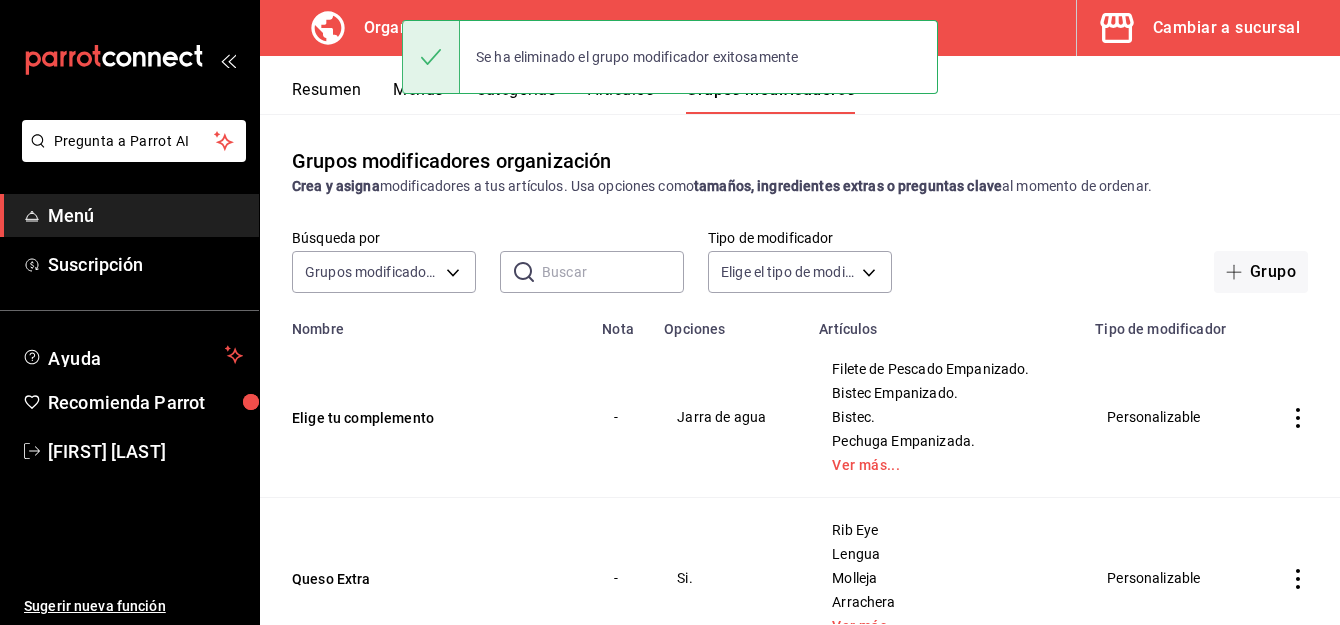 scroll, scrollTop: 243, scrollLeft: 0, axis: vertical 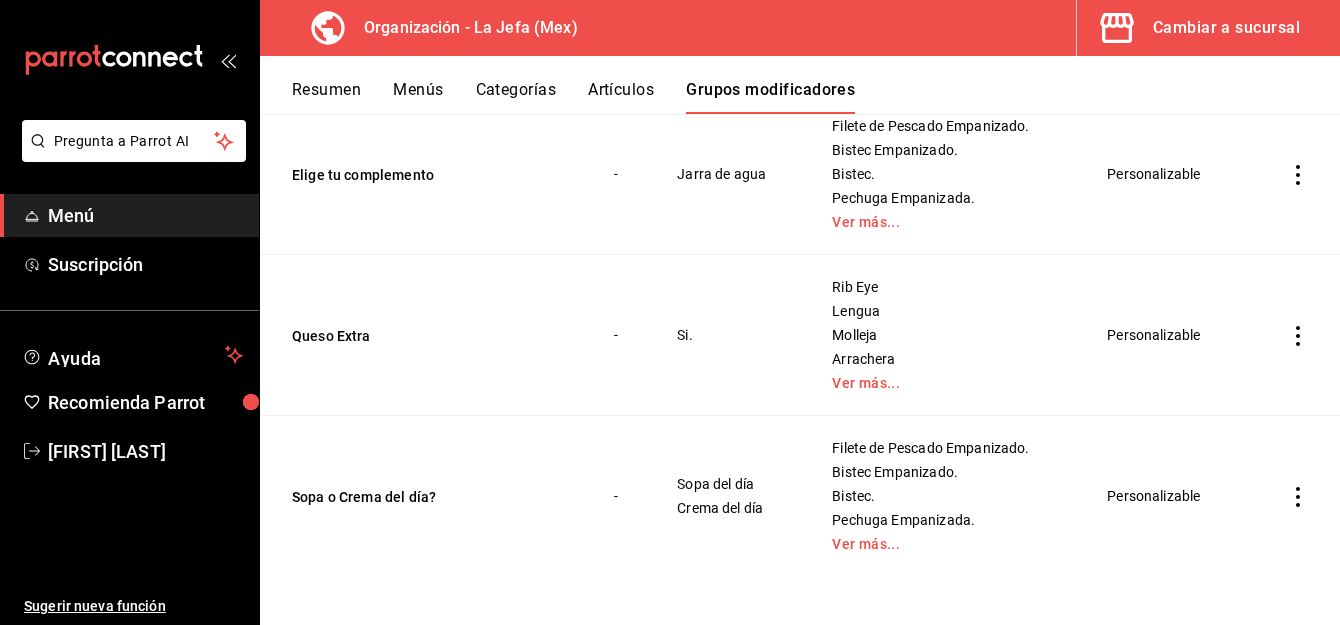 click 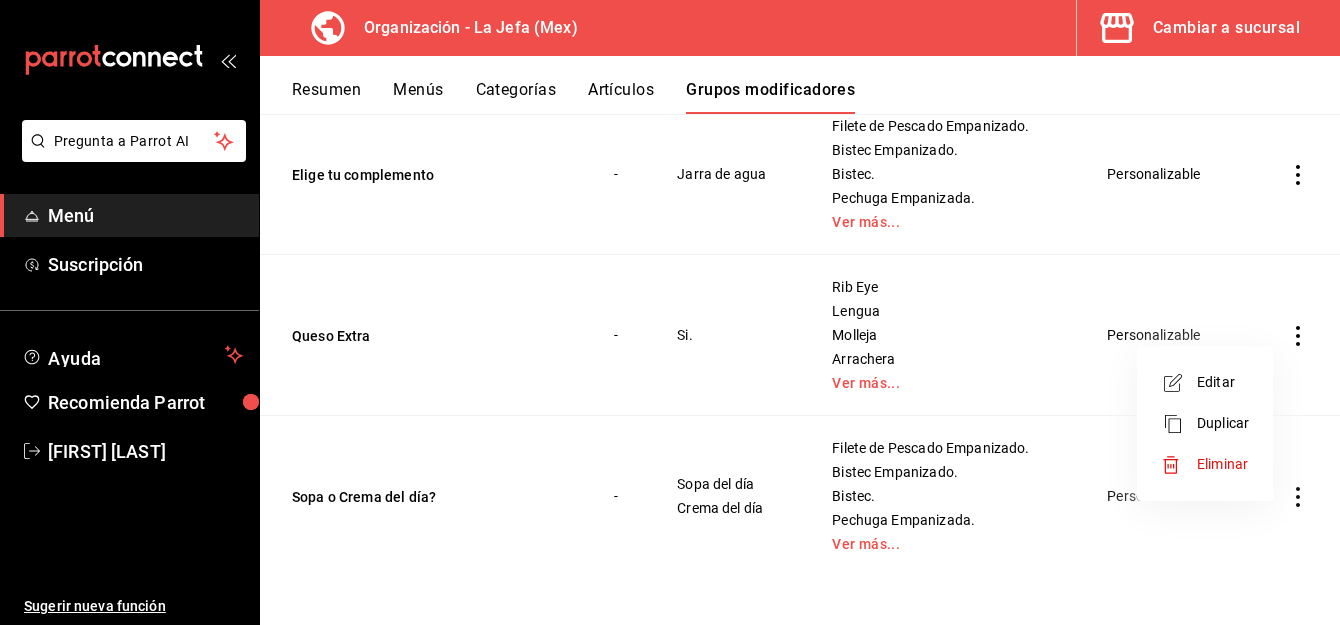 click on "Editar" at bounding box center (1223, 382) 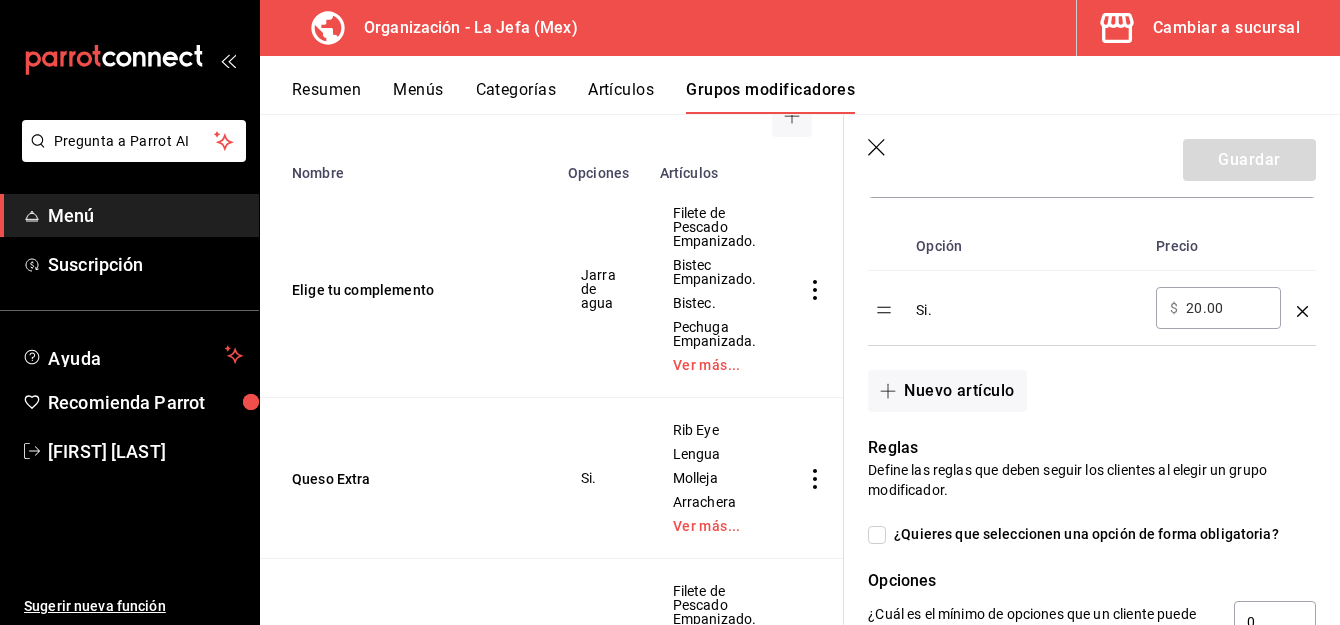 scroll, scrollTop: 523, scrollLeft: 0, axis: vertical 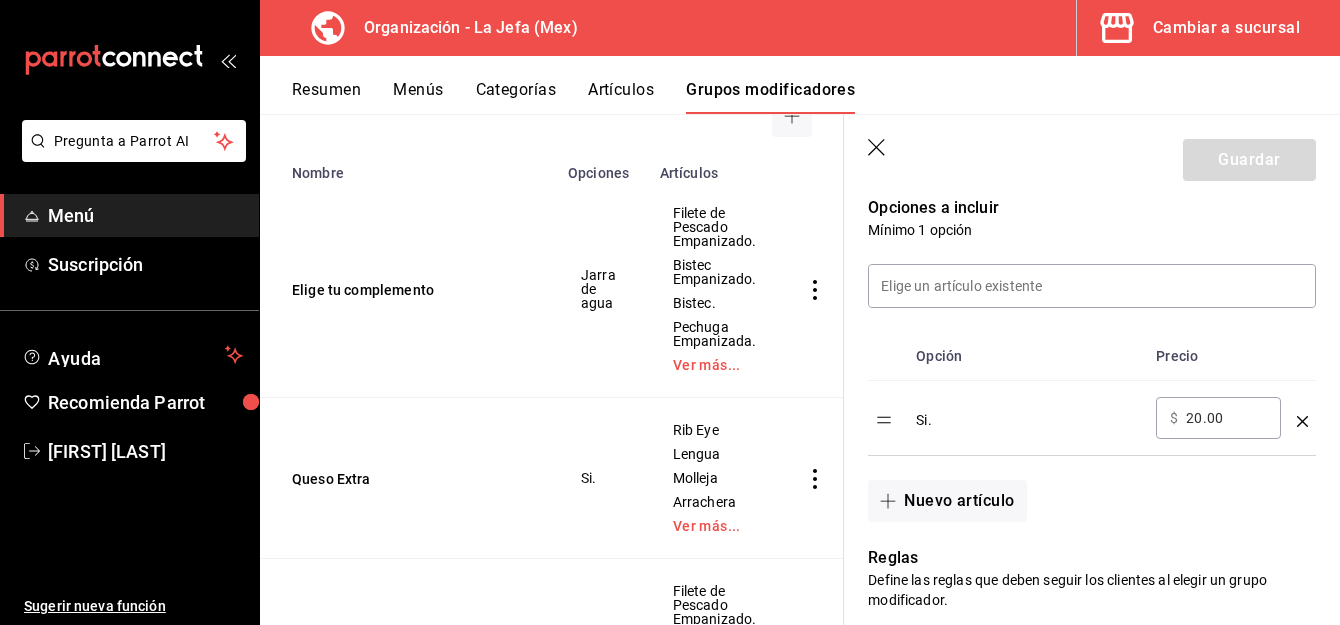 click 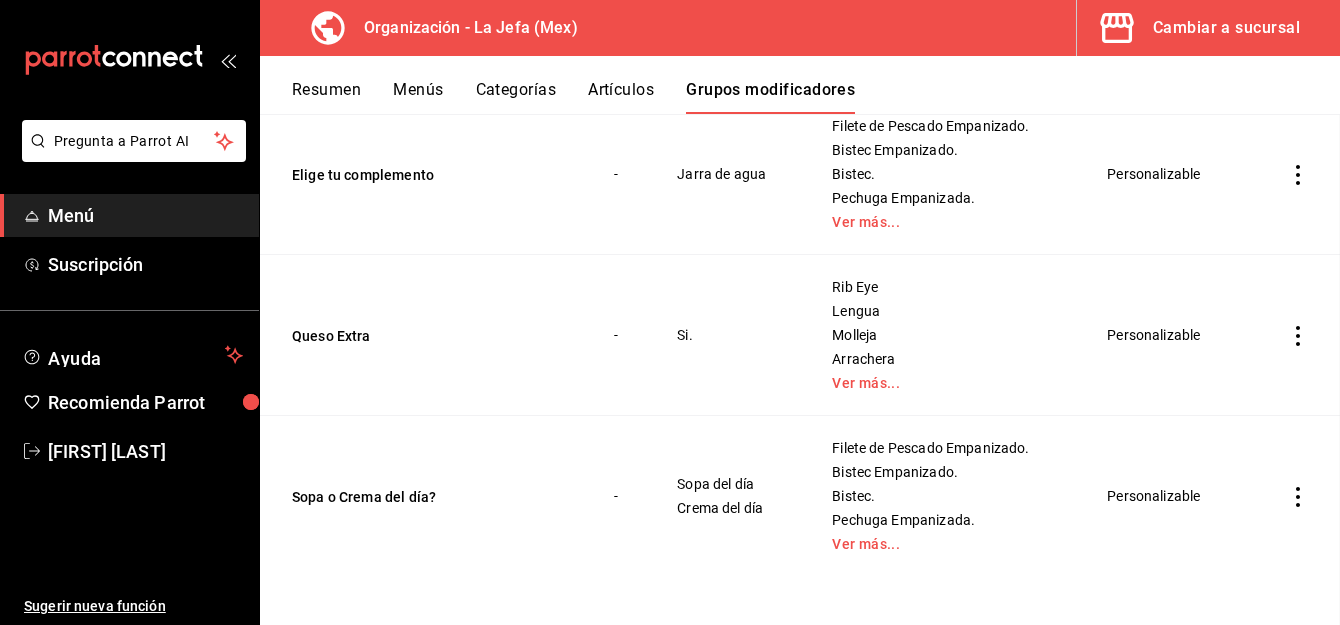 scroll, scrollTop: 0, scrollLeft: 0, axis: both 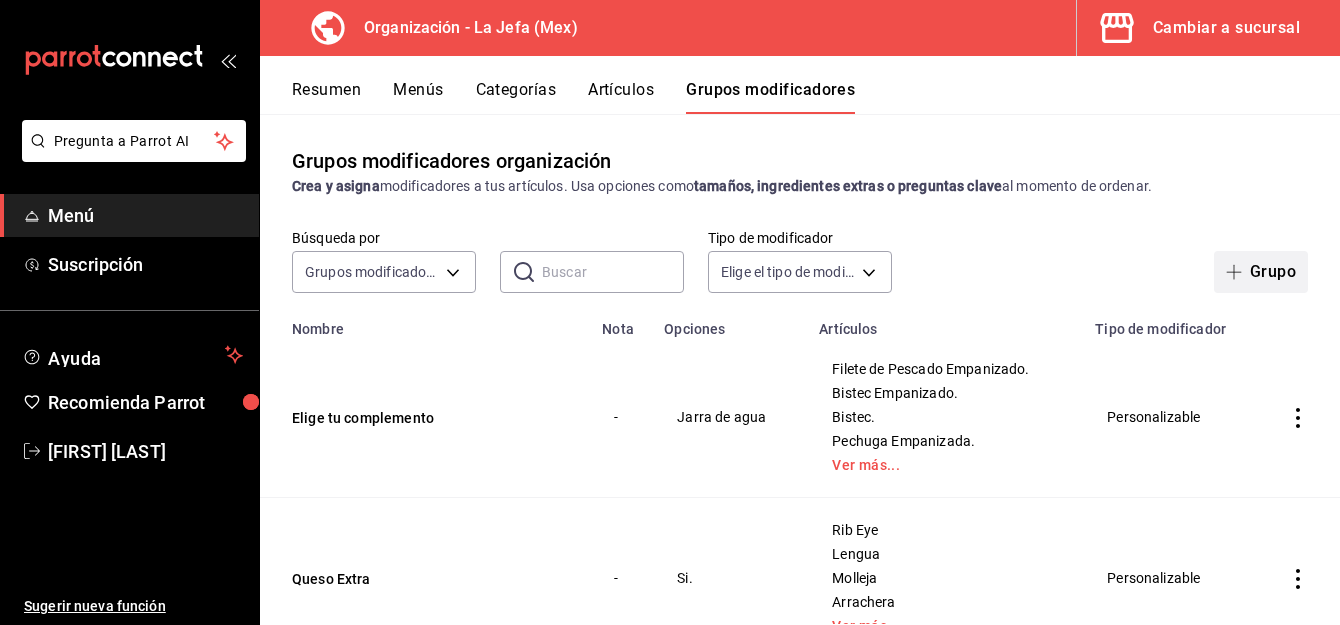 click on "Grupo" at bounding box center (1261, 272) 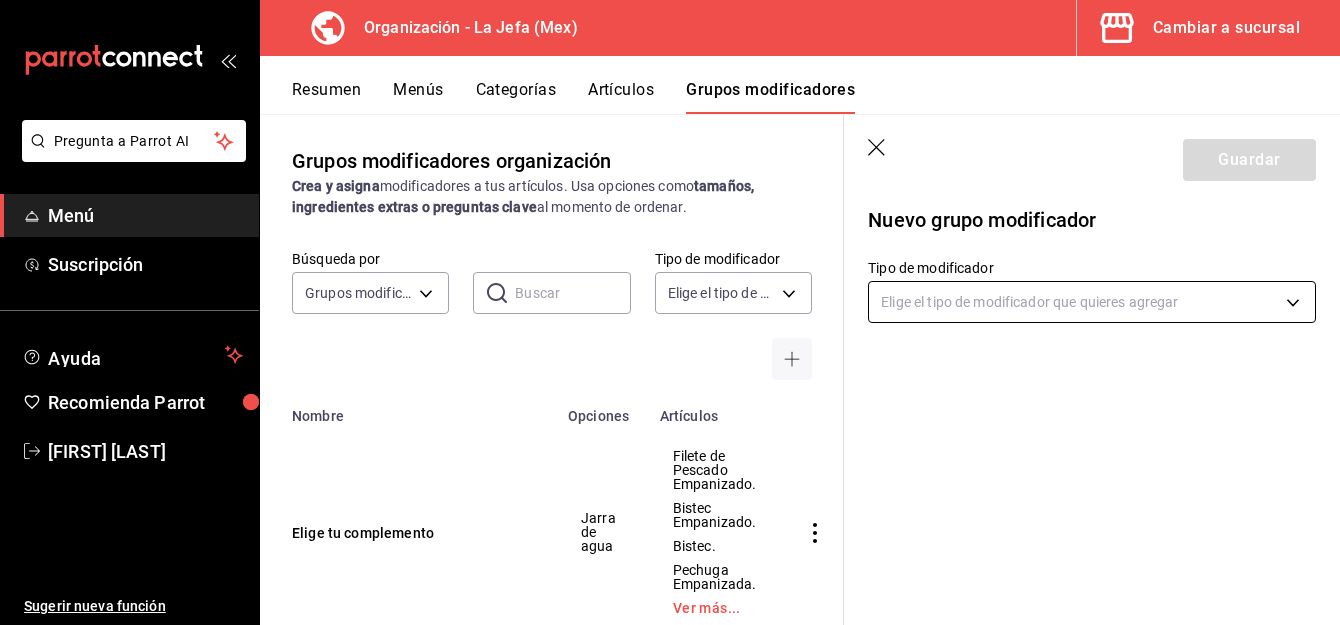 click on "Pregunta a Parrot AI Menú   Suscripción   Ayuda Recomienda Parrot   [PERSON]   Sugerir nueva función   Organización - La Jefa (Mex) Cambiar a sucursal Resumen Menús Categorías Artículos Grupos modificadores Grupos modificadores organización Crea y asigna  modificadores a tus artículos. Usa opciones como  tamaños, ingredientes extras o preguntas clave  al momento de ordenar. Búsqueda por Grupos modificadores GROUP ​ ​ Tipo de modificador Elige el tipo de modificador Grupo Nombre Nota Opciones Artículos Tipo de modificador Bandera Bandera Don Julio Bco. Trago Don Julio 70 Trago Don Julio Reposado Trago Don Ramon Trago Ver más... Don Ramon Trago Centenario Plata Trago Centenario Reposado Trago Gran Centenario 40 Trago Ver más... Personalizable Elige tu complemento - Jarra de agua Filete de Pescado Empanizado. Bistec Empanizado. Bistec. Pechuga Empanizada. Ver más... Personalizable Queso Extra - Si. Rib Eye Lengua Molleja Arrachera Ver más... Personalizable Sopa o Crema del día? - Bistec." at bounding box center (670, 312) 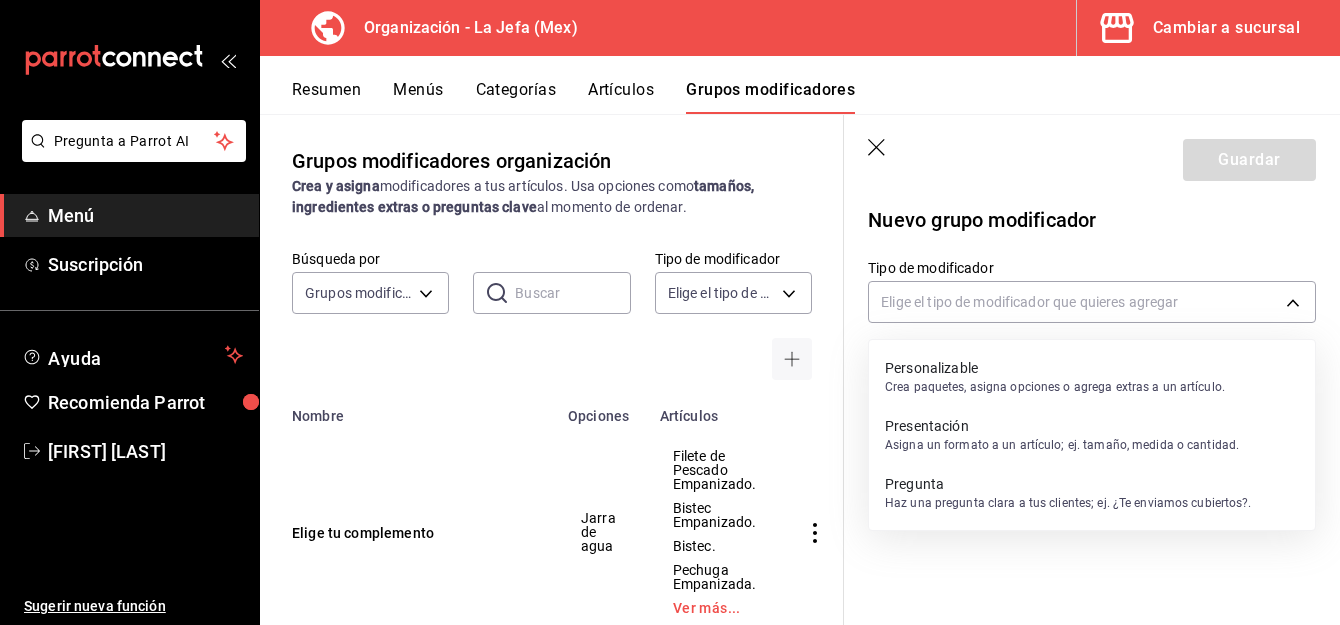 click on "Crea paquetes, asigna opciones o agrega extras a un artículo." at bounding box center (1055, 387) 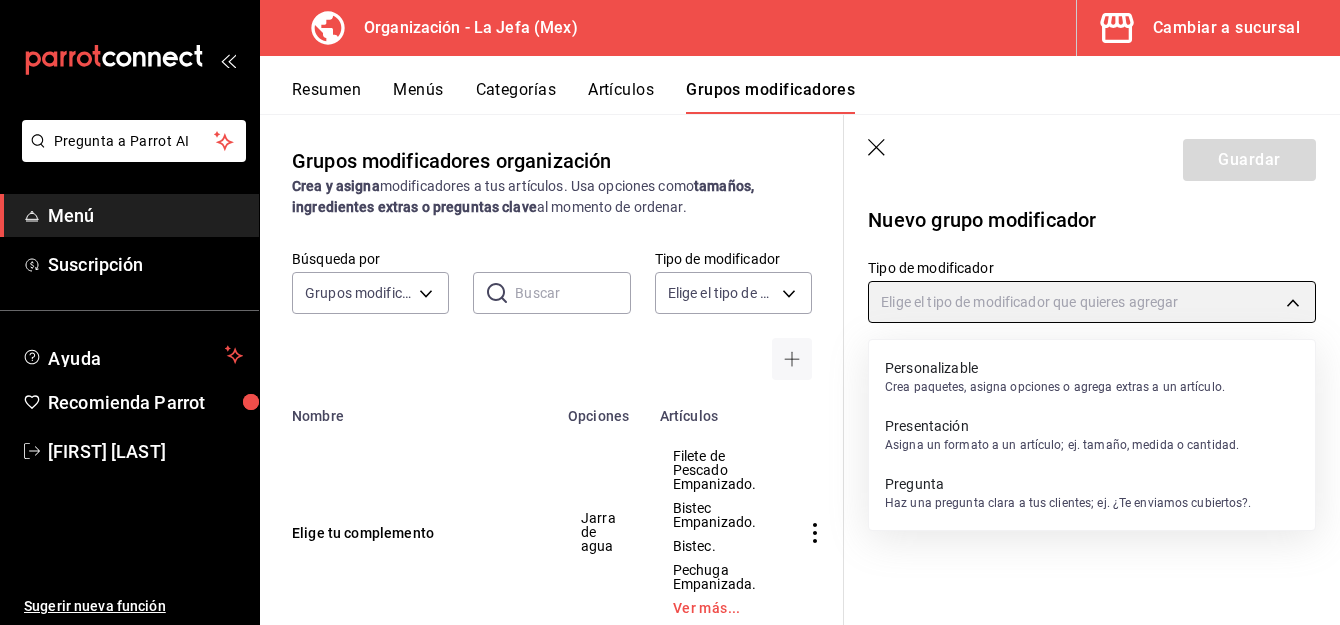 type on "CUSTOMIZABLE" 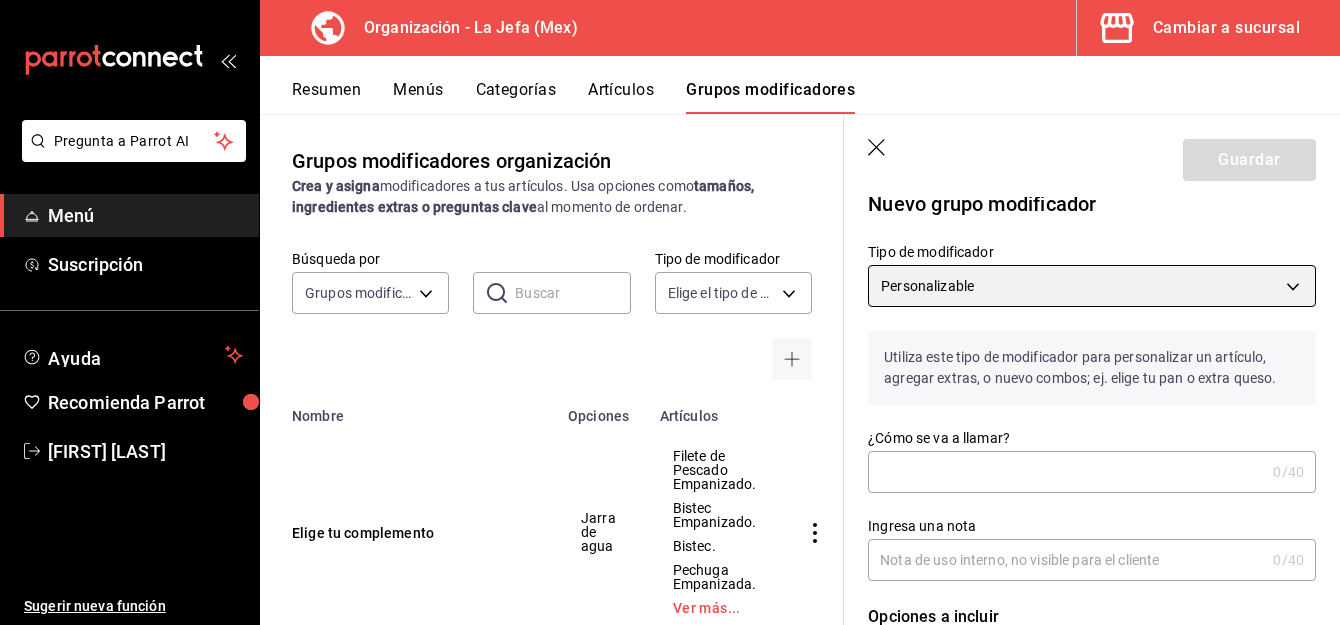 scroll, scrollTop: 15, scrollLeft: 0, axis: vertical 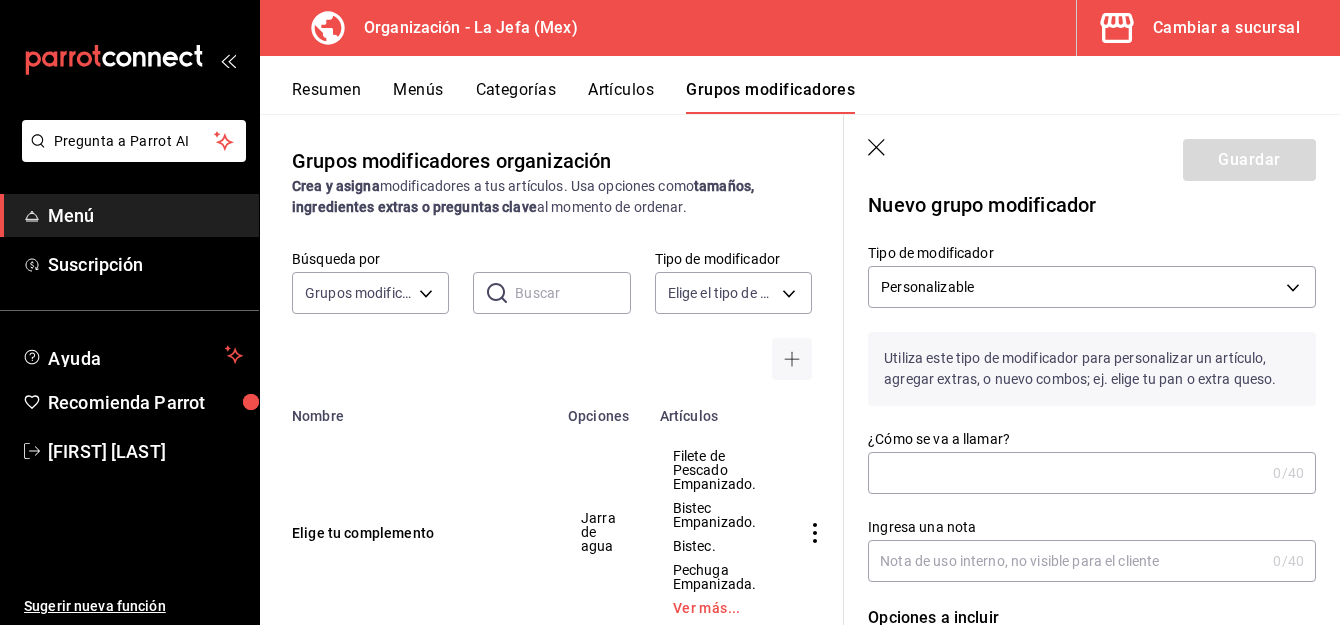 click on "¿Cómo se va a llamar? 0 /40 ¿Cómo se va a llamar?" at bounding box center [1080, 450] 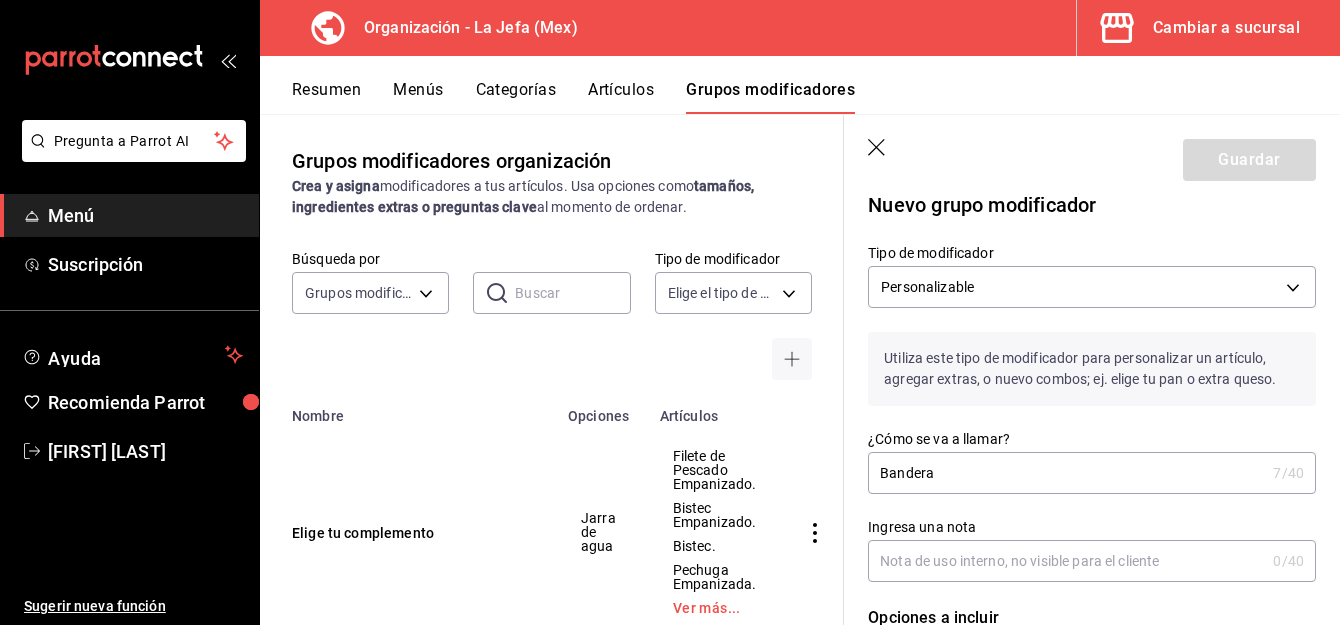 type on "Bandera" 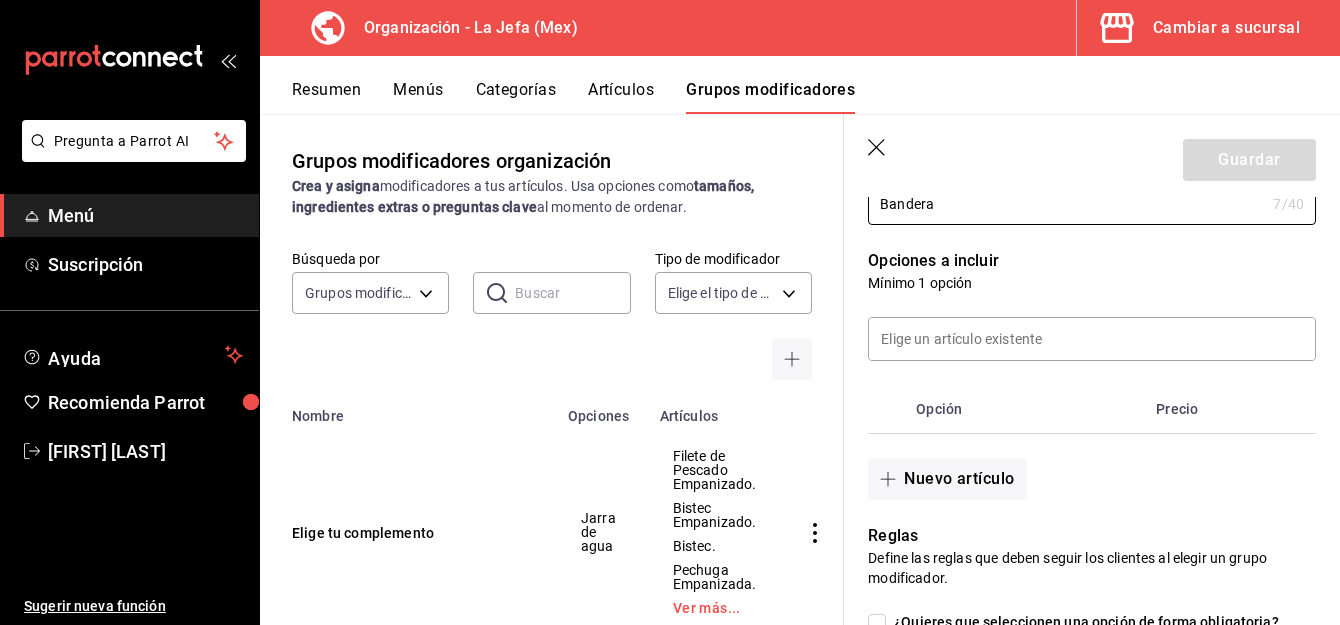scroll, scrollTop: 386, scrollLeft: 0, axis: vertical 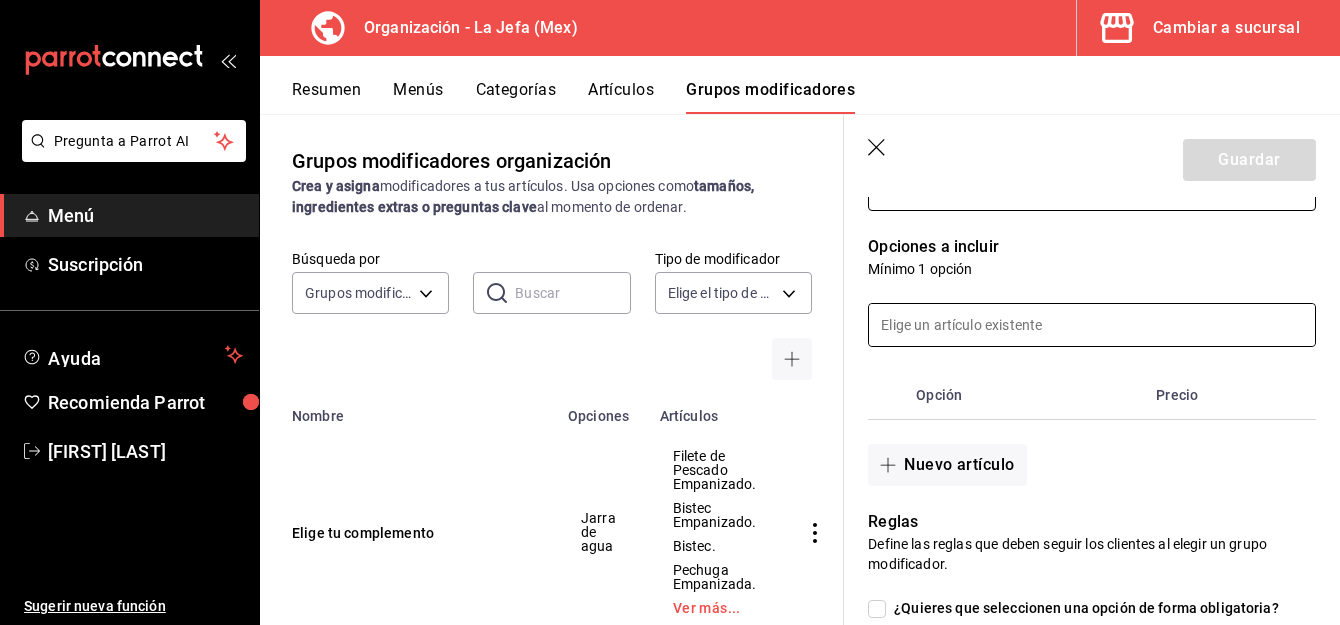 type on "Bandera" 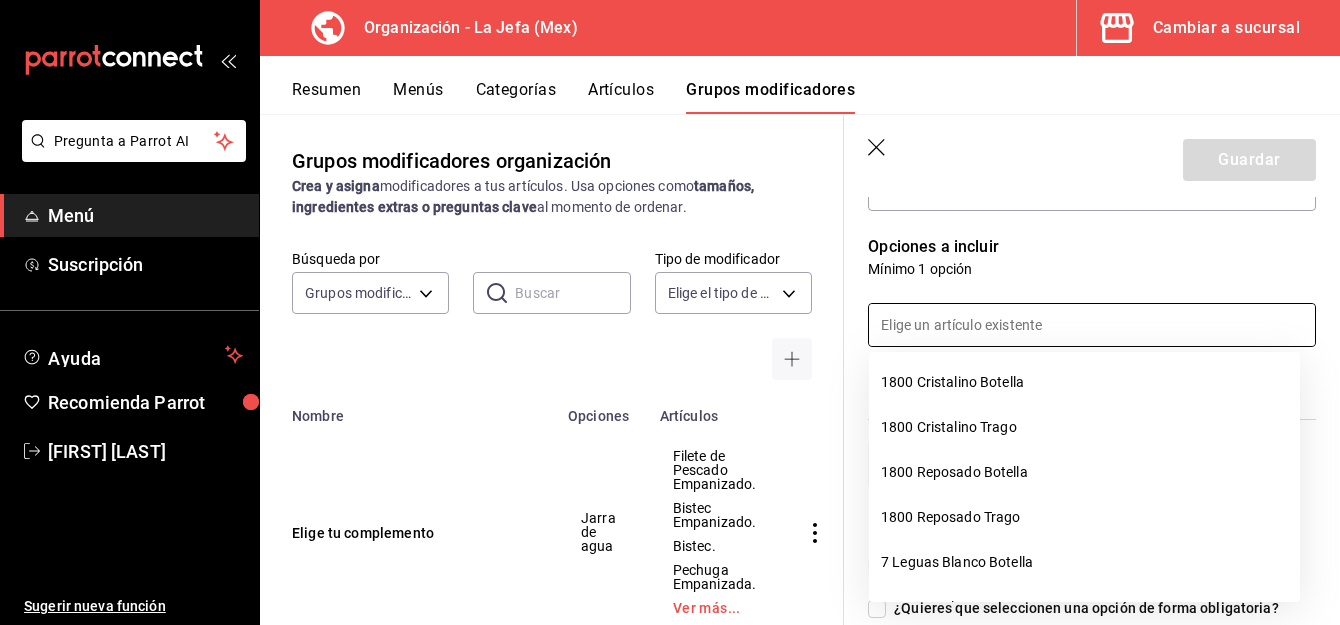 click at bounding box center (1080, 313) 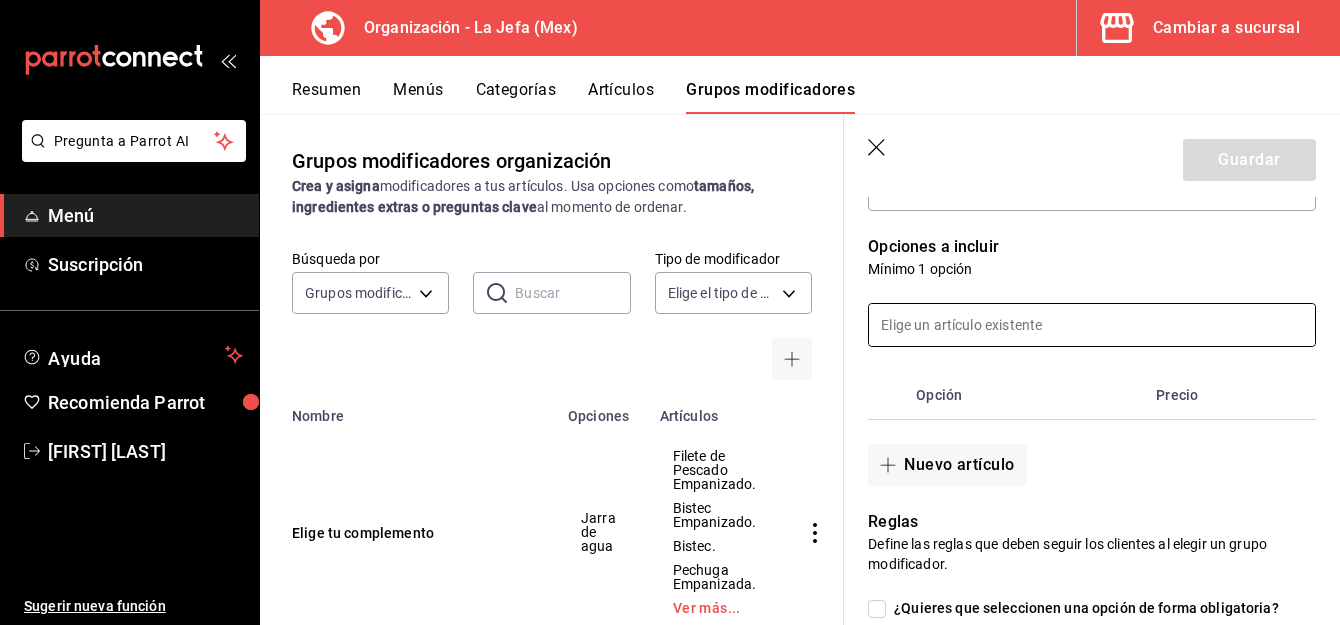 click at bounding box center (1092, 325) 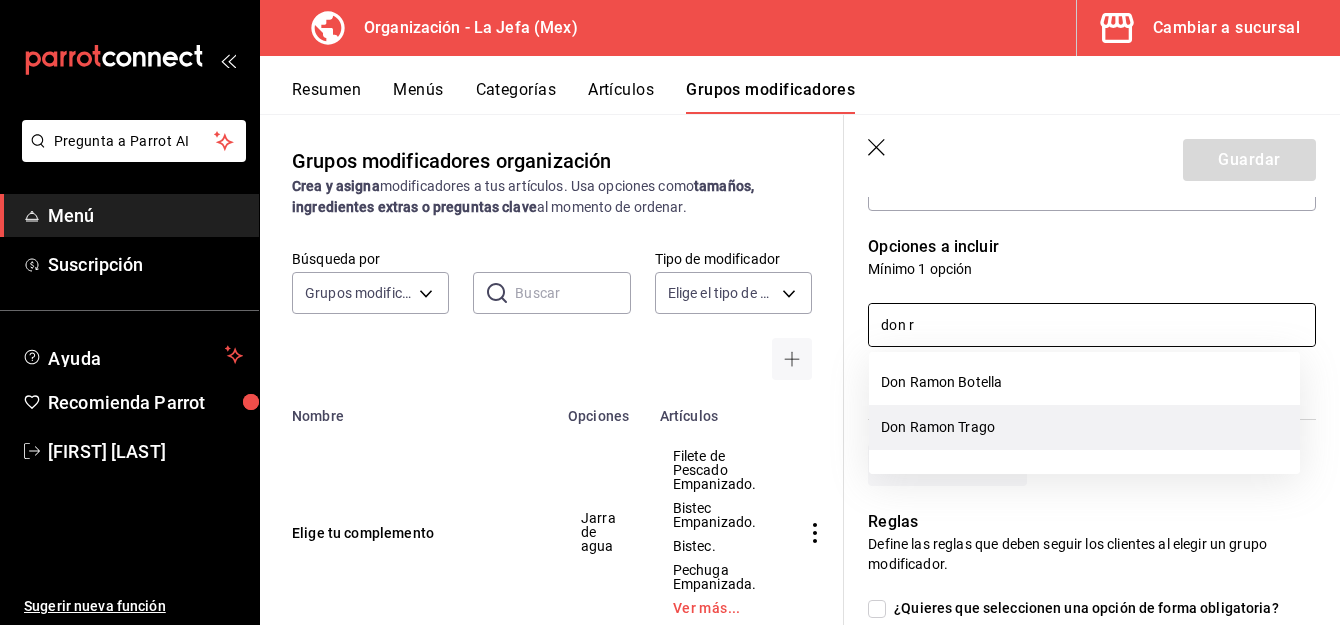 click on "Don Ramon Trago" at bounding box center [1084, 427] 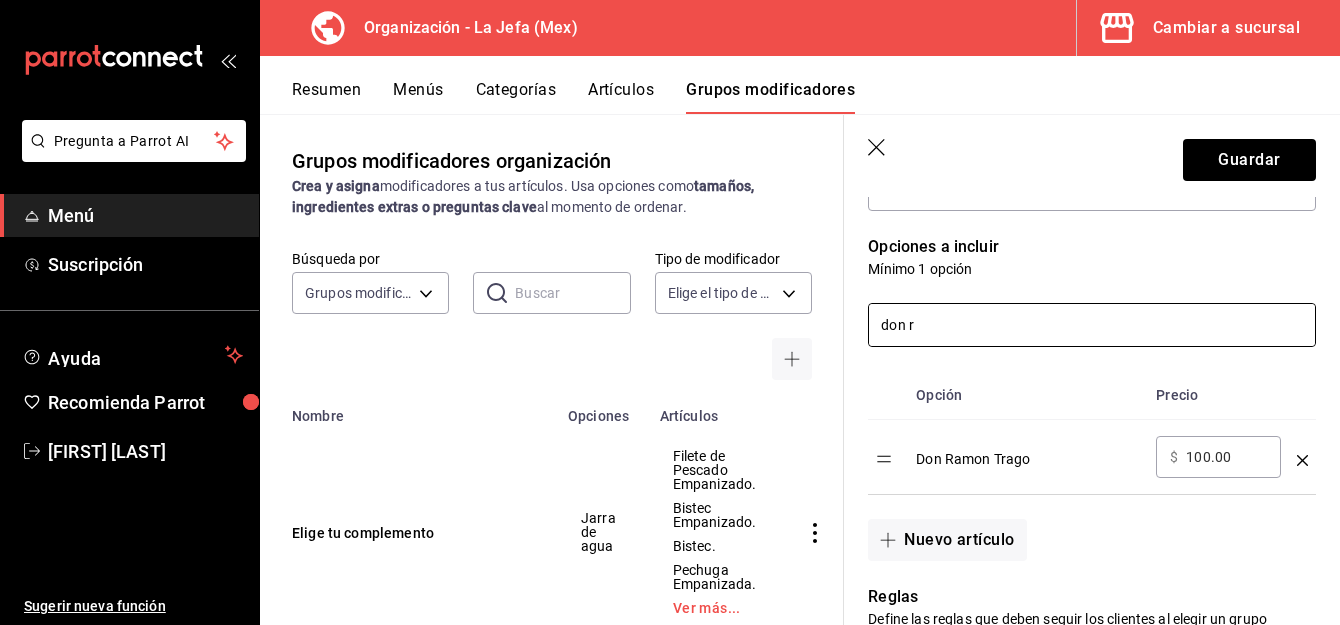 click on "don r" at bounding box center (1092, 325) 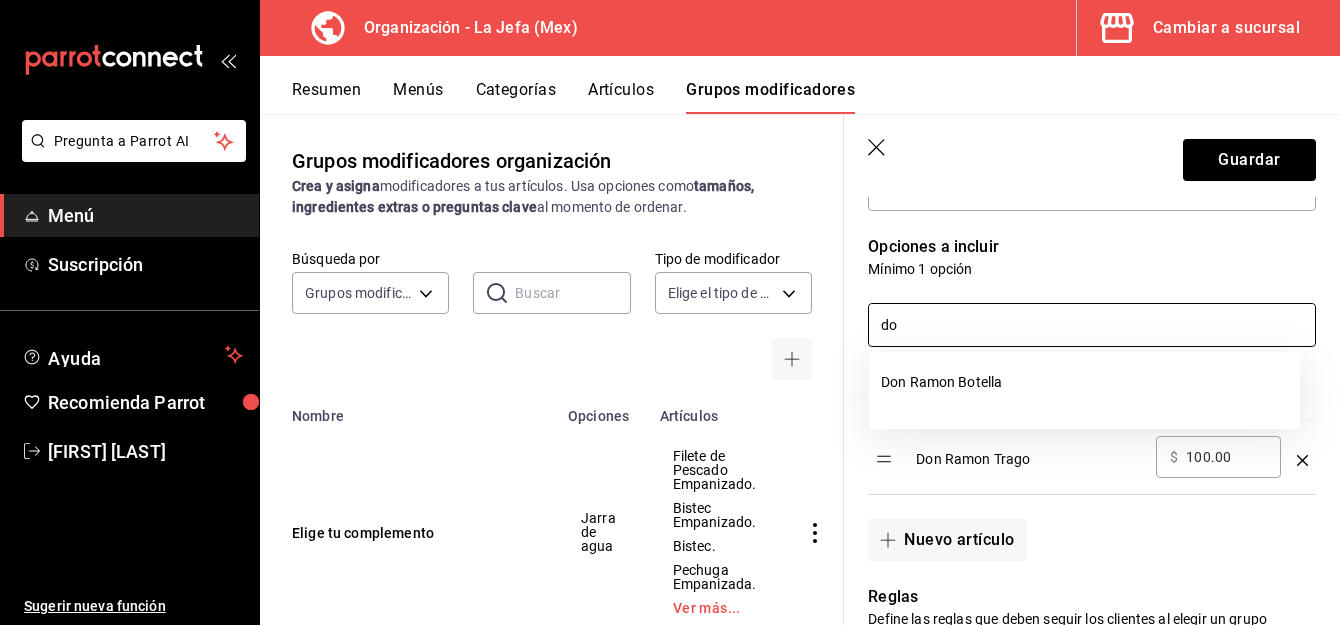 type on "d" 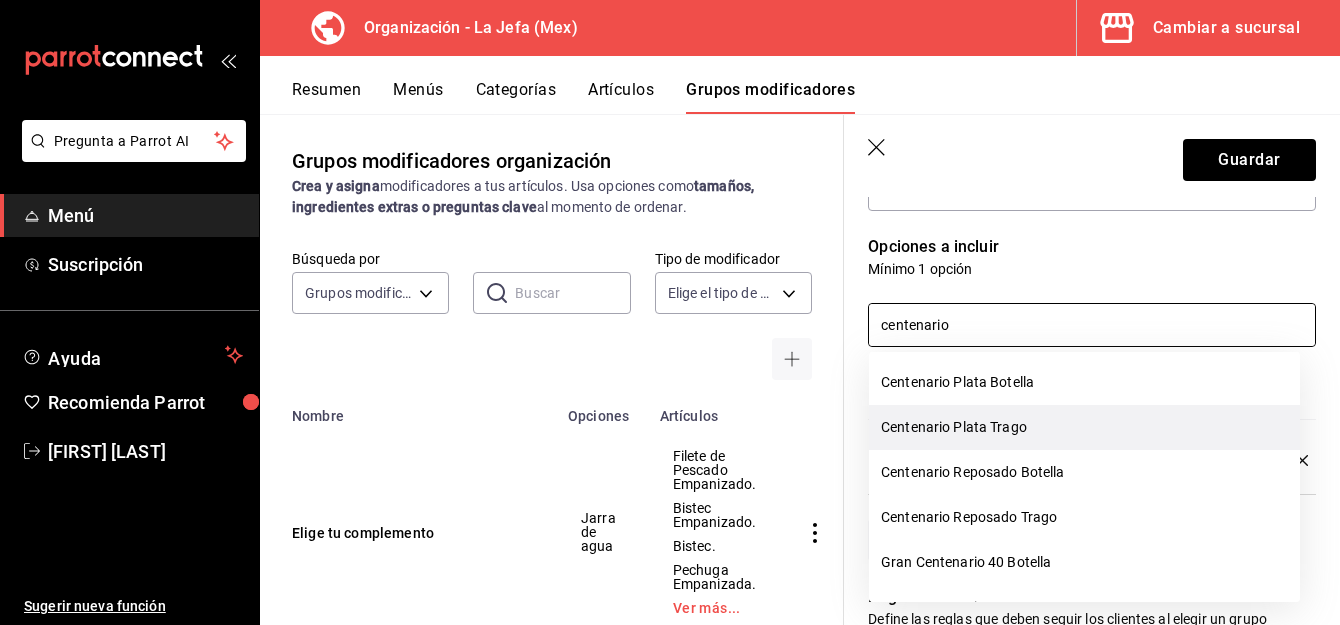 click on "Centenario Plata Trago" at bounding box center [1084, 427] 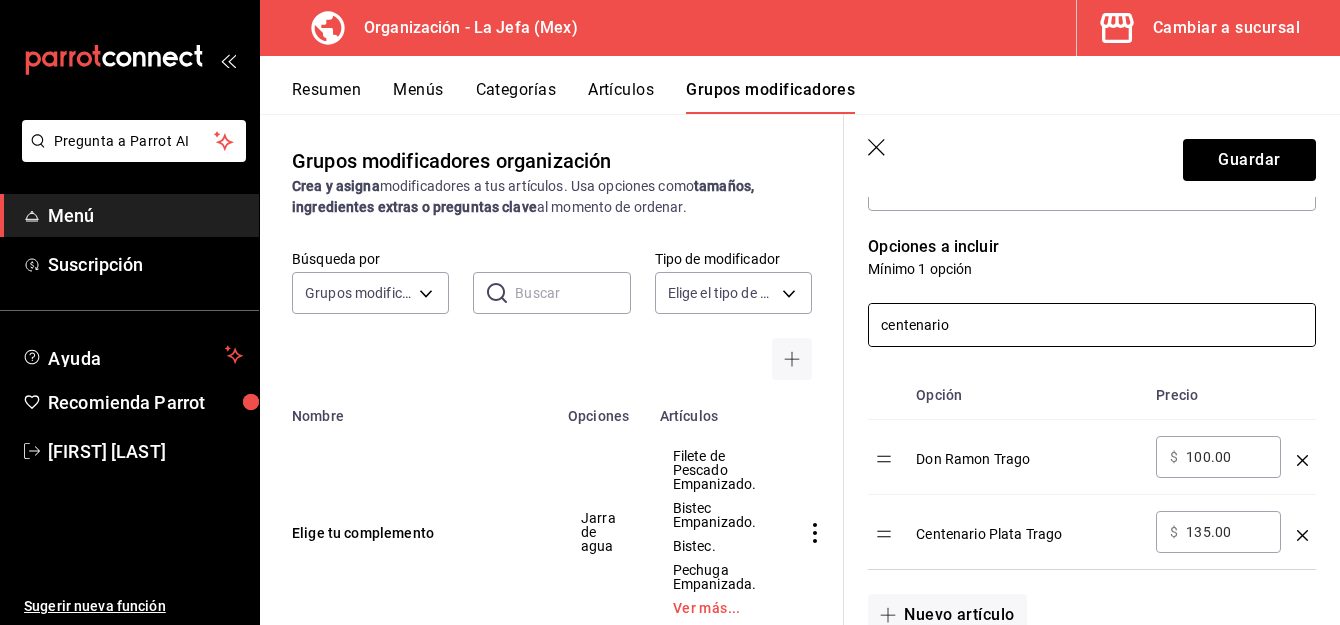 drag, startPoint x: 985, startPoint y: 321, endPoint x: 793, endPoint y: 334, distance: 192.4396 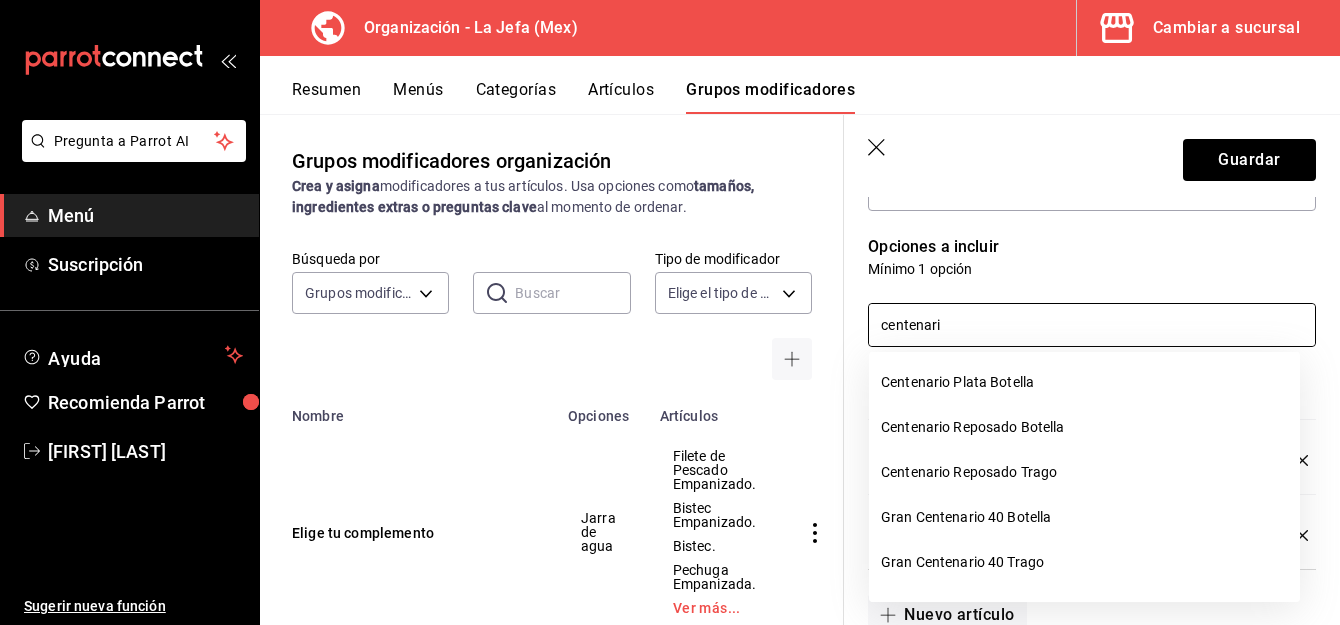 type on "centenario" 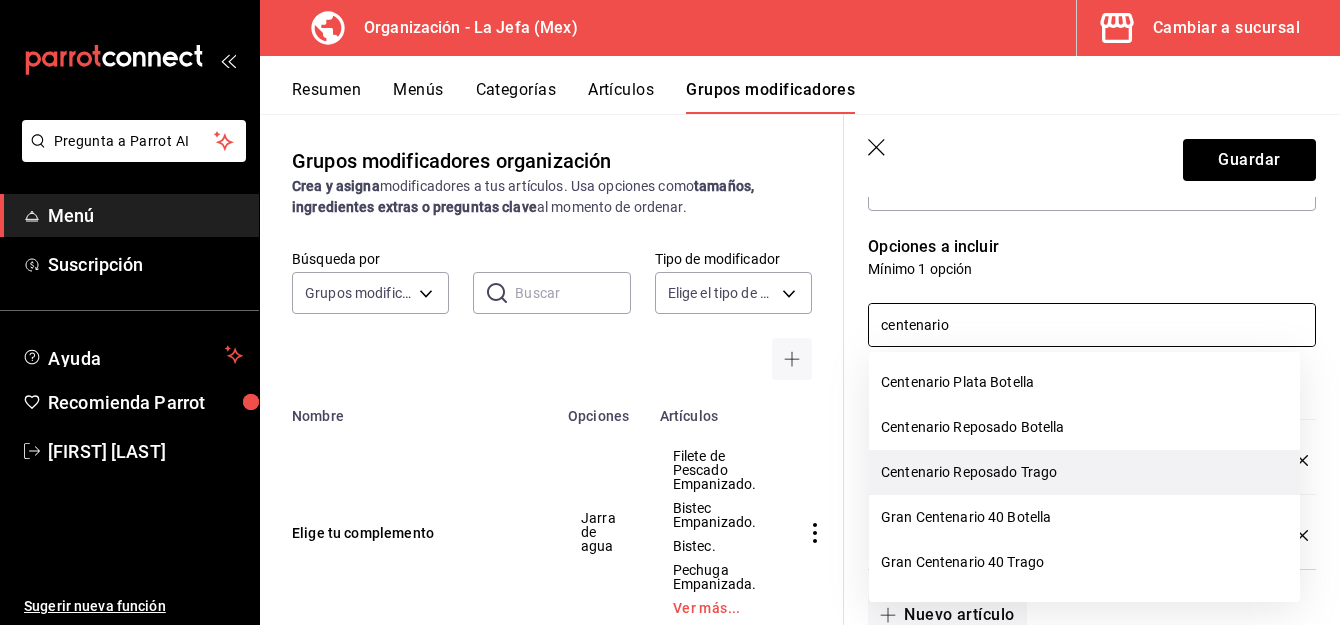 click on "Centenario Reposado Trago" at bounding box center [1084, 472] 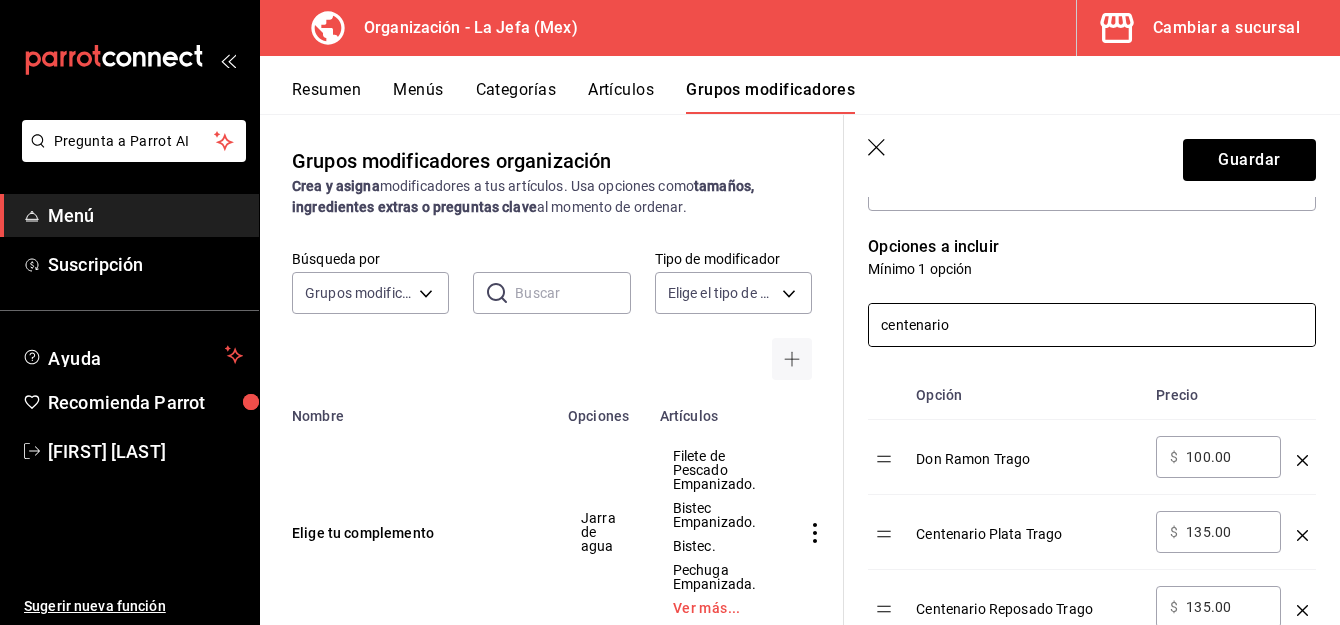 drag, startPoint x: 980, startPoint y: 330, endPoint x: 757, endPoint y: 333, distance: 223.02017 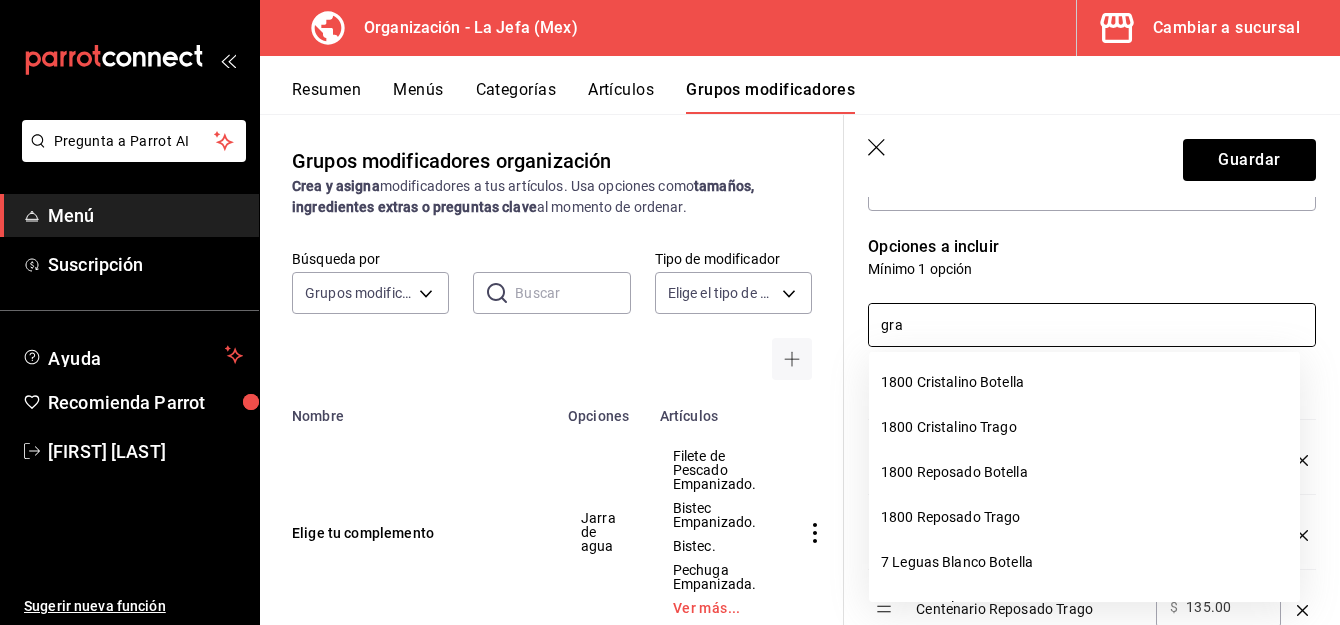 type on "gran" 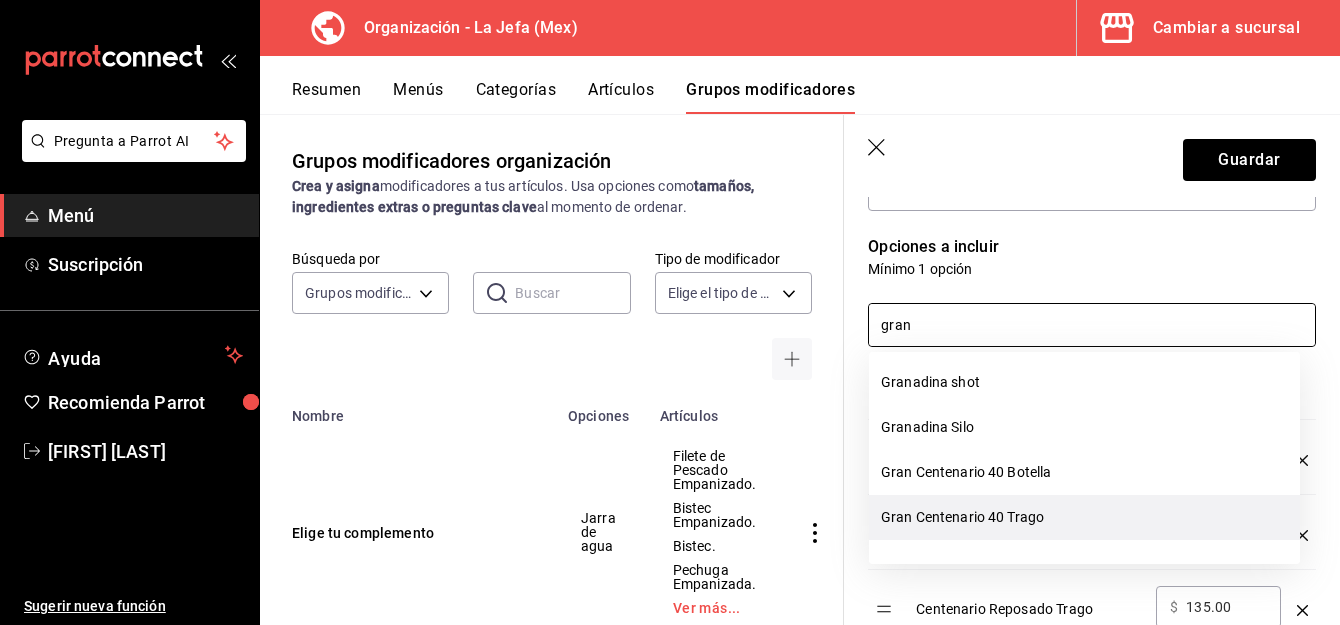 click on "Gran Centenario 40 Trago" at bounding box center (1084, 517) 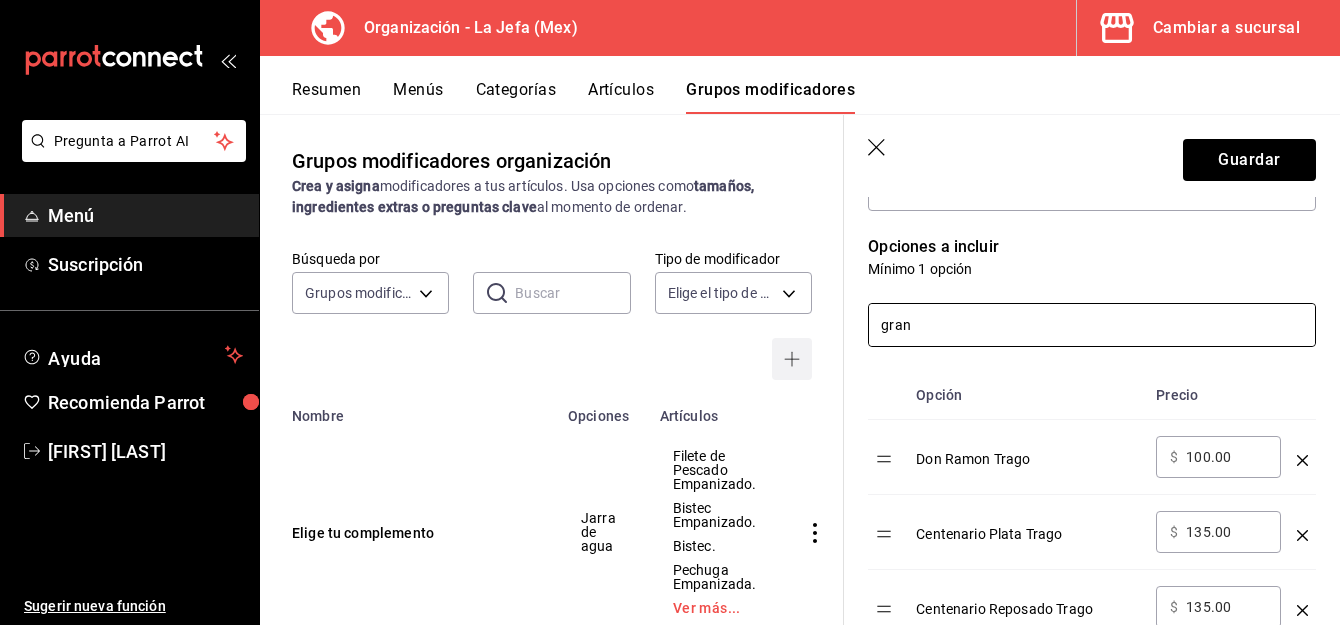drag, startPoint x: 924, startPoint y: 329, endPoint x: 791, endPoint y: 339, distance: 133.37541 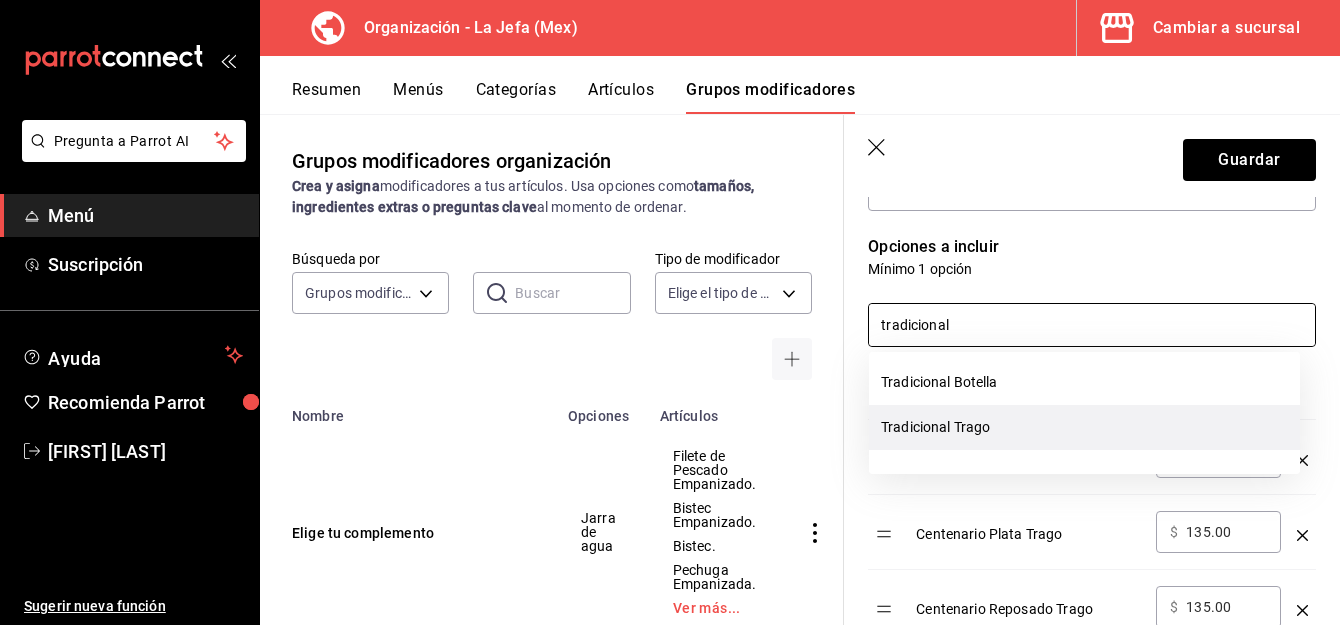 click on "Tradicional Trago" at bounding box center [1084, 427] 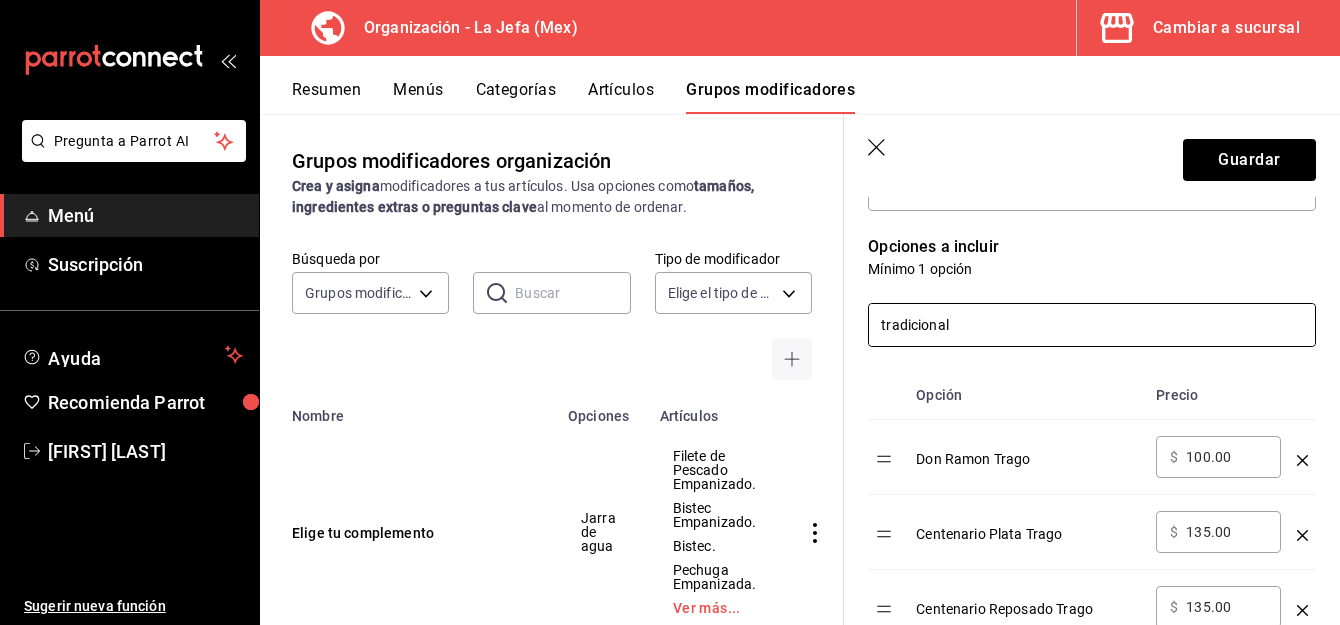 drag, startPoint x: 973, startPoint y: 329, endPoint x: 754, endPoint y: 314, distance: 219.51309 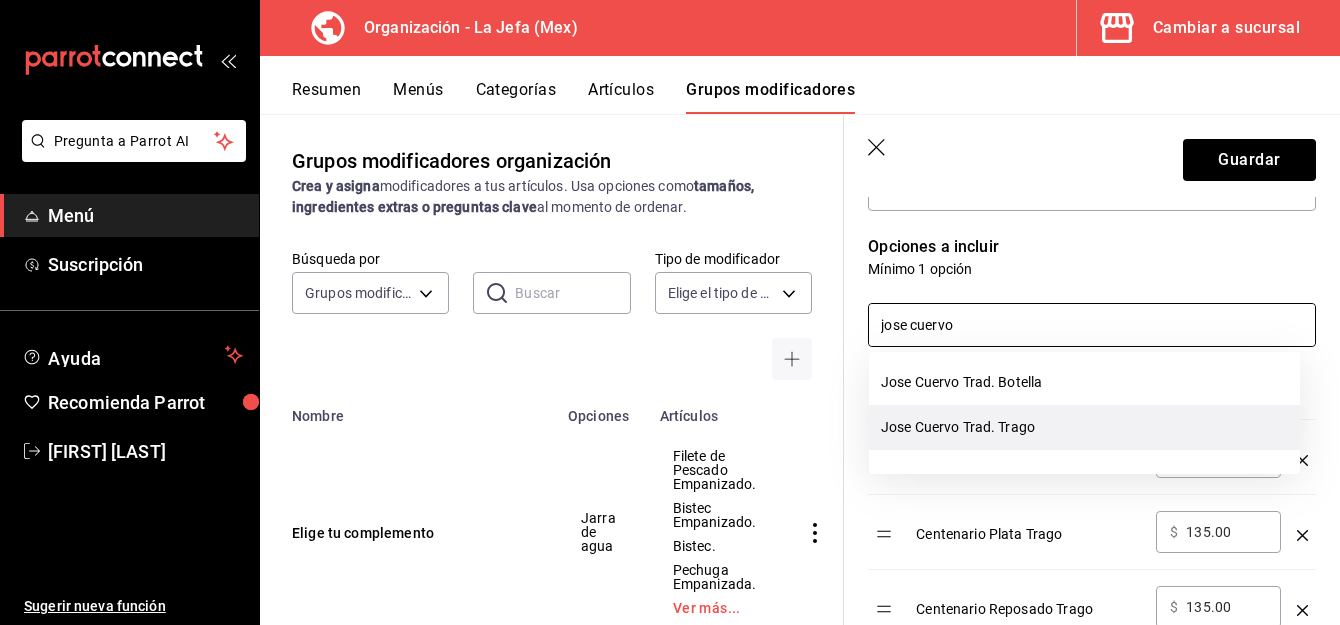 click on "Jose Cuervo Trad. Trago" at bounding box center (1084, 427) 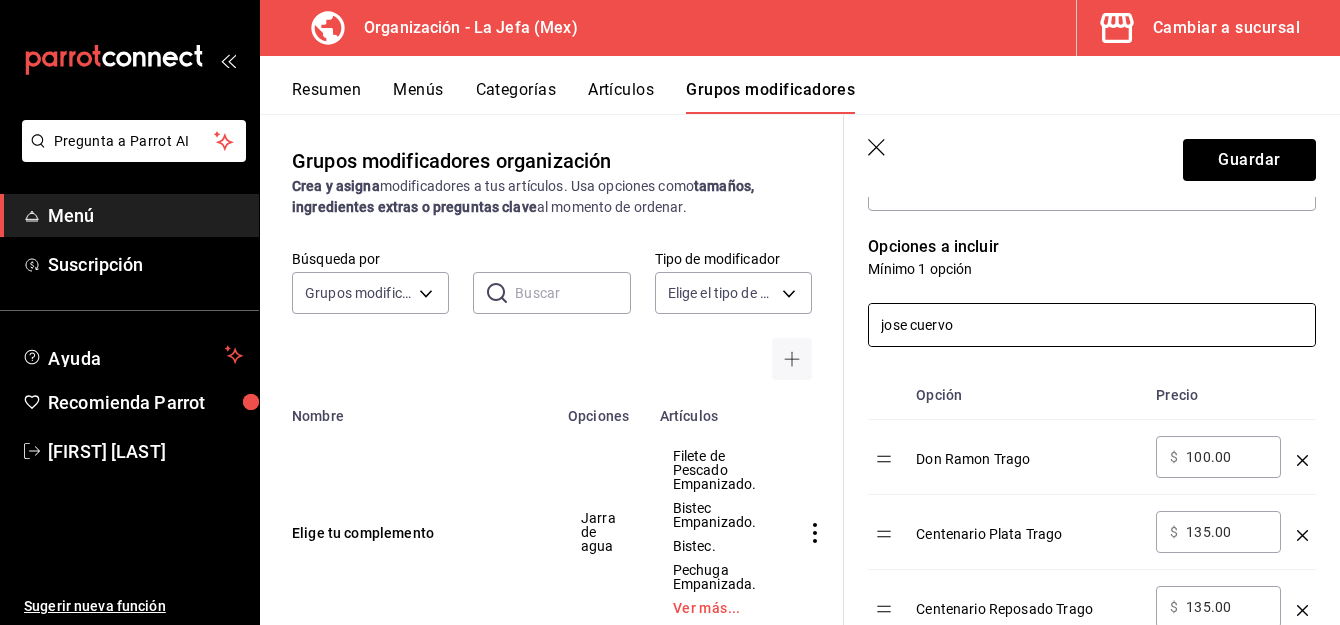 drag, startPoint x: 973, startPoint y: 322, endPoint x: 735, endPoint y: 321, distance: 238.0021 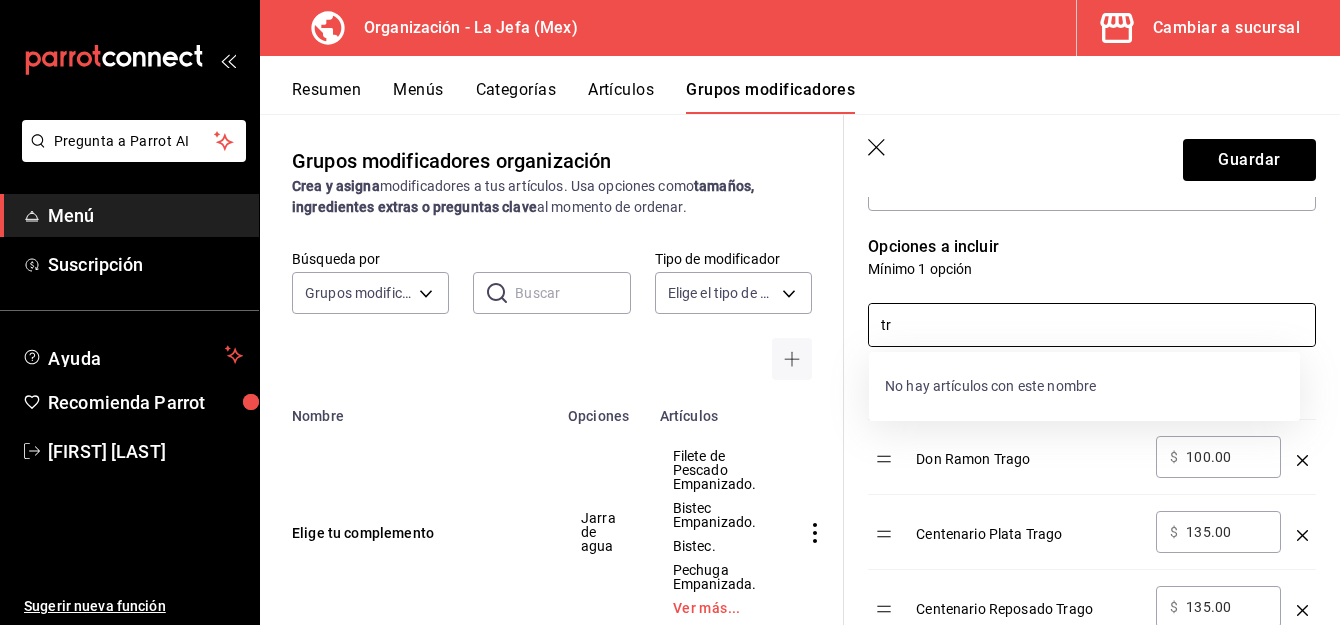 type on "t" 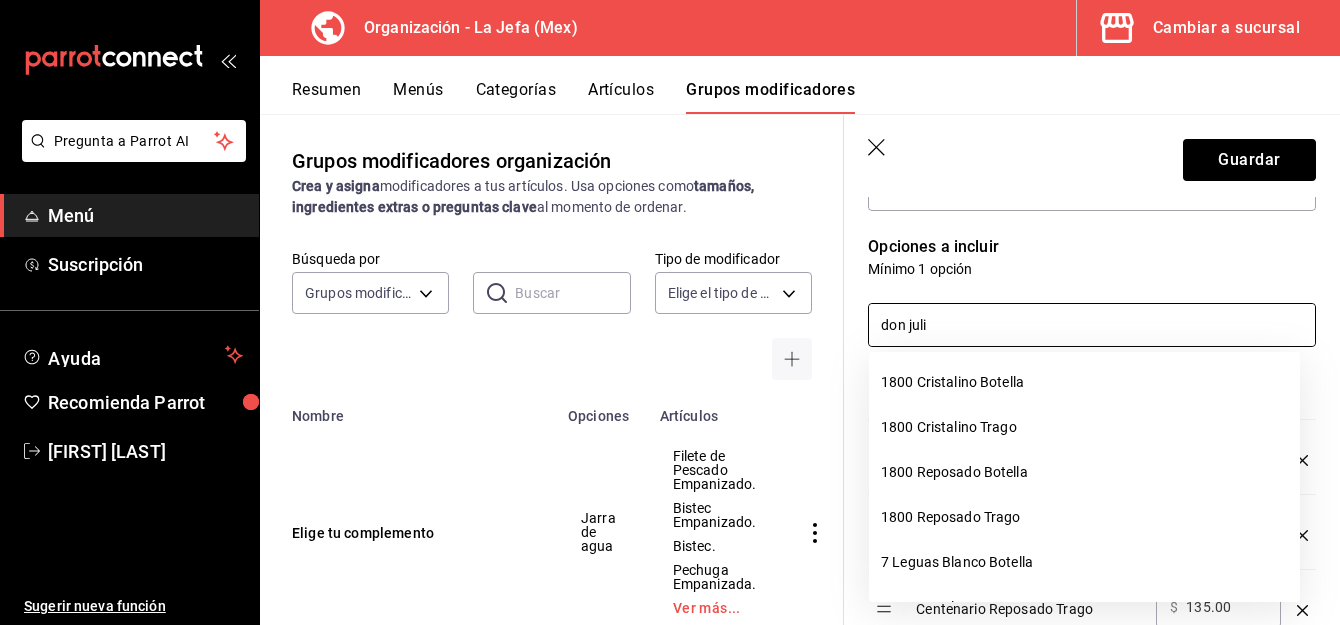 type on "don julio" 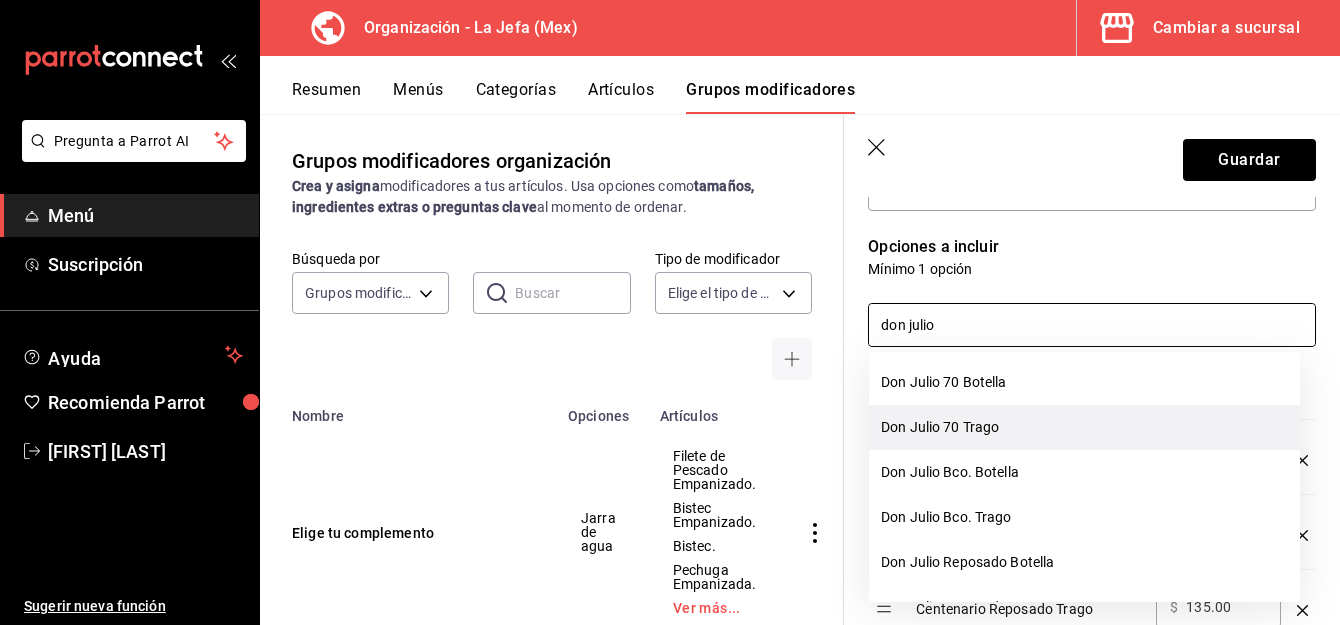 click on "Don Julio 70 Trago" at bounding box center (1084, 427) 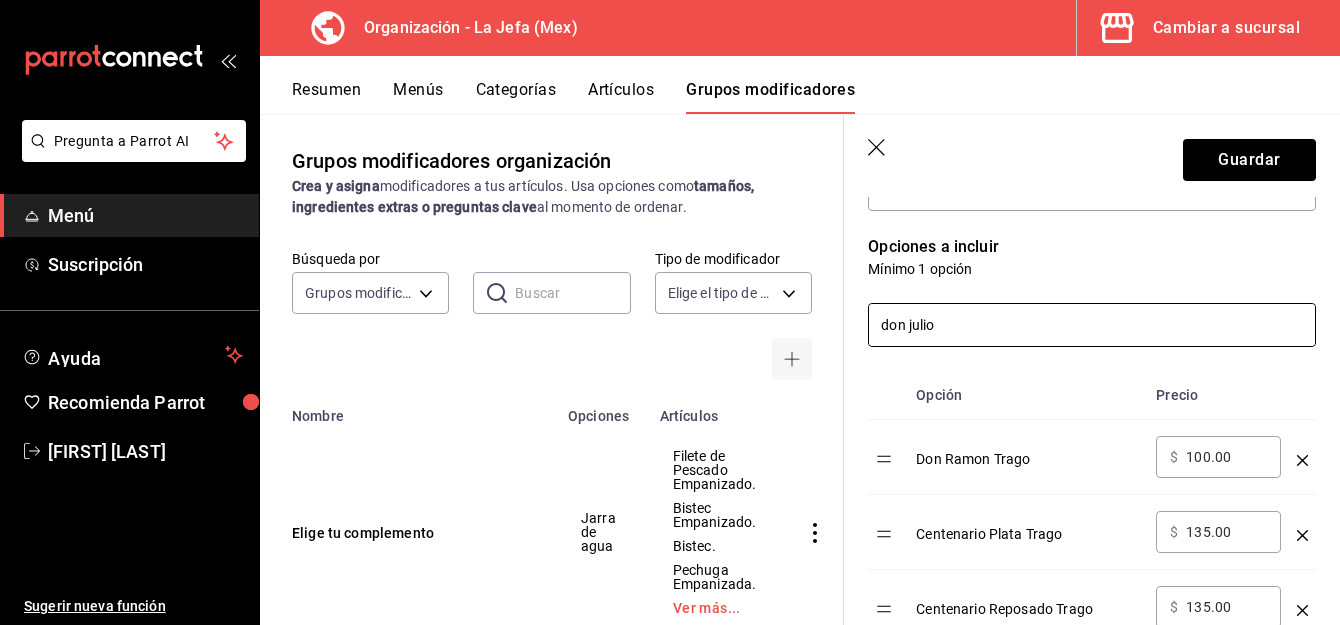click on "don julio" at bounding box center [1092, 325] 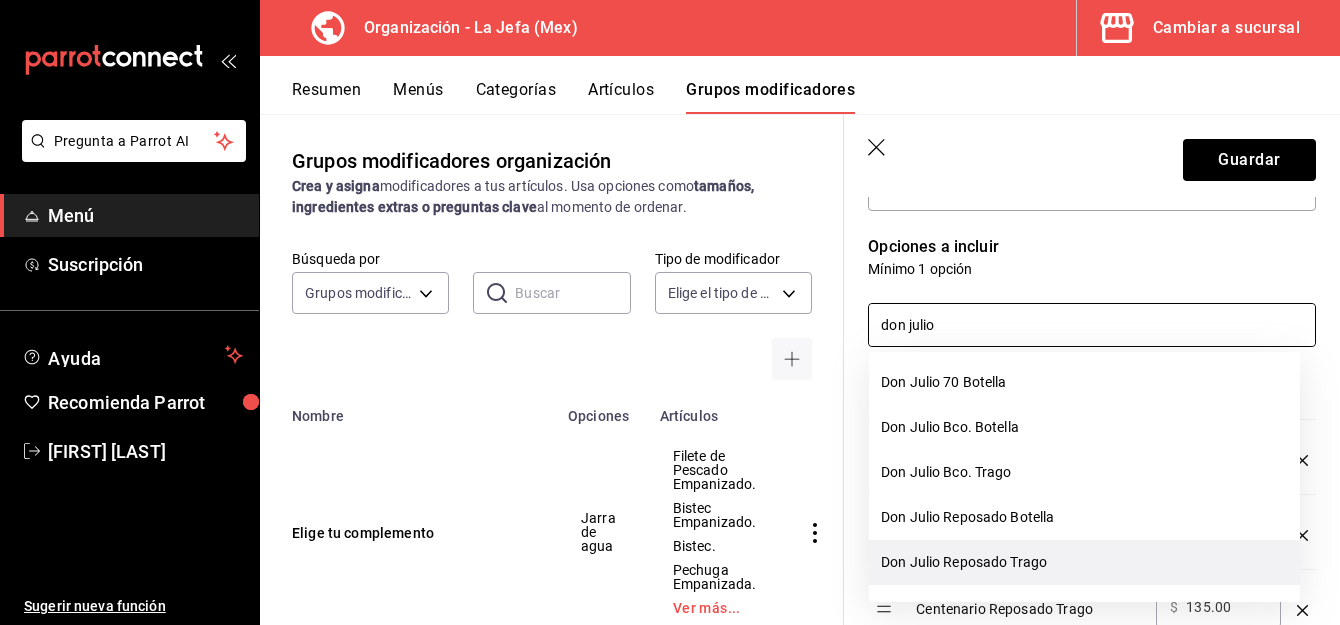 click on "Don Julio Reposado Trago" at bounding box center [1084, 562] 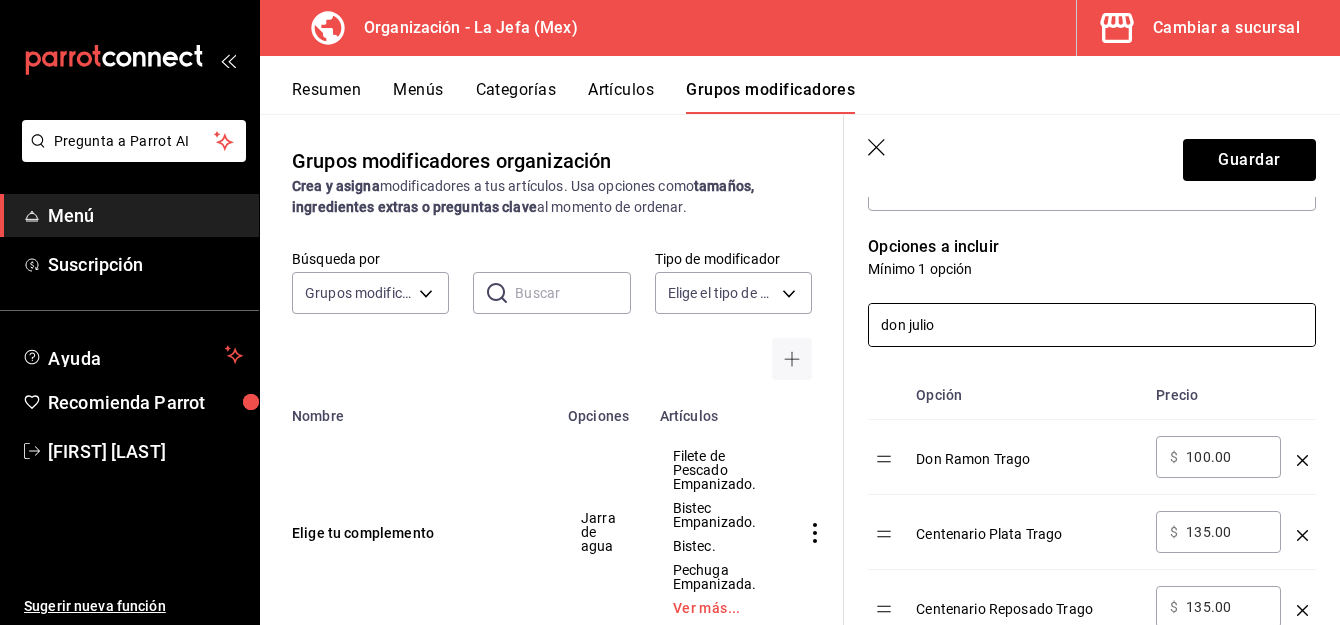click on "don julio" at bounding box center [1092, 325] 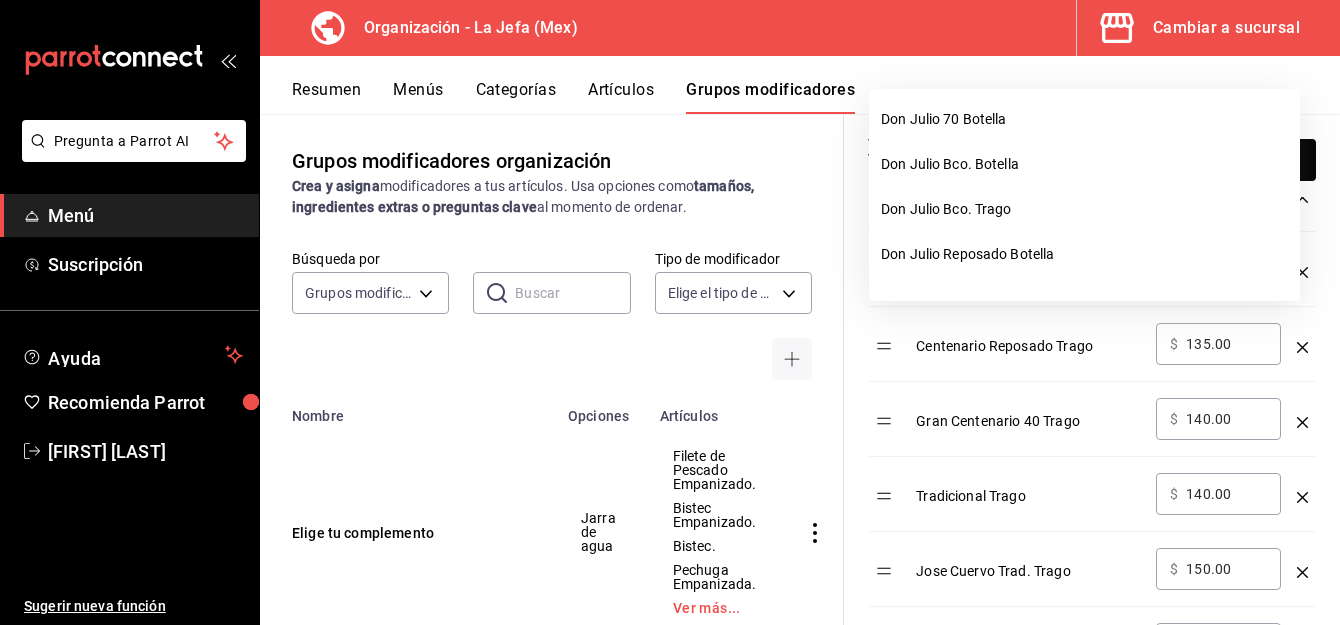 scroll, scrollTop: 650, scrollLeft: 0, axis: vertical 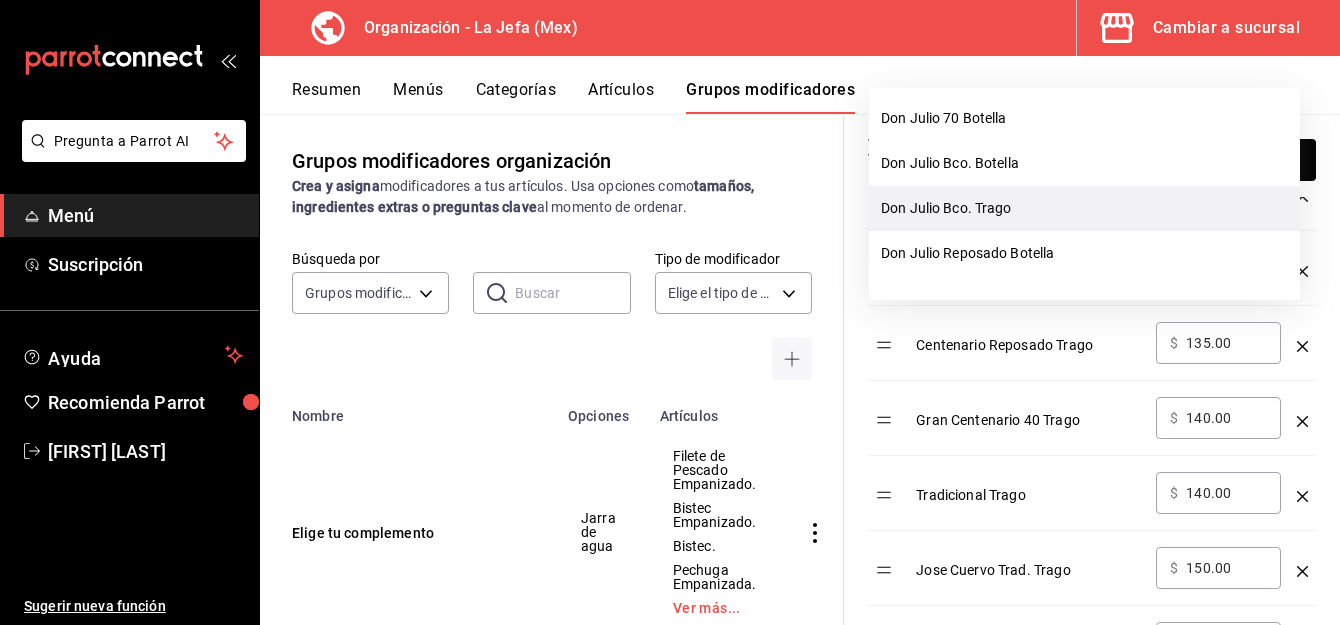 click on "Don Julio Bco. Trago" at bounding box center [1084, 208] 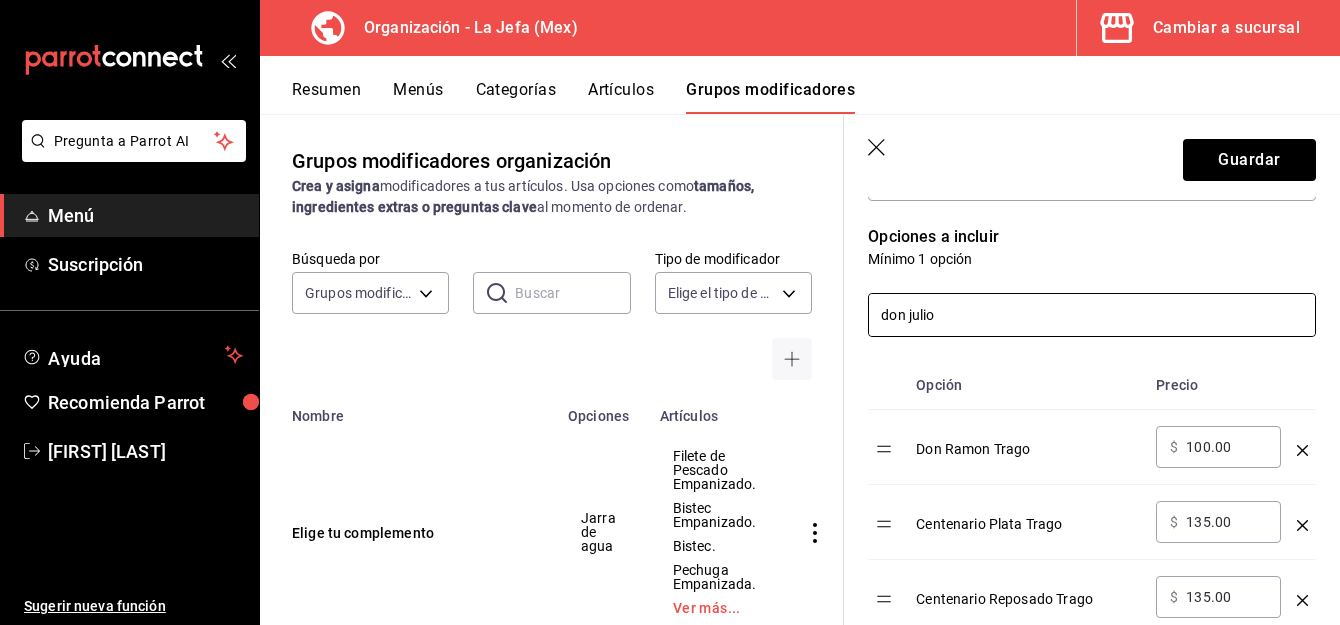 scroll, scrollTop: 391, scrollLeft: 0, axis: vertical 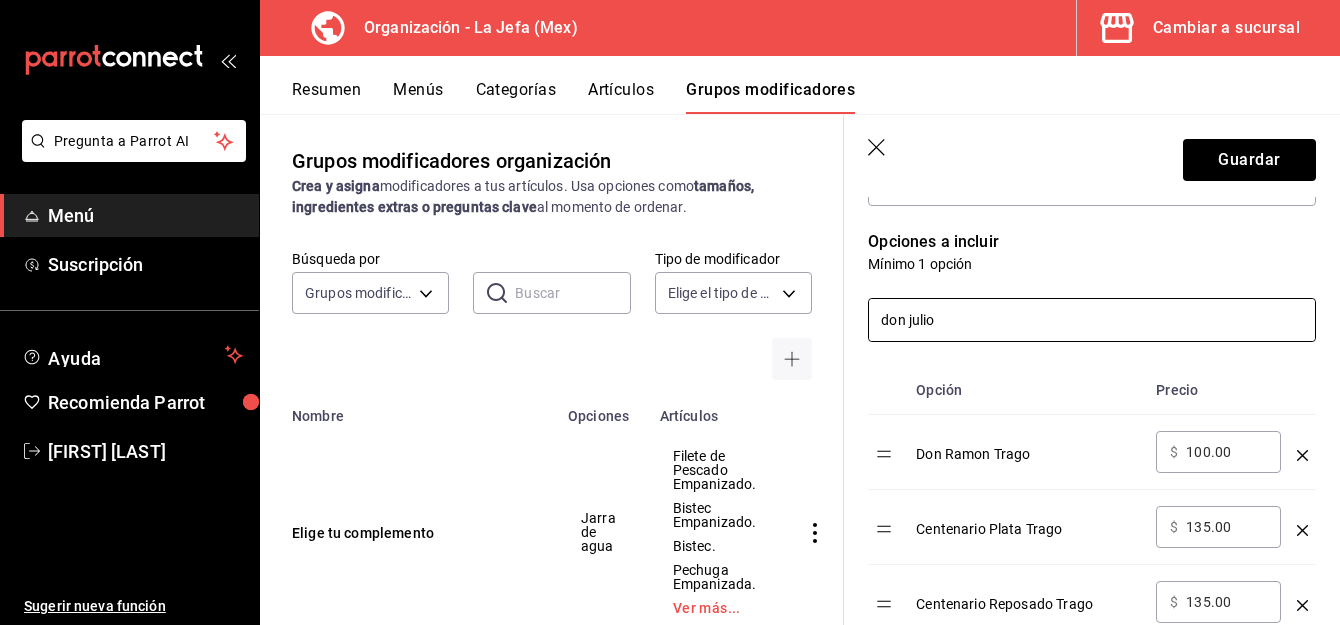 drag, startPoint x: 989, startPoint y: 321, endPoint x: 701, endPoint y: 350, distance: 289.4564 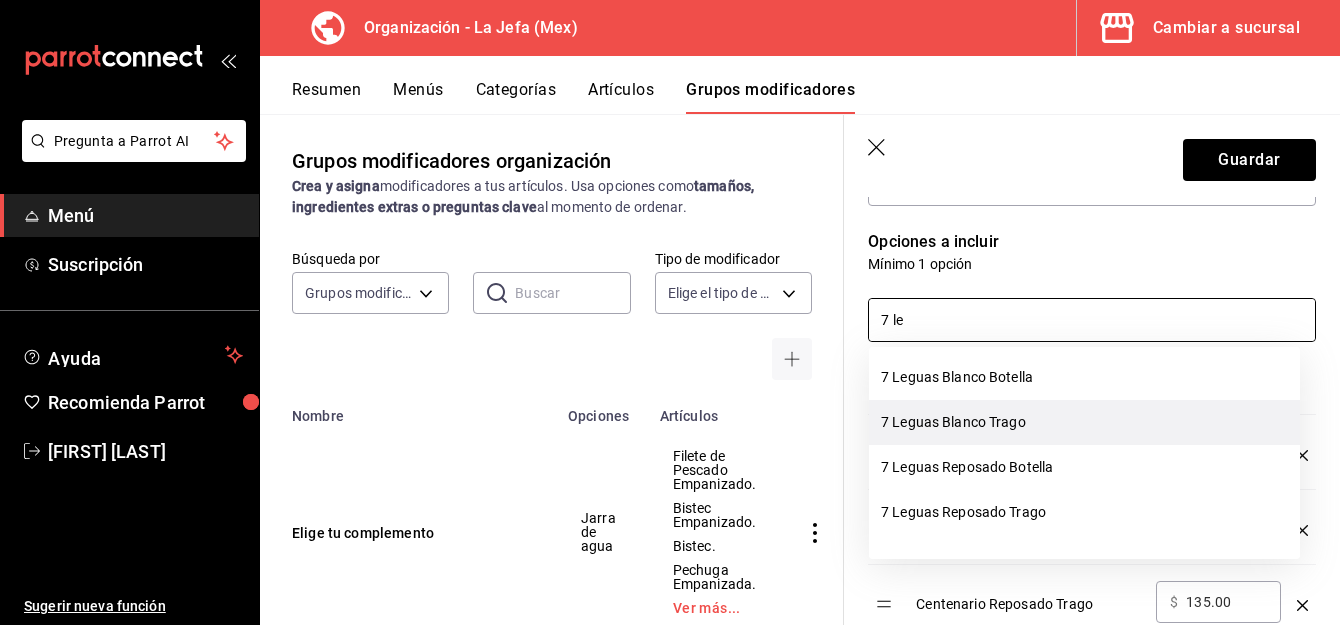 click on "7 Leguas Blanco Trago" at bounding box center [1084, 422] 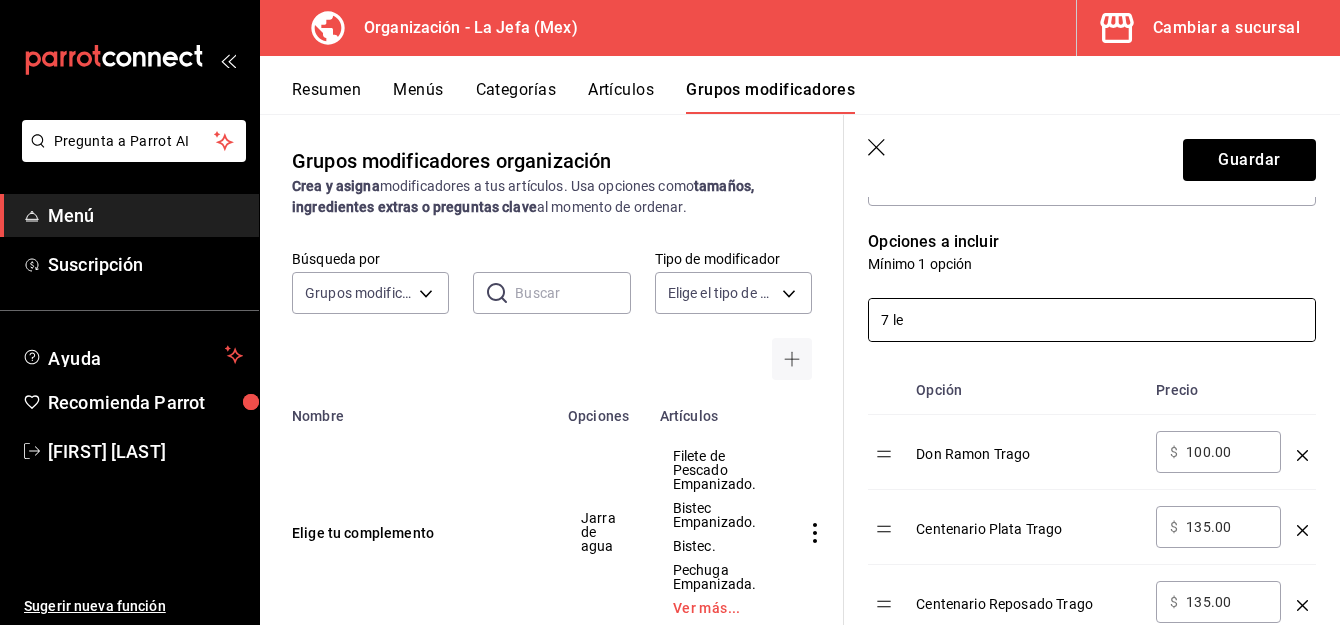 click on "7 le" at bounding box center (1092, 320) 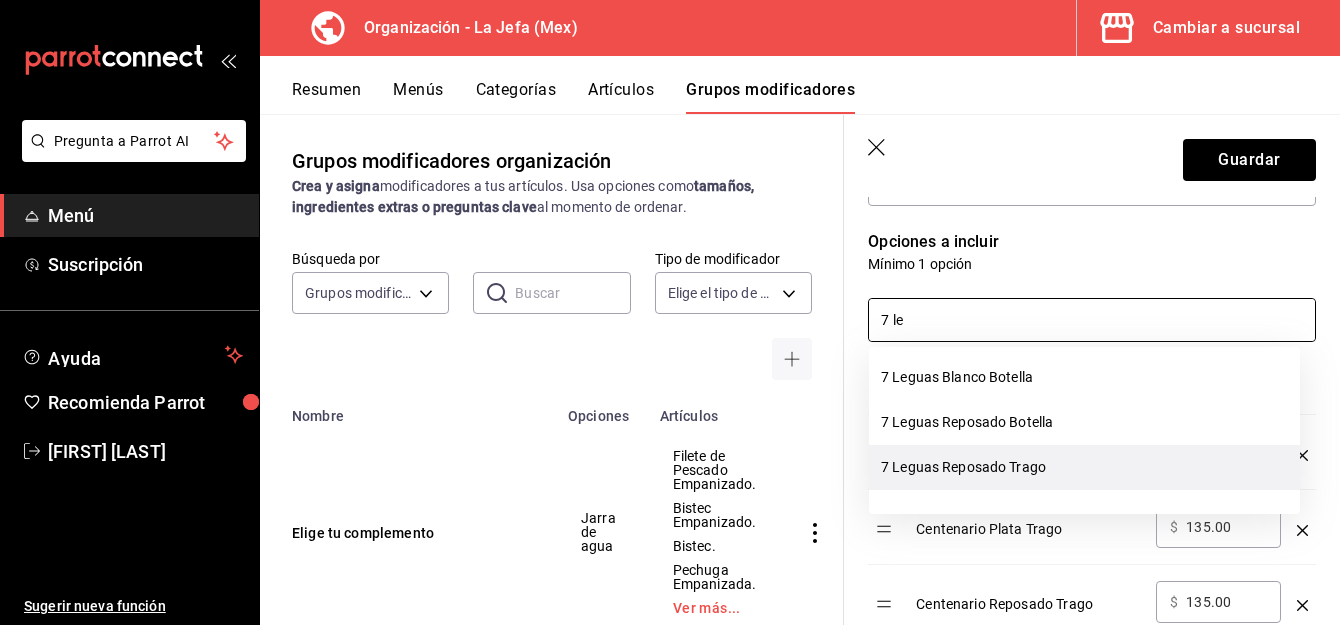 click on "7 Leguas Reposado Trago" at bounding box center [1084, 467] 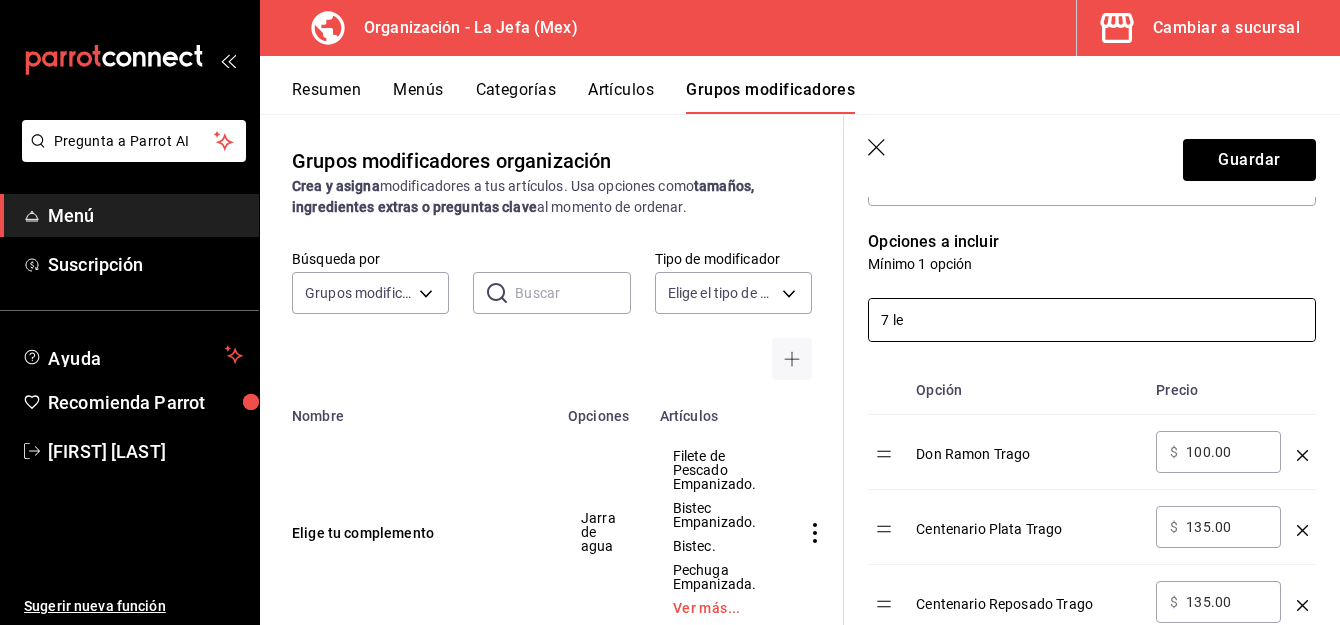 click on "7 le" at bounding box center (1092, 320) 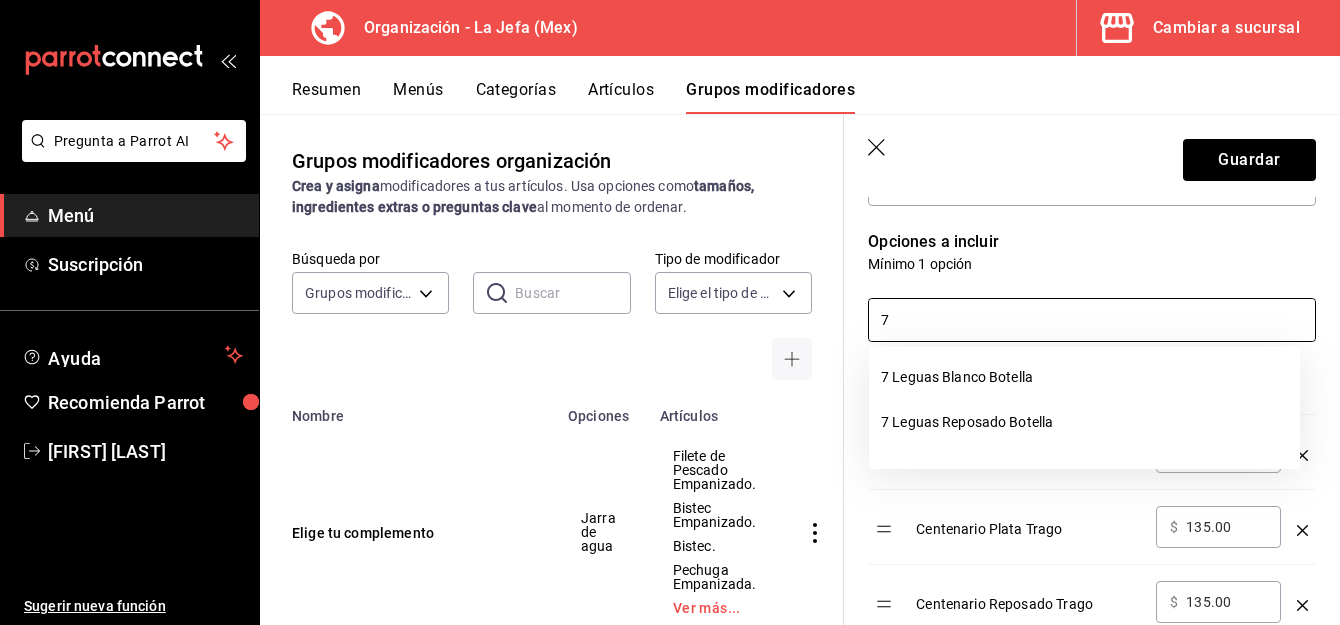 type on "7" 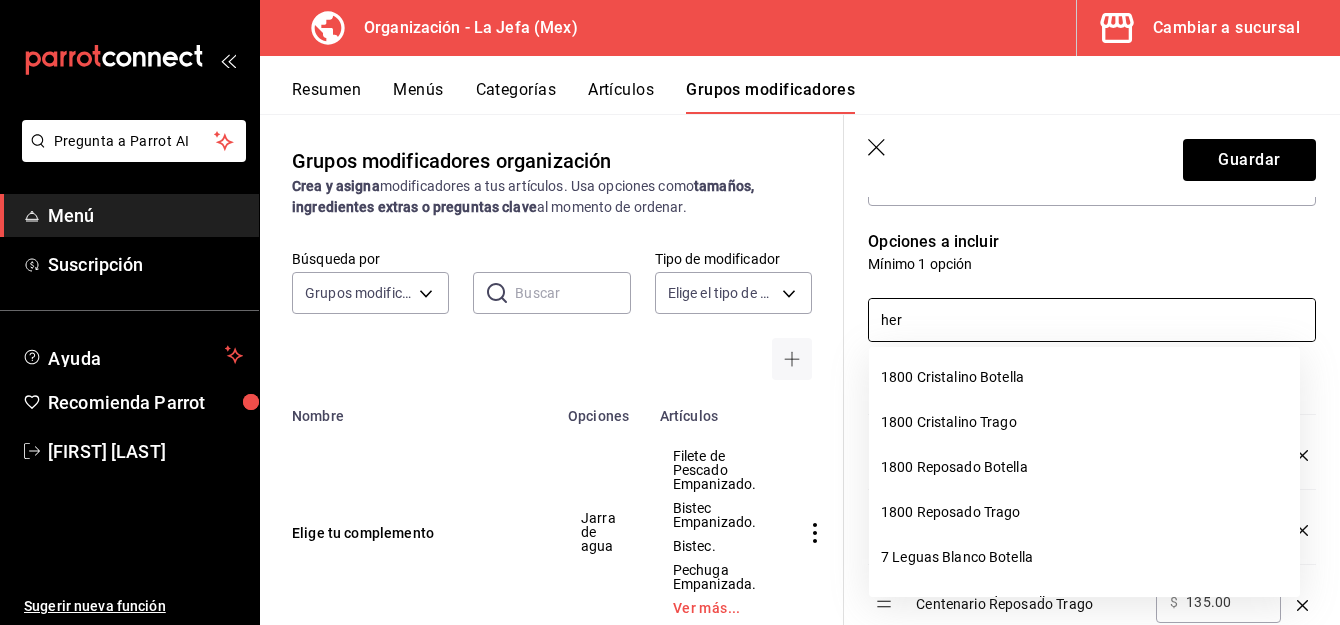 type on "herr" 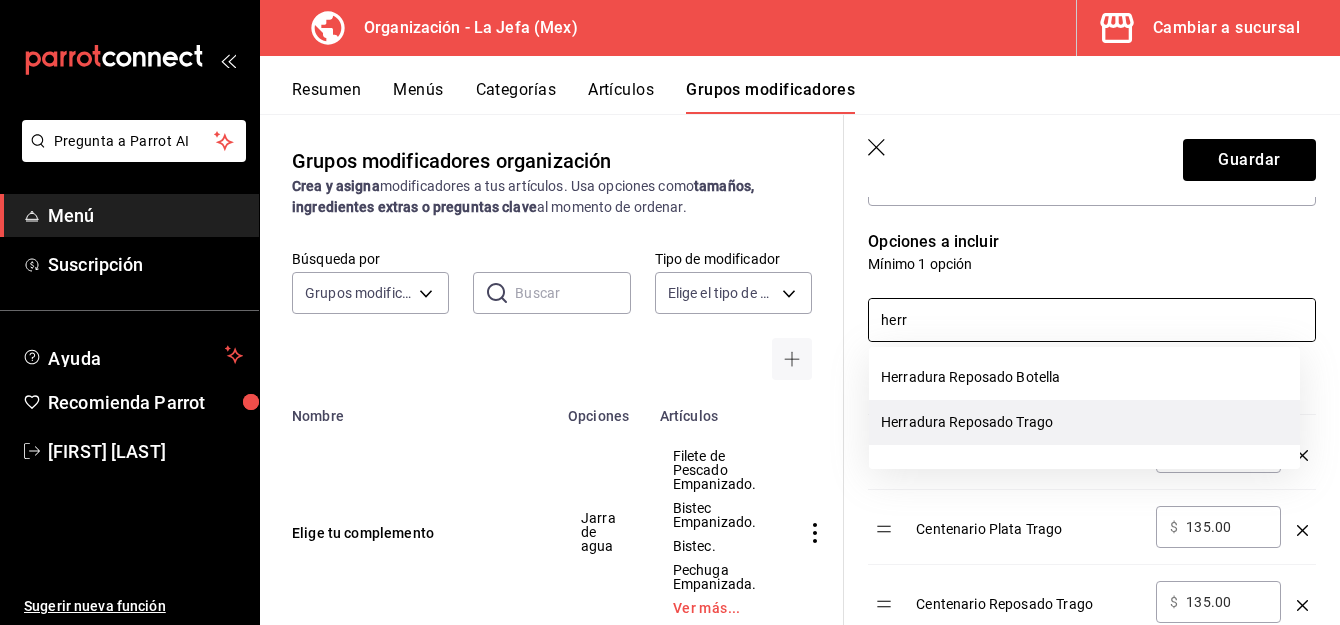 click on "Herradura Reposado Trago" at bounding box center (1084, 422) 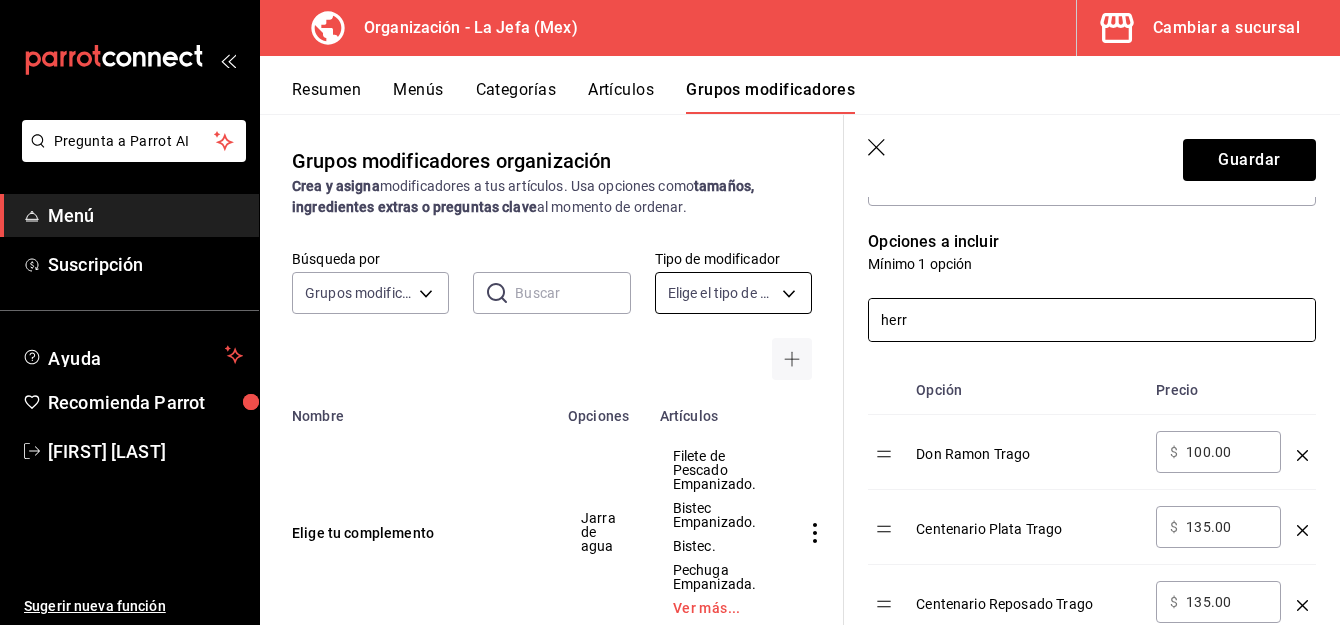 drag, startPoint x: 937, startPoint y: 320, endPoint x: 665, endPoint y: 309, distance: 272.22232 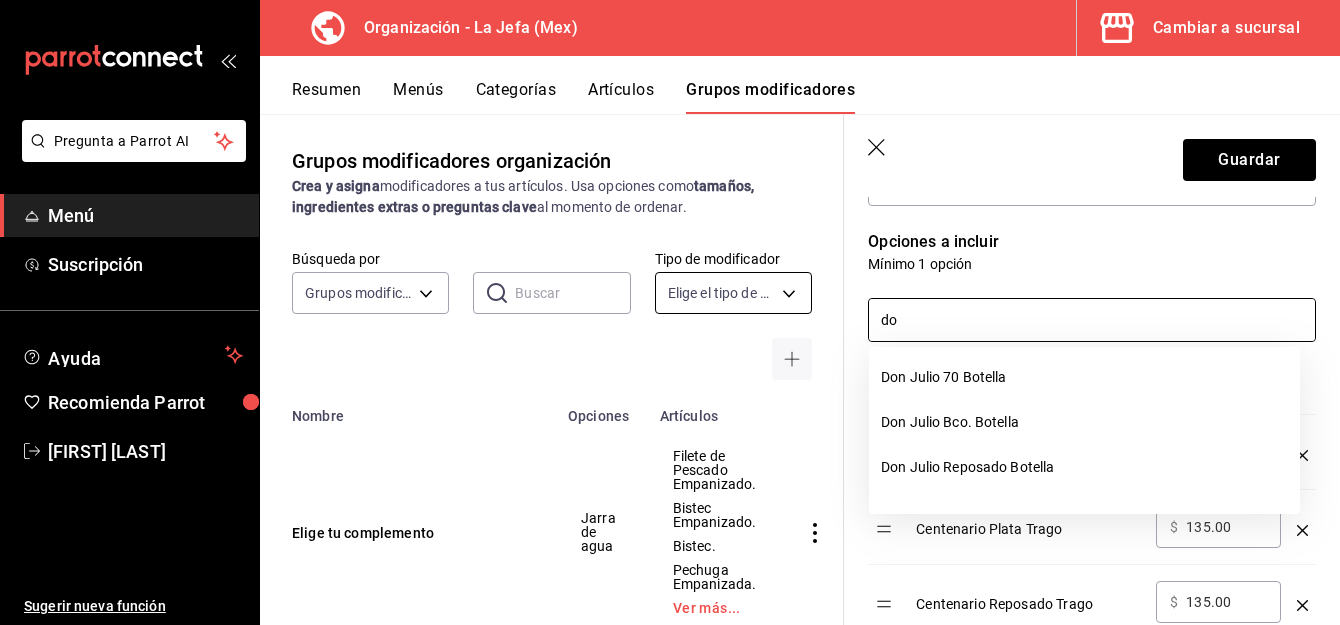 type on "d" 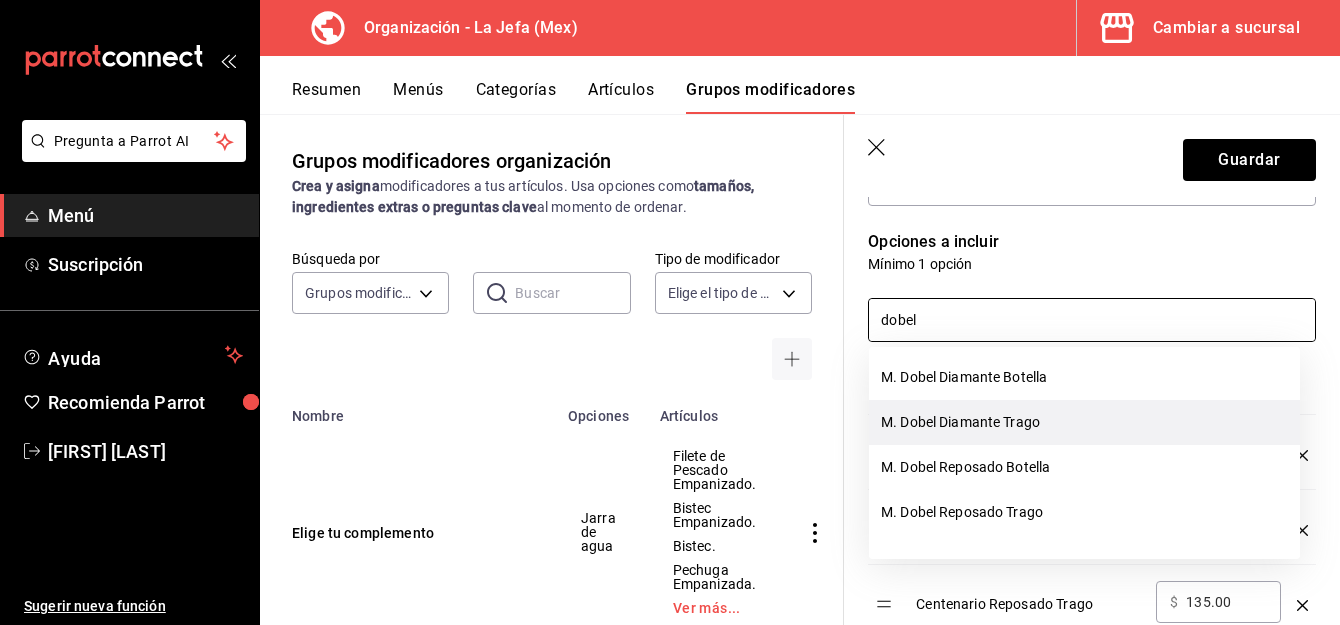 click on "M. Dobel Diamante Trago" at bounding box center [1084, 422] 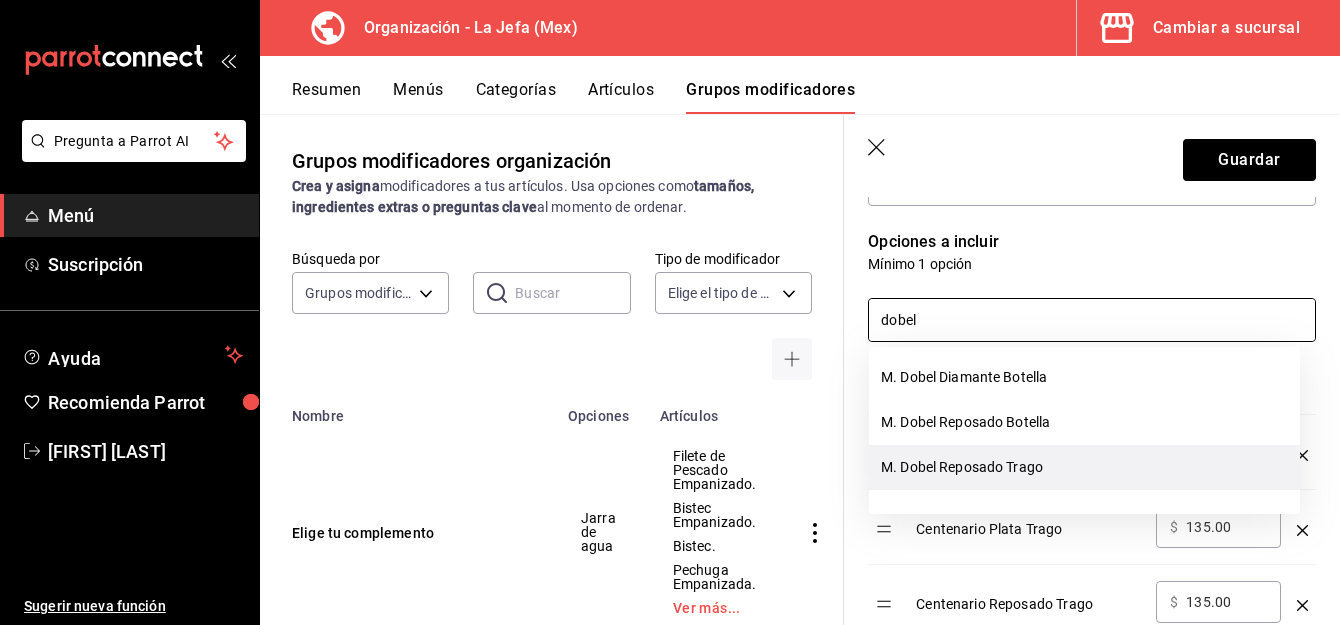 click on "M. Dobel Reposado Trago" at bounding box center (1084, 467) 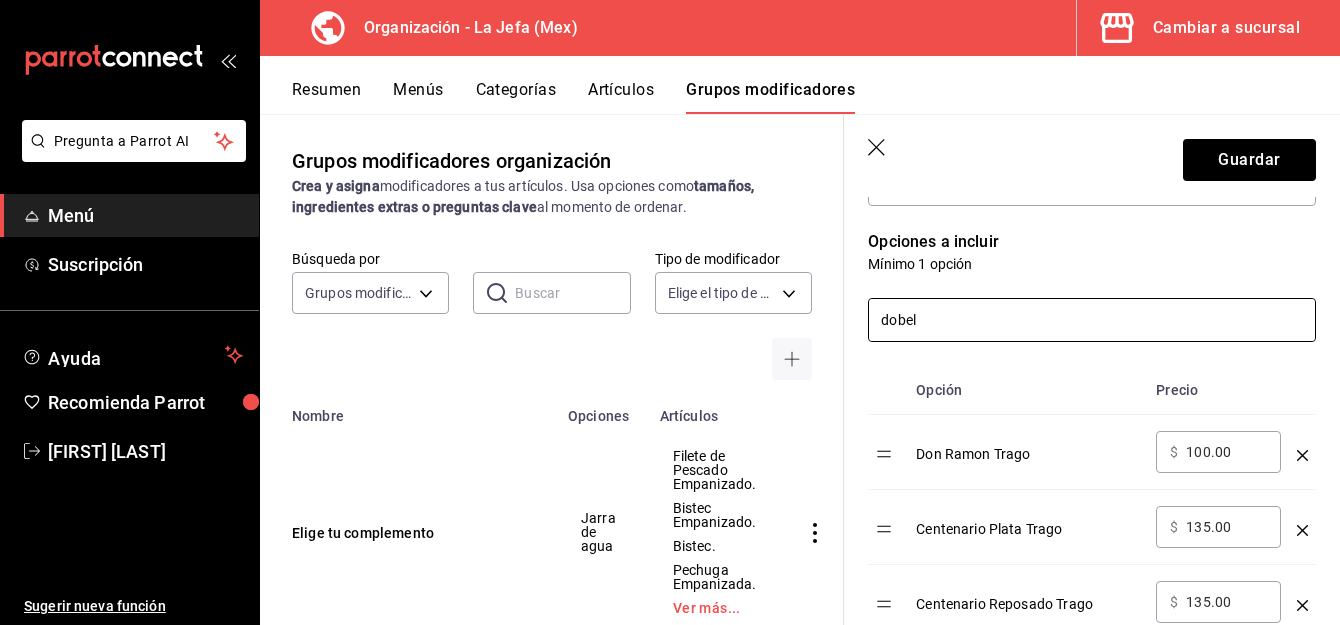 drag, startPoint x: 949, startPoint y: 327, endPoint x: 584, endPoint y: 289, distance: 366.97275 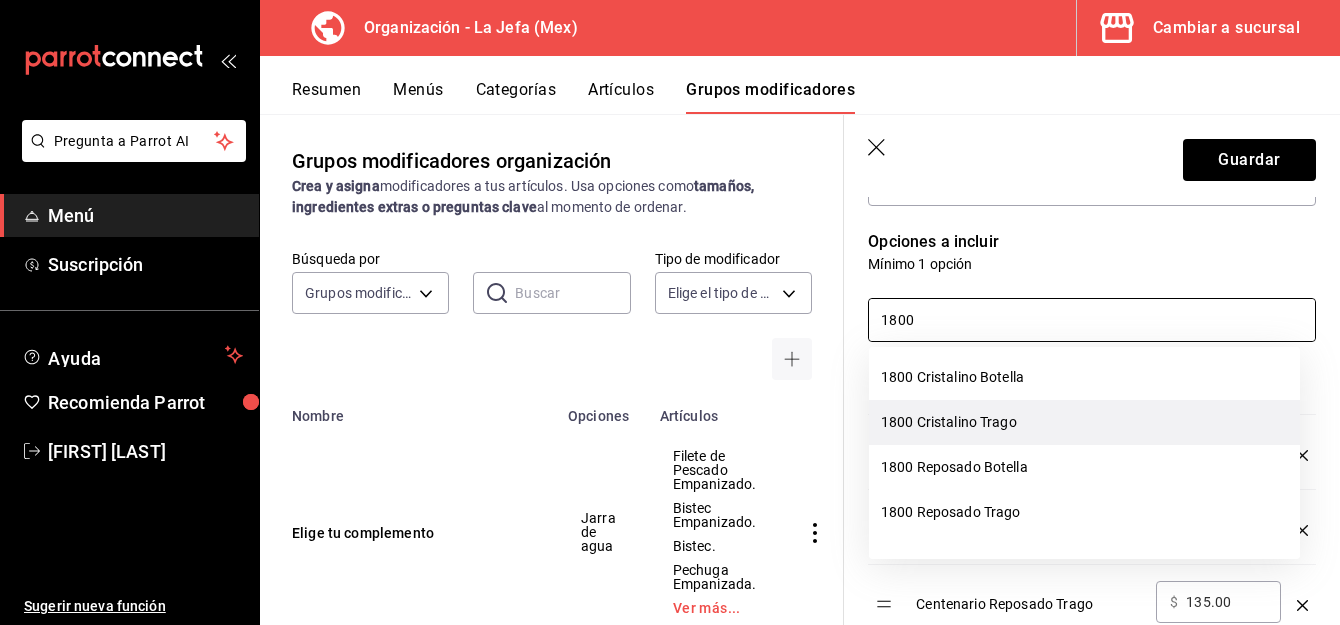 click on "1800 Cristalino Trago" at bounding box center (1084, 422) 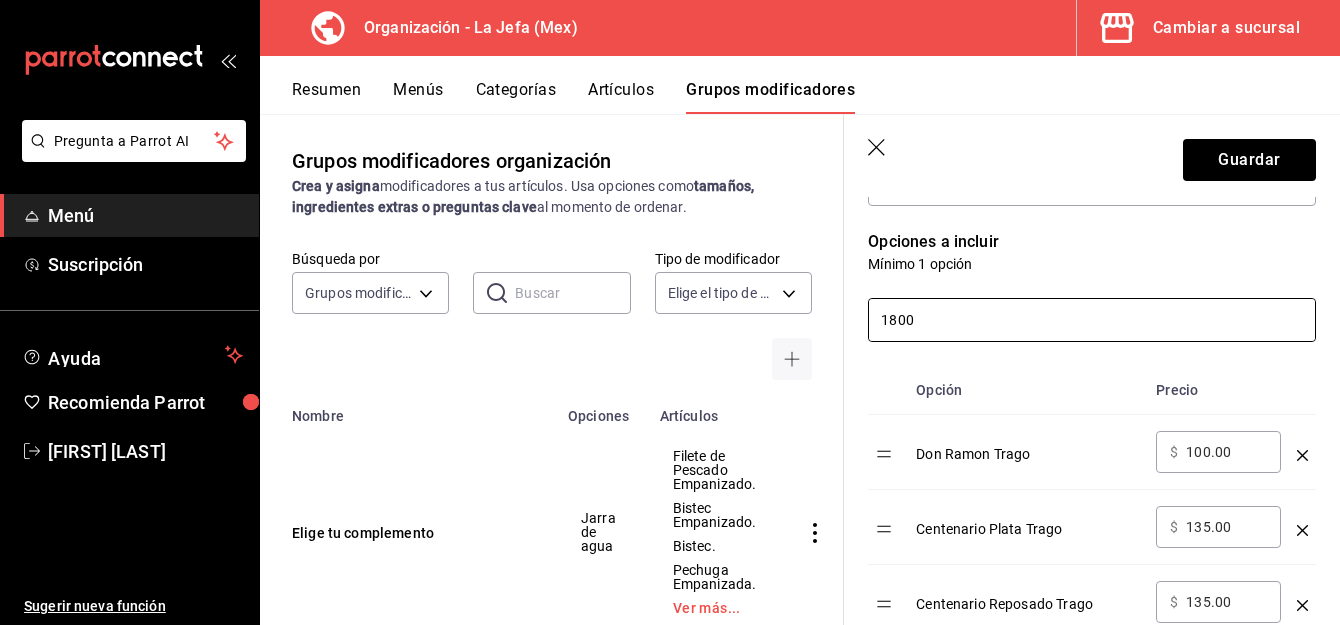 click on "1800" at bounding box center (1092, 320) 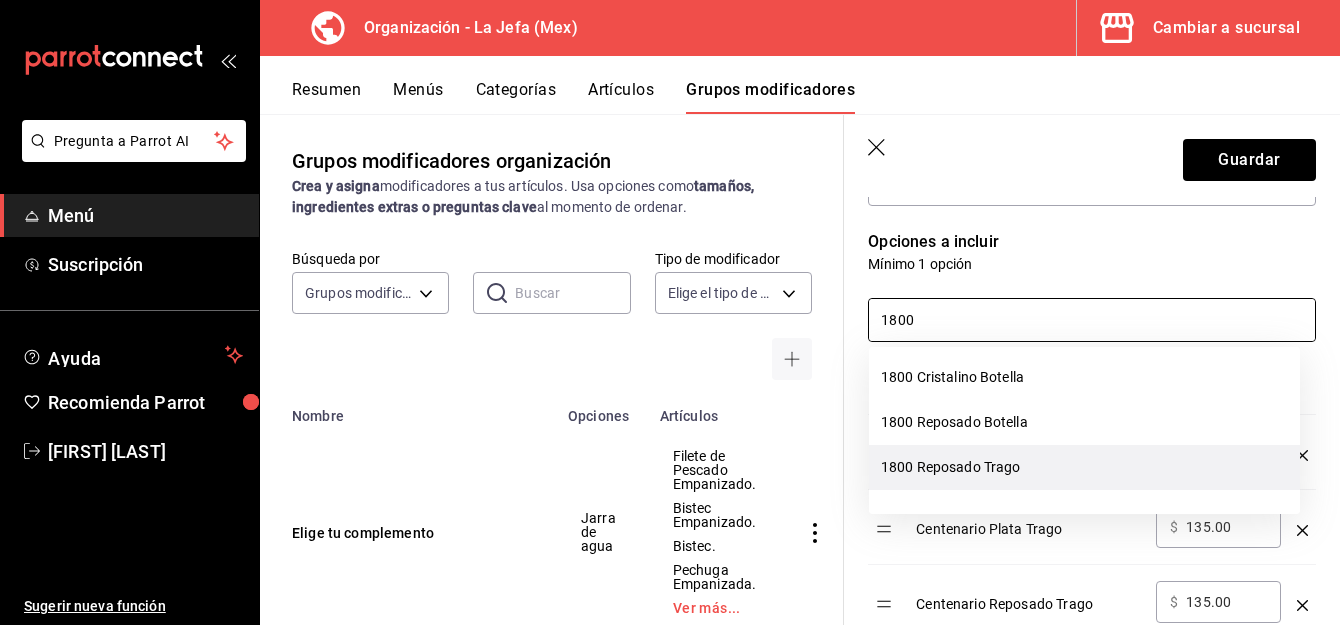 click on "1800 Reposado Trago" at bounding box center [1084, 467] 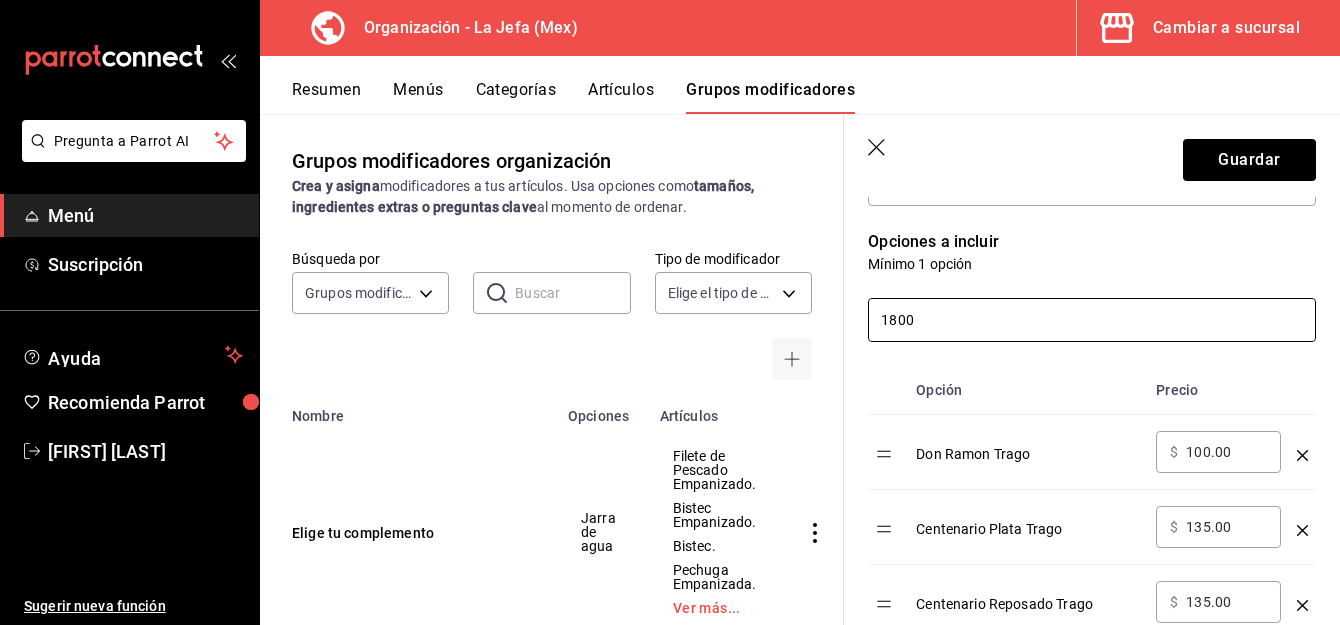 drag, startPoint x: 940, startPoint y: 322, endPoint x: 640, endPoint y: 339, distance: 300.4813 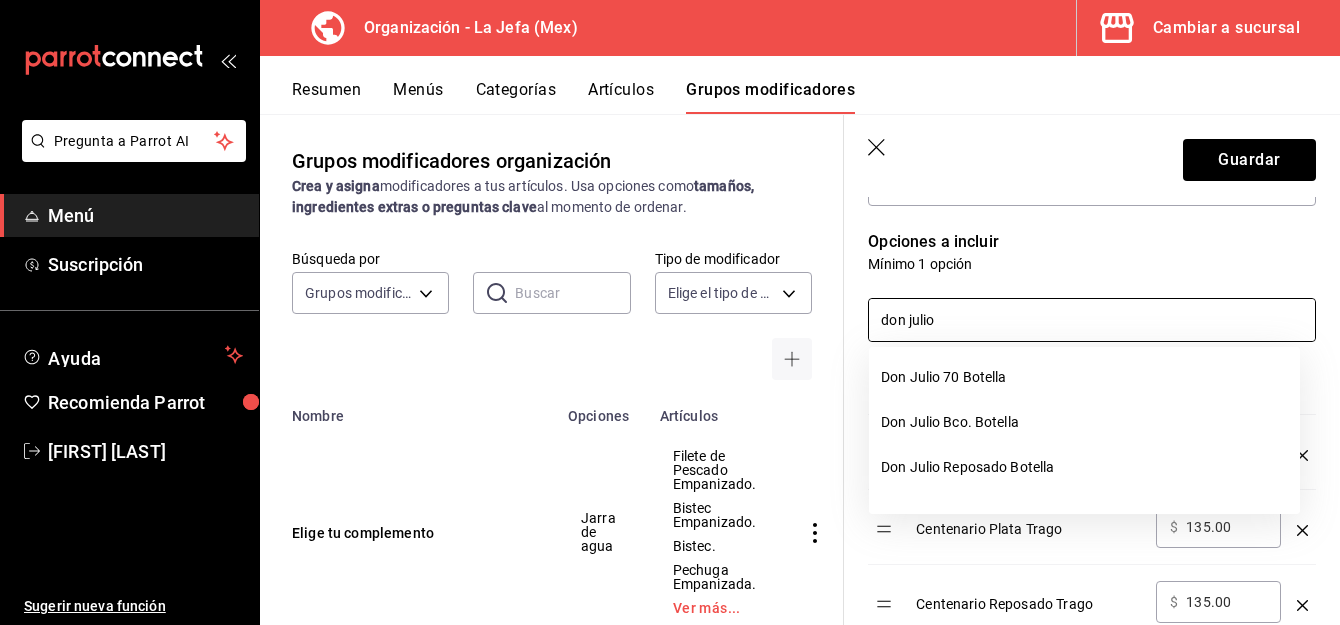 drag, startPoint x: 1003, startPoint y: 326, endPoint x: 529, endPoint y: 331, distance: 474.02637 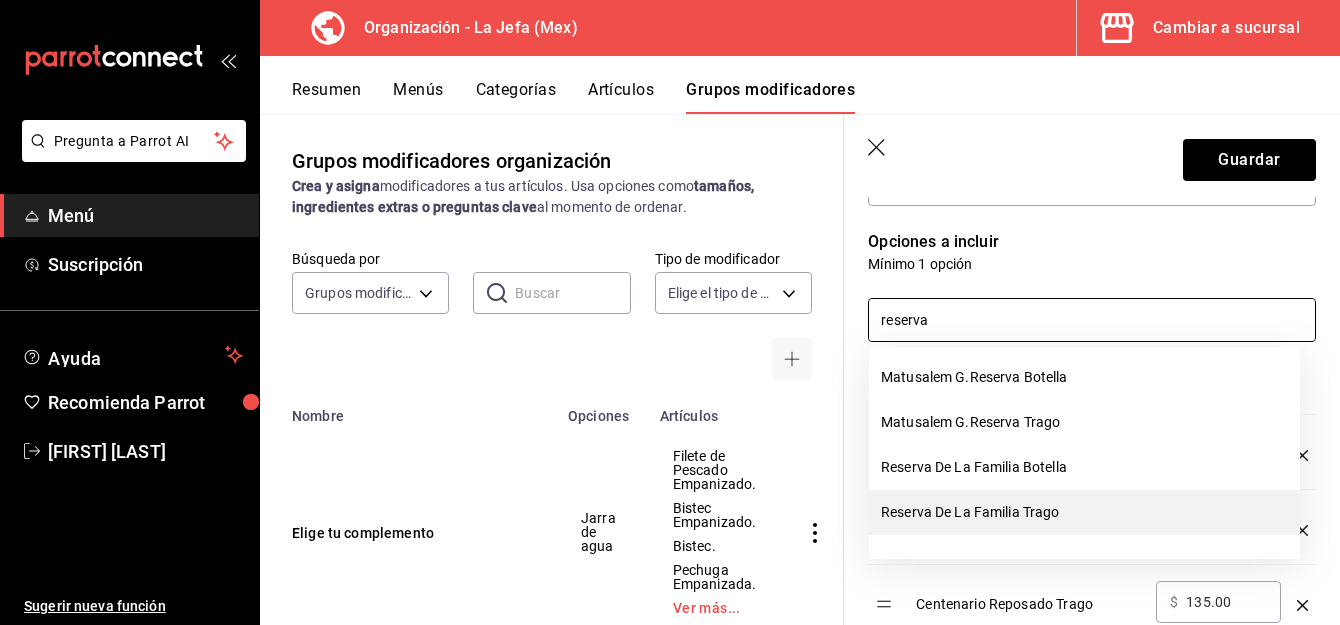 click on "Reserva De La Familia Trago" at bounding box center (1084, 512) 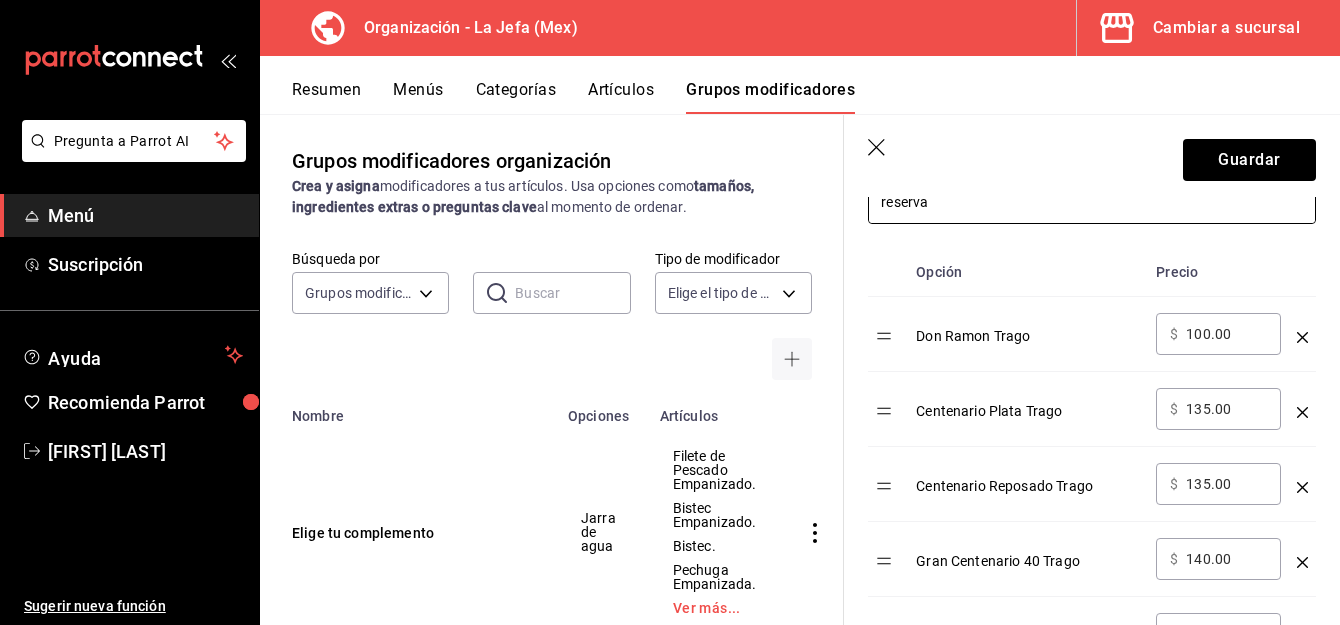scroll, scrollTop: 508, scrollLeft: 0, axis: vertical 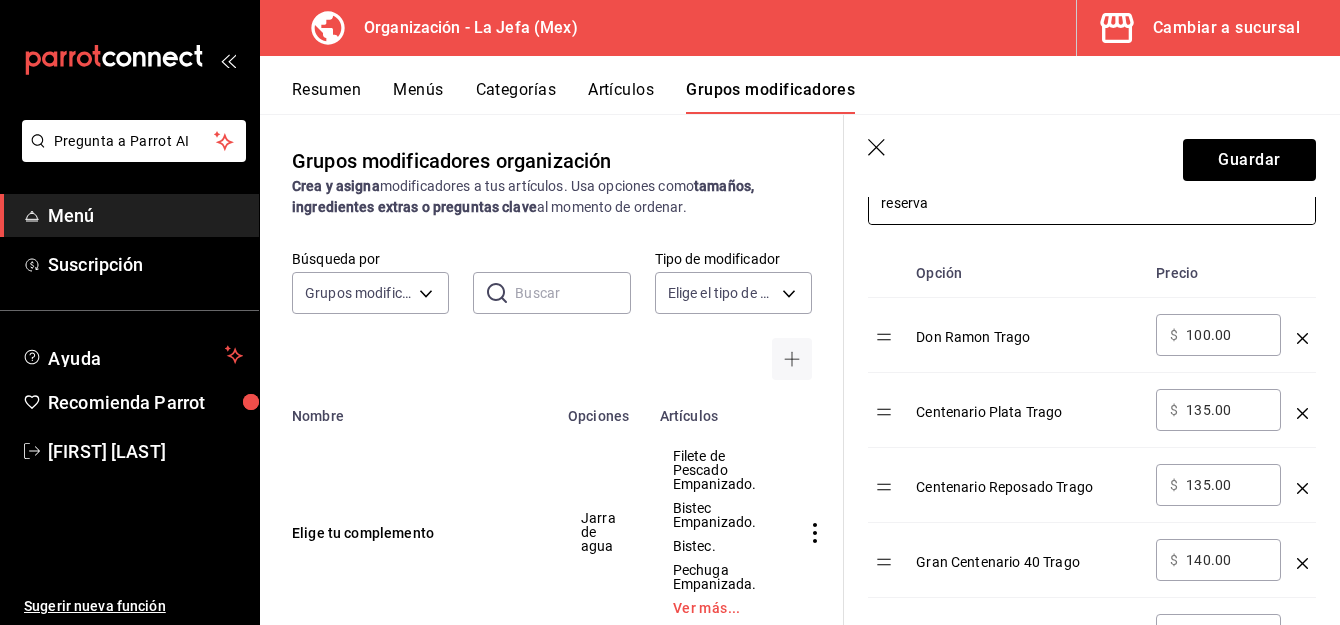 type on "reserva" 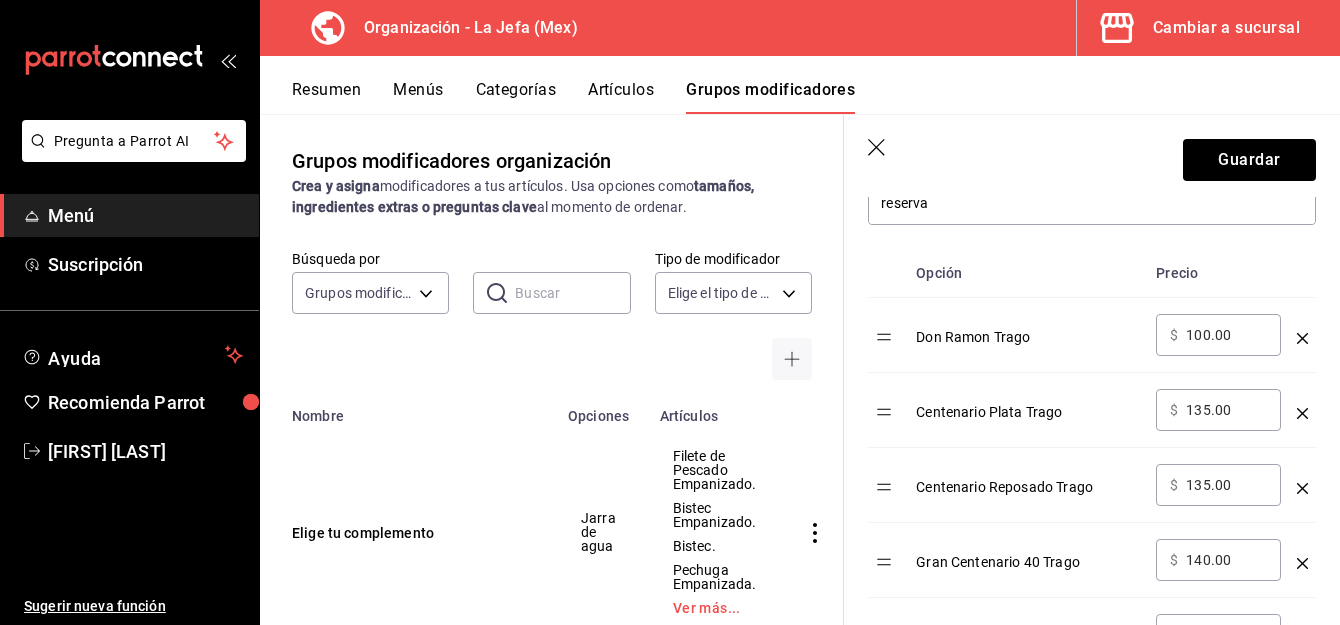 click on "Precio" at bounding box center (1218, 273) 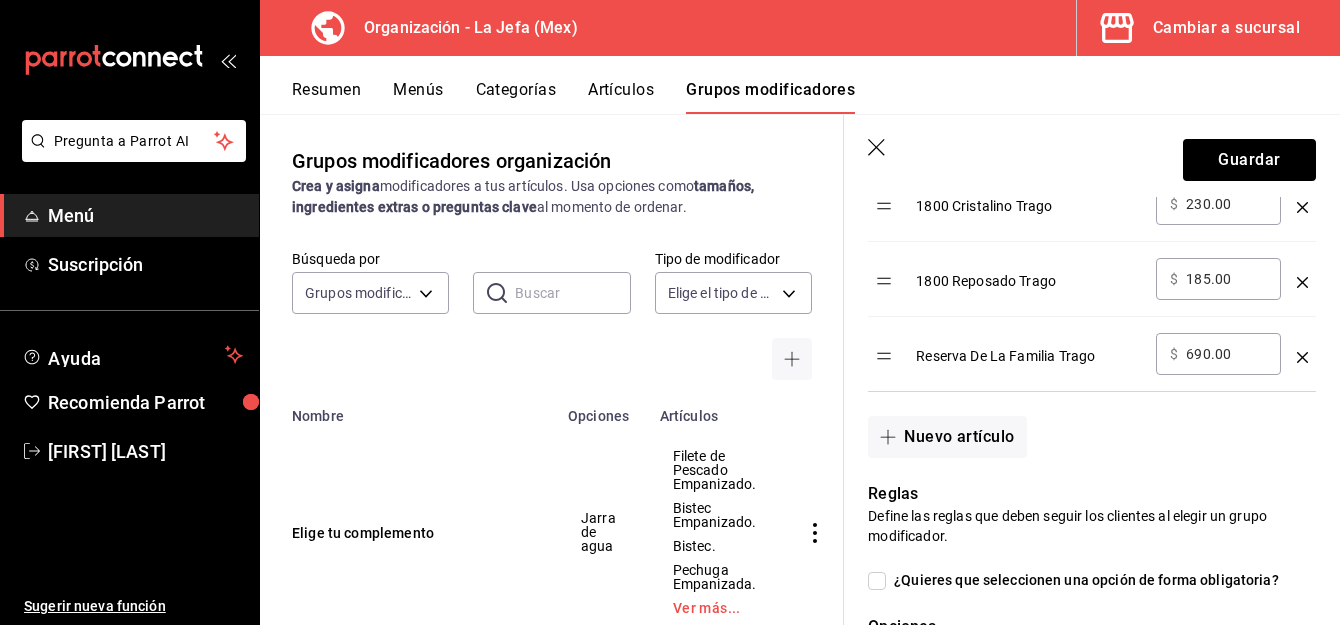 scroll, scrollTop: 1729, scrollLeft: 0, axis: vertical 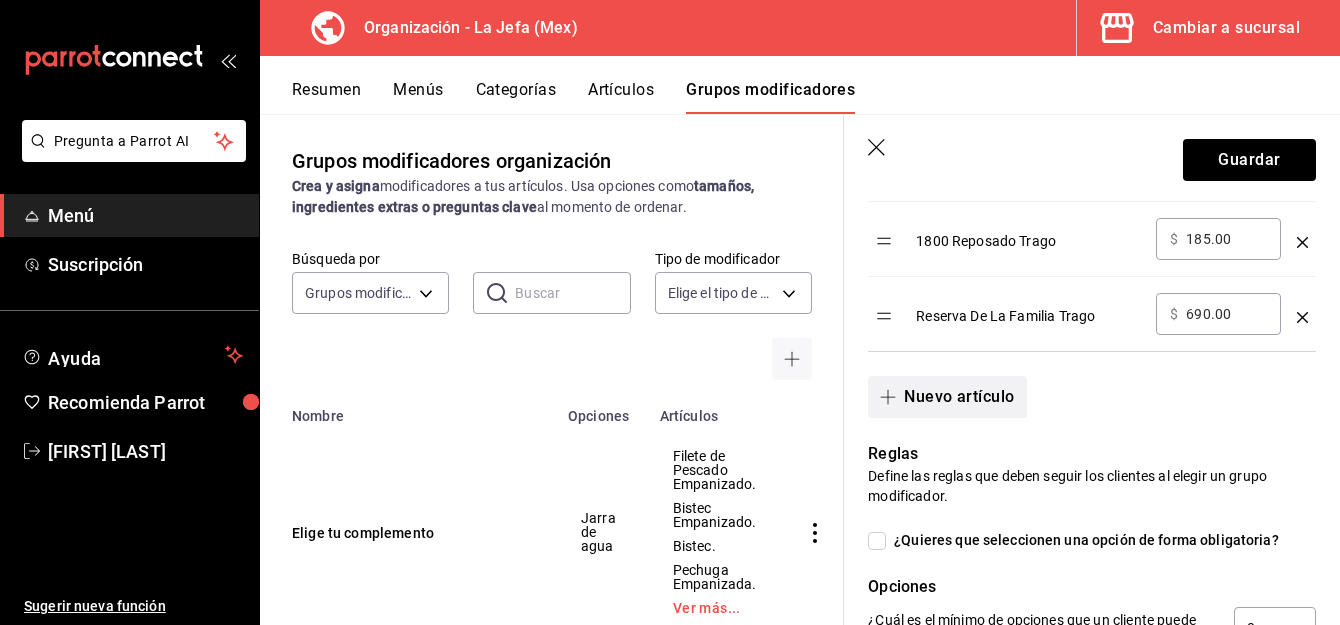 click on "Nuevo artículo" at bounding box center (947, 397) 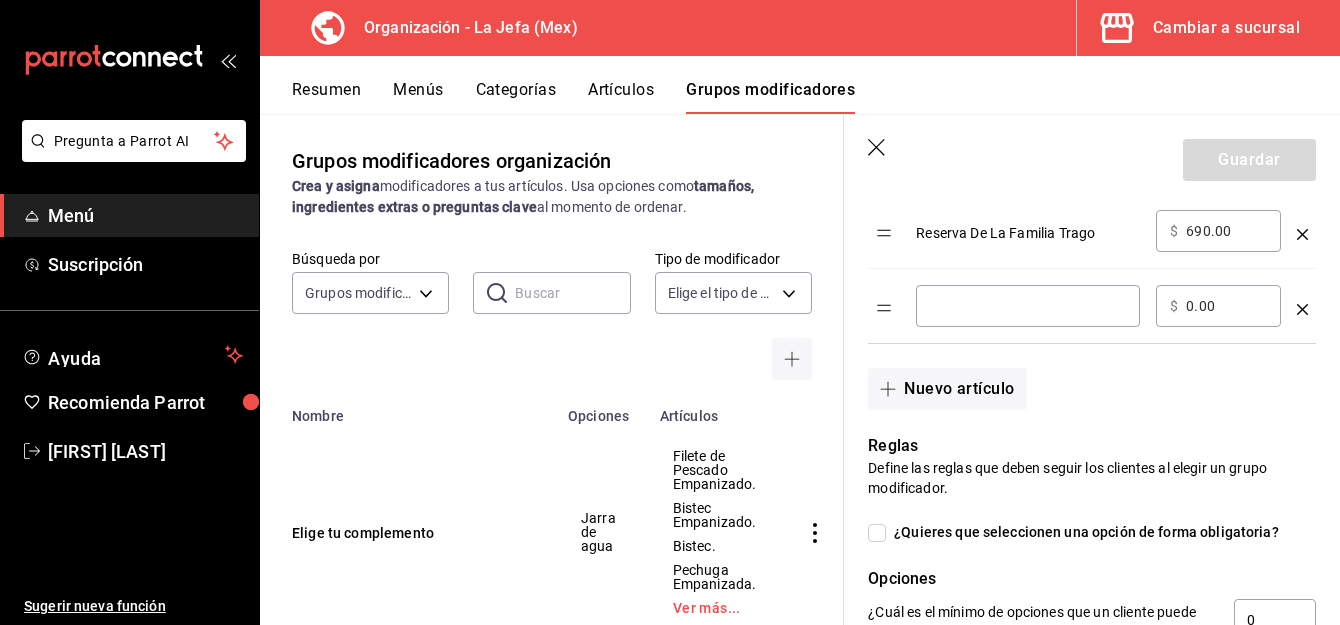 scroll, scrollTop: 1817, scrollLeft: 0, axis: vertical 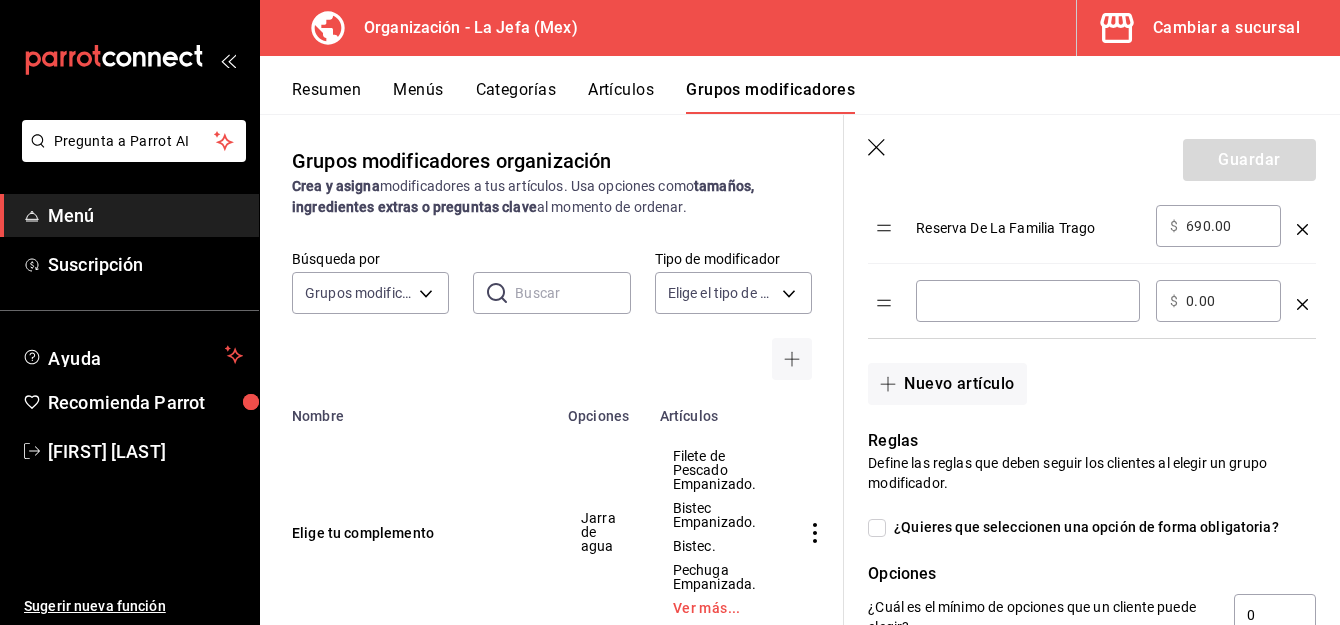 click 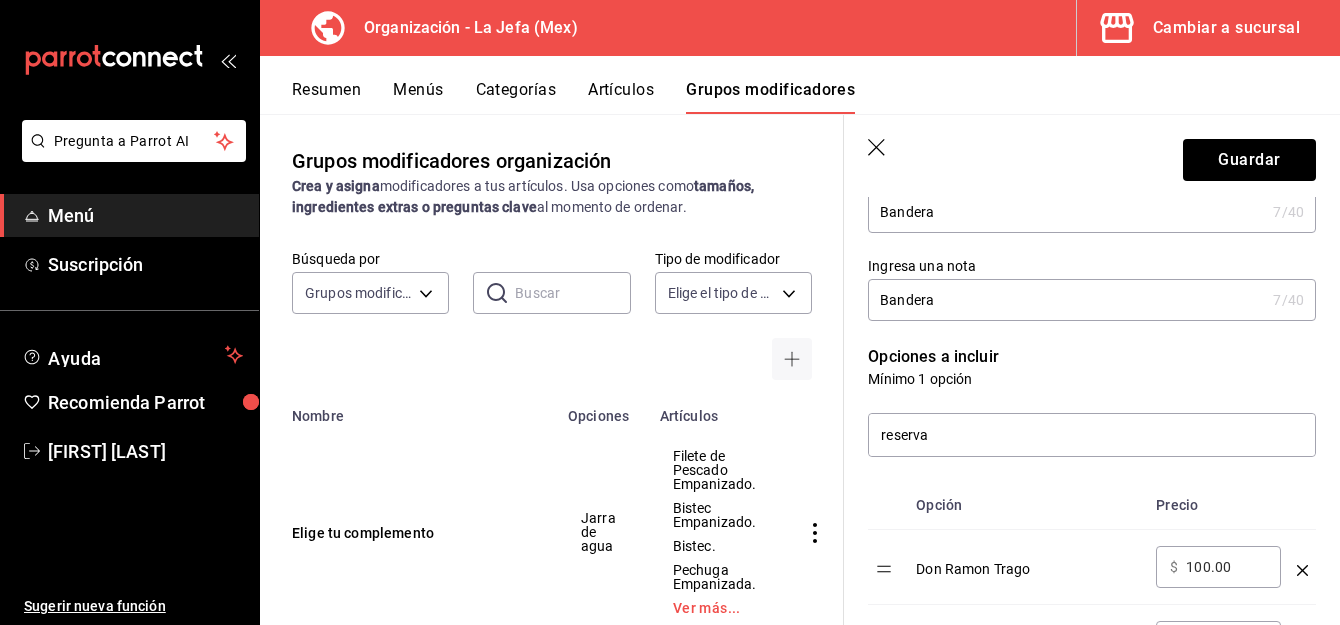 scroll, scrollTop: 278, scrollLeft: 0, axis: vertical 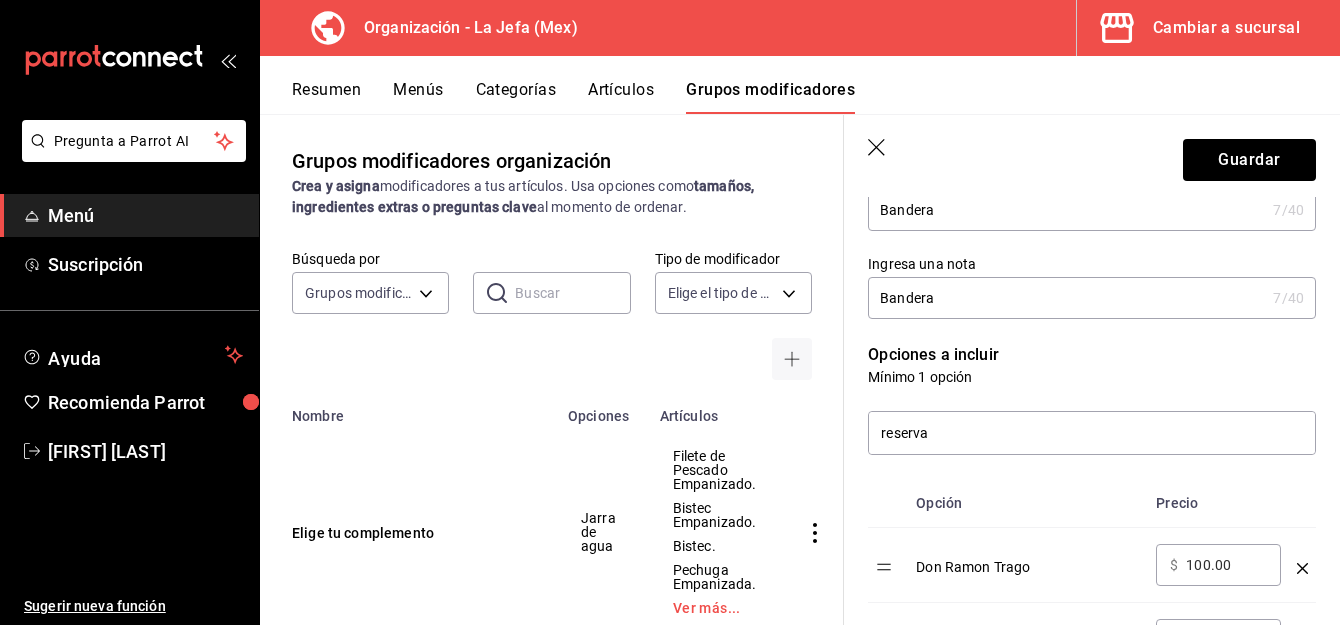 click on "Precio" at bounding box center [1218, 503] 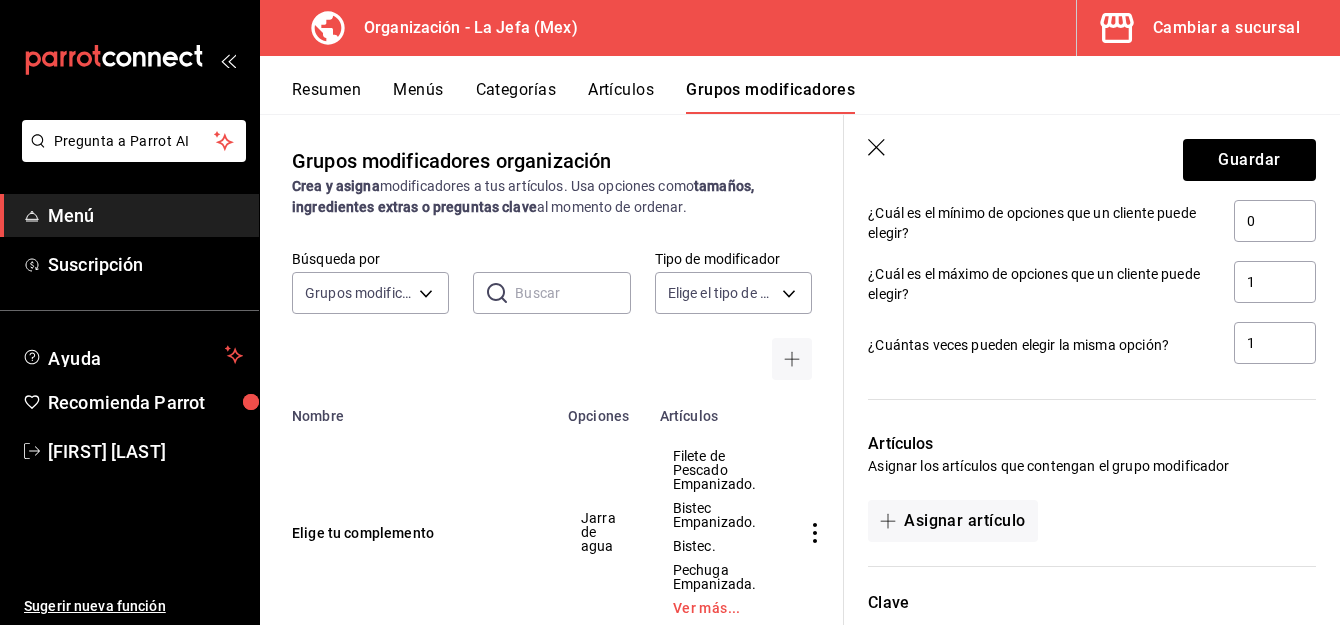 scroll, scrollTop: 2290, scrollLeft: 0, axis: vertical 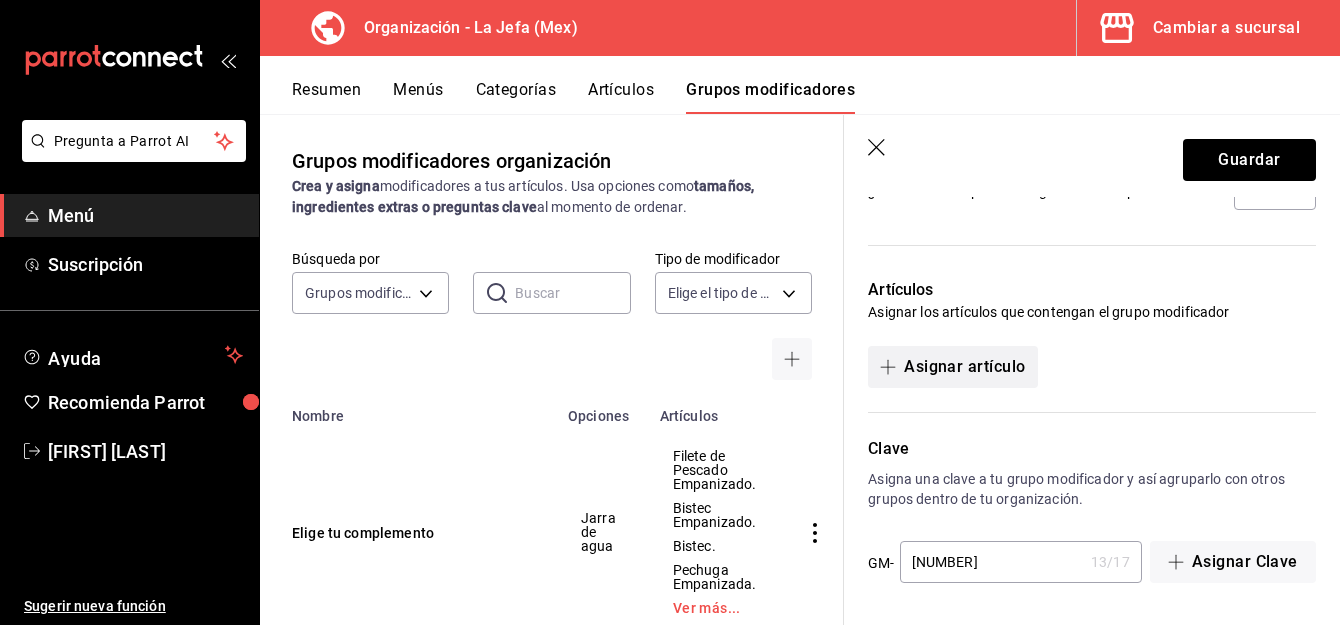 click on "Asignar artículo" at bounding box center [952, 367] 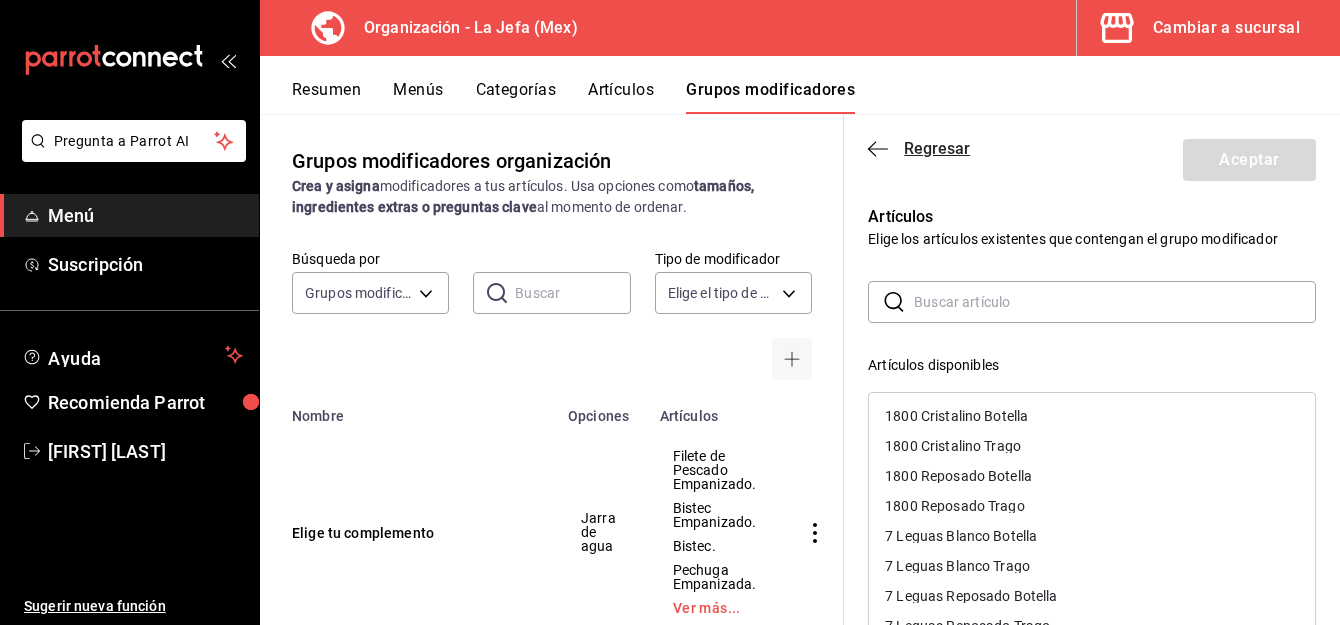 click 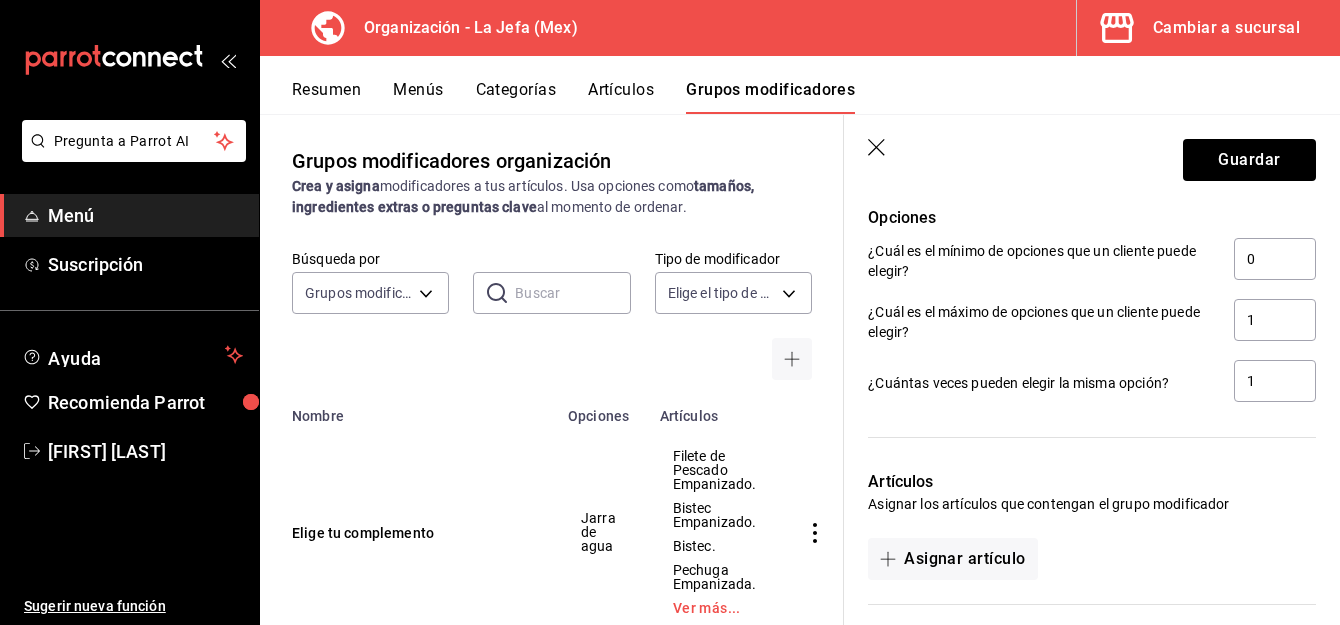 scroll, scrollTop: 2086, scrollLeft: 0, axis: vertical 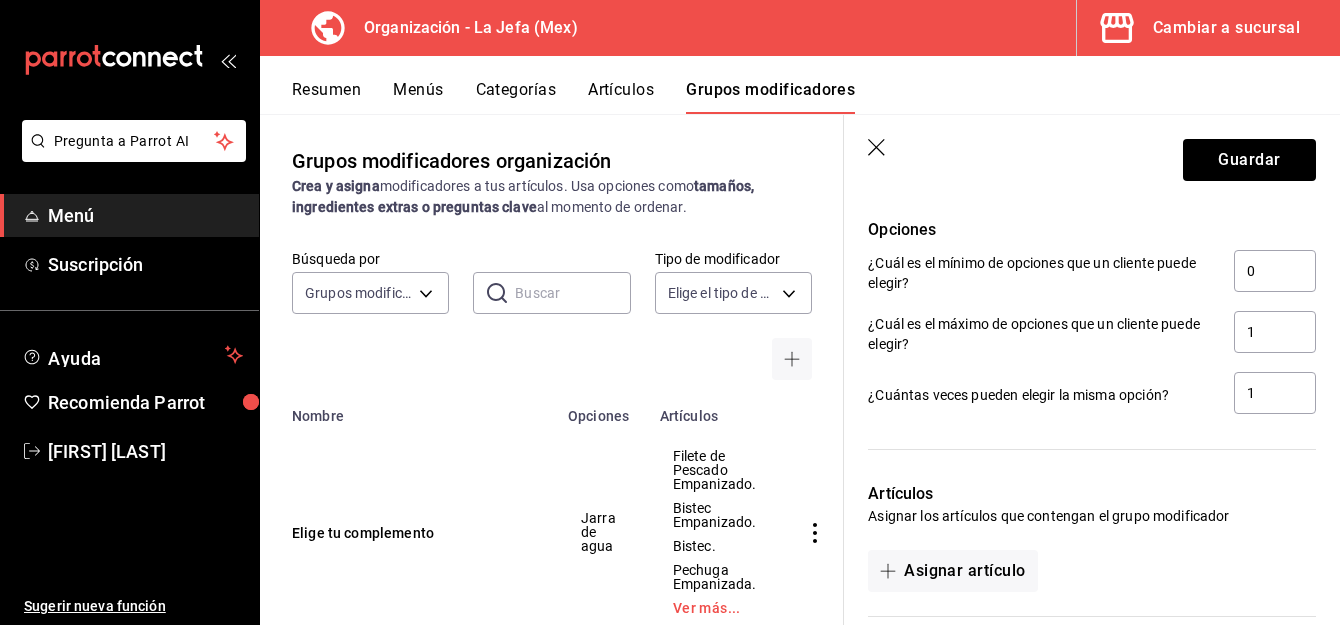 click 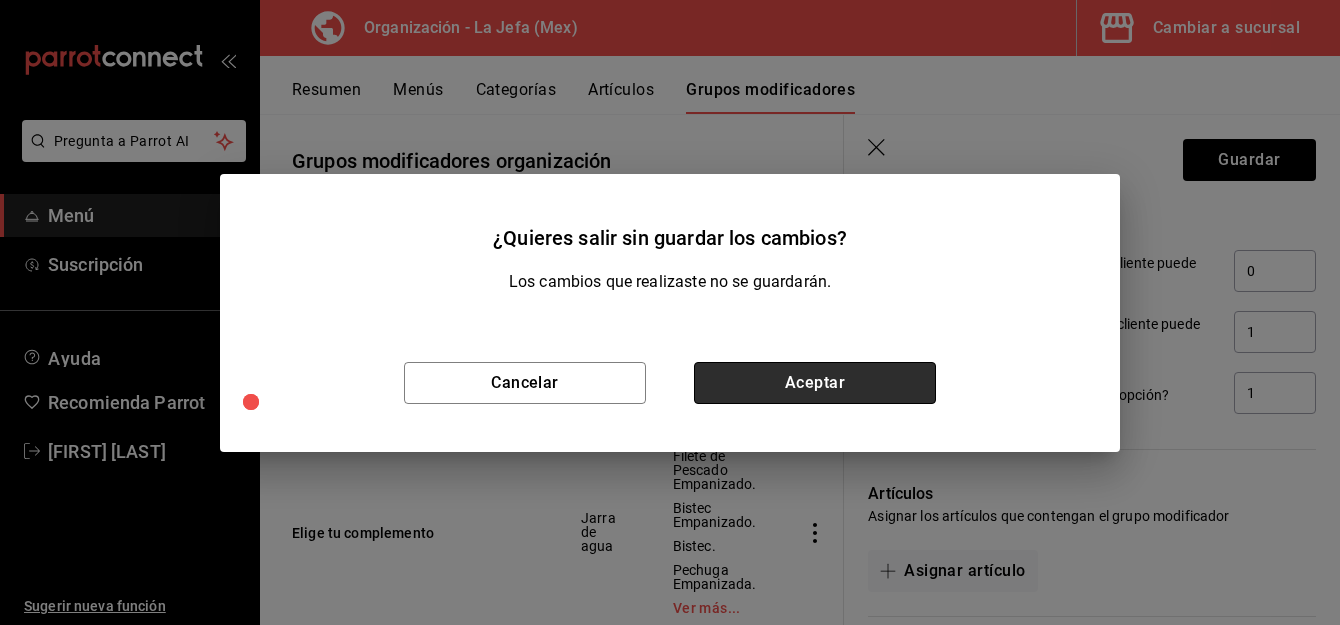 click on "Aceptar" at bounding box center (815, 383) 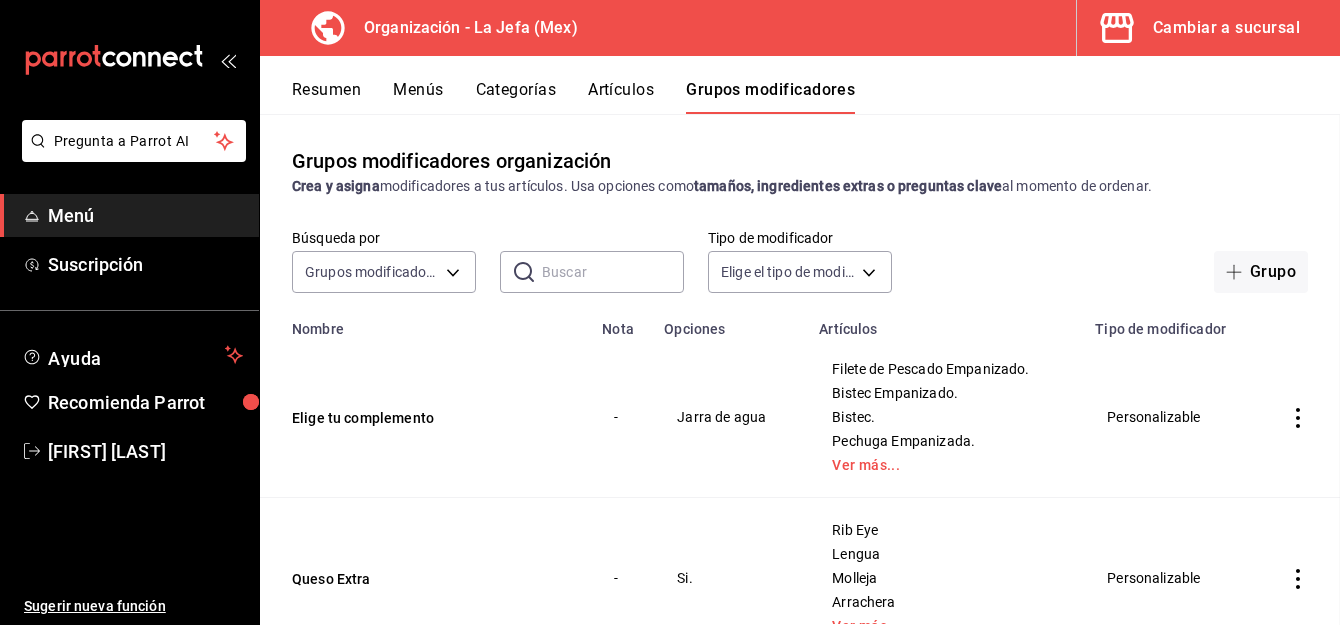 scroll, scrollTop: 0, scrollLeft: 0, axis: both 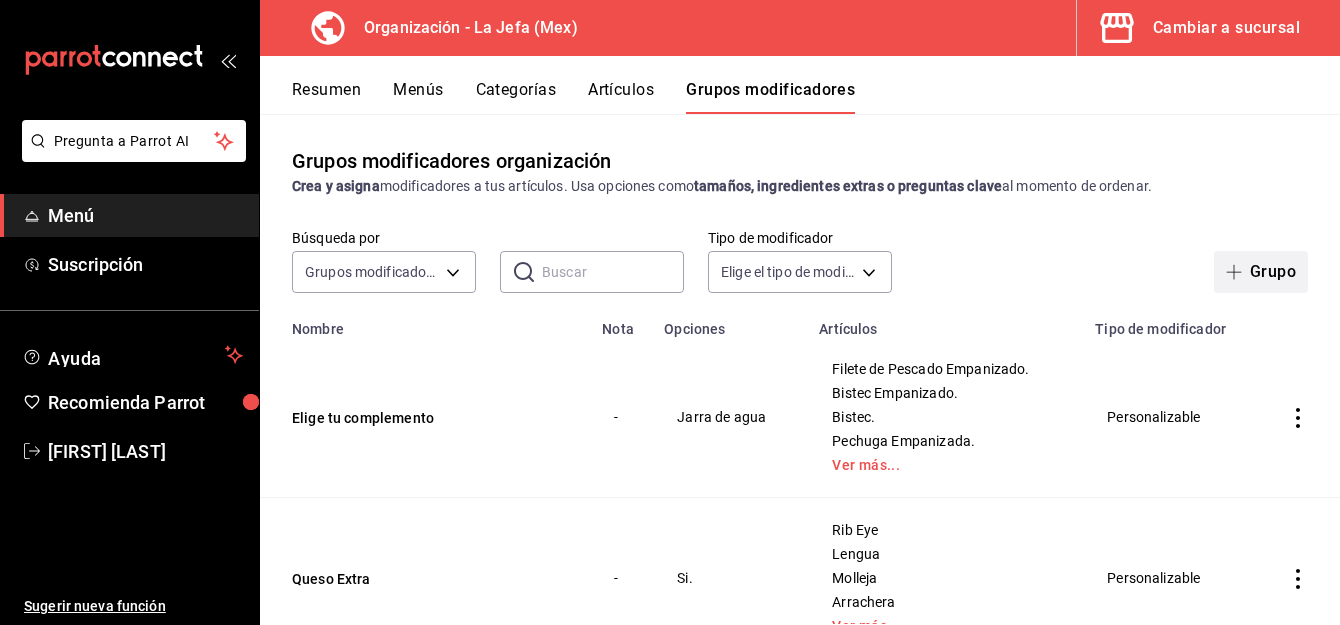 click on "Grupo" at bounding box center [1261, 272] 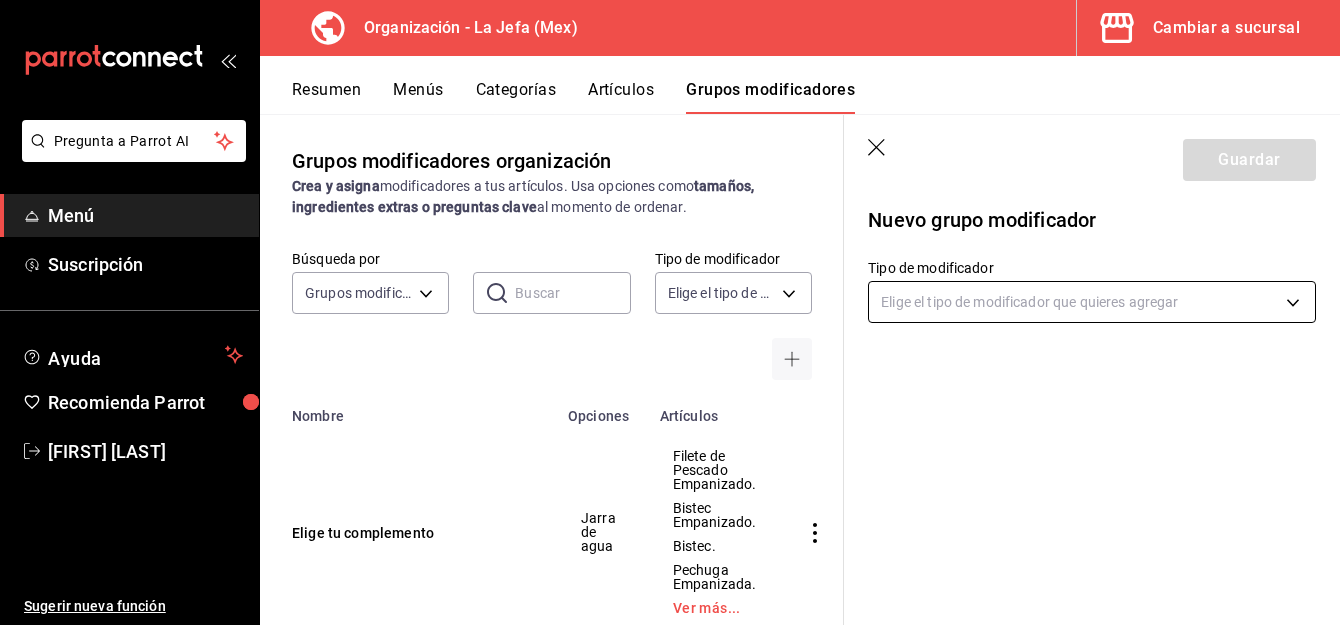 click on "Pregunta a Parrot AI Menú   Suscripción   Ayuda Recomienda Parrot   [PERSON]   Sugerir nueva función   Organización - La Jefa (Mex) Cambiar a sucursal Resumen Menús Categorías Artículos Grupos modificadores Grupos modificadores organización Crea y asigna  modificadores a tus artículos. Usa opciones como  tamaños, ingredientes extras o preguntas clave  al momento de ordenar. Búsqueda por Grupos modificadores GROUP ​ ​ Tipo de modificador Elige el tipo de modificador Grupo Nombre Nota Opciones Artículos Tipo de modificador Bandera Bandera Don Julio Bco. Trago Don Julio 70 Trago Don Julio Reposado Trago Don Ramon Trago Ver más... Don Ramon Trago Centenario Plata Trago Centenario Reposado Trago Gran Centenario 40 Trago Ver más... Personalizable Elige tu complemento - Jarra de agua Filete de Pescado Empanizado. Bistec Empanizado. Bistec. Pechuga Empanizada. Ver más... Personalizable Queso Extra - Si. Rib Eye Lengua Molleja Arrachera Ver más... Personalizable Sopa o Crema del día? - Bistec." at bounding box center (670, 312) 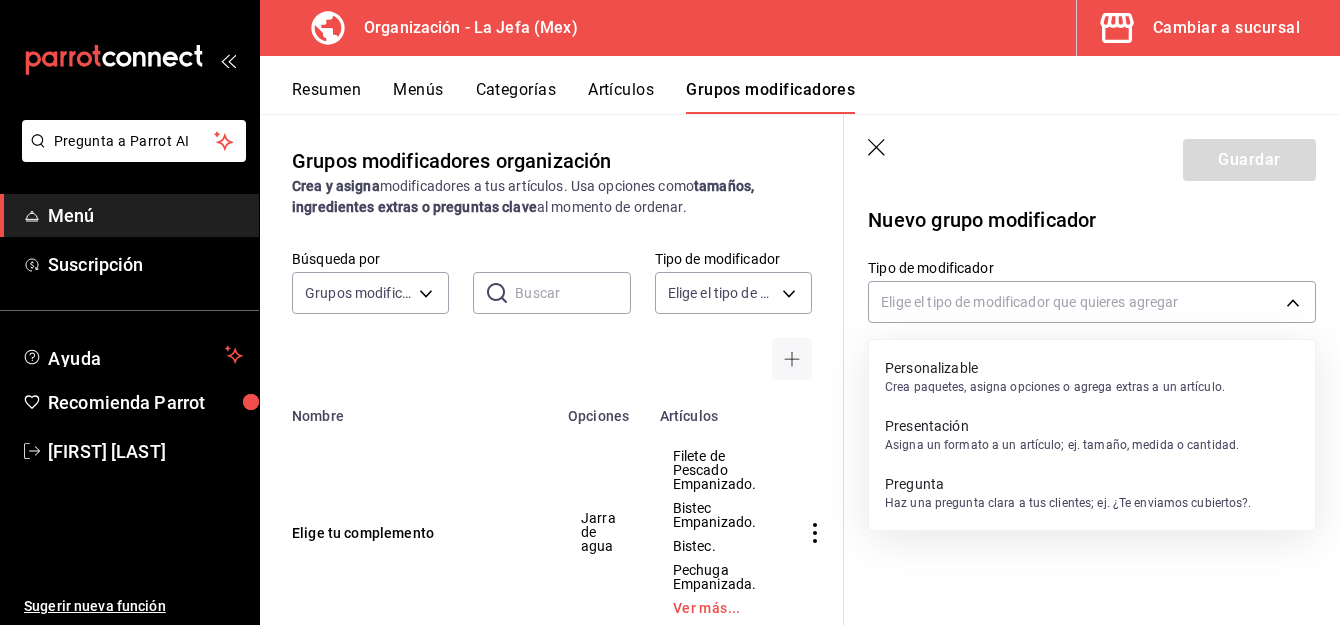 click on "Personalizable" at bounding box center [1055, 368] 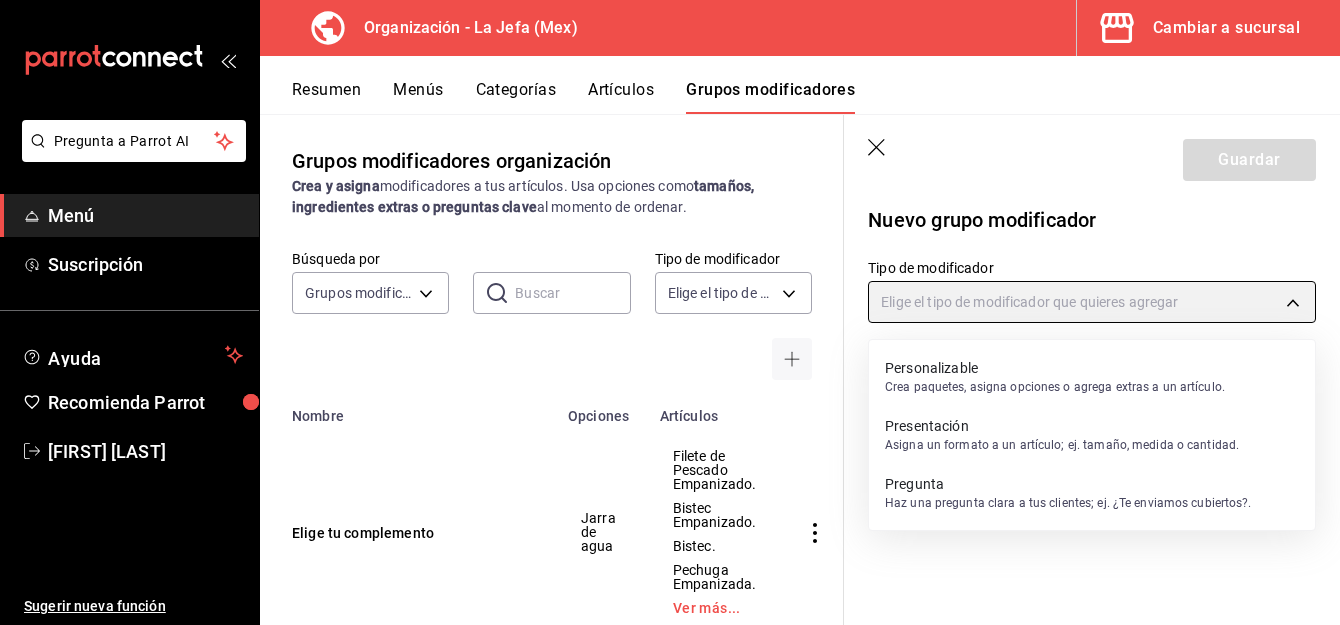 type on "CUSTOMIZABLE" 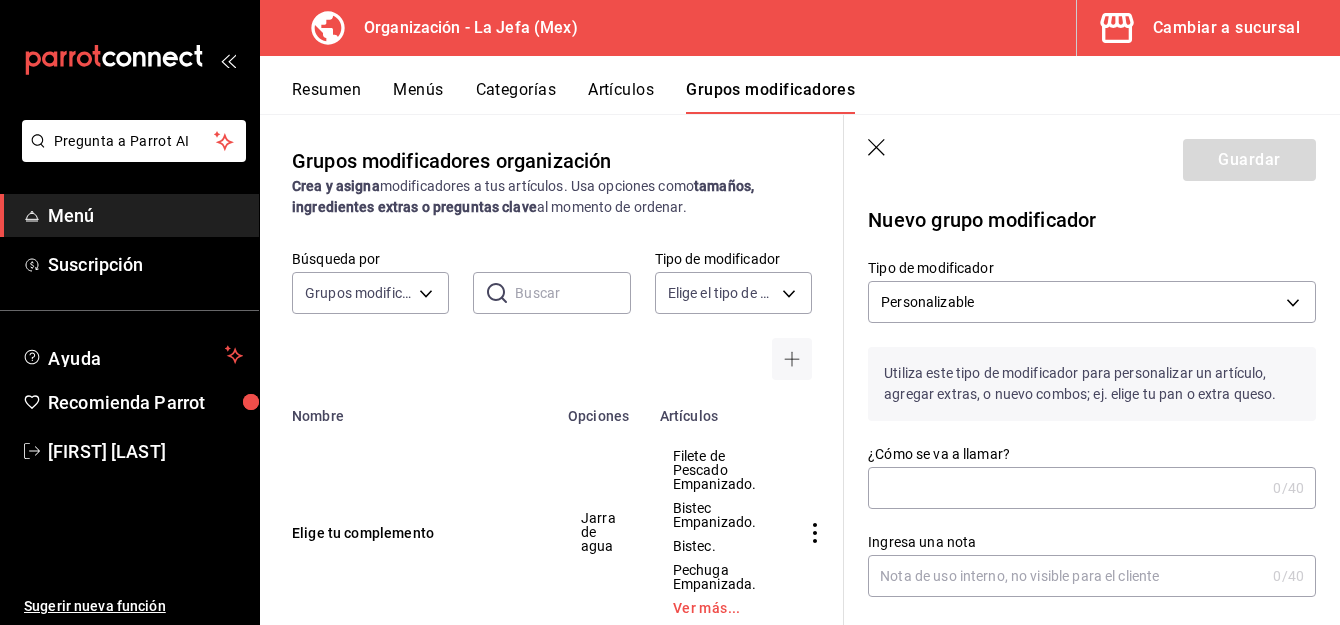 click on "¿Cómo se va a llamar?" at bounding box center [1066, 488] 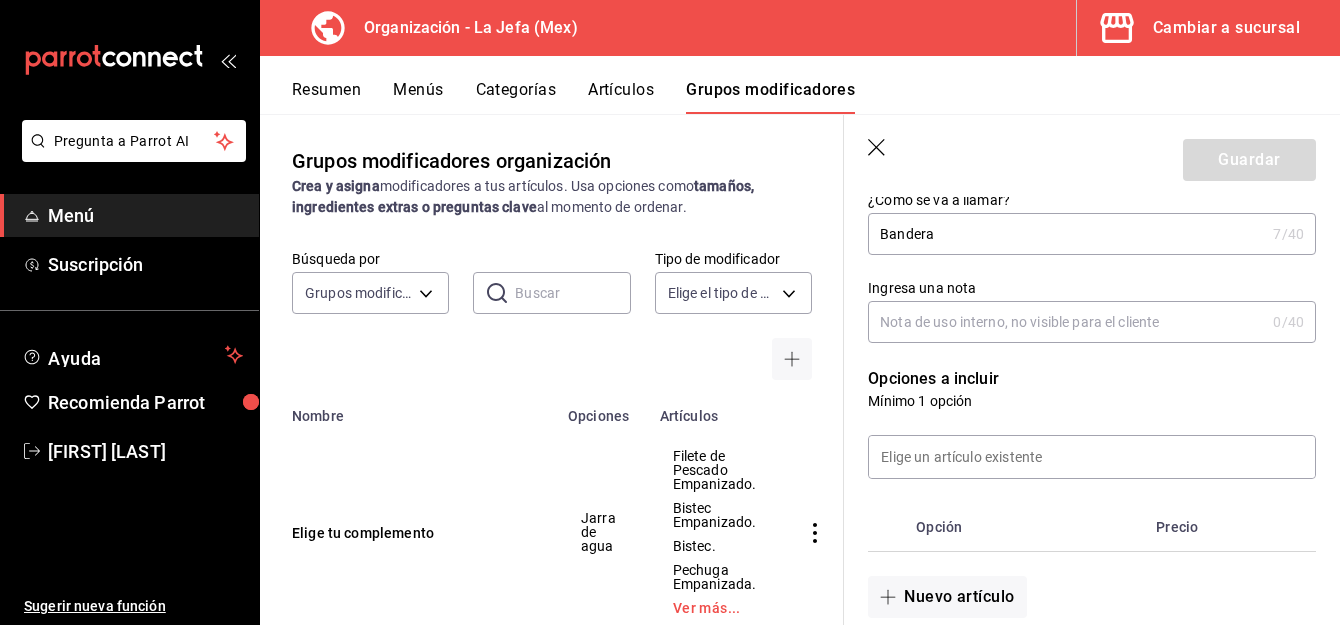 scroll, scrollTop: 264, scrollLeft: 0, axis: vertical 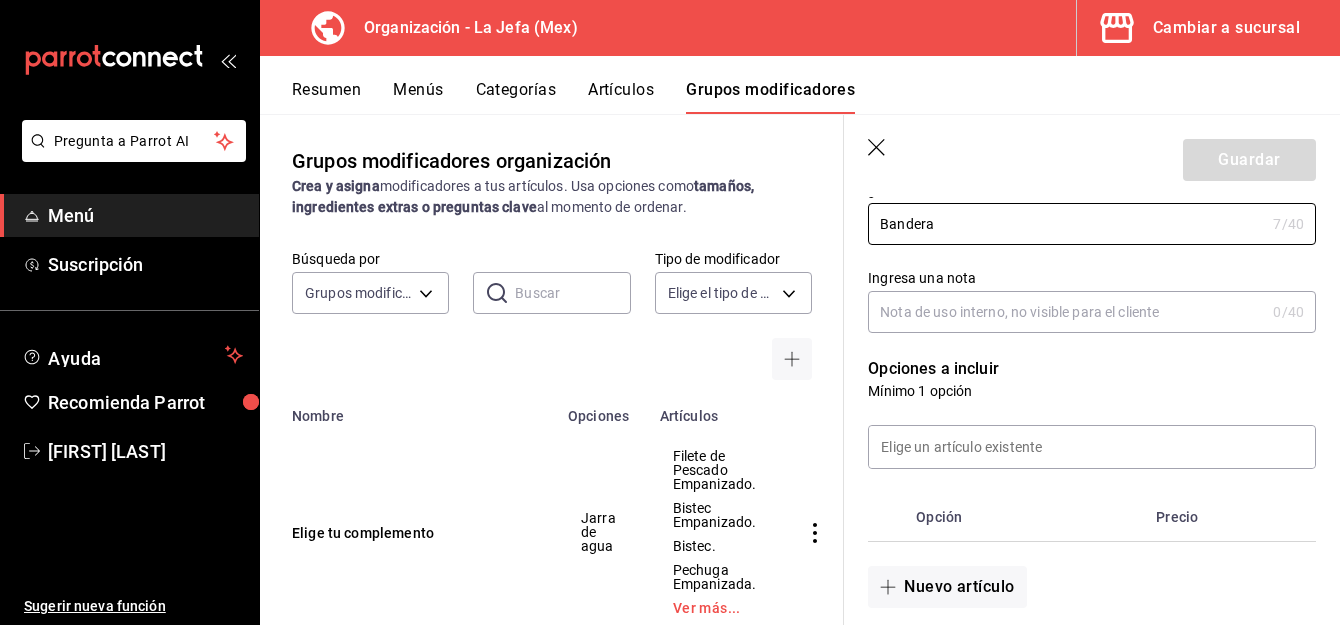 type on "Bandera" 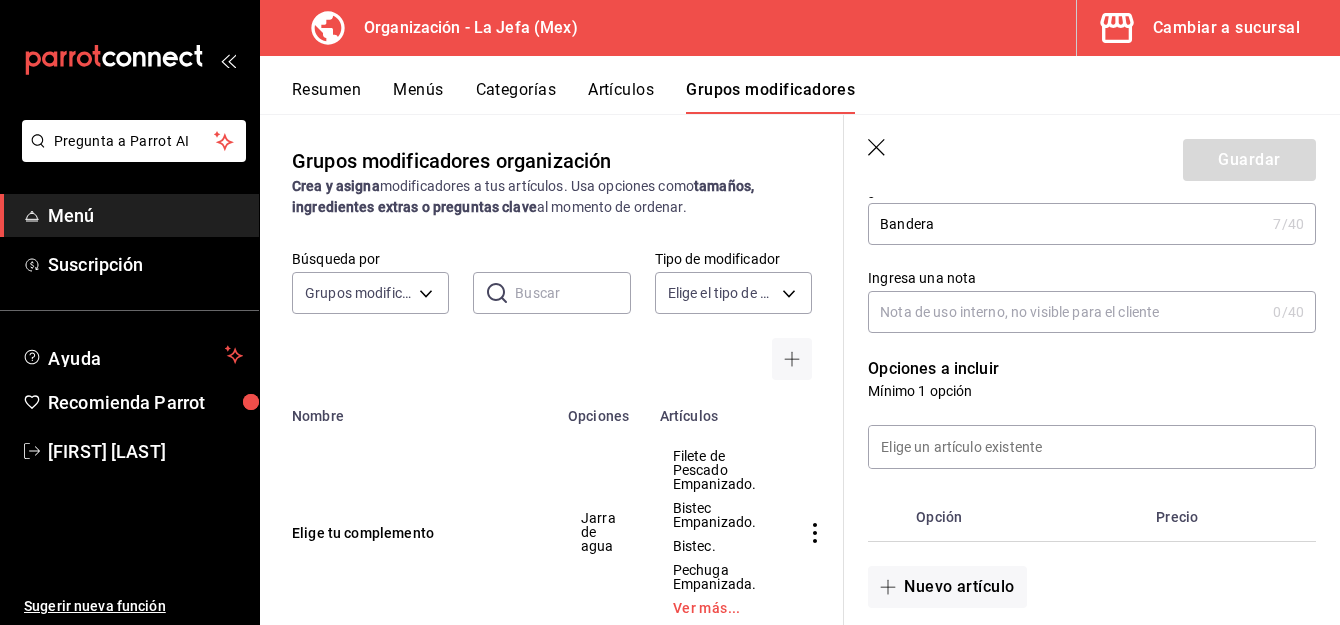 click on "Precio" at bounding box center [1213, 517] 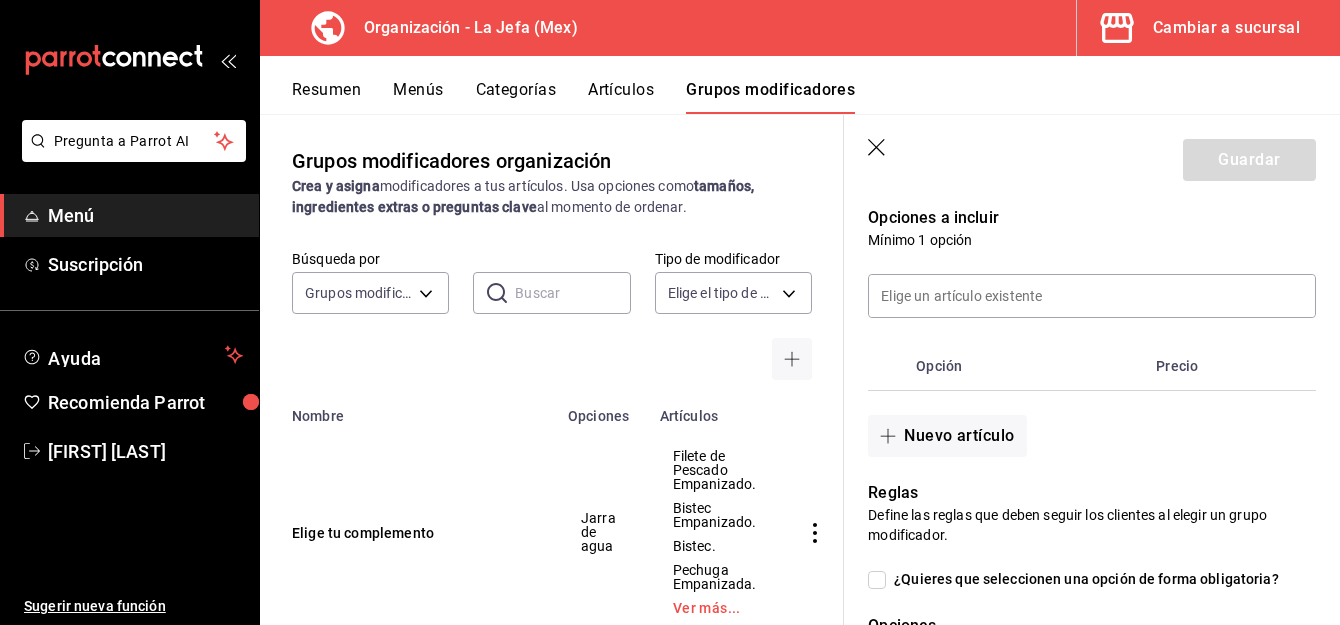 scroll, scrollTop: 419, scrollLeft: 0, axis: vertical 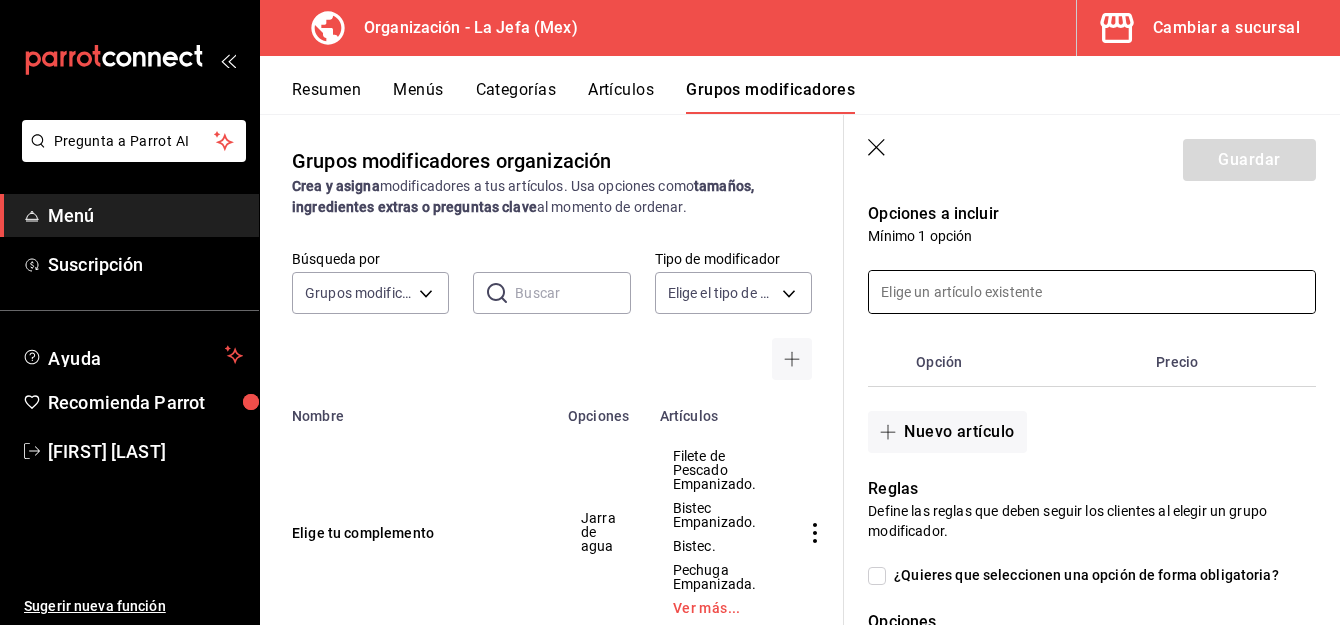 type on "Bandera" 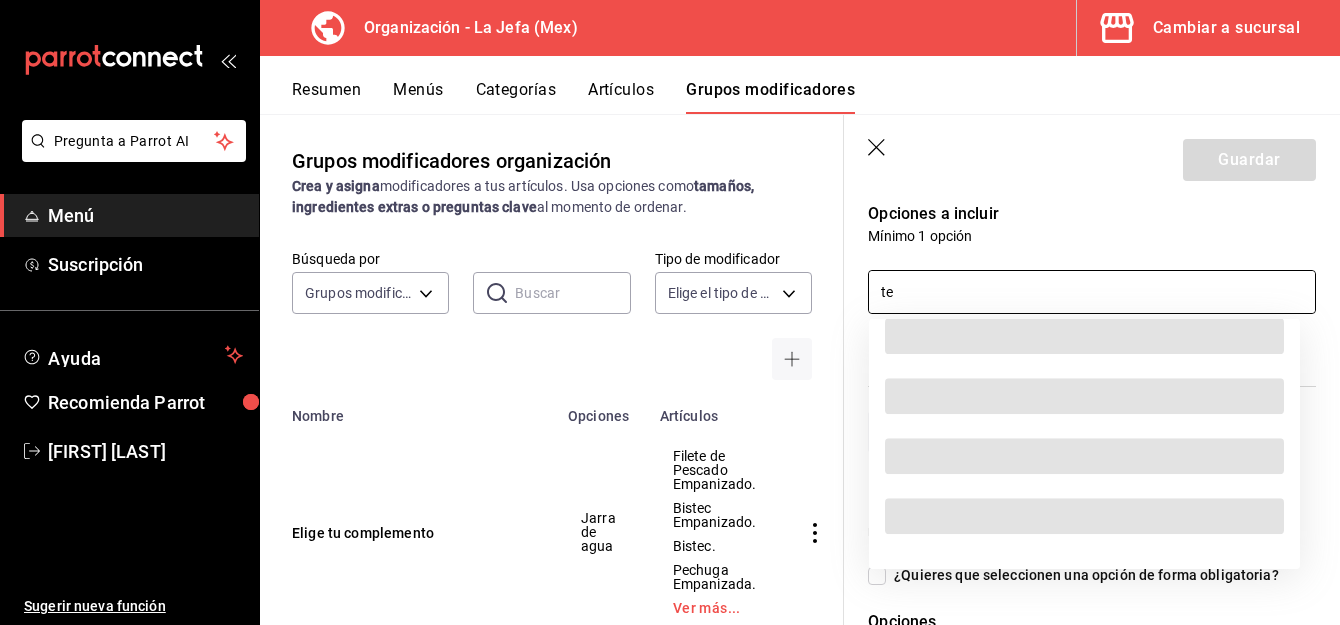 scroll, scrollTop: 6772, scrollLeft: 0, axis: vertical 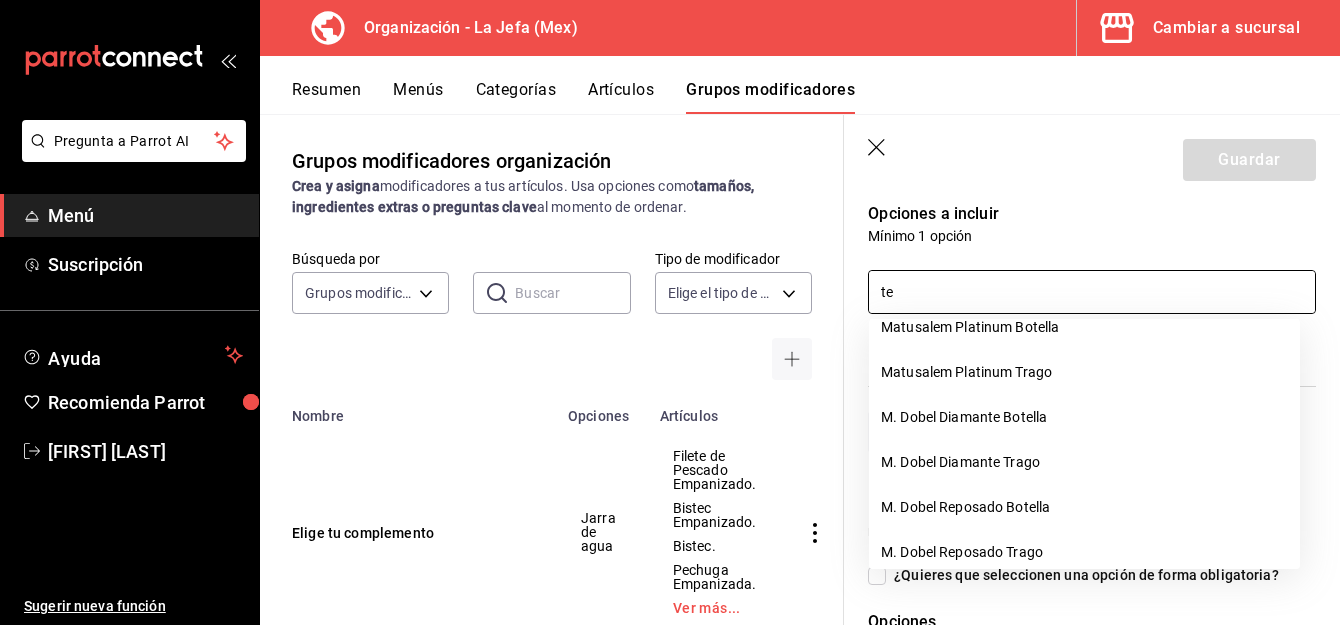 drag, startPoint x: 950, startPoint y: 288, endPoint x: 917, endPoint y: 287, distance: 33.01515 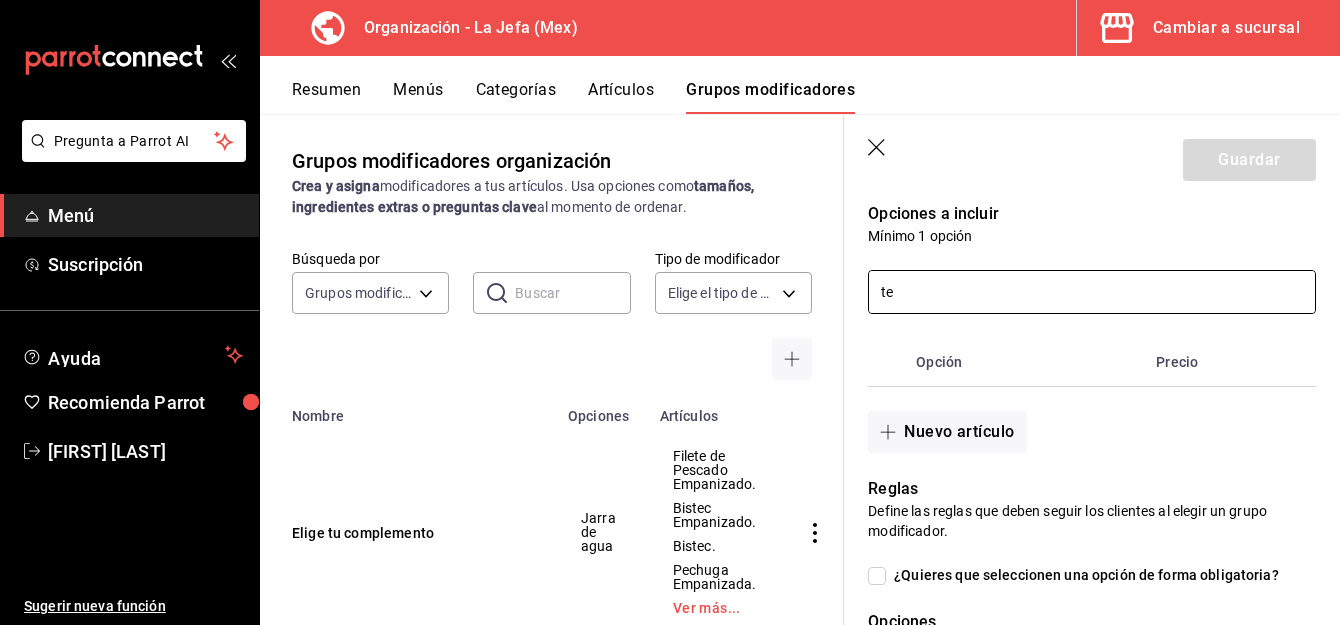 type on "t" 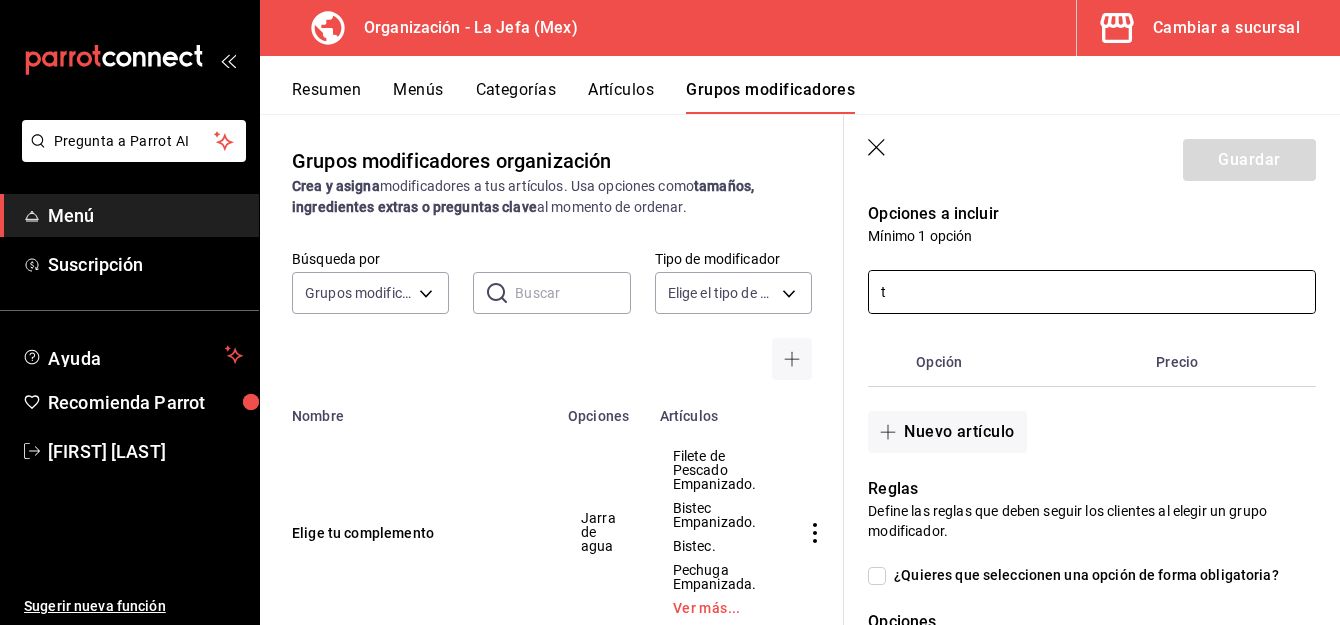 type 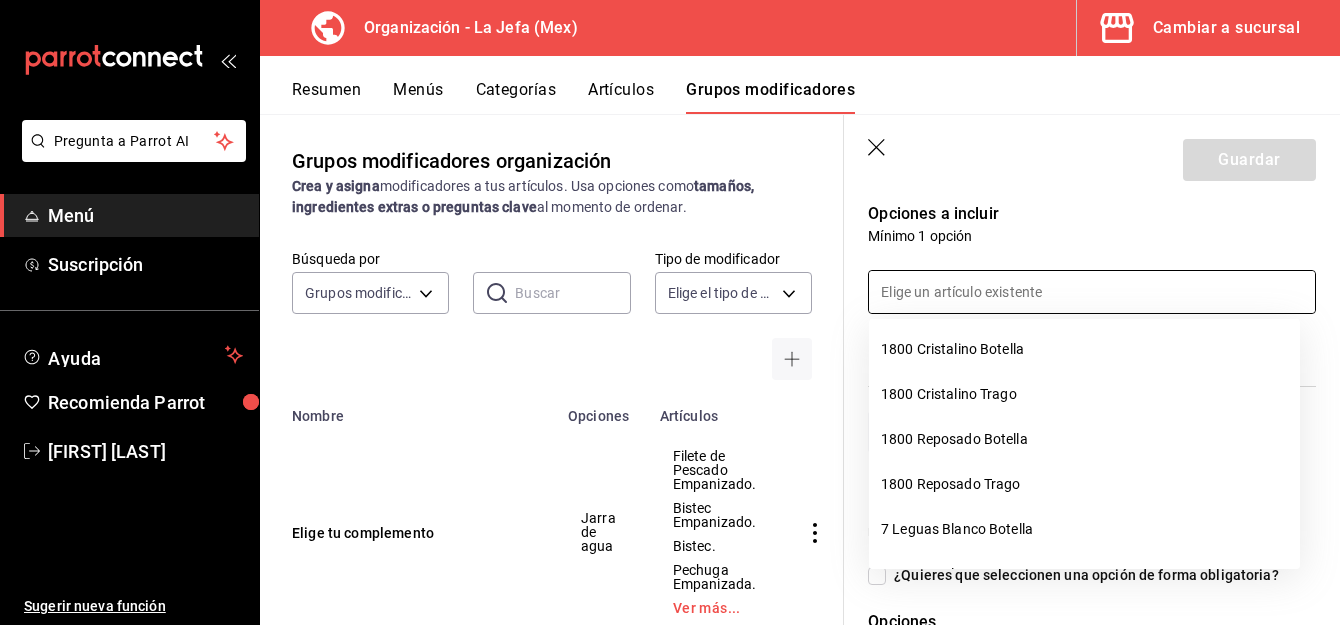 click at bounding box center [1092, 292] 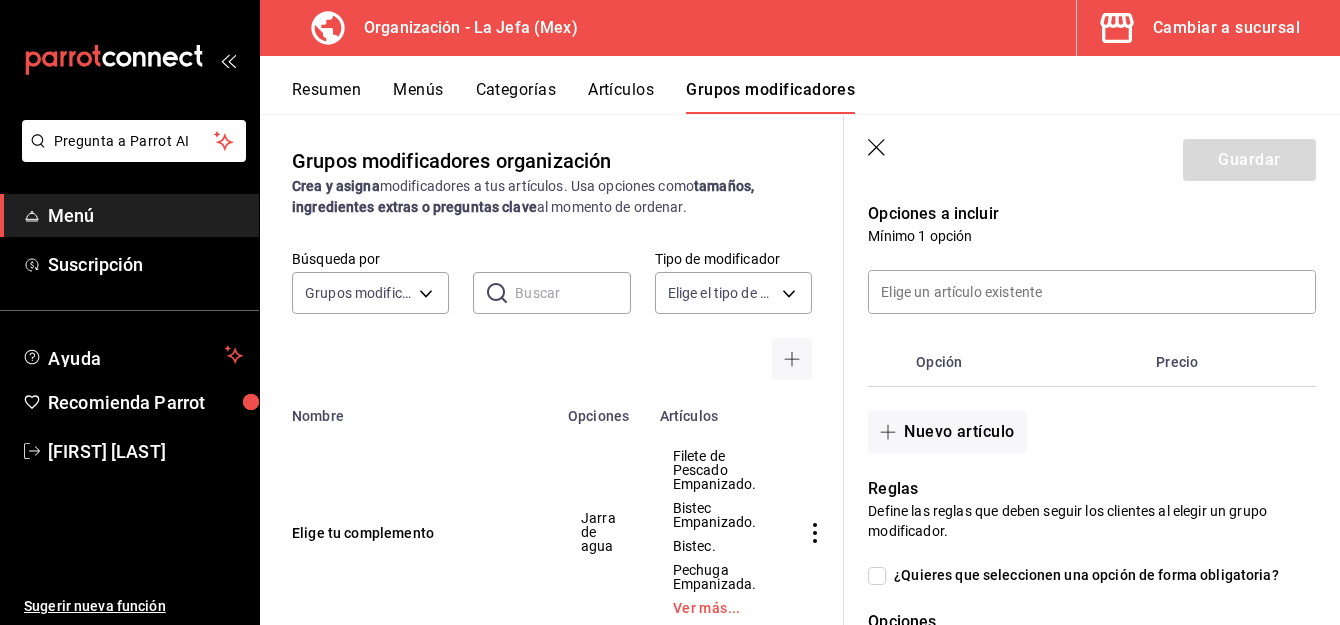click on "Opción" at bounding box center (1028, 362) 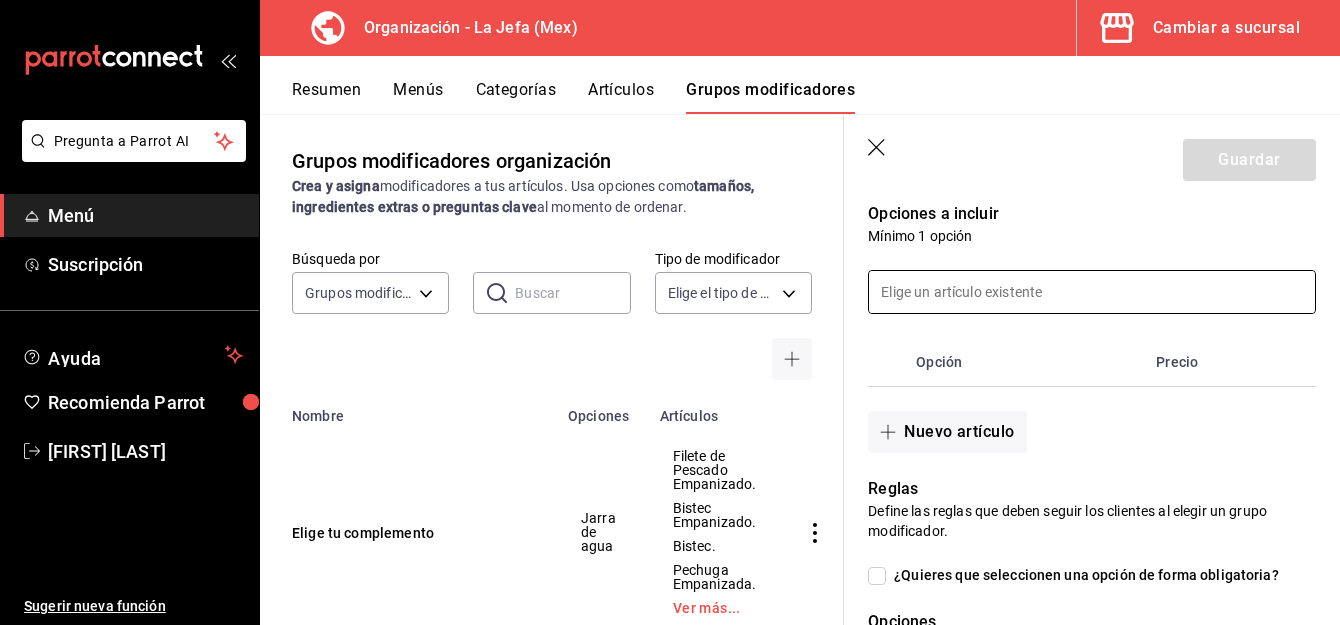 click at bounding box center [1092, 292] 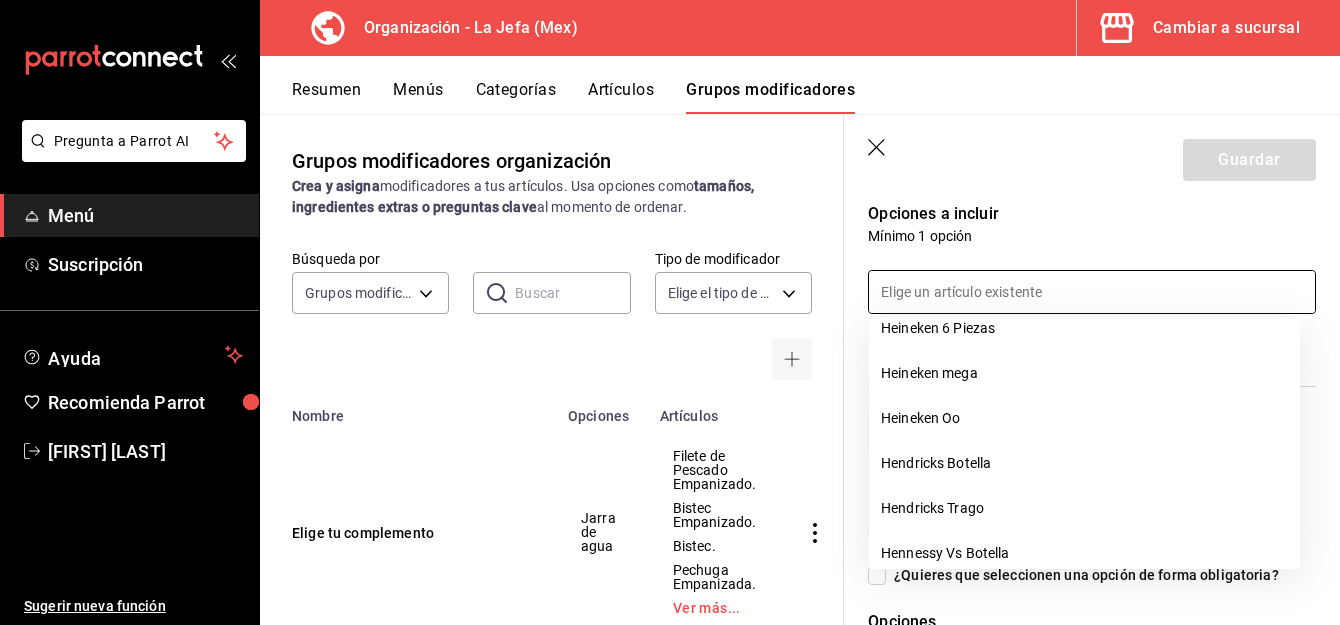 scroll, scrollTop: 7420, scrollLeft: 0, axis: vertical 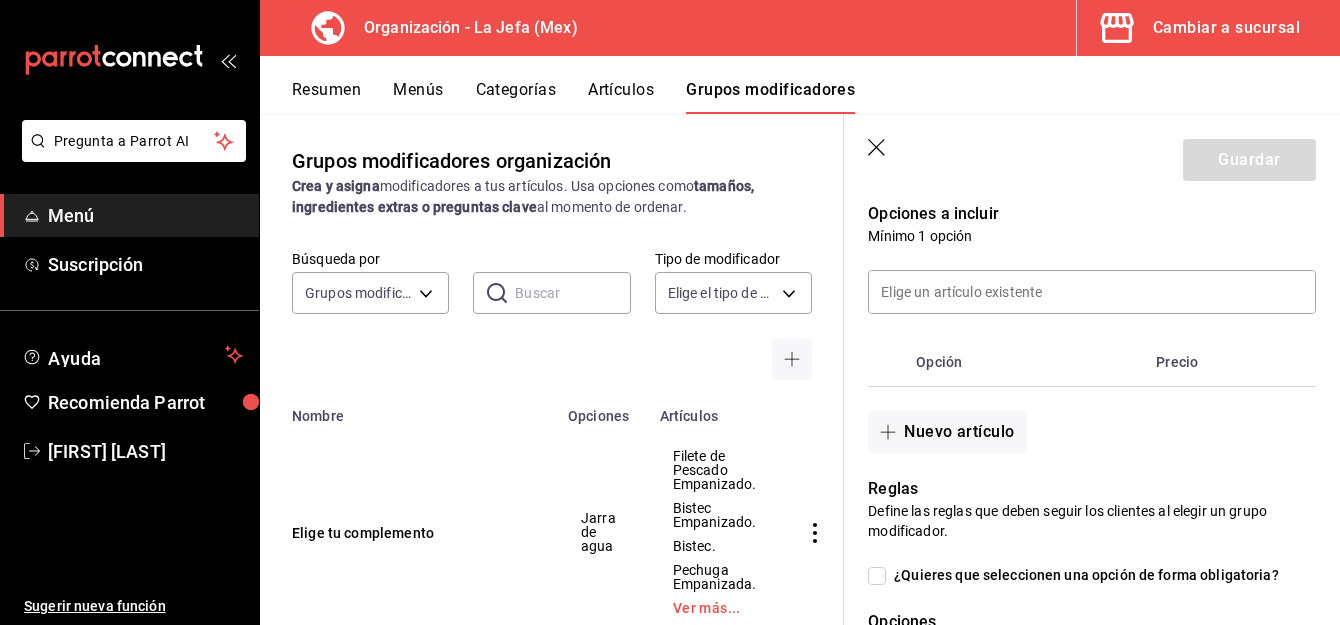 click on "Guardar" at bounding box center (1092, 156) 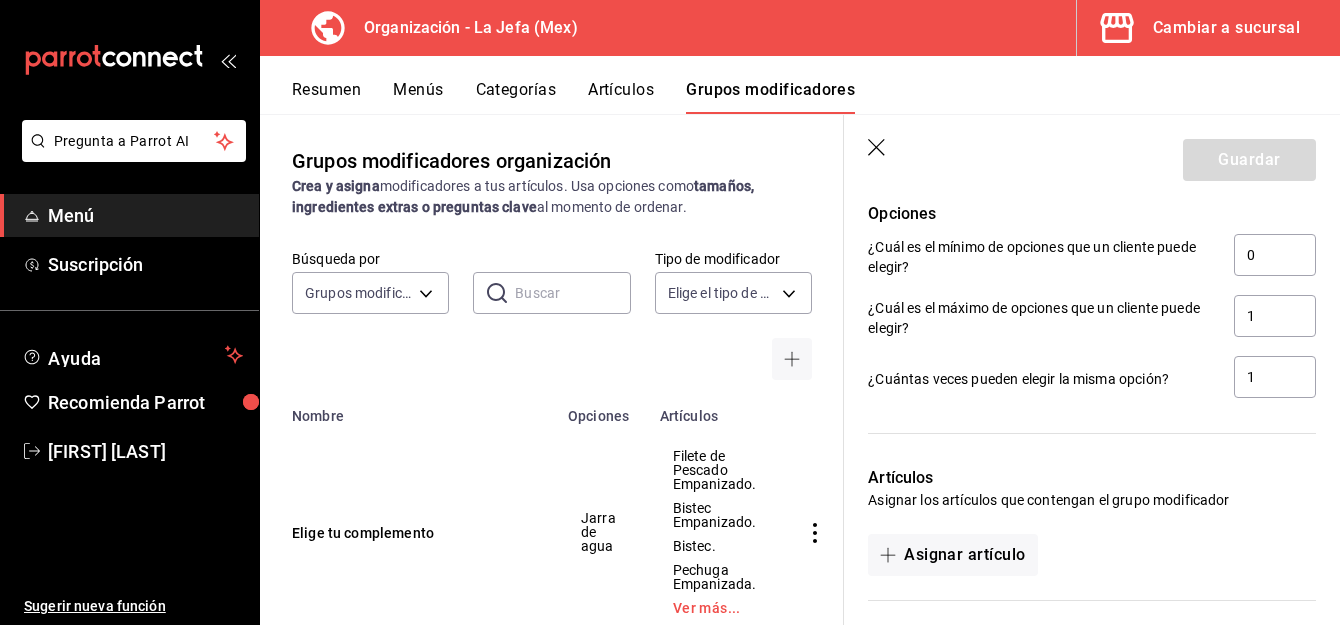 scroll, scrollTop: 1015, scrollLeft: 0, axis: vertical 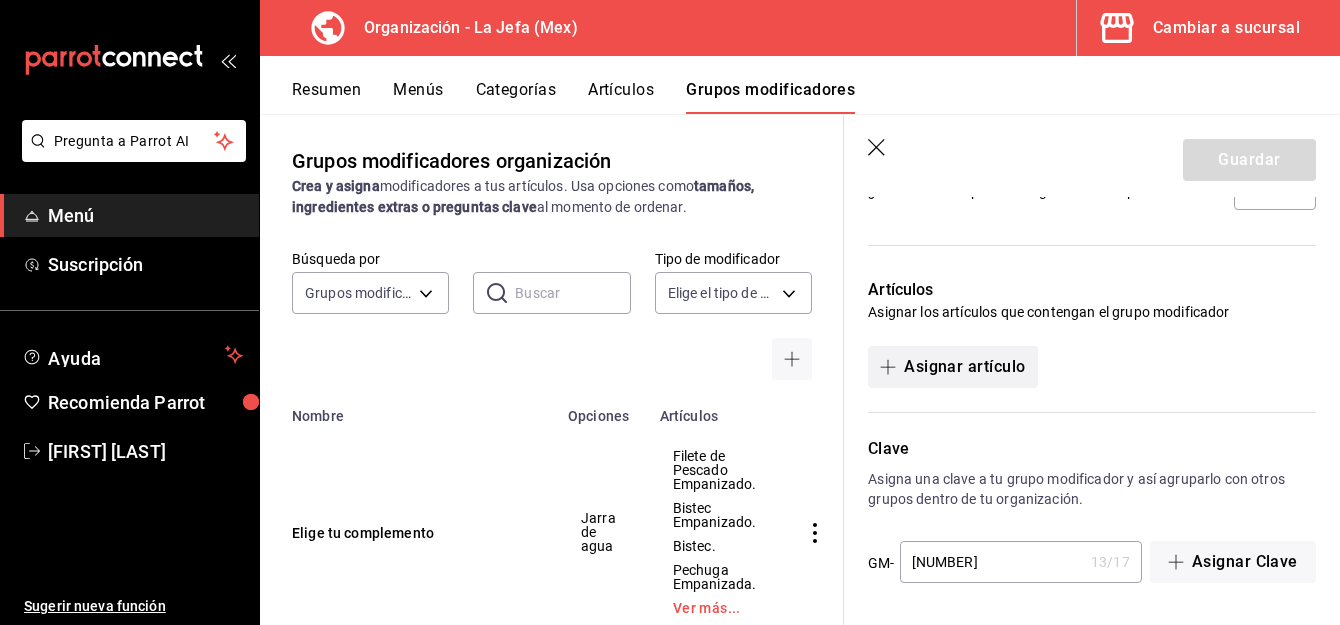 click on "Asignar artículo" at bounding box center (952, 367) 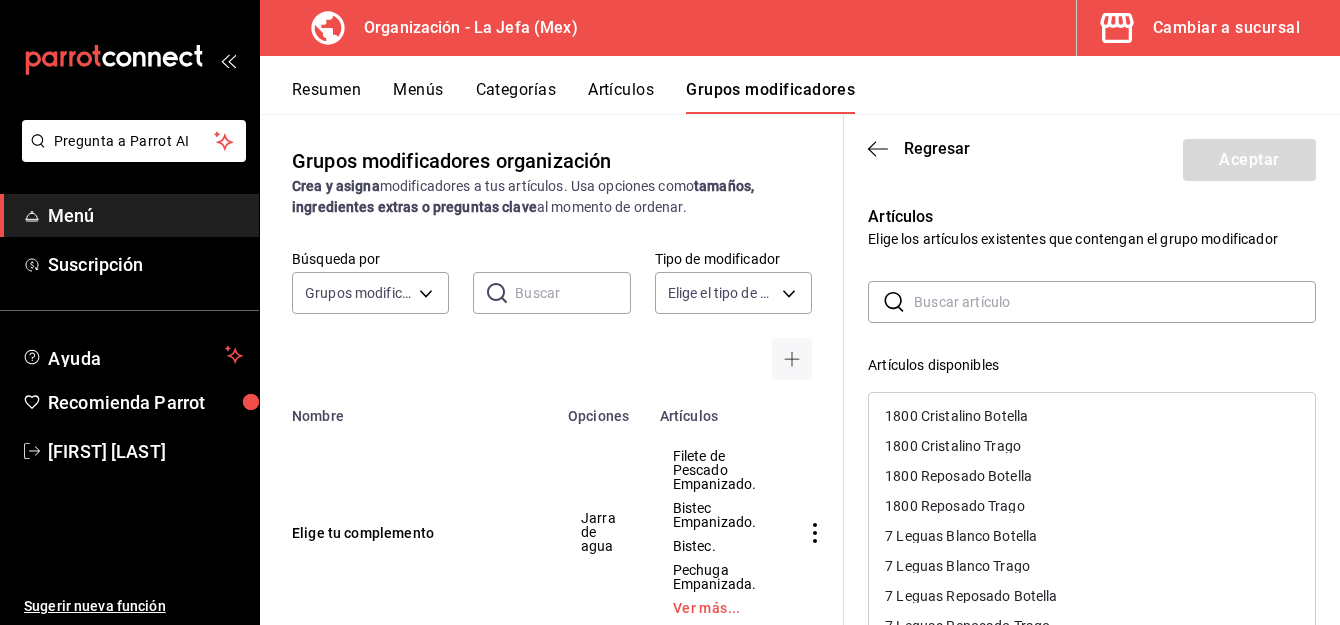 click at bounding box center [1115, 302] 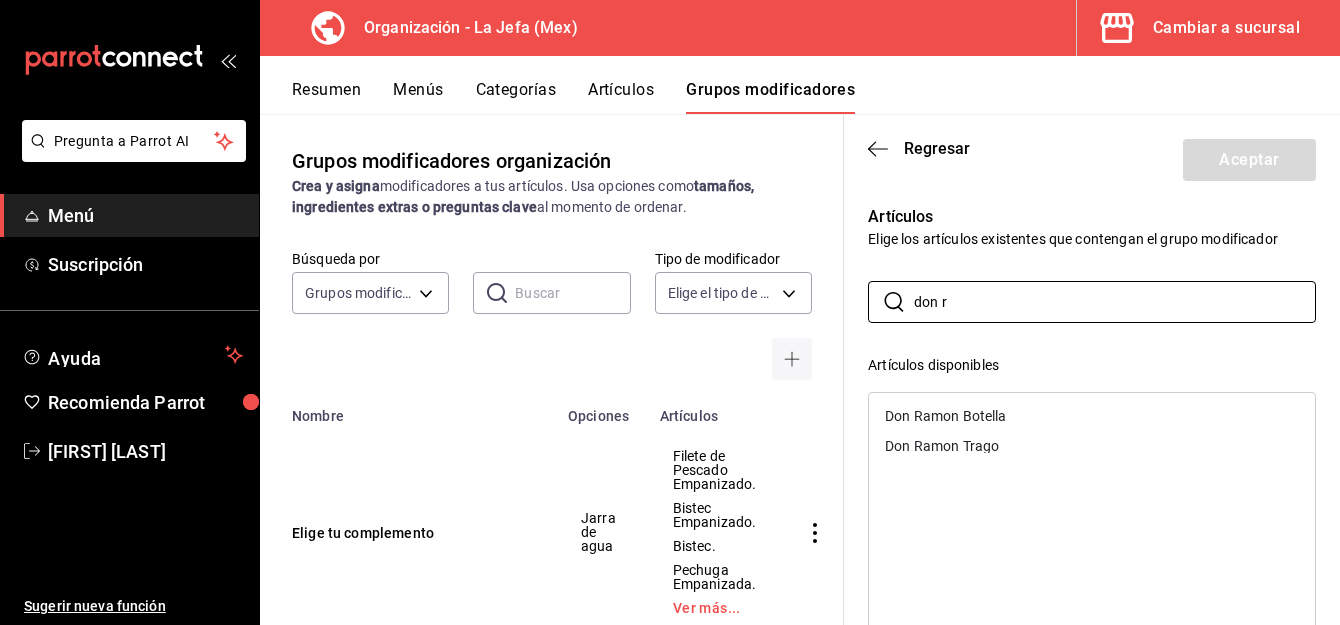 type on "don r" 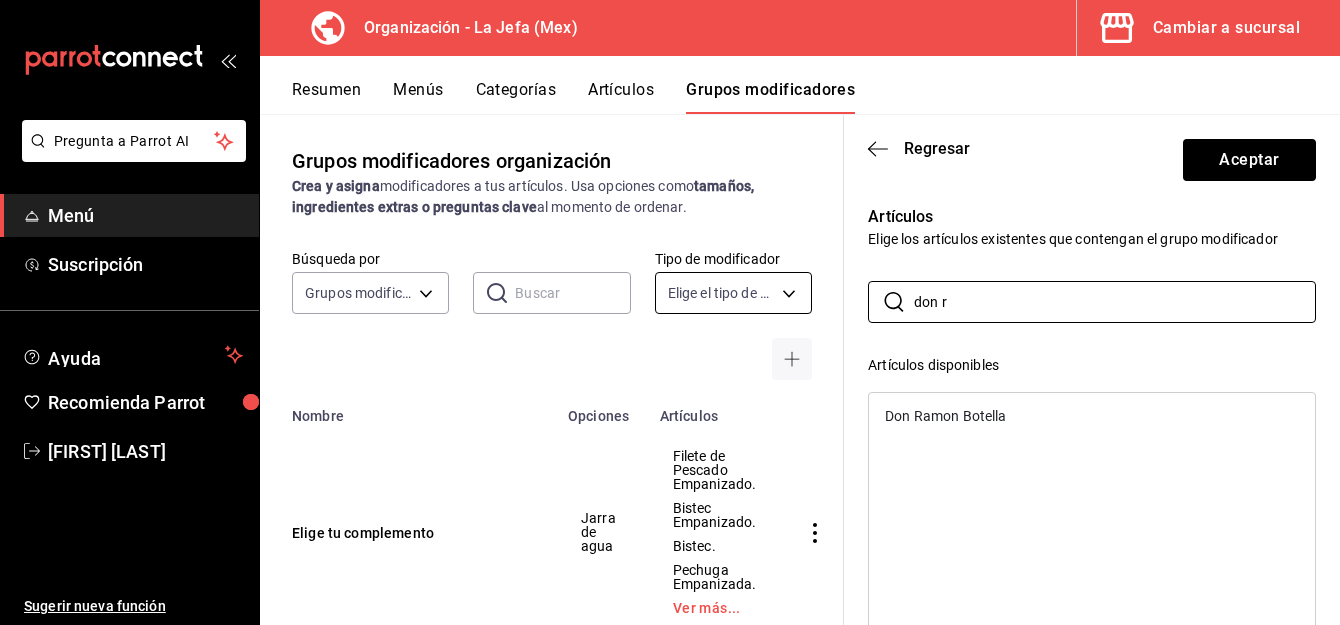 drag, startPoint x: 963, startPoint y: 299, endPoint x: 750, endPoint y: 303, distance: 213.03755 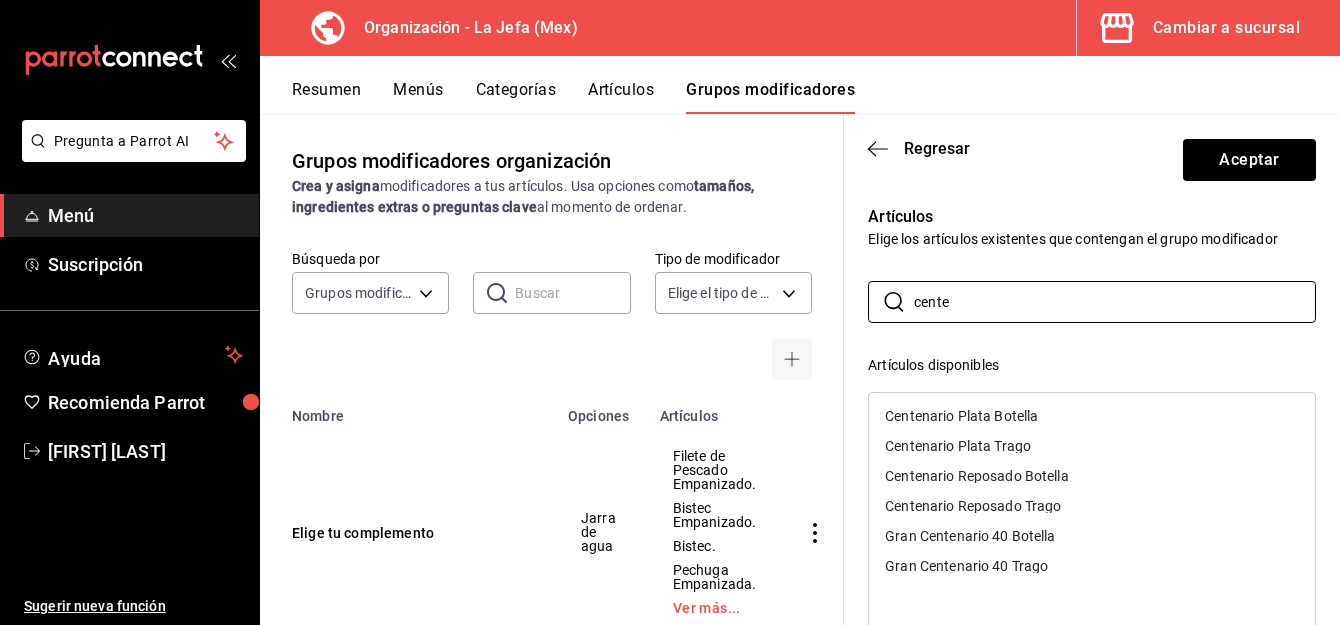 click on "Centenario Plata Trago" at bounding box center (958, 446) 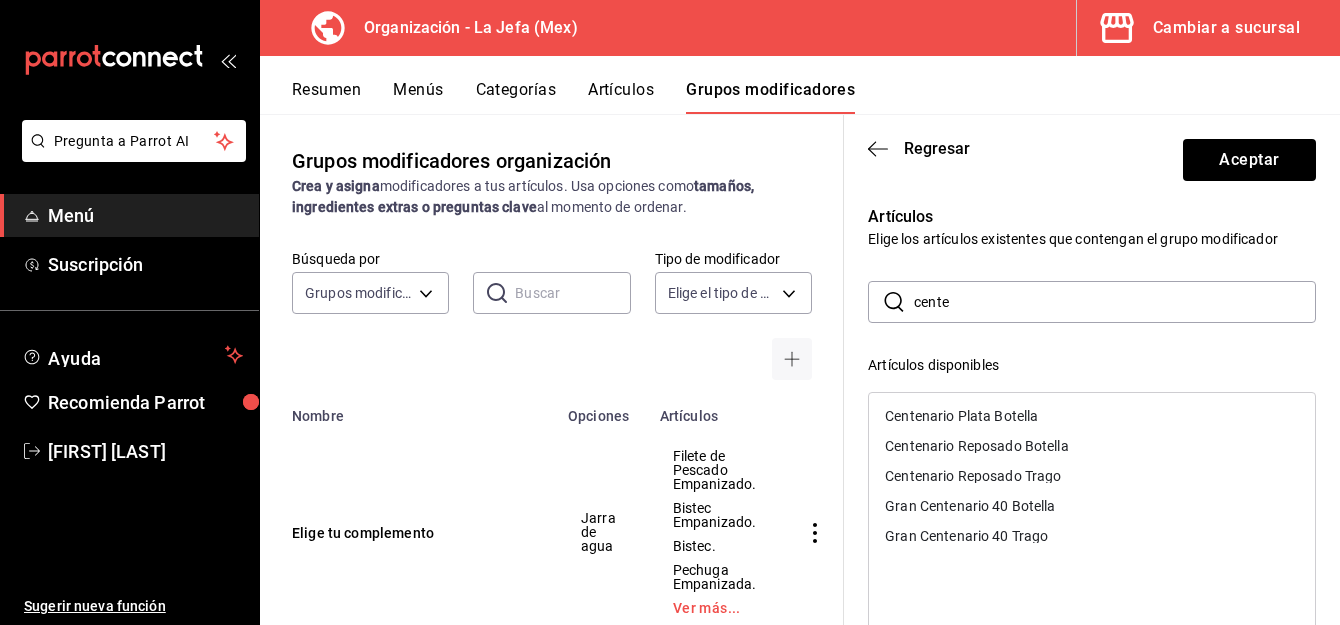 click on "cente" at bounding box center (1115, 302) 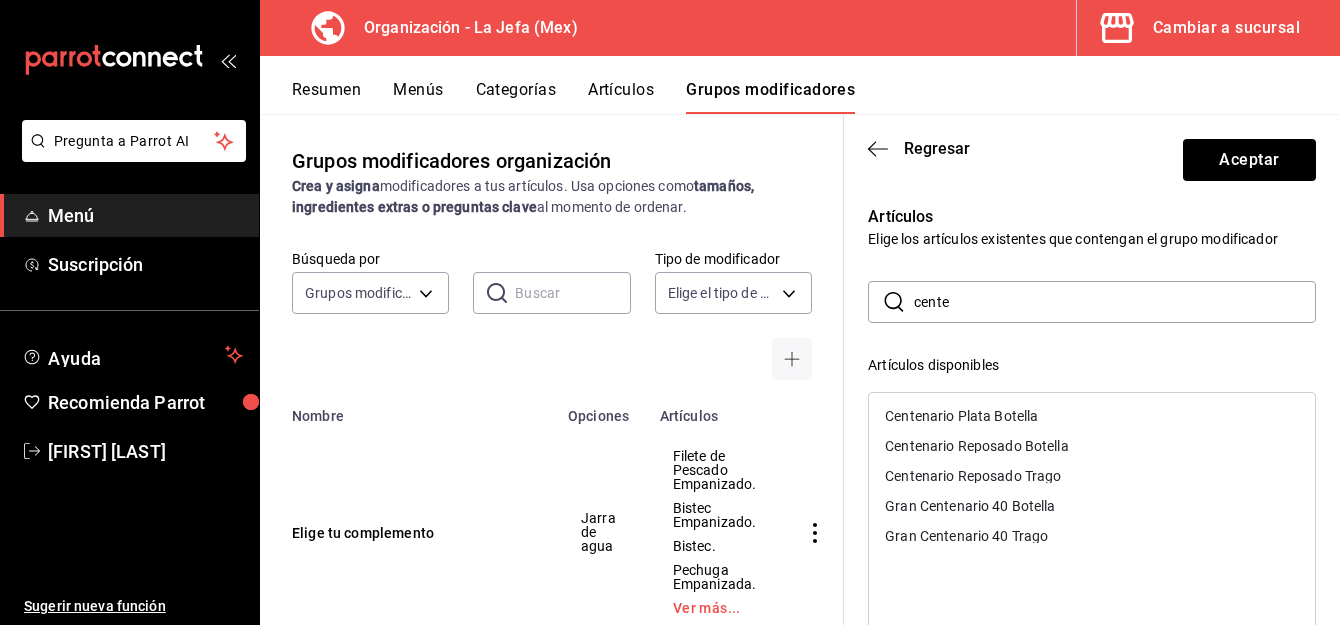 click on "Centenario Reposado Trago" at bounding box center (973, 476) 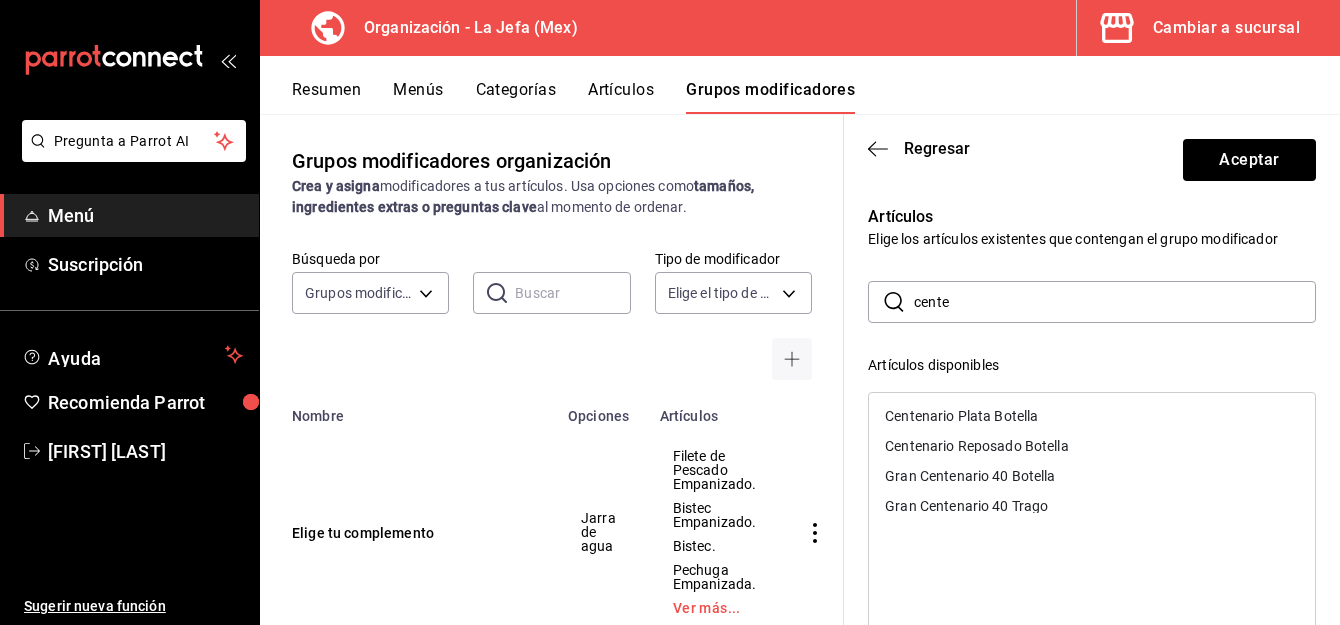 click on "cente" at bounding box center (1115, 302) 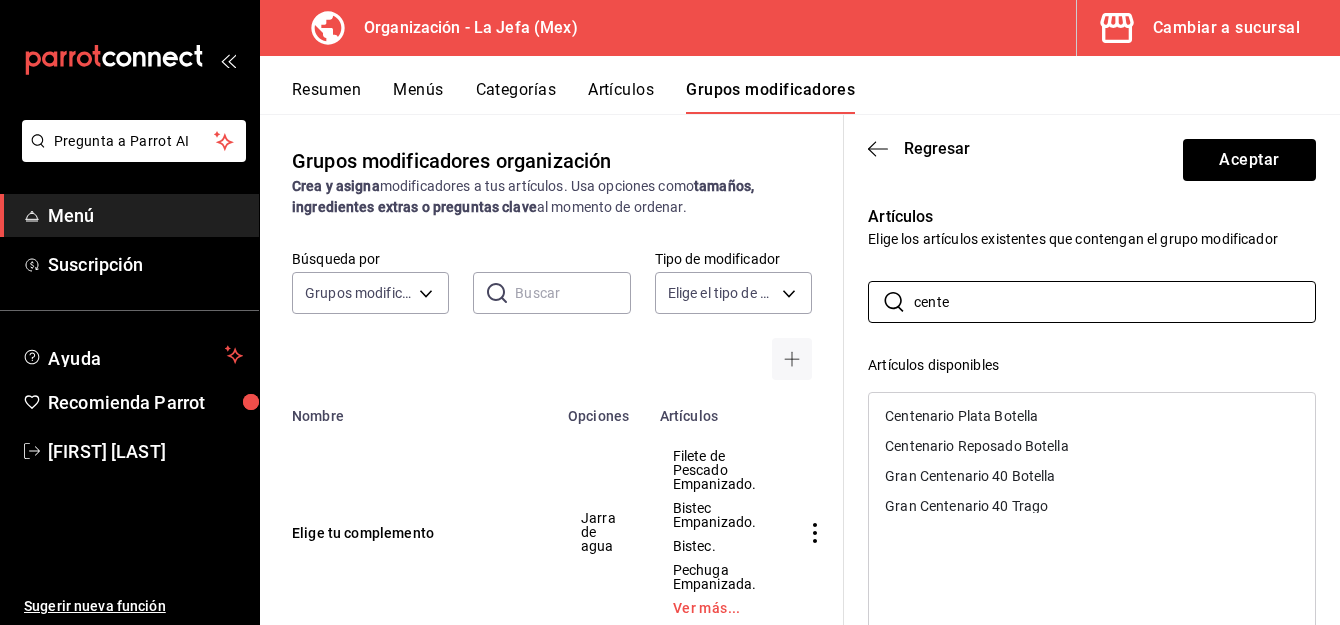 click on "Gran Centenario 40 Trago" at bounding box center [966, 506] 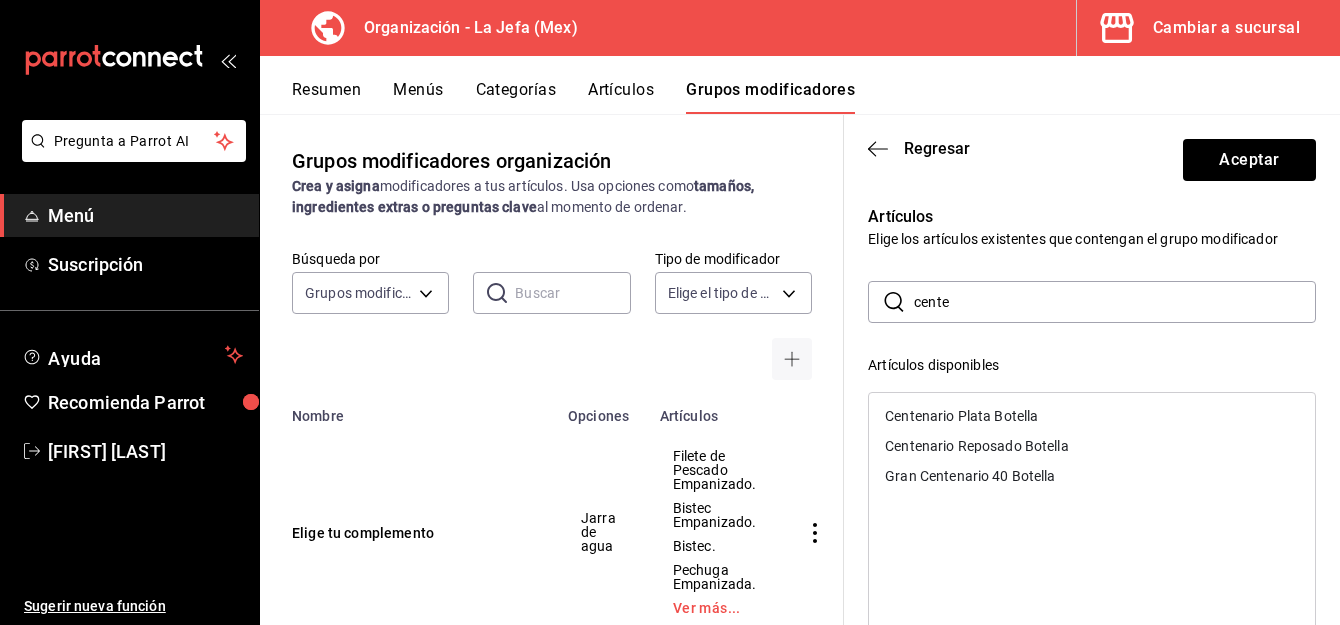 click on "cente" at bounding box center [1115, 302] 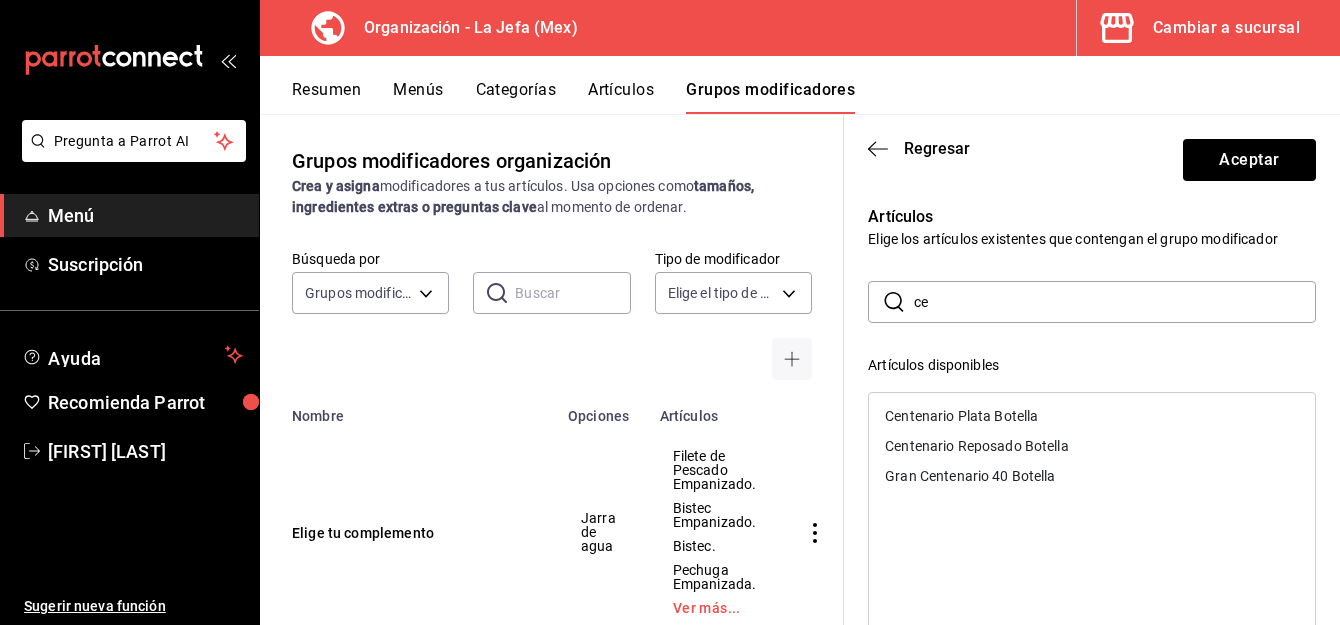 type on "c" 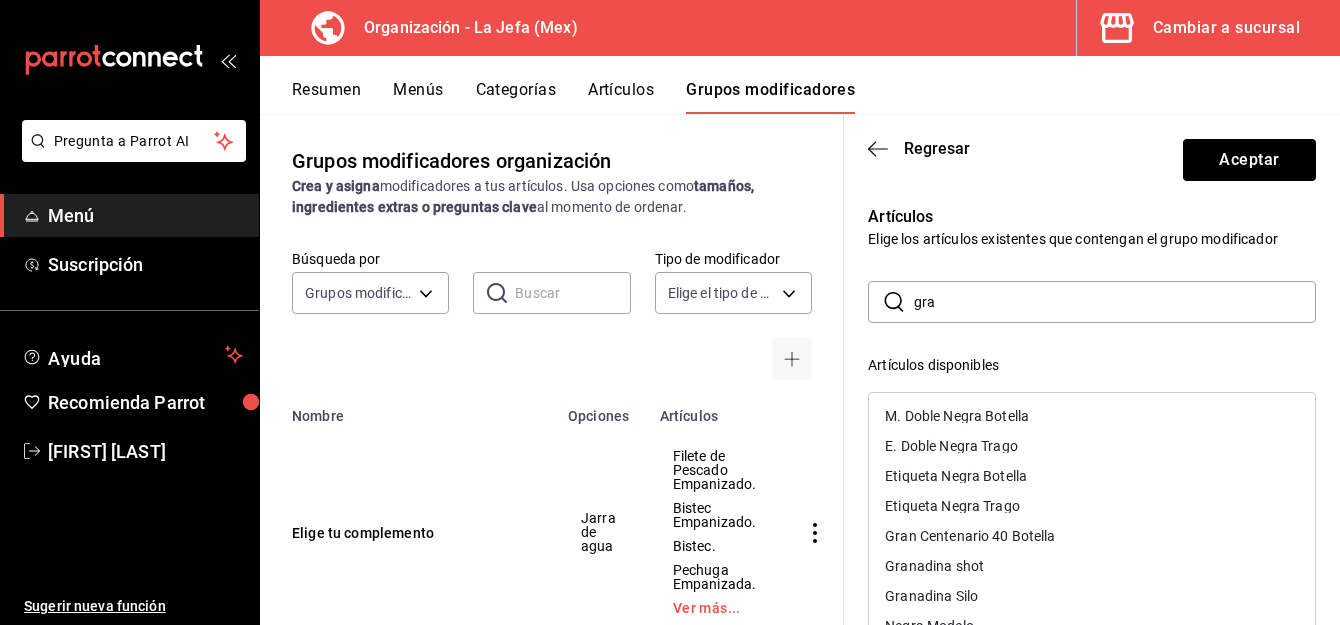 type on "gran" 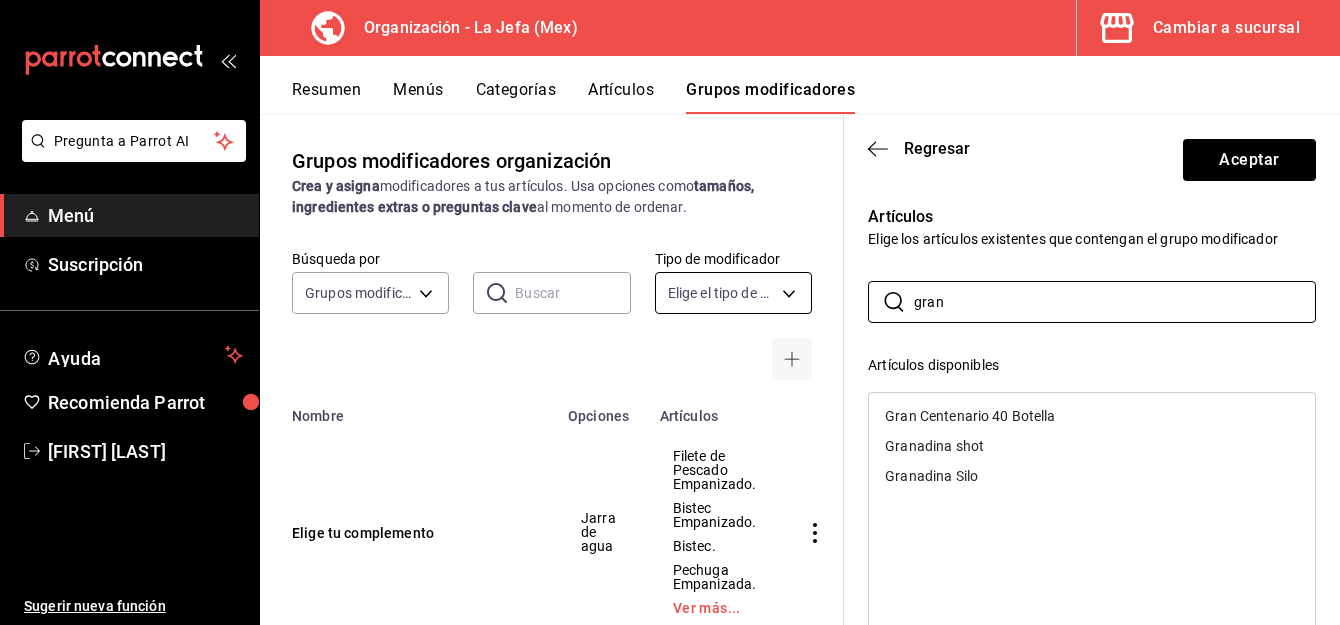 drag, startPoint x: 1018, startPoint y: 303, endPoint x: 754, endPoint y: 287, distance: 264.4844 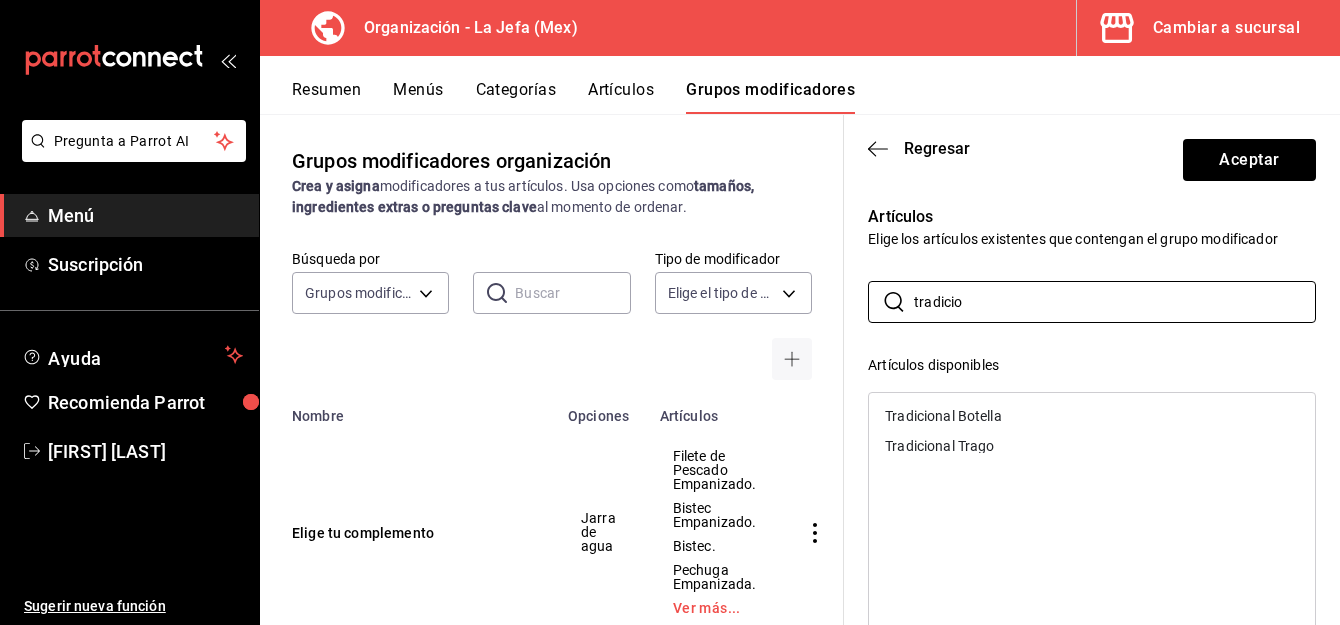 type on "tradicio" 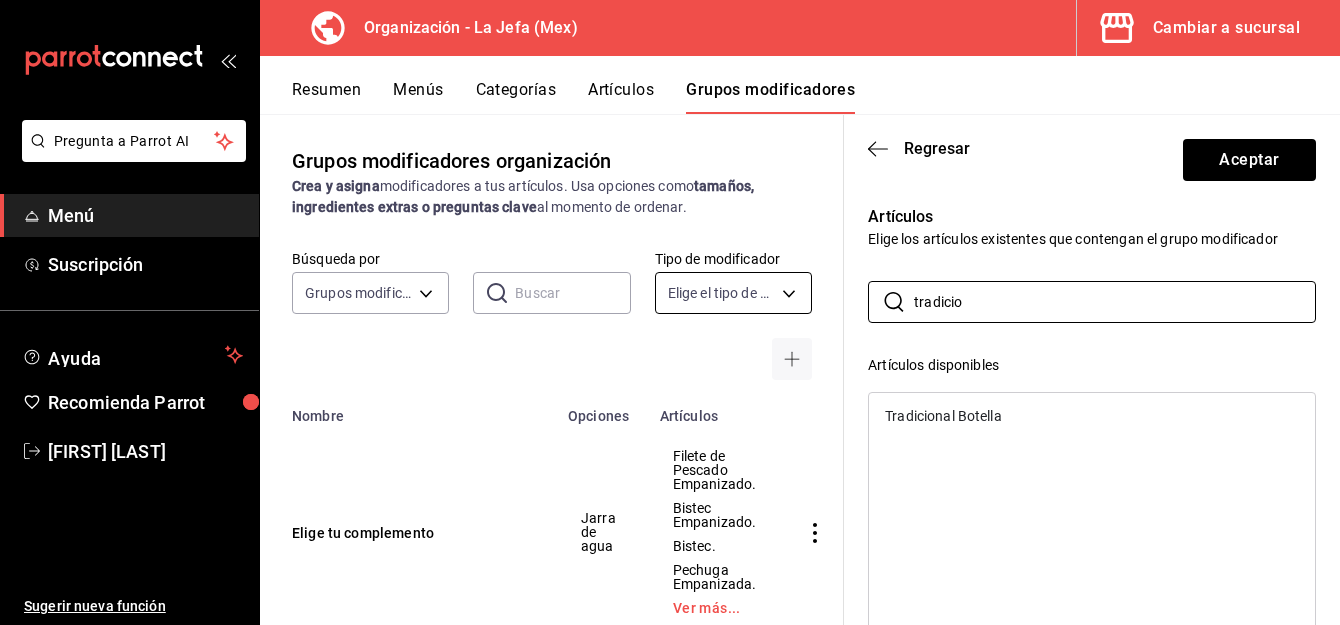 drag, startPoint x: 987, startPoint y: 307, endPoint x: 753, endPoint y: 305, distance: 234.00854 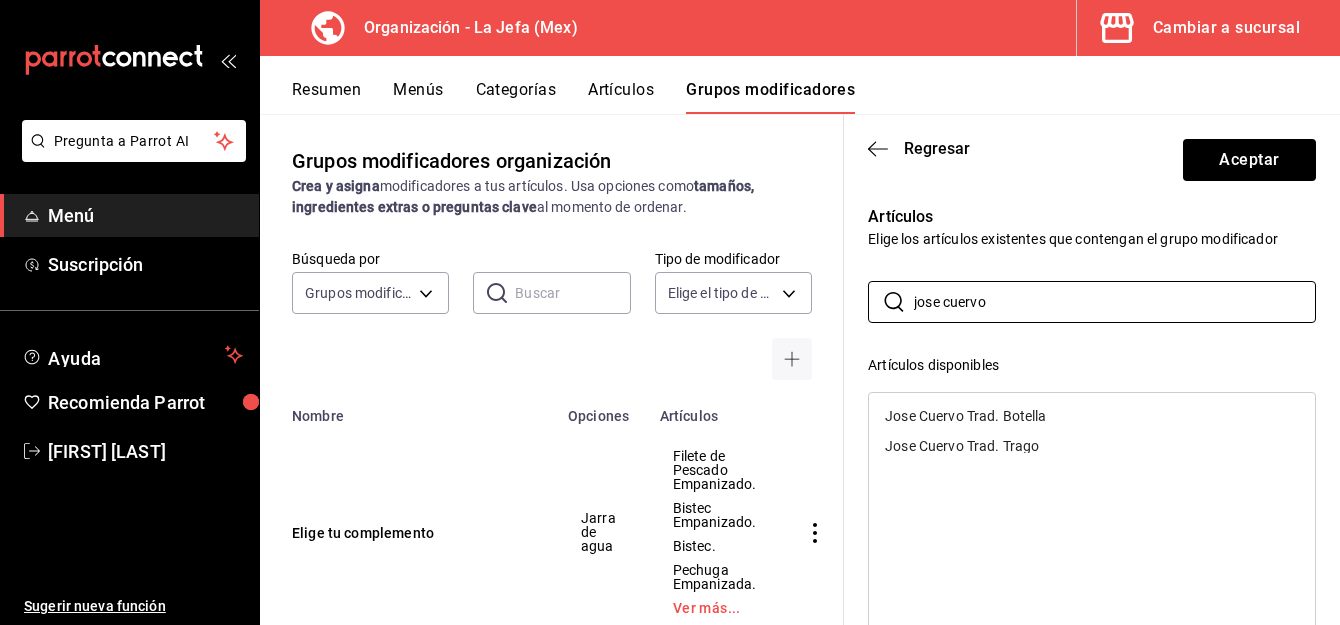 type on "jose cuervo" 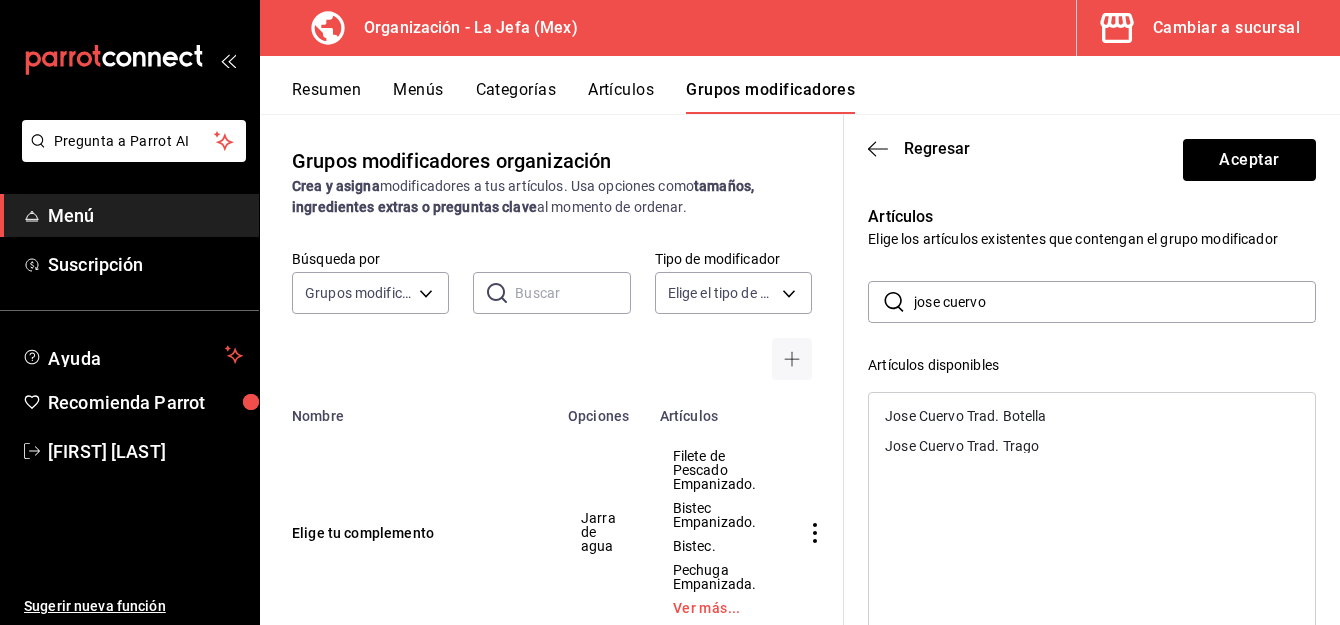 click on "Jose Cuervo Trad. Trago" at bounding box center [1092, 446] 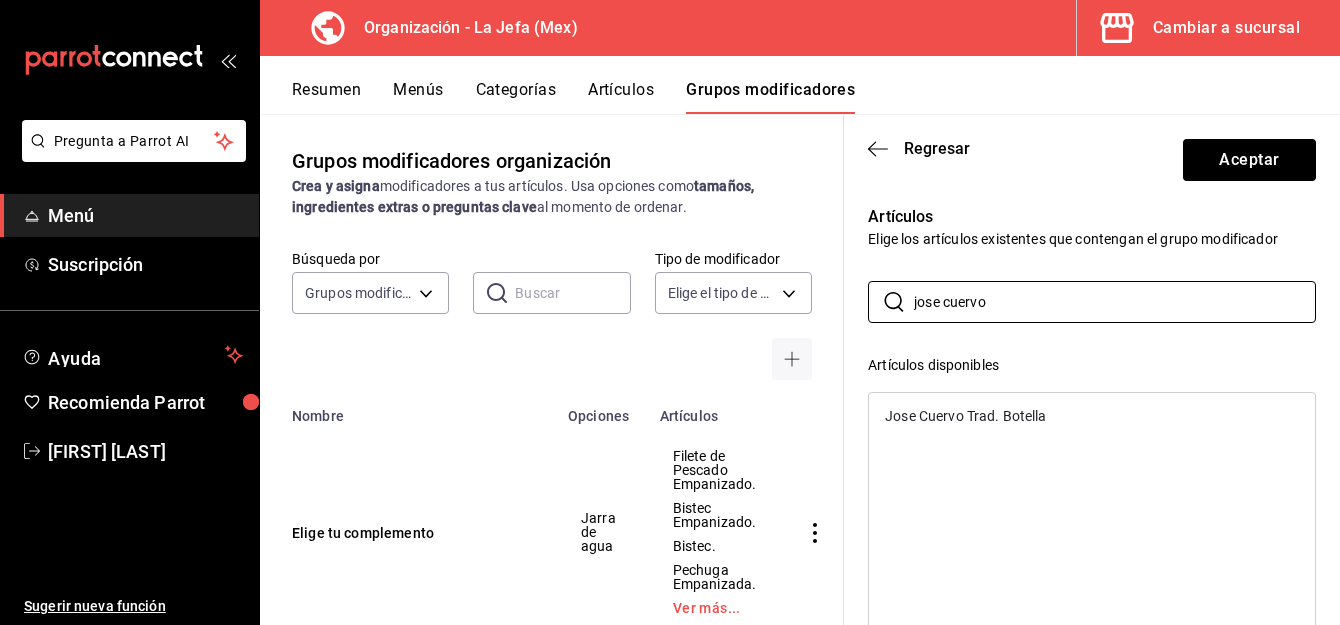 drag, startPoint x: 998, startPoint y: 317, endPoint x: 811, endPoint y: 268, distance: 193.31322 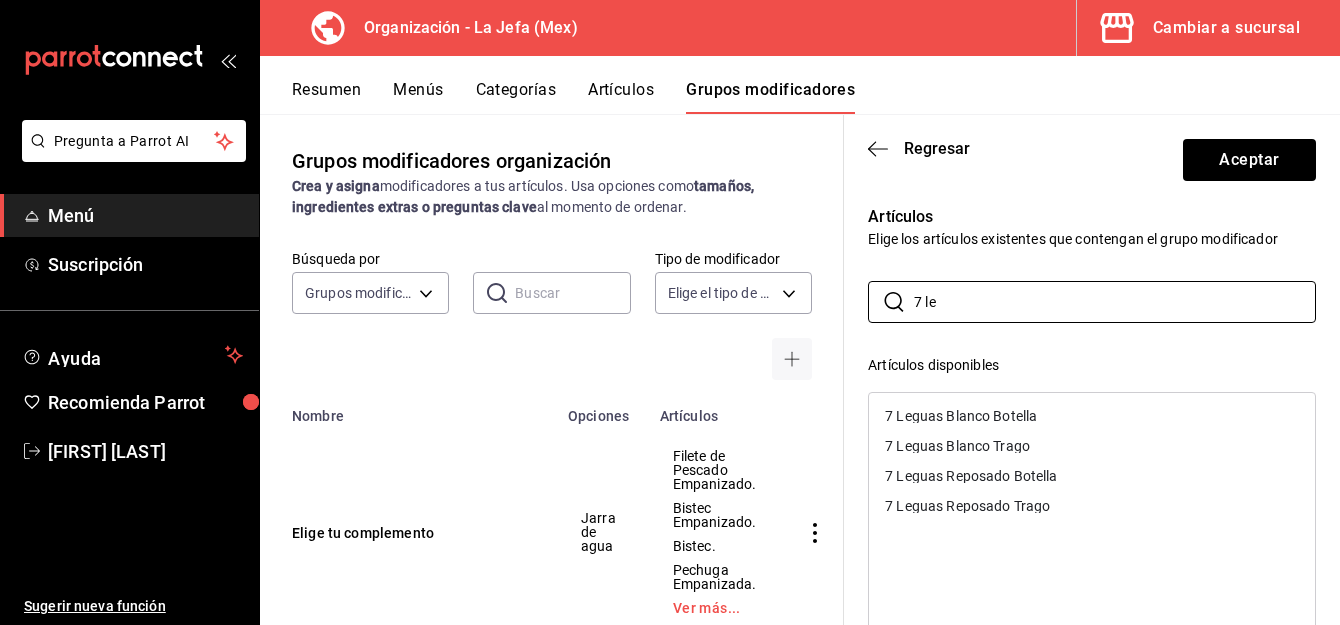 click on "7 Leguas Blanco Trago" at bounding box center (957, 446) 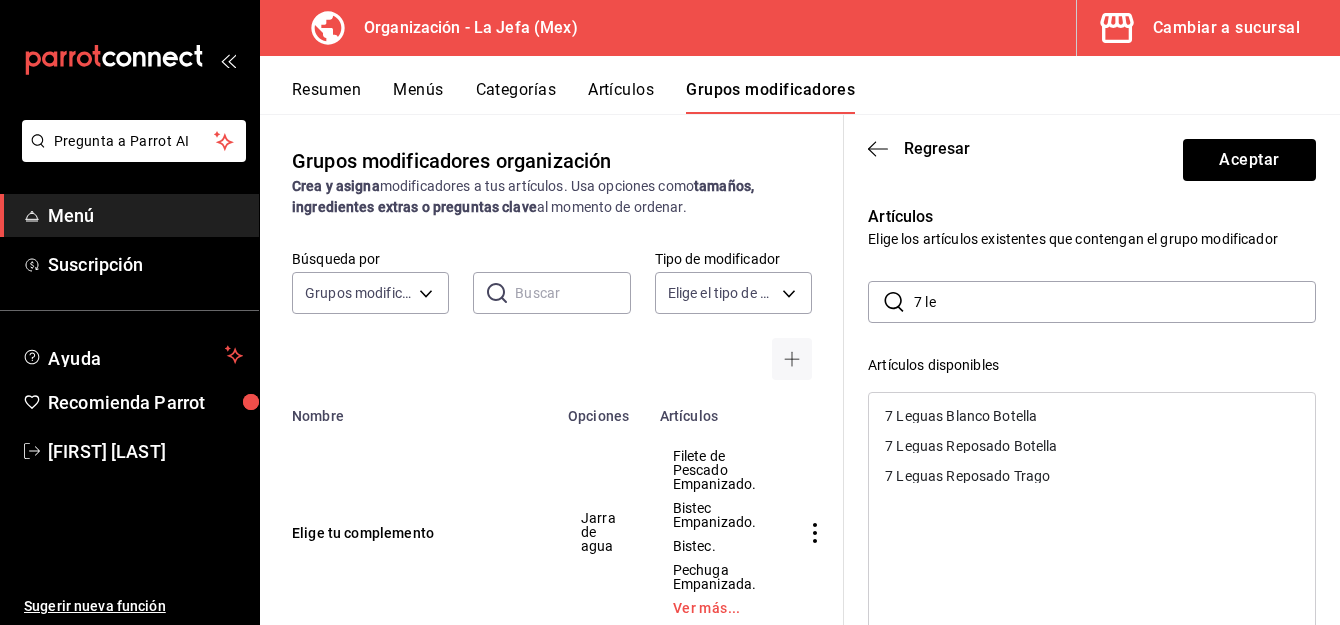 click on "7 Leguas Reposado Trago" at bounding box center (967, 476) 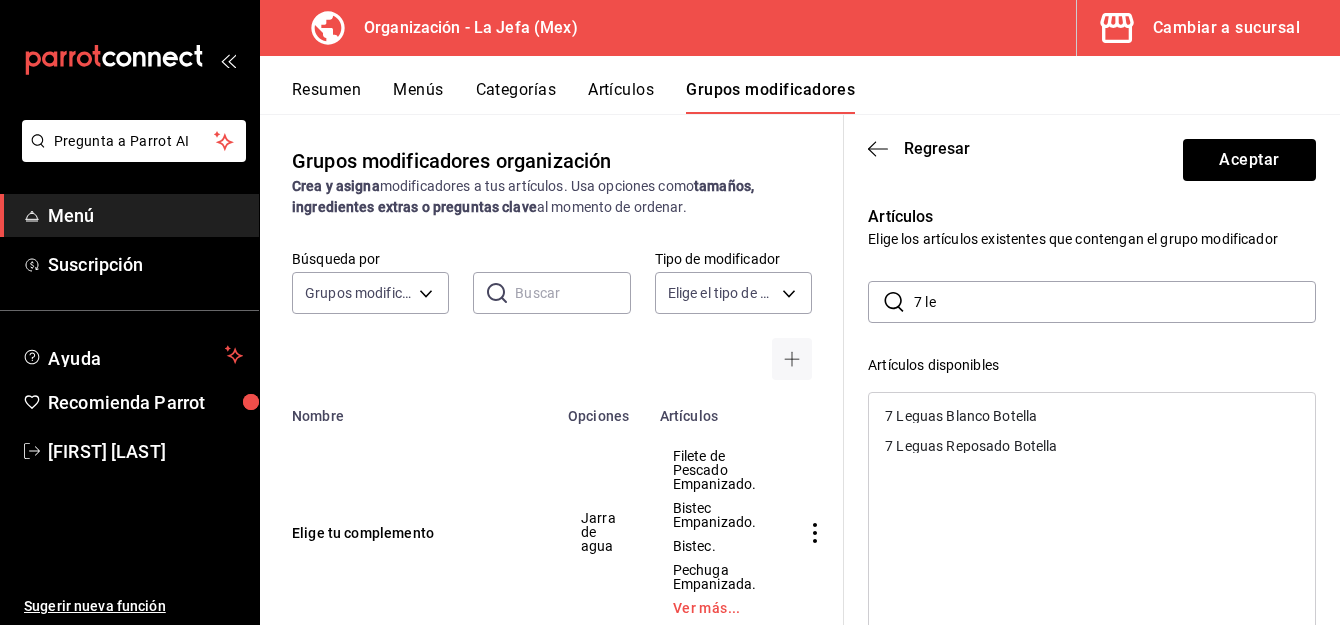 click on "7 le" at bounding box center [1115, 302] 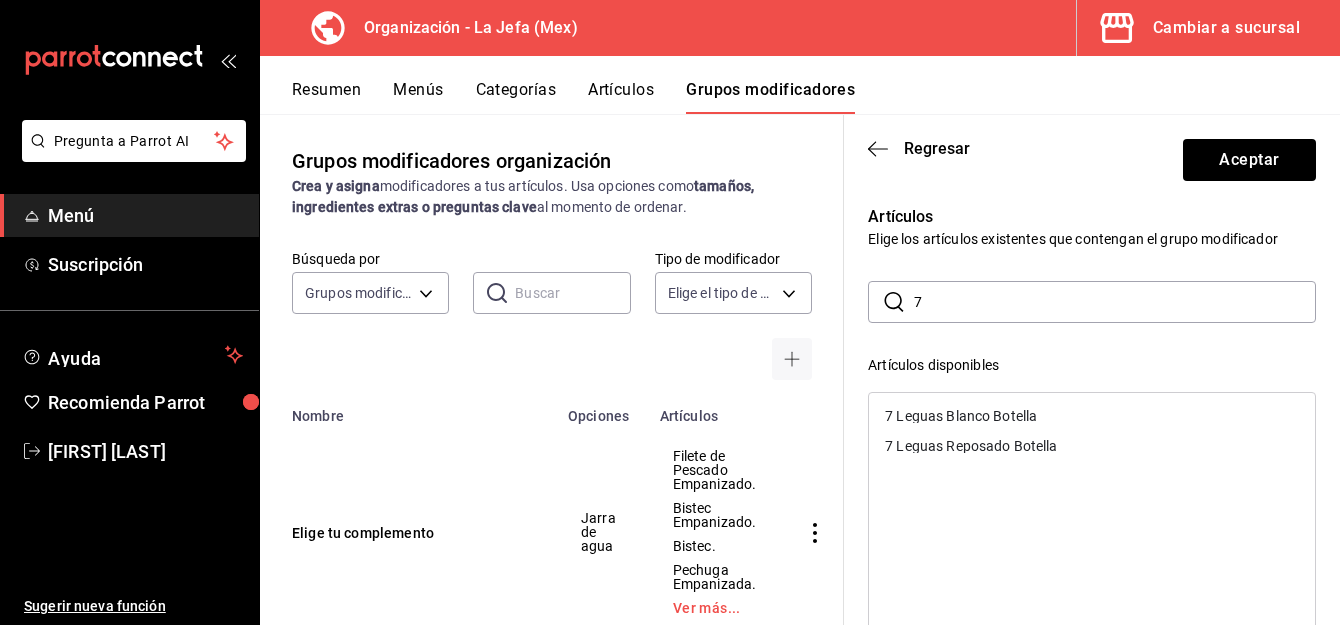 type on "7" 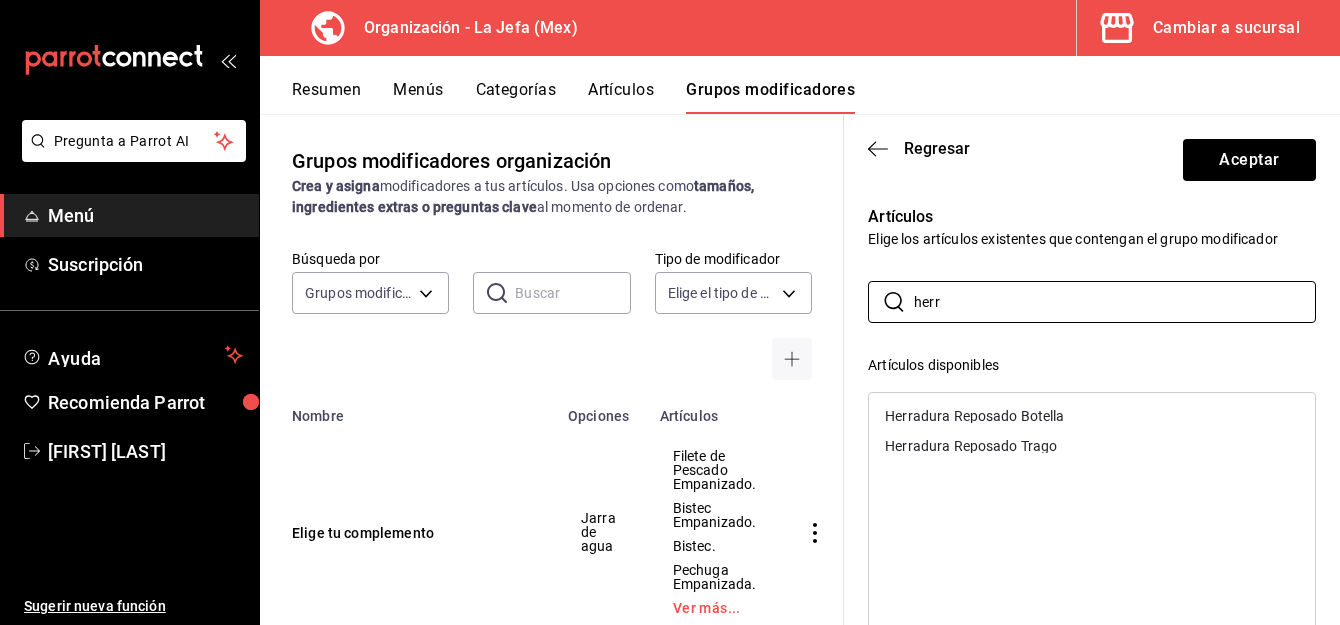 type on "herr" 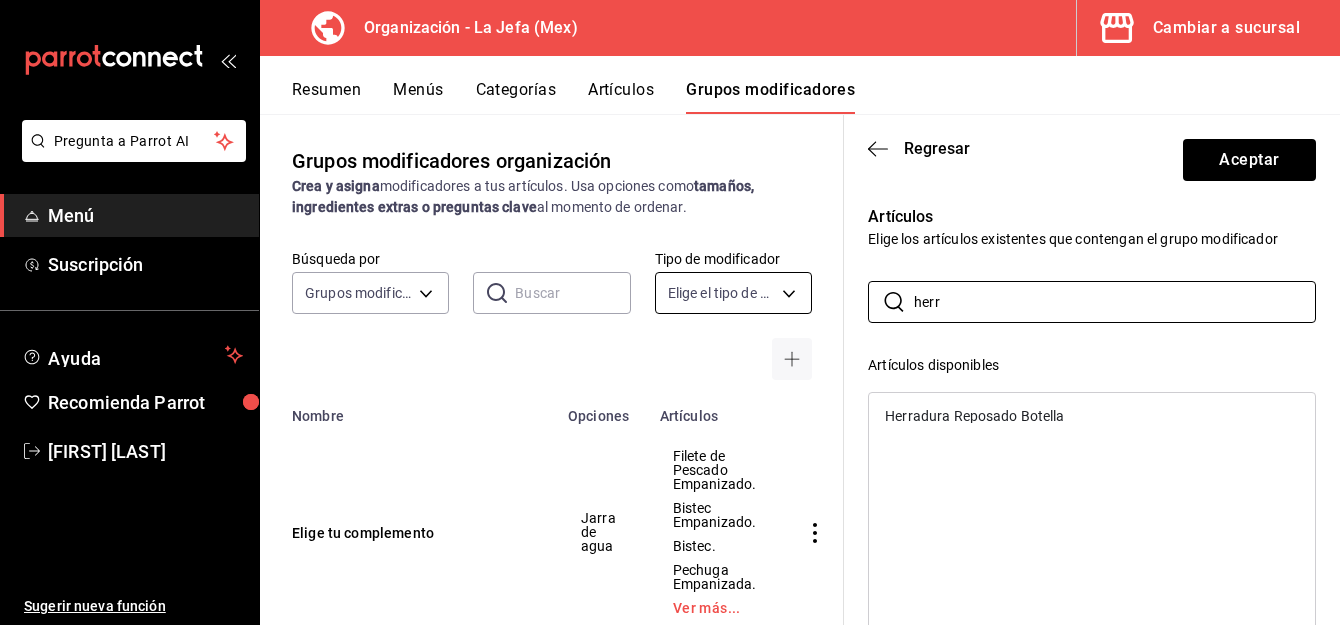 drag, startPoint x: 966, startPoint y: 306, endPoint x: 759, endPoint y: 304, distance: 207.00966 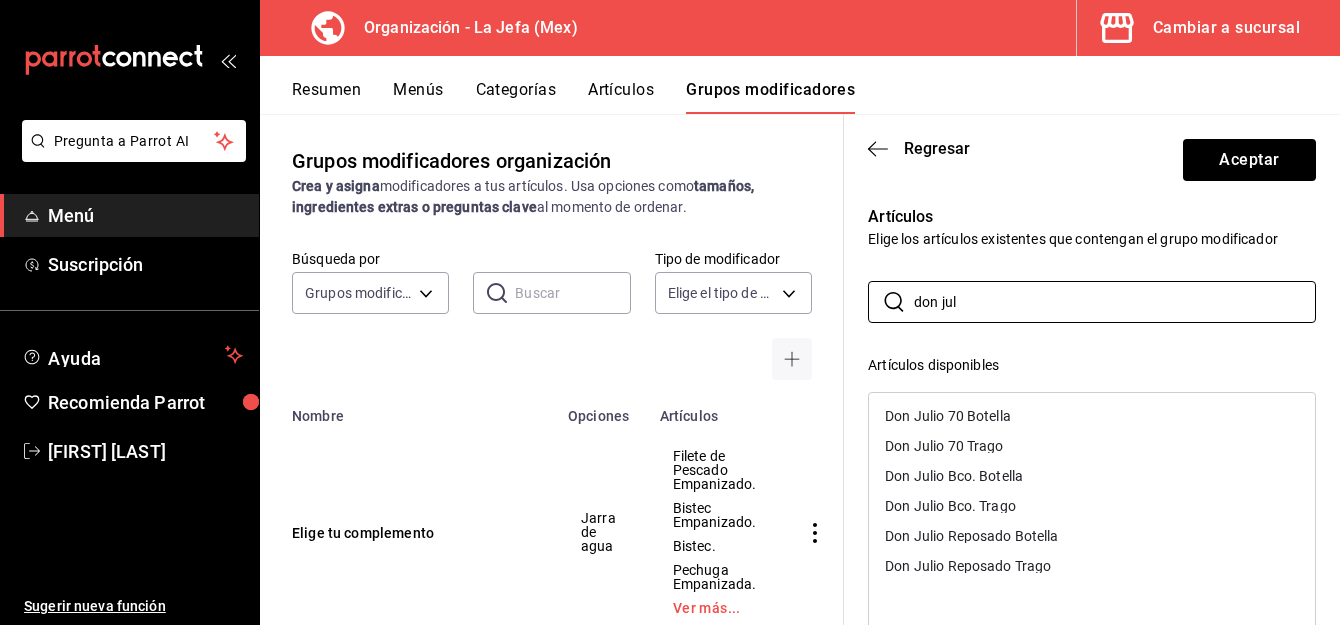 click on "Don Julio 70 Trago" at bounding box center (944, 446) 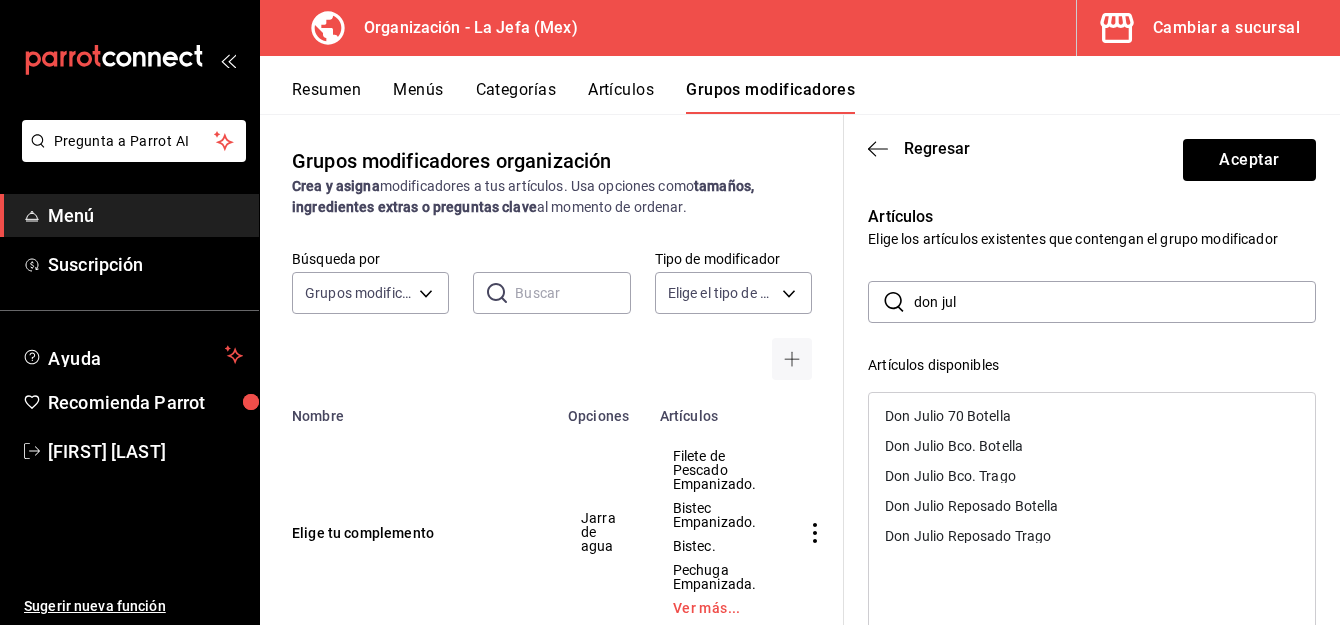 click on "Don Julio Bco. Trago" at bounding box center [950, 476] 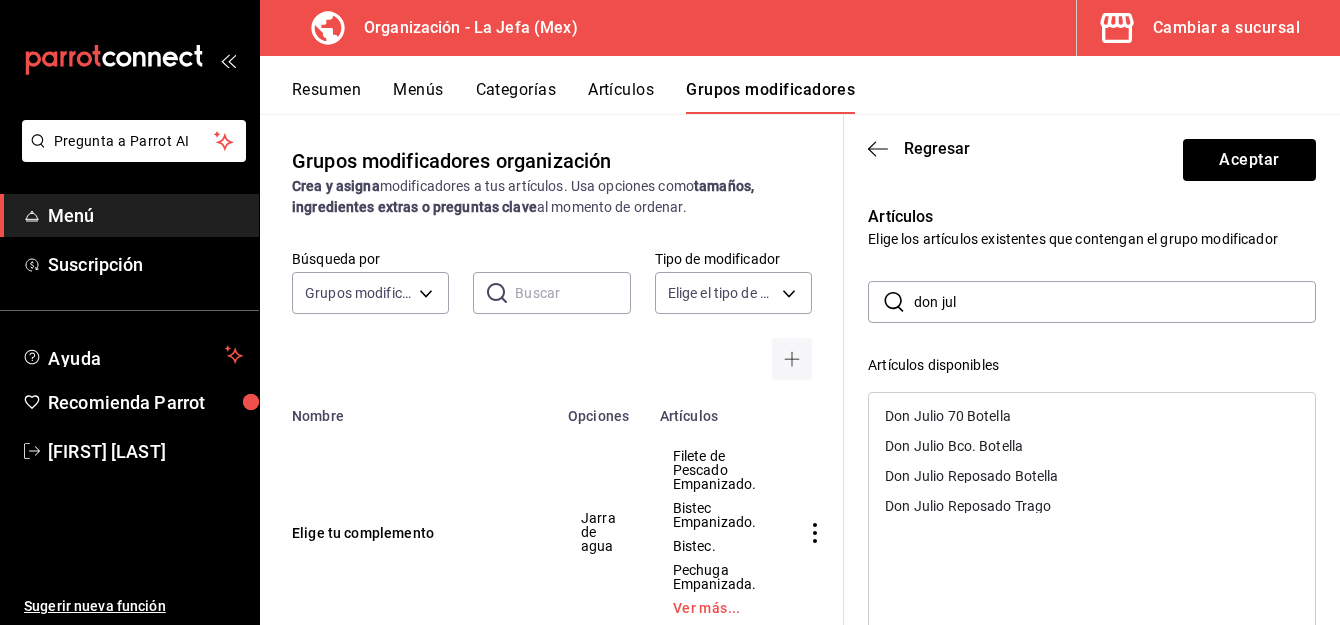 click on "Don Julio Reposado Trago" at bounding box center (968, 506) 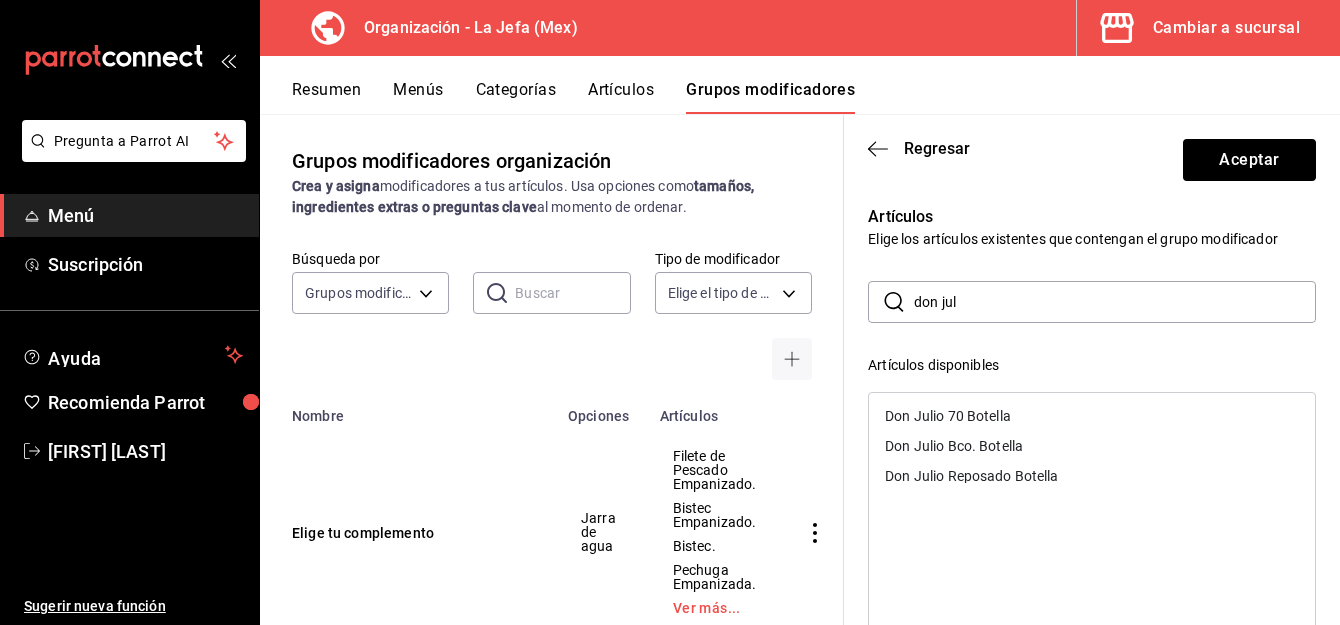 click on "​ don jul ​ Artículos disponibles Don Julio 70 Botella Don Julio Bco. Botella Don Julio Reposado Botella Artículos seleccionados Don Ramon Trago Centenario Plata Trago Centenario Reposado Trago Gran Centenario 40 Trago Tradicional Trago Jose Cuervo Trad. Trago 7 Leguas Blanco Trago 7 Leguas Reposado Trago Herradura Reposado Trago Don Julio 70 Trago Don Julio Bco. Trago Don Julio Reposado Trago" at bounding box center (1092, 638) 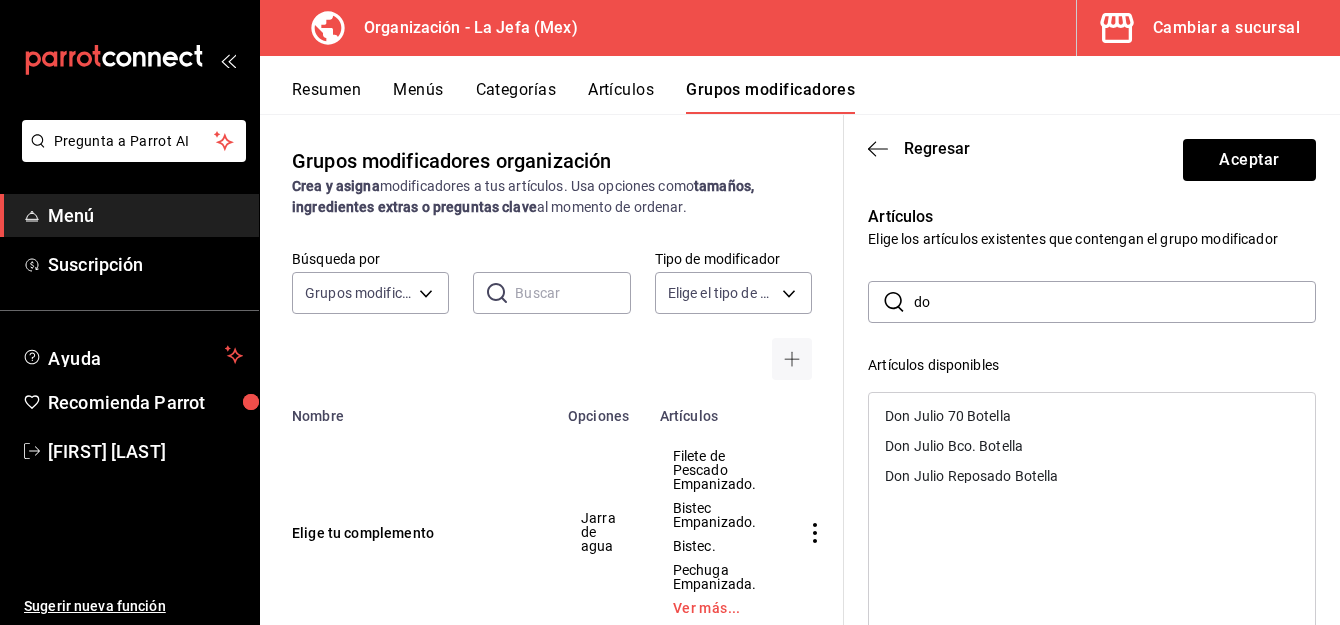 type on "d" 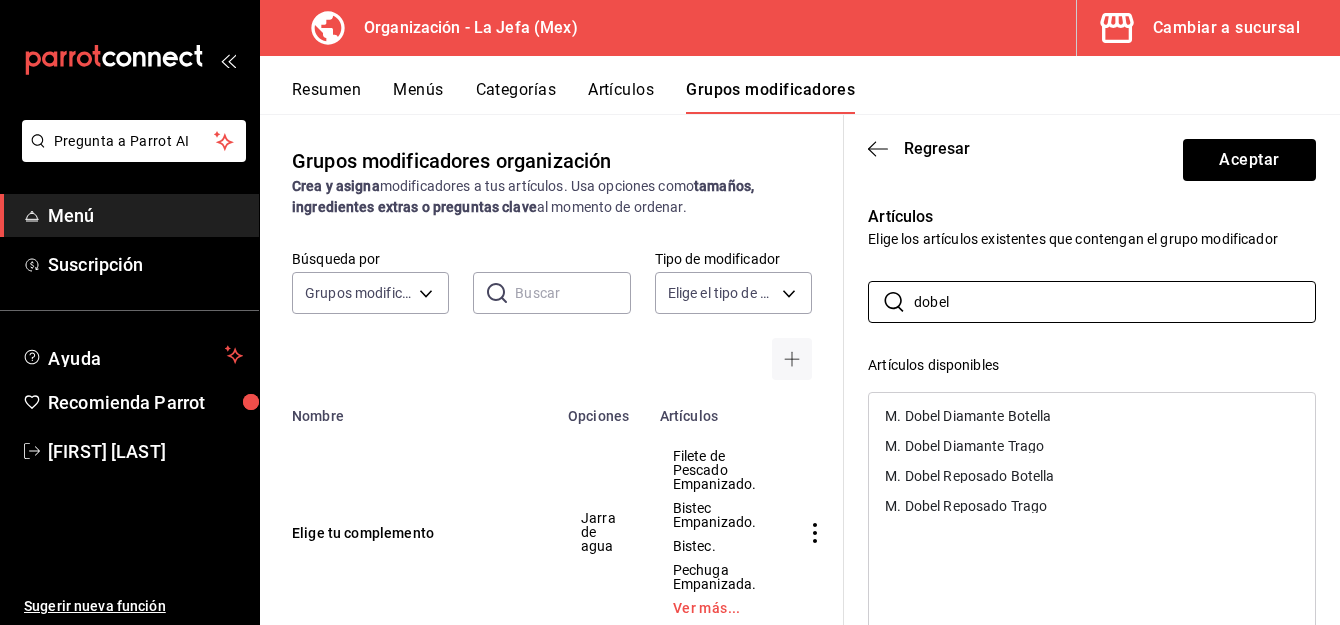 type on "dobel" 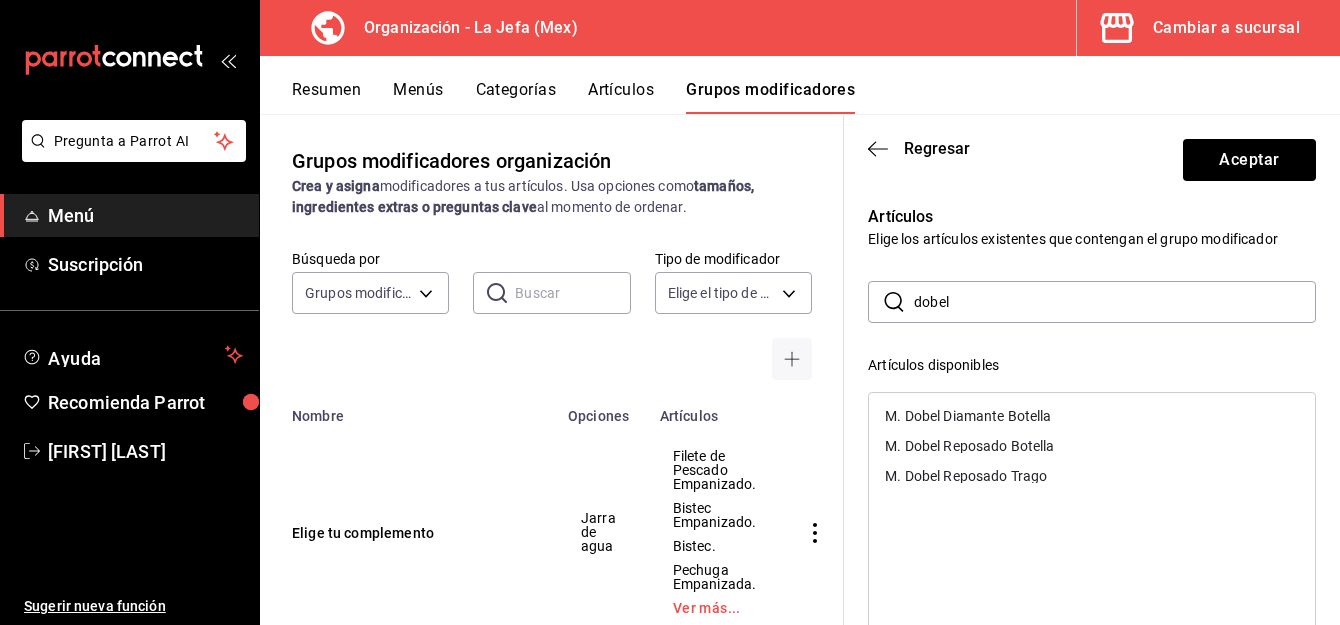 click on "M. Dobel Reposado Trago" at bounding box center [966, 476] 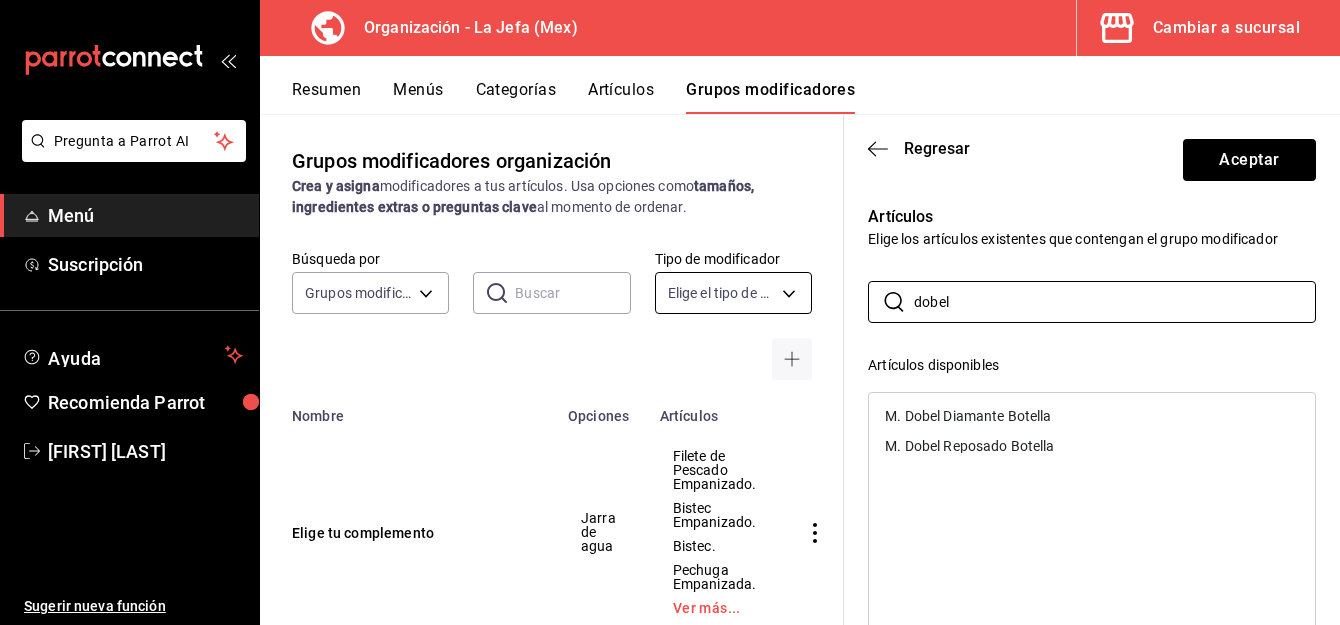 drag, startPoint x: 969, startPoint y: 301, endPoint x: 718, endPoint y: 299, distance: 251.00797 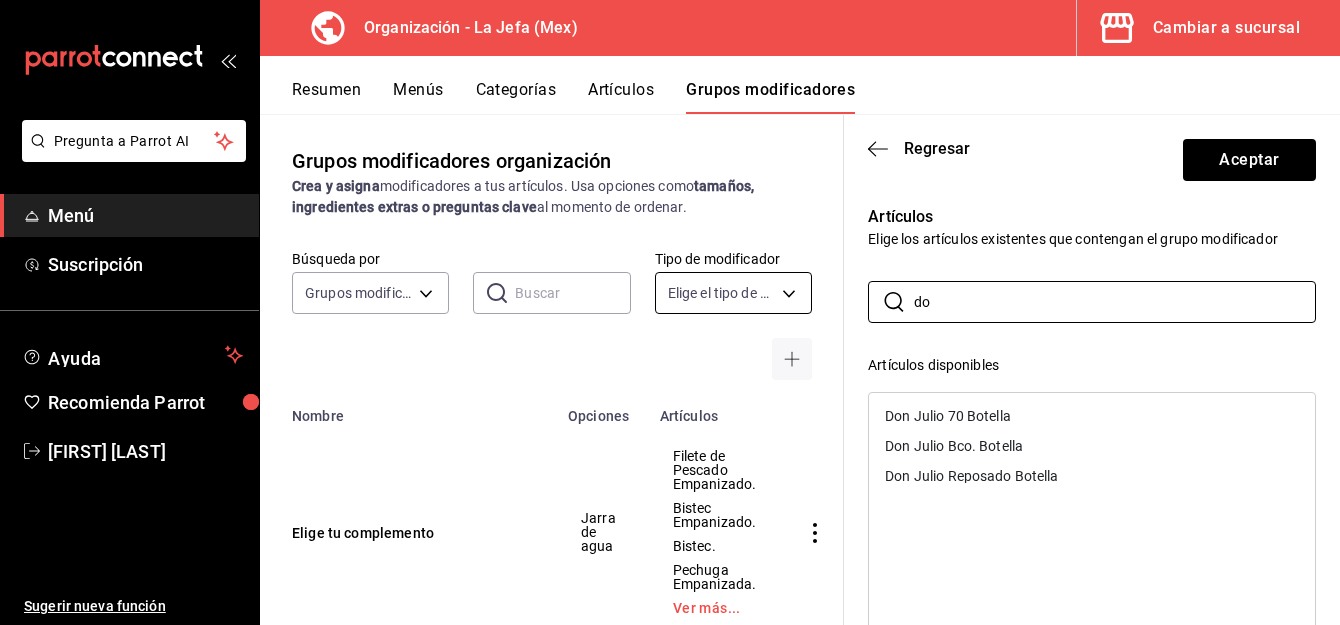 type on "d" 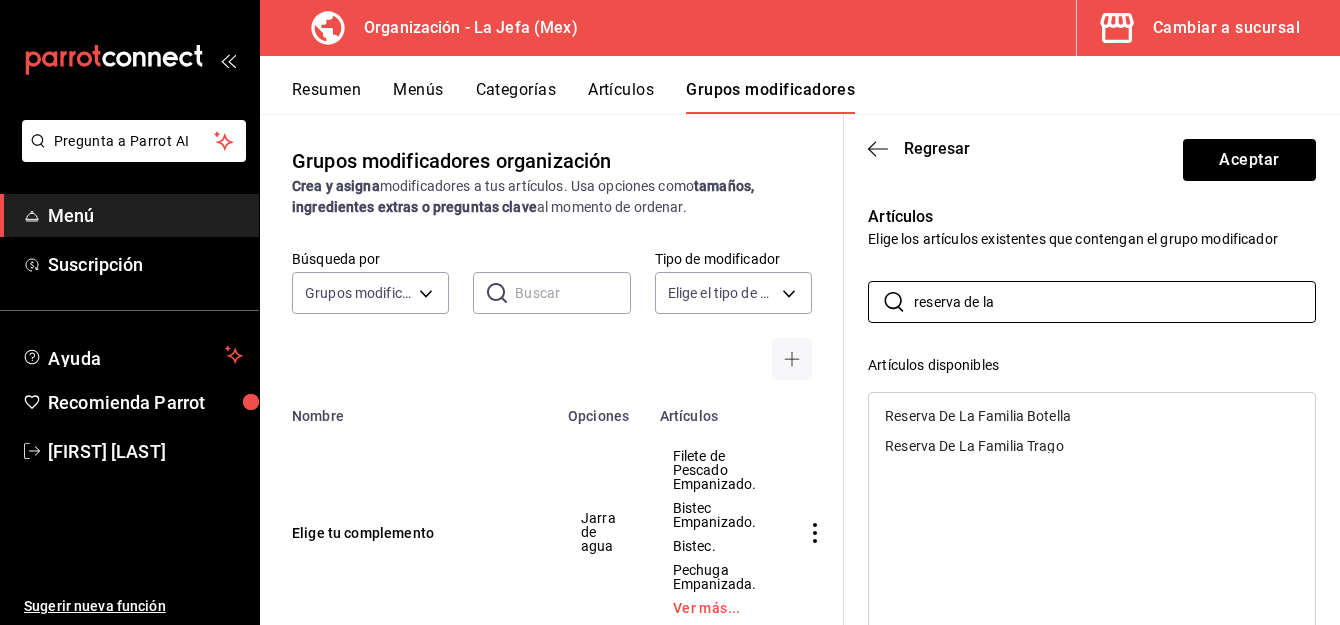 type on "reserva de la" 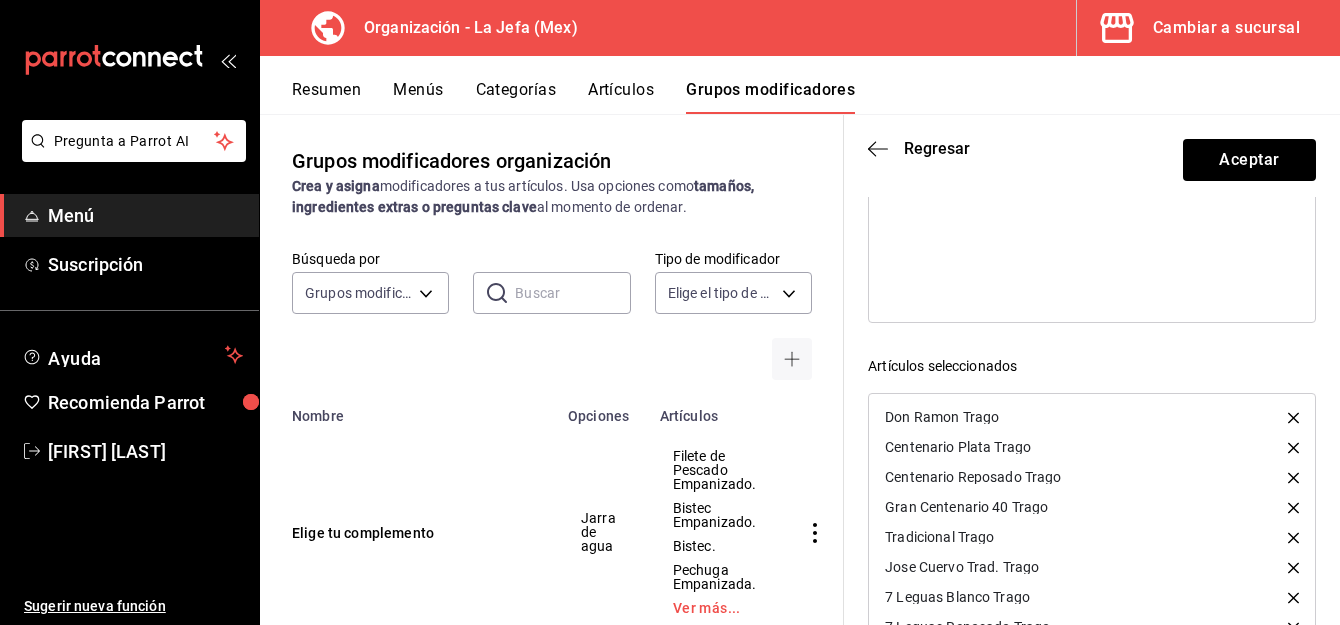 scroll, scrollTop: 359, scrollLeft: 0, axis: vertical 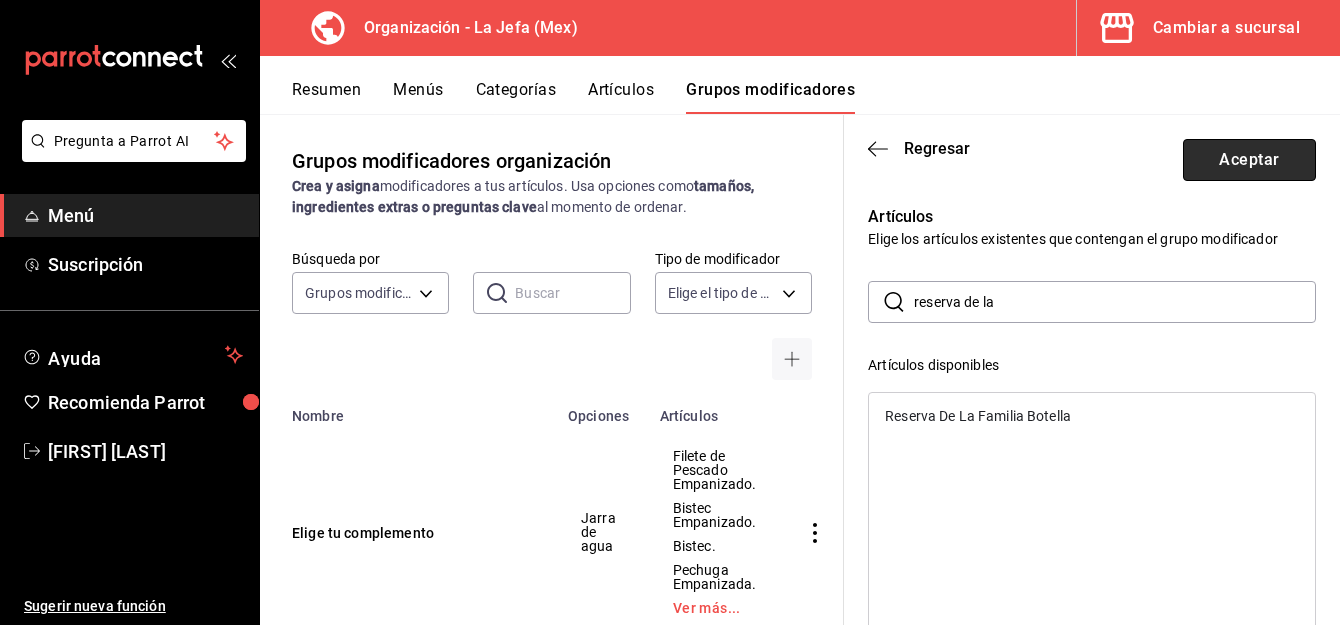 click on "Aceptar" at bounding box center [1249, 160] 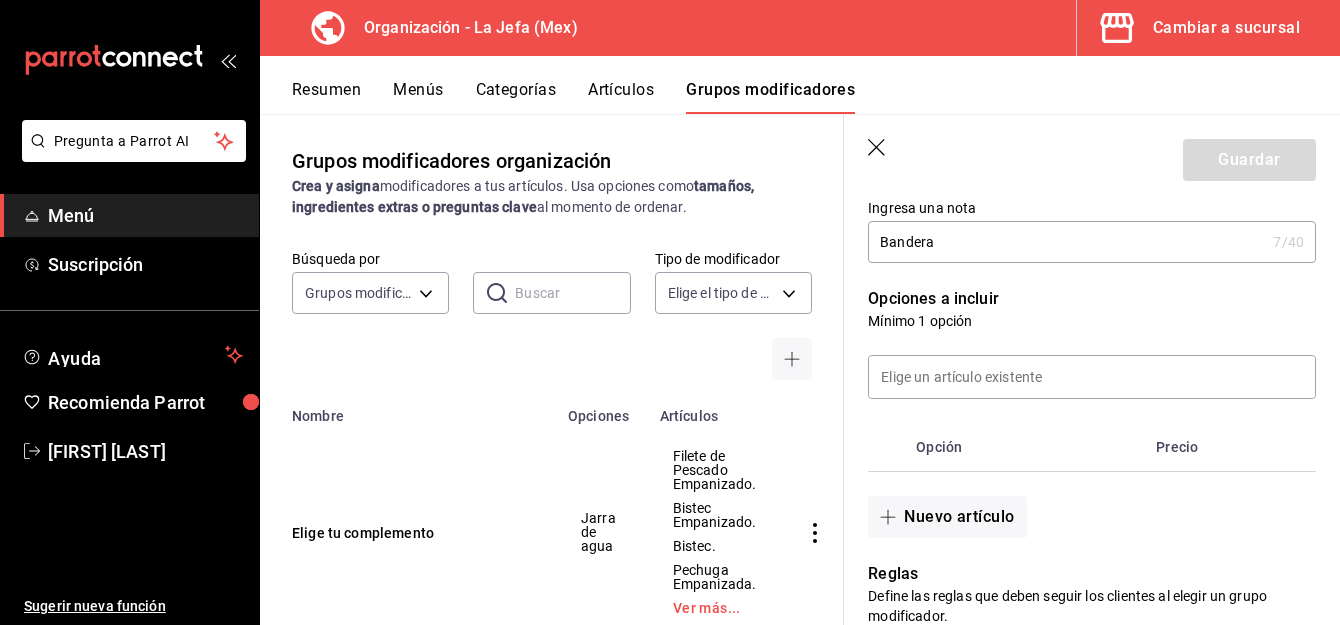 scroll, scrollTop: 330, scrollLeft: 0, axis: vertical 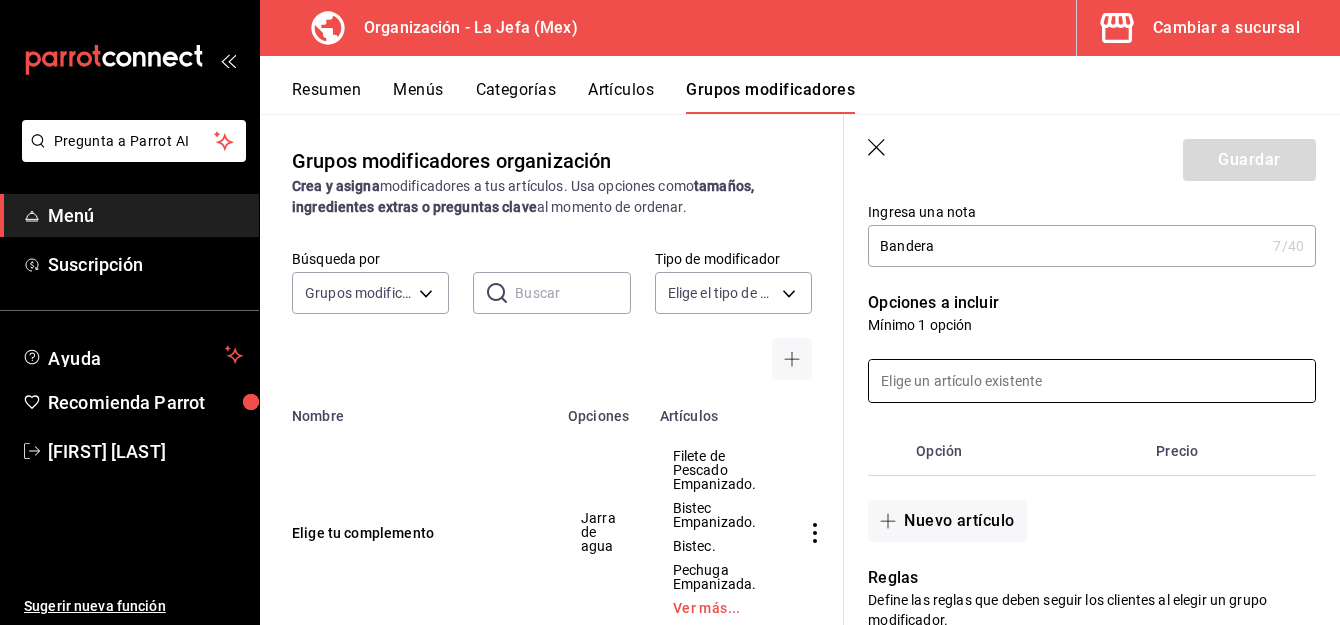 click at bounding box center (1092, 381) 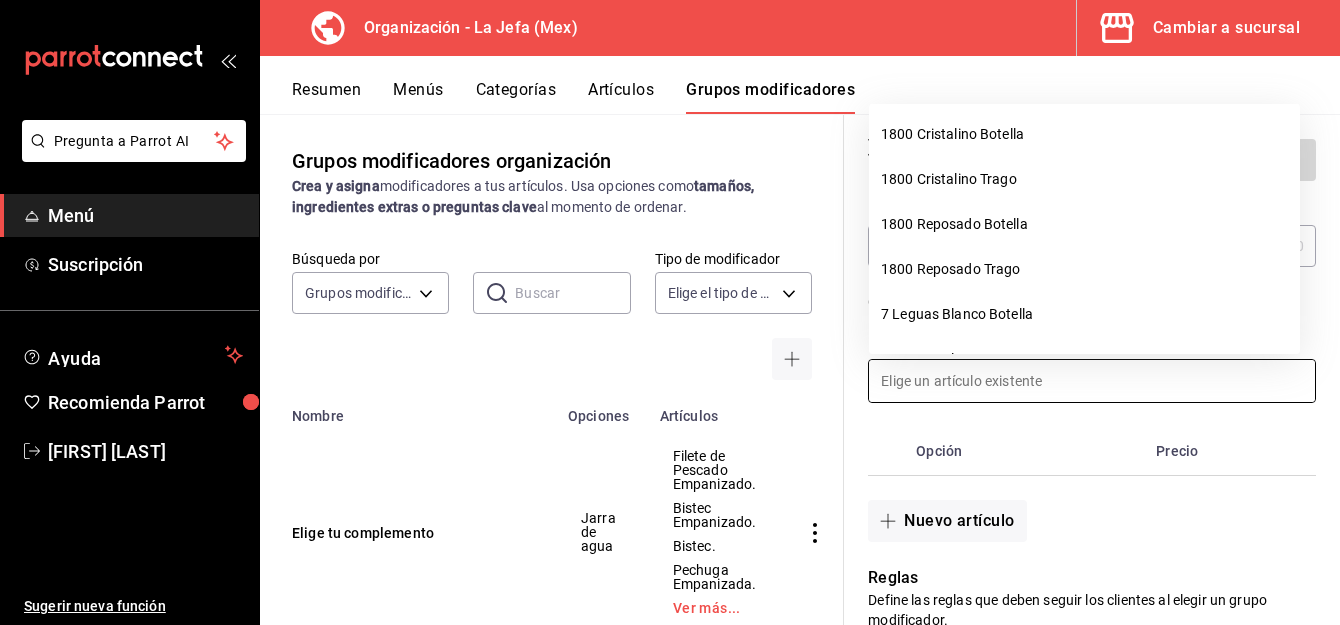 click on "Opción" at bounding box center [1028, 451] 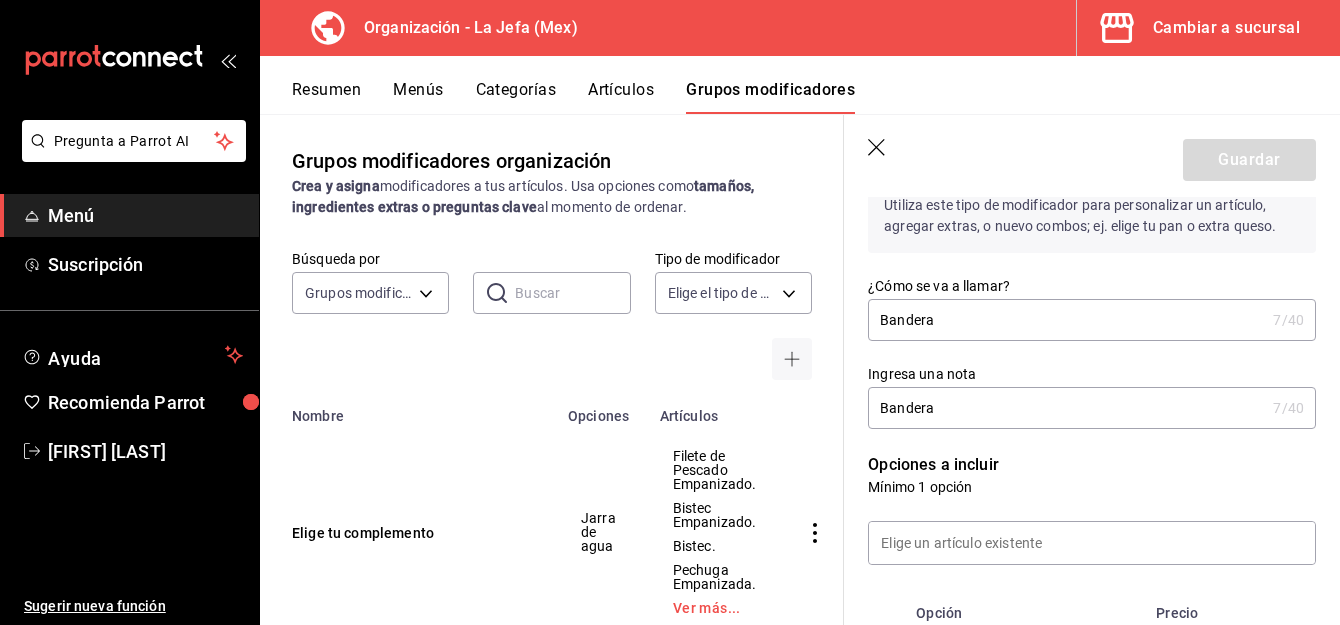 scroll, scrollTop: 249, scrollLeft: 0, axis: vertical 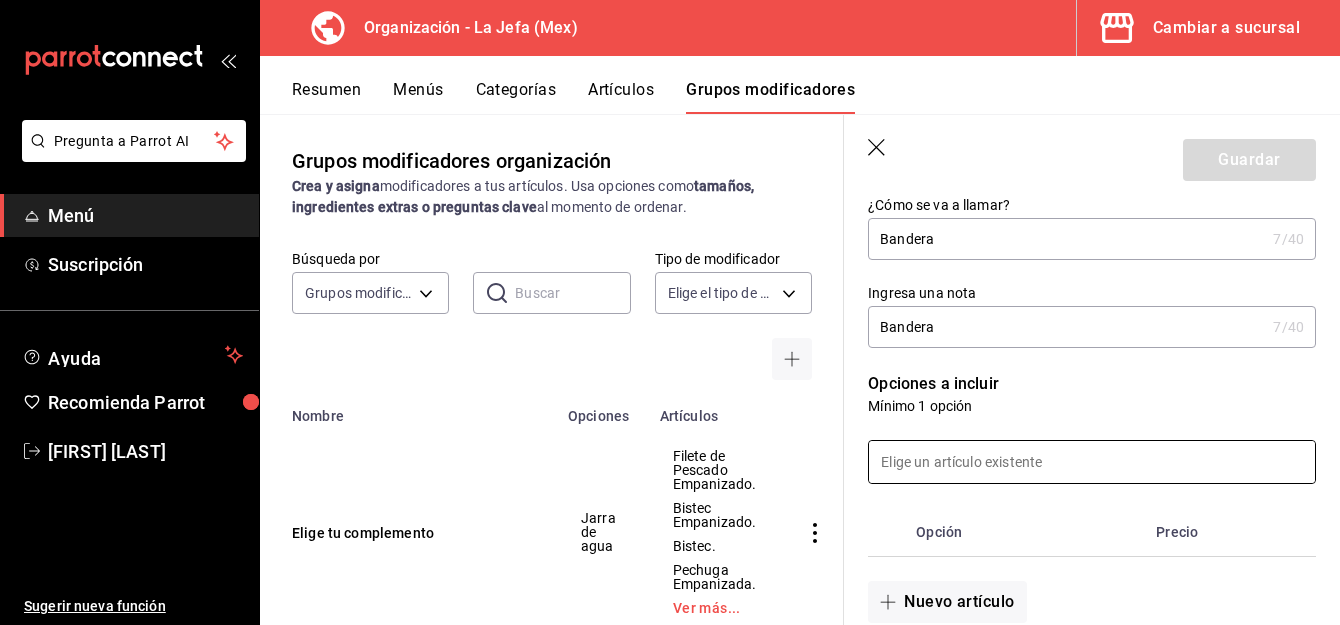 click at bounding box center [1092, 462] 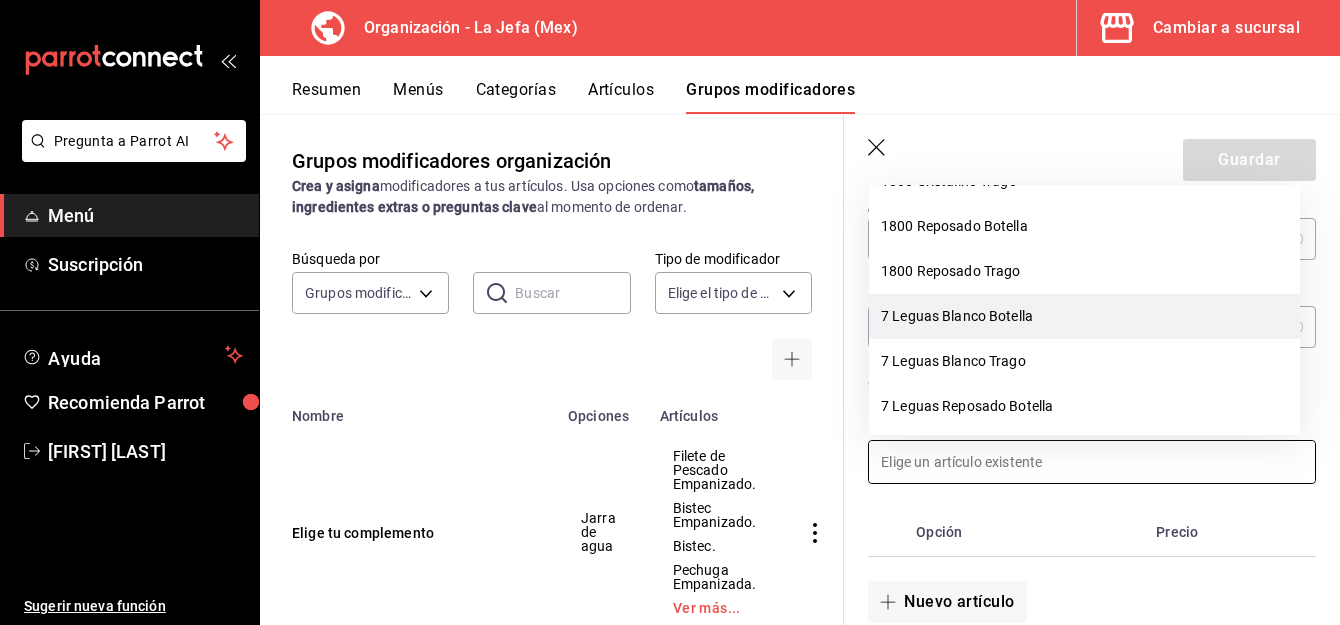 scroll, scrollTop: 83, scrollLeft: 0, axis: vertical 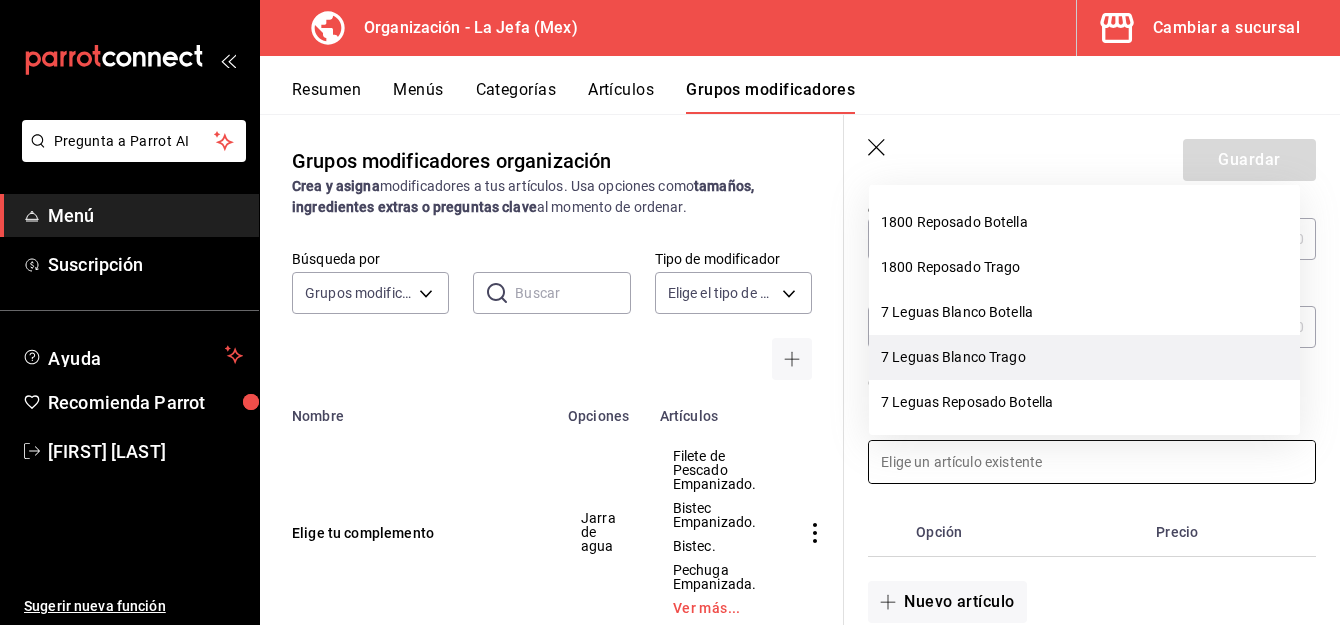 click on "7 Leguas Blanco Trago" at bounding box center (1084, 357) 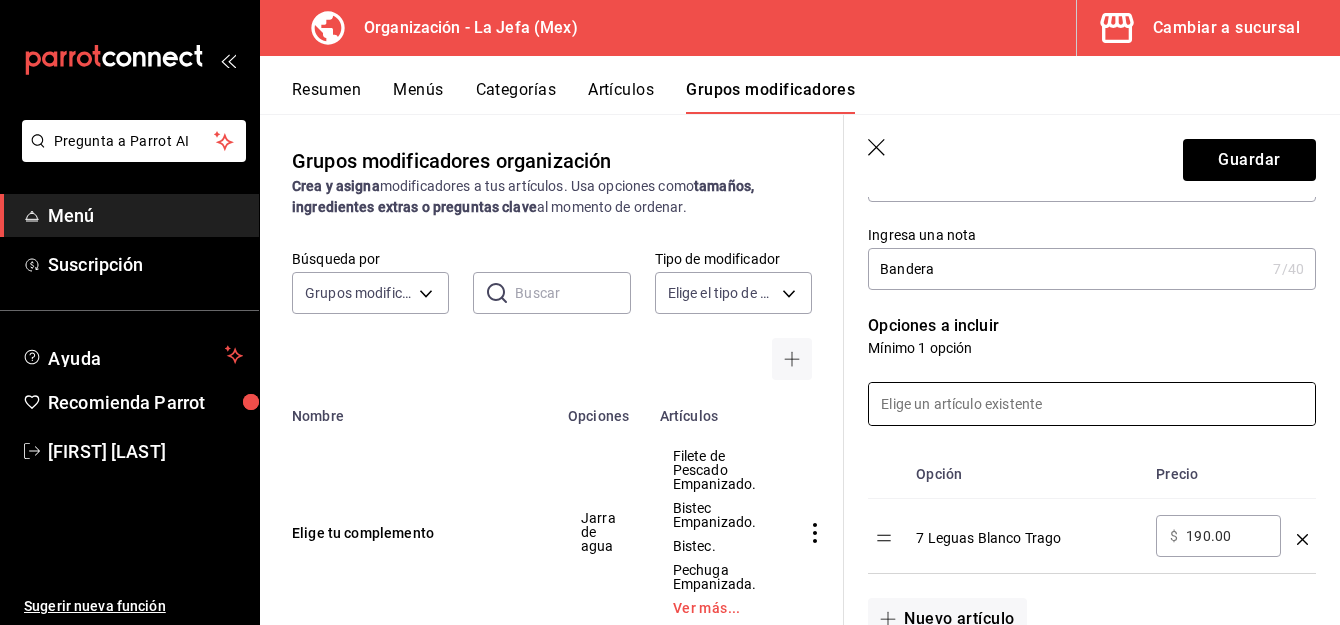 scroll, scrollTop: 308, scrollLeft: 0, axis: vertical 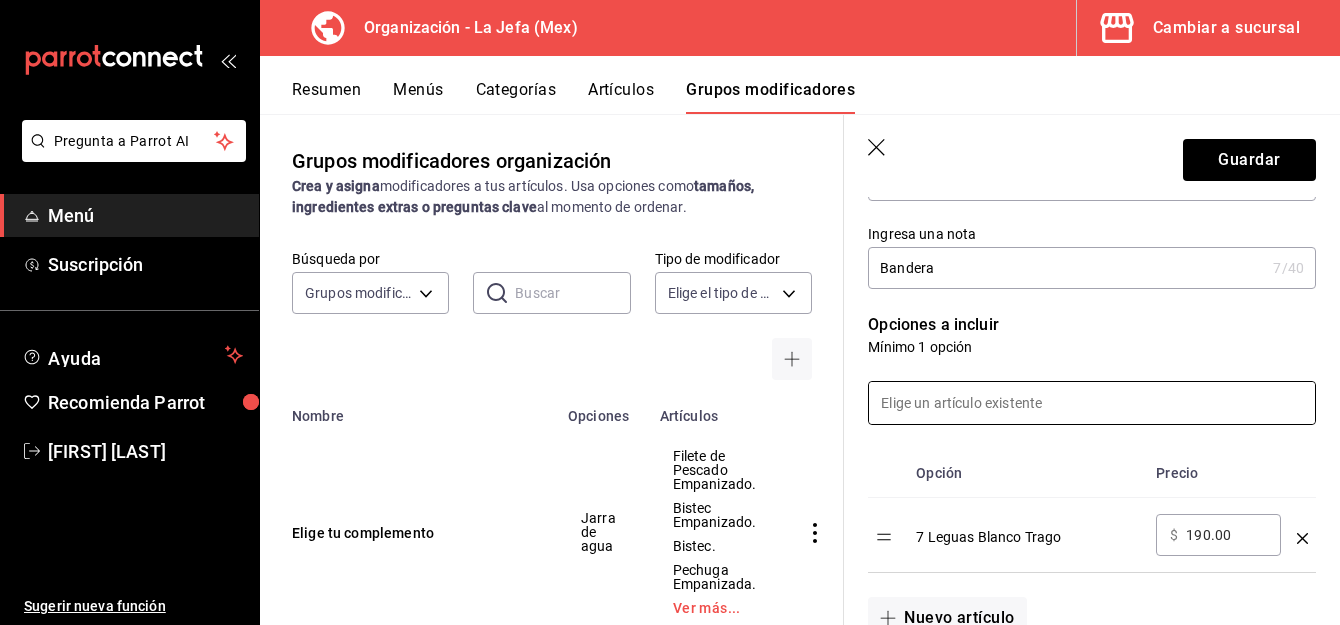 click at bounding box center (1092, 403) 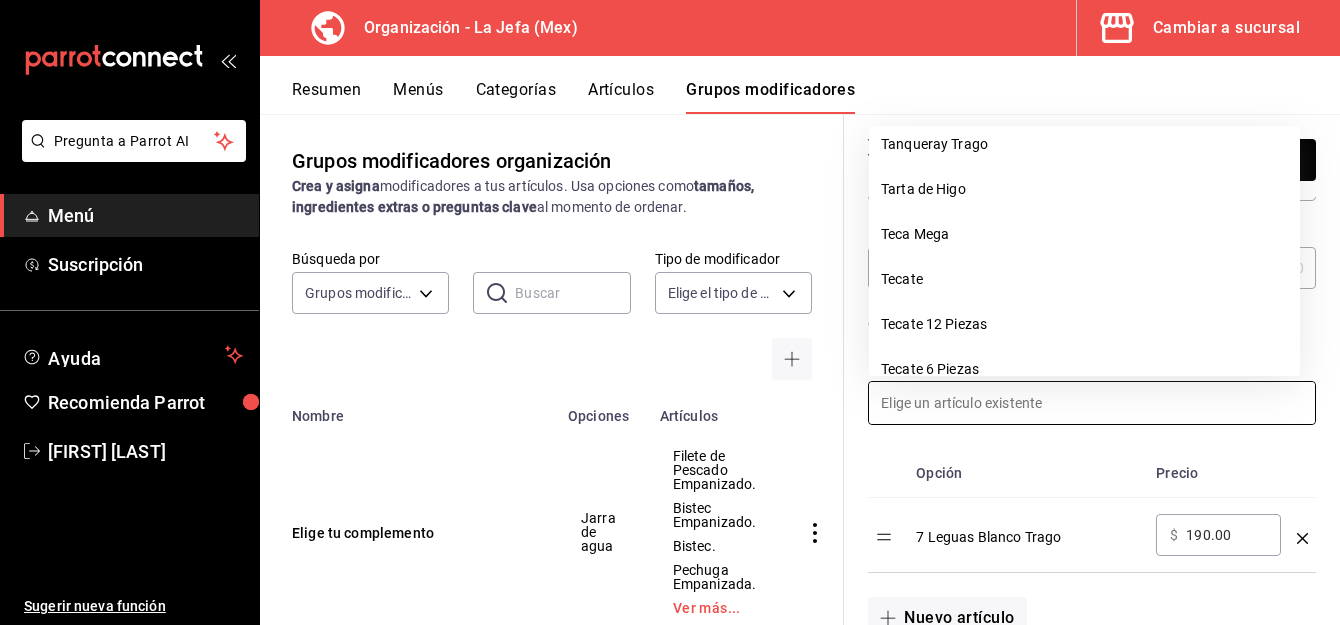 scroll, scrollTop: 15009, scrollLeft: 0, axis: vertical 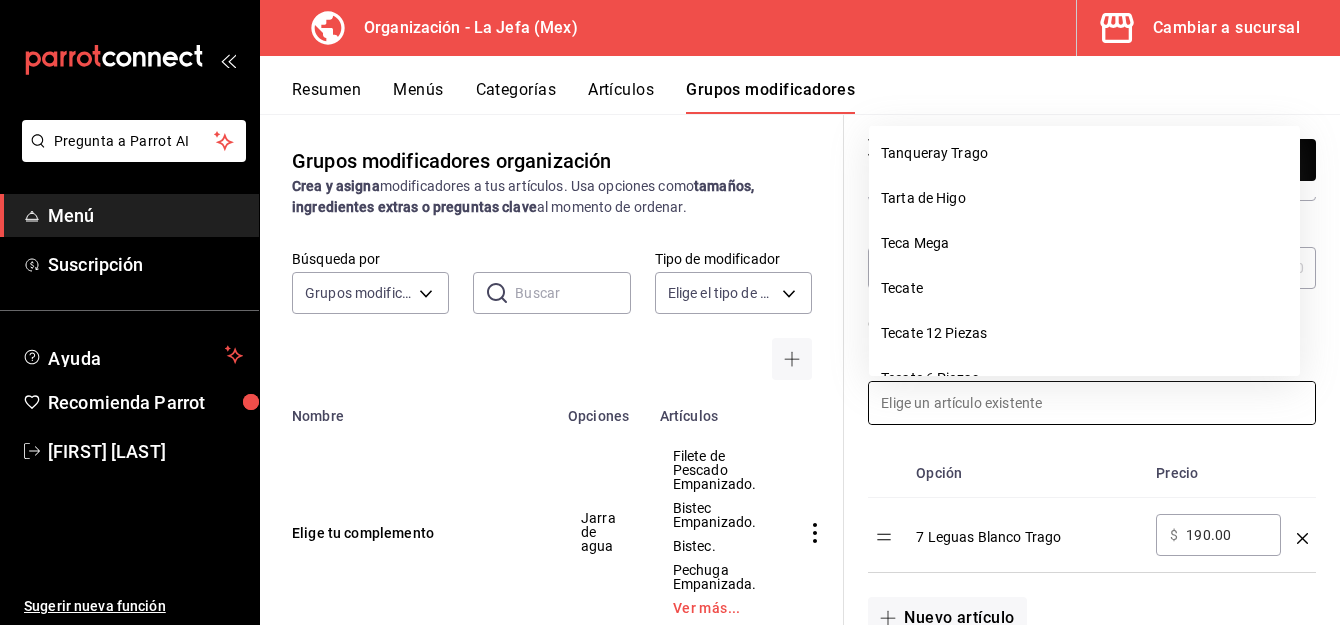 click at bounding box center [1302, 473] 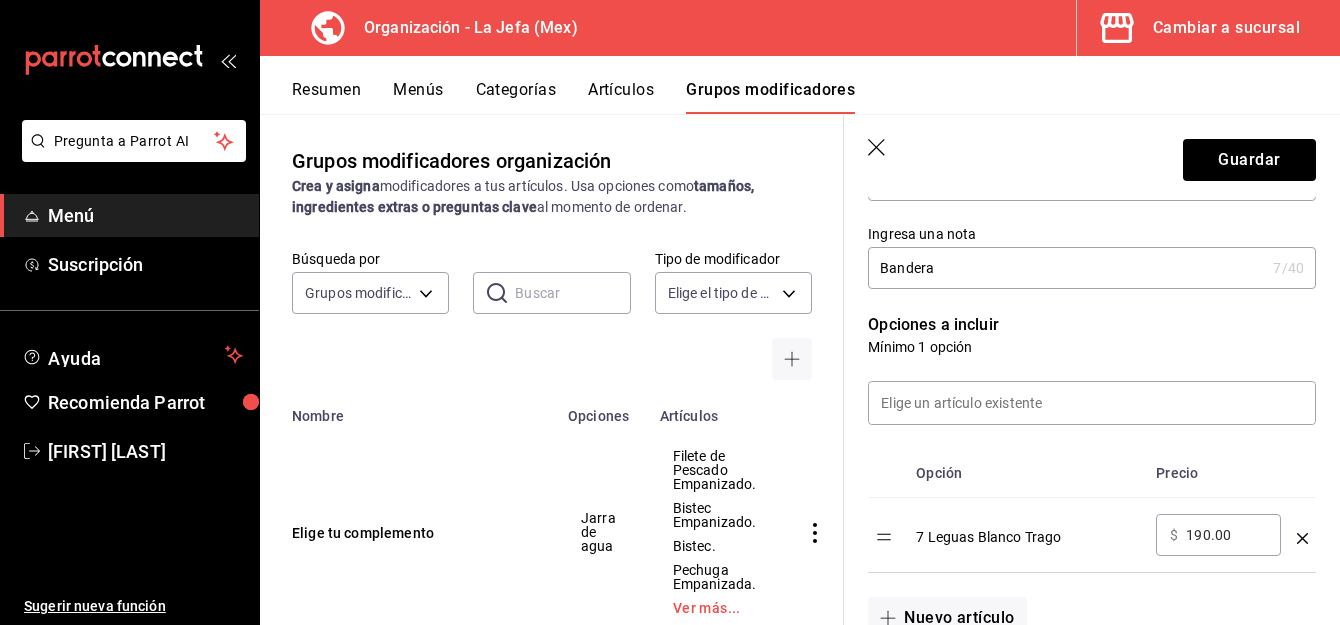 click 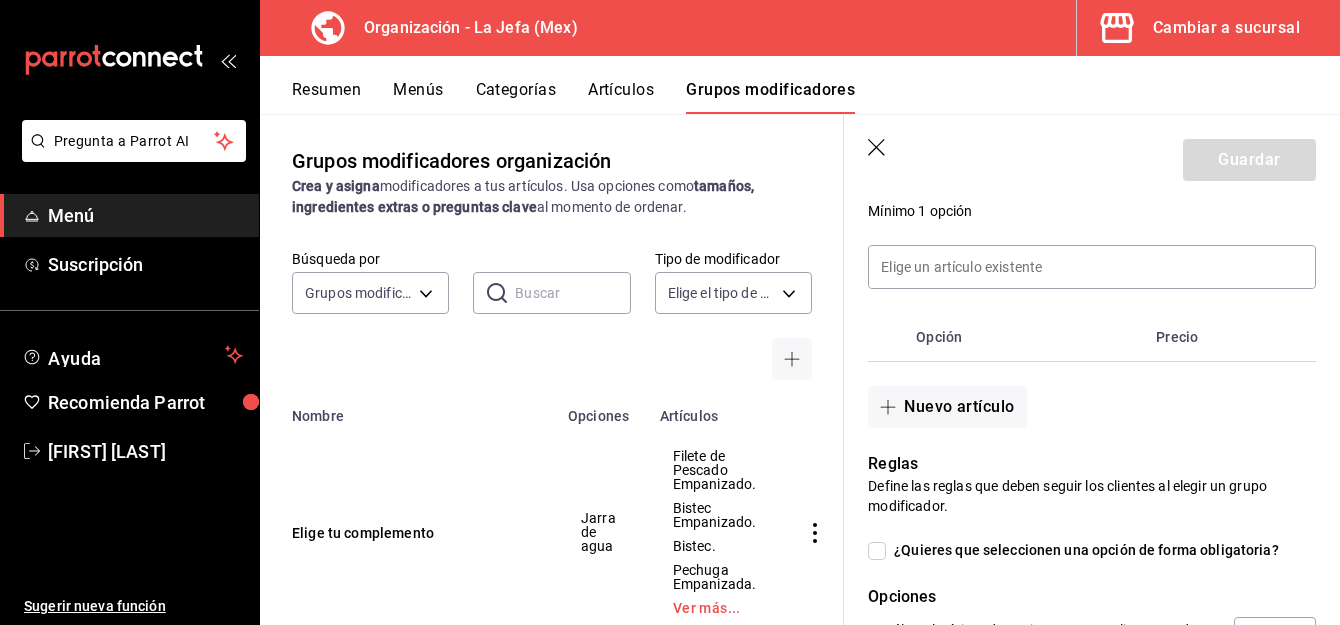 scroll, scrollTop: 426, scrollLeft: 0, axis: vertical 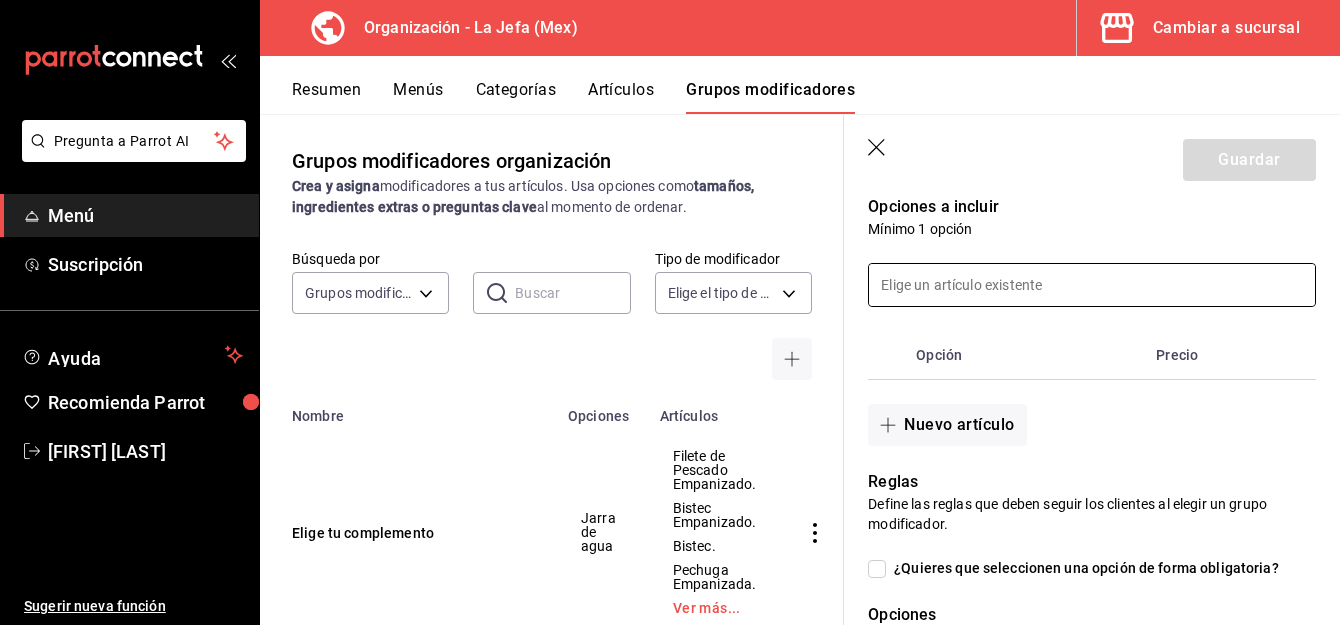 click at bounding box center (1092, 285) 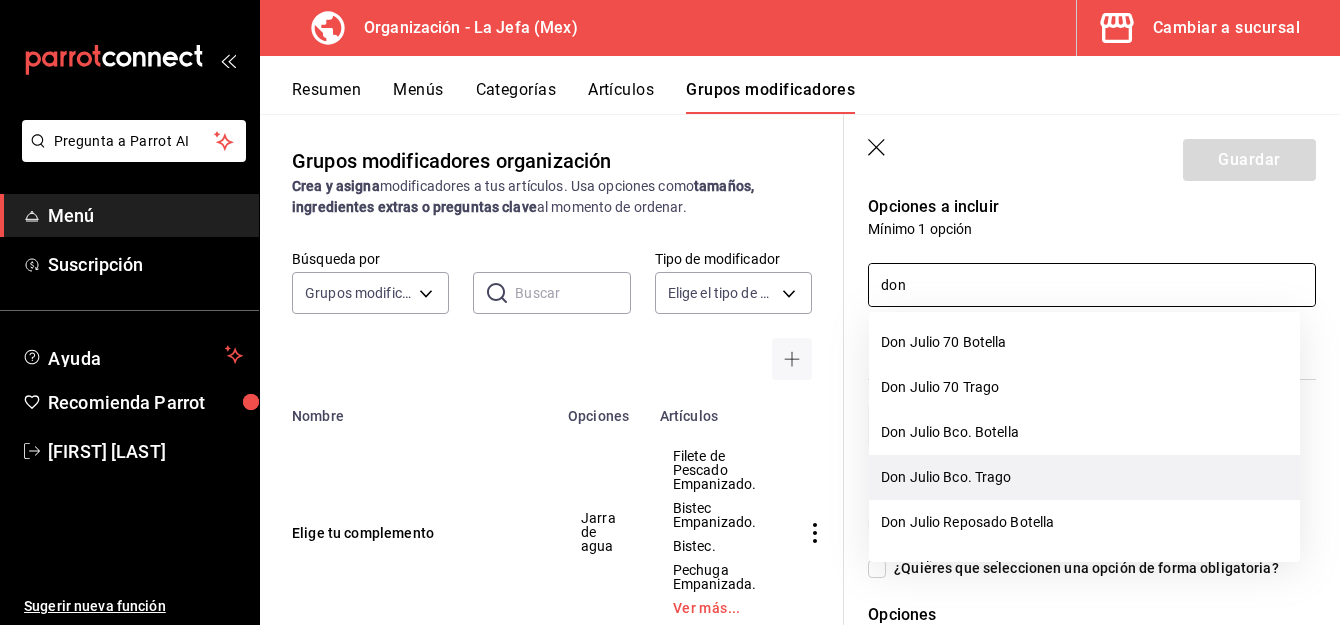 click on "Don Julio Bco. Trago" at bounding box center [1084, 477] 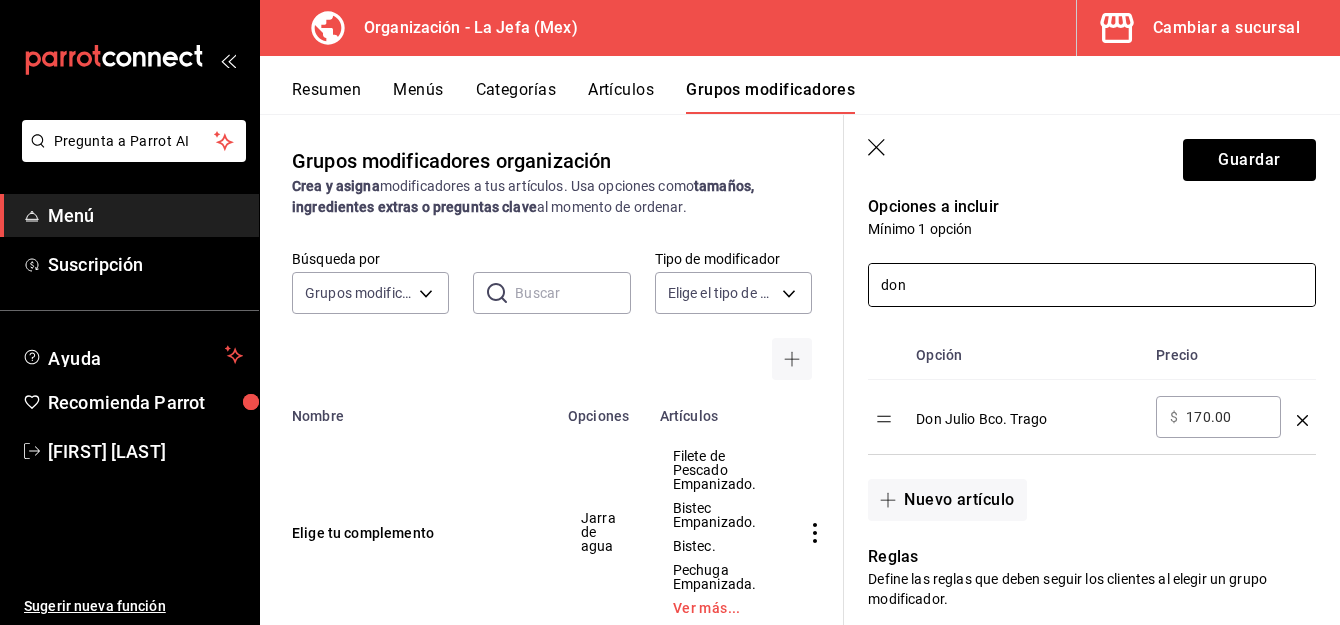 click on "don" at bounding box center [1092, 285] 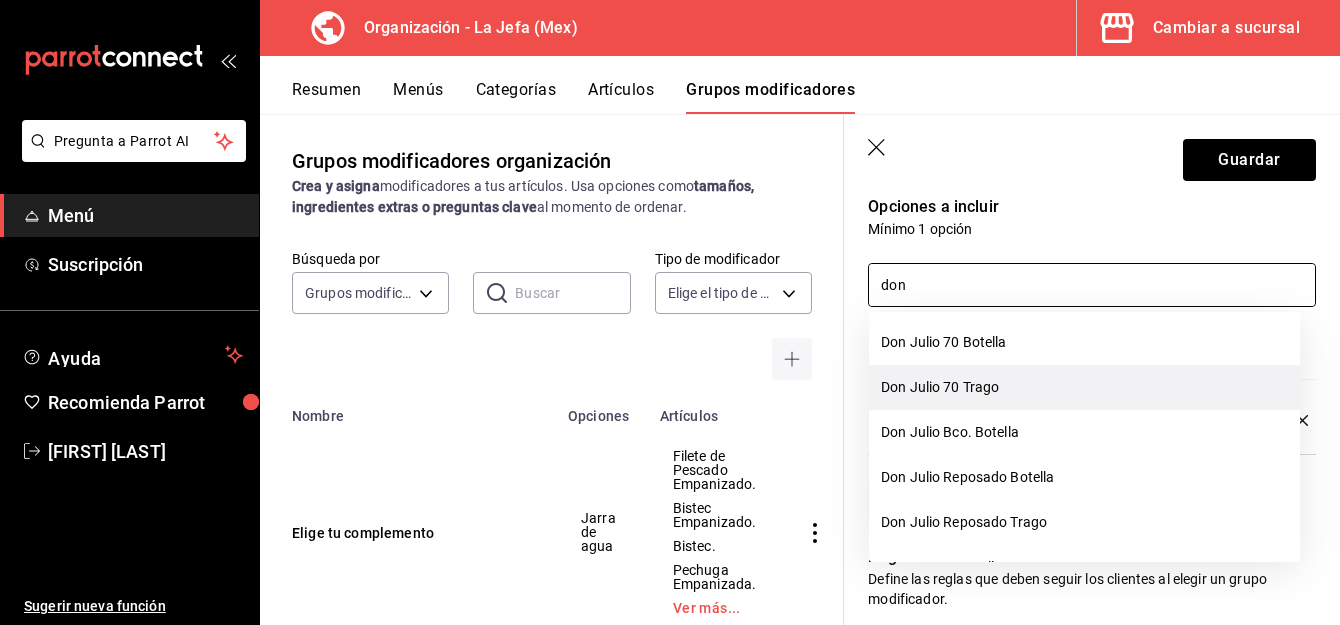 click on "Don Julio 70 Trago" at bounding box center [1084, 387] 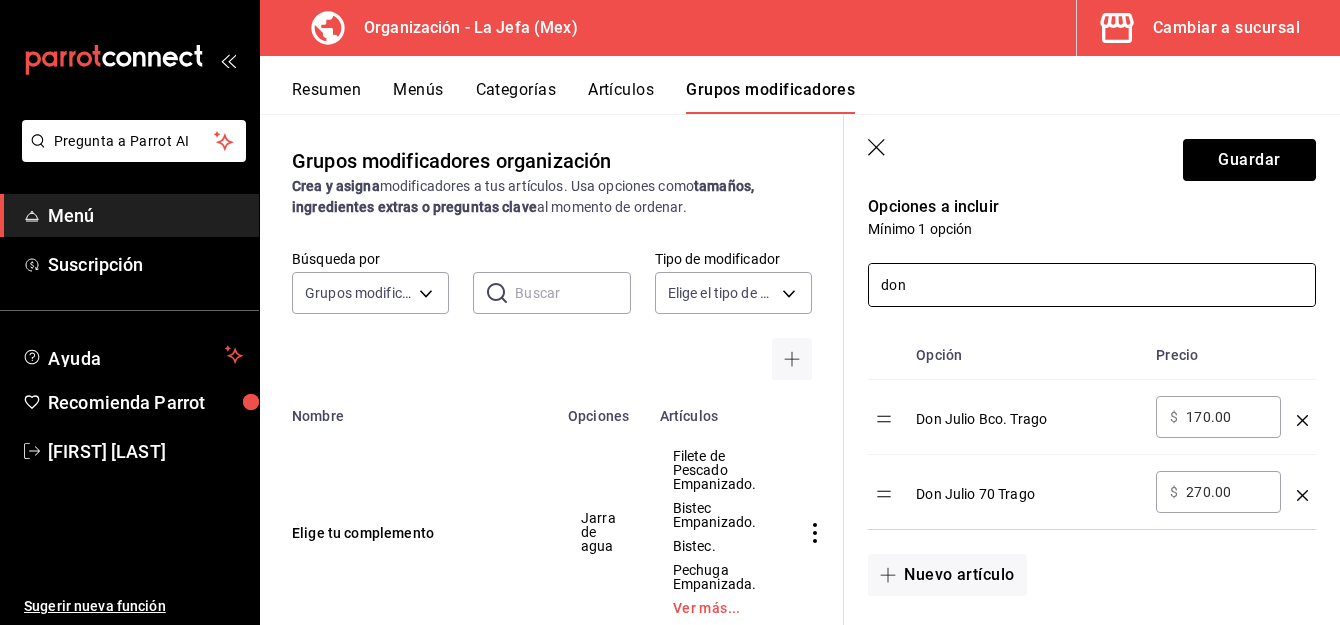 click on "don" at bounding box center [1092, 285] 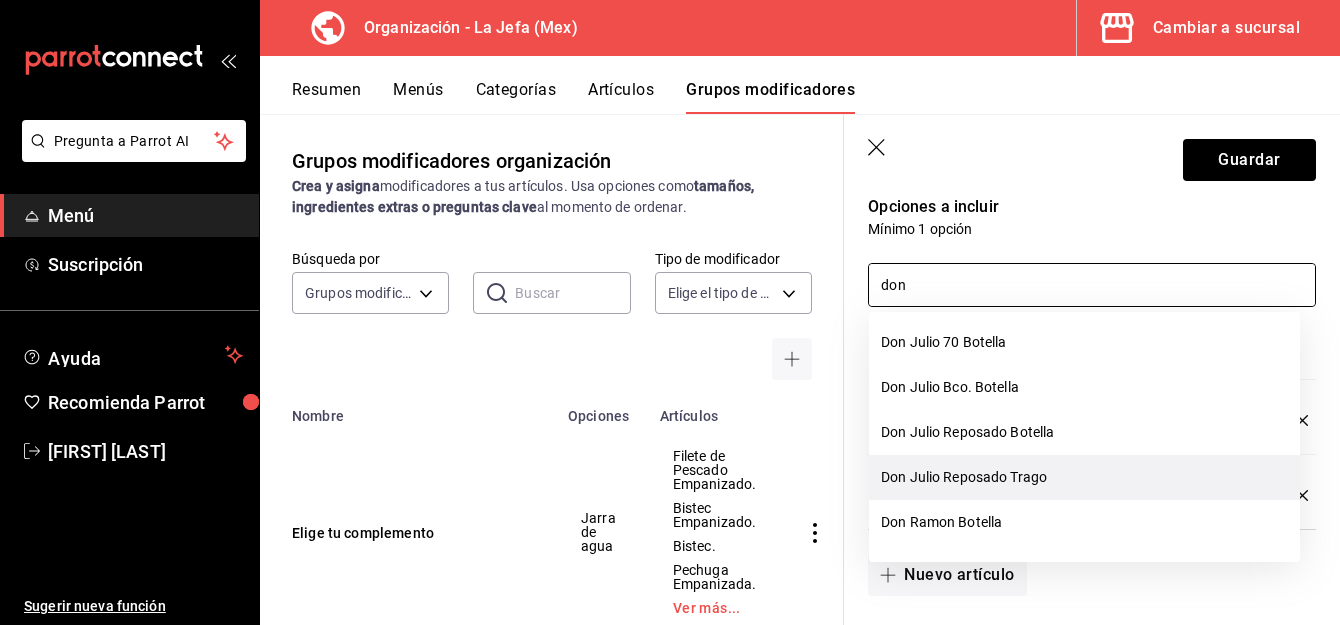 click on "Don Julio Reposado Trago" at bounding box center [1084, 477] 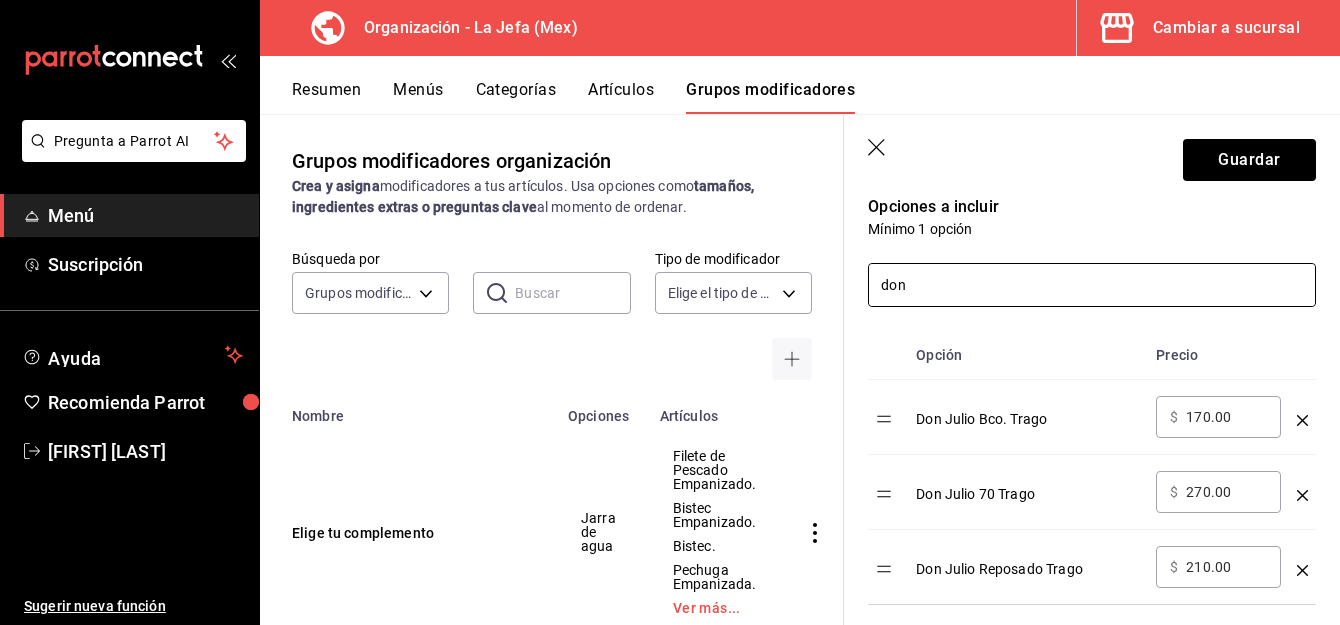 click on "don" at bounding box center (1092, 285) 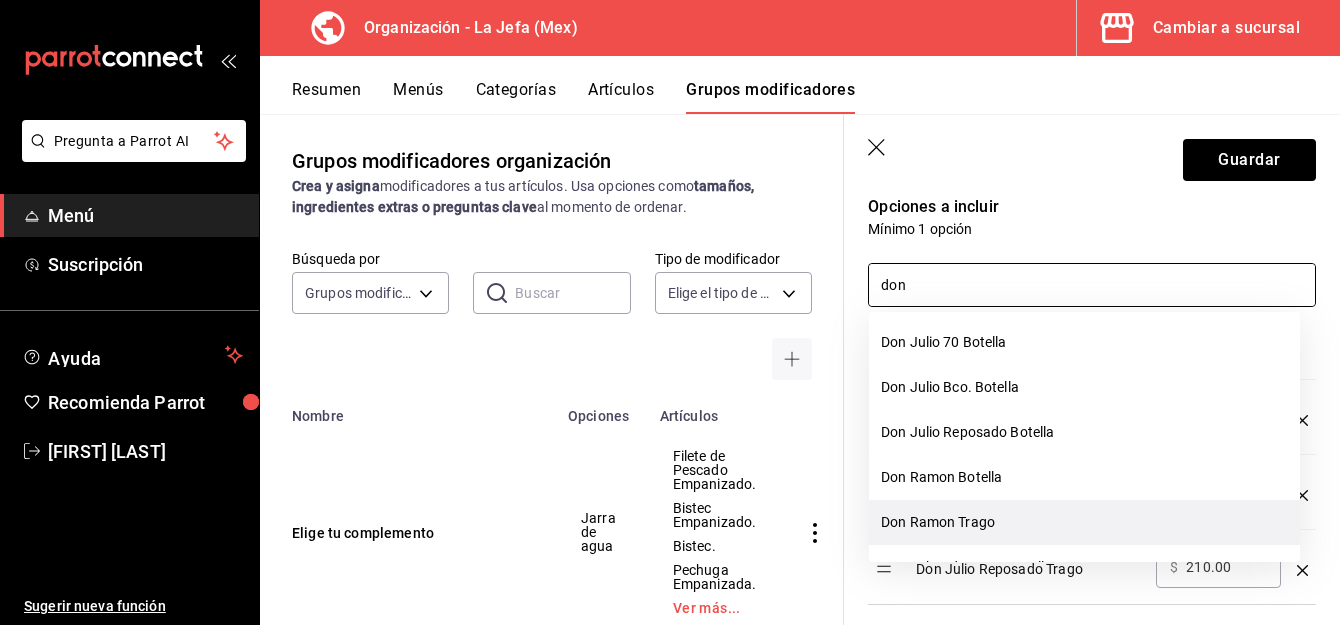 click on "Don Ramon Trago" at bounding box center [1084, 522] 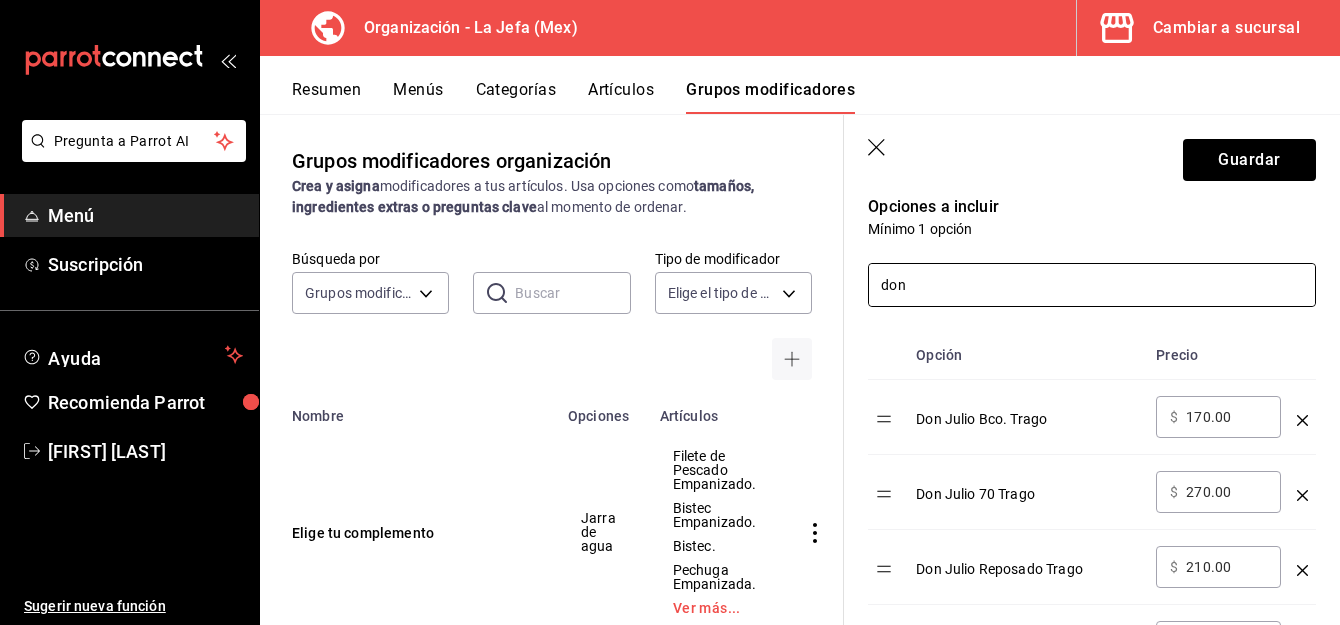 click on "don" at bounding box center (1092, 285) 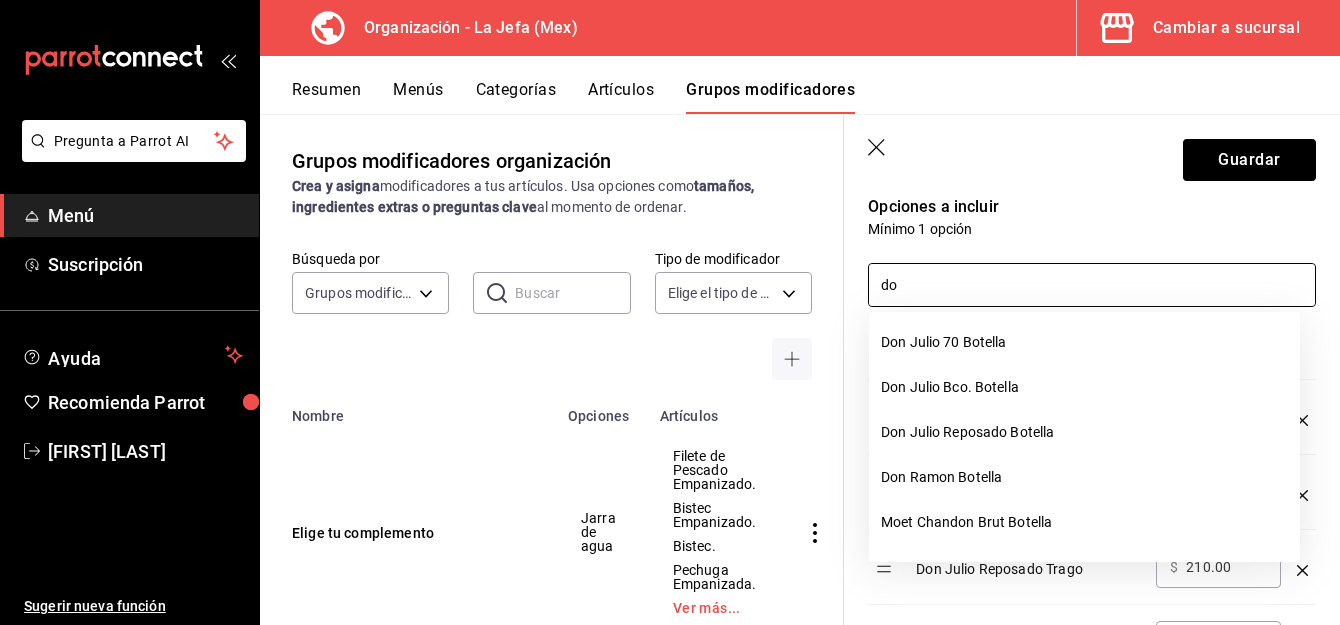 type on "d" 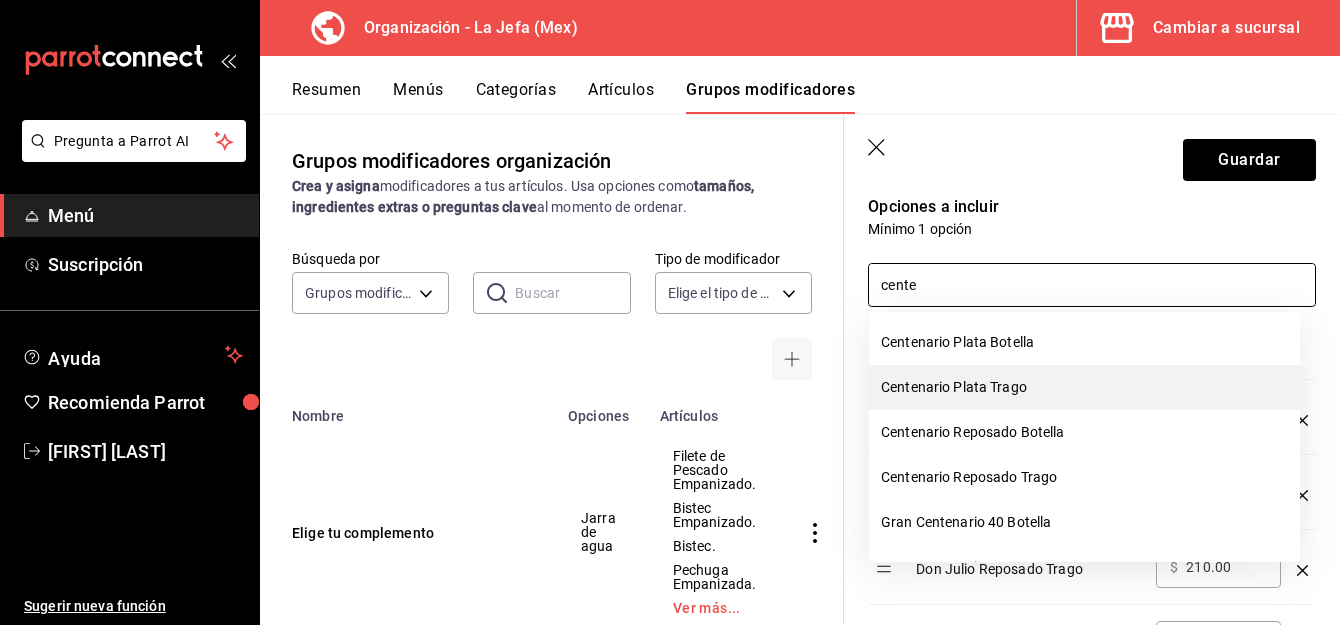 click on "Centenario Plata Trago" at bounding box center (1084, 387) 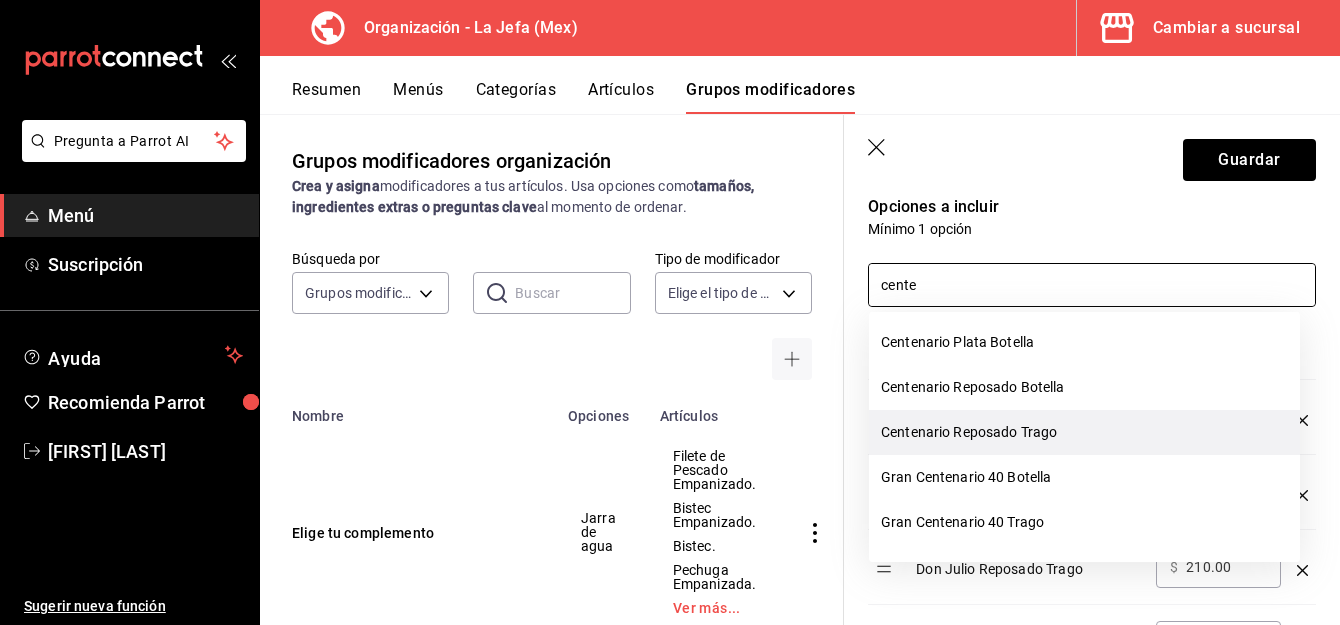 click on "Centenario Reposado Trago" at bounding box center [1084, 432] 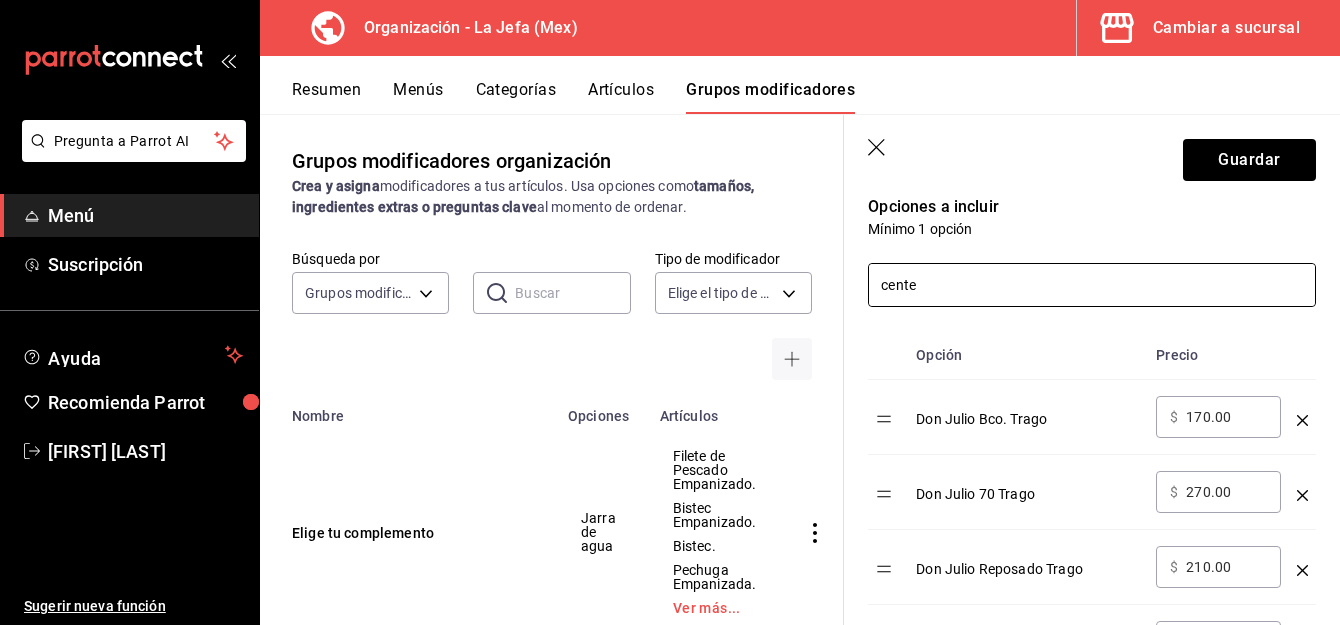 click on "cente" at bounding box center [1092, 285] 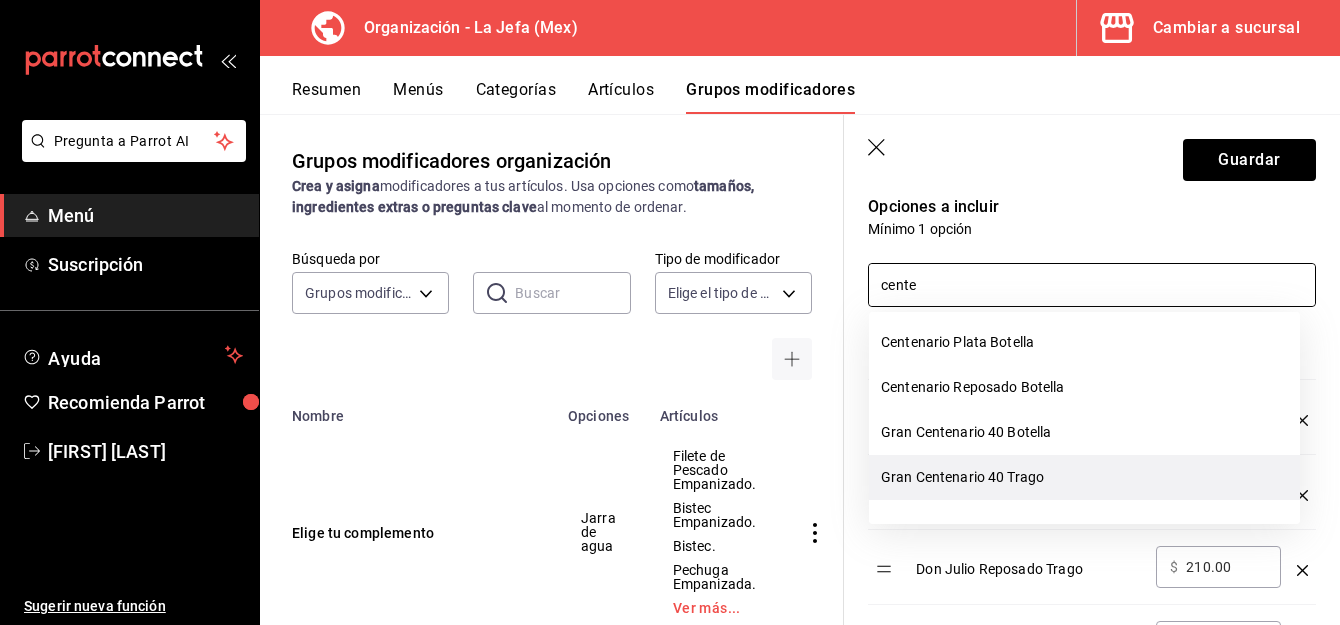 click on "Gran Centenario 40 Trago" at bounding box center (1084, 477) 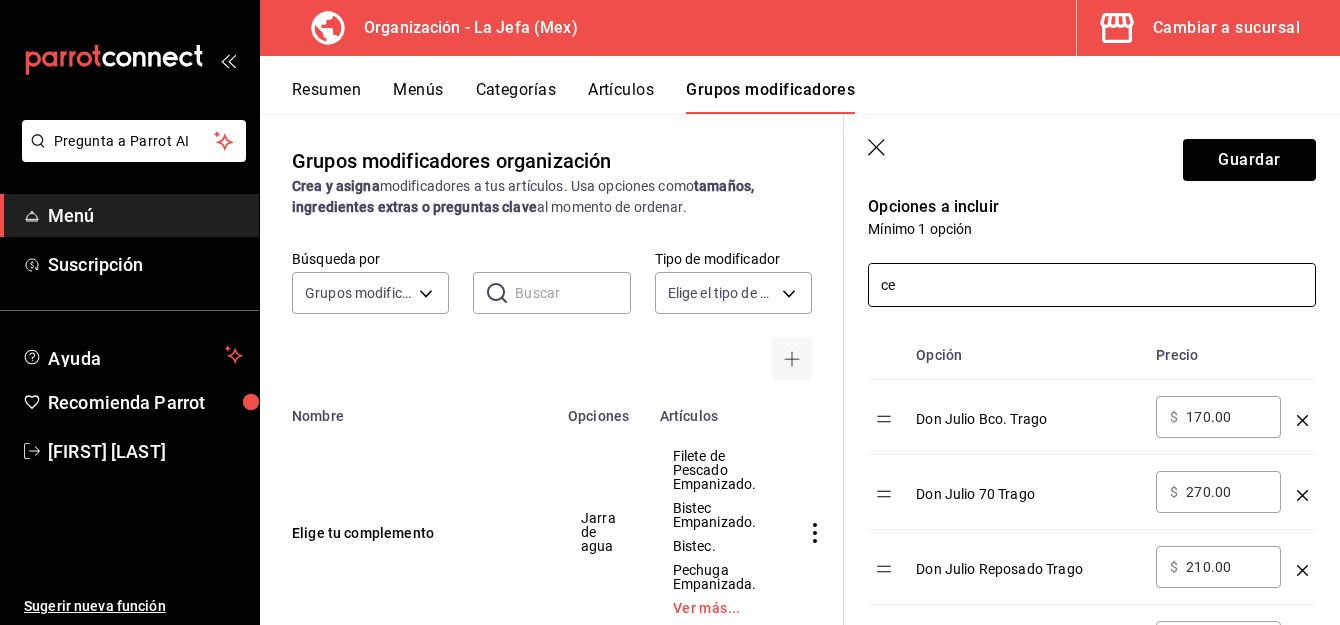 type on "c" 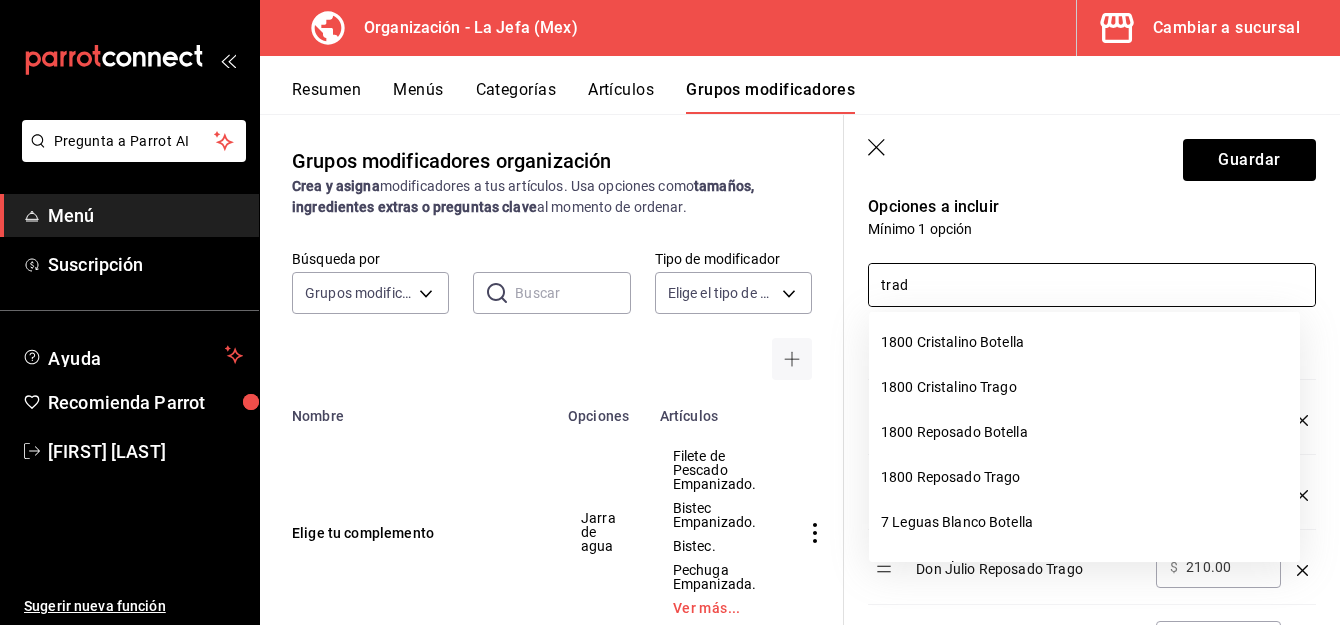 type on "tradi" 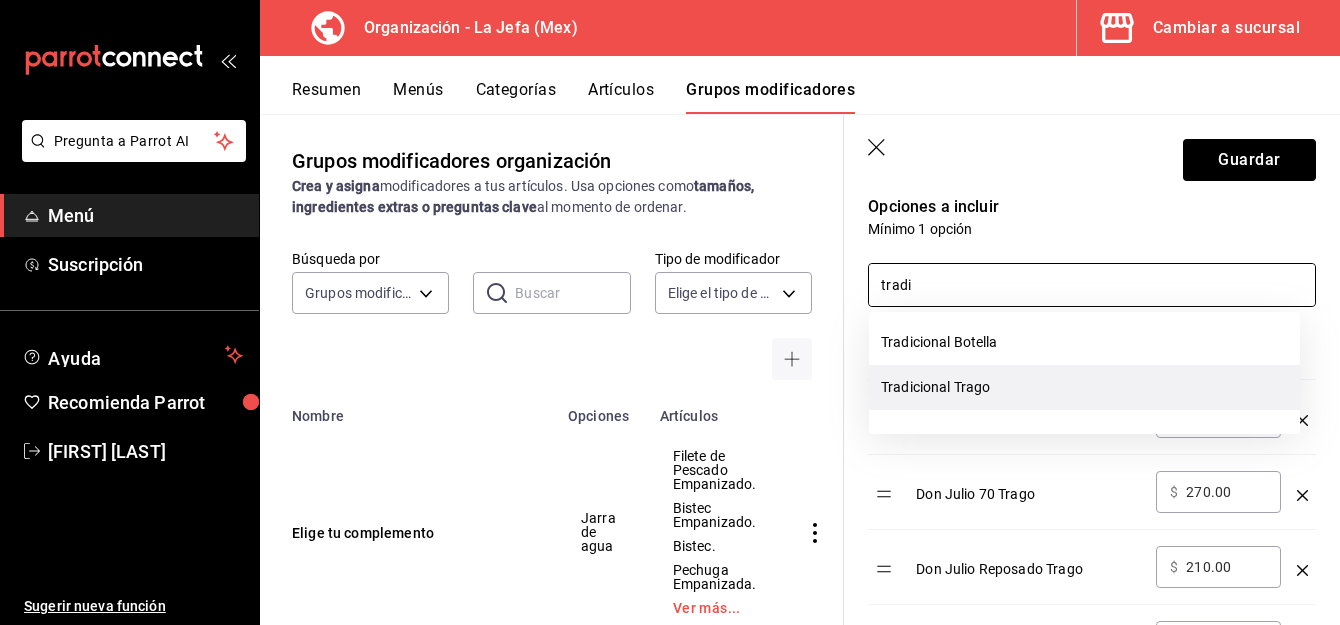 click on "Tradicional Trago" at bounding box center [1084, 387] 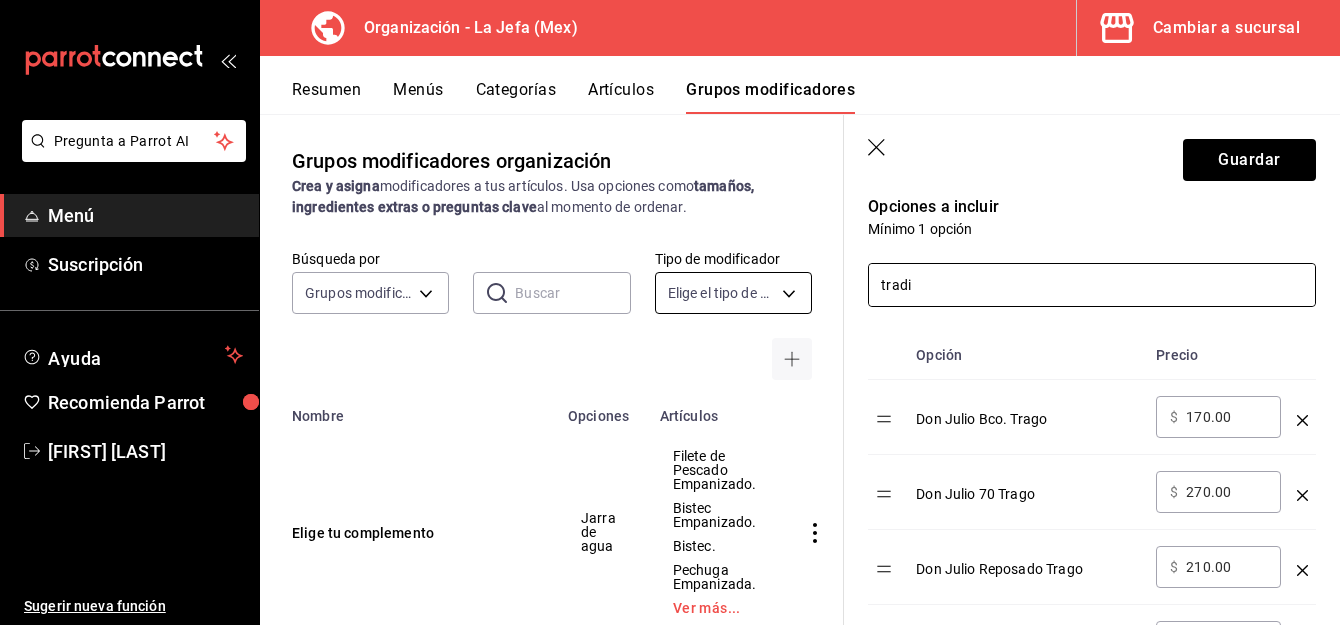 drag, startPoint x: 940, startPoint y: 281, endPoint x: 756, endPoint y: 280, distance: 184.00272 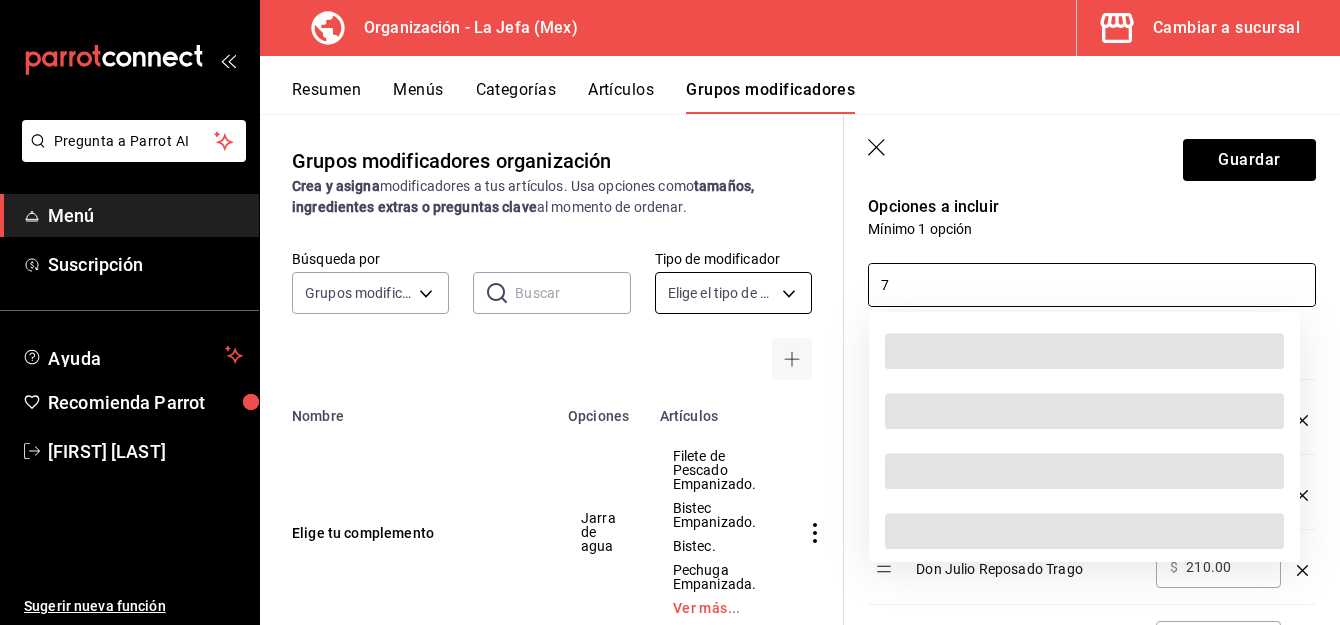 type on "7 l" 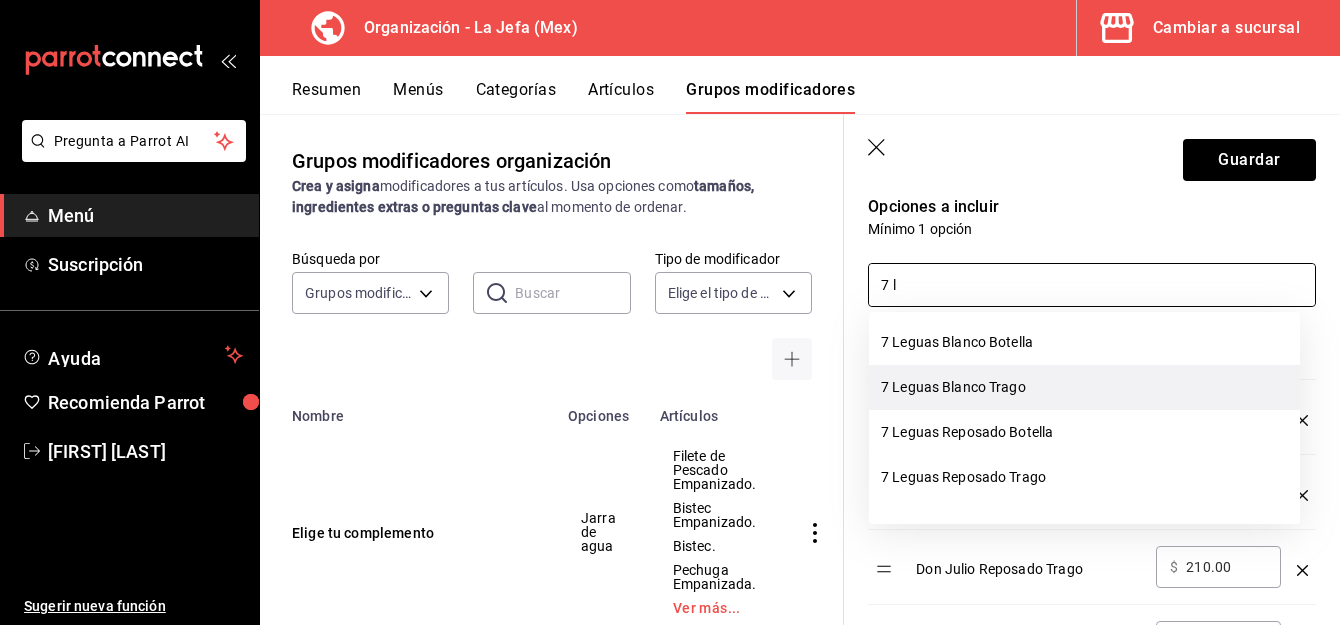 click on "7 Leguas Blanco Trago" at bounding box center [1084, 387] 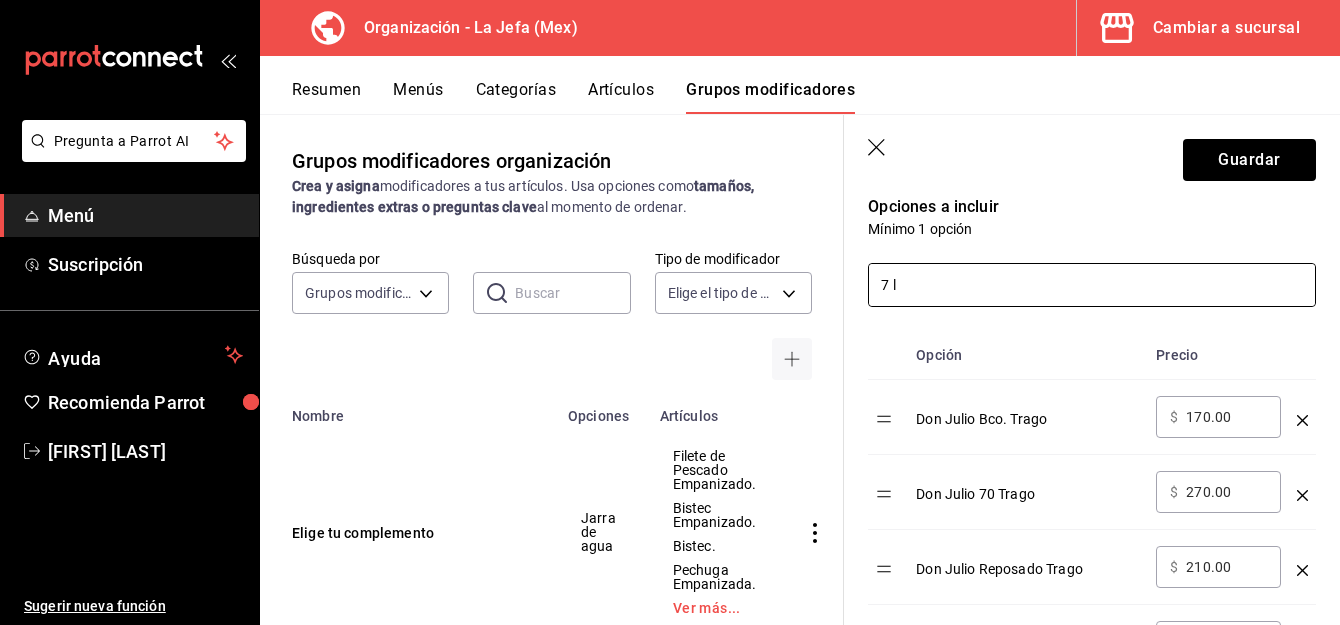 click on "7 l" at bounding box center [1092, 285] 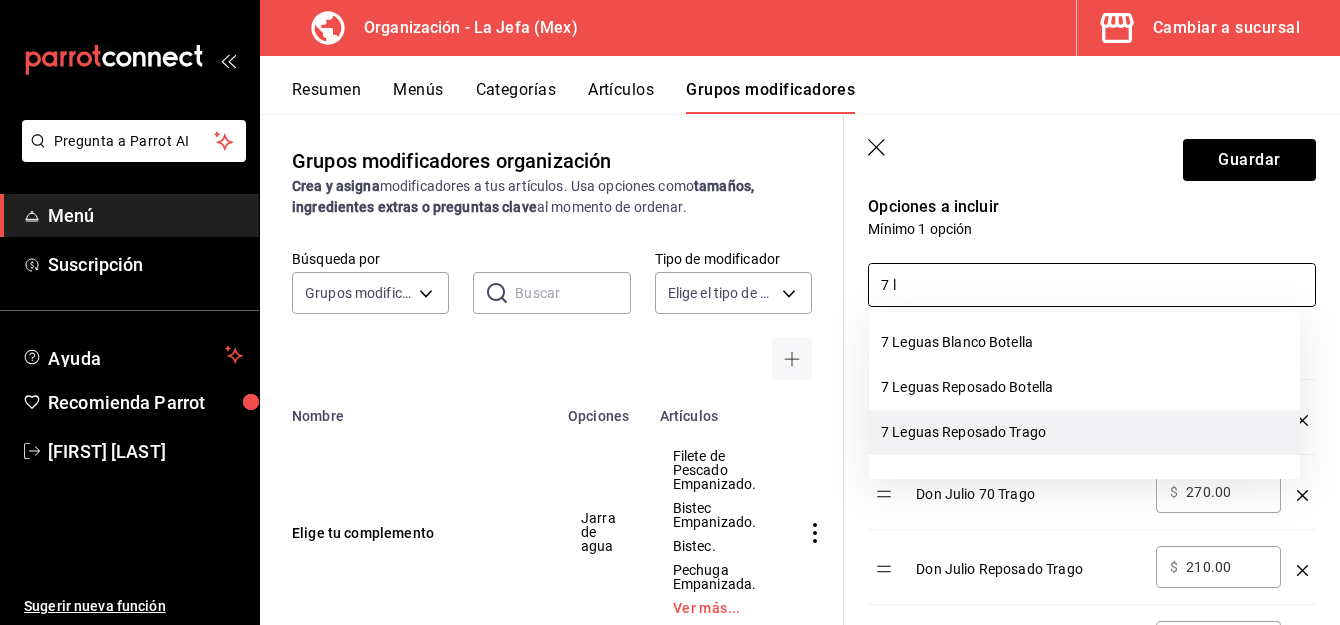 click on "7 Leguas Reposado Trago" at bounding box center (1084, 432) 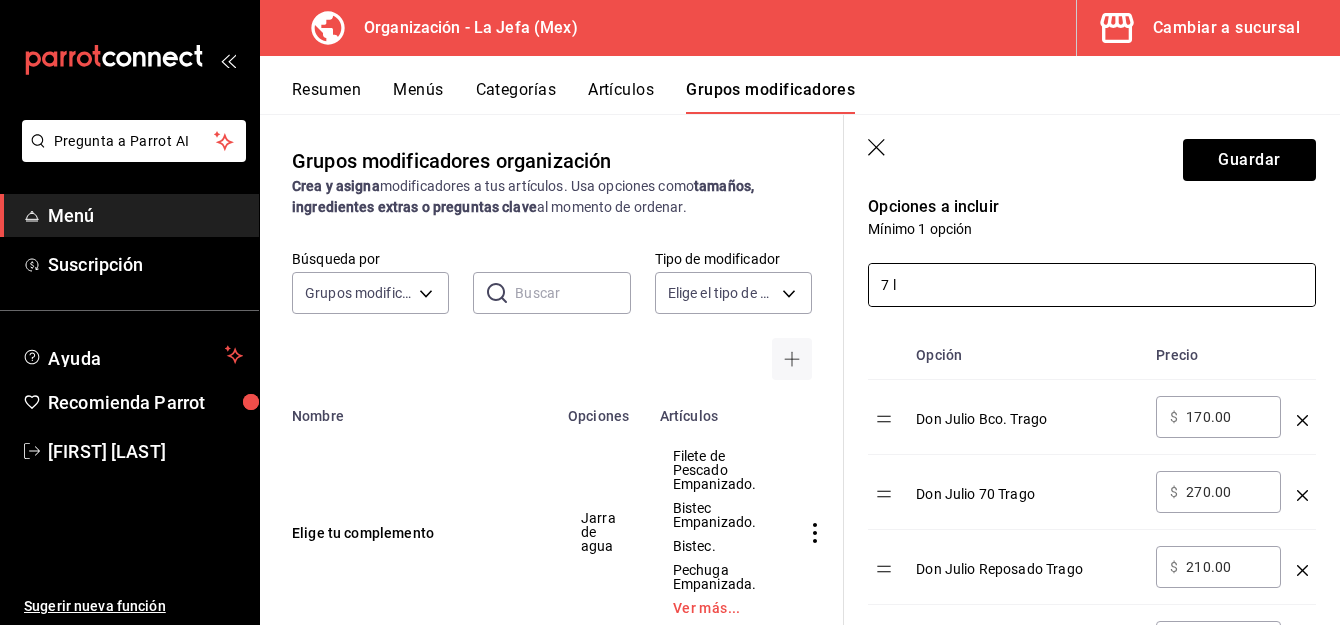 drag, startPoint x: 975, startPoint y: 285, endPoint x: 635, endPoint y: 269, distance: 340.37625 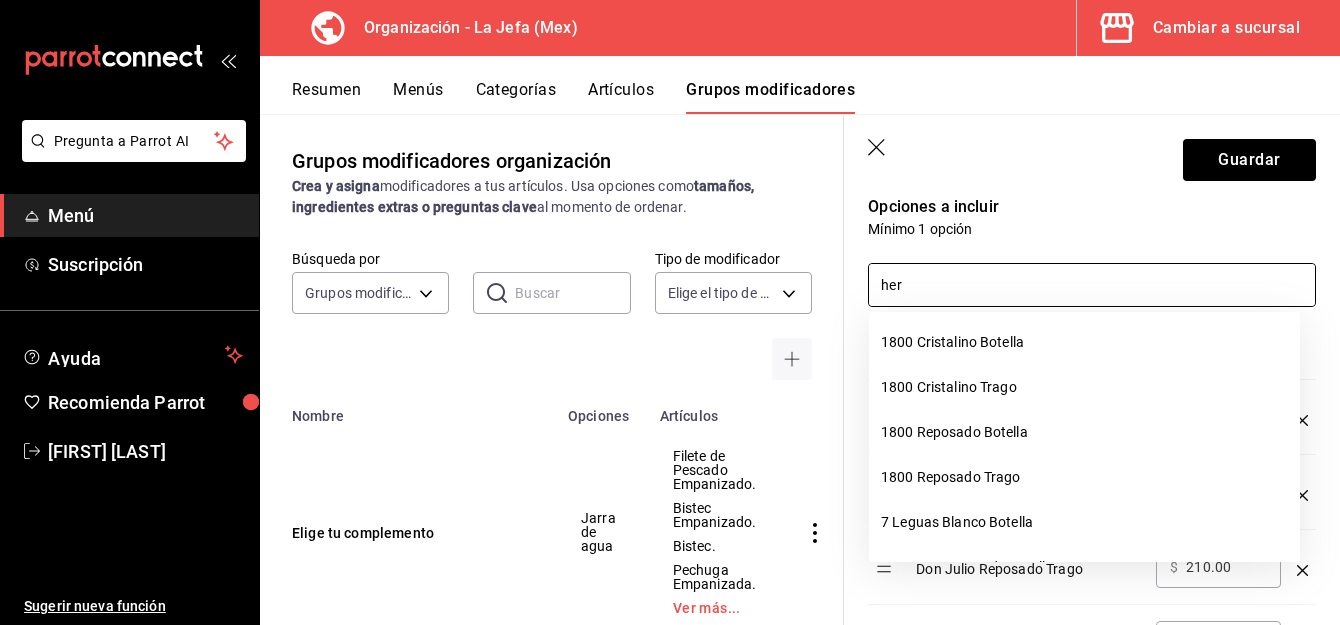 type on "herr" 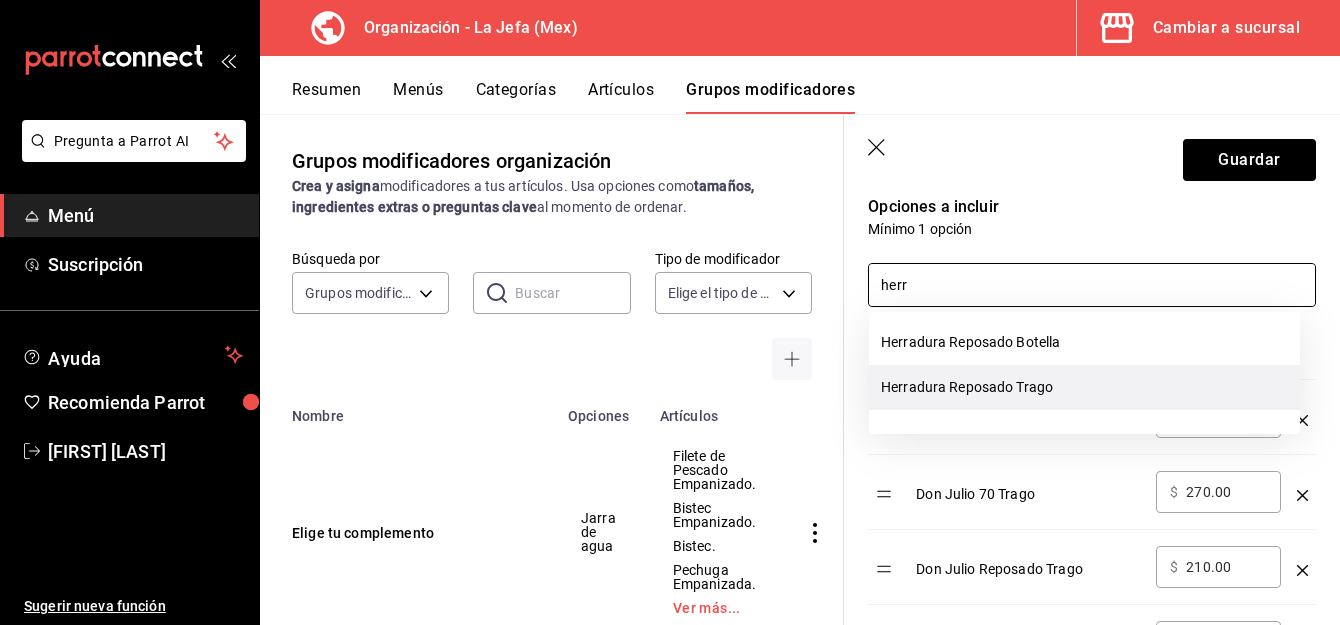 click on "Herradura Reposado Trago" at bounding box center (1084, 387) 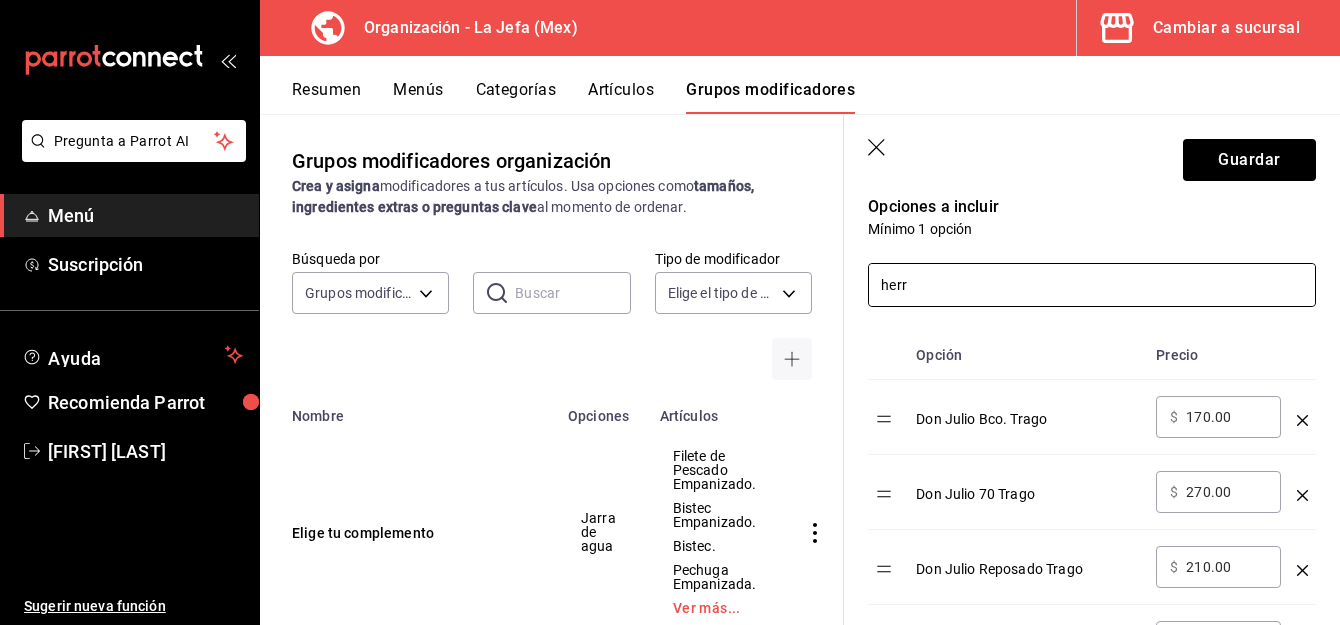 drag, startPoint x: 958, startPoint y: 286, endPoint x: 714, endPoint y: 257, distance: 245.71732 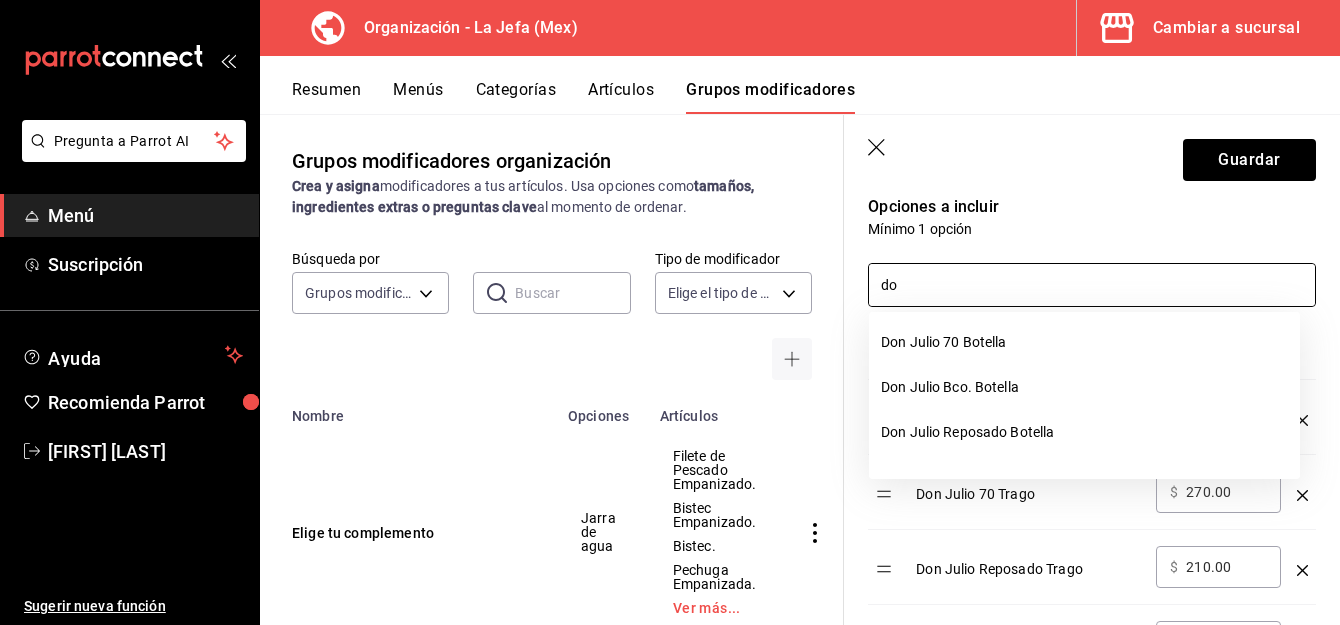 type on "d" 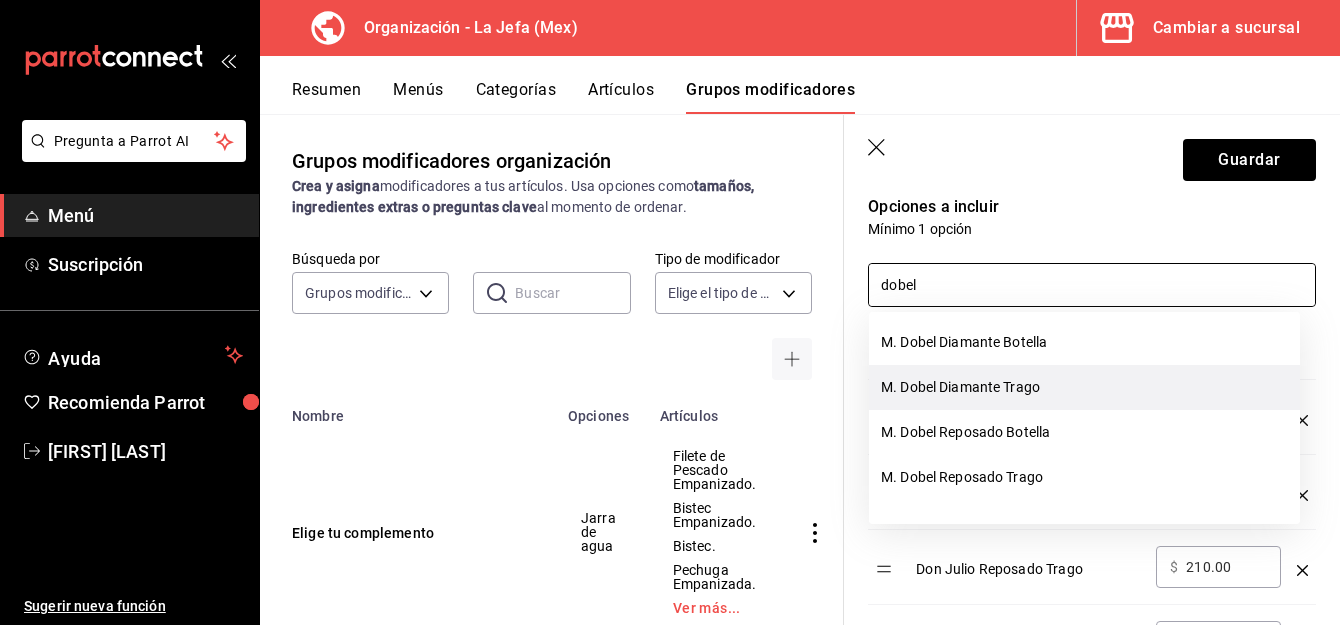 click on "M. Dobel Diamante Trago" at bounding box center (1084, 387) 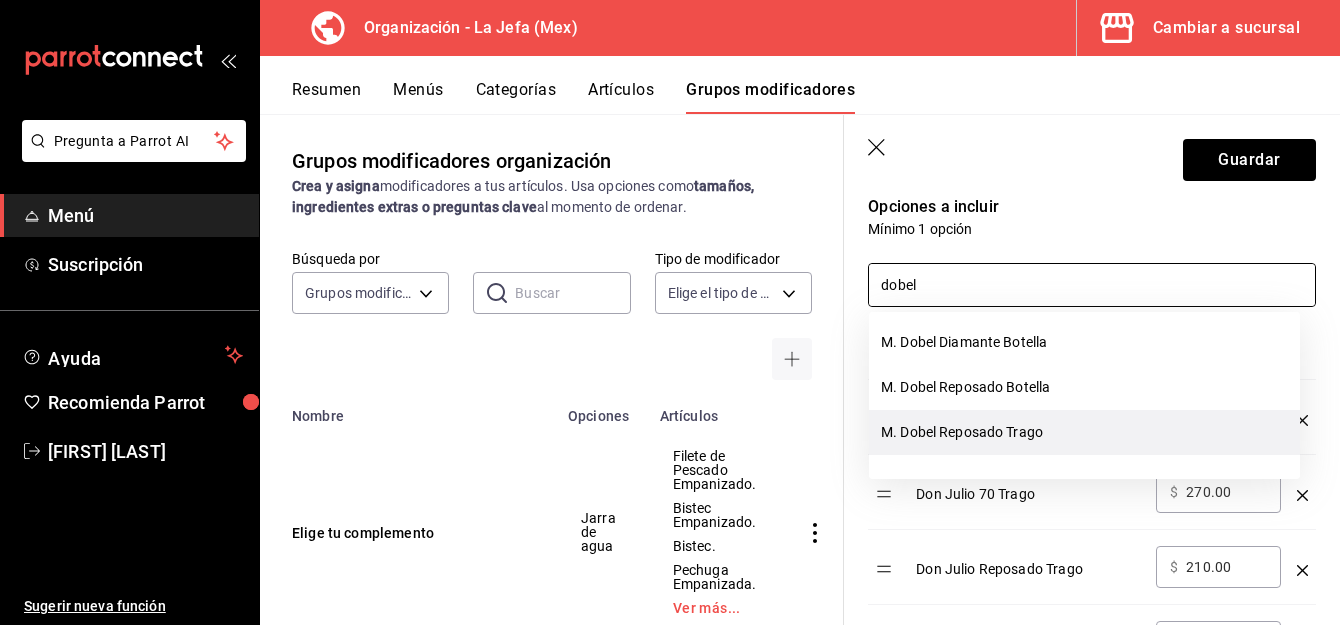 click on "M. Dobel Reposado Trago" at bounding box center [1084, 432] 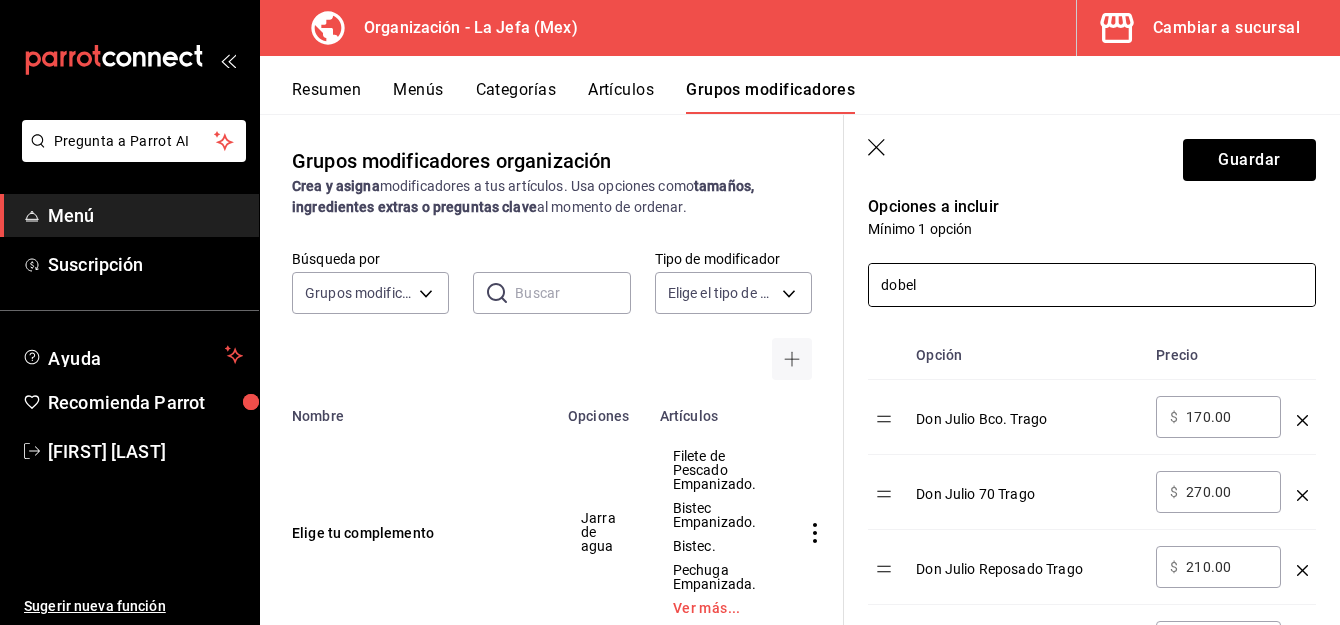 drag, startPoint x: 958, startPoint y: 274, endPoint x: 610, endPoint y: 300, distance: 348.9699 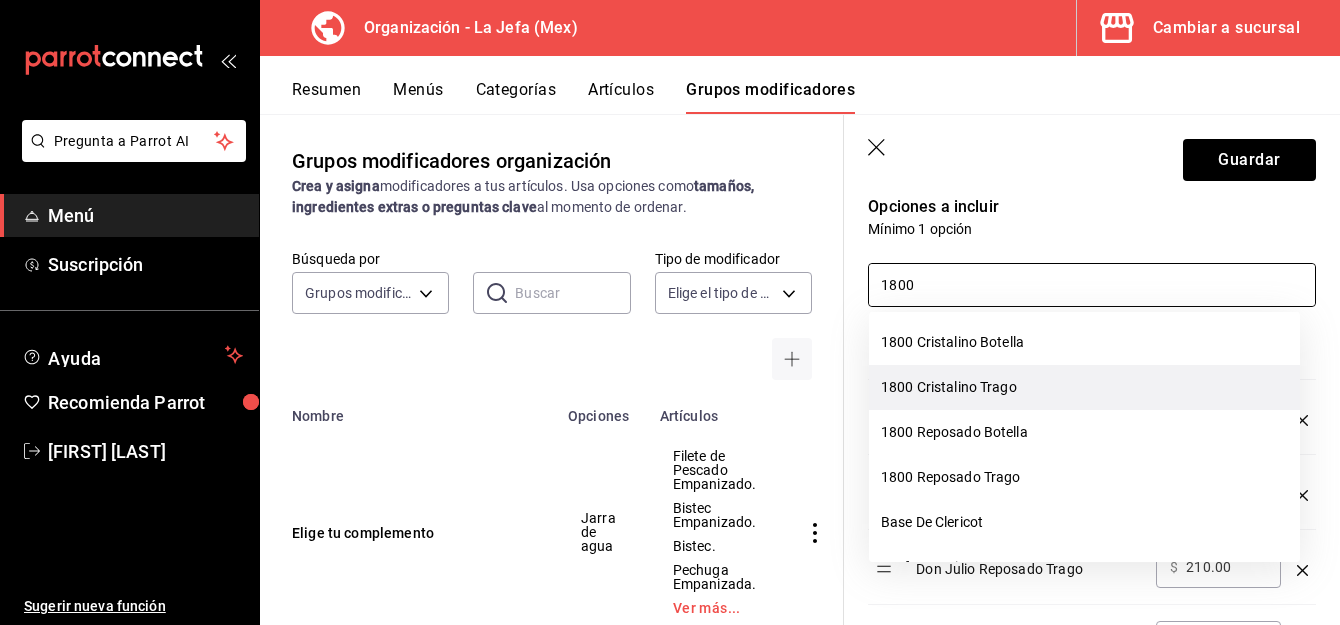 click on "1800 Cristalino Trago" at bounding box center [1084, 387] 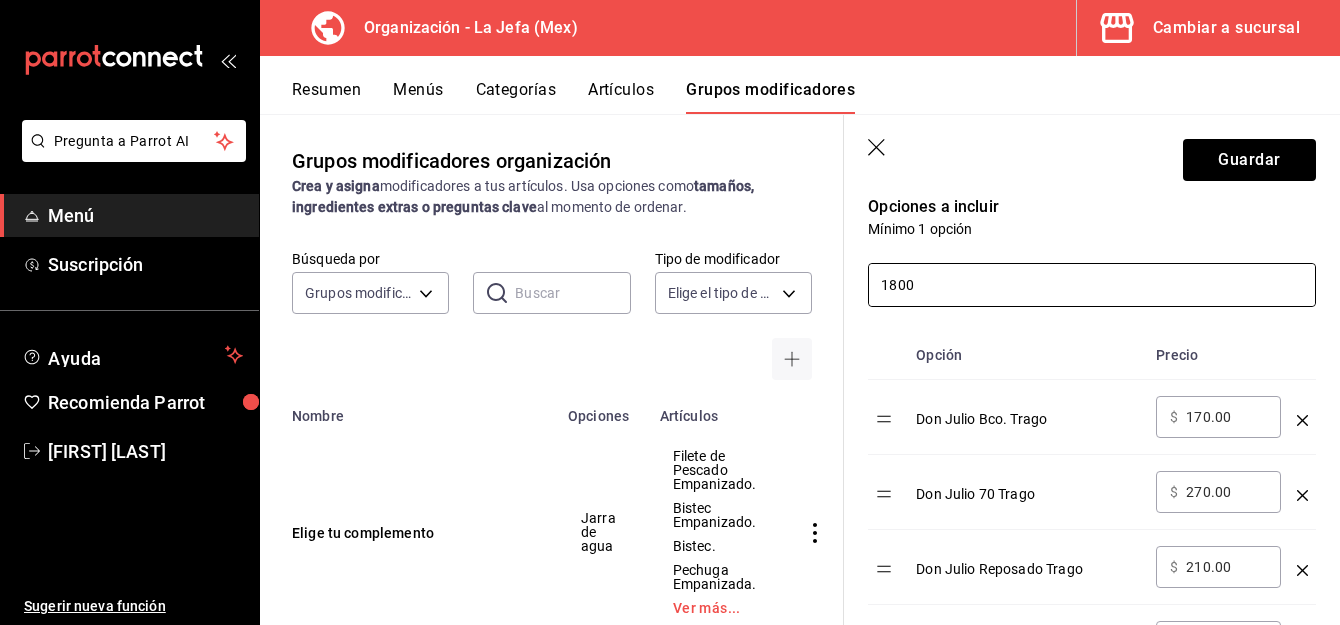 click on "1800" at bounding box center [1092, 285] 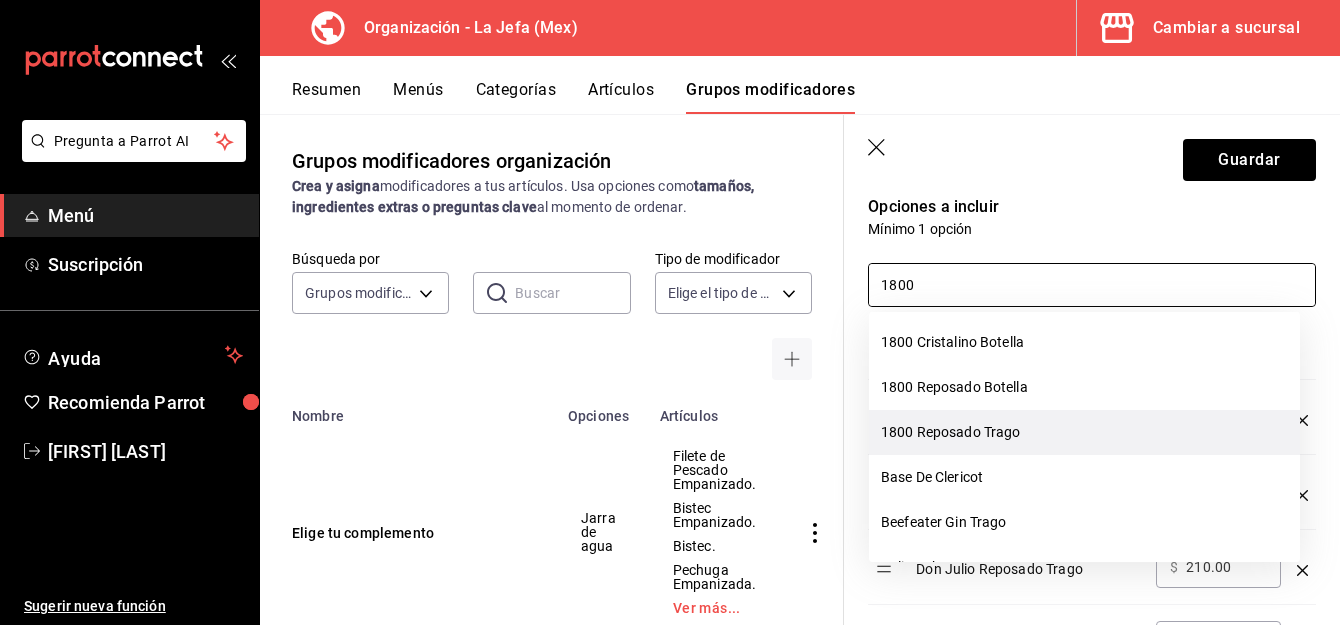 click on "1800 Reposado Trago" at bounding box center [1084, 432] 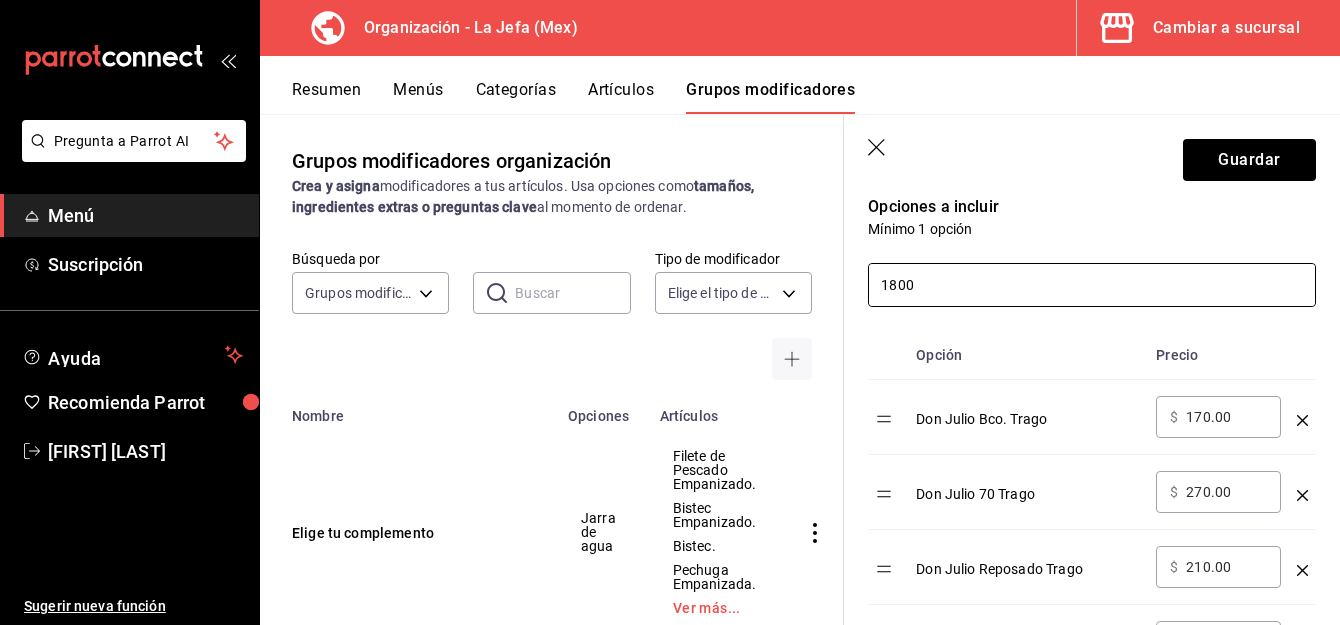 click on "1800" at bounding box center (1092, 285) 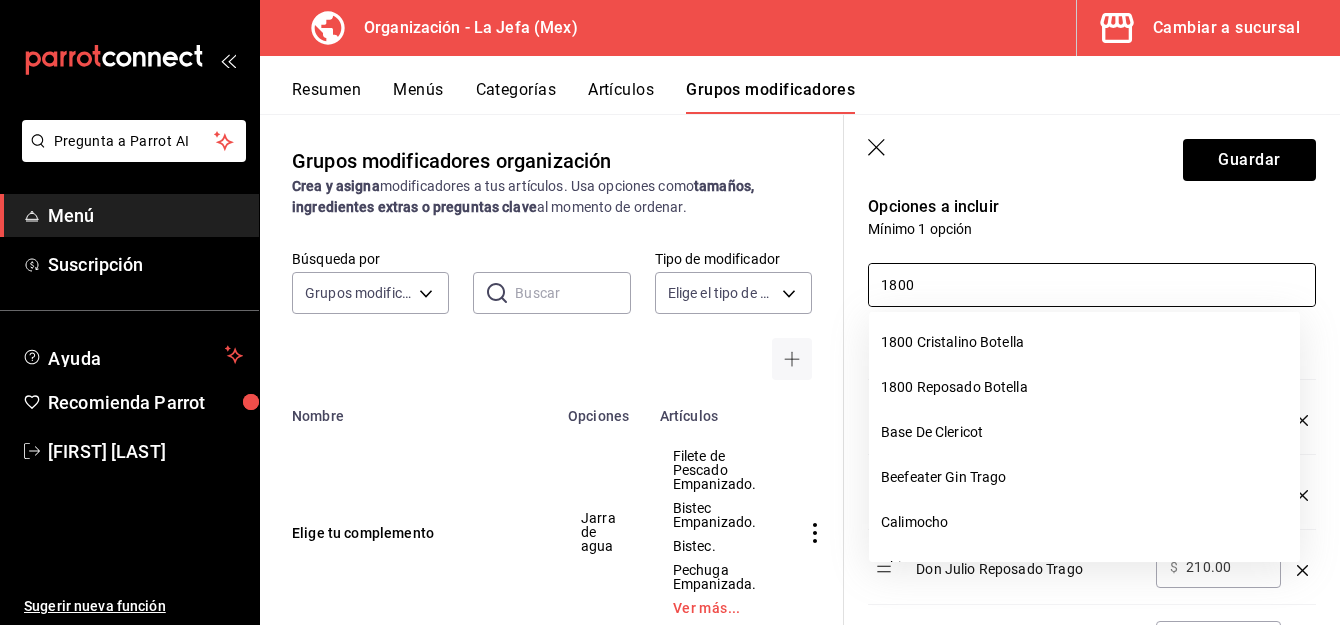 click on "1800" at bounding box center [1092, 285] 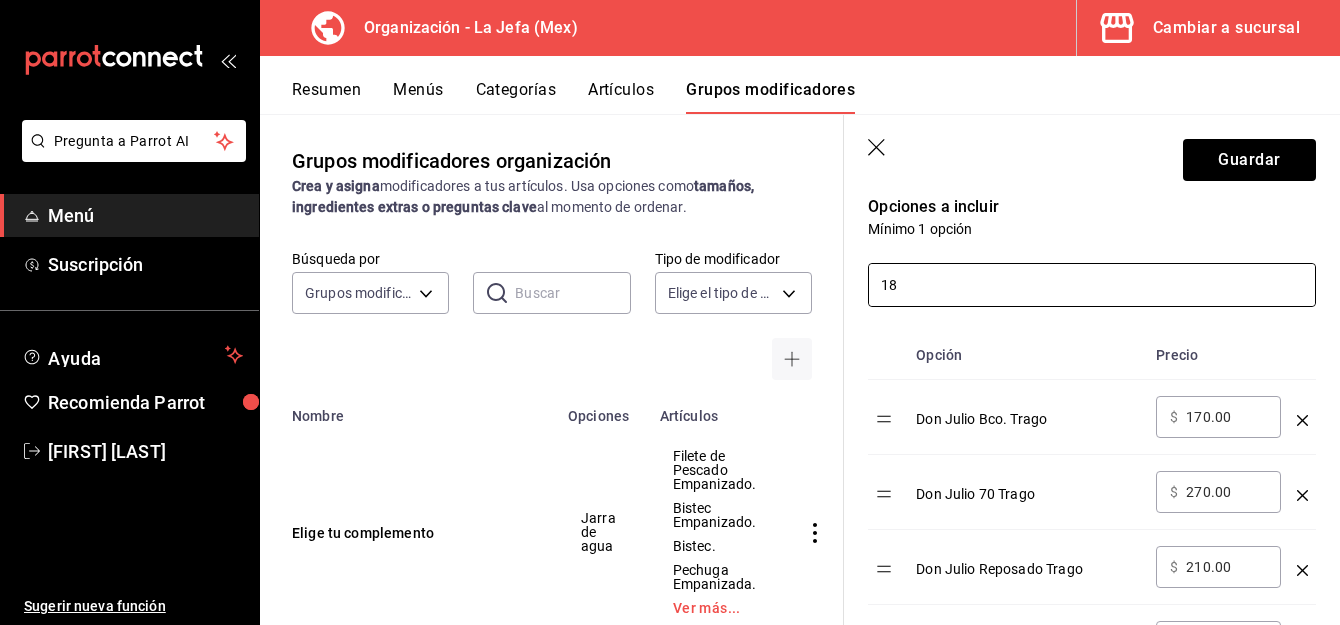 type on "1" 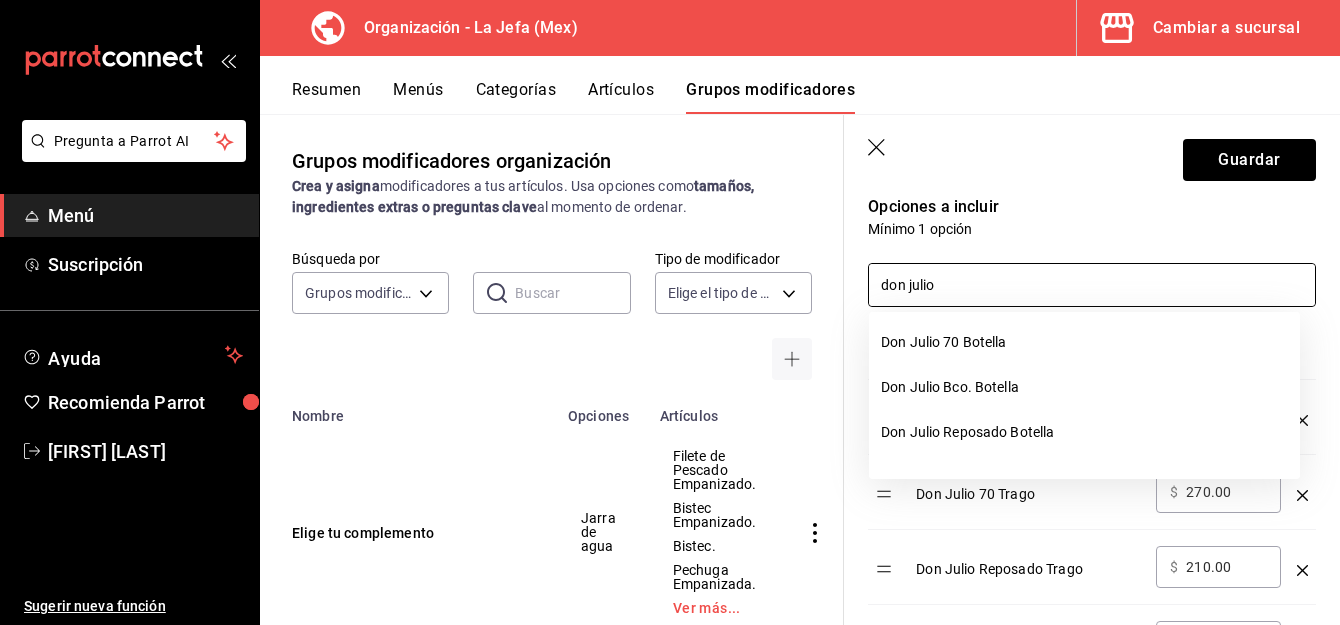 type on "don julio" 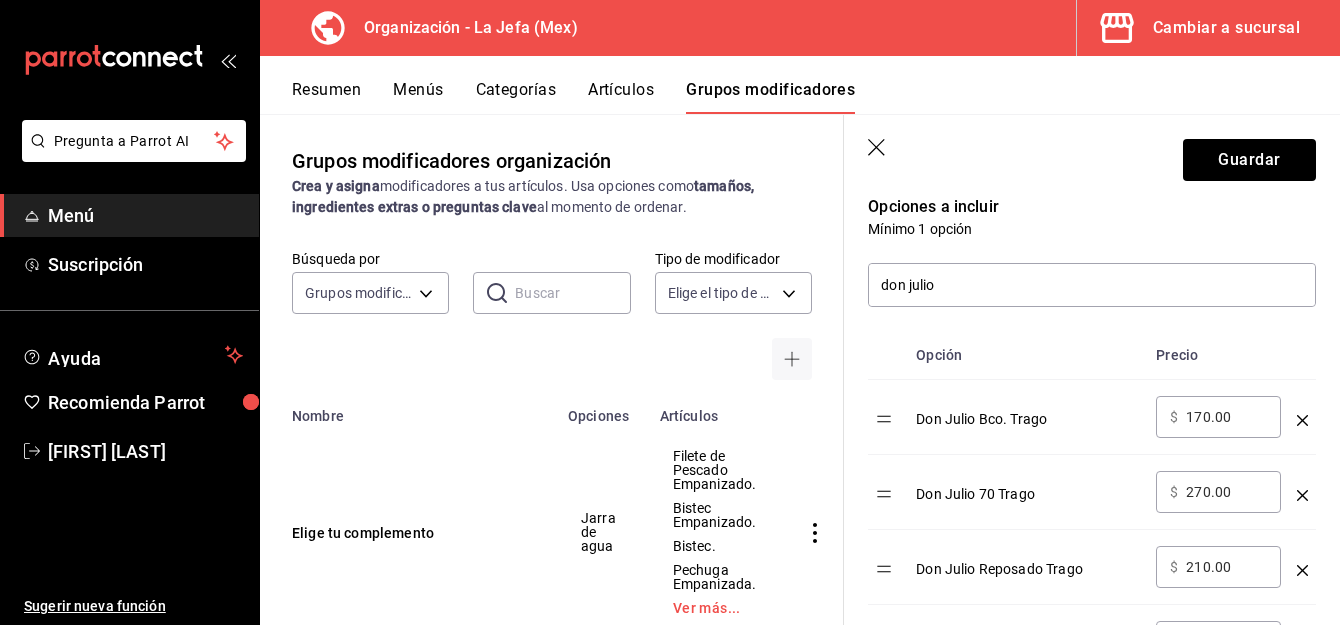 click on "Opciones a incluir" at bounding box center [1092, 207] 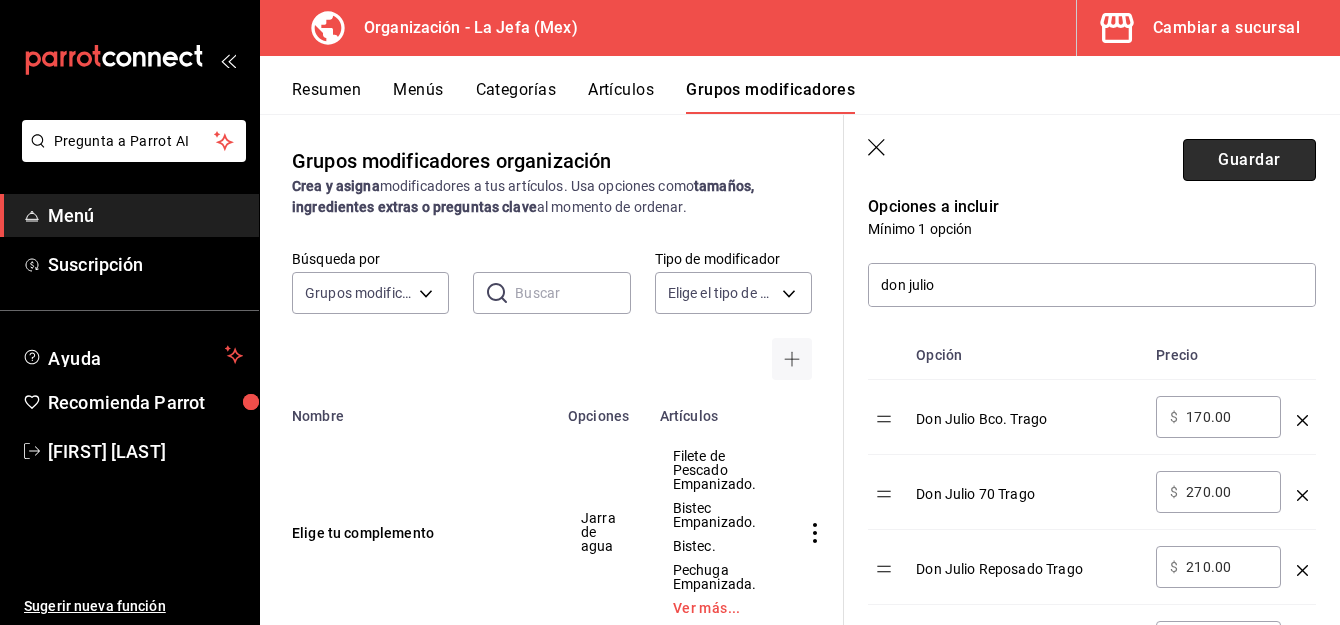 click on "Guardar" at bounding box center (1249, 160) 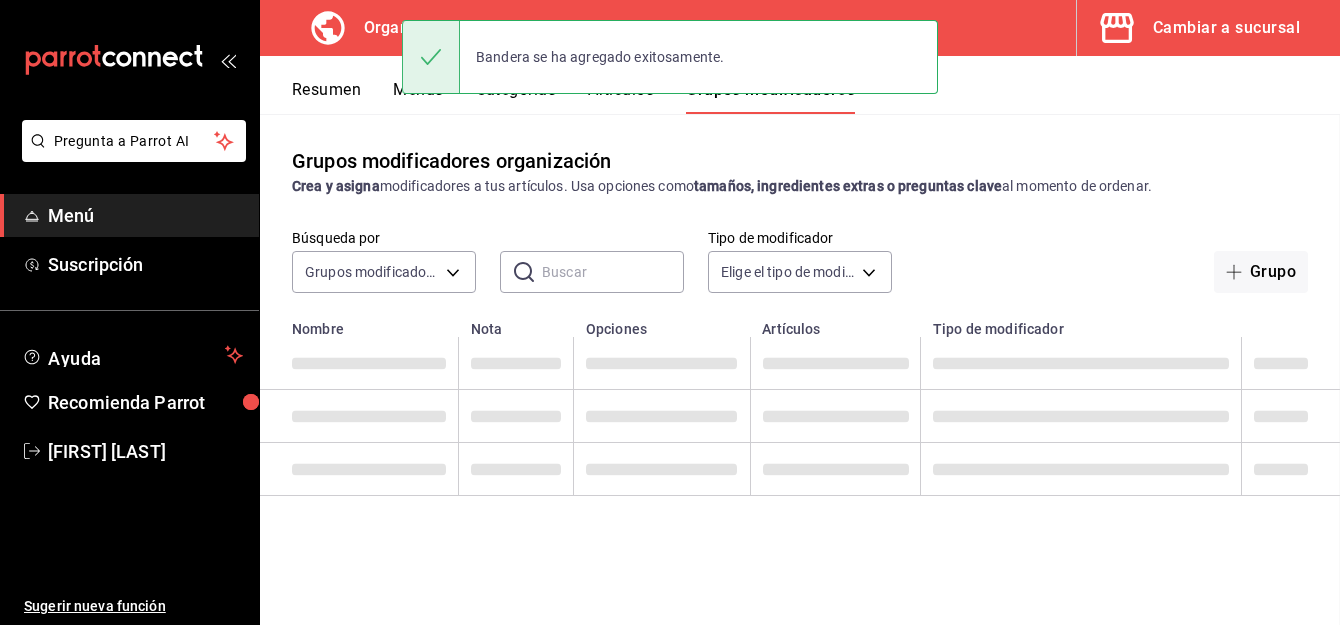 scroll, scrollTop: 0, scrollLeft: 0, axis: both 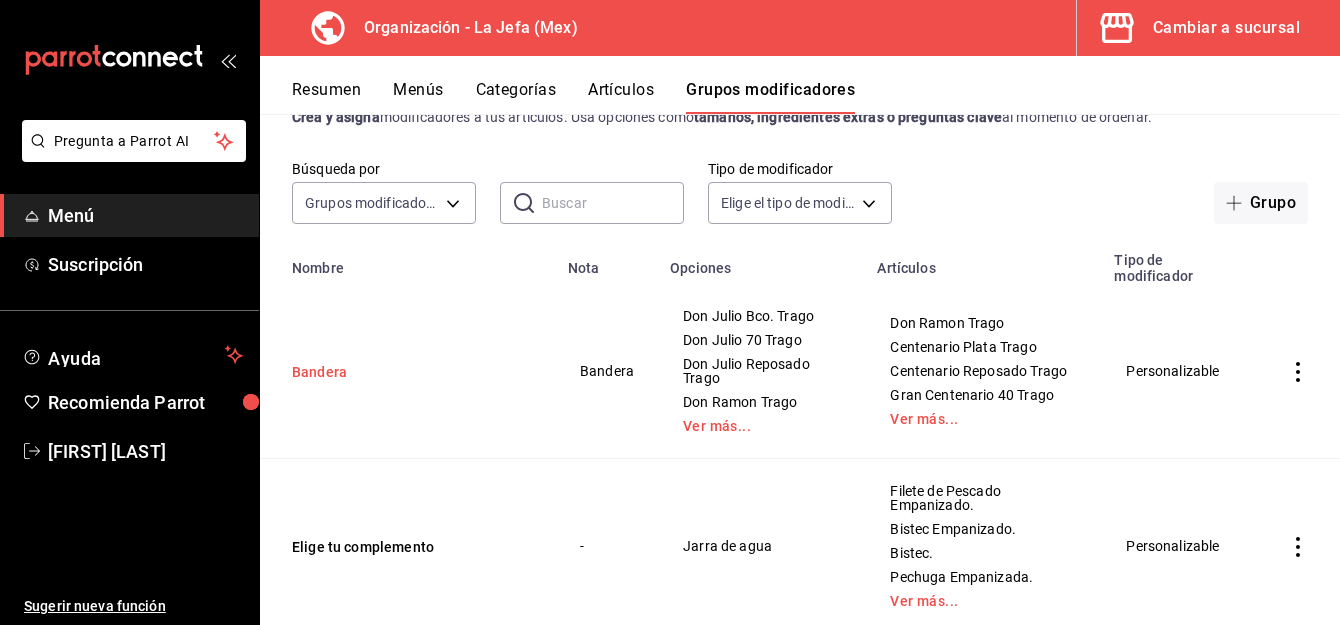 click on "Bandera" at bounding box center [412, 372] 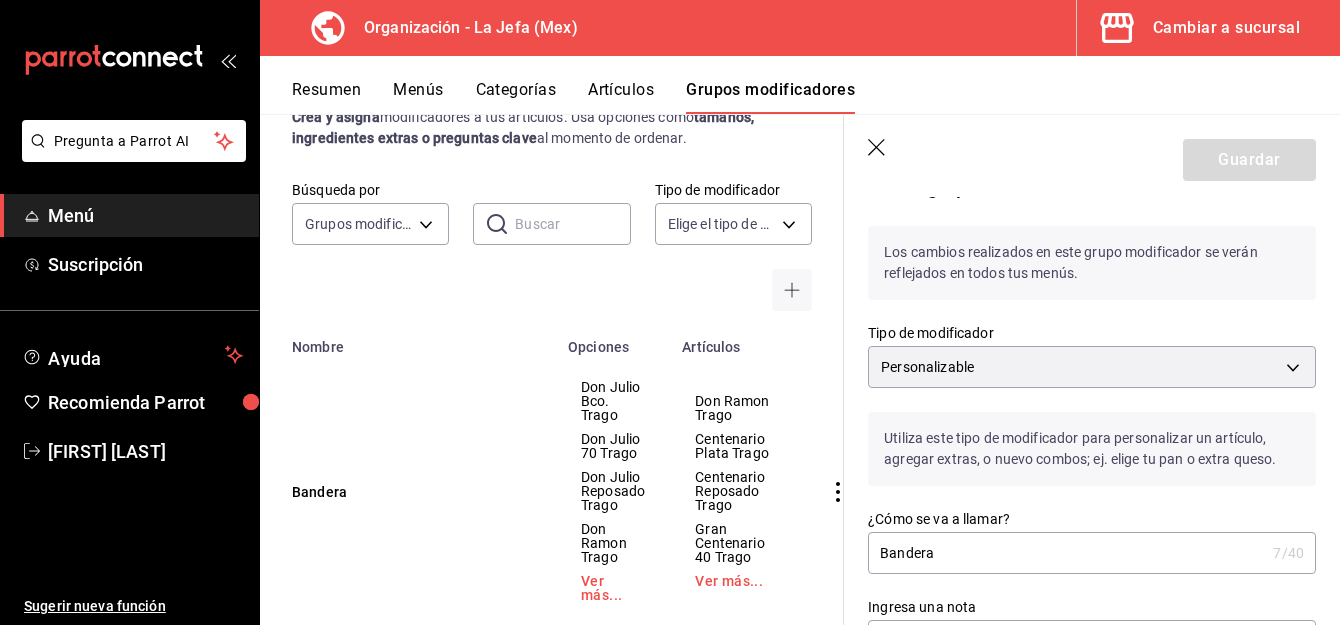 scroll, scrollTop: 0, scrollLeft: 0, axis: both 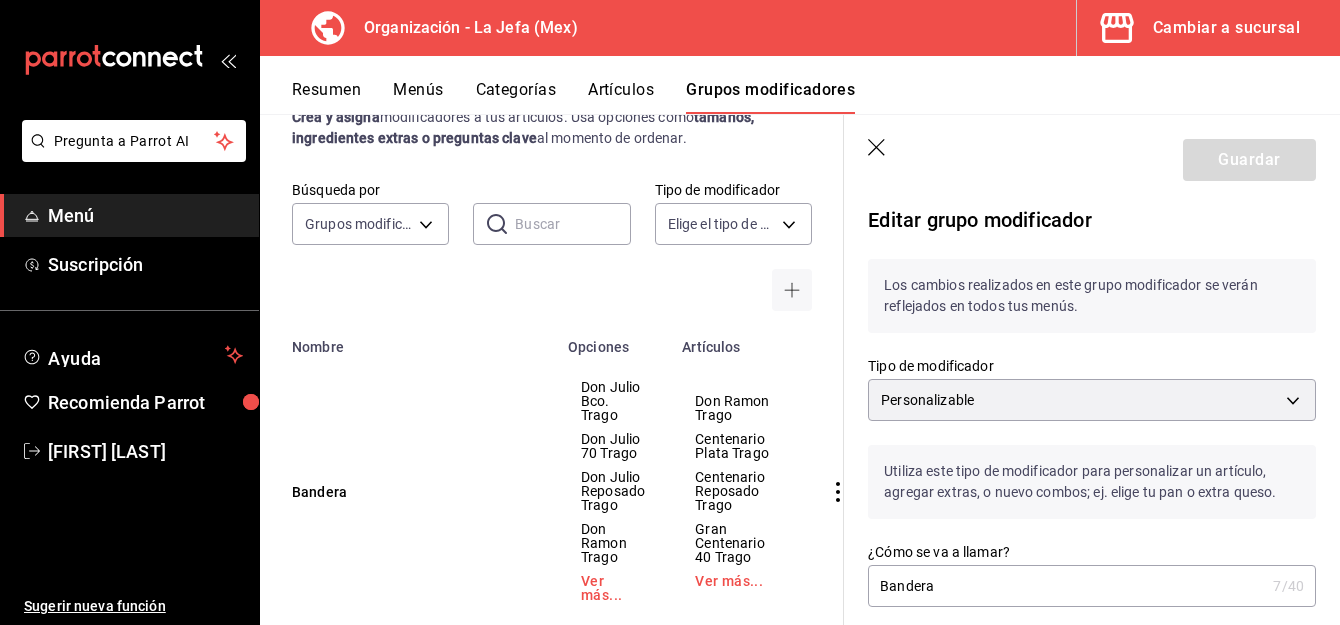 click 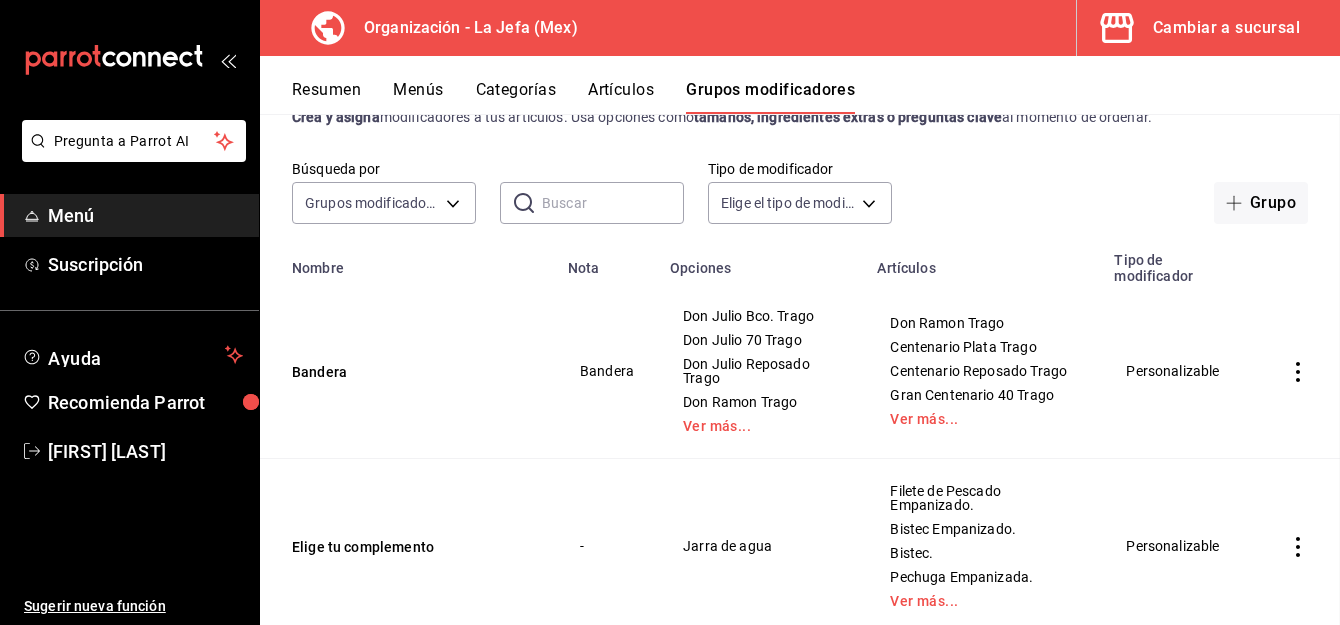 scroll, scrollTop: 0, scrollLeft: 0, axis: both 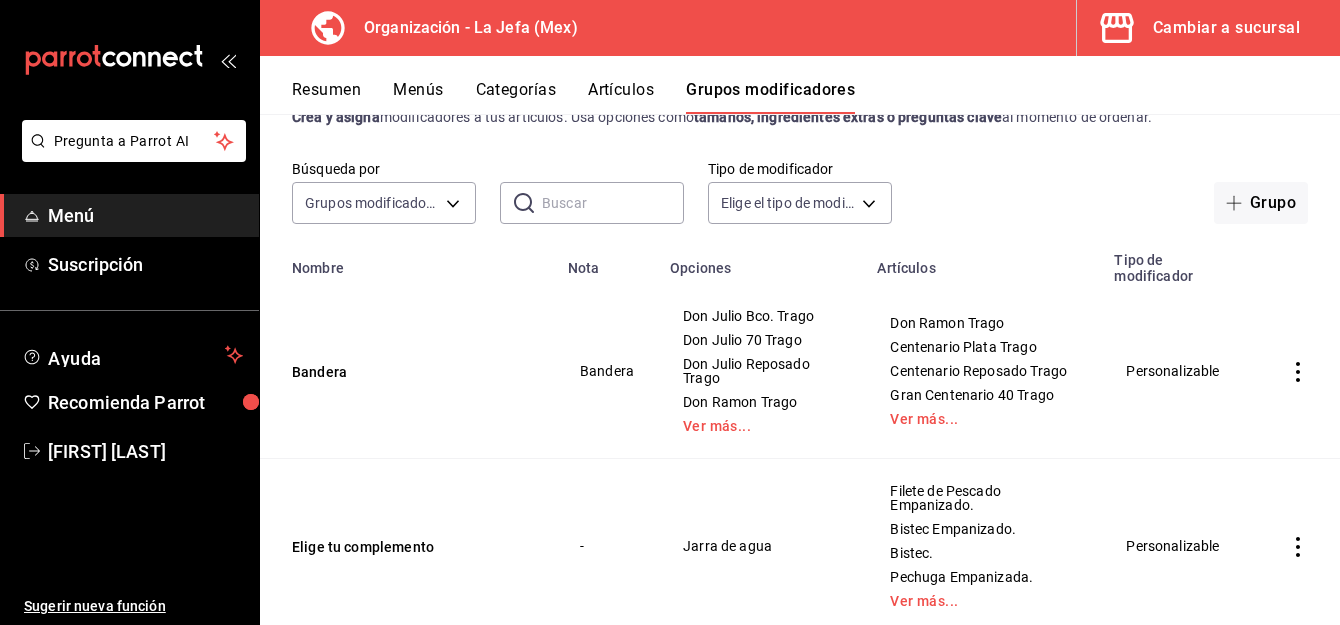 click 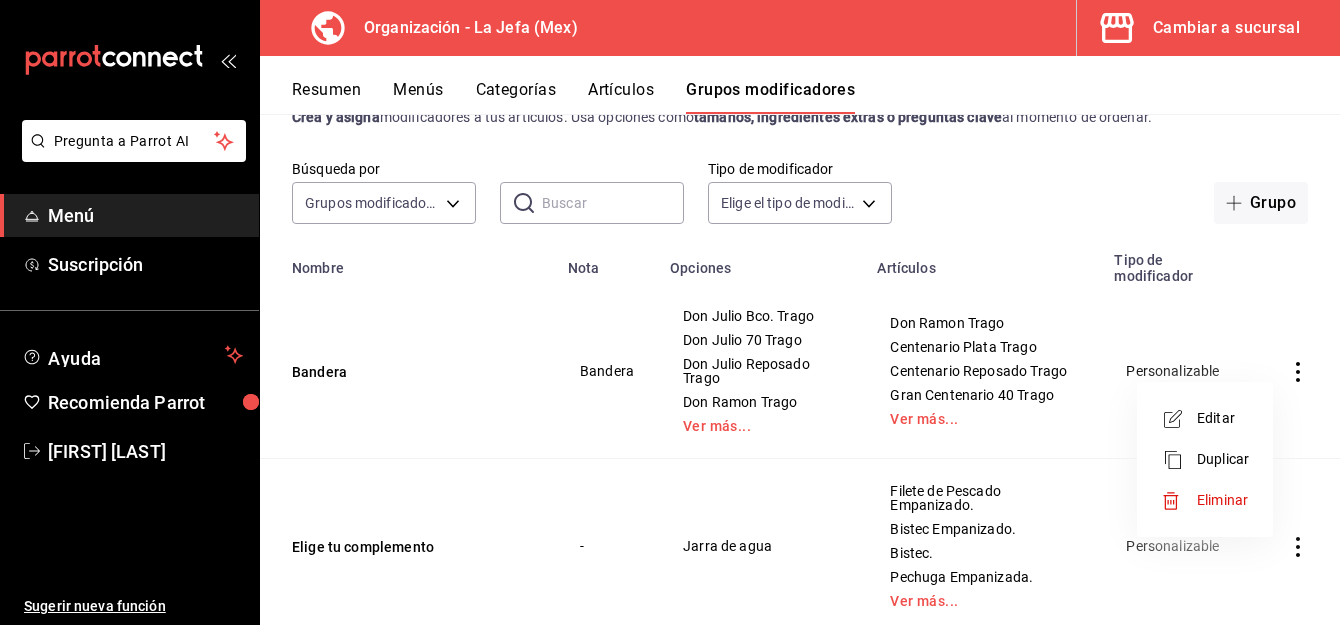 click on "Editar" at bounding box center [1223, 418] 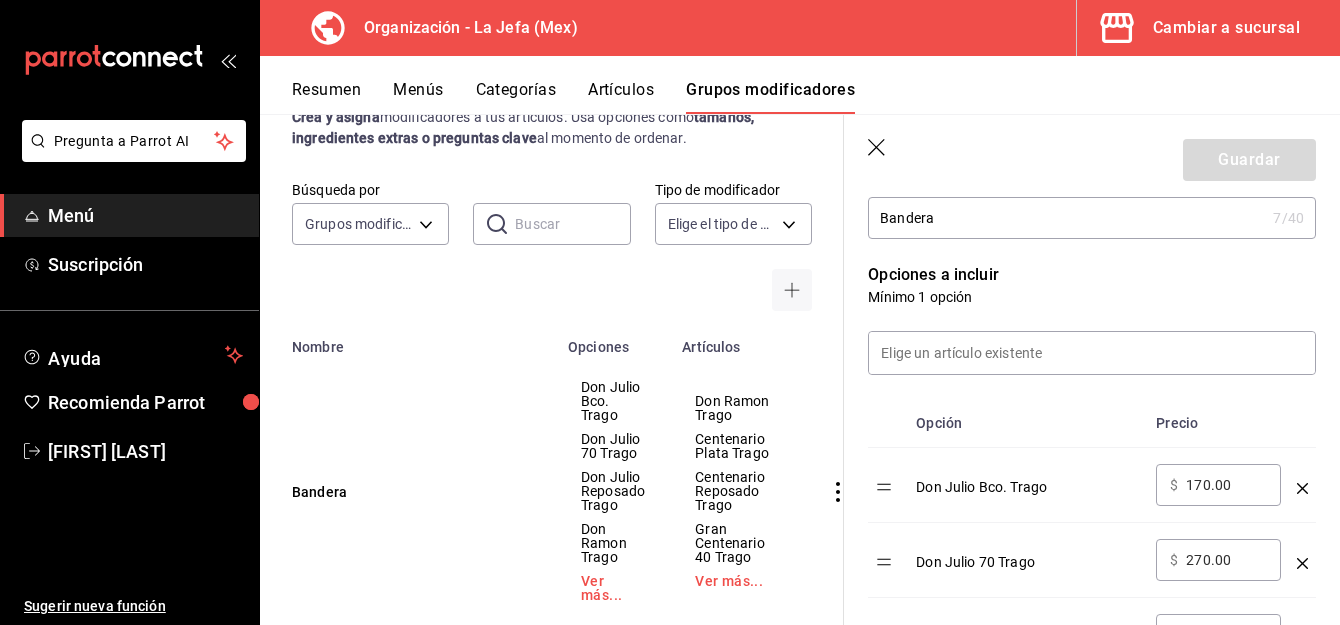 scroll, scrollTop: 457, scrollLeft: 0, axis: vertical 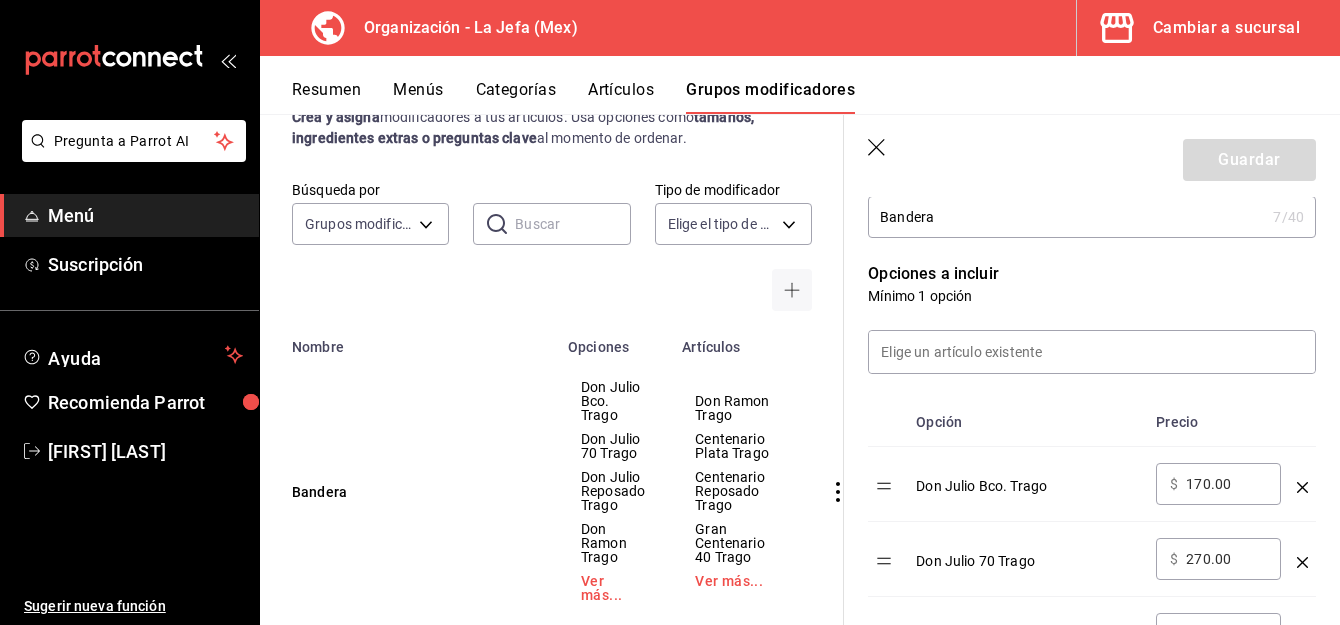 click 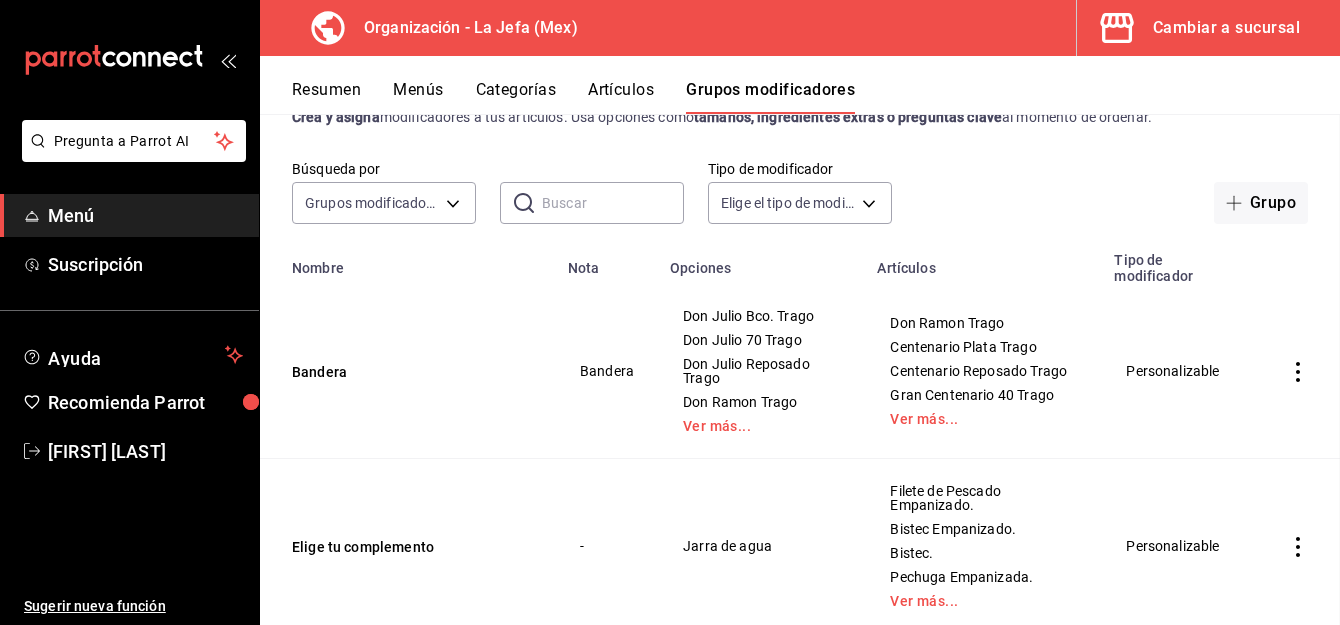scroll, scrollTop: 0, scrollLeft: 0, axis: both 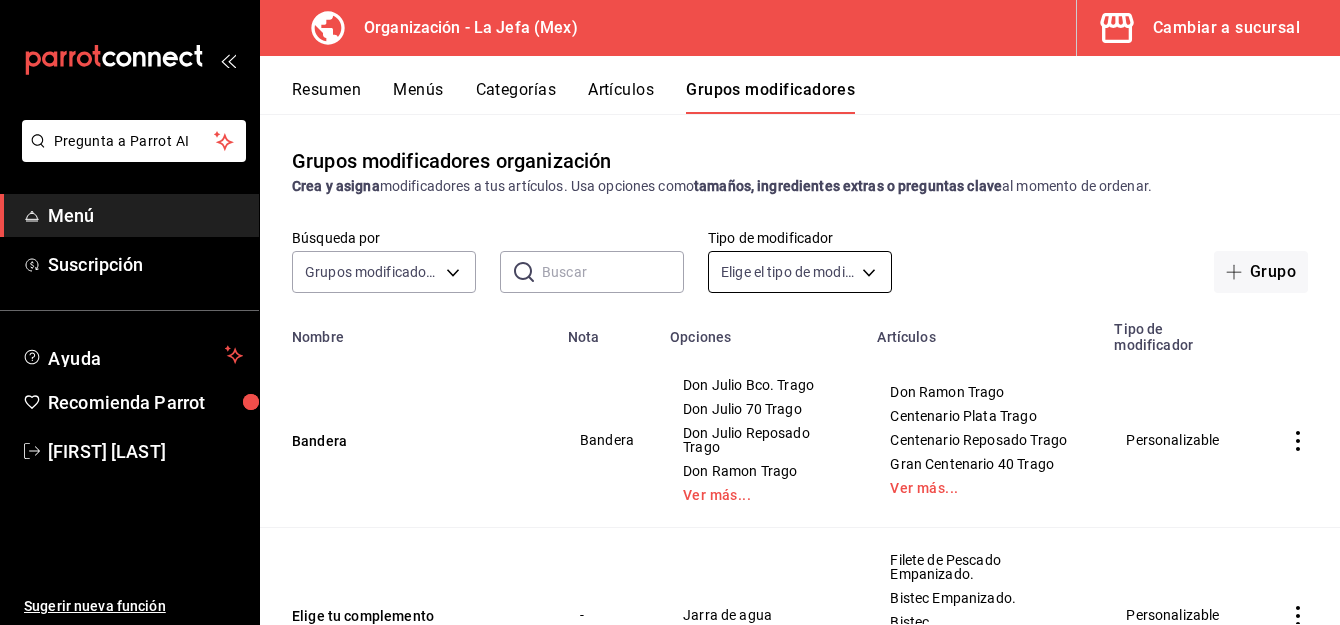 click on "Pregunta a Parrot AI Menú   Suscripción   Ayuda Recomienda Parrot   [PERSON]   Sugerir nueva función   Organización - La Jefa (Mex) Cambiar a sucursal Resumen Menús Categorías Artículos Grupos modificadores Grupos modificadores organización Crea y asigna  modificadores a tus artículos. Usa opciones como  tamaños, ingredientes extras o preguntas clave  al momento de ordenar. Búsqueda por Grupos modificadores GROUP ​ ​ Tipo de modificador Elige el tipo de modificador Nombre Opciones Artículos Elige tu complemento Jarra de agua Filete de Pescado Empanizado. Bistec Empanizado. Bistec. Pechuga Empanizada. Ver más... Queso Extra Si. Rib Eye Lengua Molleja Arrachera Ver más... Sopa o Crema del día? Sopa del día Crema del día Filete de Pescado Empanizado. Bistec Empanizado. Bistec. Pechuga Empanizada. Ver más... Guardar Nuevo grupo modificador Tipo de modificador Bandera Bandera Don Julio Bco. Trago Don Julio 70 Trago Don Julio Reposado Trago Don Ramon Trago Ver más... Don Ramon Trago Centenario Plata Trago Centenario Reposado Trago Gran Centenario 40 Trago Ver más... Personalizable Elige tu complemento - Jarra de agua Filete de Pescado Empanizado. Bistec Empanizado. Bistec. Pechuga Empanizada. Ver más... Personalizable Queso Extra - Si. Rib Eye Lengua Molleja Arrachera Ver más... Personalizable Sopa o Crema del día? - Bistec." at bounding box center [670, 312] 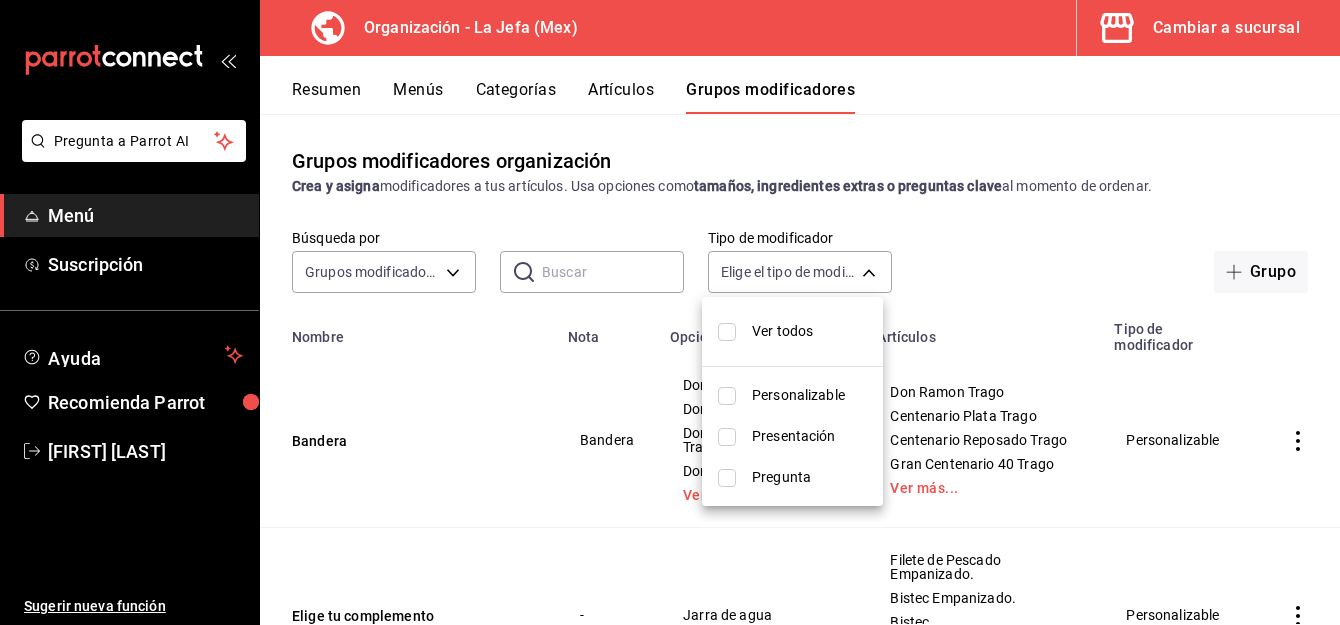 click at bounding box center [670, 312] 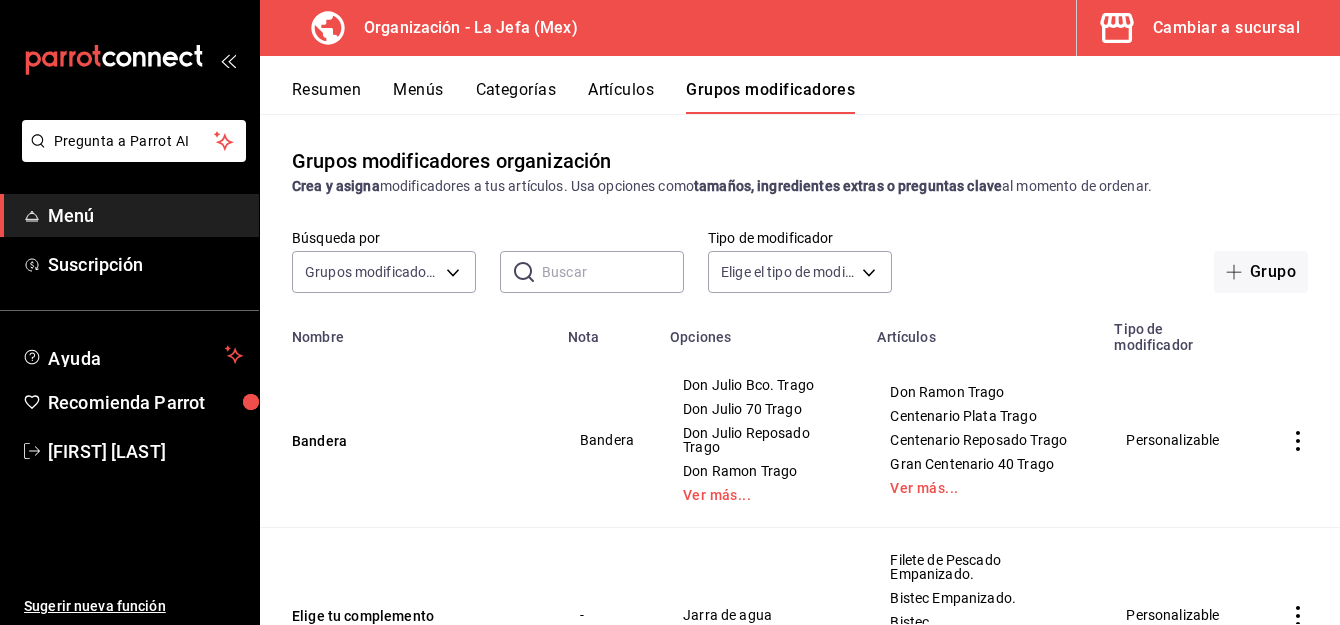 click on "Artículos" at bounding box center (621, 97) 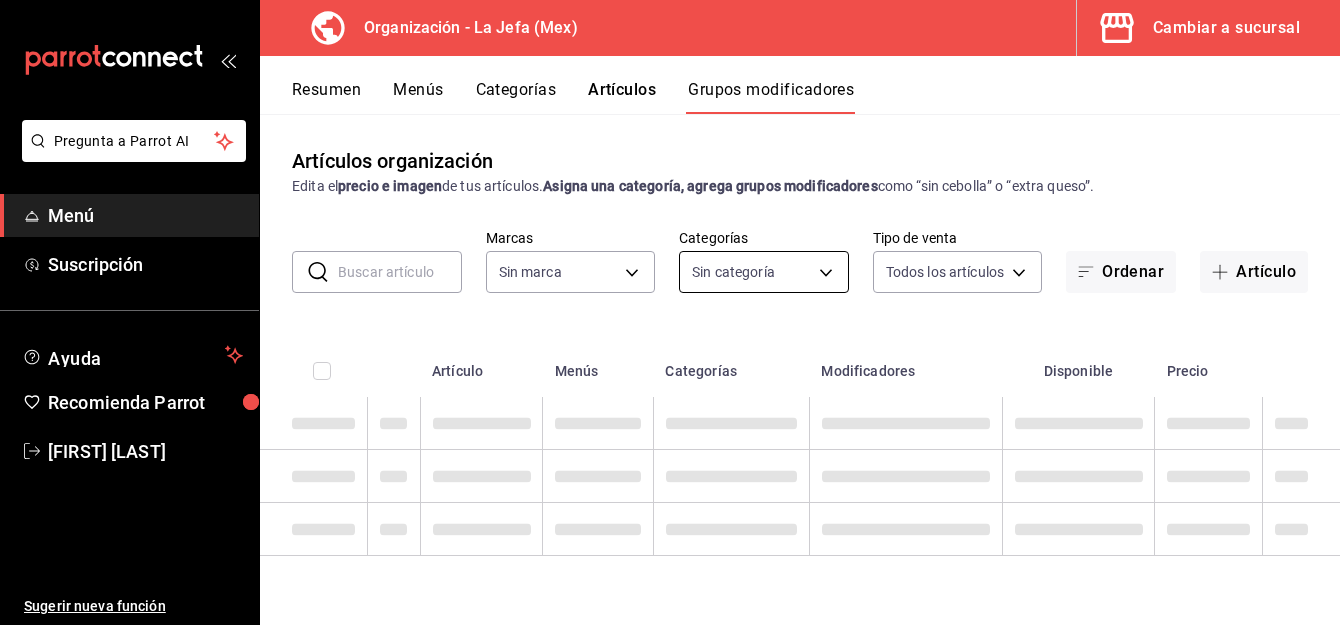 type on "50befb75-0fe5-4750-904c-e3b126ae6c81" 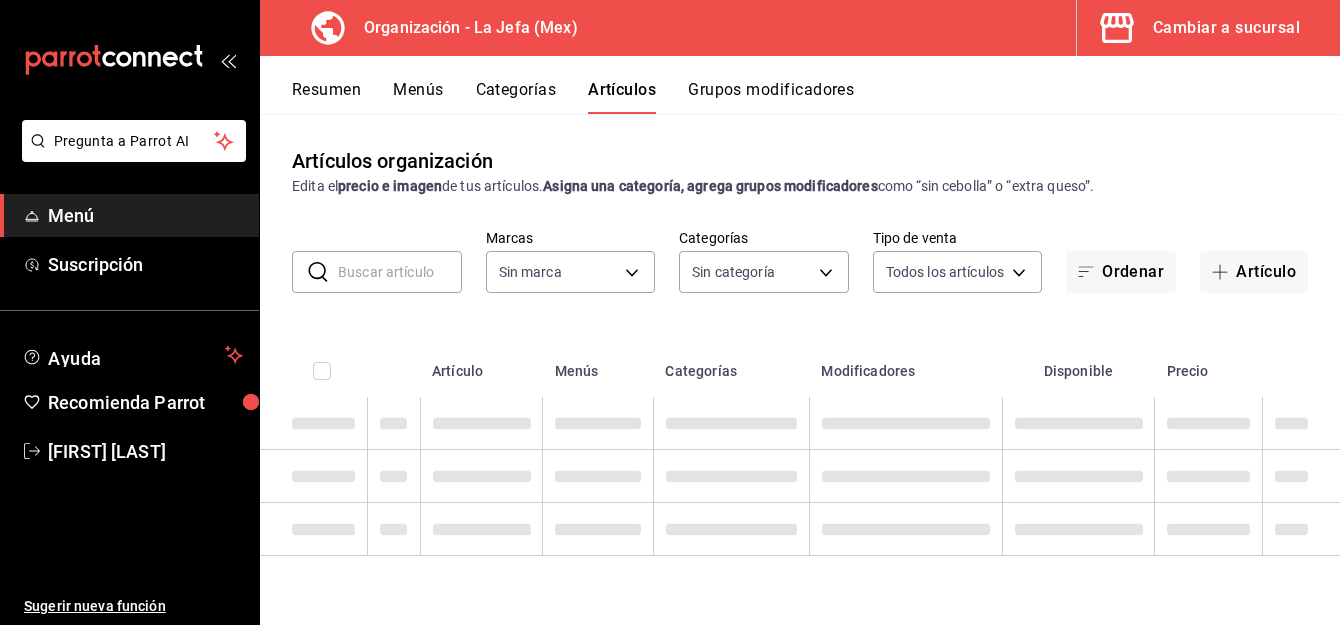 type 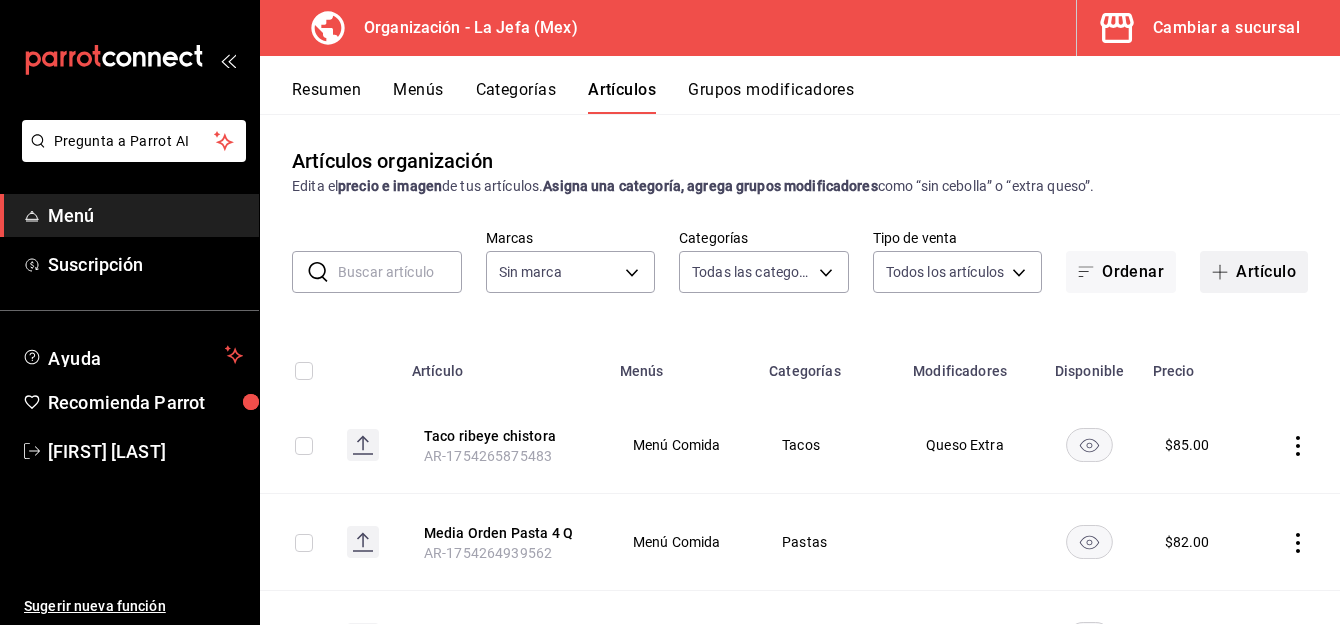 type on "34ad27b7-0892-4409-80f9-e7cf116529e6,ca90521f-d6af-42d3-9f29-3b70fe2932d1,064ae21d-ce15-4b90-892d-20559befcb66,1d172aa9-c97f-447d-9d3d-f4dba500de48,06143e24-6ecf-463d-814d-ab4afae2781a,55477cd2-c70e-4058-ad92-70570c7dd735,8efe4533-ac4f-420d-bb73-33b1d4e3de69,7779a1e3-7451-4248-ace8-9595df4ac247,4237c9a6-c2d5-481e-9213-827a17cd4a90,b713a145-e232-4e45-b06d-dcbaa4e4d084,20b43371-22c0-4295-a2e0-0bfe916c29ec,b0eae42c-2d69-4336-b90c-4014d03dc0fb,5bafd6ec-eb66-4d8e-ae30-195a565bc08e,ea390ddb-4153-4280-8c28-eee91d7e4ecf,b4a03529-0e09-4d44-995c-043b7c317562,6a44c4ea-b353-4ce0-81dc-b8b513216b35,99caece7-1422-4fb7-bc31-8b402c03c216,832aa73f-9b02-48e3-b540-ac2fc892e1a8,1b016fde-f5fd-4299-97f4-82ceb121bcc5,6031e0fb-ceac-45ae-b9a1-b32124e7f3d2,970d37d4-a555-40b2-9b09-c57cd2f2458c,005eb336-fe01-44e8-b9da-17f15ef78200,ef16fe4b-9df6-4bf9-8366-e5db5aa46d34,f9719f54-4be2-41b5-842d-fbdbd893471b,f9995370-d3d1-4eaa-9faa-3325c8e9d956,fd545860-ef3a-4bec-a1ba-748199810a16,760c6ceb-f457-4735-82c3-ae92bb01920c,186060b8-0b7f-4ee6-807..." 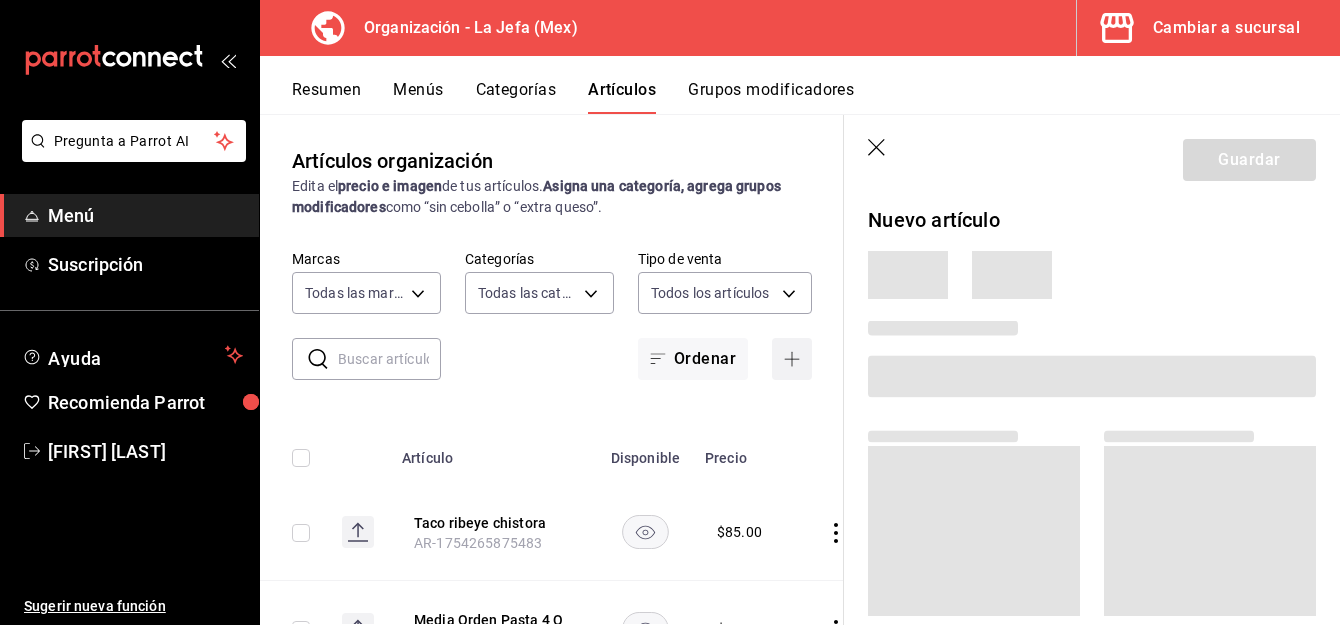 type on "50befb75-0fe5-4750-904c-e3b126ae6c81" 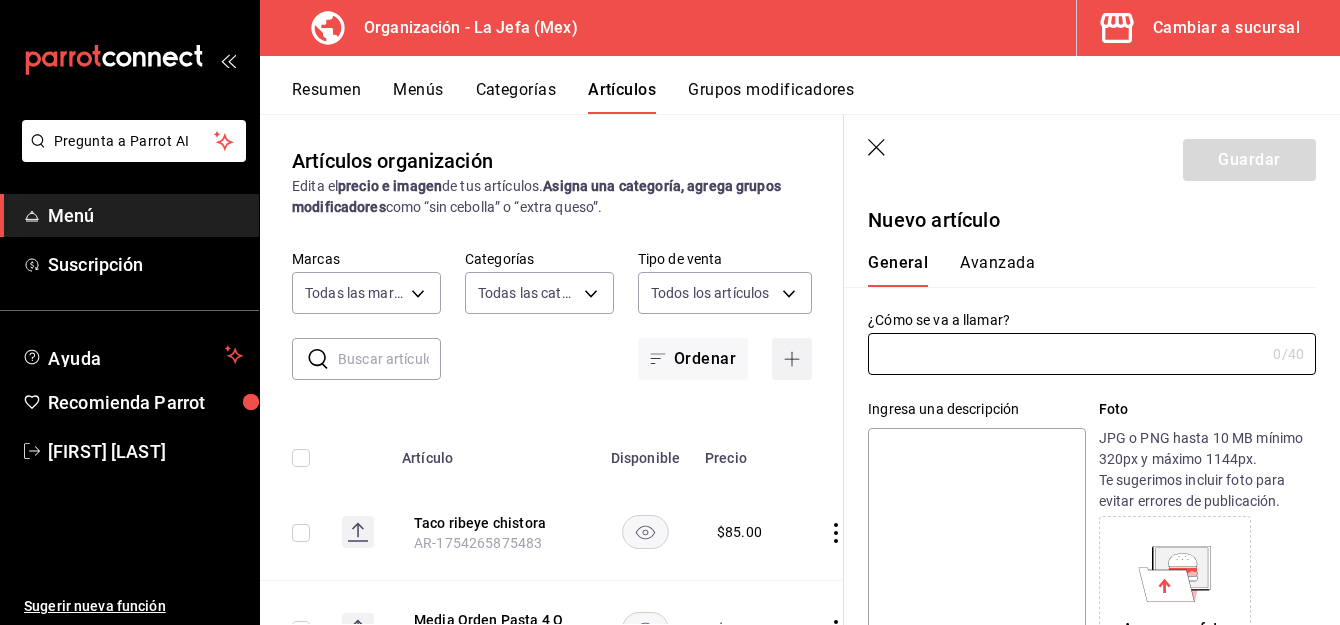 type on "[ID]" 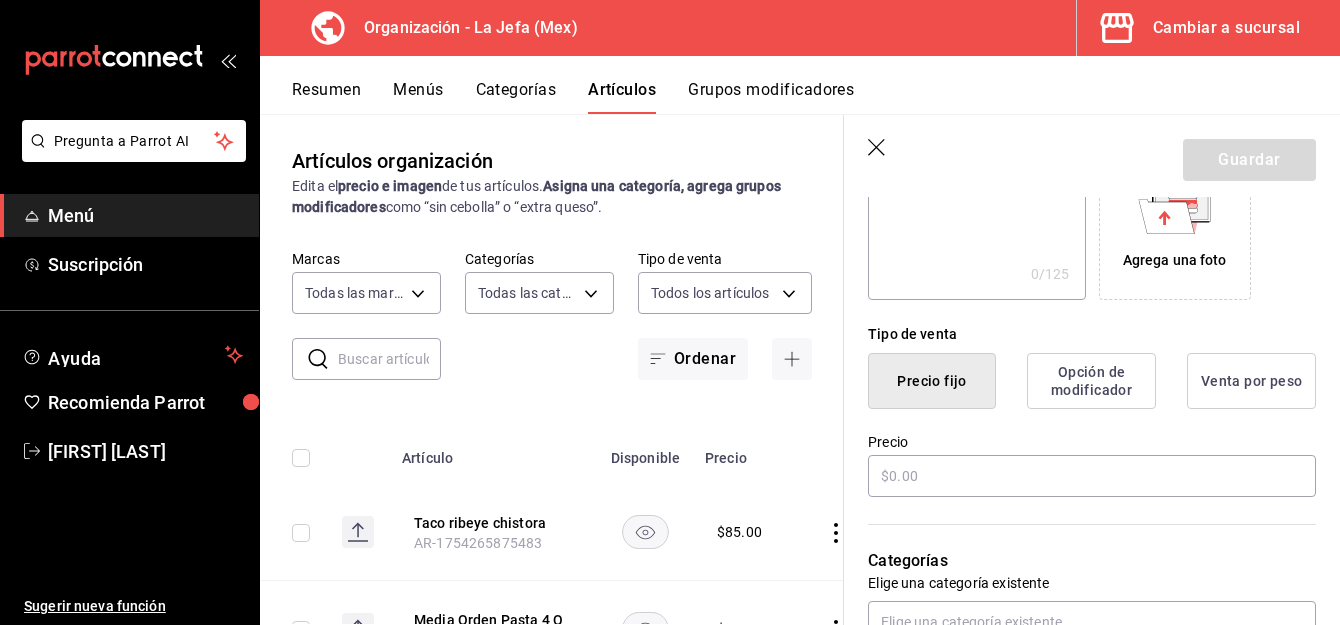 scroll, scrollTop: 411, scrollLeft: 0, axis: vertical 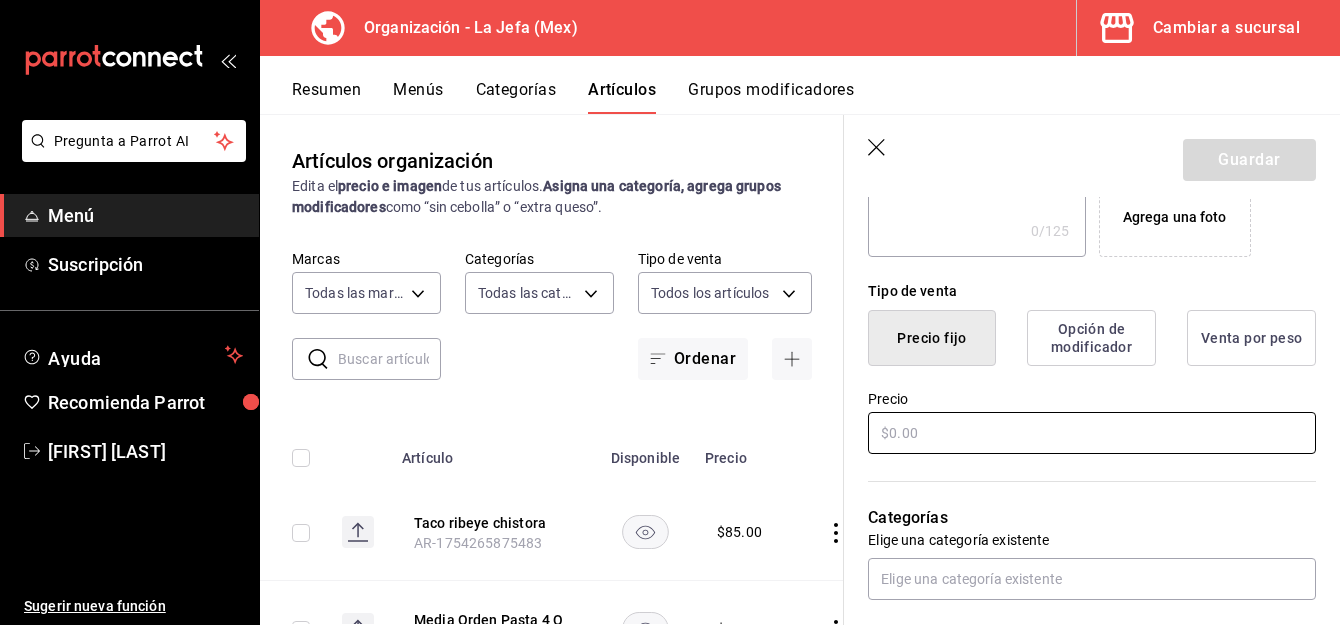 type on "Bandera" 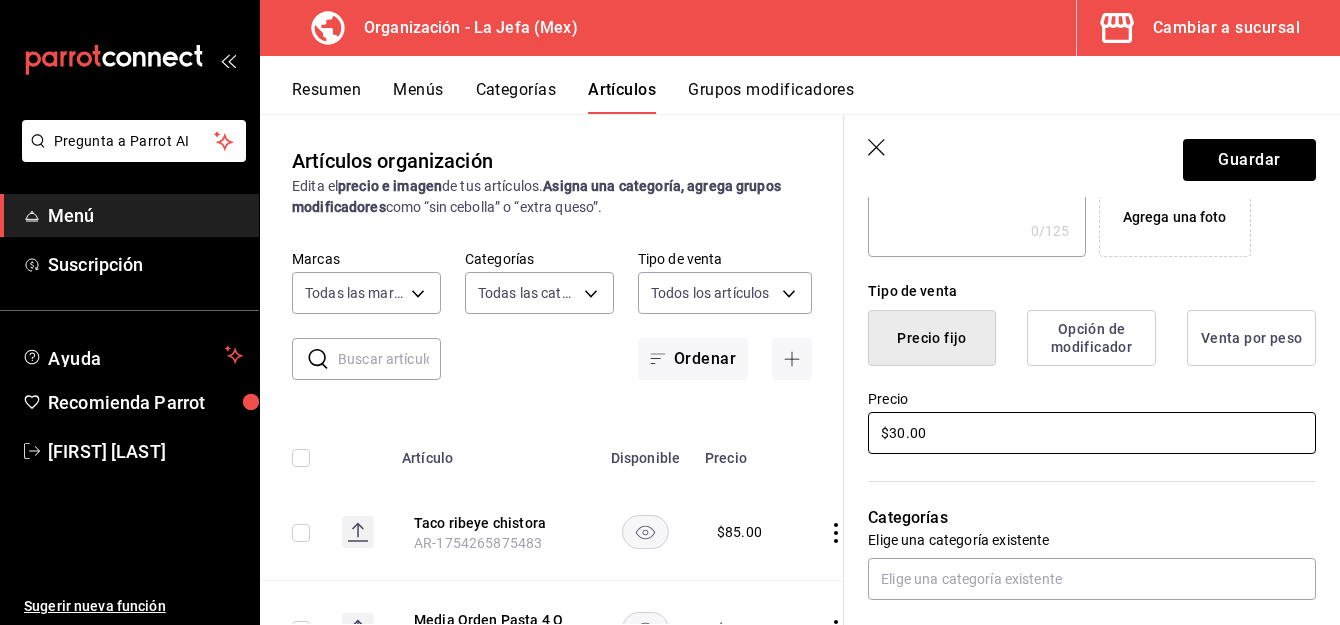 type on "$30.00" 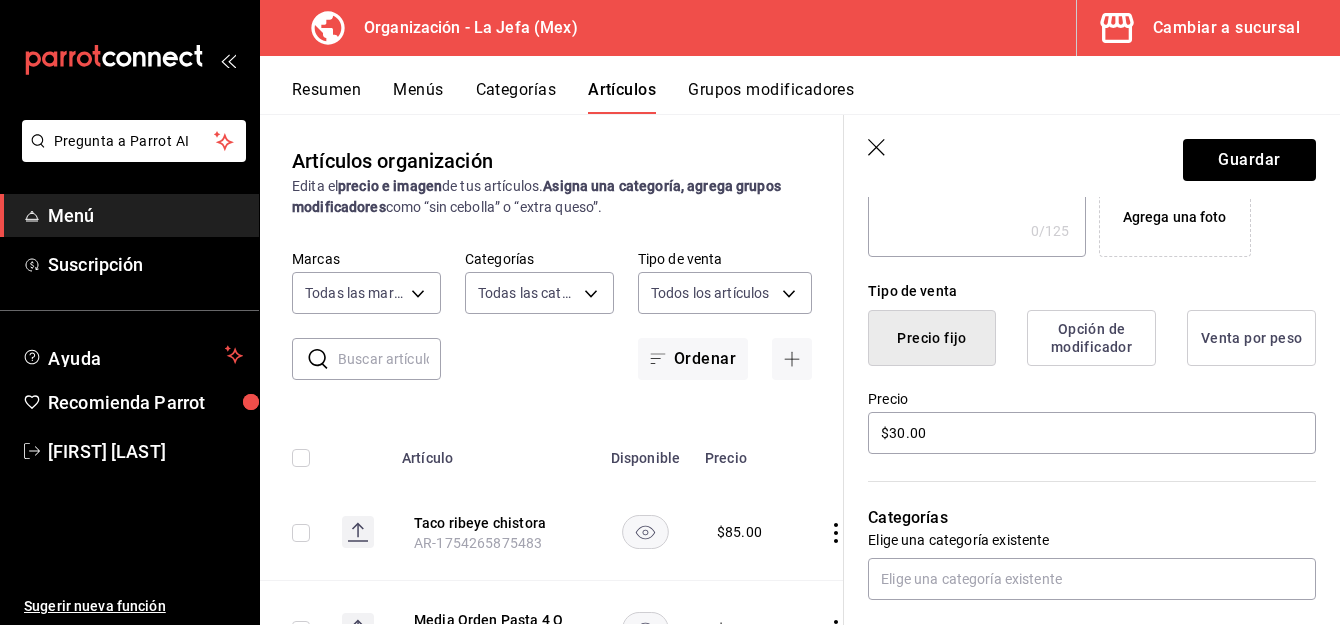 click on "Opción de modificador" at bounding box center [1091, 338] 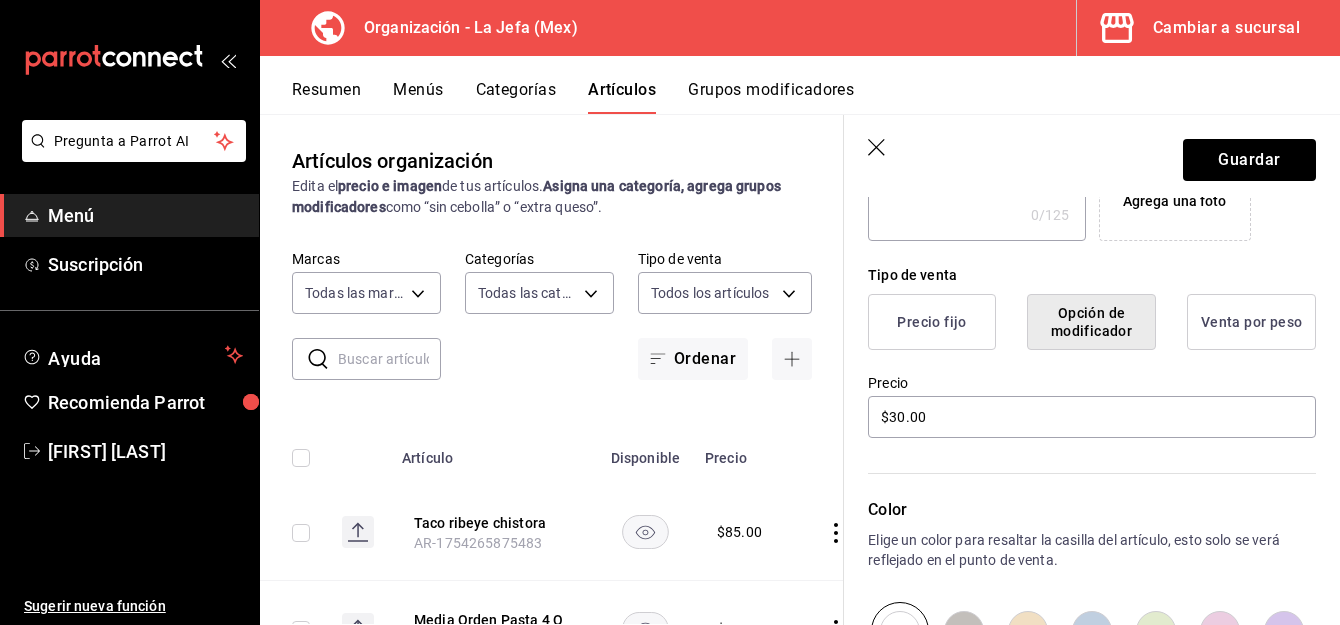 scroll, scrollTop: 428, scrollLeft: 0, axis: vertical 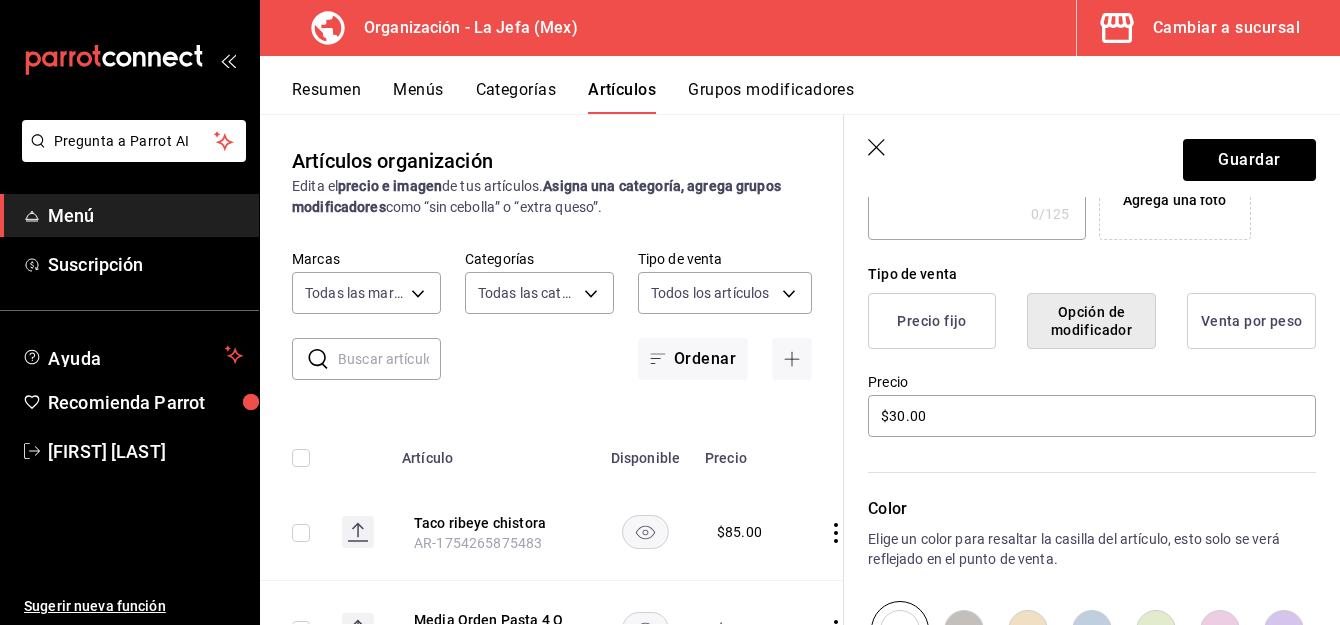 click on "Precio fijo" at bounding box center [932, 321] 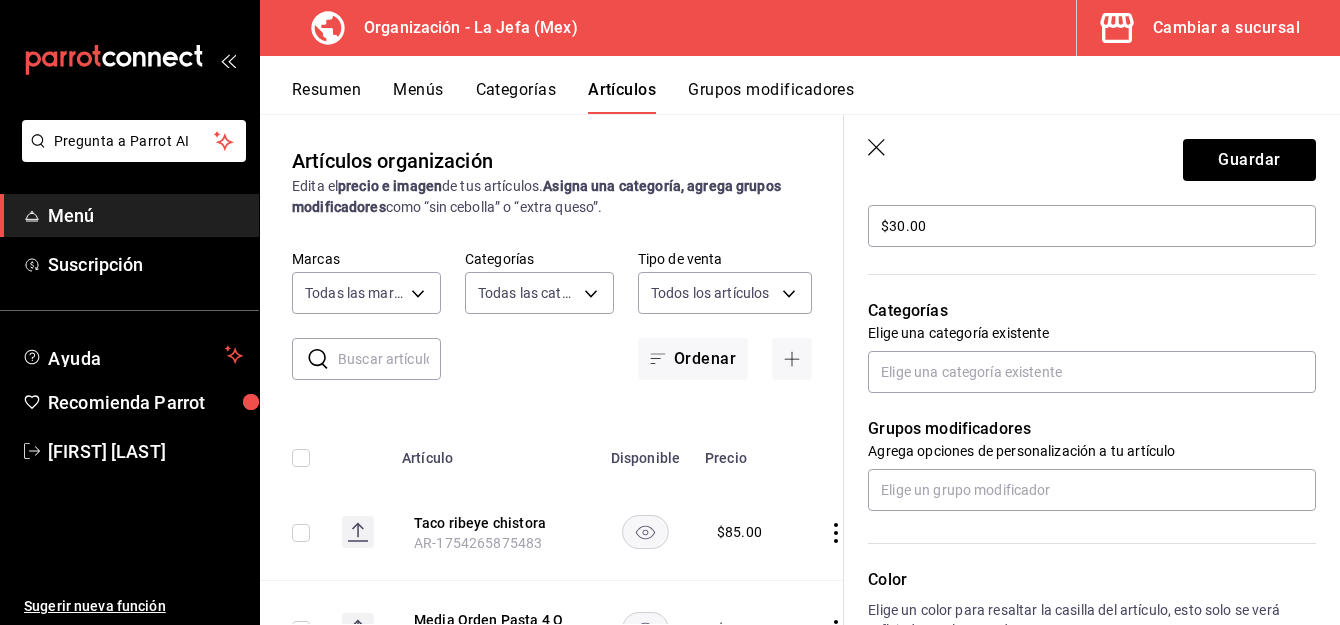 scroll, scrollTop: 619, scrollLeft: 0, axis: vertical 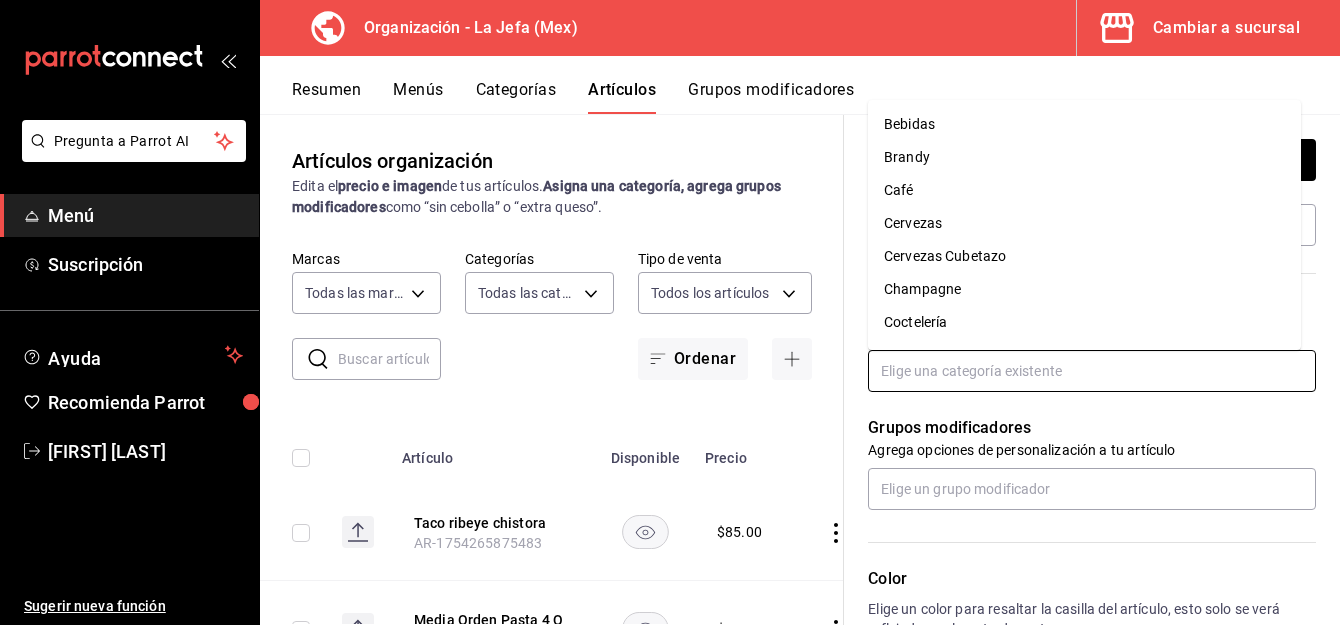 click at bounding box center [1092, 371] 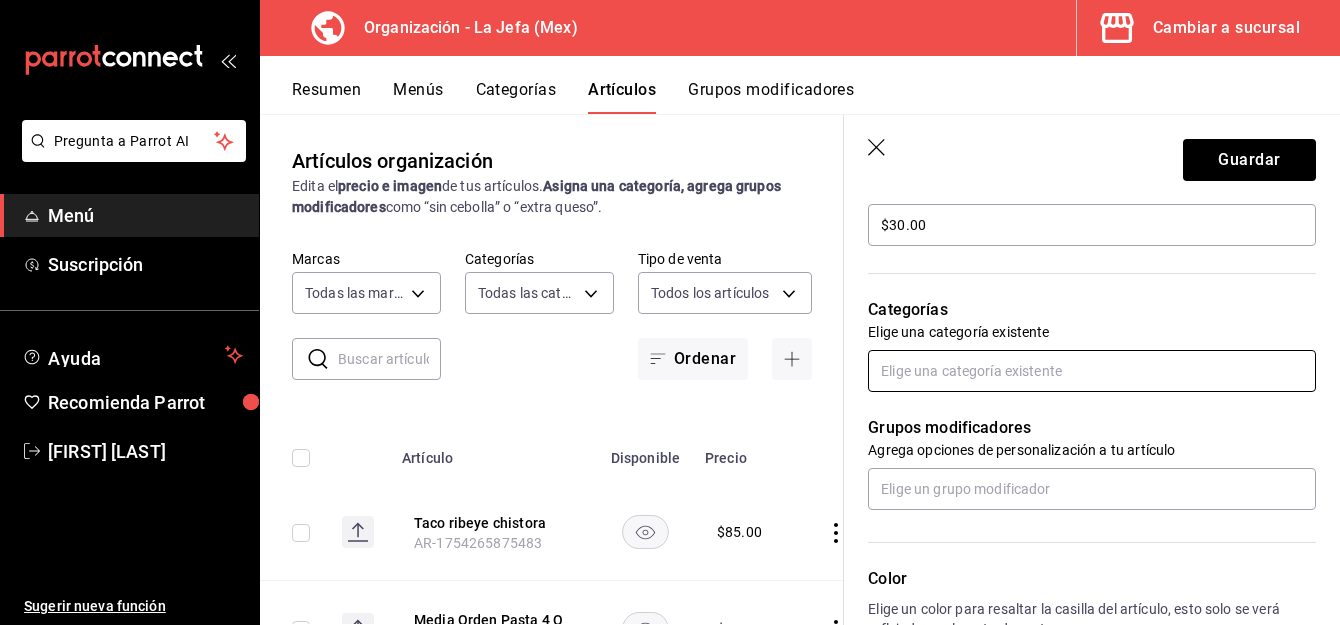 click at bounding box center [1092, 371] 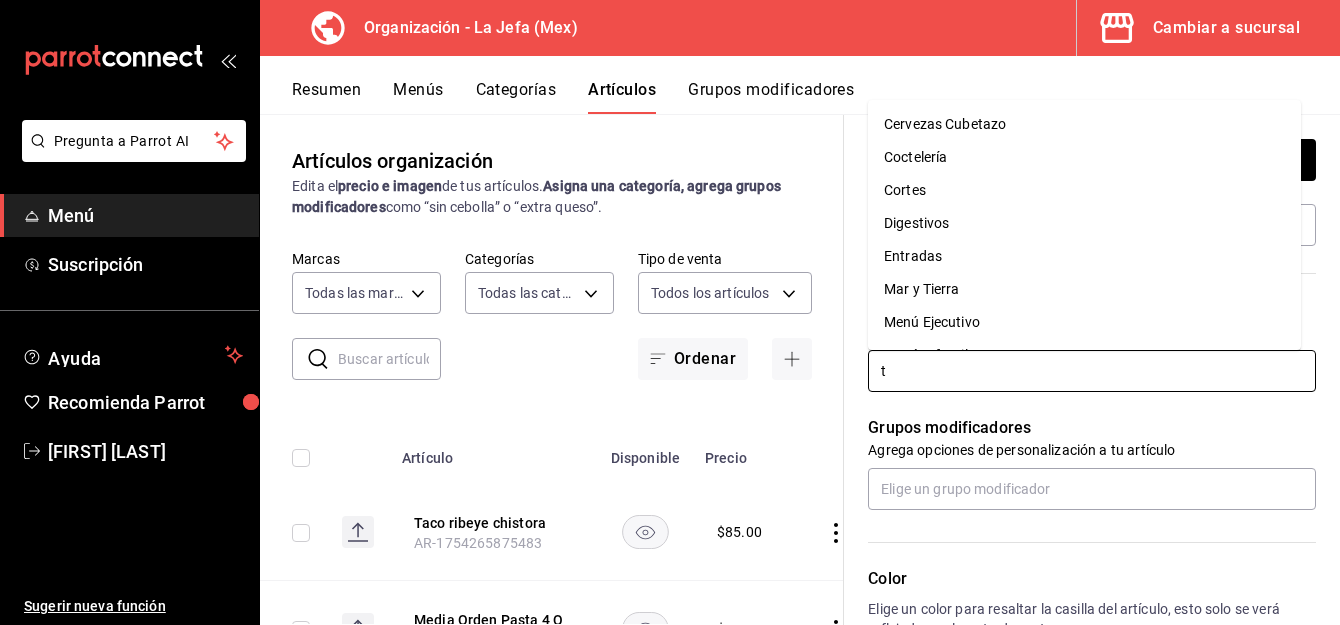 type on "te" 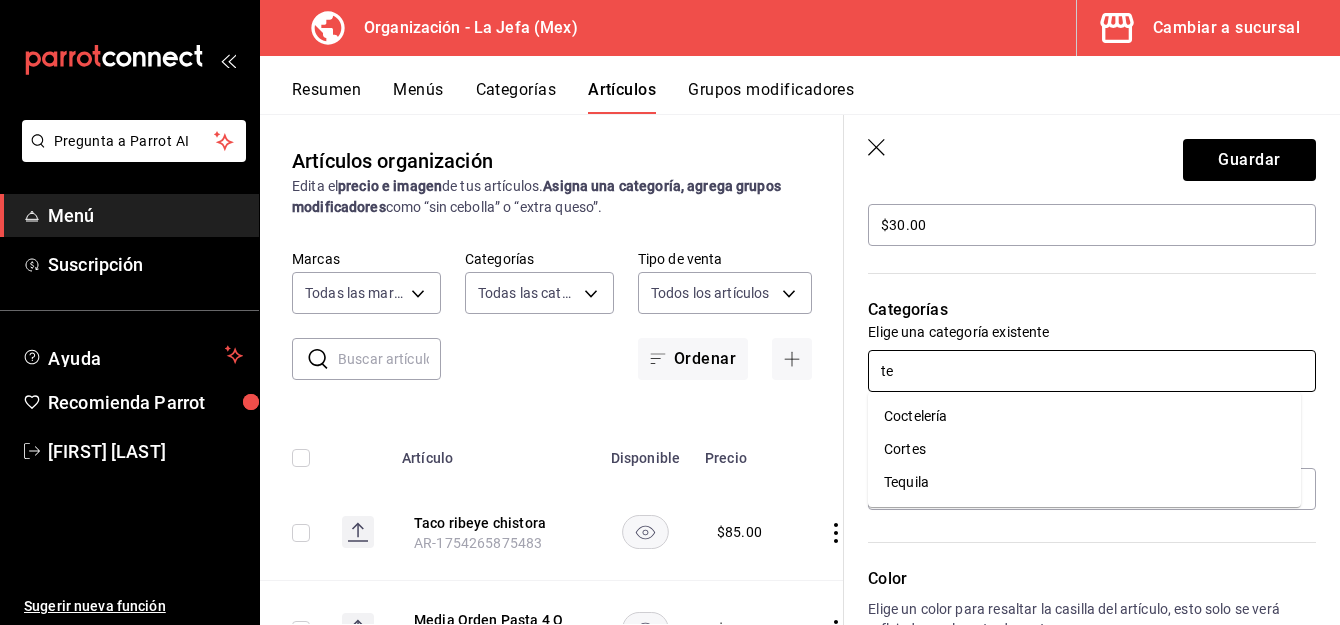 click on "Tequila" at bounding box center [1084, 482] 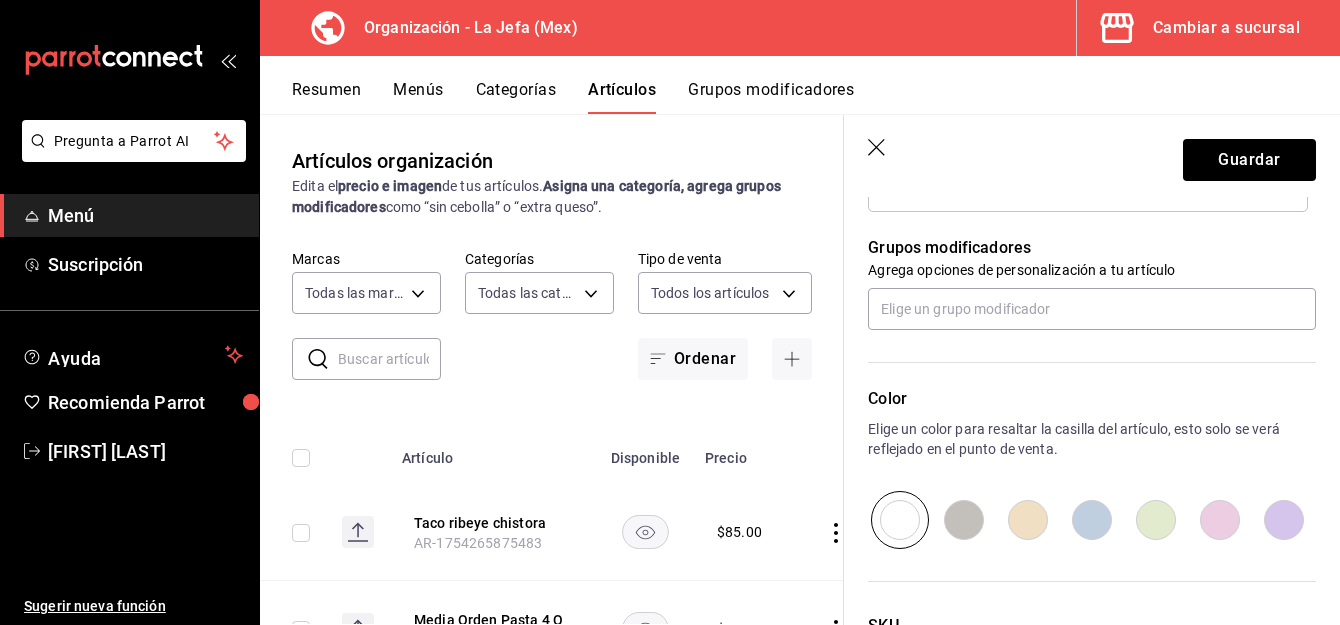 scroll, scrollTop: 864, scrollLeft: 0, axis: vertical 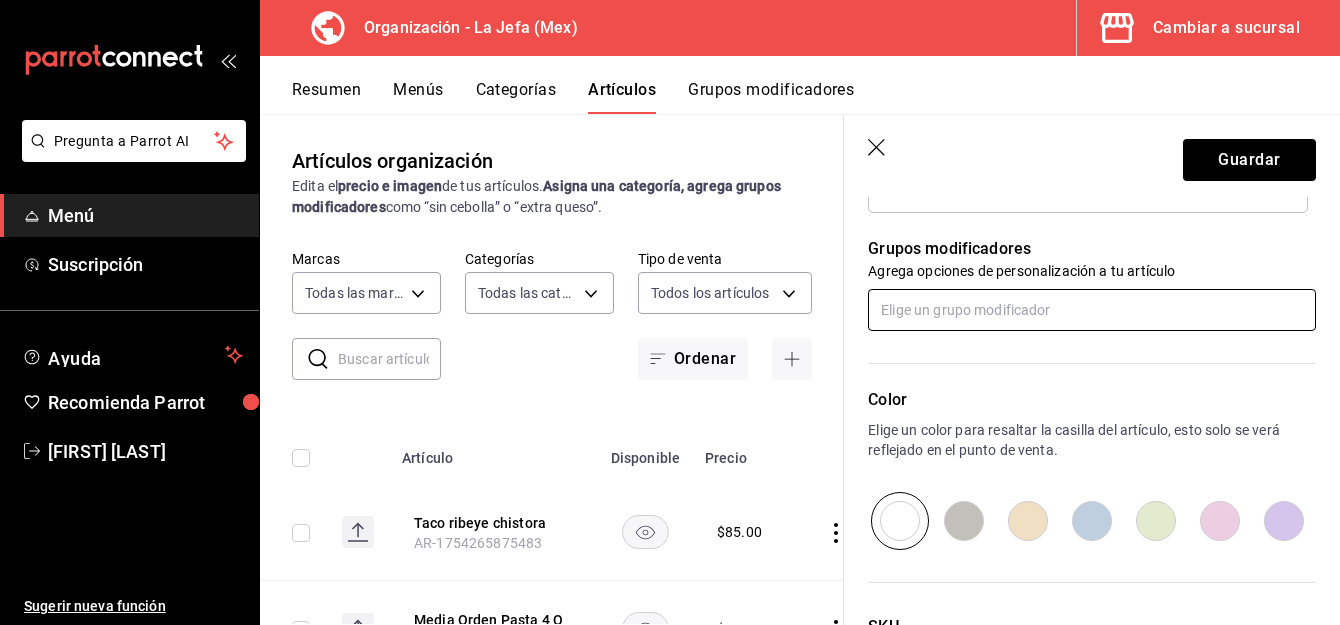 click at bounding box center [1092, 310] 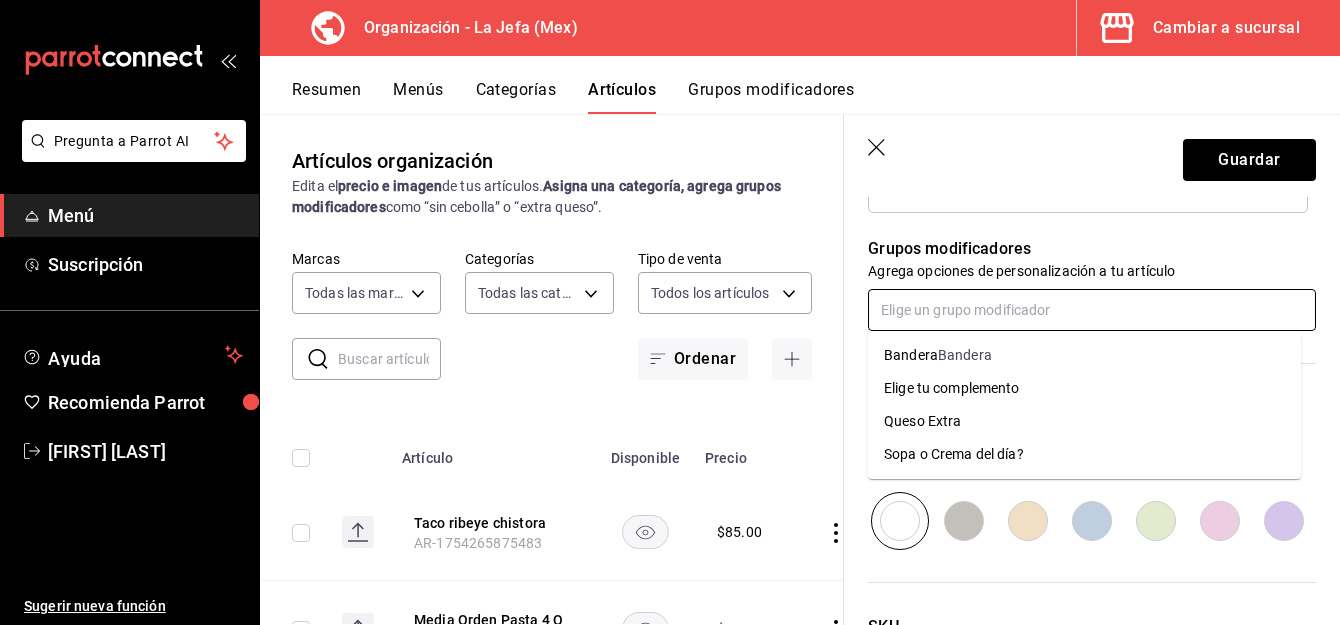 click on "Bandera Bandera" at bounding box center (1084, 355) 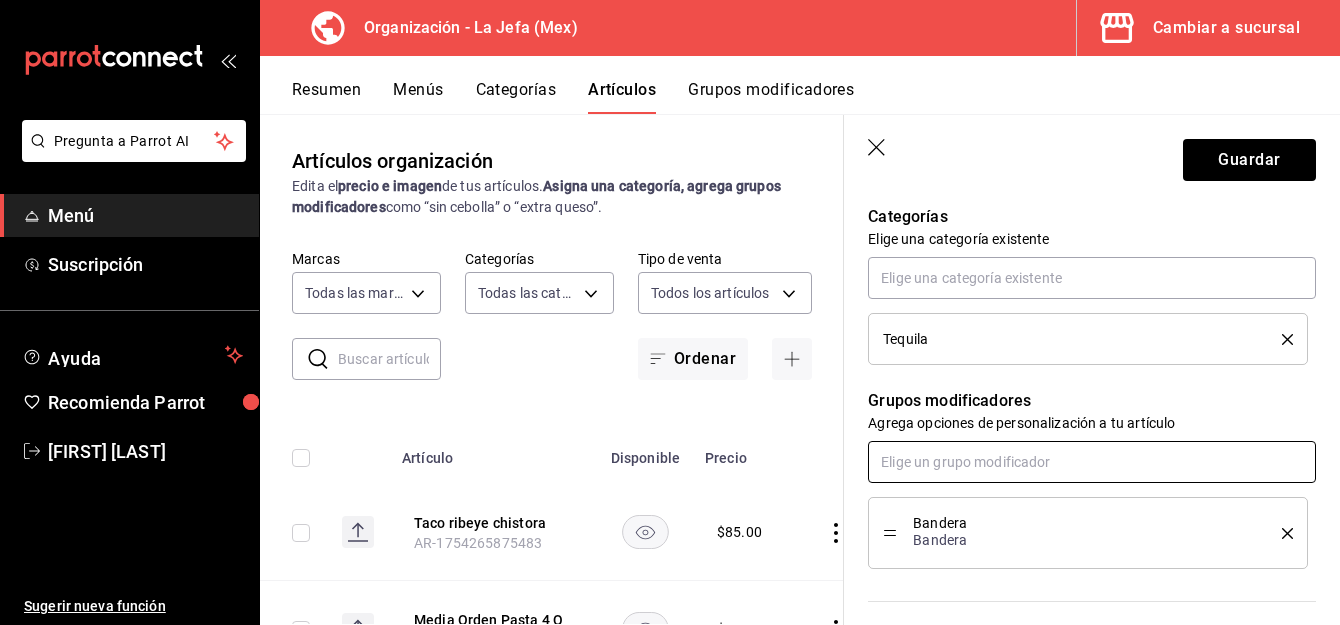 scroll, scrollTop: 716, scrollLeft: 0, axis: vertical 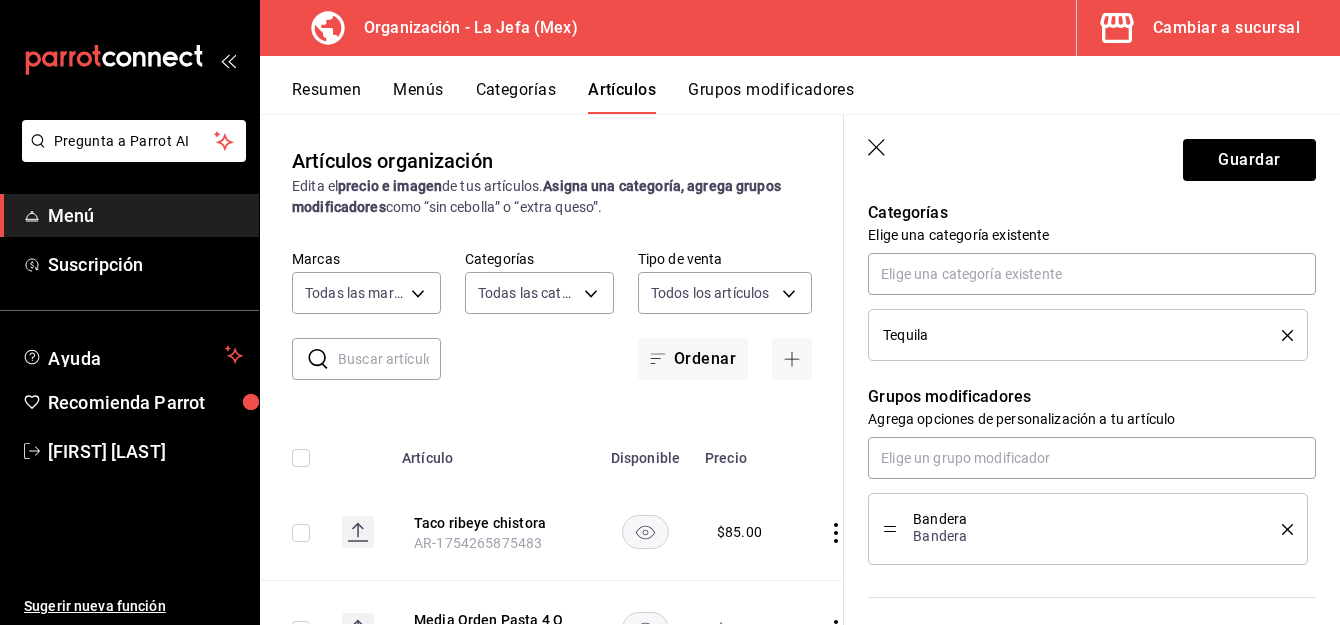 click 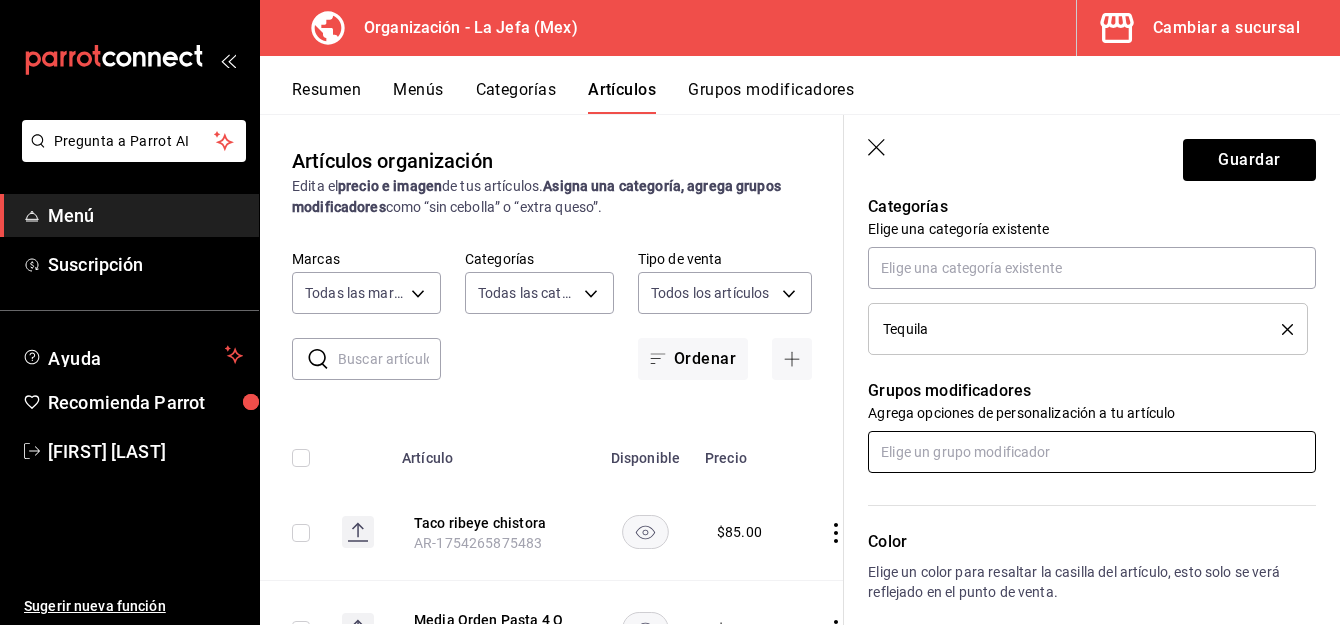 scroll, scrollTop: 729, scrollLeft: 0, axis: vertical 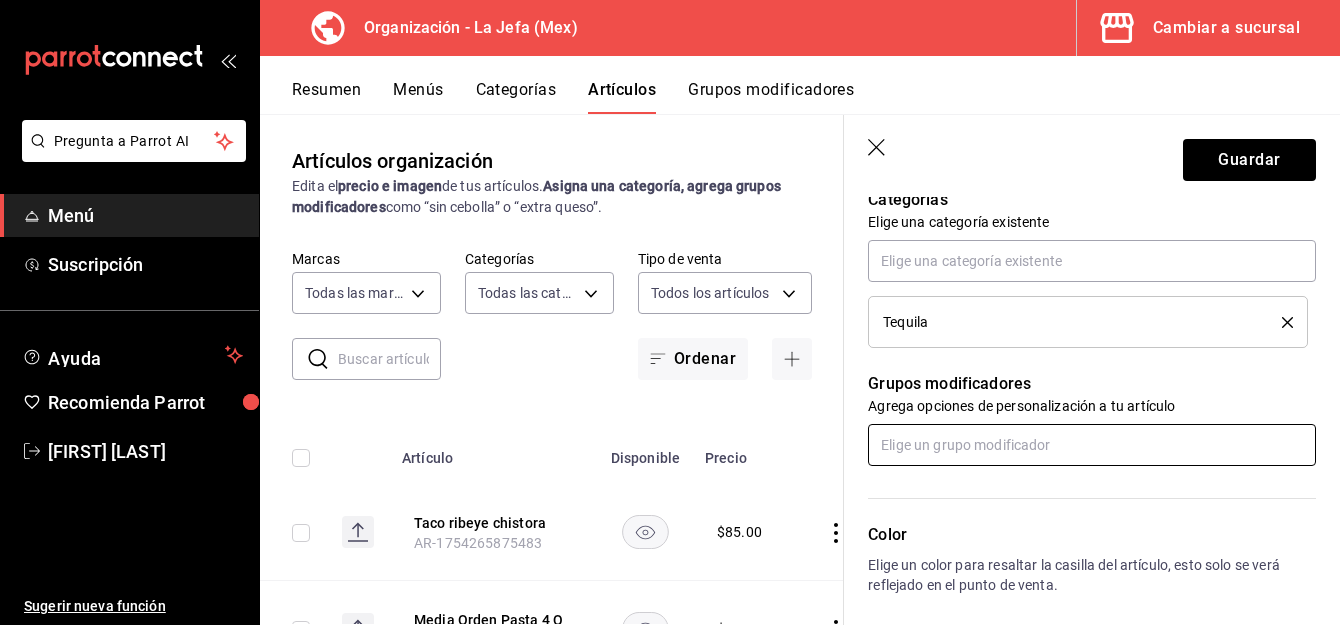 click at bounding box center (1092, 445) 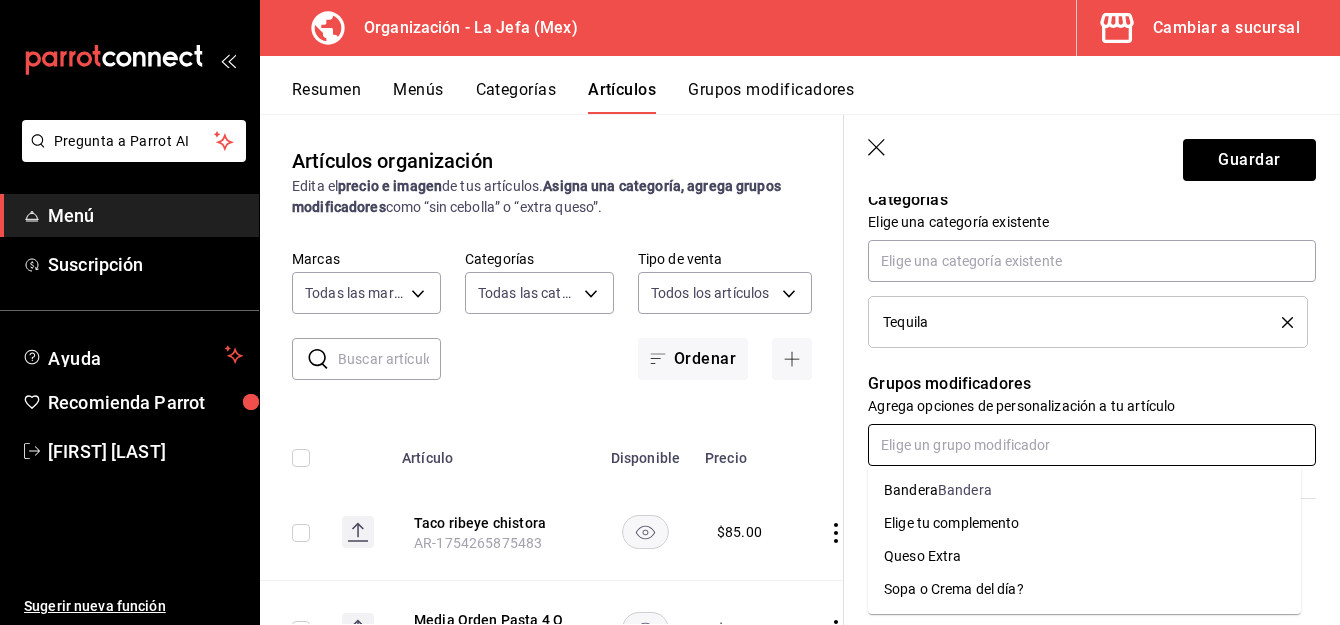 click on "Bandera" at bounding box center [911, 490] 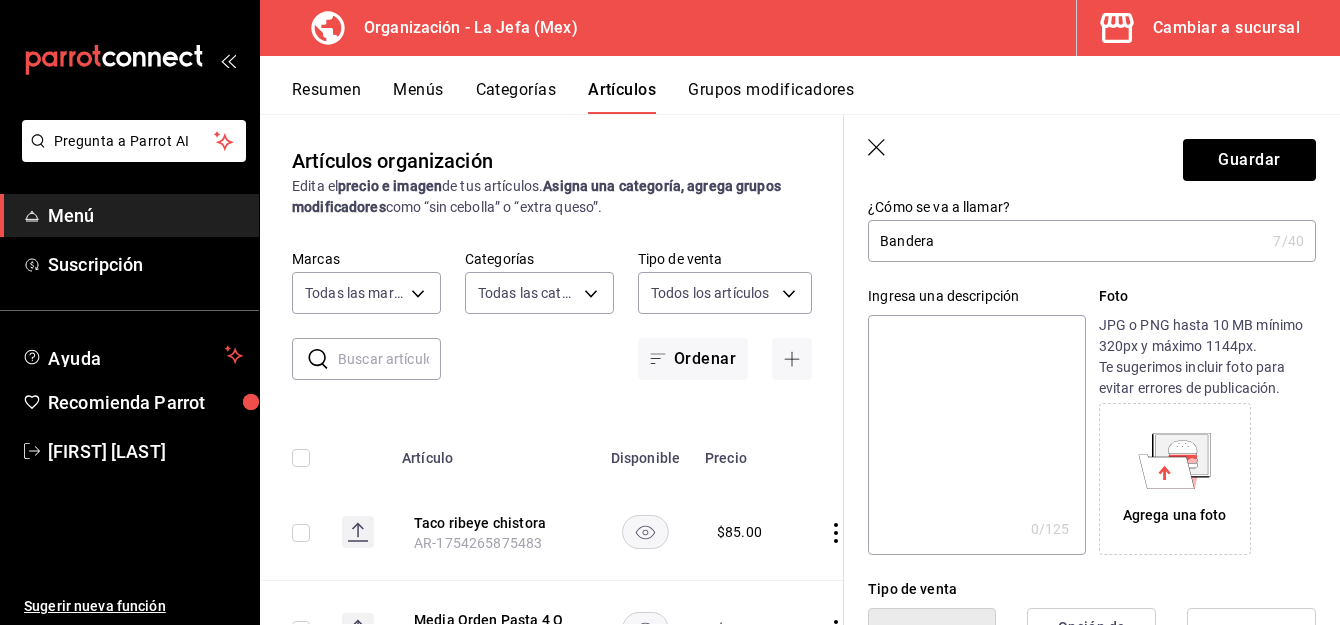 scroll, scrollTop: 0, scrollLeft: 0, axis: both 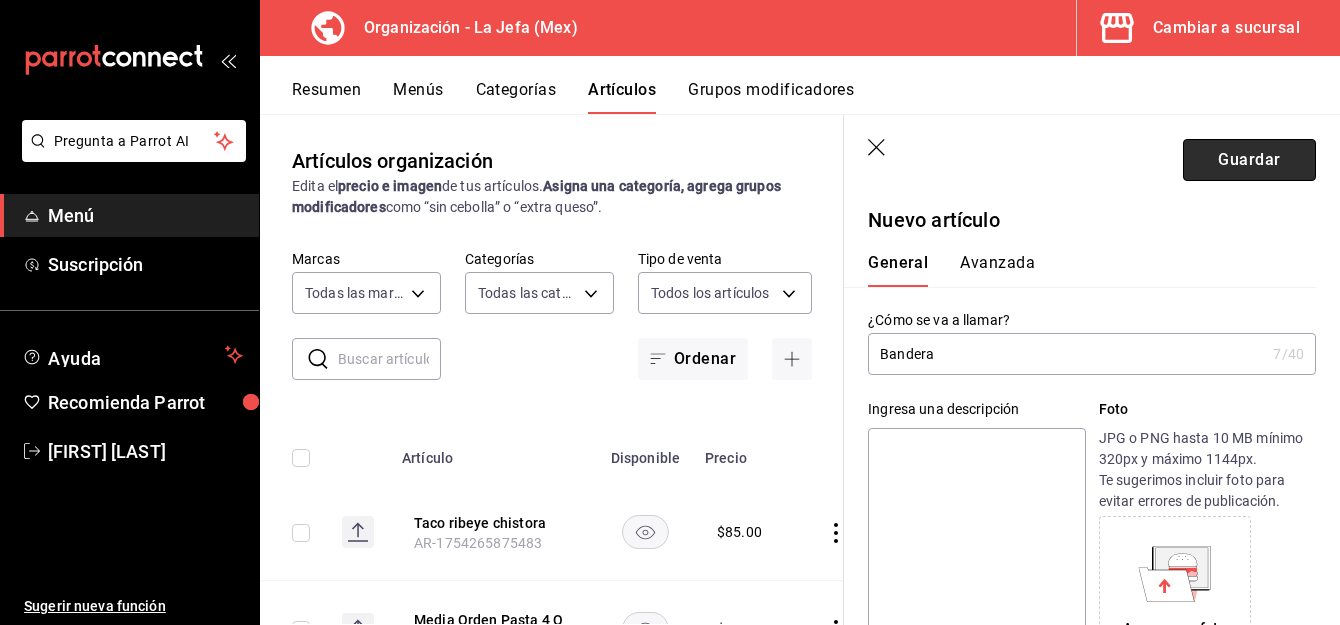 click on "Guardar" at bounding box center (1249, 160) 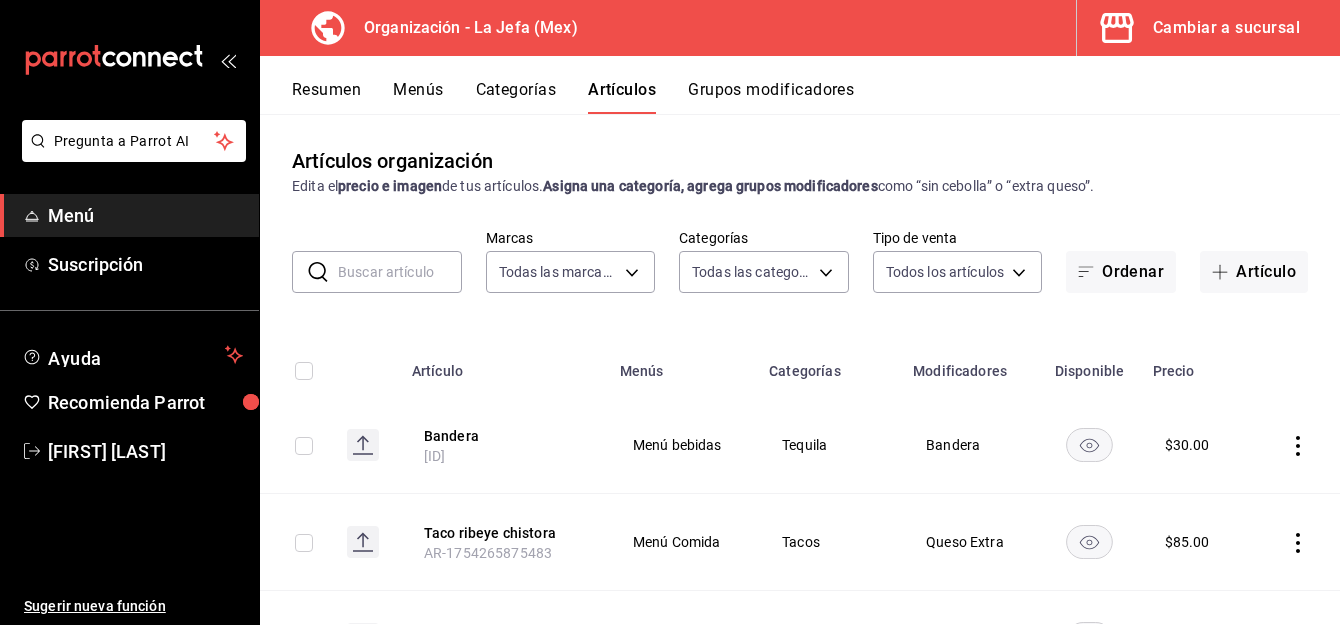 click on "Menús" at bounding box center (418, 97) 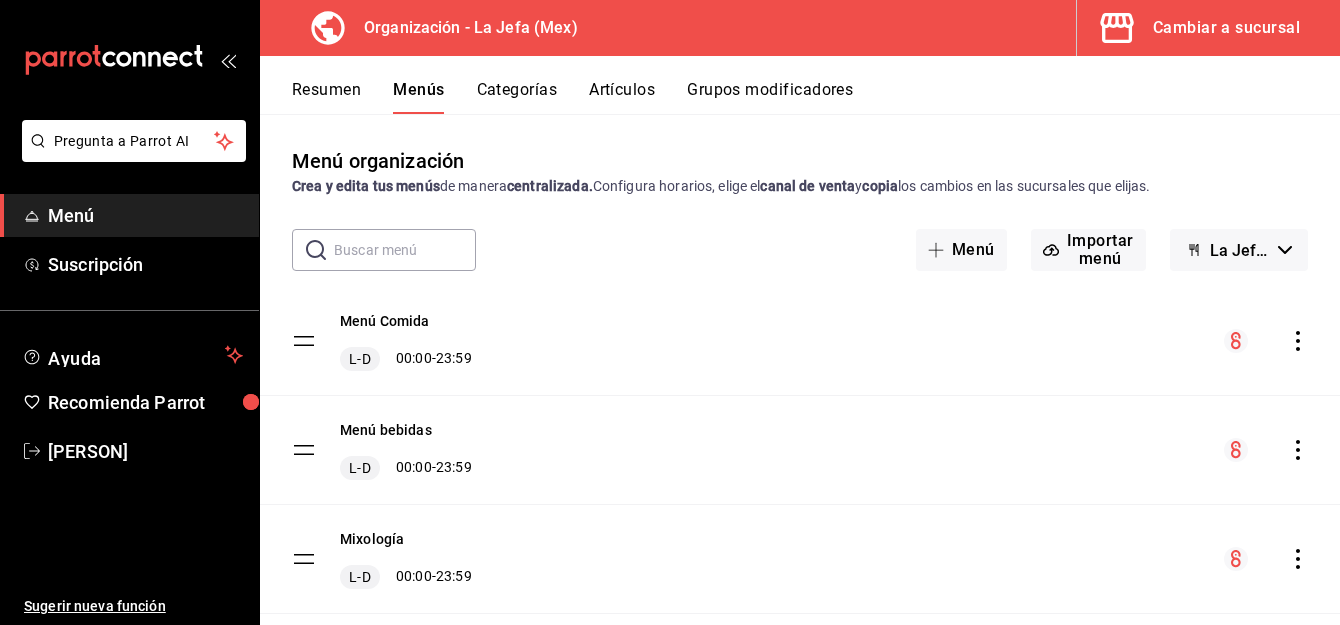 scroll, scrollTop: 0, scrollLeft: 0, axis: both 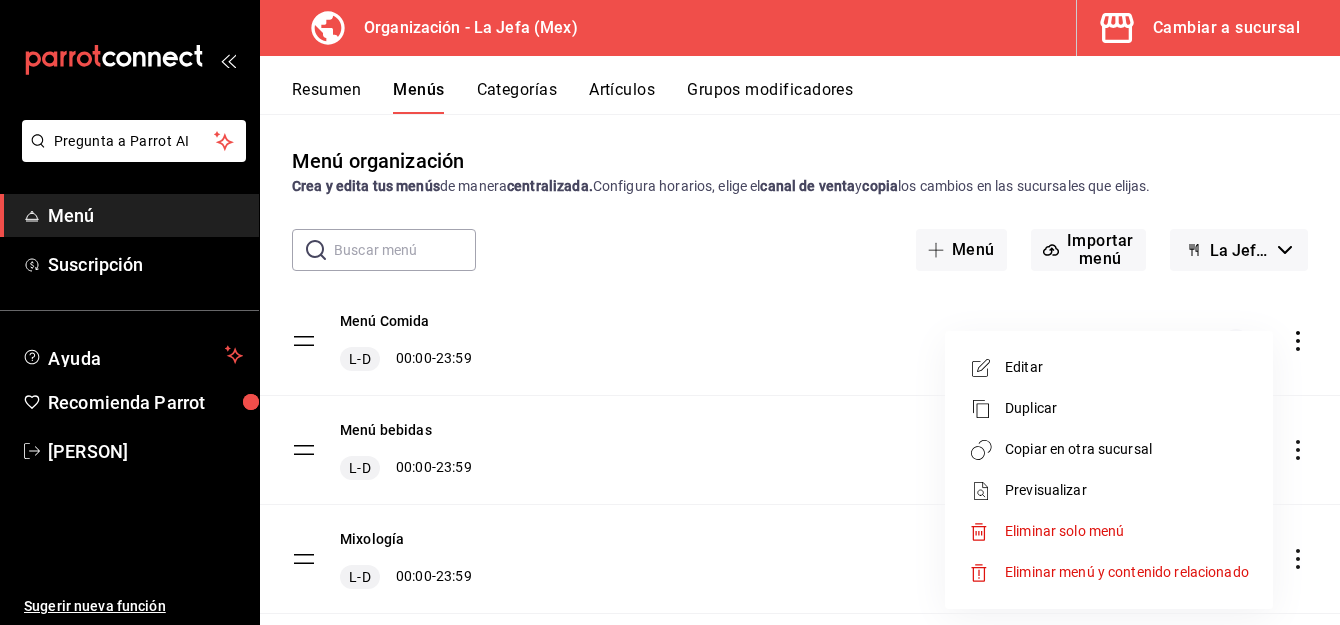 click on "Copiar en otra sucursal" at bounding box center [1127, 449] 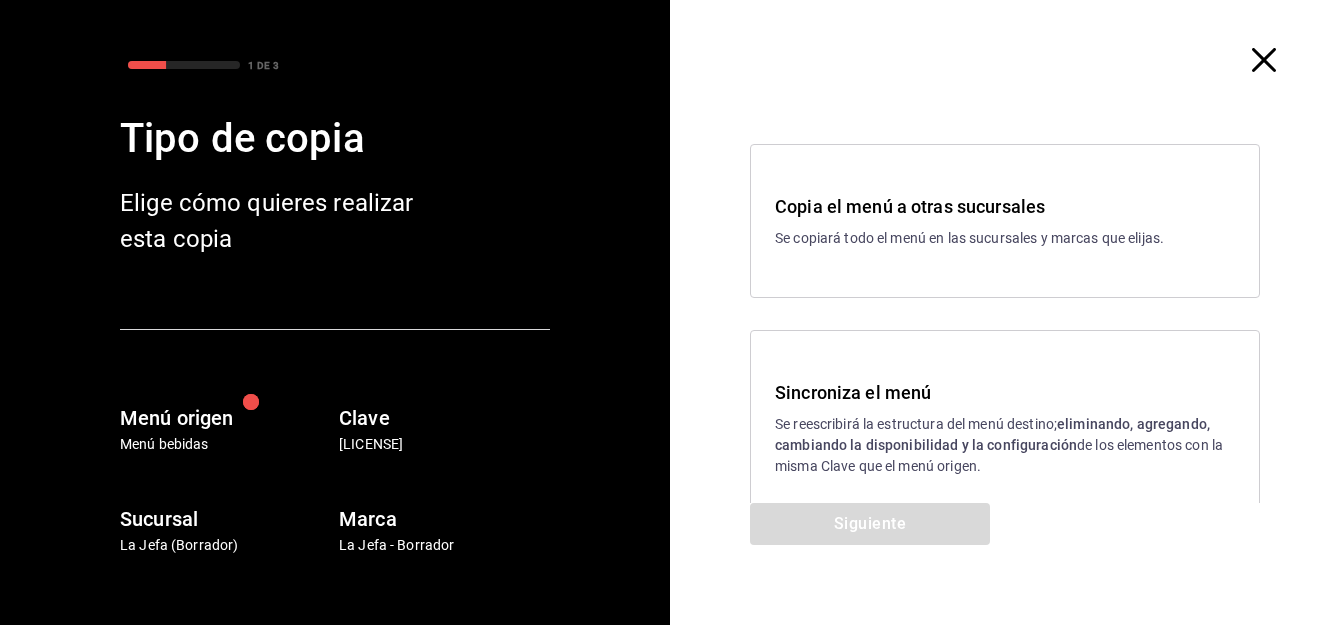 click on "Siguiente" at bounding box center (870, 564) 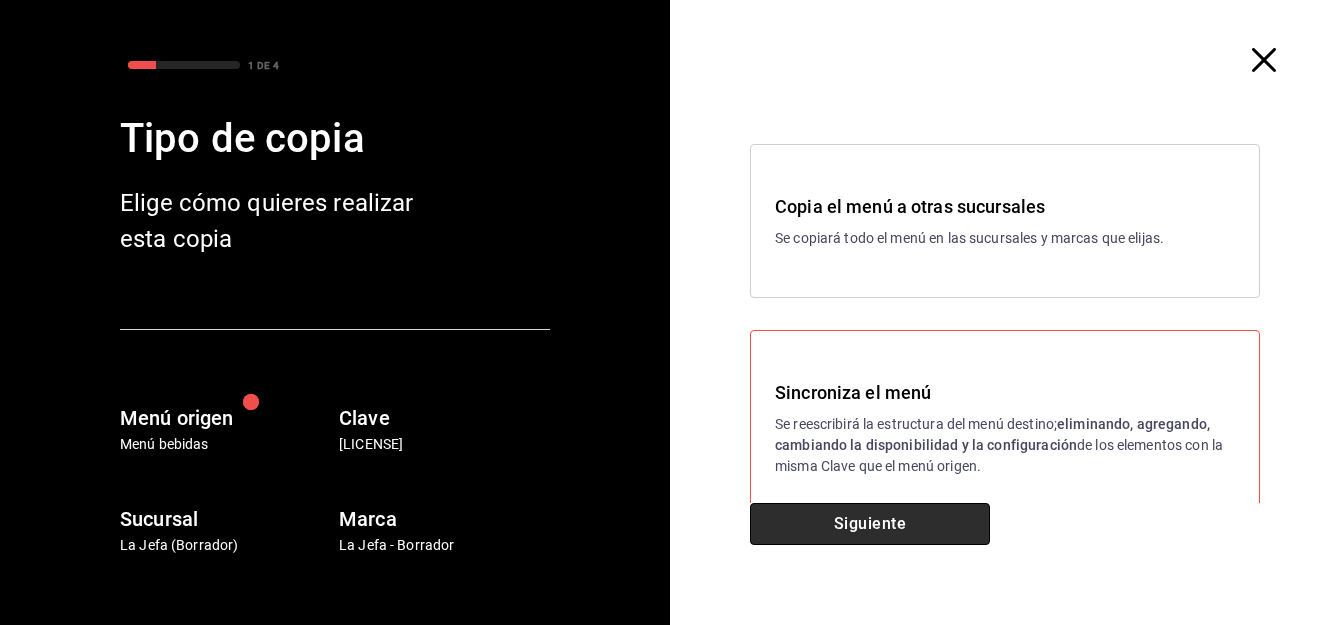 click on "Siguiente" at bounding box center (870, 524) 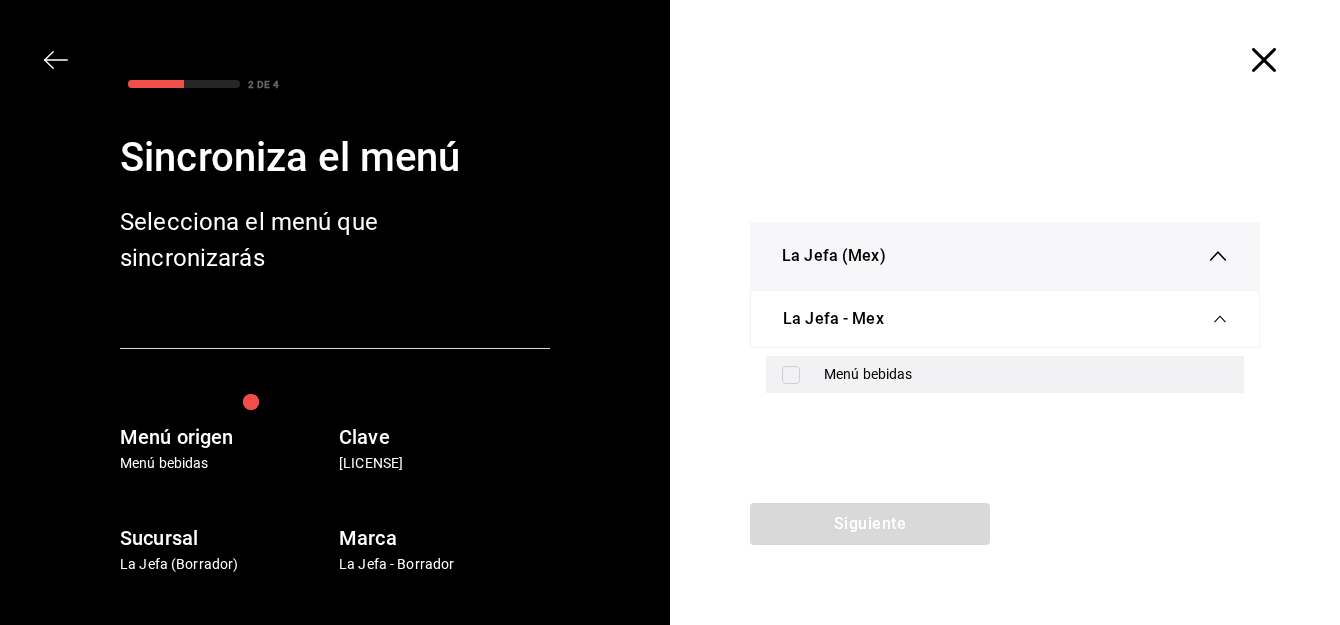 click at bounding box center [791, 375] 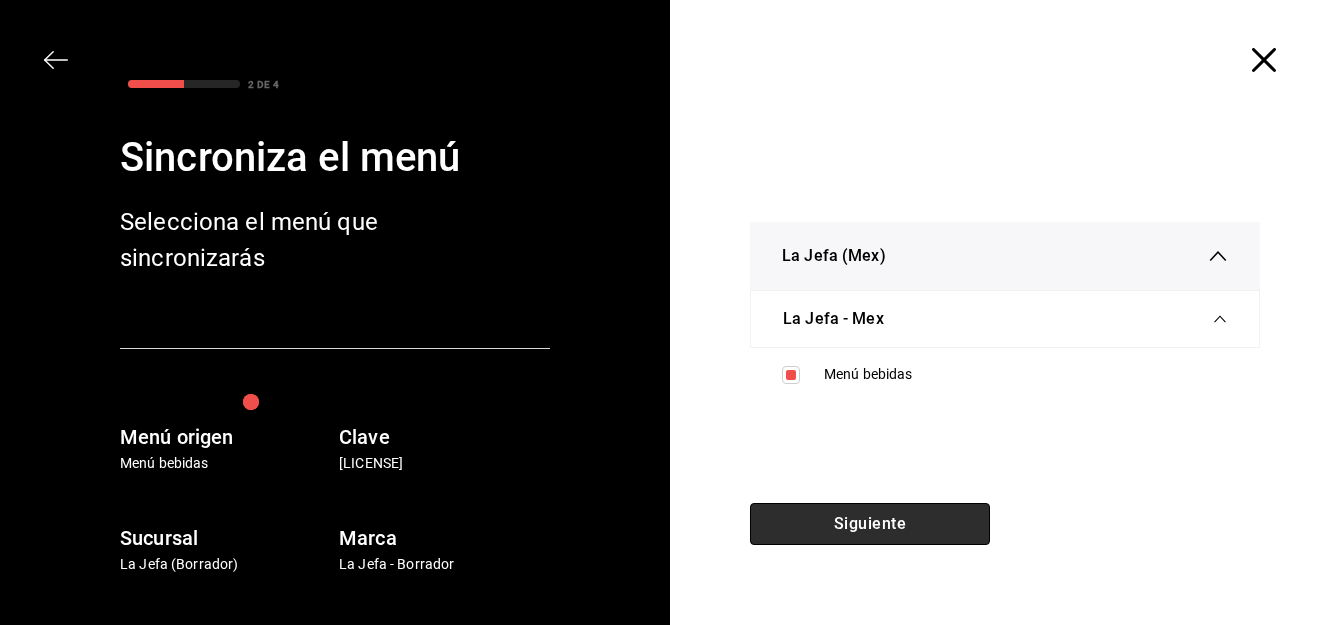 click on "Siguiente" at bounding box center [870, 524] 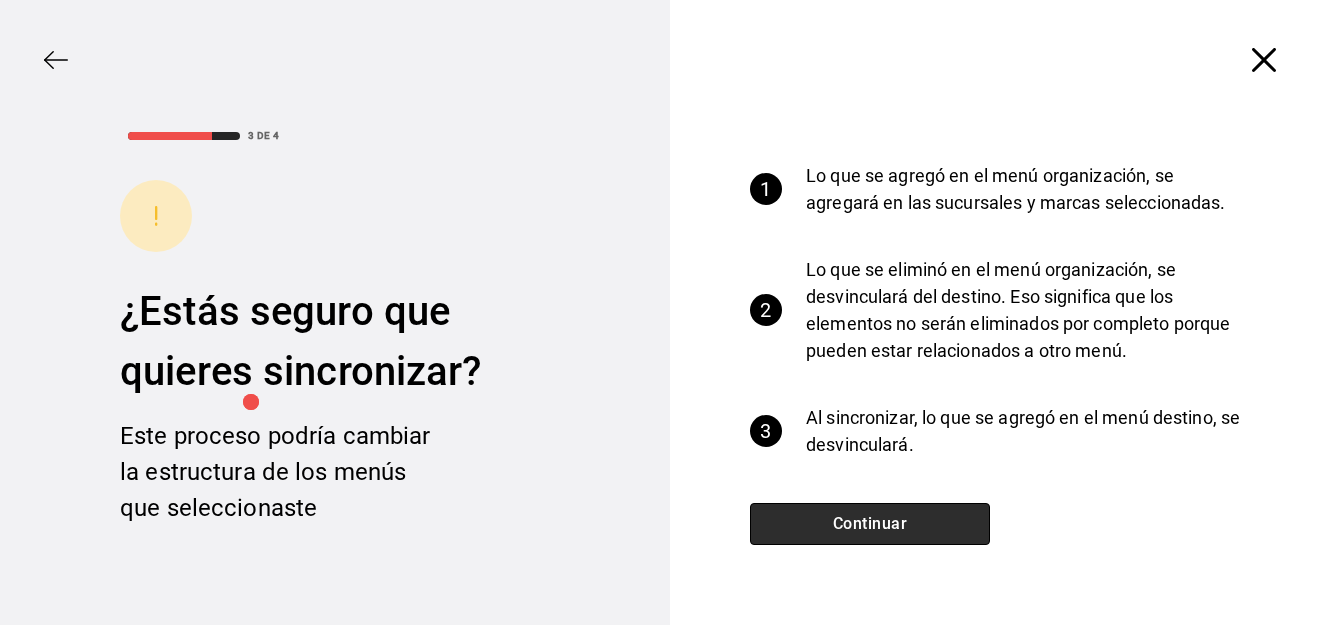 click on "Continuar" at bounding box center [870, 524] 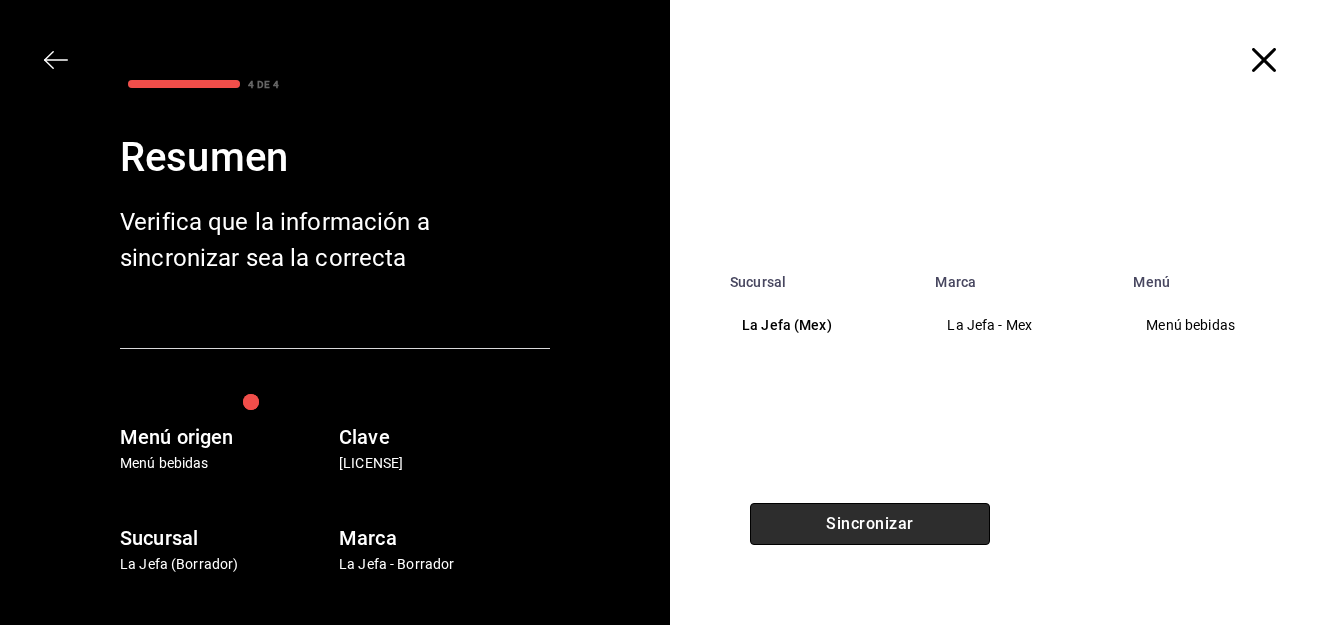 click on "Sincronizar" at bounding box center (870, 524) 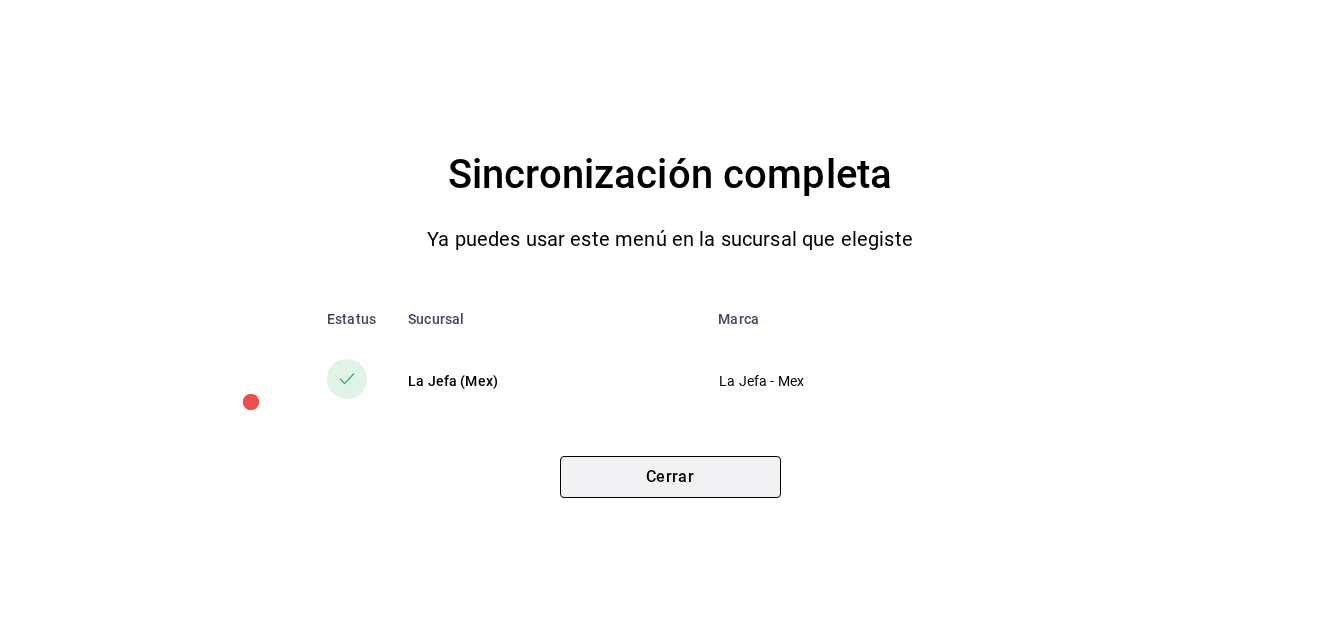 click on "Cerrar" at bounding box center (670, 477) 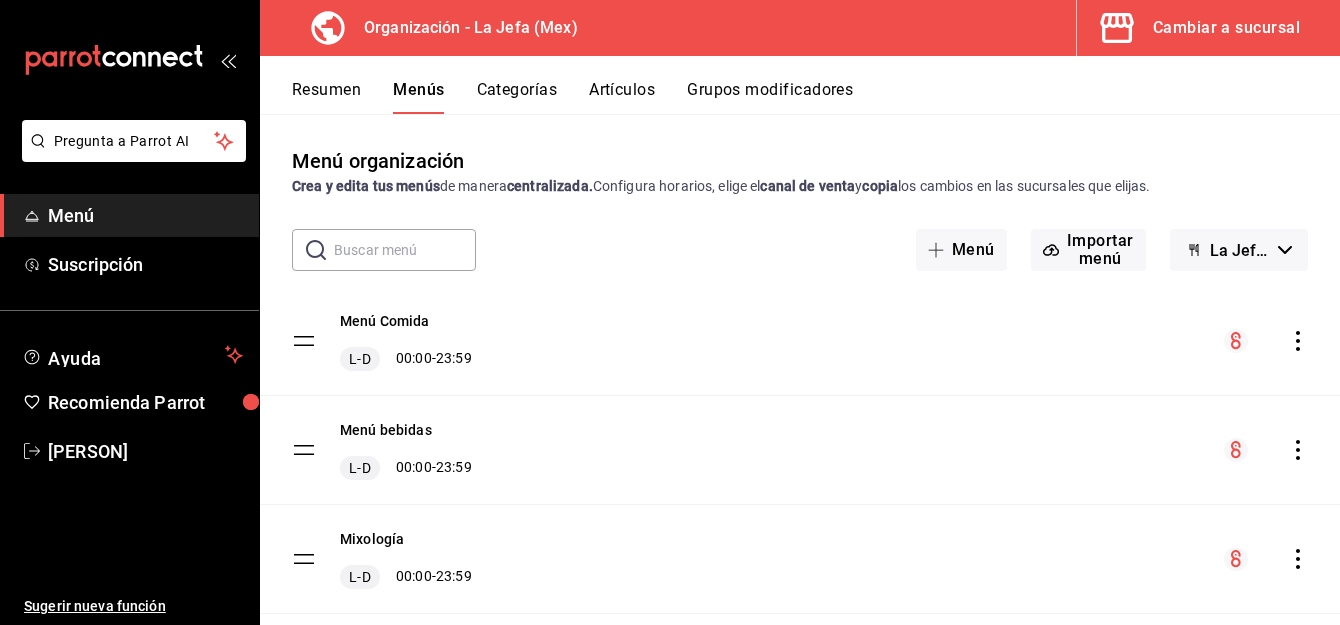 click on "Artículos" at bounding box center [622, 97] 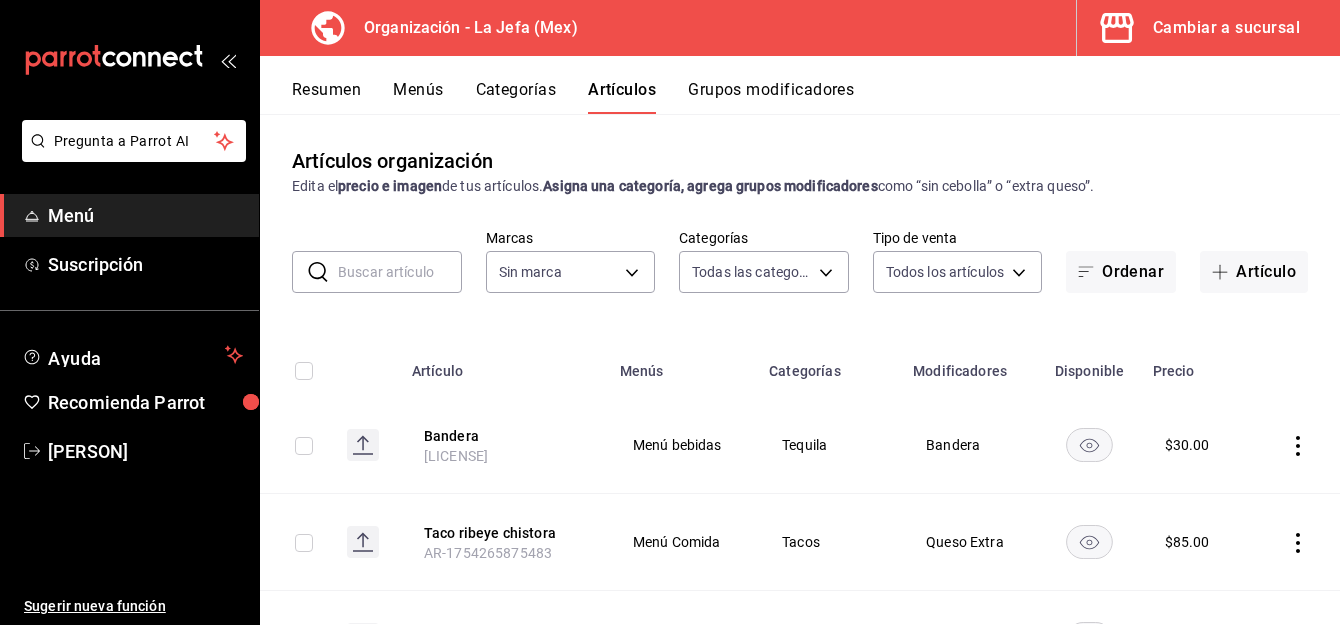 type on "34ad27b7-0892-4409-80f9-e7cf116529e6,ca90521f-d6af-42d3-9f29-3b70fe2932d1,064ae21d-ce15-4b90-892d-20559befcb66,1d172aa9-c97f-447d-9d3d-f4dba500de48,06143e24-6ecf-463d-814d-ab4afae2781a,55477cd2-c70e-4058-ad92-70570c7dd735,8efe4533-ac4f-420d-bb73-33b1d4e3de69,7779a1e3-7451-4248-ace8-9595df4ac247,4237c9a6-c2d5-481e-9213-827a17cd4a90,b713a145-e232-4e45-b06d-dcbaa4e4d084,20b43371-22c0-4295-a2e0-0bfe916c29ec,b0eae42c-2d69-4336-b90c-4014d03dc0fb,5bafd6ec-eb66-4d8e-ae30-195a565bc08e,ea390ddb-4153-4280-8c28-eee91d7e4ecf,b4a03529-0e09-4d44-995c-043b7c317562,6a44c4ea-b353-4ce0-81dc-b8b513216b35,99caece7-1422-4fb7-bc31-8b402c03c216,832aa73f-9b02-48e3-b540-ac2fc892e1a8,1b016fde-f5fd-4299-97f4-82ceb121bcc5,6031e0fb-ceac-45ae-b9a1-b32124e7f3d2,970d37d4-a555-40b2-9b09-c57cd2f2458c,005eb336-fe01-44e8-b9da-17f15ef78200,ef16fe4b-9df6-4bf9-8366-e5db5aa46d34,f9719f54-4be2-41b5-842d-fbdbd893471b,f9995370-d3d1-4eaa-9faa-3325c8e9d956,fd545860-ef3a-4bec-a1ba-748199810a16,760c6ceb-f457-4735-82c3-ae92bb01920c,186060b8-0b7f-4ee6-807..." 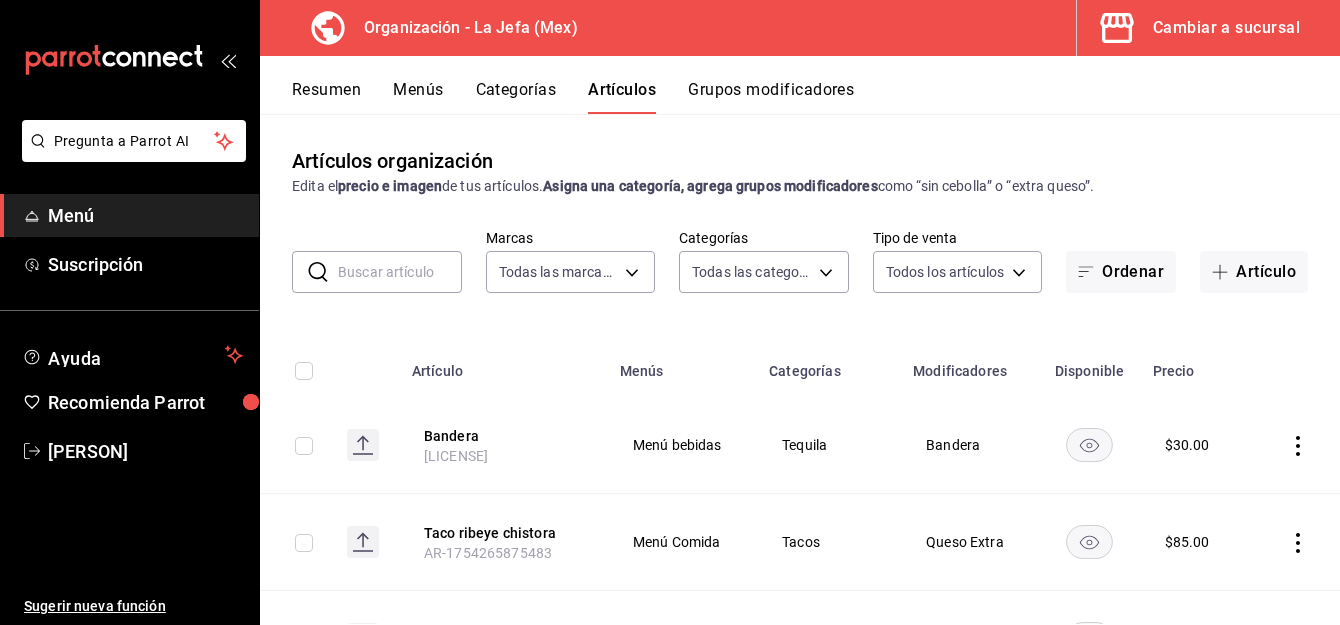 type on "50befb75-0fe5-4750-904c-e3b126ae6c81" 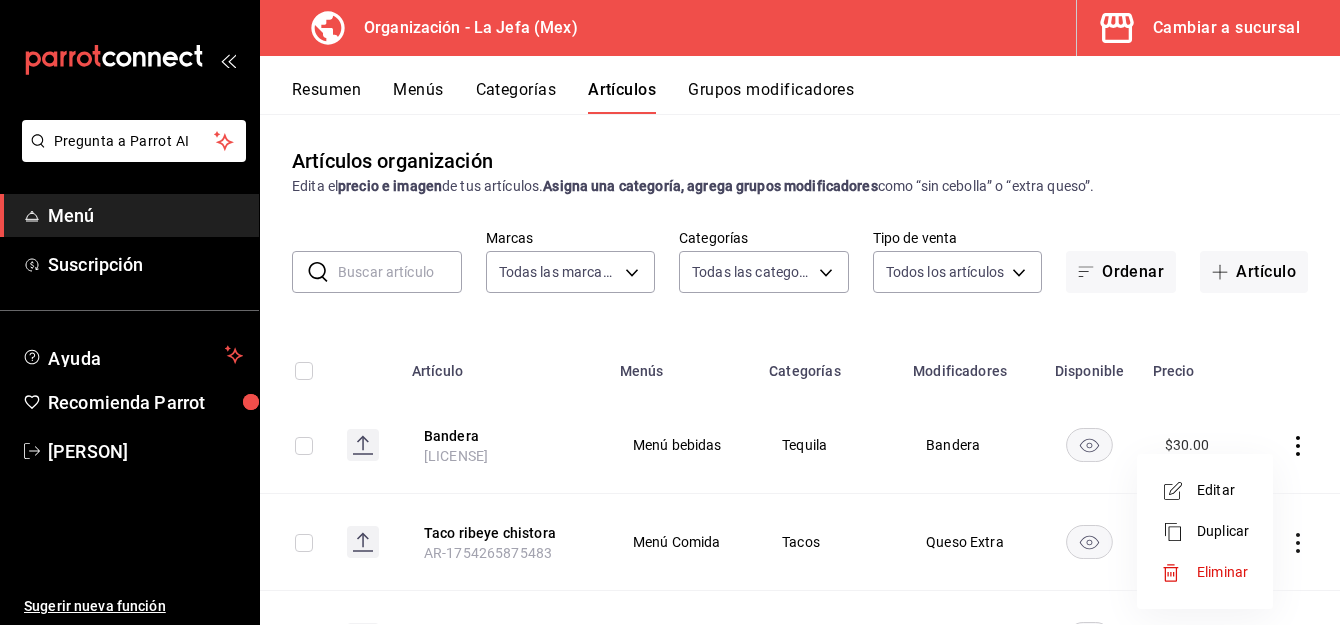 click on "Eliminar" at bounding box center [1222, 572] 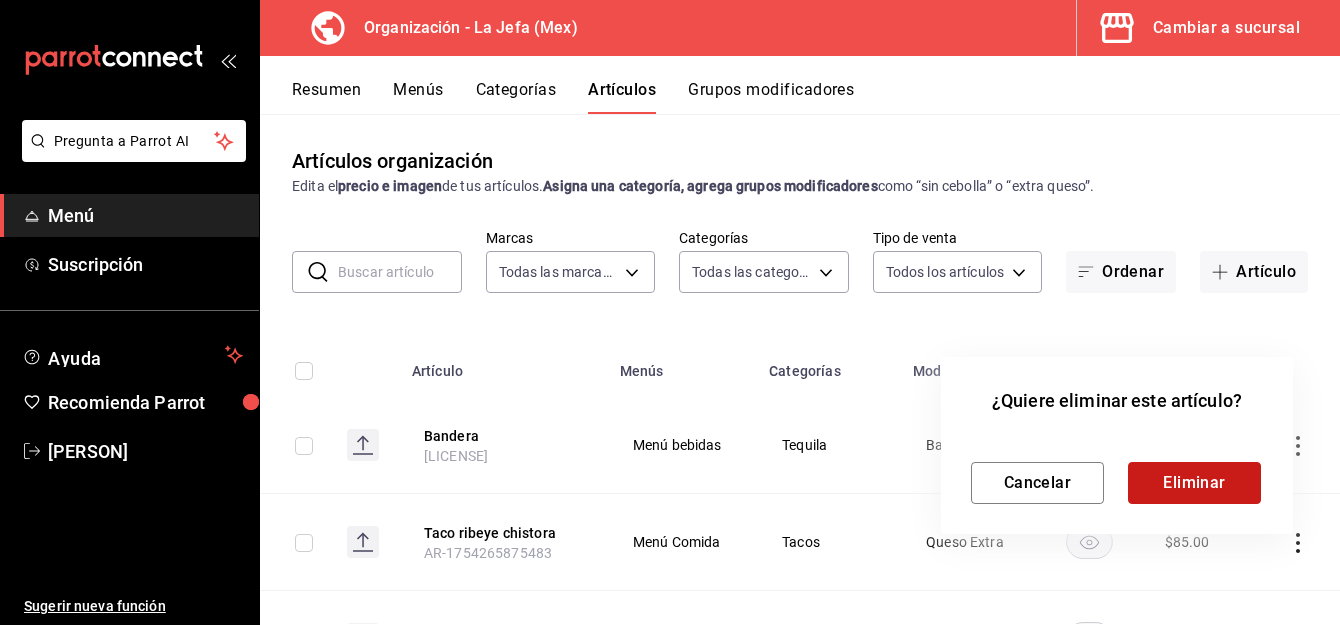 click on "Eliminar" at bounding box center [1194, 483] 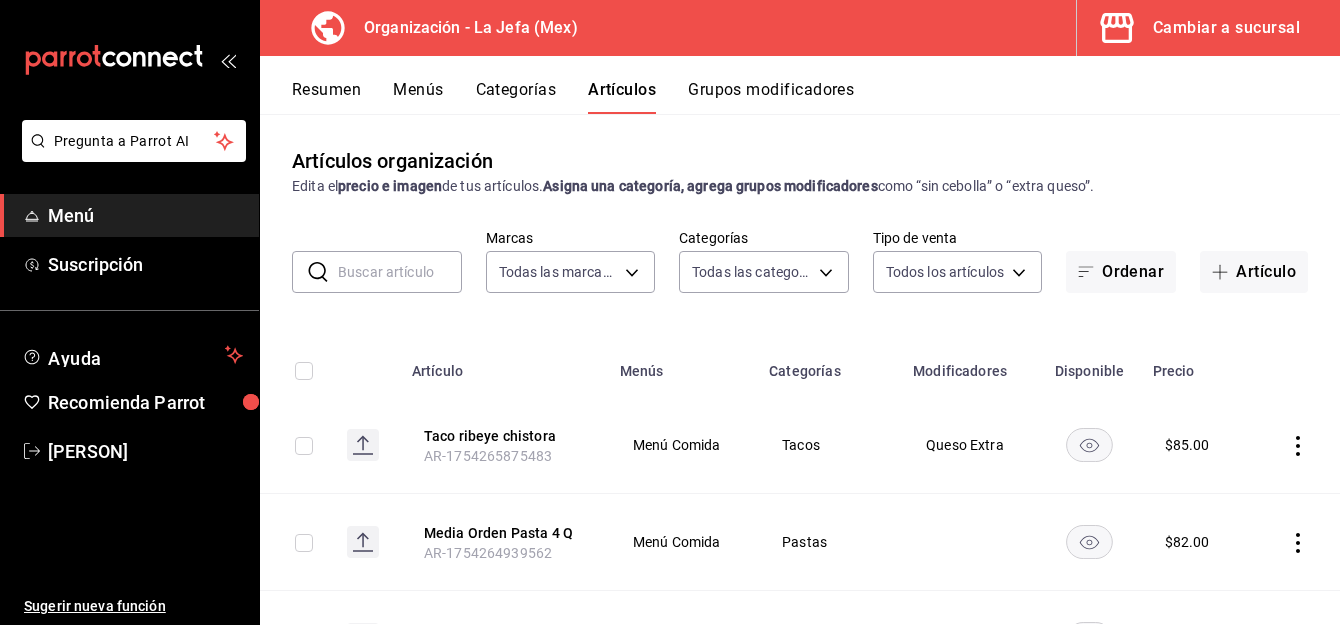 click on "Grupos modificadores" at bounding box center (771, 97) 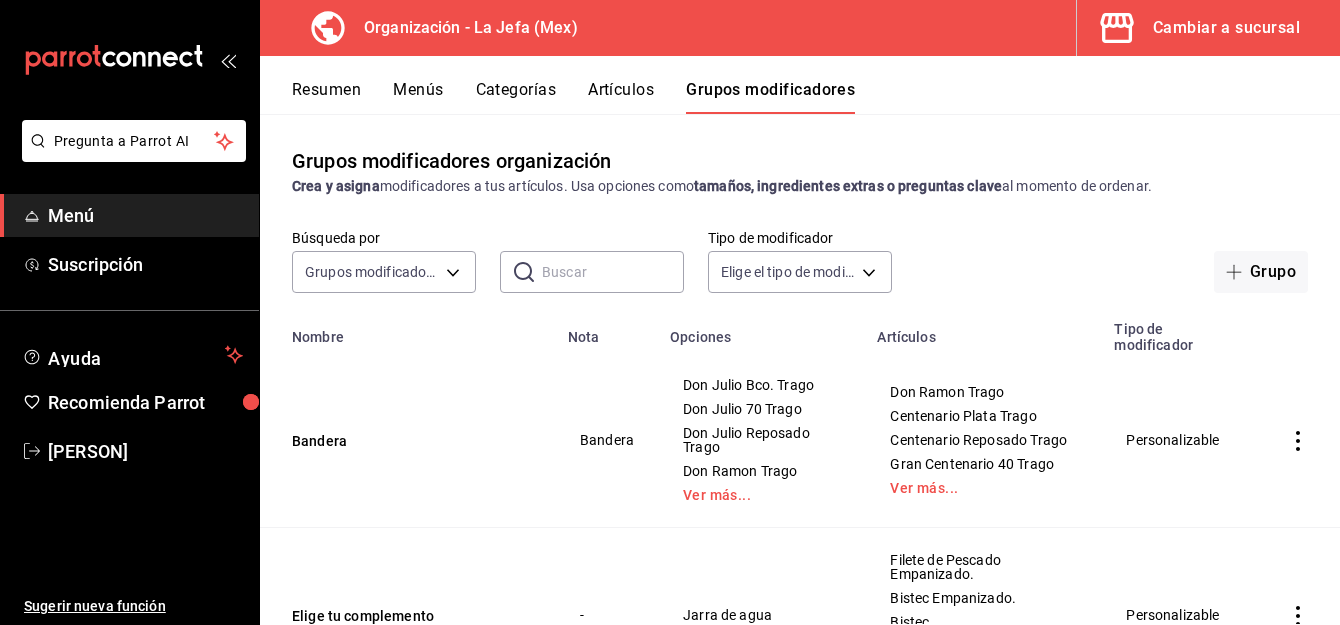 click 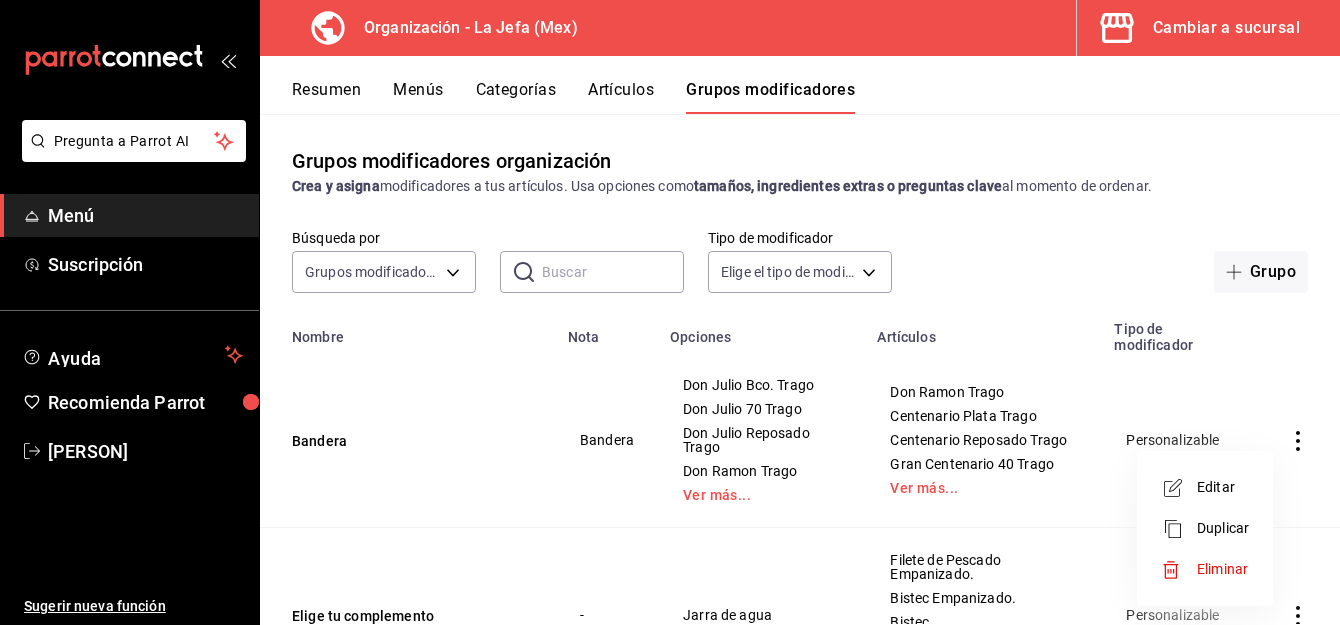 click on "Eliminar" at bounding box center (1222, 569) 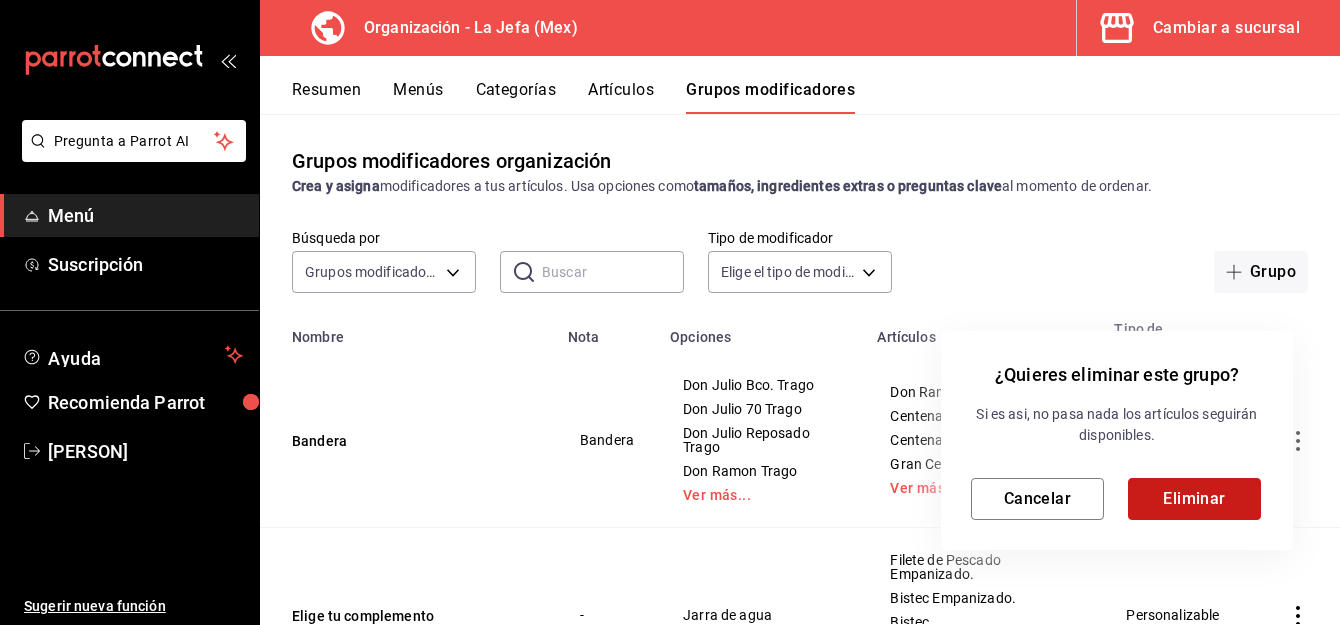 click on "Eliminar" at bounding box center (1194, 499) 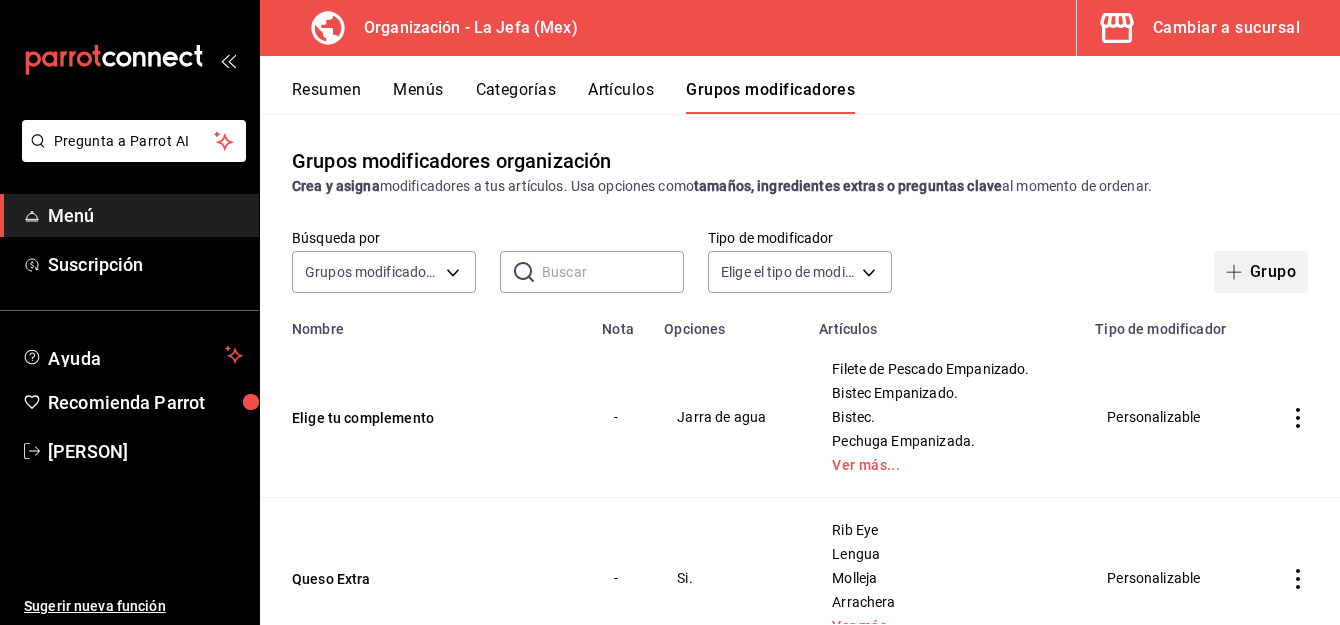 click on "Grupo" at bounding box center (1261, 272) 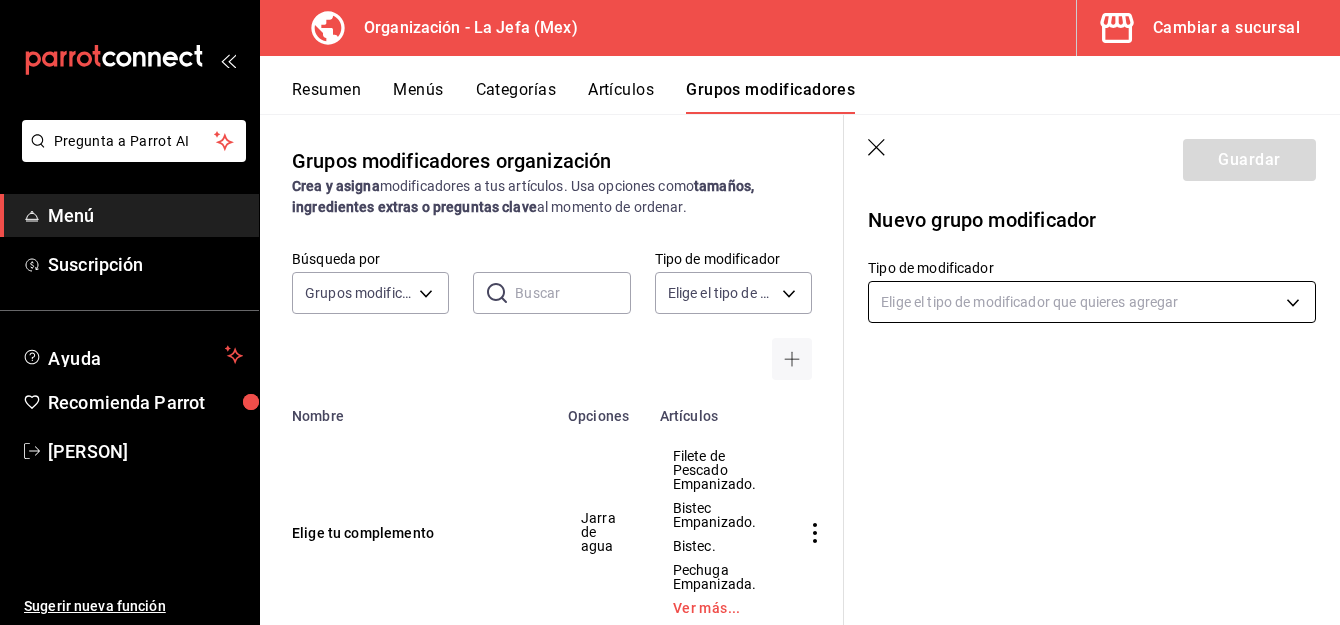 click on "Pregunta a Parrot AI Menú   Suscripción   Ayuda Recomienda Parrot   [PERSON]   Sugerir nueva función   Organización - La Jefa (Mex) Cambiar a sucursal Resumen Menús Categorías Artículos Grupos modificadores Grupos modificadores organización Crea y asigna  modificadores a tus artículos. Usa opciones como  tamaños, ingredientes extras o preguntas clave  al momento de ordenar. Búsqueda por Grupos modificadores GROUP ​ ​ Tipo de modificador Elige el tipo de modificador Grupo Nombre Nota Opciones Artículos Tipo de modificador Bandera Bandera Don Julio Bco. Trago Don Julio 70 Trago Don Julio Reposado Trago Don Ramon Trago Ver más... Don Ramon Trago Centenario Plata Trago Centenario Reposado Trago Gran Centenario 40 Trago Ver más... Personalizable Elige tu complemento - Jarra de agua Filete de Pescado Empanizado. Bistec Empanizado. Bistec. Pechuga Empanizada. Ver más... Personalizable Queso Extra - Si. Rib Eye Lengua Molleja Arrachera Ver más... Personalizable Sopa o Crema del día? - Bistec." at bounding box center [670, 312] 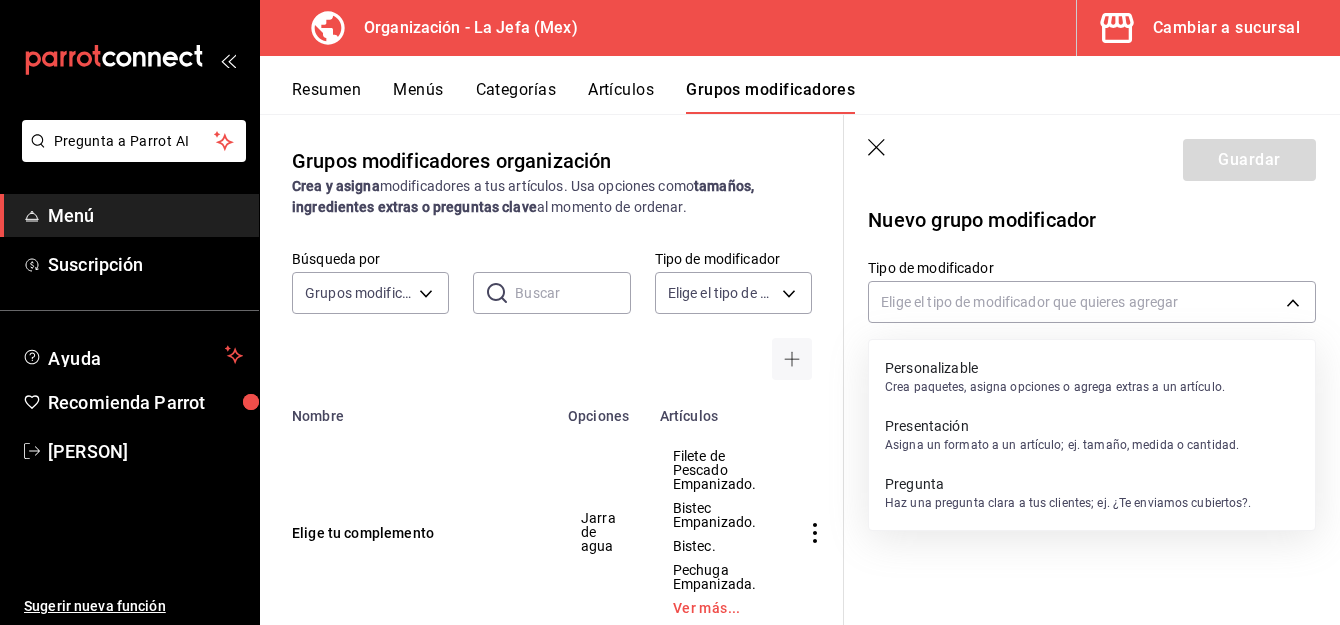 click on "Personalizable" at bounding box center (1055, 368) 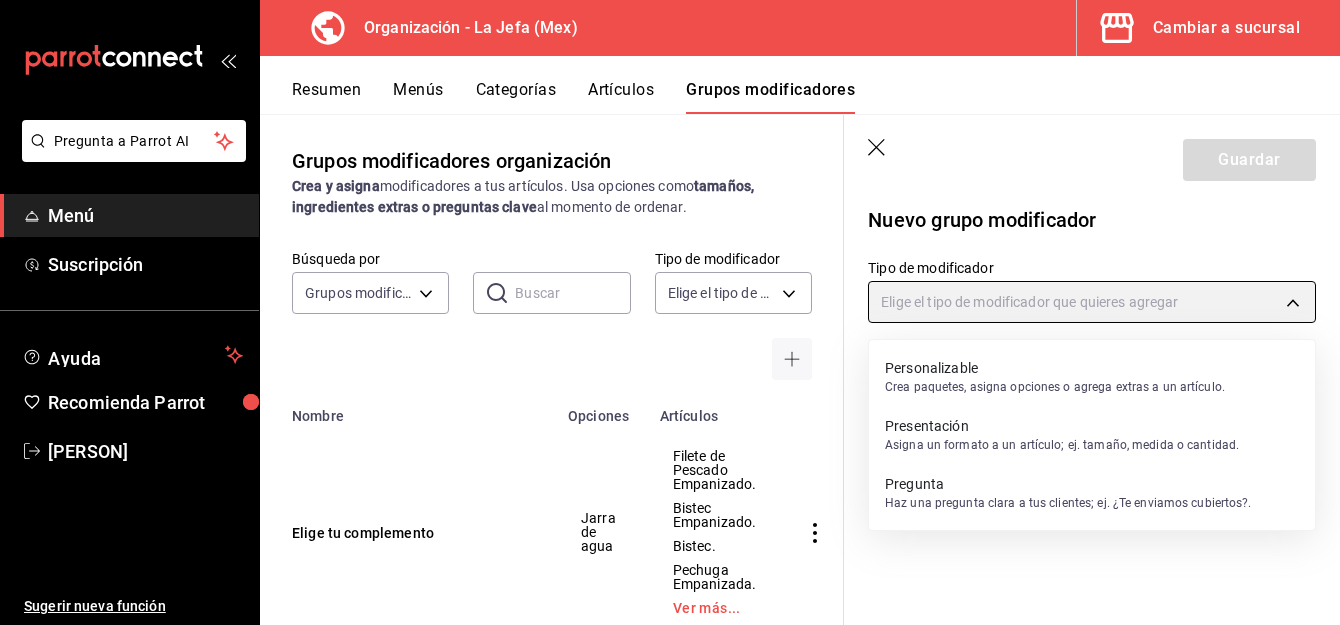 type on "CUSTOMIZABLE" 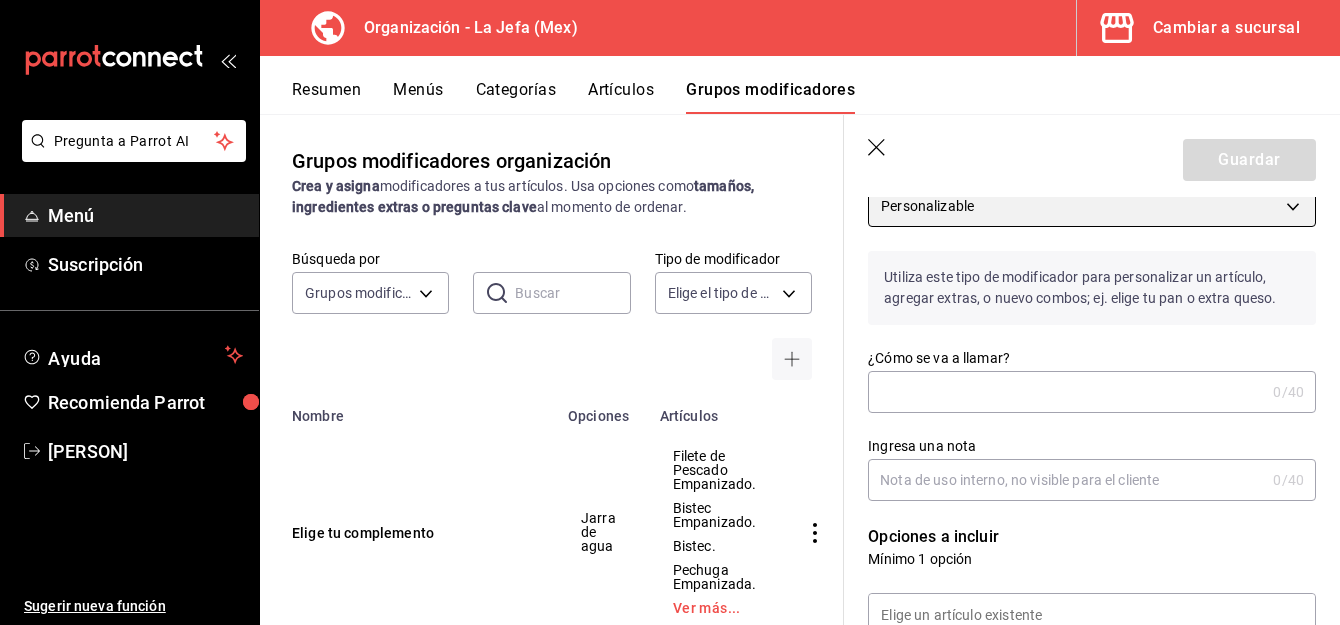 scroll, scrollTop: 97, scrollLeft: 0, axis: vertical 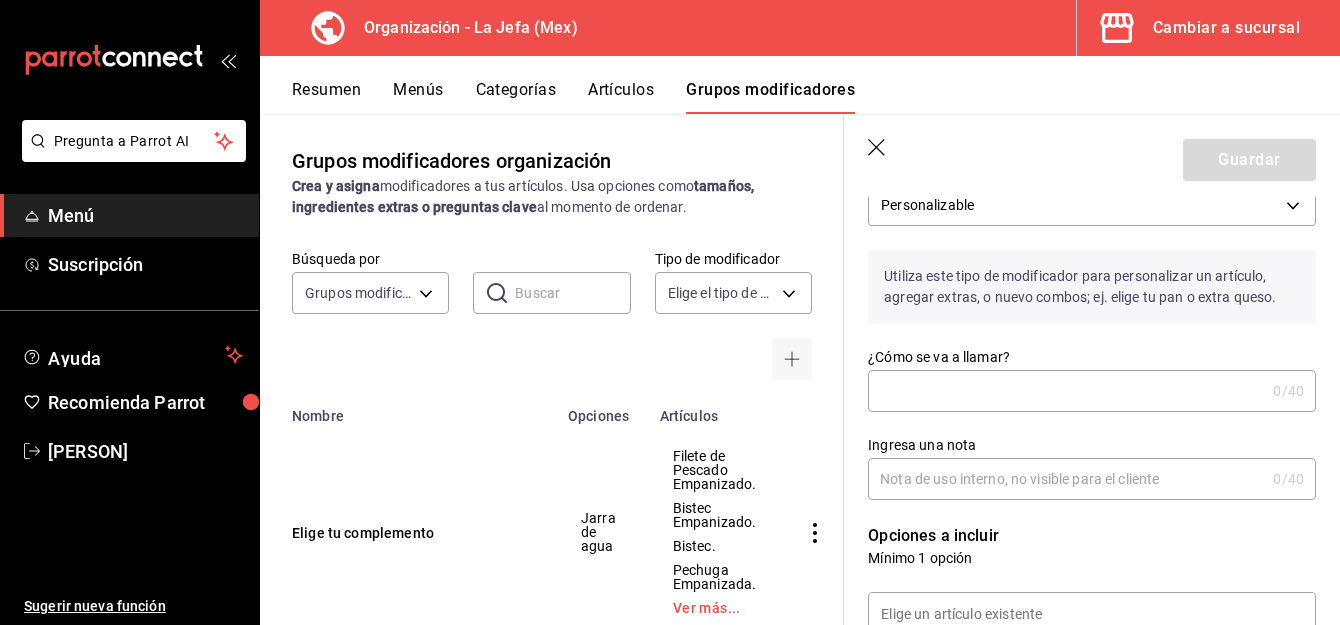 click on "Artículos" at bounding box center [621, 97] 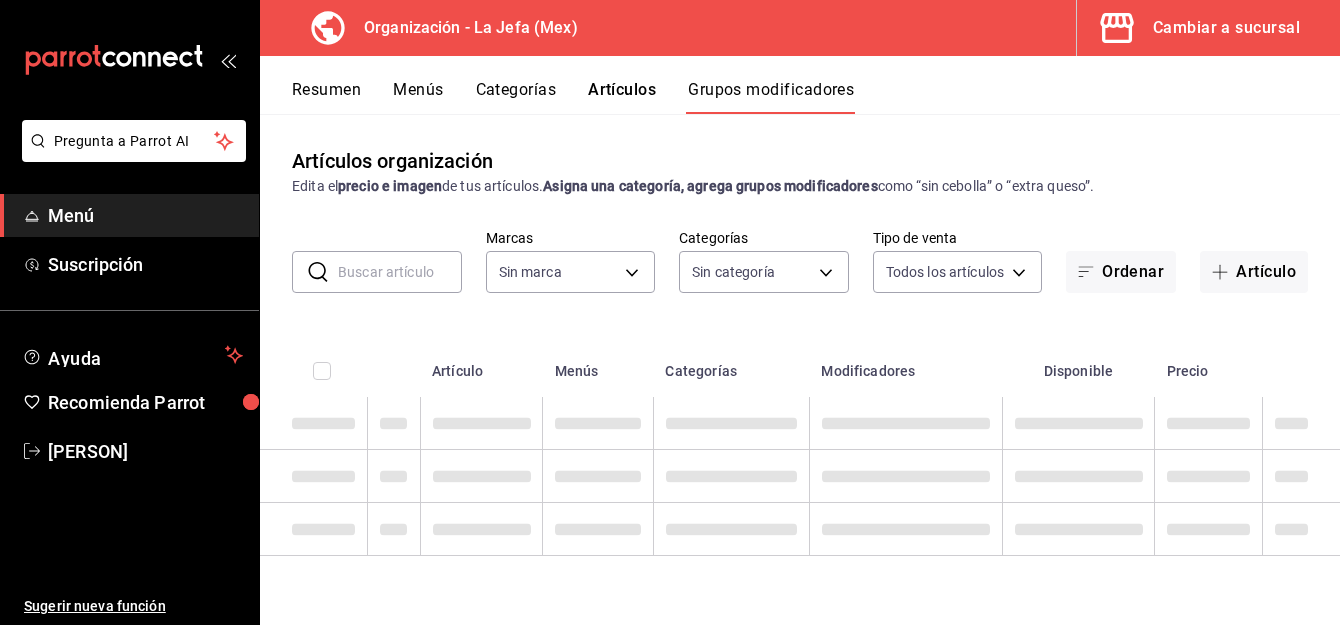 type on "50befb75-0fe5-4750-904c-e3b126ae6c81" 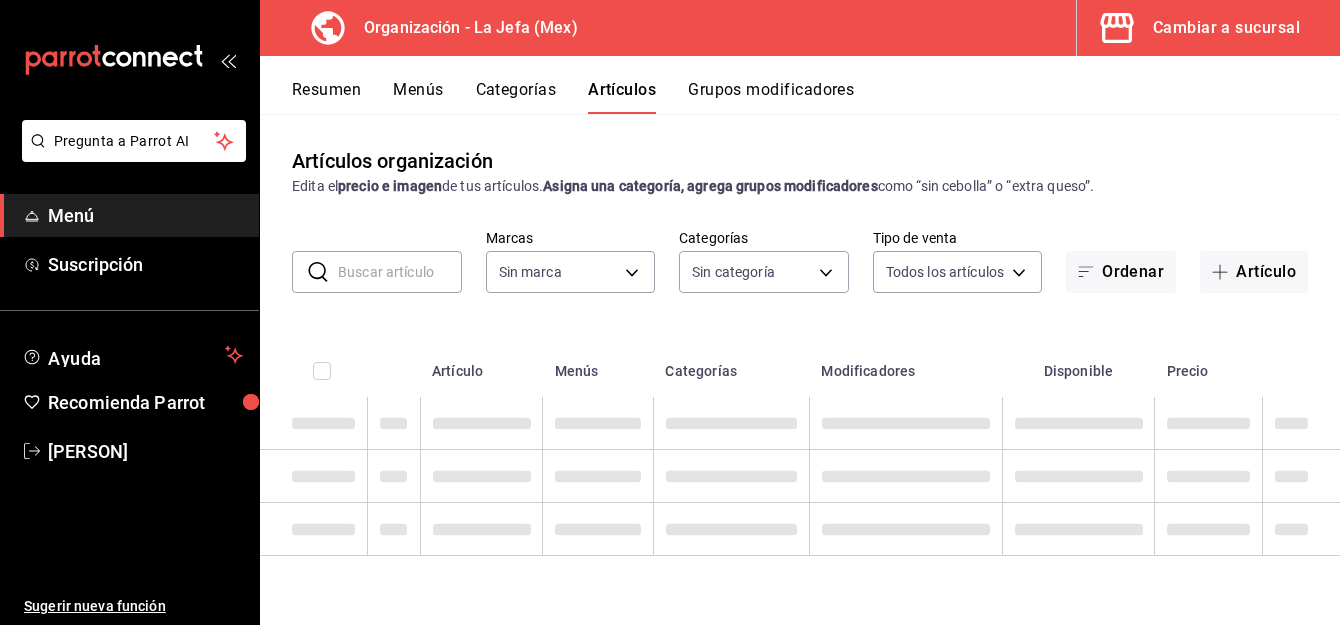 type 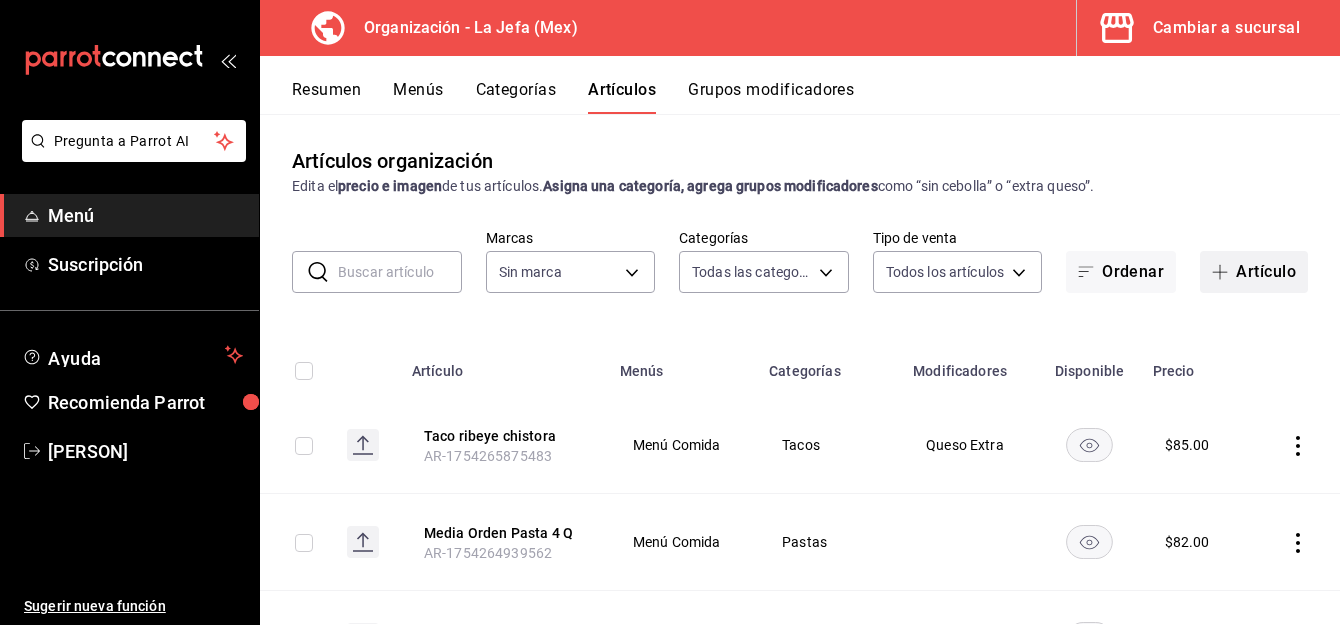type on "34ad27b7-0892-4409-80f9-e7cf116529e6,ca90521f-d6af-42d3-9f29-3b70fe2932d1,064ae21d-ce15-4b90-892d-20559befcb66,1d172aa9-c97f-447d-9d3d-f4dba500de48,06143e24-6ecf-463d-814d-ab4afae2781a,55477cd2-c70e-4058-ad92-70570c7dd735,8efe4533-ac4f-420d-bb73-33b1d4e3de69,7779a1e3-7451-4248-ace8-9595df4ac247,4237c9a6-c2d5-481e-9213-827a17cd4a90,b713a145-e232-4e45-b06d-dcbaa4e4d084,20b43371-22c0-4295-a2e0-0bfe916c29ec,b0eae42c-2d69-4336-b90c-4014d03dc0fb,5bafd6ec-eb66-4d8e-ae30-195a565bc08e,ea390ddb-4153-4280-8c28-eee91d7e4ecf,b4a03529-0e09-4d44-995c-043b7c317562,6a44c4ea-b353-4ce0-81dc-b8b513216b35,99caece7-1422-4fb7-bc31-8b402c03c216,832aa73f-9b02-48e3-b540-ac2fc892e1a8,1b016fde-f5fd-4299-97f4-82ceb121bcc5,6031e0fb-ceac-45ae-b9a1-b32124e7f3d2,970d37d4-a555-40b2-9b09-c57cd2f2458c,005eb336-fe01-44e8-b9da-17f15ef78200,ef16fe4b-9df6-4bf9-8366-e5db5aa46d34,f9719f54-4be2-41b5-842d-fbdbd893471b,f9995370-d3d1-4eaa-9faa-3325c8e9d956,fd545860-ef3a-4bec-a1ba-748199810a16,760c6ceb-f457-4735-82c3-ae92bb01920c,186060b8-0b7f-4ee6-807..." 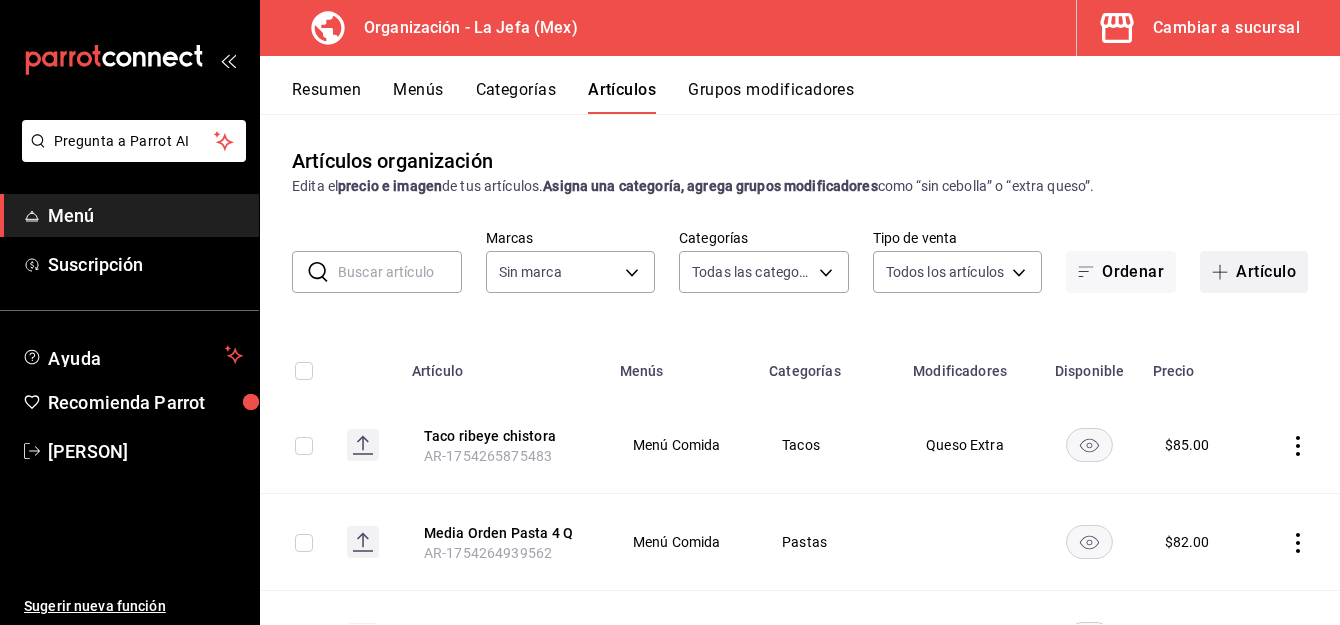 click on "Artículo" at bounding box center (1254, 272) 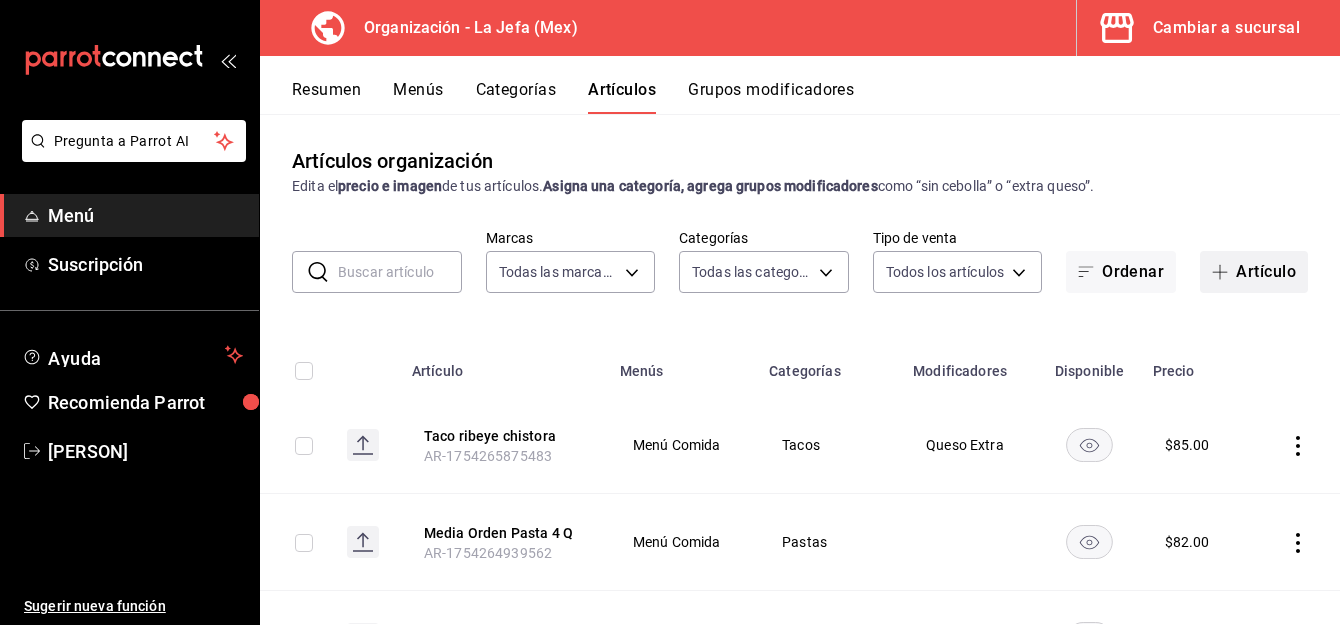 type on "50befb75-0fe5-4750-904c-e3b126ae6c81" 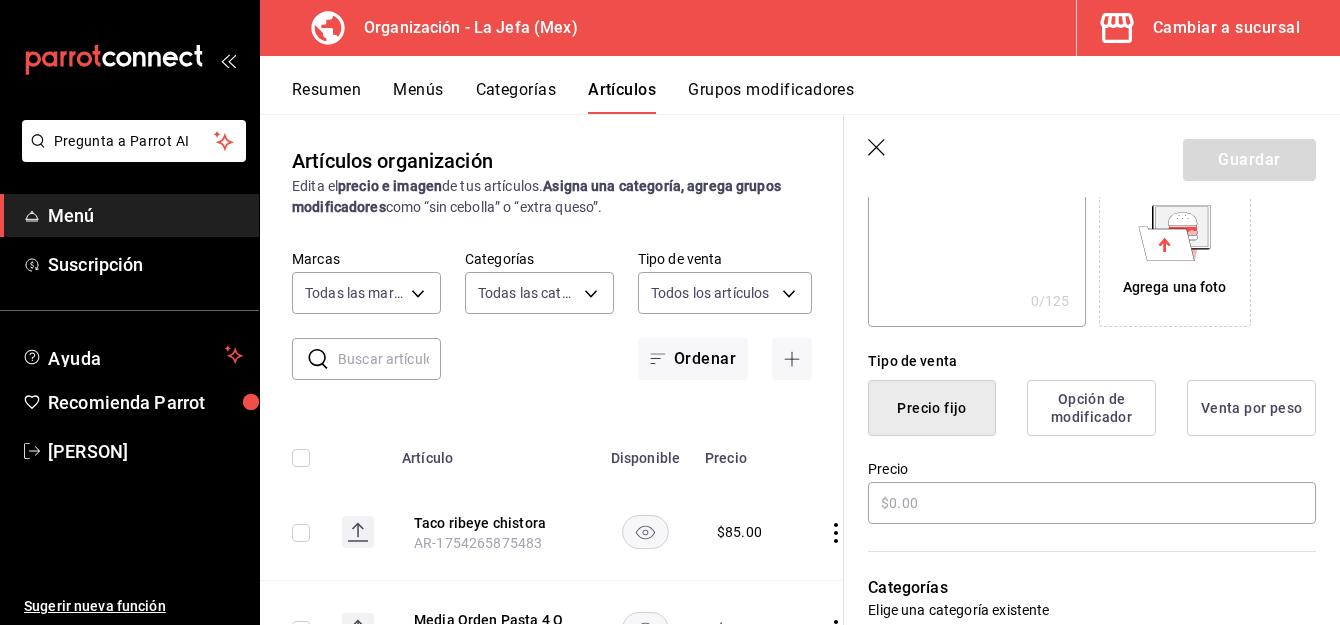 scroll, scrollTop: 417, scrollLeft: 0, axis: vertical 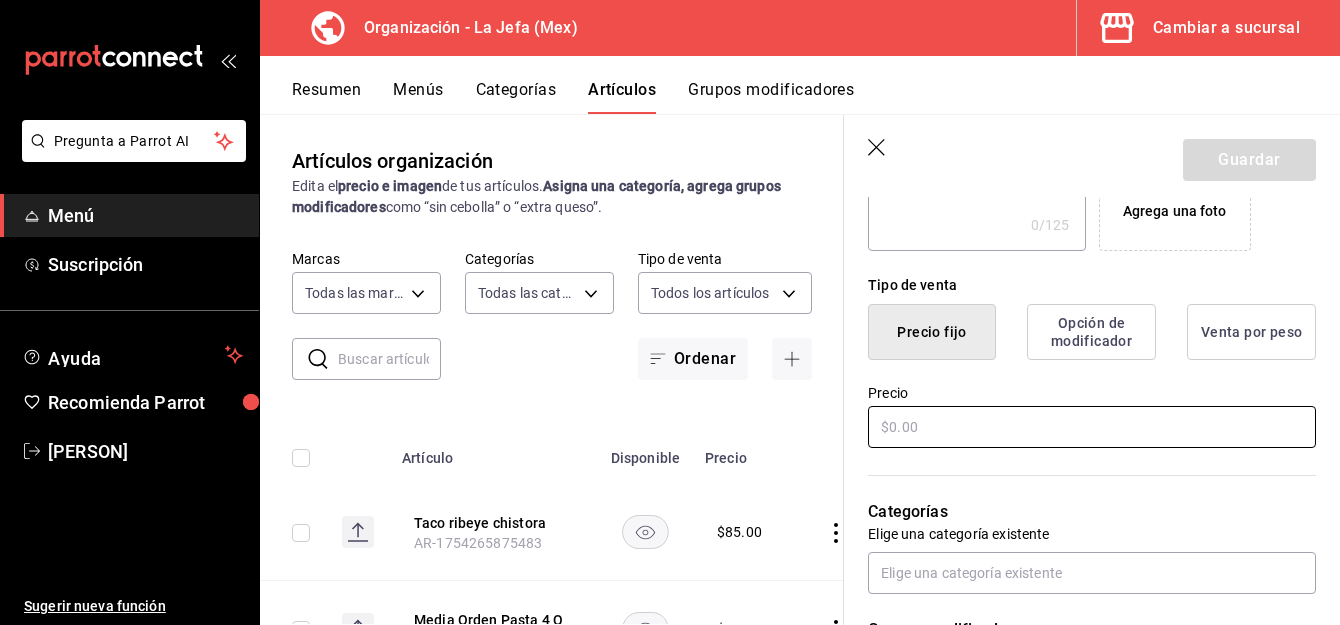 type on "Bandera" 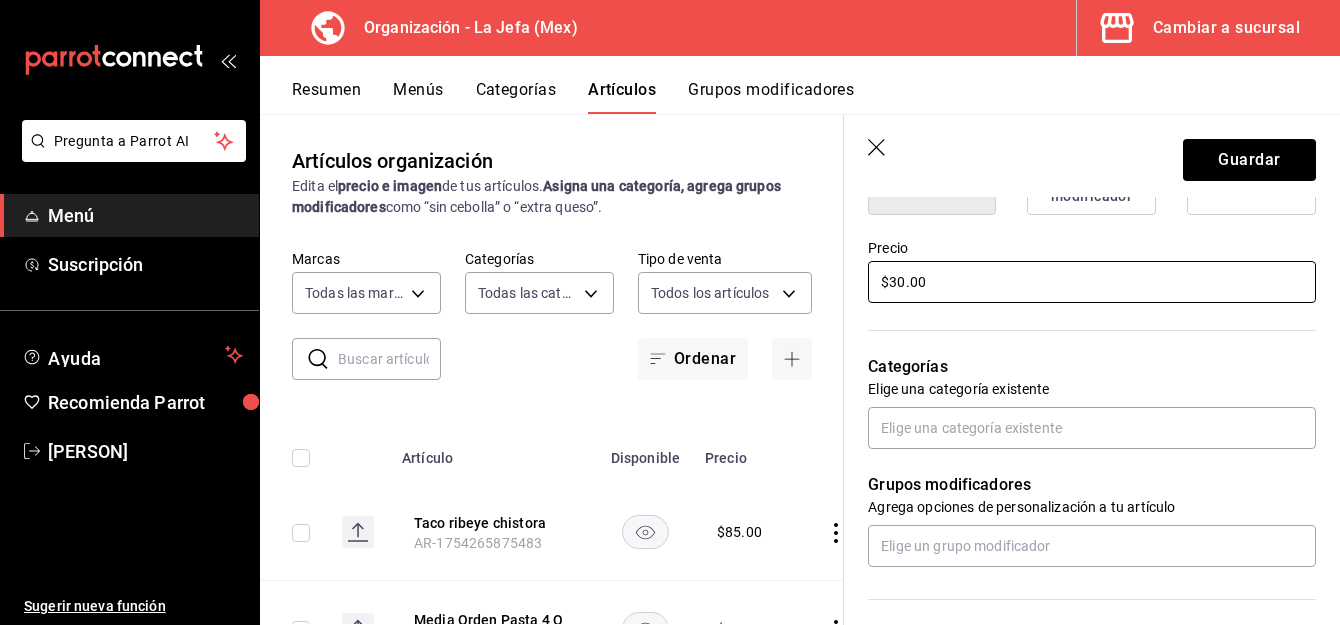 scroll, scrollTop: 563, scrollLeft: 0, axis: vertical 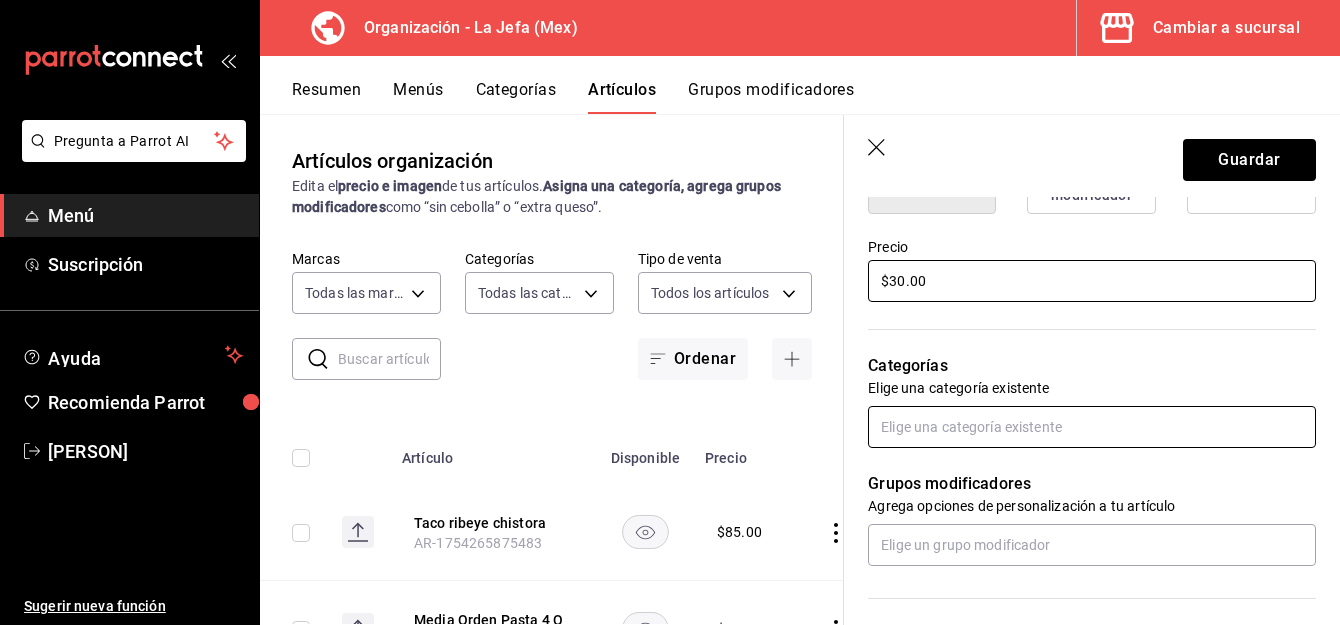 type on "$30.00" 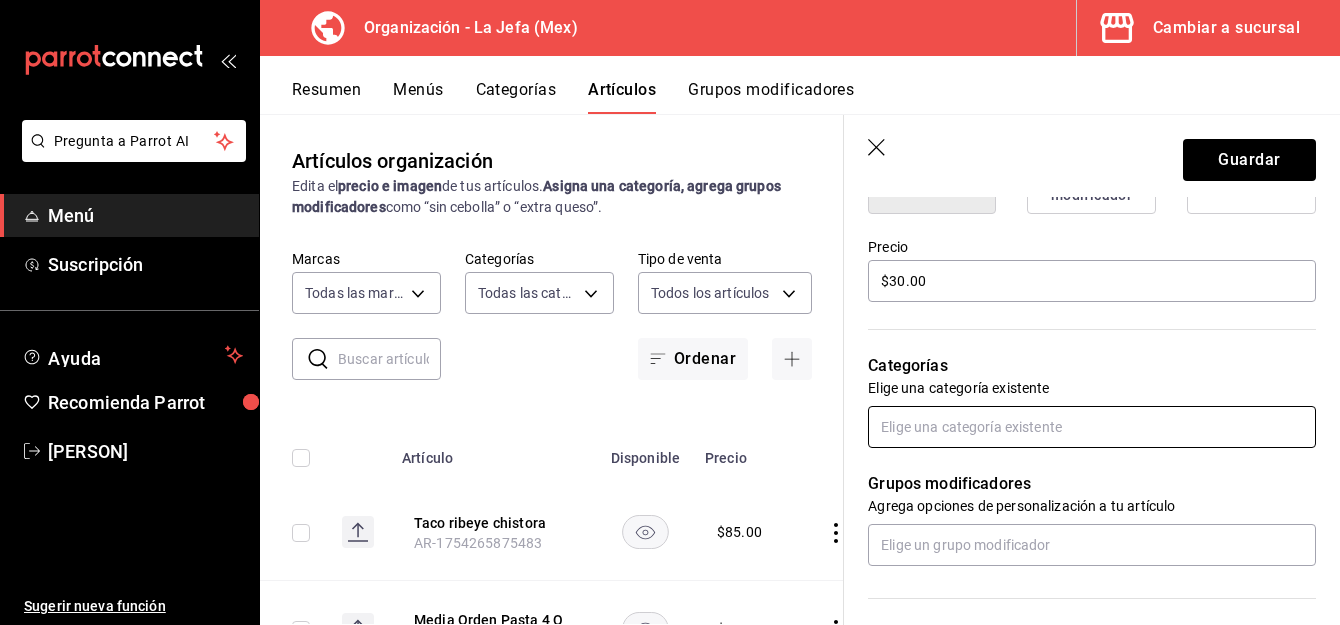click at bounding box center (1092, 427) 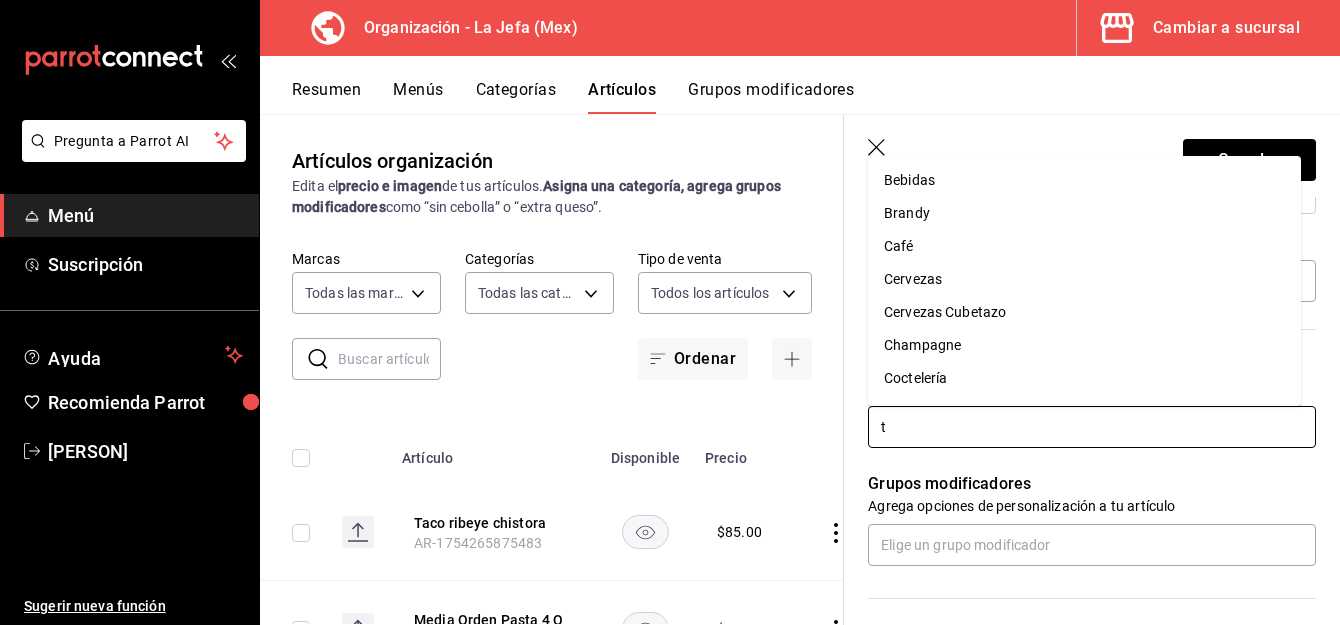 type on "te" 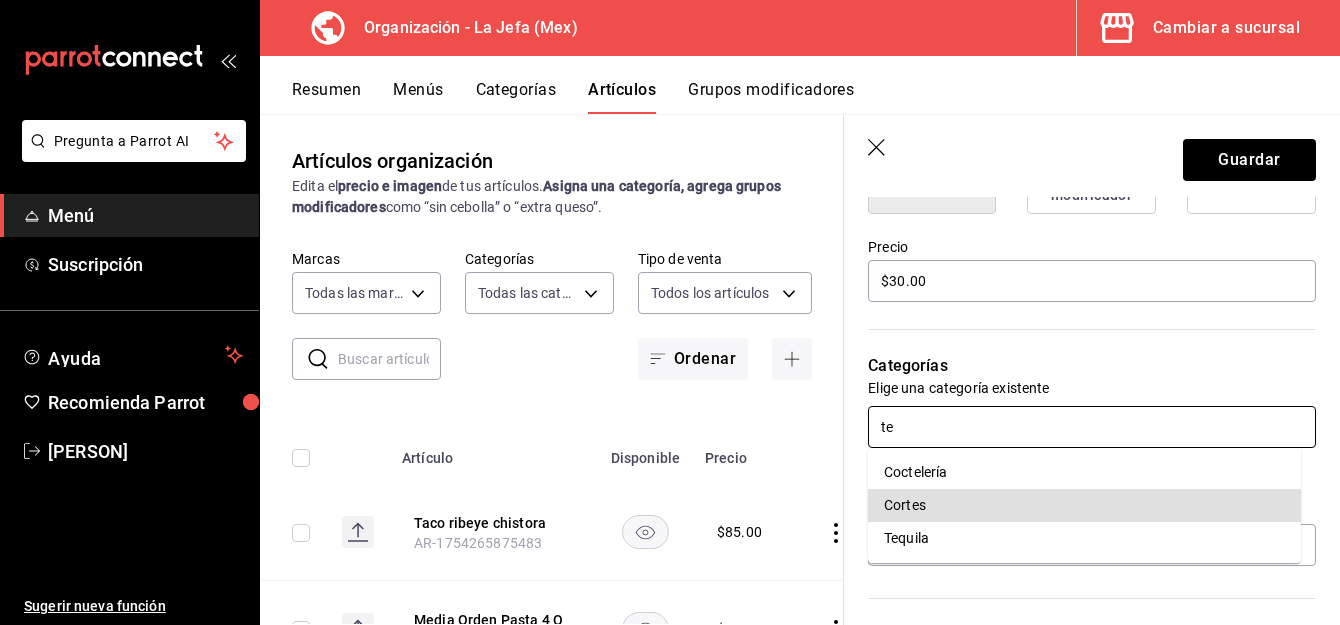 type 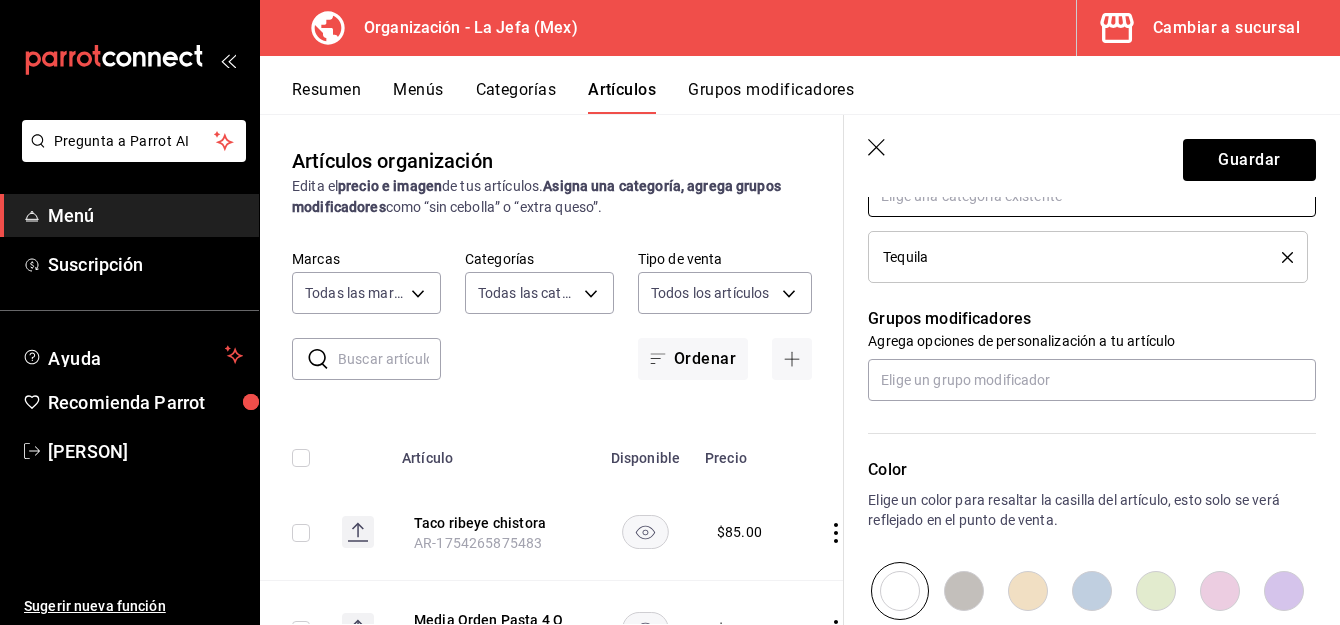 scroll, scrollTop: 796, scrollLeft: 0, axis: vertical 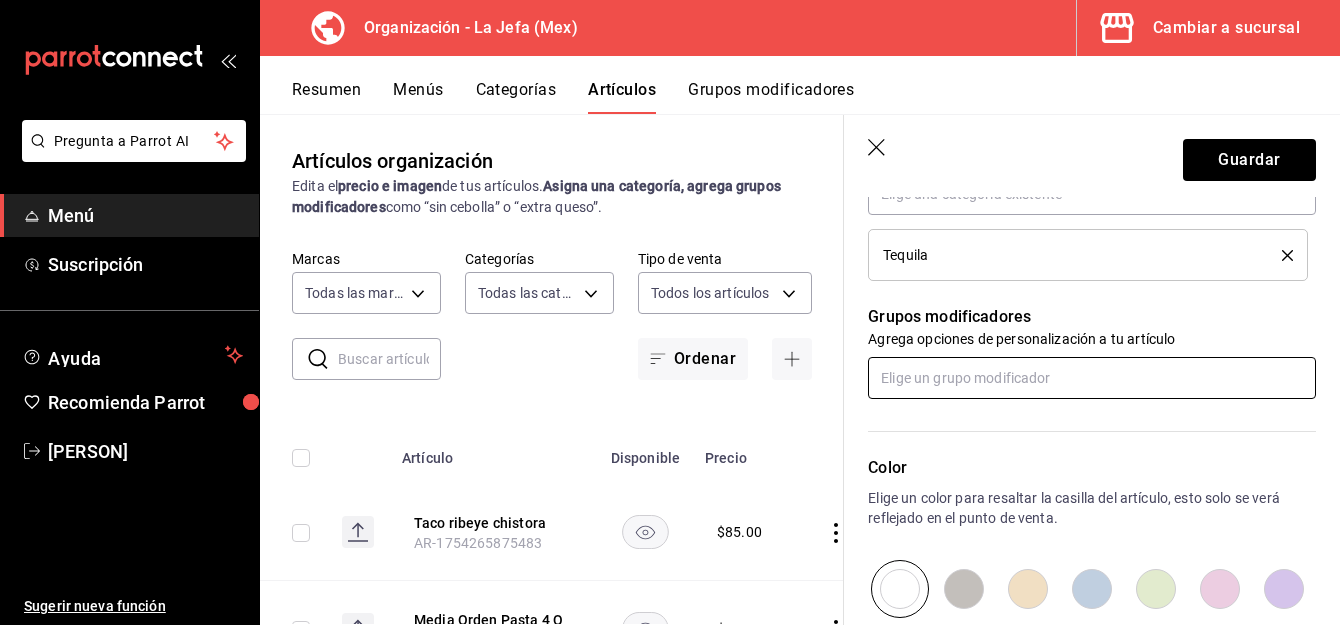 click at bounding box center (1092, 378) 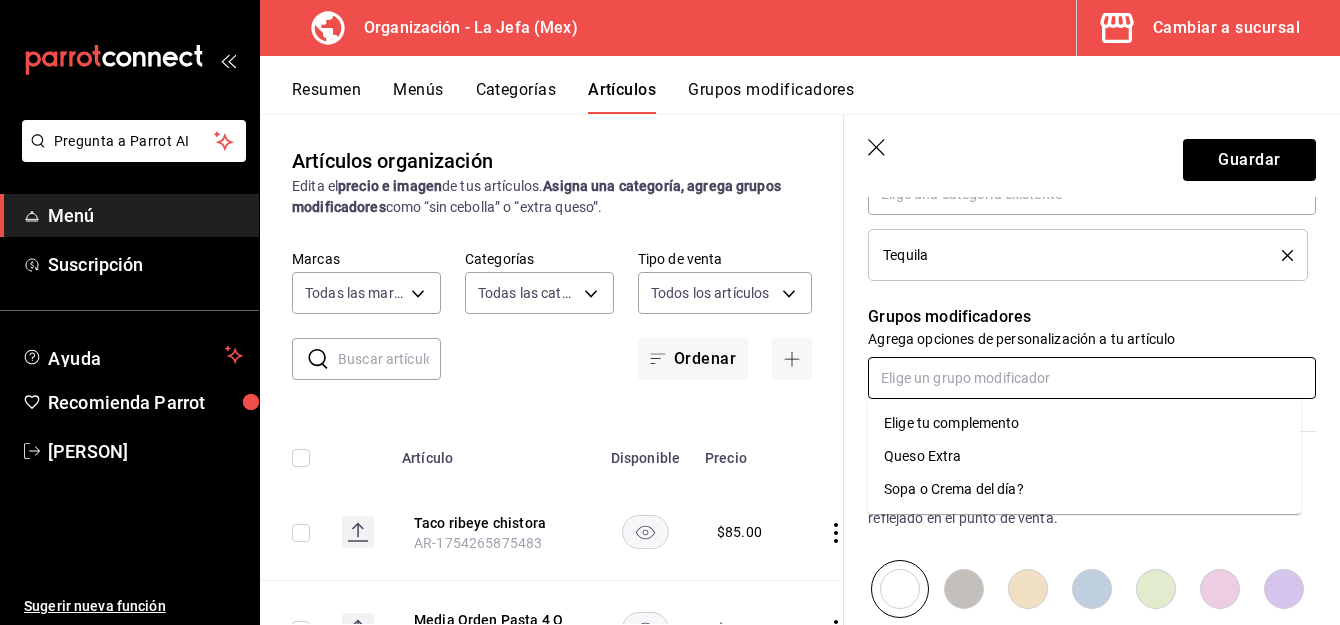 click at bounding box center [1092, 378] 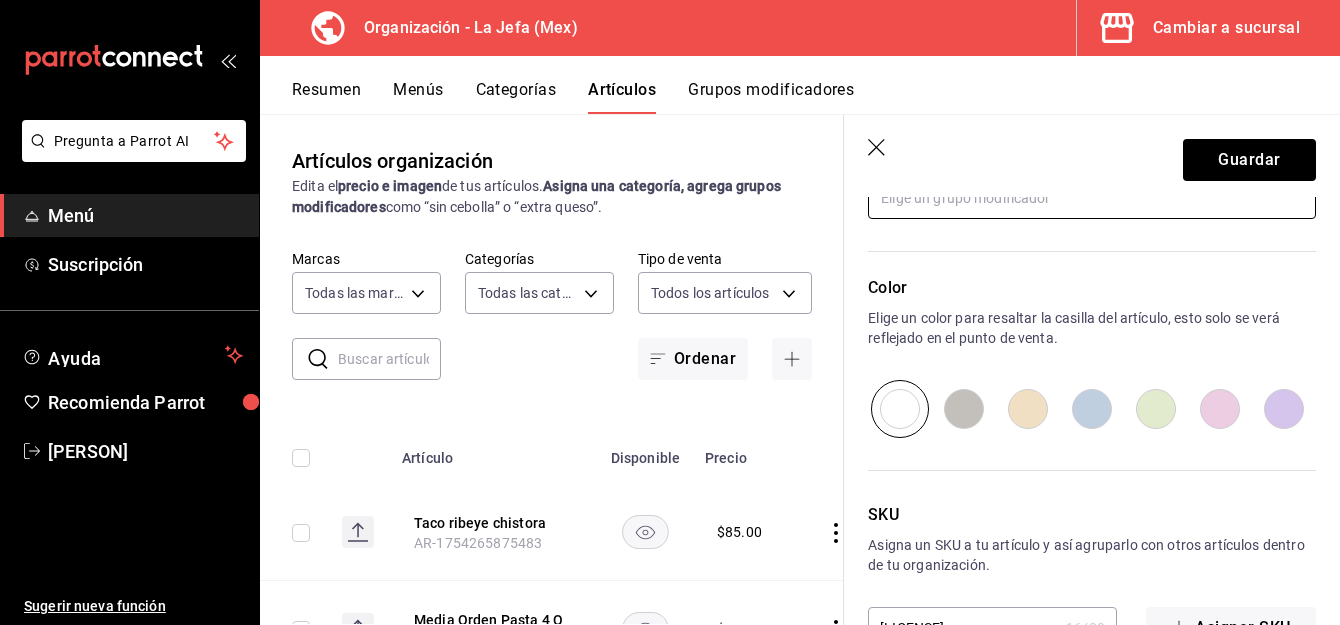 scroll, scrollTop: 1040, scrollLeft: 0, axis: vertical 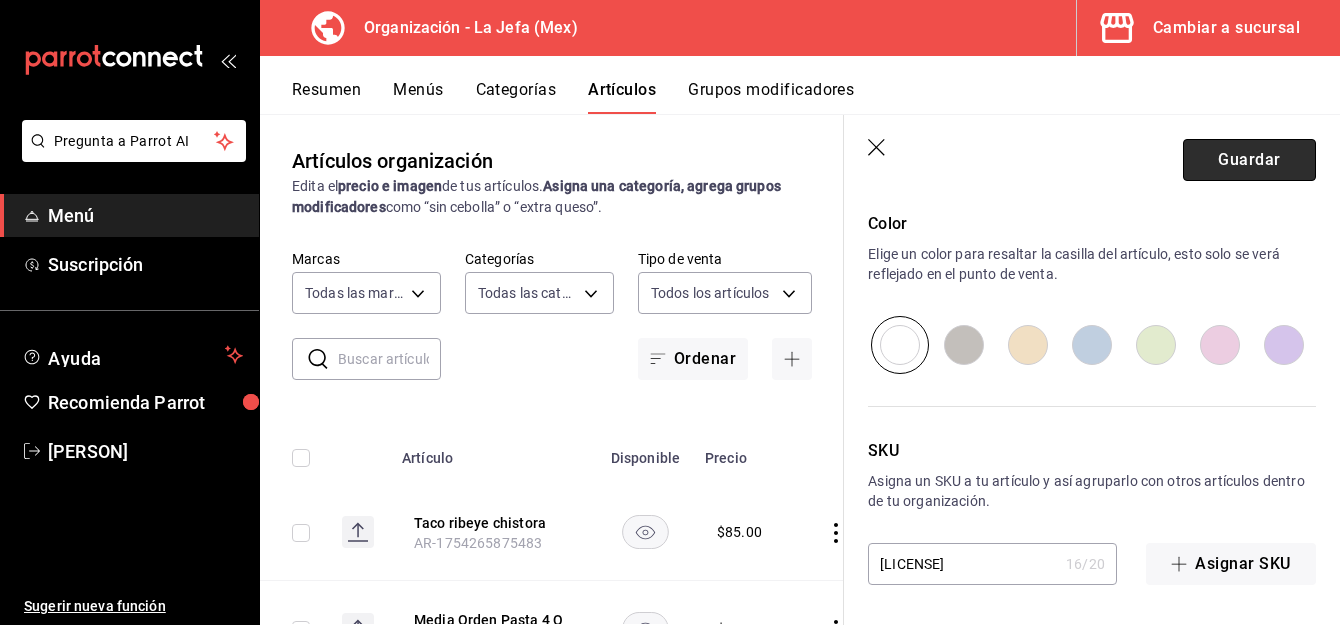 click on "Guardar" at bounding box center (1249, 160) 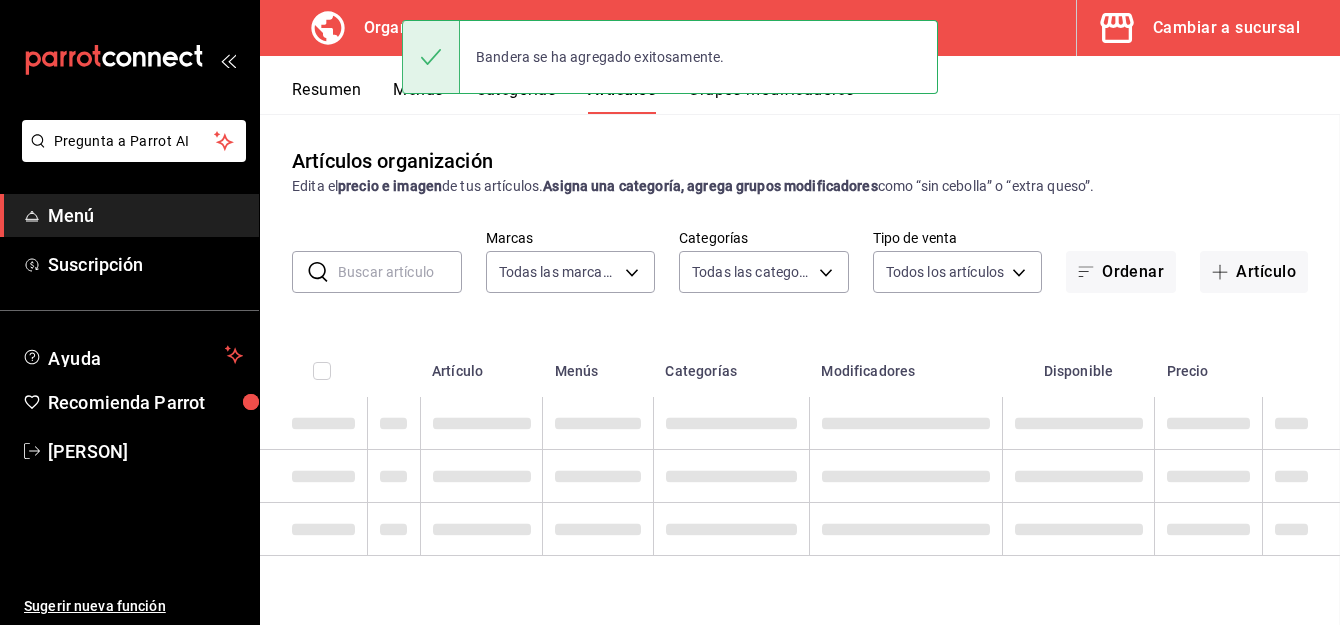 scroll, scrollTop: 0, scrollLeft: 0, axis: both 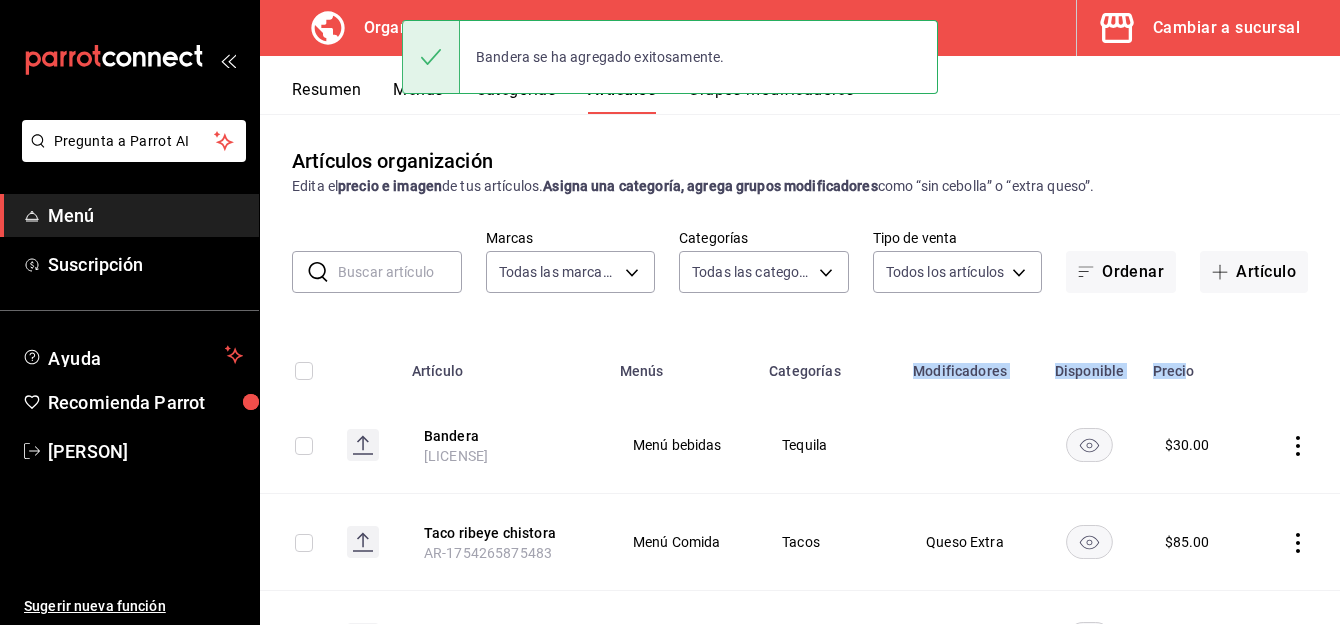 drag, startPoint x: 1176, startPoint y: 385, endPoint x: 907, endPoint y: 363, distance: 269.89813 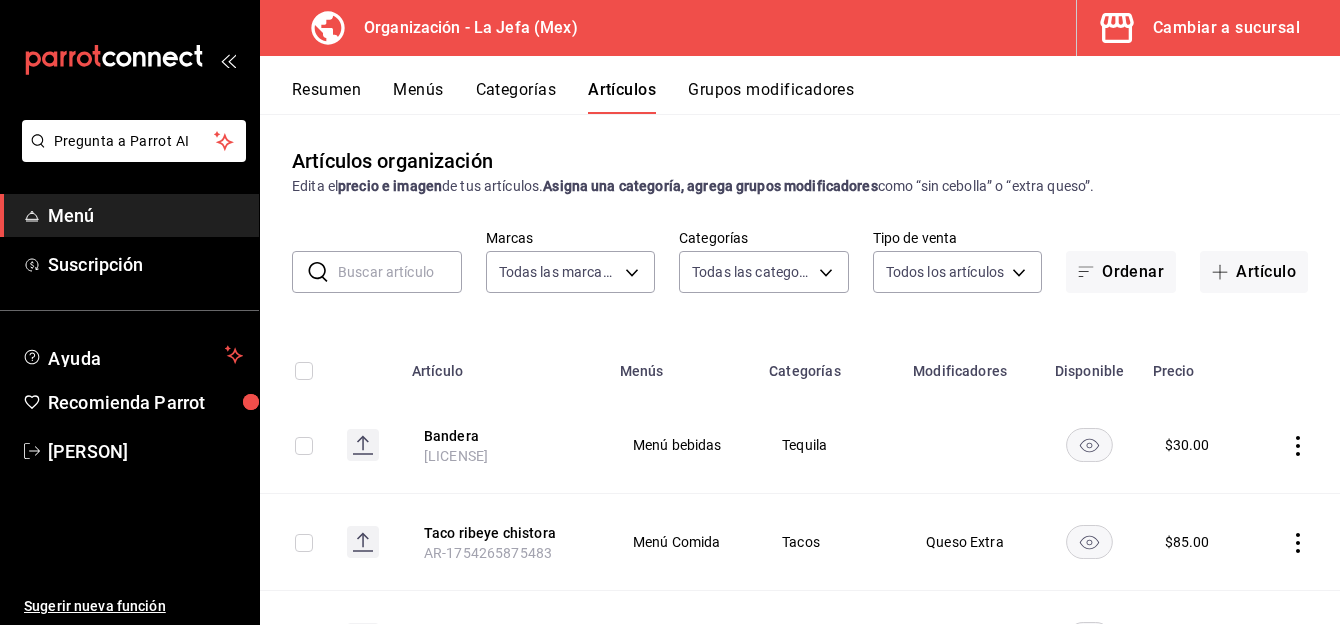 click on "Resumen Menús Categorías Artículos Grupos modificadores" at bounding box center [816, 97] 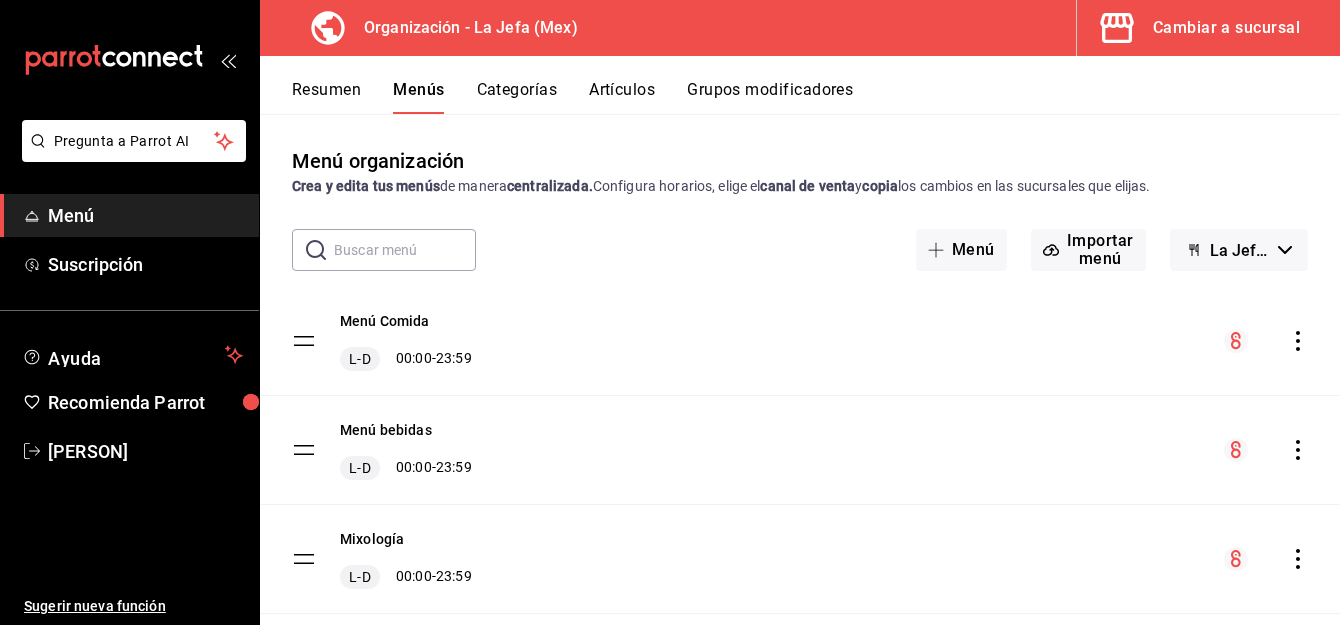 scroll, scrollTop: 44, scrollLeft: 0, axis: vertical 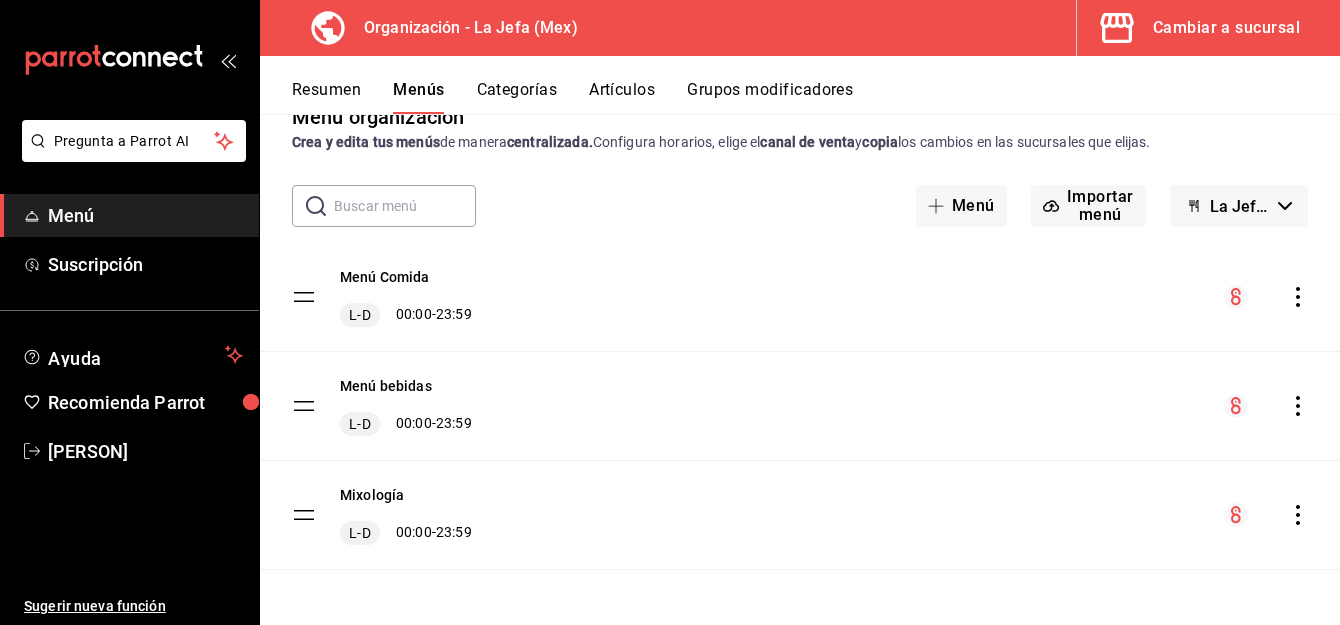 click 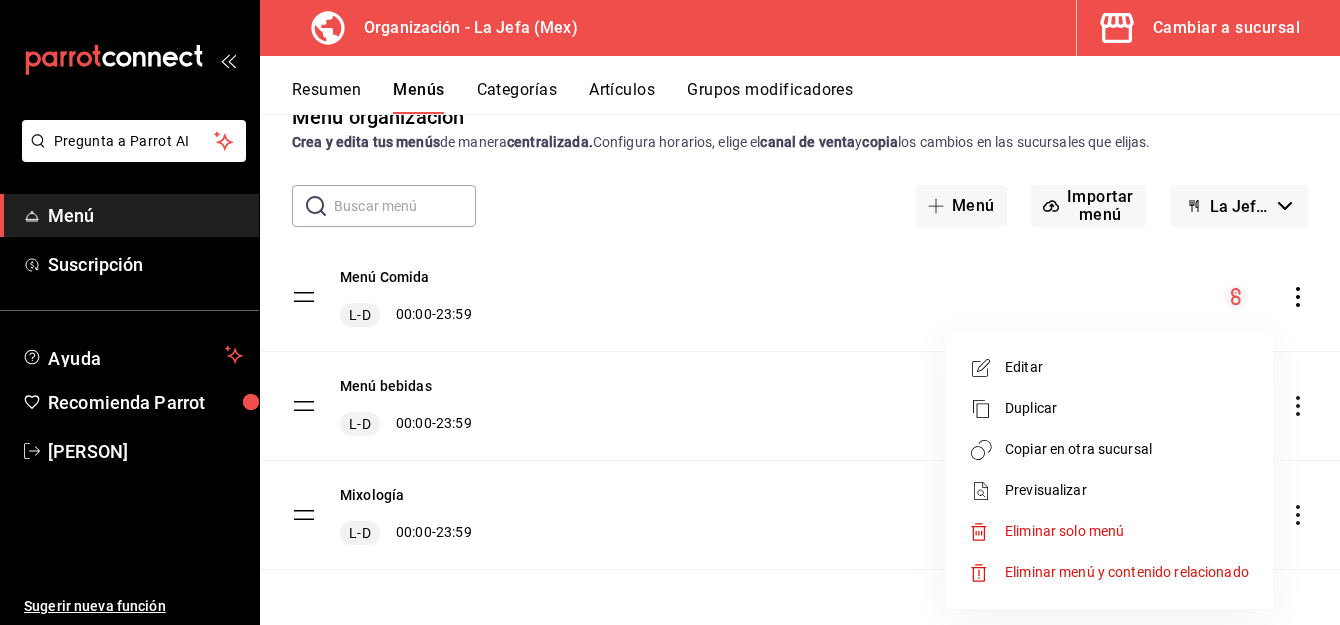 click on "Copiar en otra sucursal" at bounding box center [1127, 449] 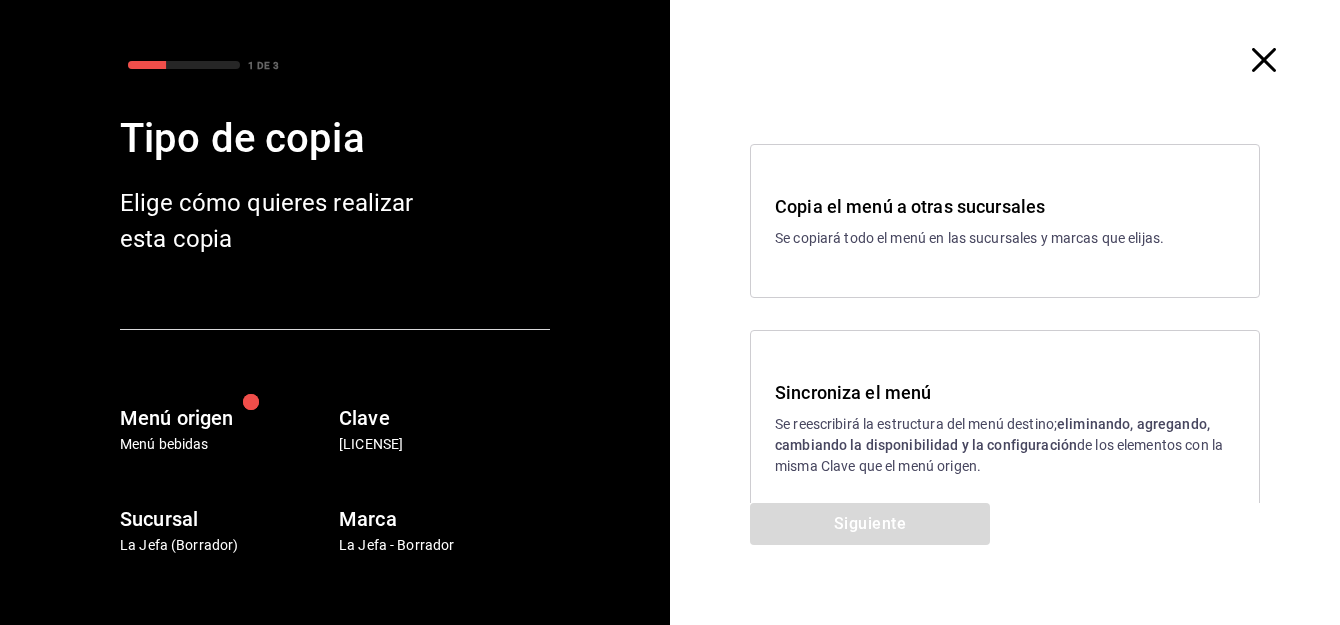 click on "Se reescribirá la estructura del menú destino;  eliminando, agregando, cambiando la disponibilidad y la configuración  de los elementos con la misma Clave que el menú origen." at bounding box center (1005, 445) 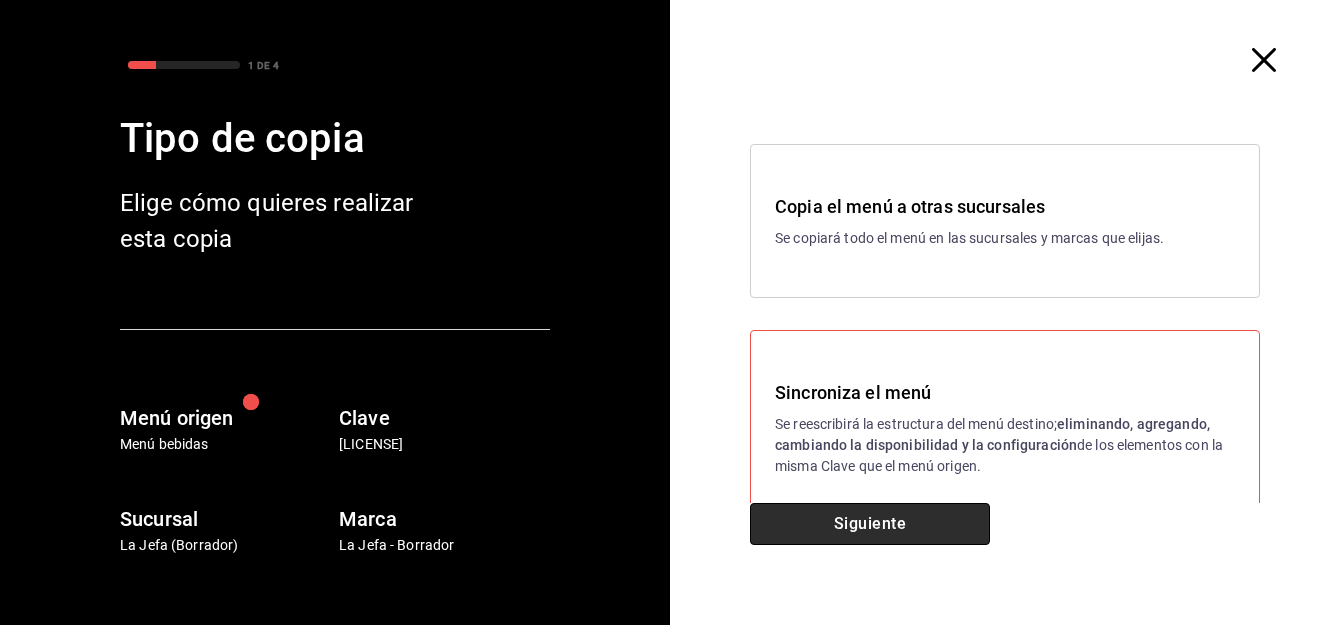 click on "Siguiente" at bounding box center (870, 524) 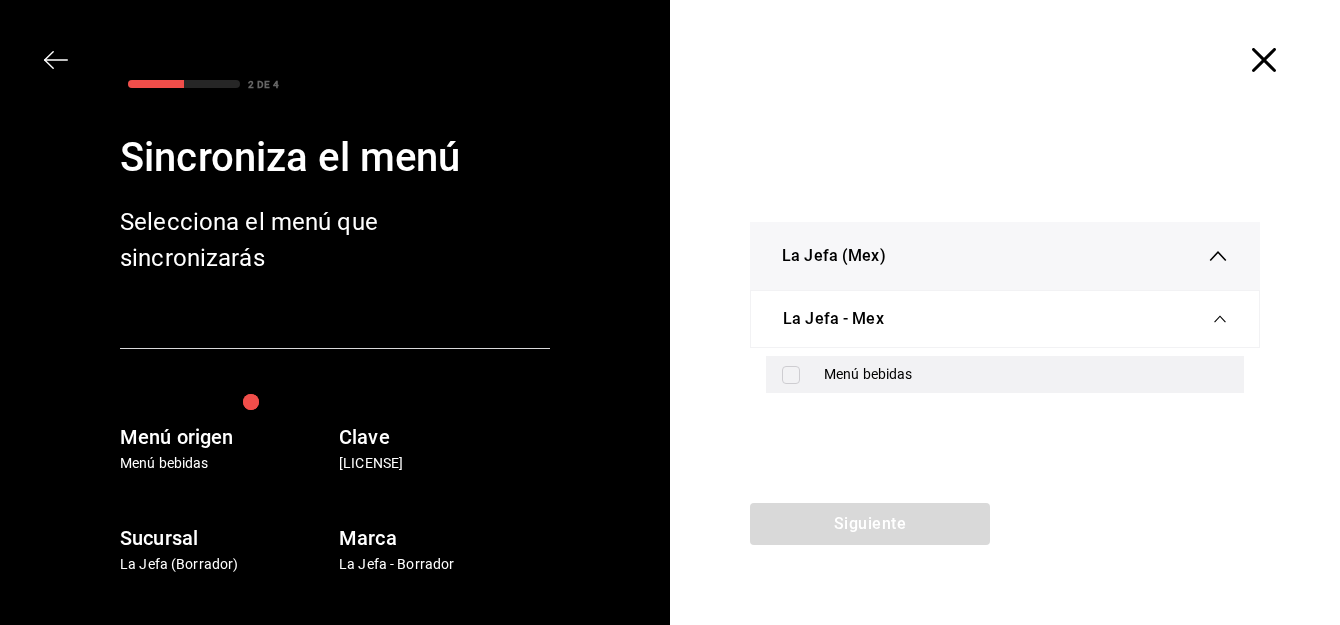 click at bounding box center (791, 375) 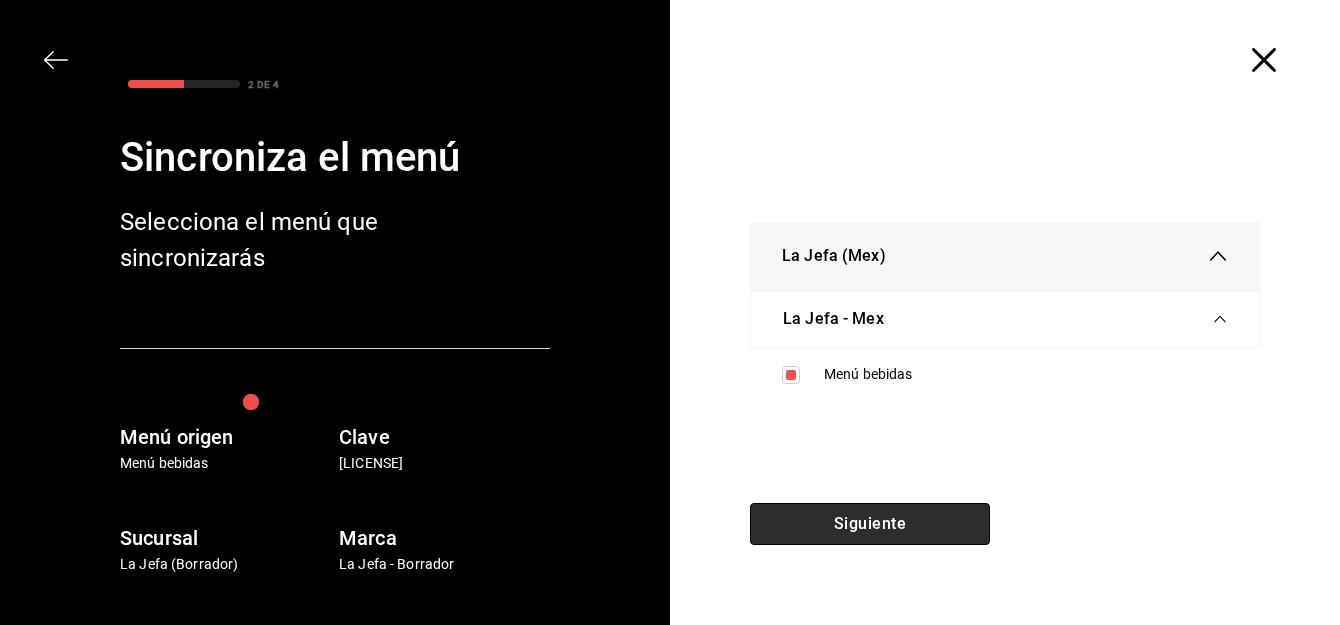click on "Siguiente" at bounding box center (870, 524) 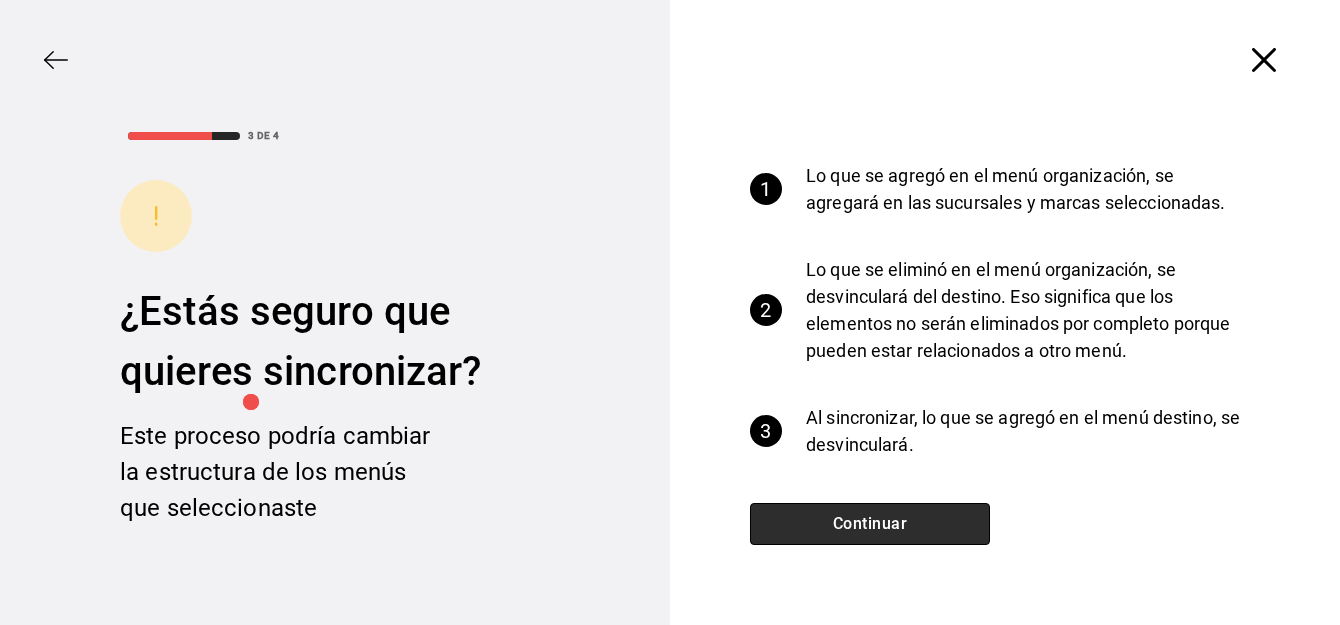 click on "Continuar" at bounding box center (870, 524) 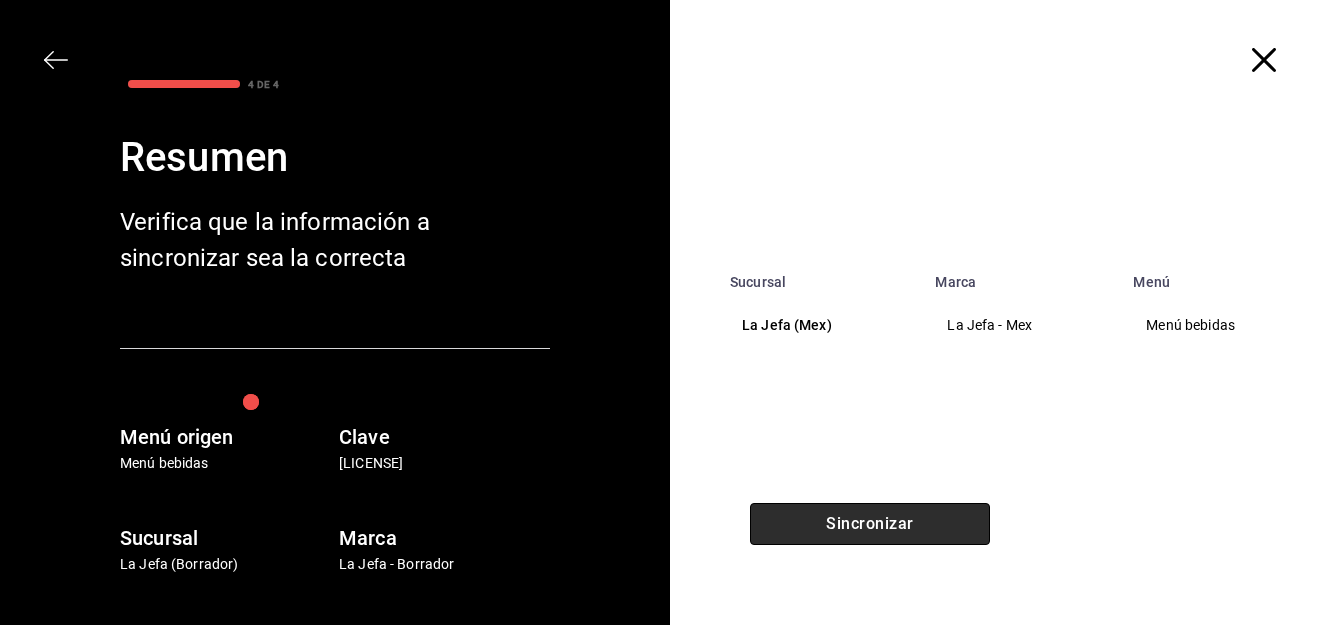 click on "Sincronizar" at bounding box center (870, 524) 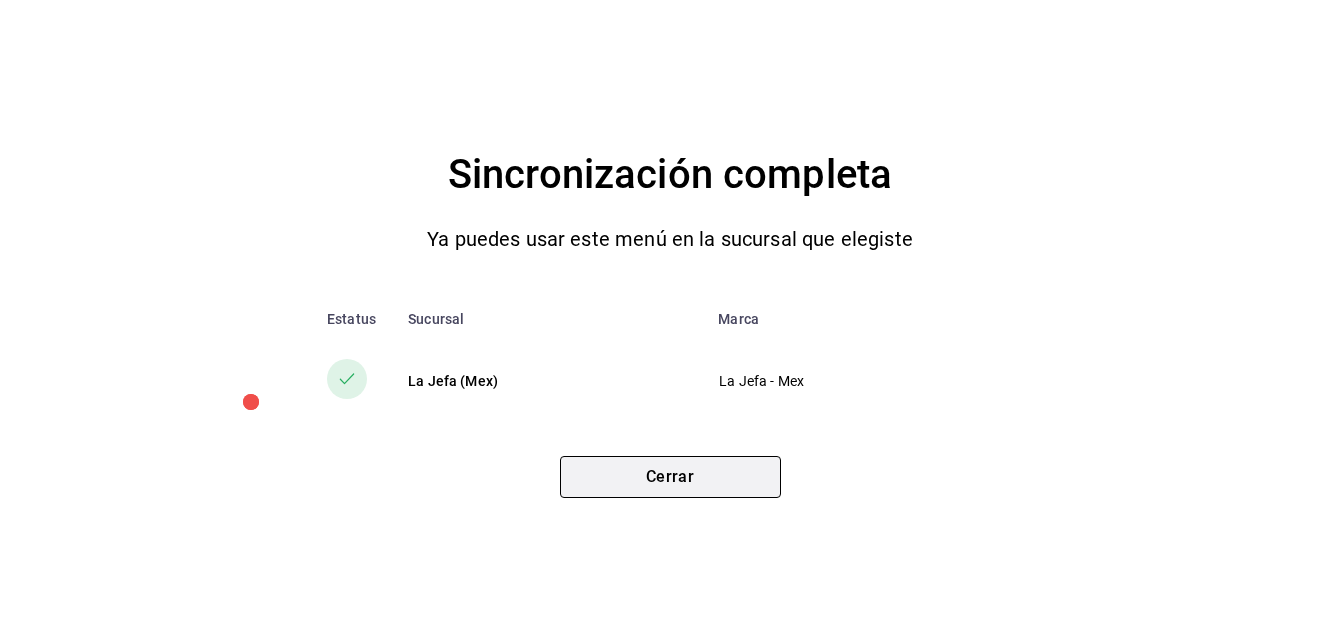 click on "Cerrar" at bounding box center (670, 477) 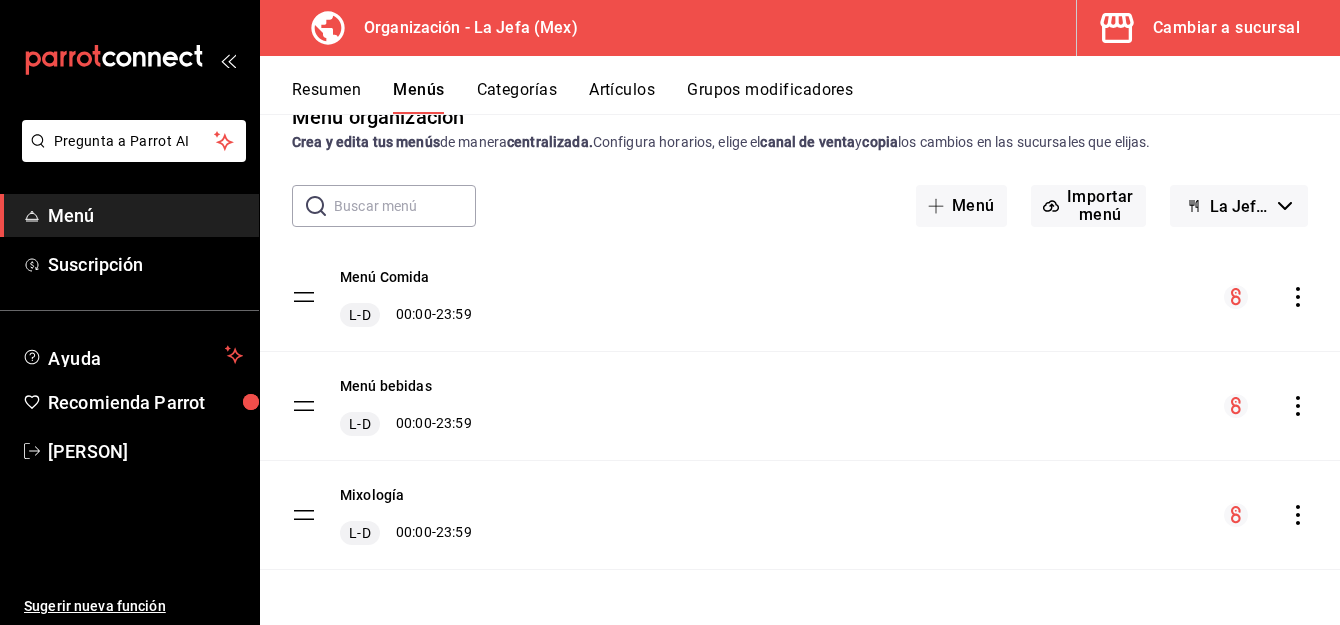 click on "Cambiar a sucursal" at bounding box center (1226, 28) 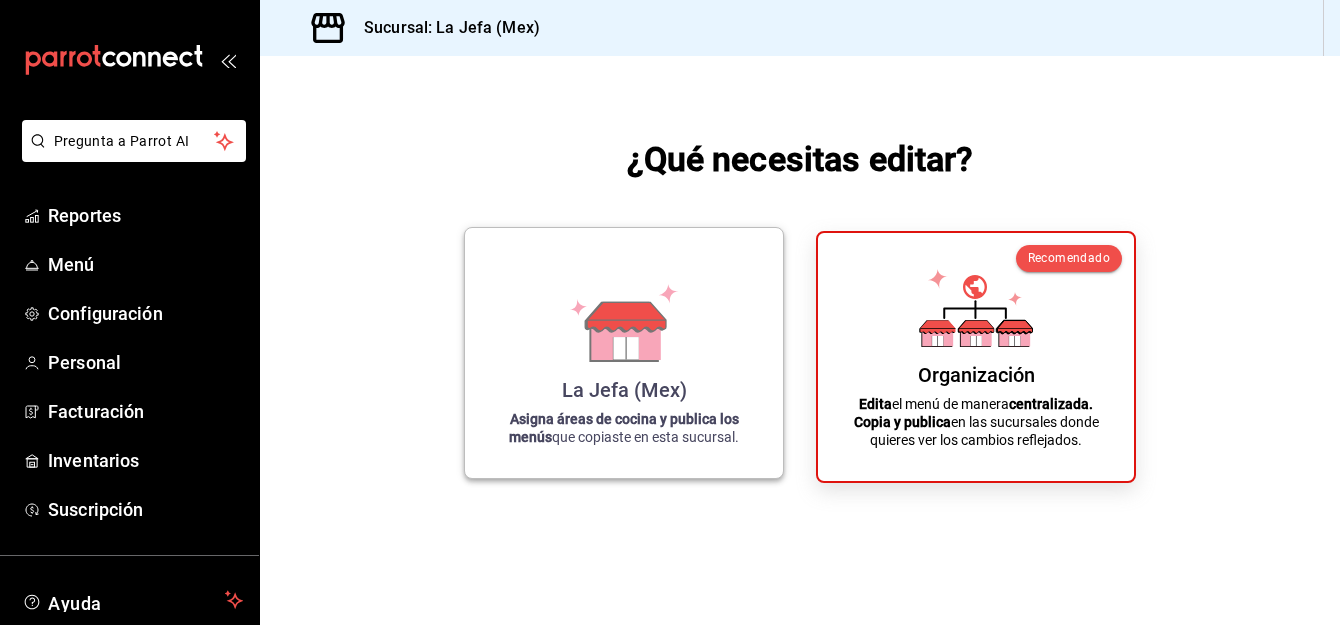click on "La Jefa (Mex)" at bounding box center (624, 390) 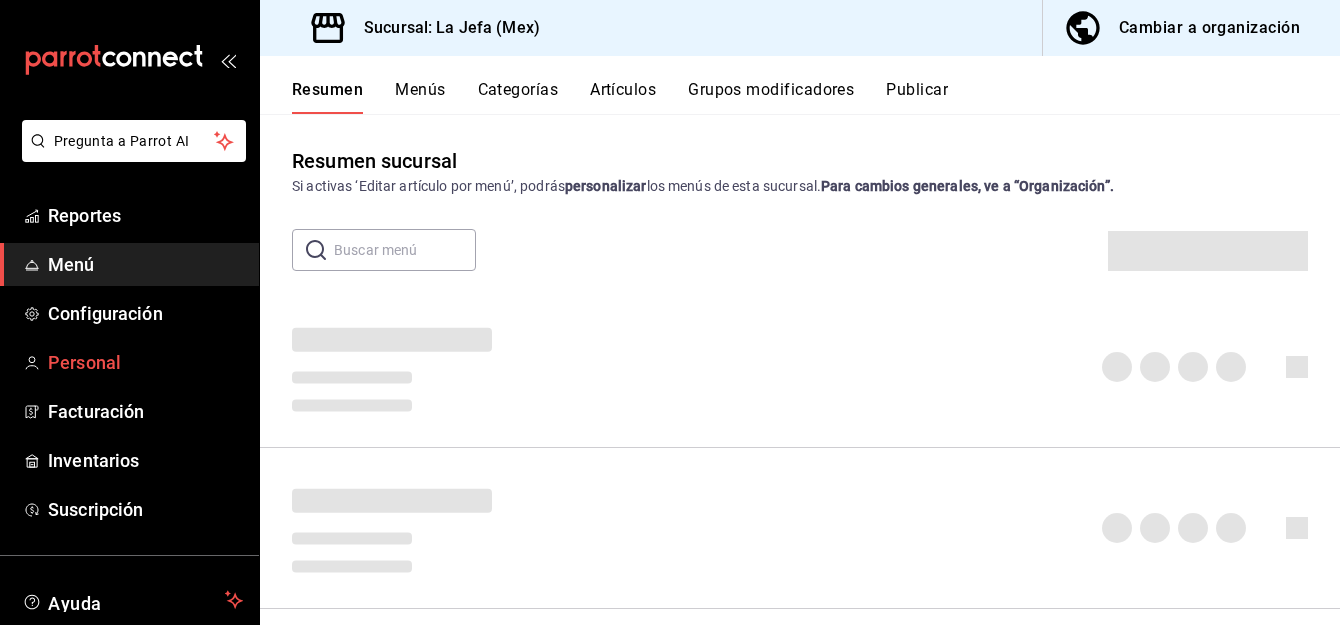 click on "Personal" at bounding box center (145, 362) 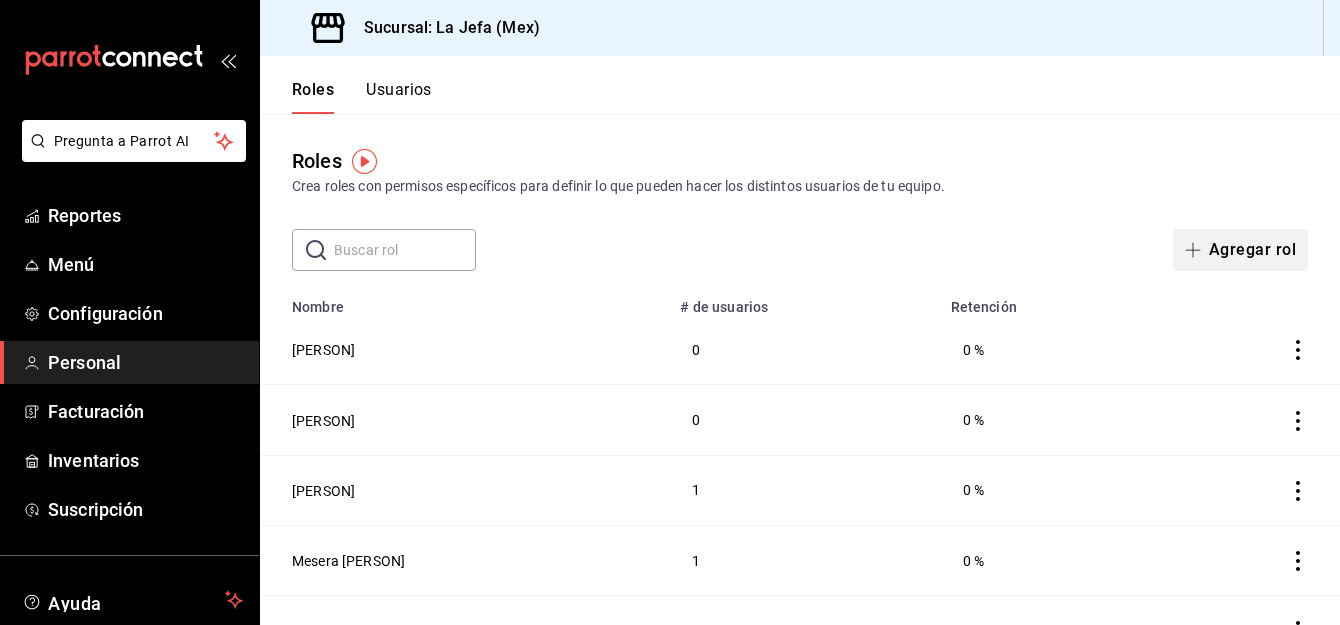 click on "Agregar rol" at bounding box center (1240, 250) 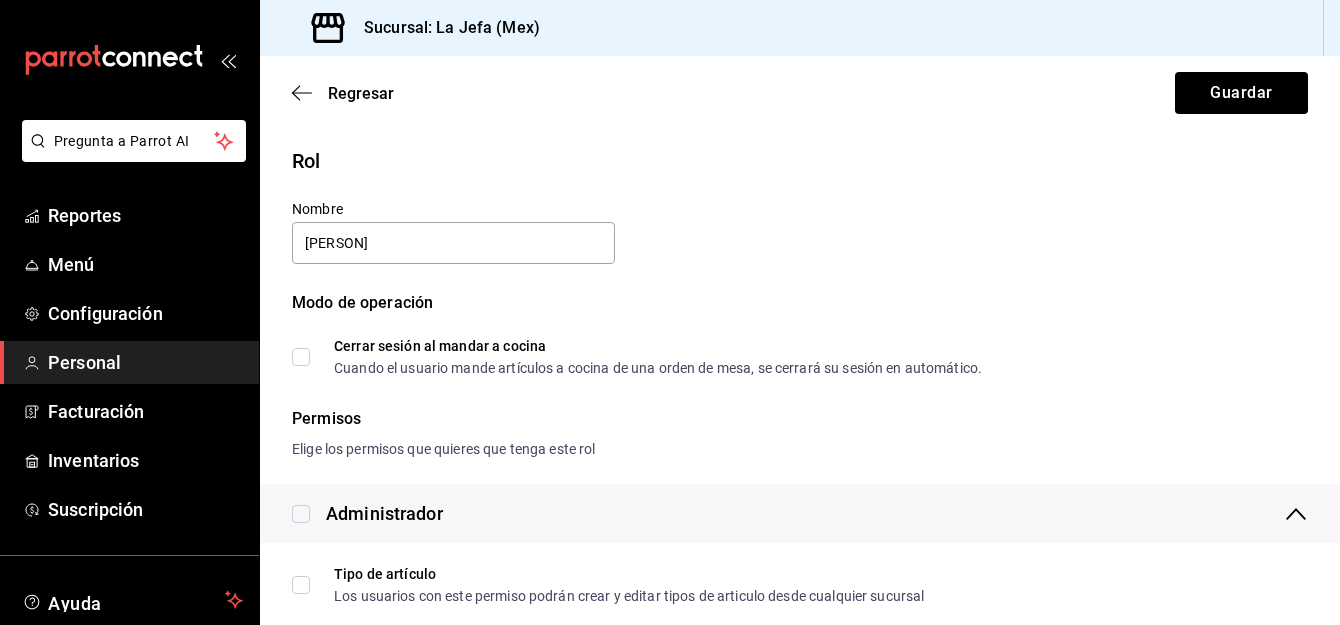 type on "Toño" 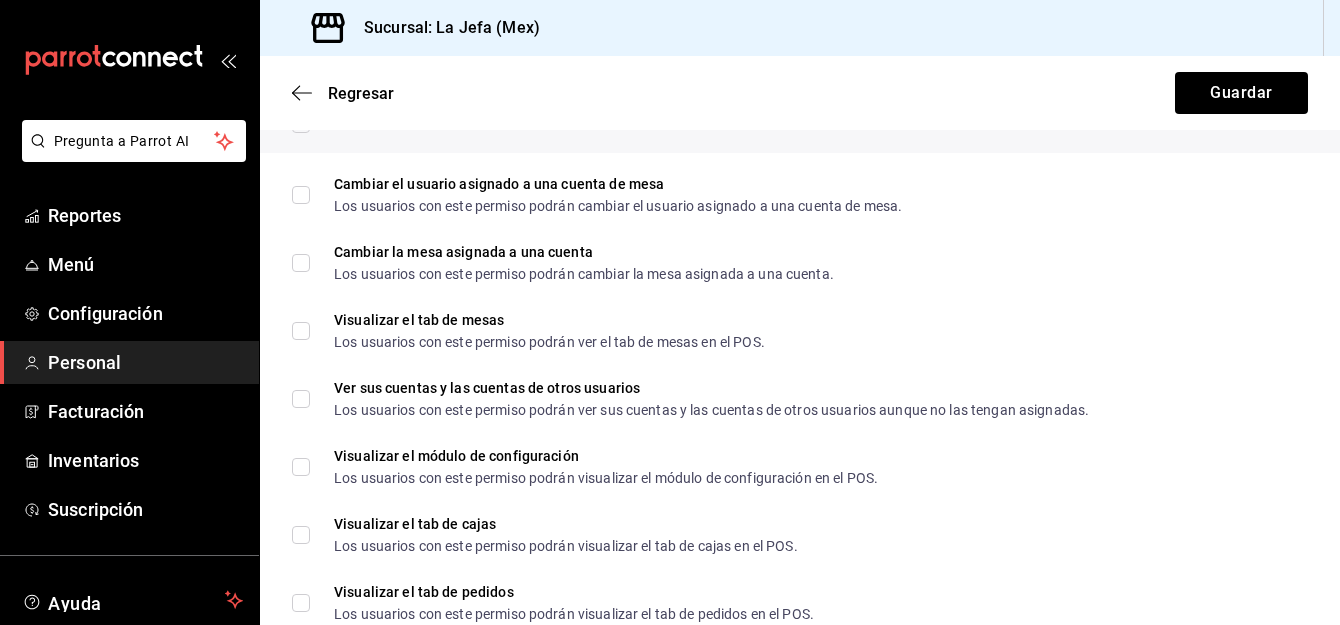 scroll, scrollTop: 606, scrollLeft: 0, axis: vertical 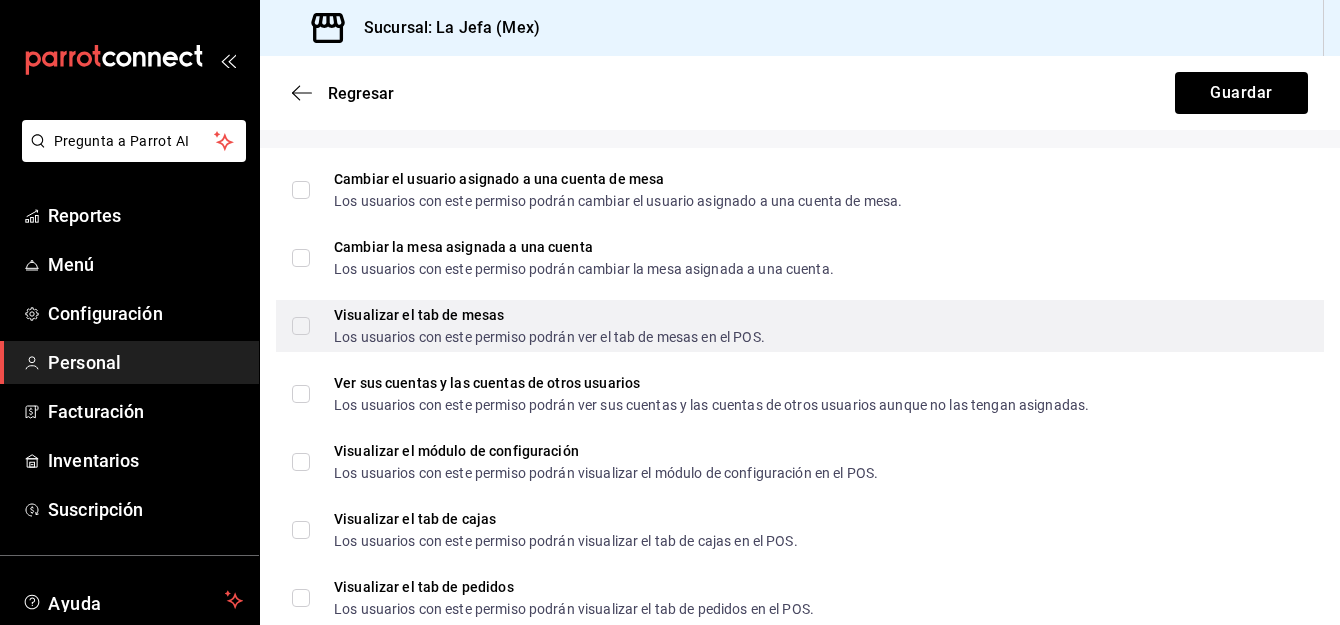click on "Visualizar el tab de mesas Los usuarios con este permiso podrán ver el tab de mesas en el POS." at bounding box center [301, 326] 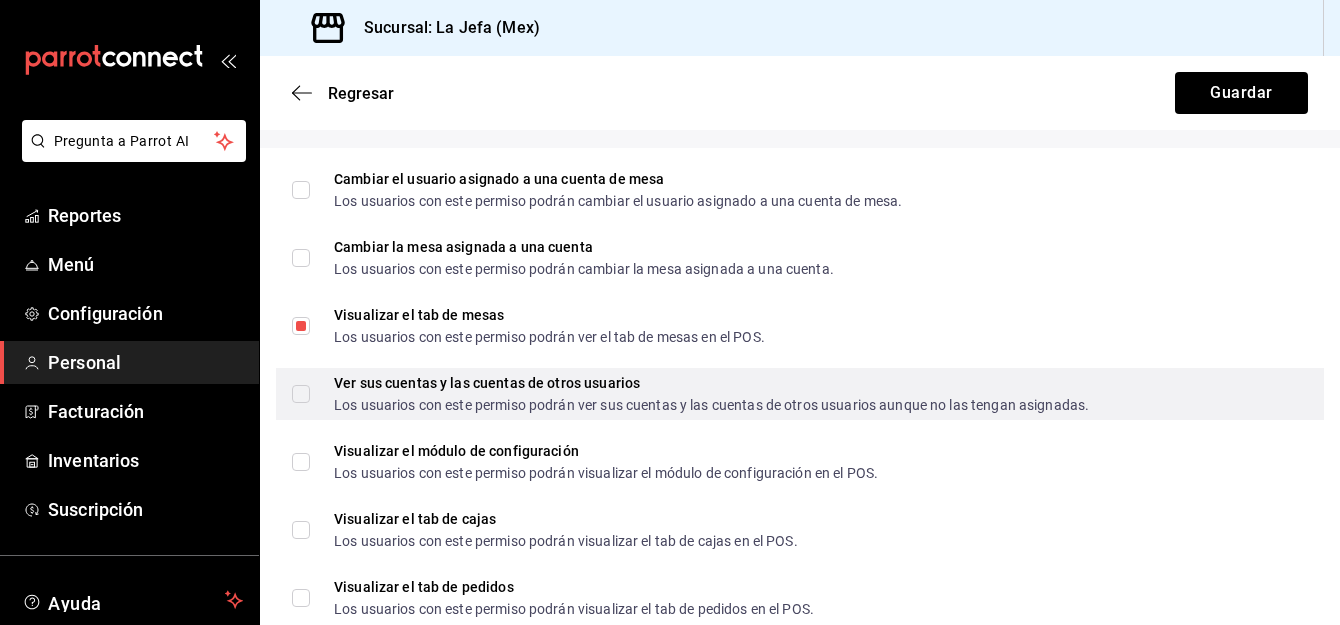 click on "Ver sus cuentas y las cuentas de otros usuarios Los usuarios con este permiso podrán ver sus cuentas y las cuentas de otros usuarios aunque no las tengan asignadas." at bounding box center [301, 394] 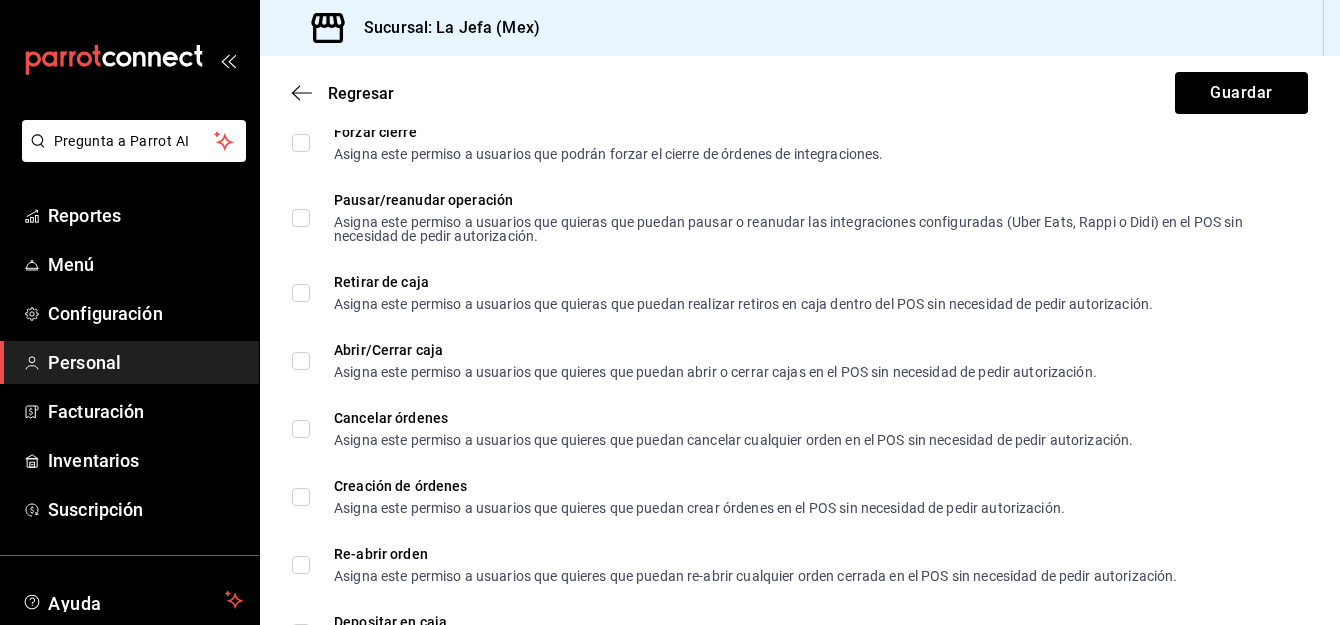 scroll, scrollTop: 2035, scrollLeft: 0, axis: vertical 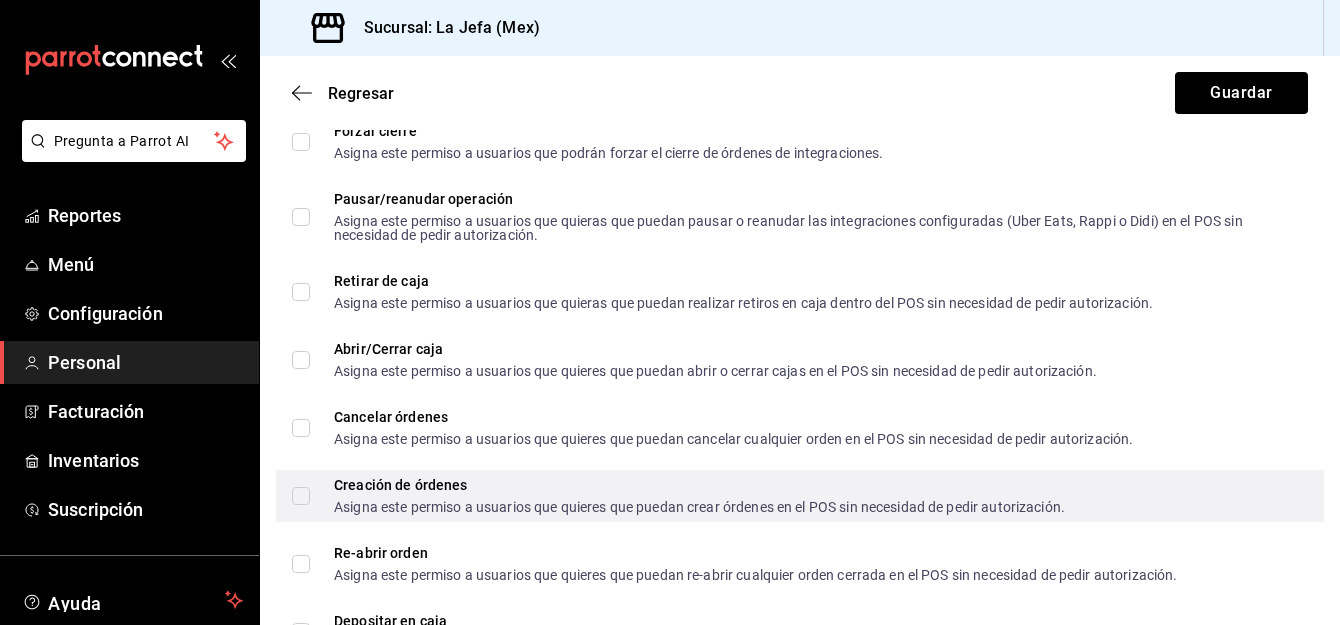 click on "Creación de órdenes Asigna este permiso a usuarios que quieres que puedan crear órdenes en el POS sin necesidad de pedir autorización." at bounding box center [301, 496] 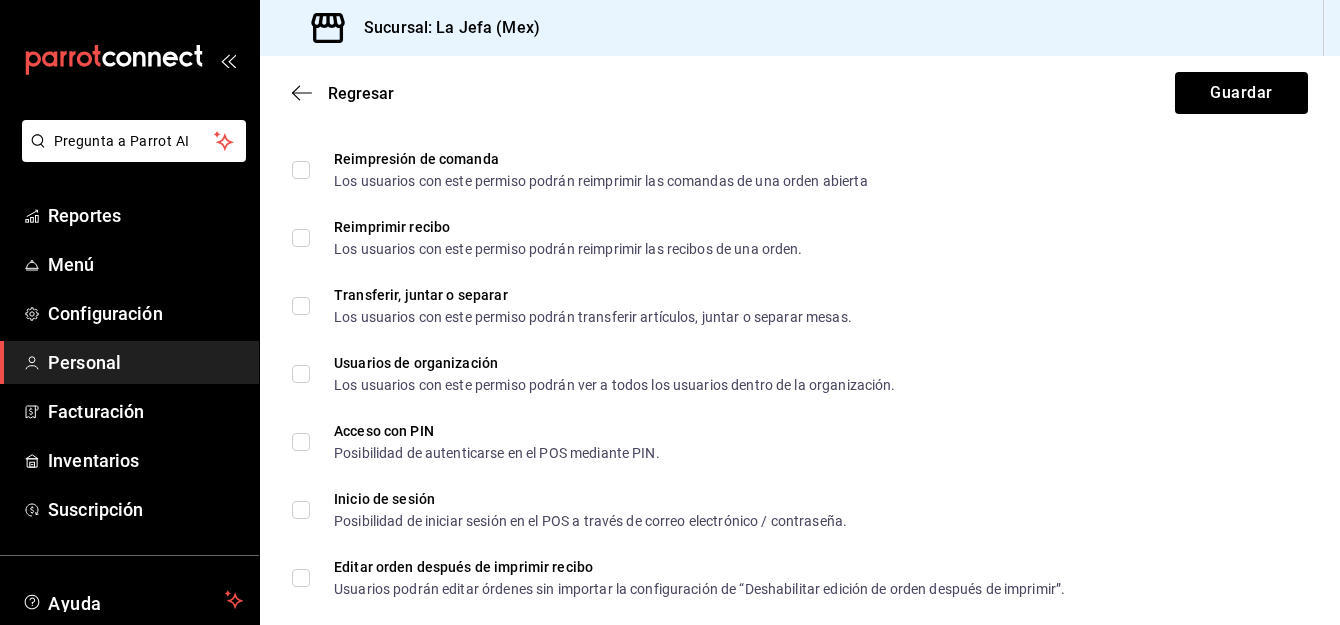 scroll, scrollTop: 3316, scrollLeft: 0, axis: vertical 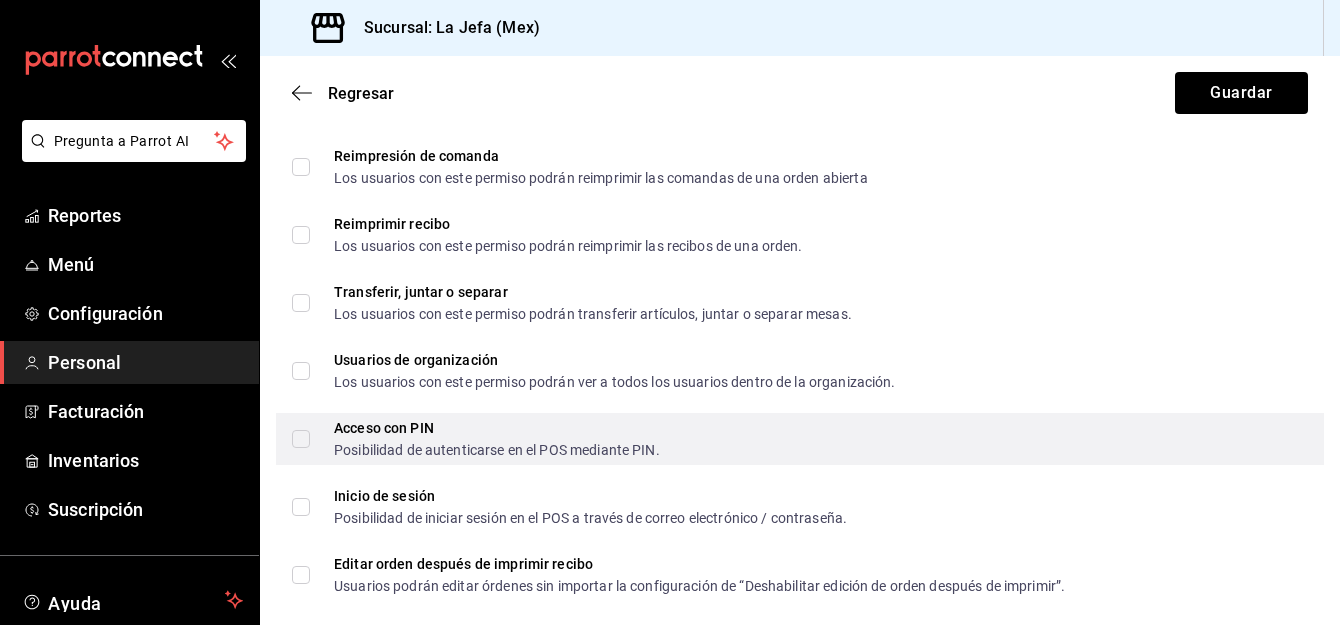 click on "Acceso con PIN Posibilidad de autenticarse en el POS mediante PIN." at bounding box center [301, 439] 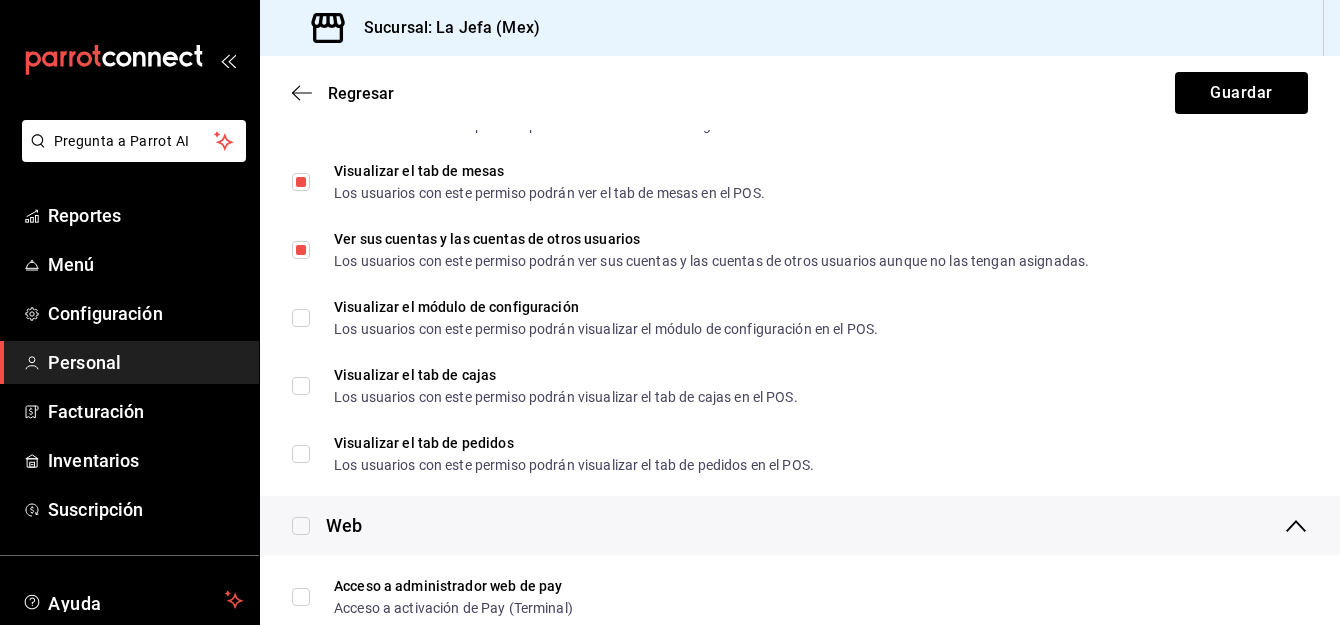 scroll, scrollTop: 749, scrollLeft: 0, axis: vertical 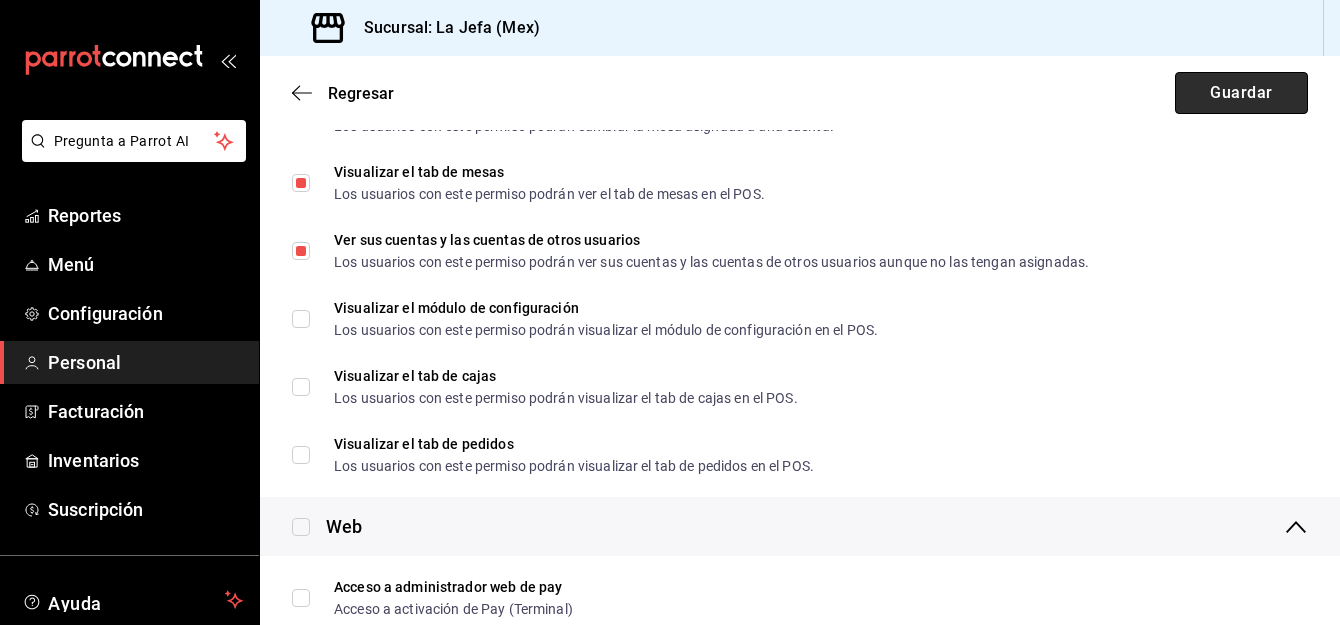 click on "Guardar" at bounding box center [1241, 93] 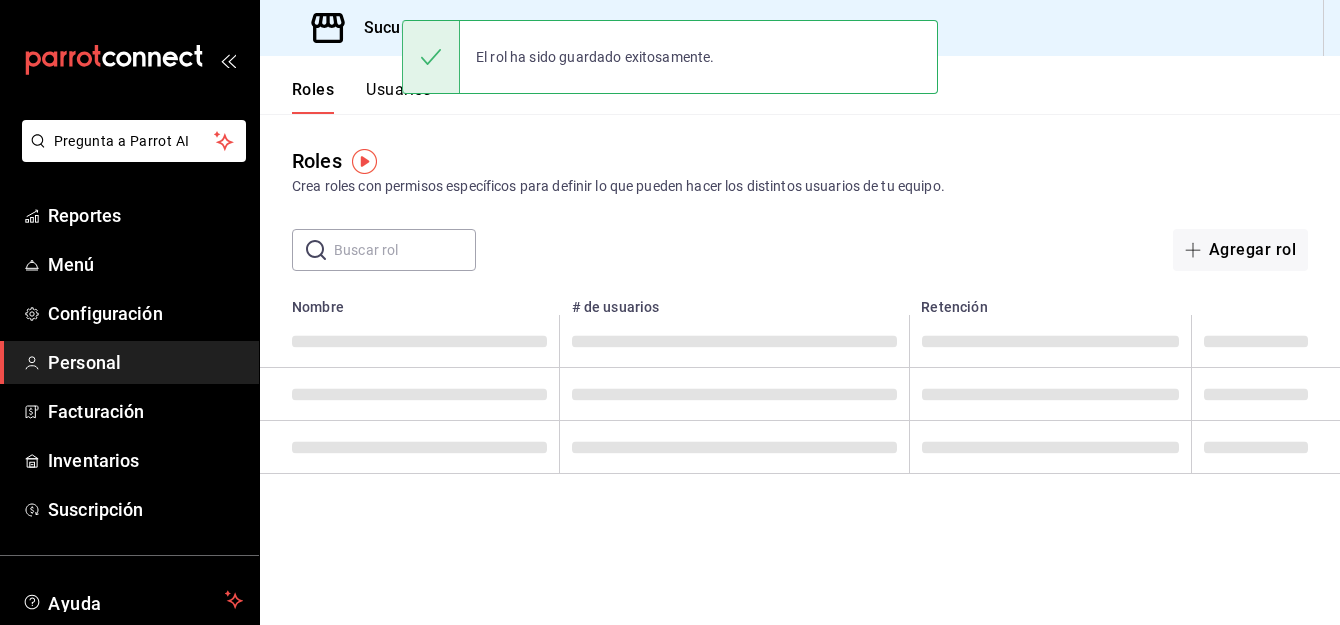 scroll, scrollTop: 0, scrollLeft: 0, axis: both 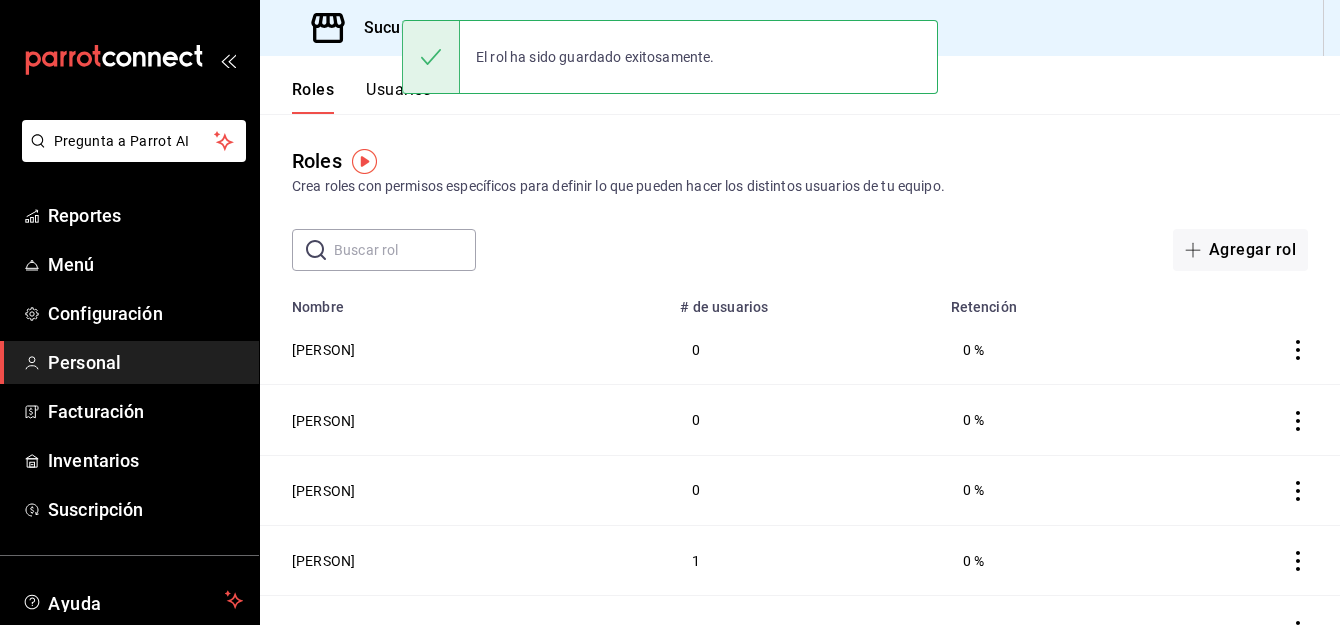 click on "Usuarios" at bounding box center (399, 97) 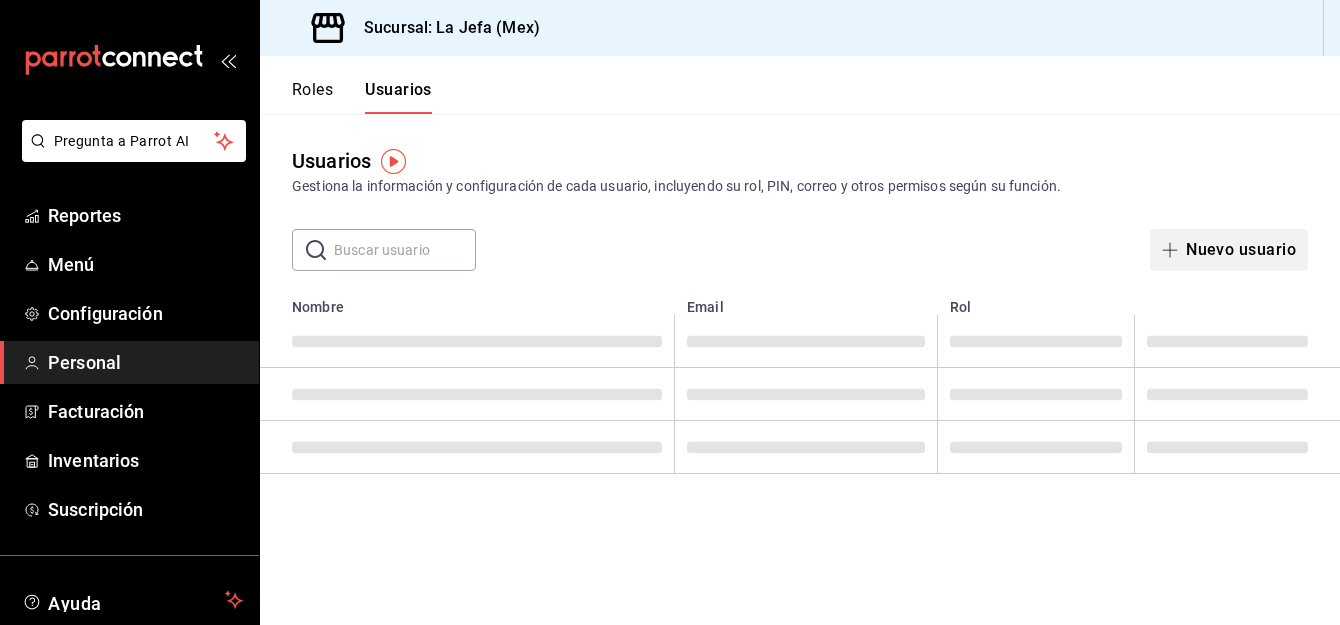 click on "Nuevo usuario" at bounding box center (1229, 250) 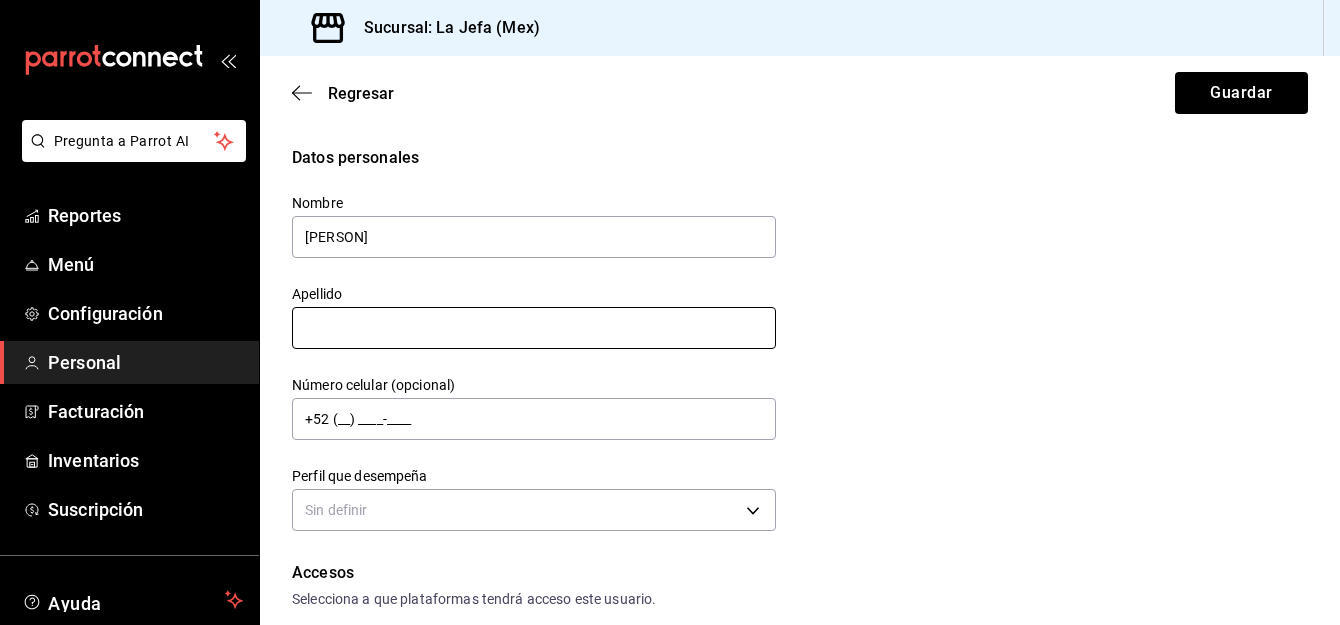 type on "Toño" 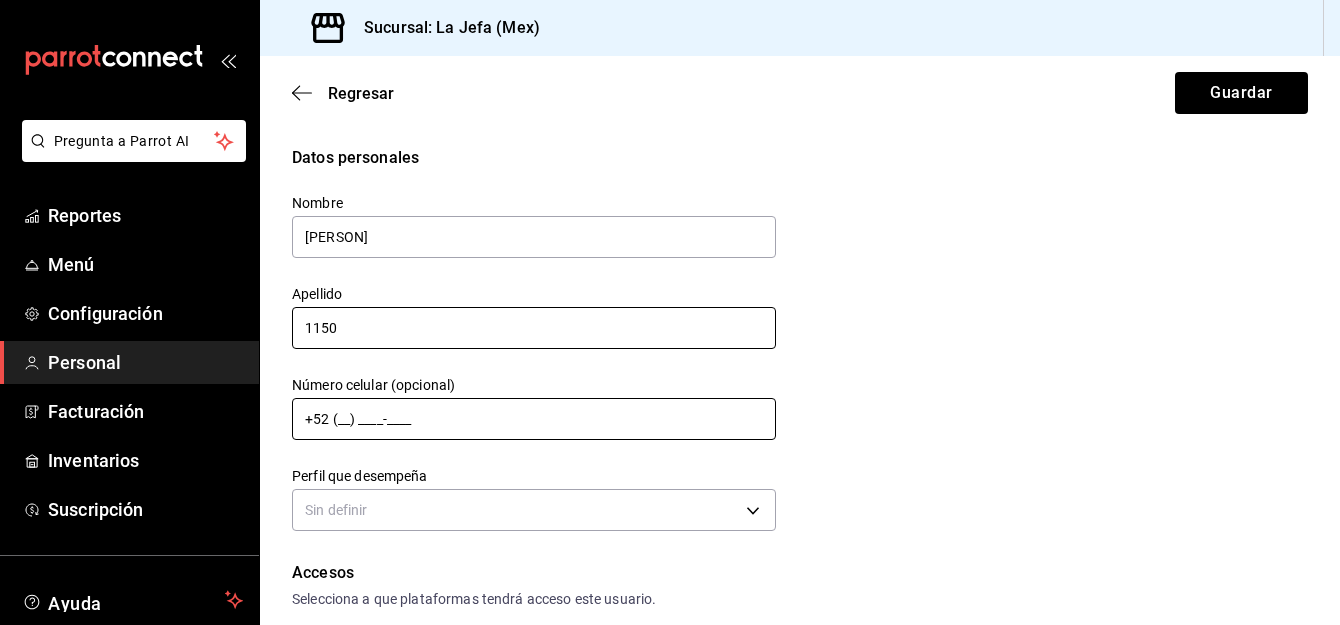 type on "1150" 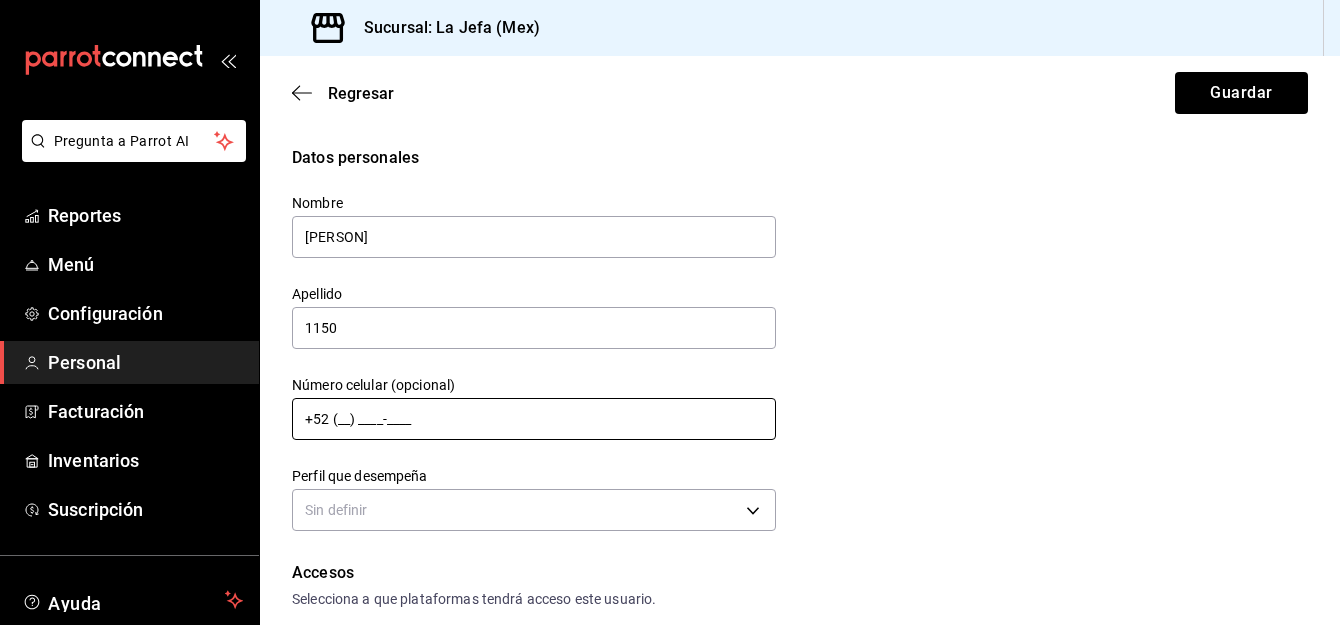 click on "+52 (__) ____-____" at bounding box center [534, 419] 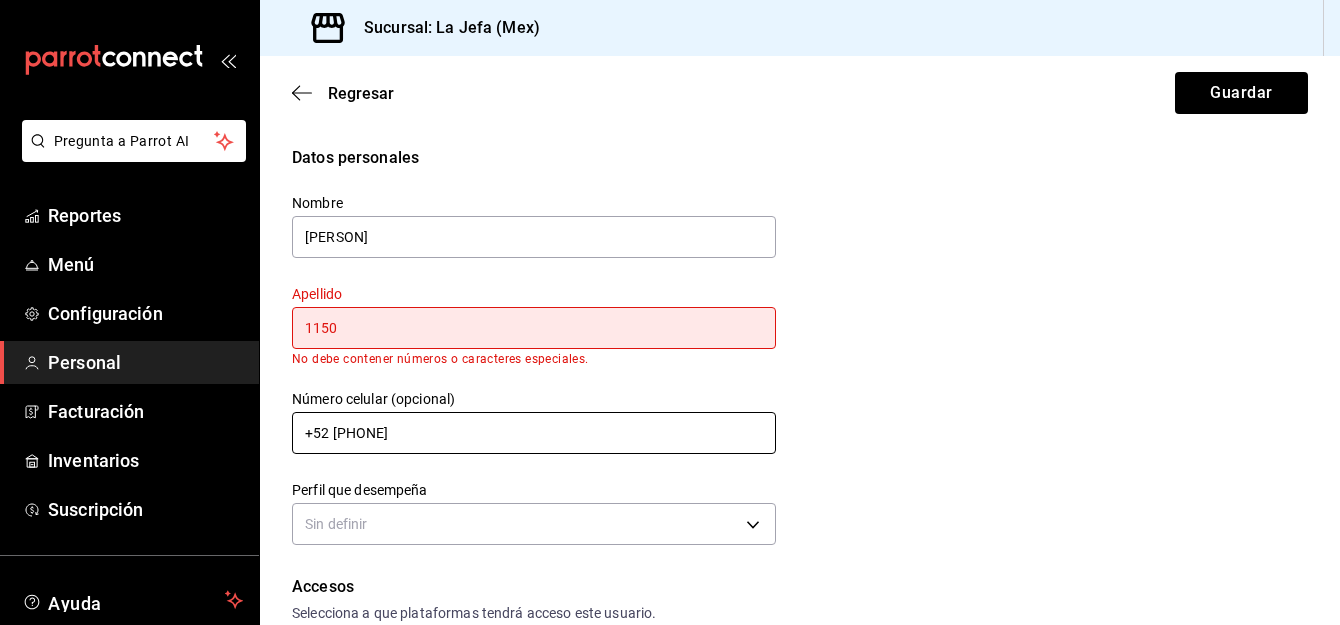 type on "+52 (56) 1372-5305" 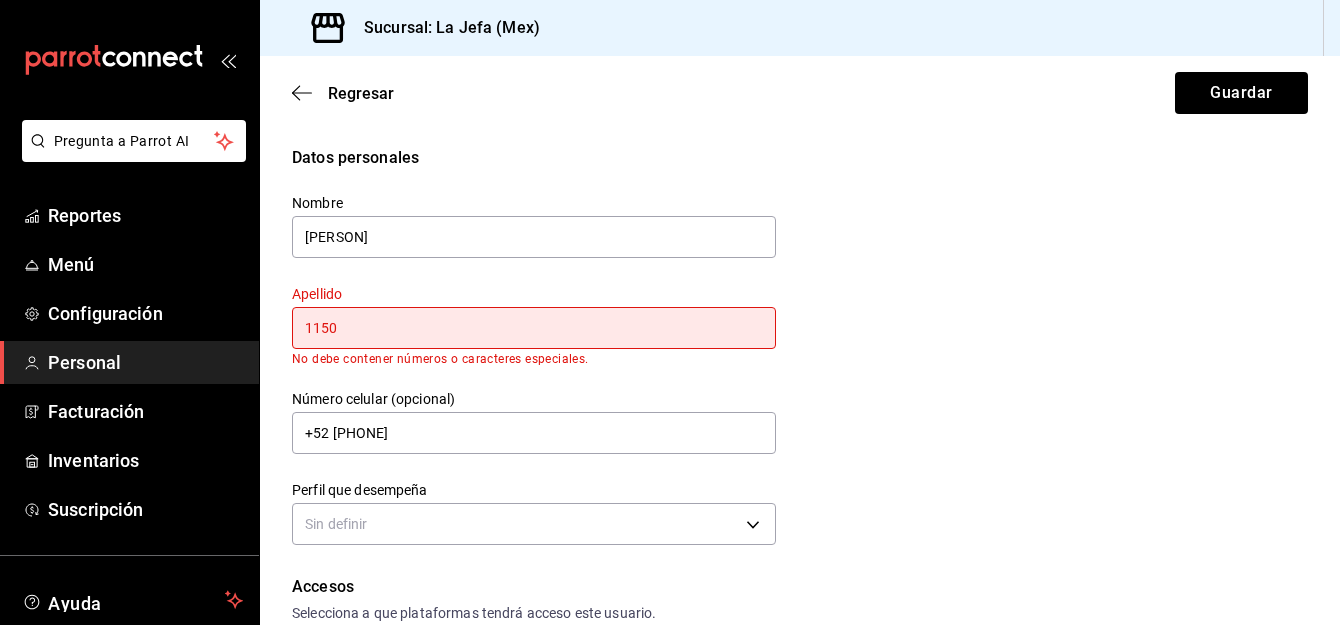 click on "1150" at bounding box center (534, 328) 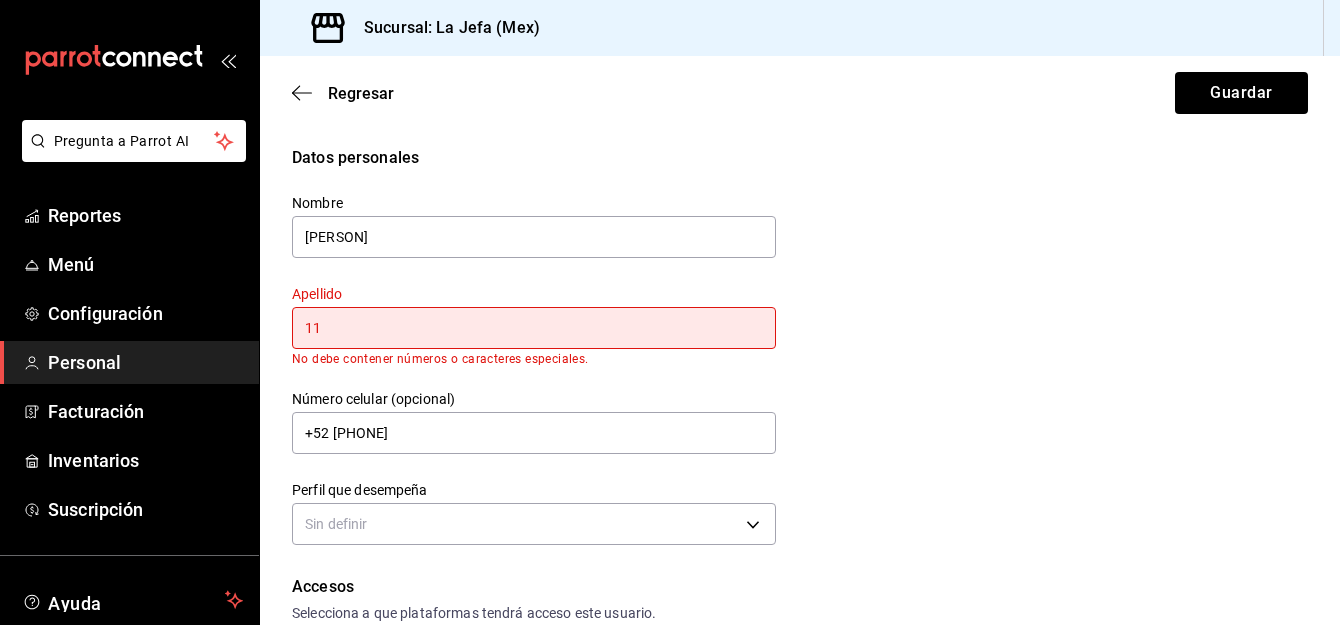 type on "1" 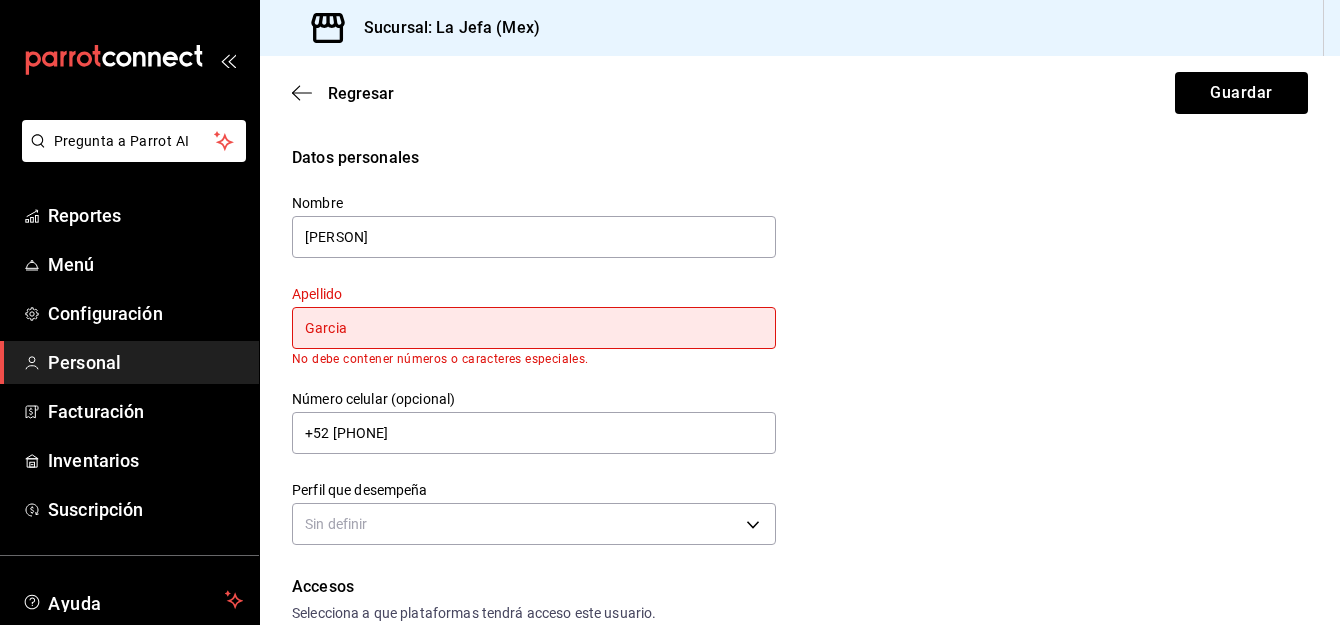 type on "Garcia" 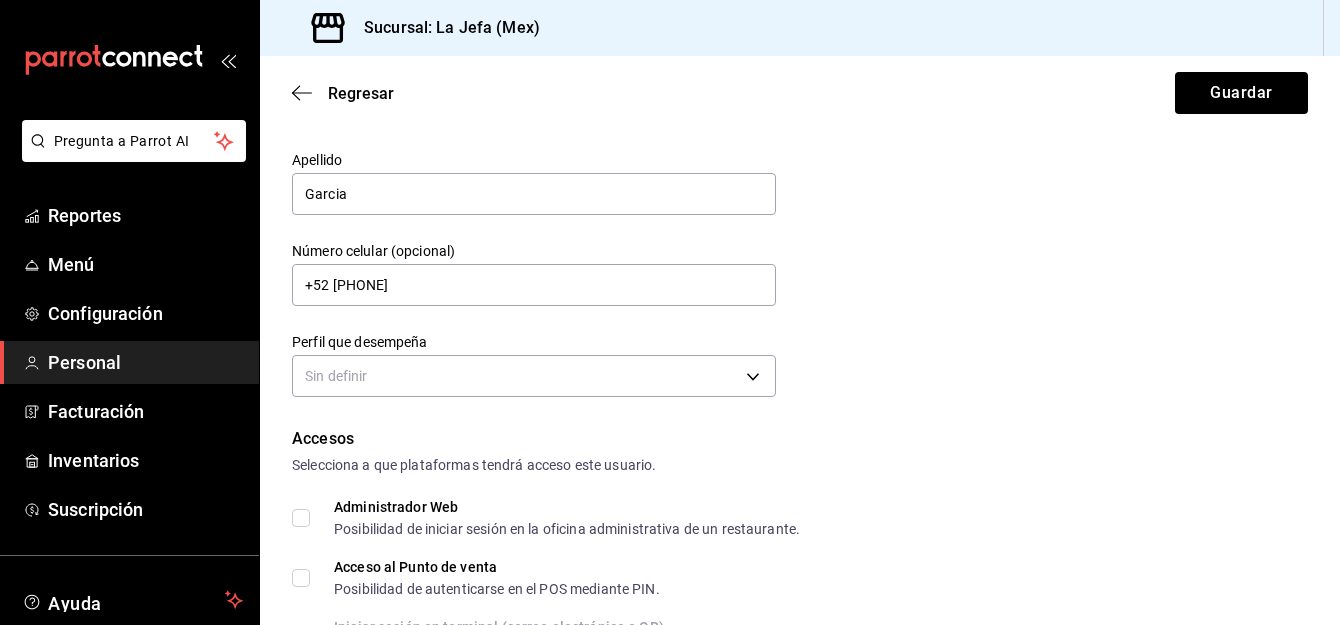 scroll, scrollTop: 135, scrollLeft: 0, axis: vertical 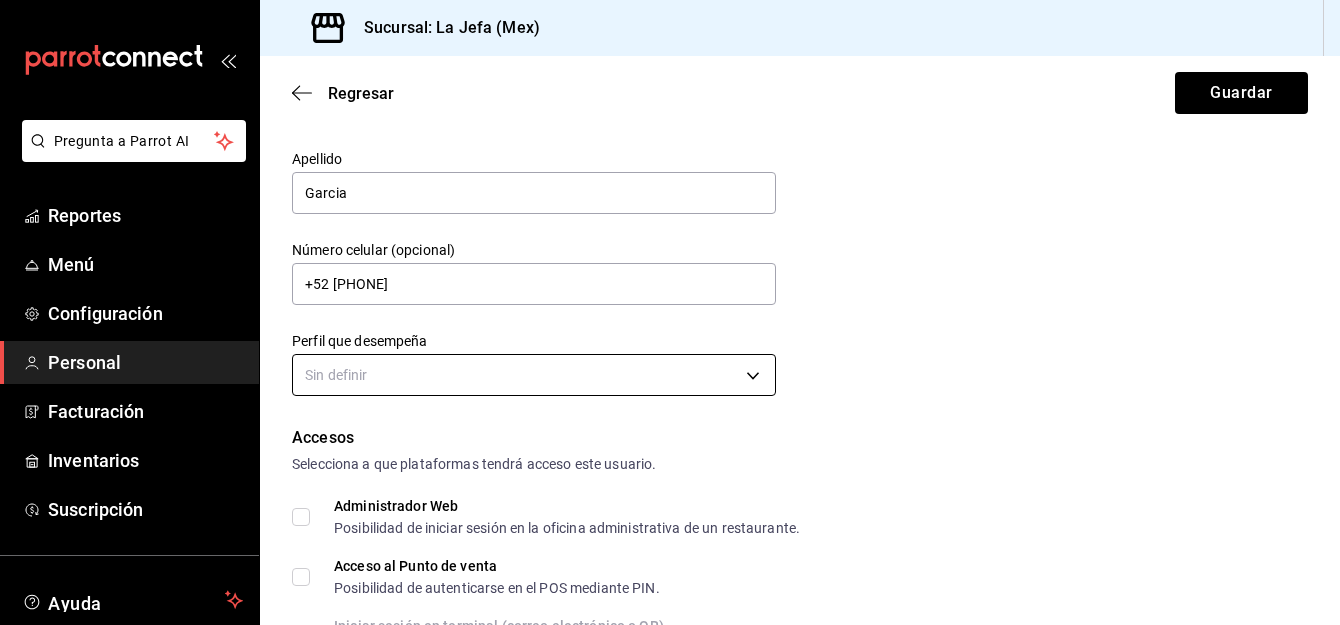 click on "Pregunta a Parrot AI Reportes   Menú   Configuración   Personal   Facturación   Inventarios   Suscripción   Ayuda Recomienda Parrot   Luis Alfredo   Sugerir nueva función   Sucursal: La Jefa (Mex) Regresar Guardar Datos personales Nombre Toño Apellido Garcia Número celular (opcional) +52 (56) 1372-5305 Perfil que desempeña Sin definir Accesos Selecciona a que plataformas tendrá acceso este usuario. Administrador Web Posibilidad de iniciar sesión en la oficina administrativa de un restaurante.  Acceso al Punto de venta Posibilidad de autenticarse en el POS mediante PIN.  Iniciar sesión en terminal (correo electrónico o QR) Los usuarios podrán iniciar sesión y aceptar términos y condiciones en la terminal. Acceso uso de terminal Los usuarios podrán acceder y utilizar la terminal para visualizar y procesar pagos de sus órdenes. Correo electrónico Se volverá obligatorio al tener ciertos accesos activados. Contraseña Contraseña Repetir contraseña Repetir contraseña PIN Validar PIN ​ Roles" at bounding box center [670, 312] 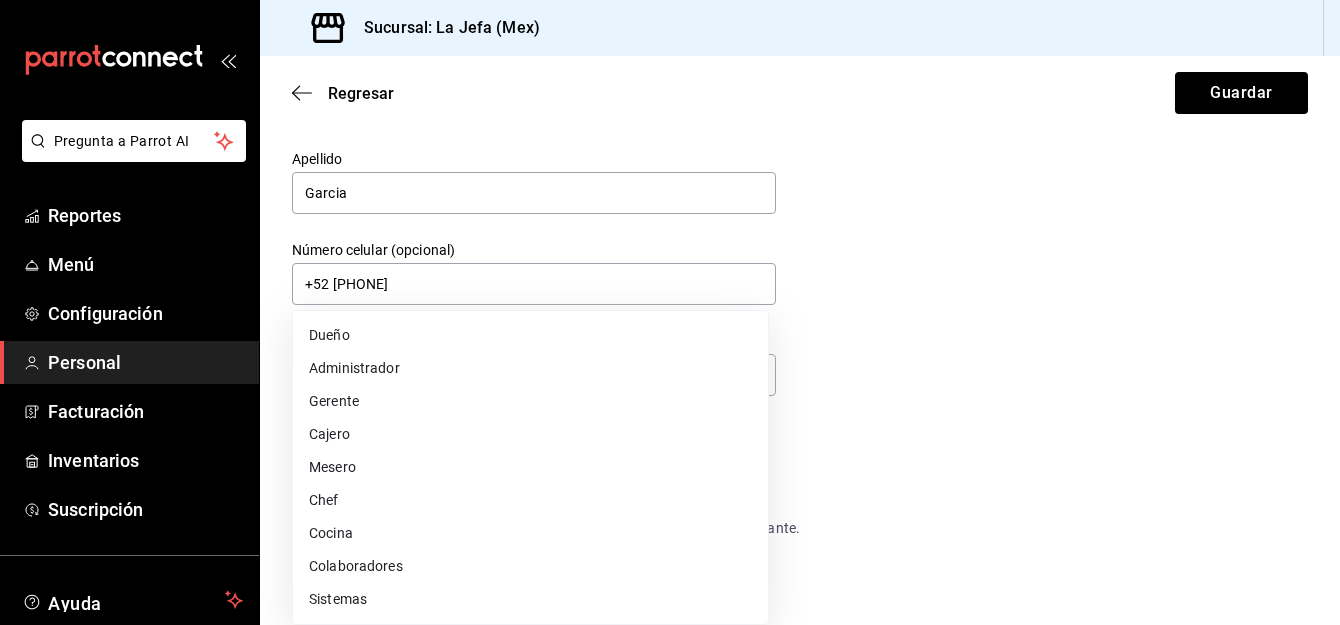 click at bounding box center [670, 312] 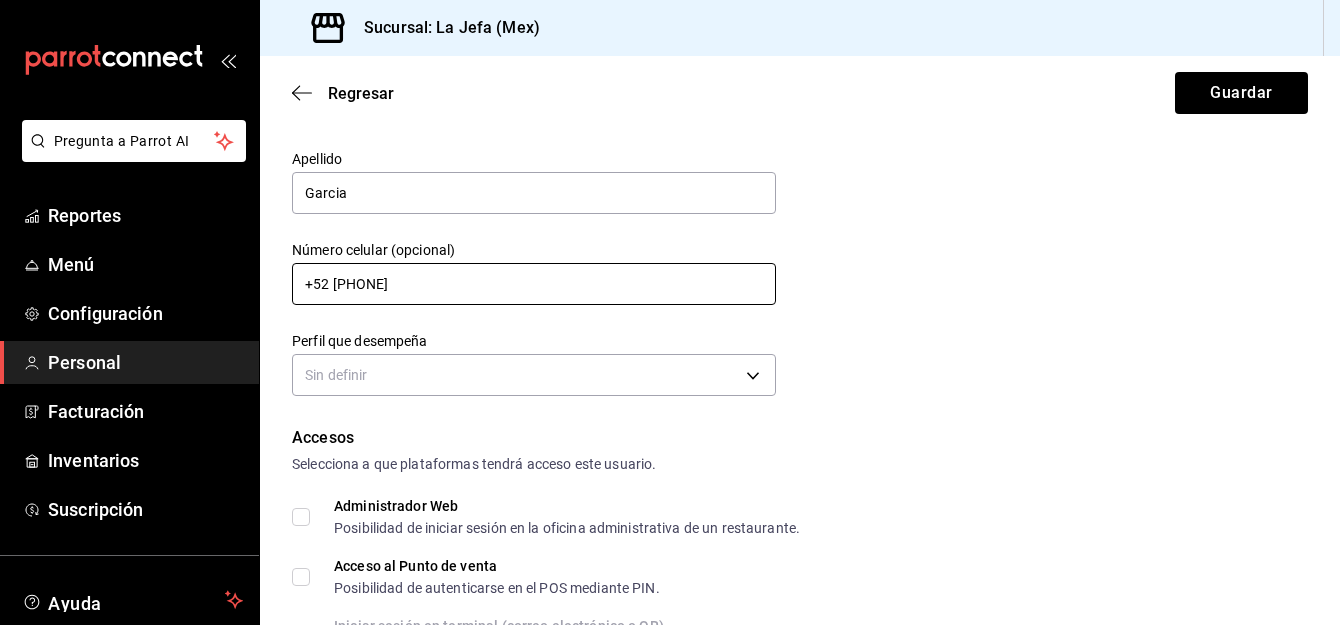 click on "+52 (56) 1372-5305" at bounding box center [534, 284] 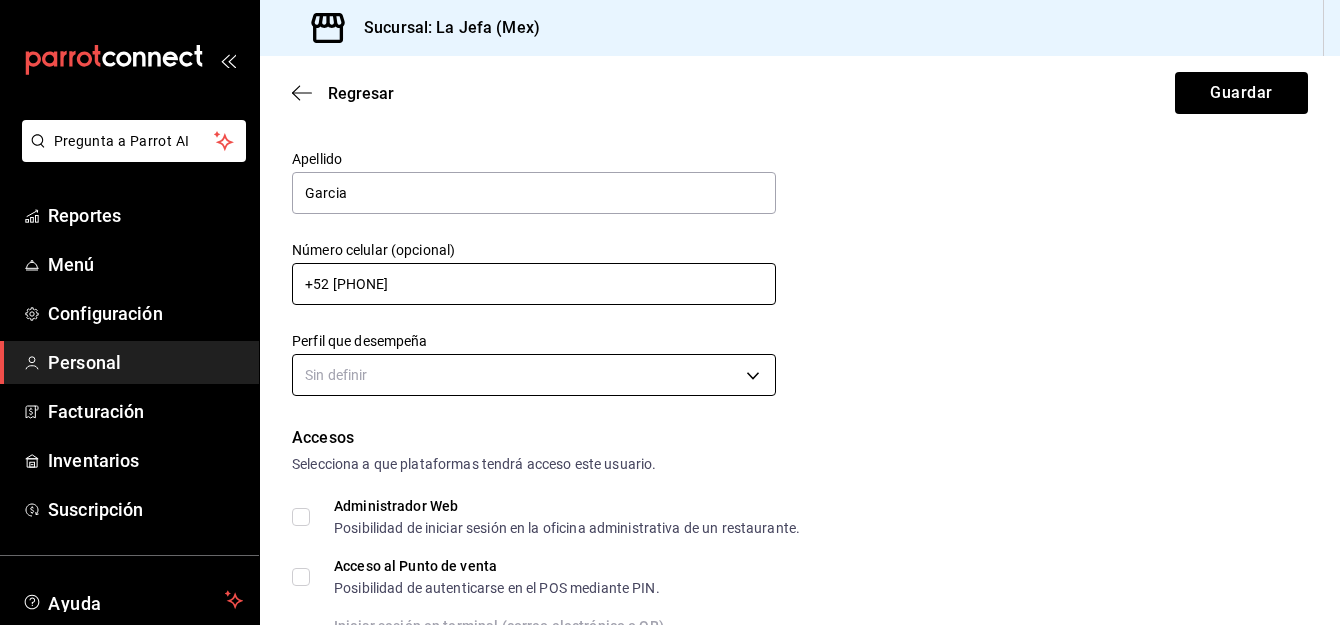 type on "+52 (56) 1372-5306" 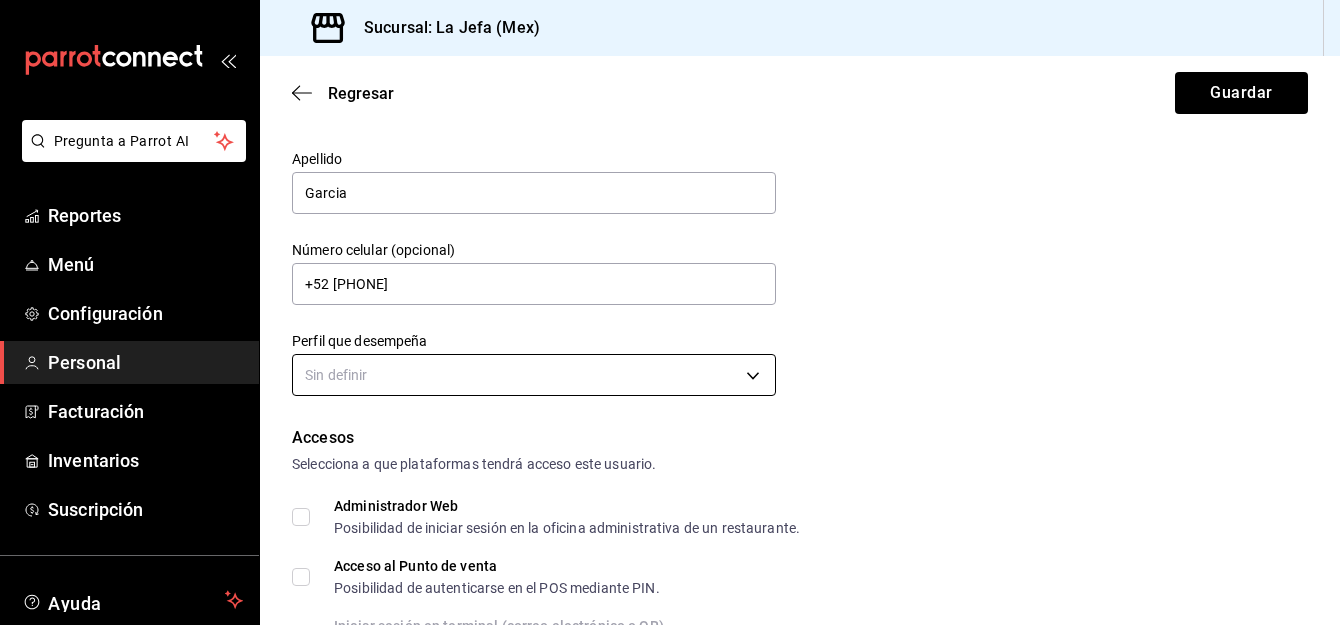 click on "Pregunta a Parrot AI Reportes   Menú   Configuración   Personal   Facturación   Inventarios   Suscripción   Ayuda Recomienda Parrot   Luis Alfredo   Sugerir nueva función   Sucursal: La Jefa (Mex) Regresar Guardar Datos personales Nombre Toño Apellido Garcia Número celular (opcional) +52 (56) 1372-5306 Perfil que desempeña Sin definir Accesos Selecciona a que plataformas tendrá acceso este usuario. Administrador Web Posibilidad de iniciar sesión en la oficina administrativa de un restaurante.  Acceso al Punto de venta Posibilidad de autenticarse en el POS mediante PIN.  Iniciar sesión en terminal (correo electrónico o QR) Los usuarios podrán iniciar sesión y aceptar términos y condiciones en la terminal. Acceso uso de terminal Los usuarios podrán acceder y utilizar la terminal para visualizar y procesar pagos de sus órdenes. Correo electrónico Se volverá obligatorio al tener ciertos accesos activados. Contraseña Contraseña Repetir contraseña Repetir contraseña PIN Validar PIN ​ Roles" at bounding box center [670, 312] 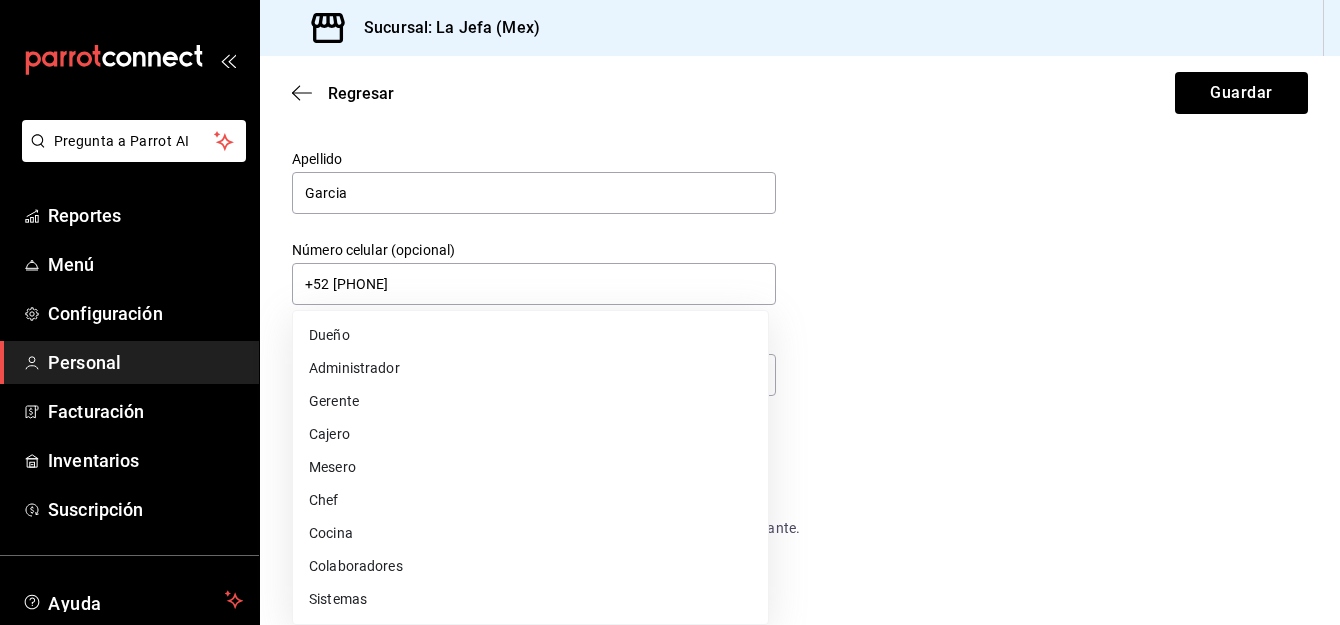 click on "Colaboradores" at bounding box center [530, 566] 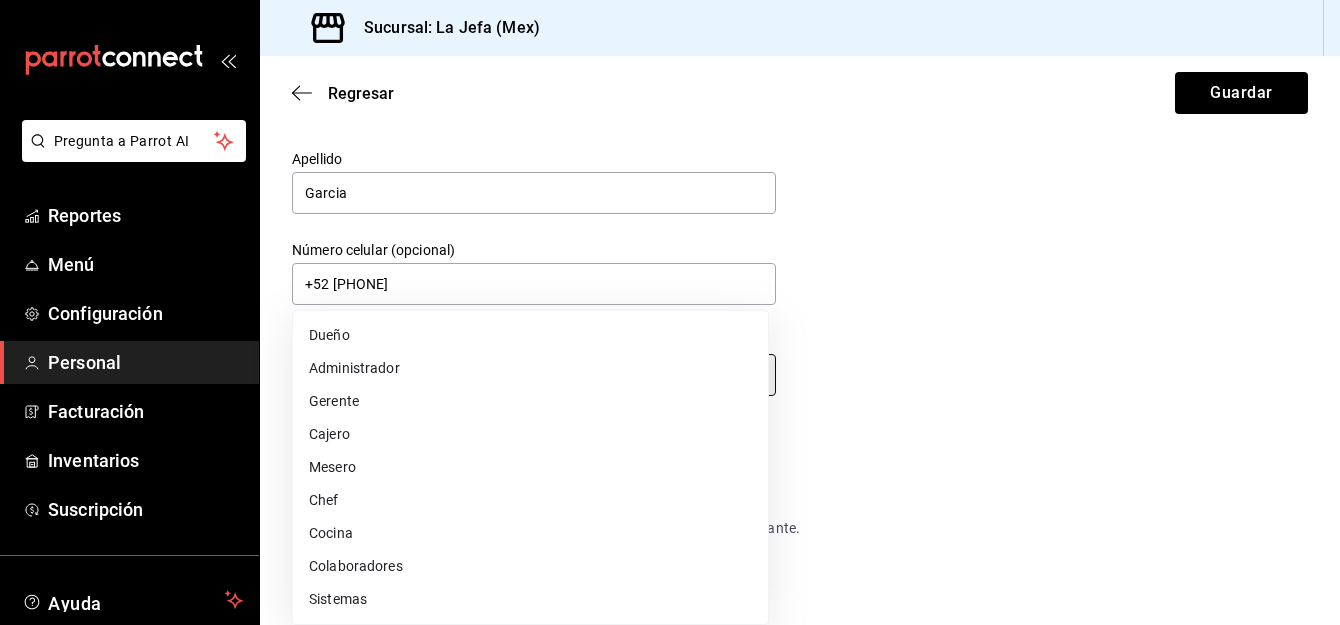 type on "STAFF" 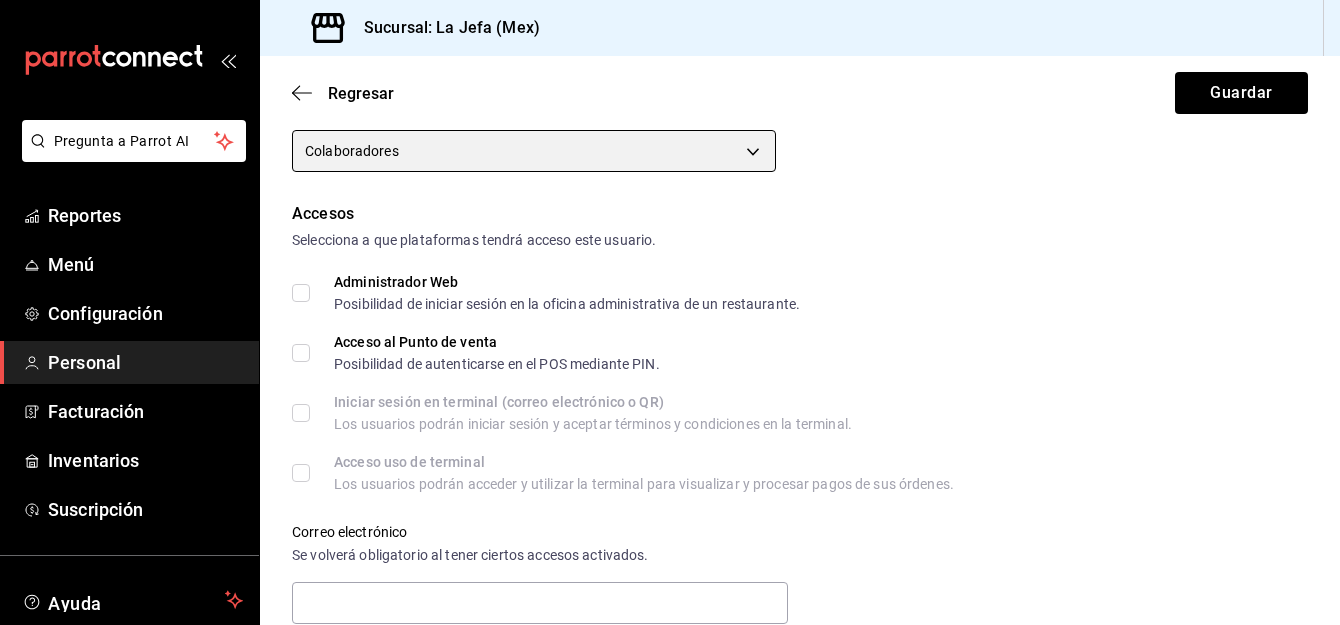 scroll, scrollTop: 360, scrollLeft: 0, axis: vertical 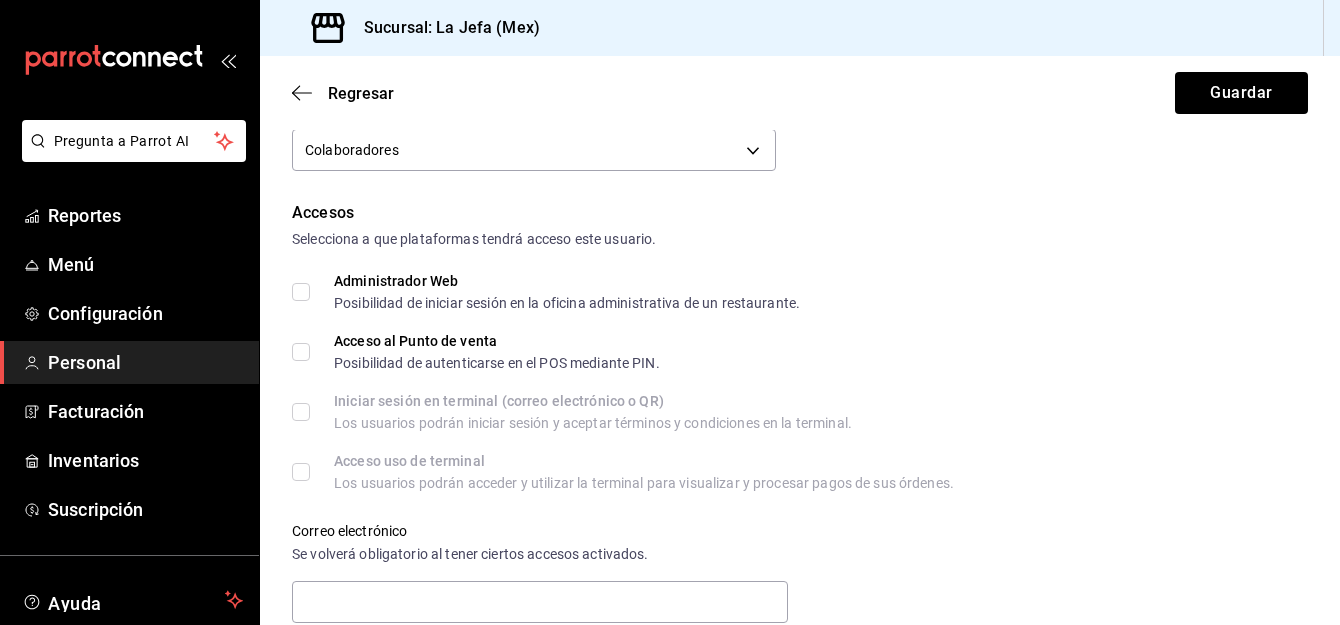 click on "Acceso al Punto de venta Posibilidad de autenticarse en el POS mediante PIN." at bounding box center (301, 352) 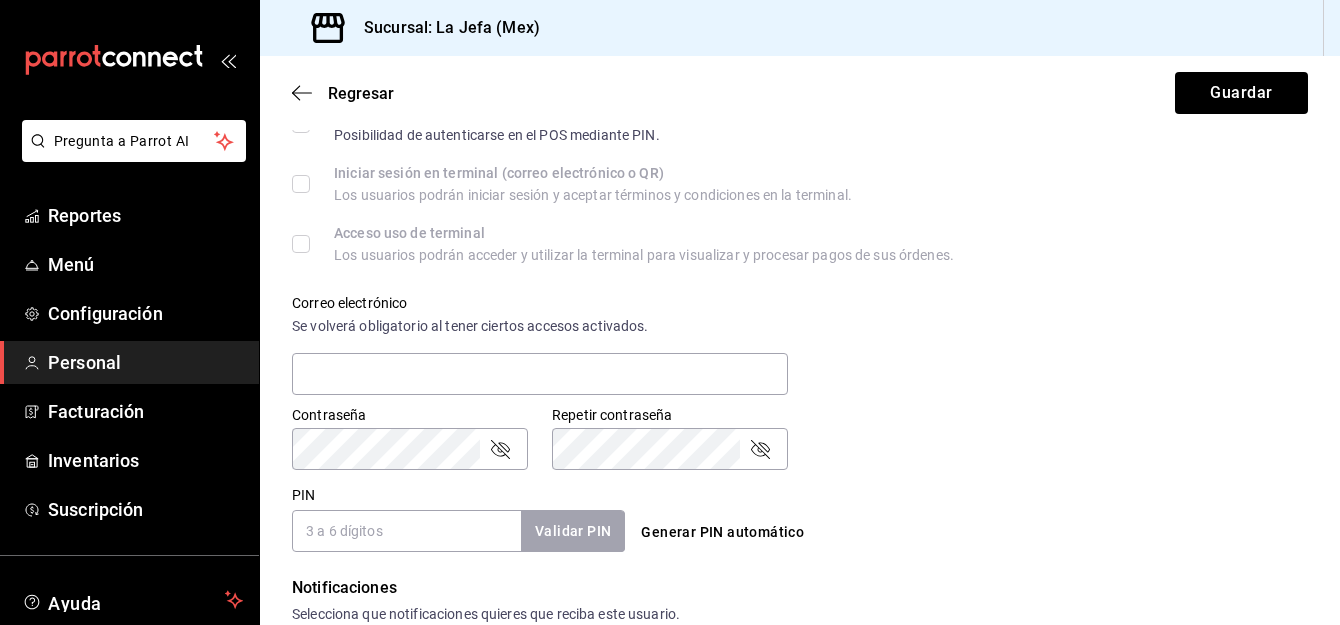 scroll, scrollTop: 597, scrollLeft: 0, axis: vertical 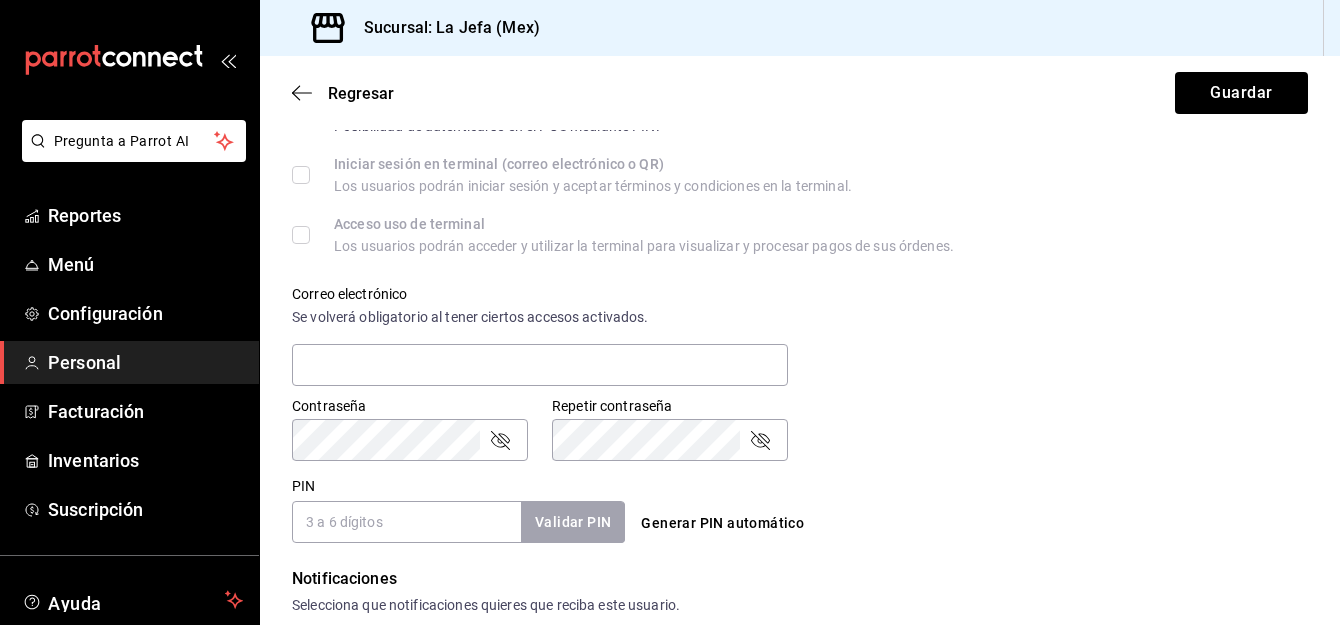 click on "PIN" at bounding box center [406, 522] 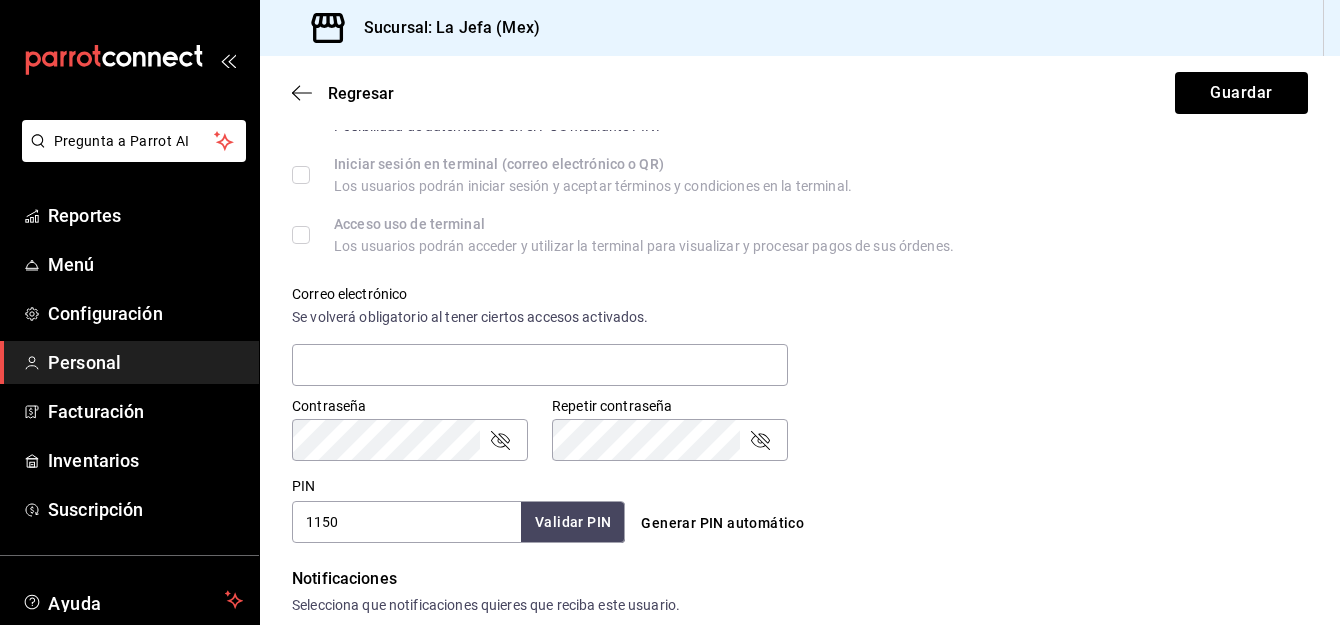 type on "1150" 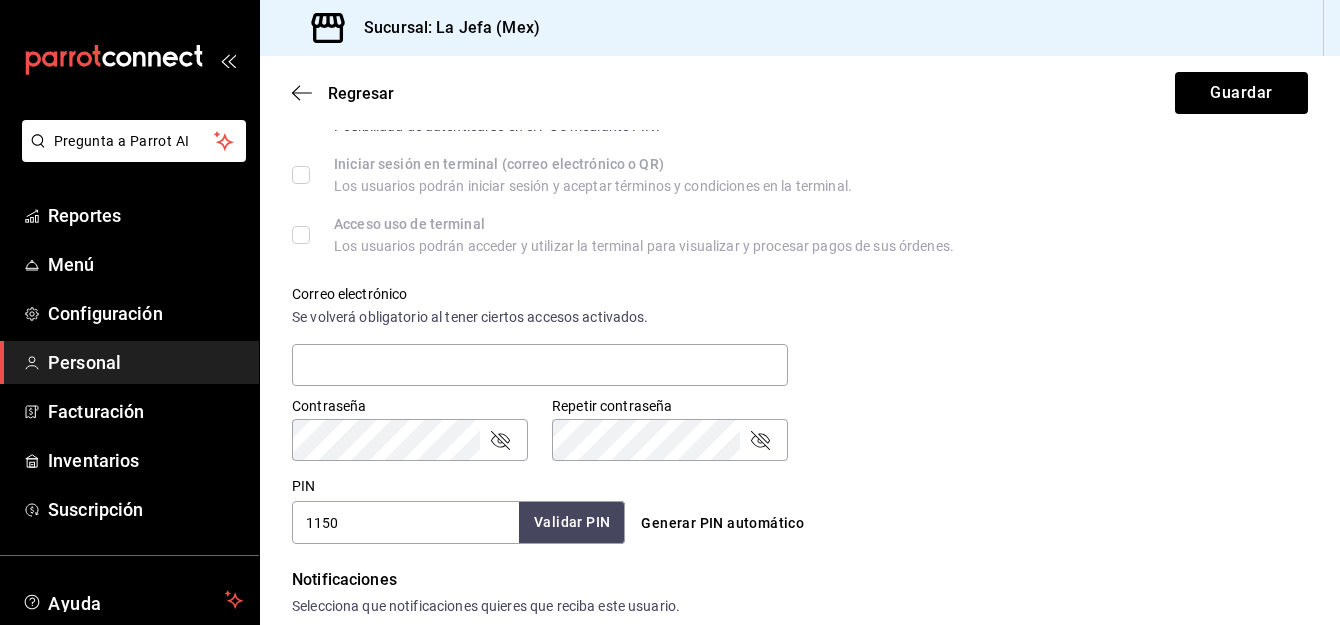 click on "Validar PIN" at bounding box center (572, 522) 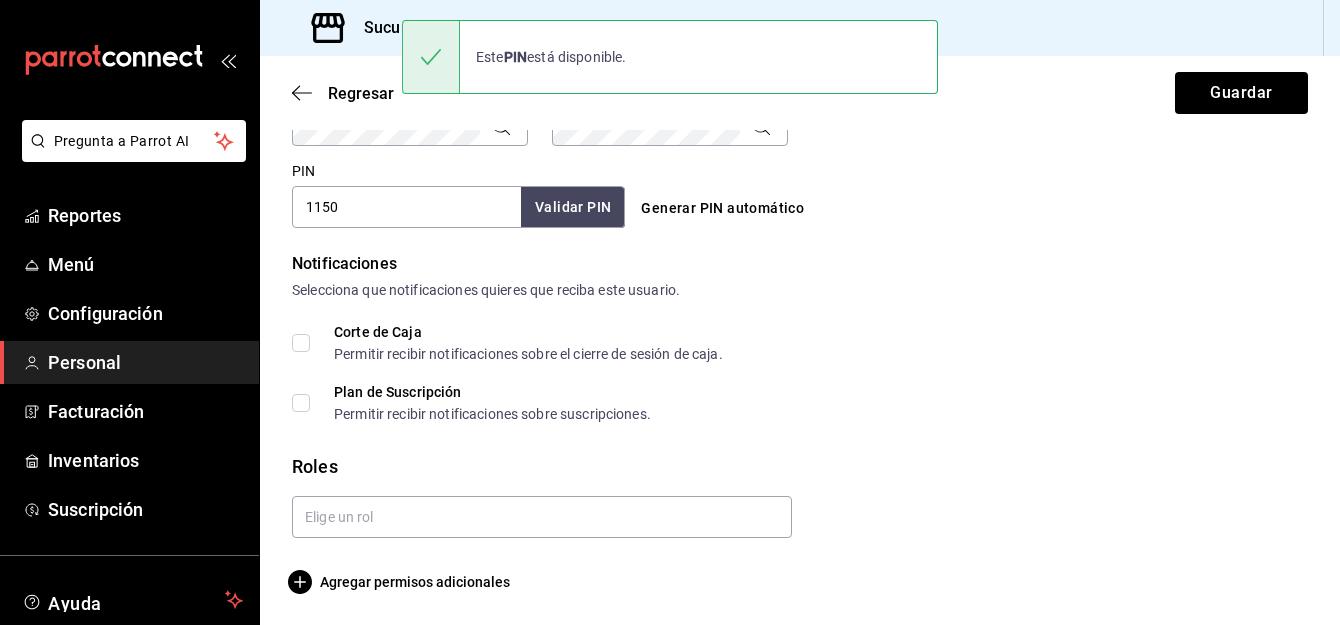 scroll, scrollTop: 913, scrollLeft: 0, axis: vertical 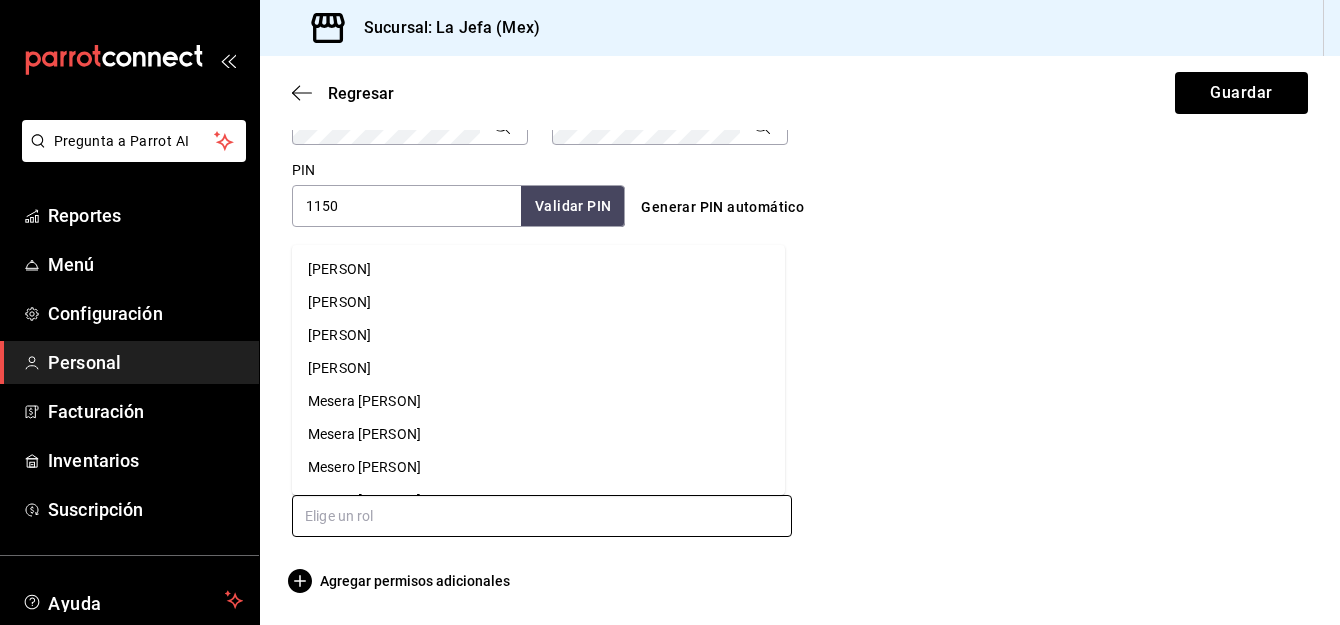 click at bounding box center (542, 516) 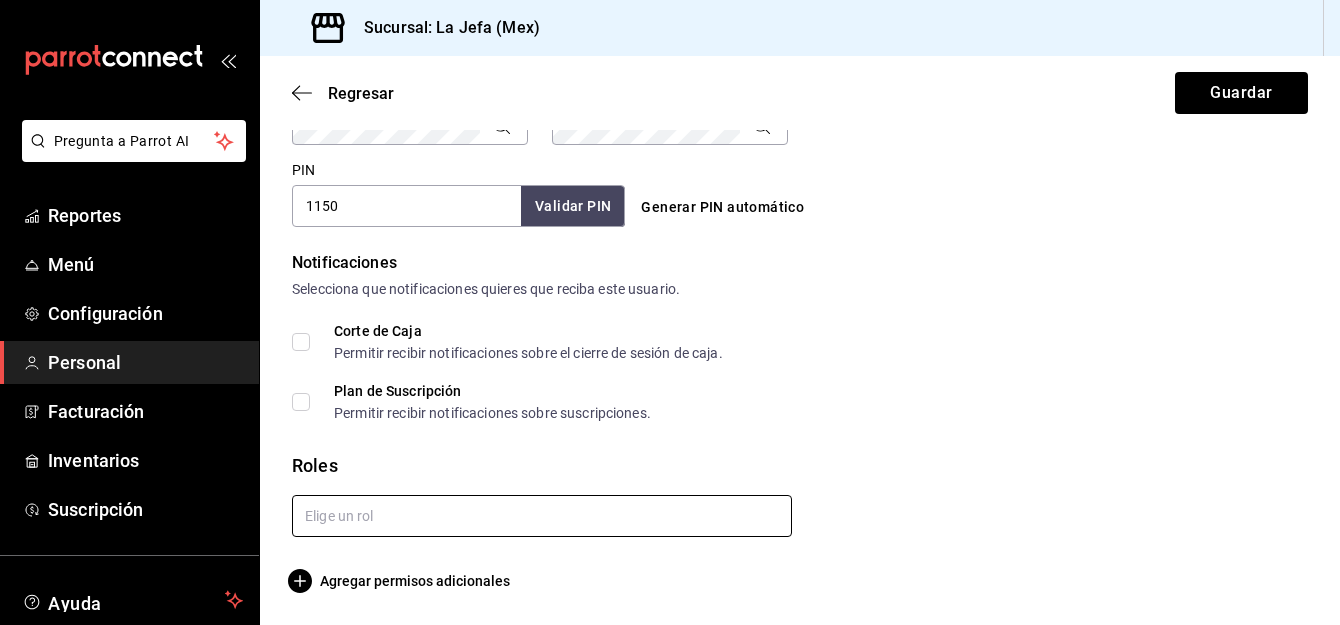 click at bounding box center (542, 516) 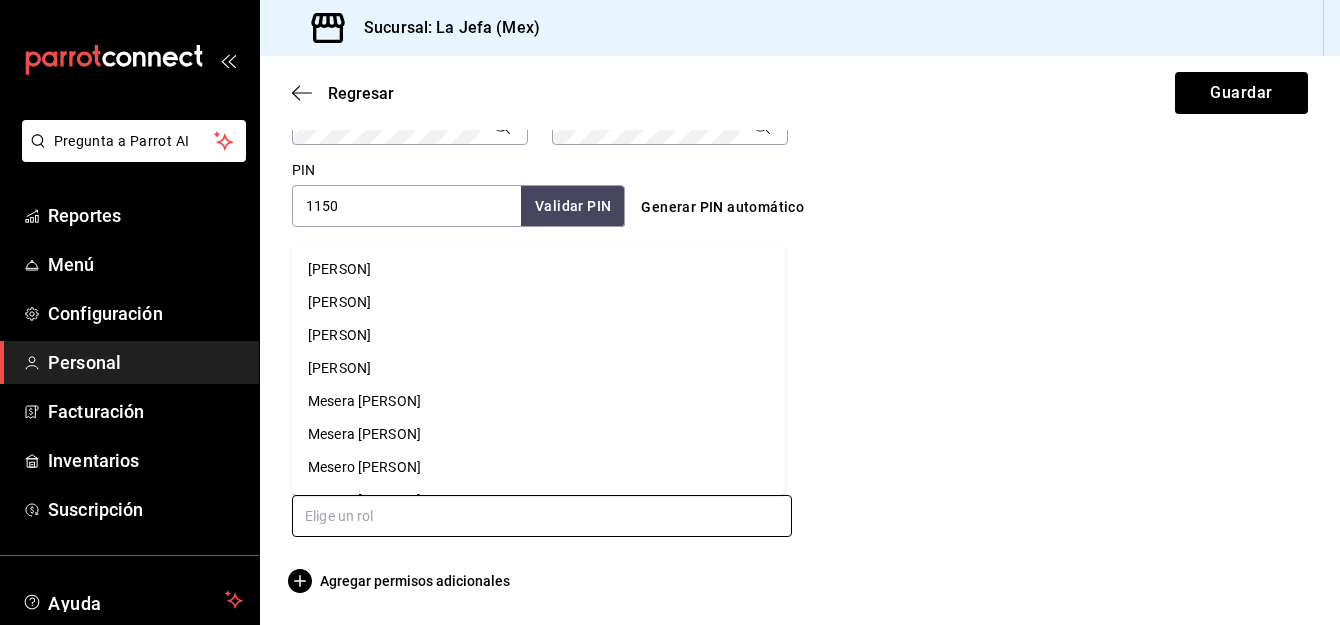 click on "Toño" at bounding box center [538, 368] 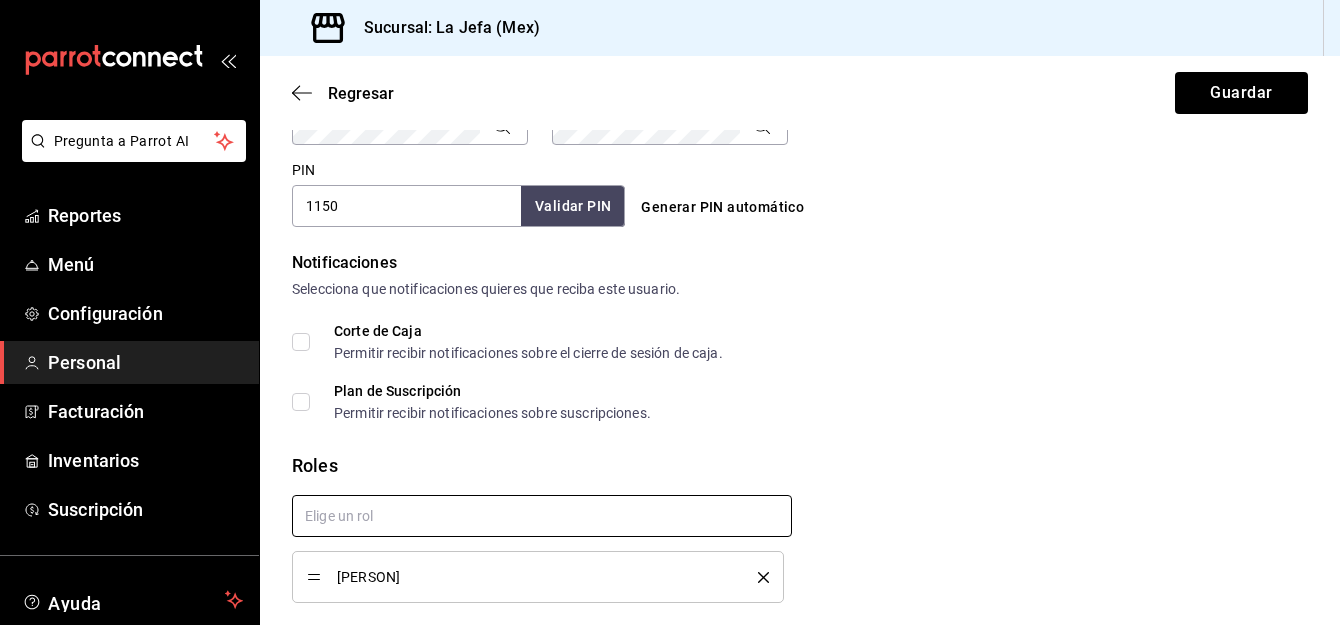 click at bounding box center (542, 516) 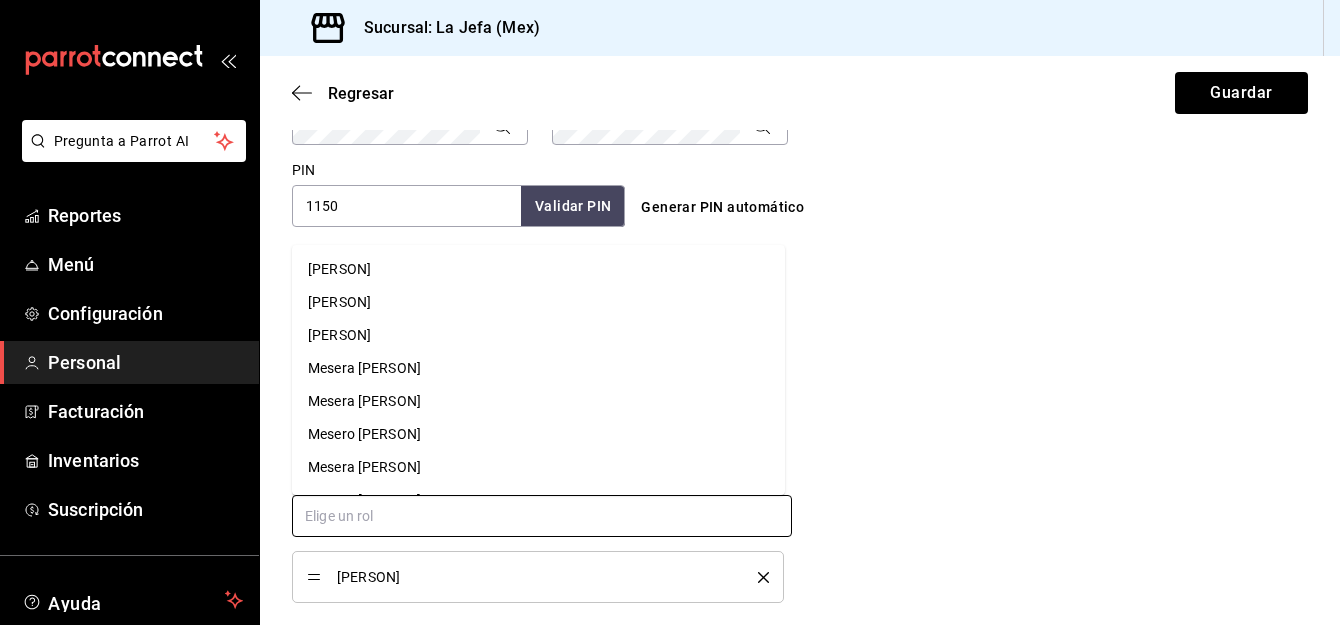 click on "Toño" at bounding box center (538, 269) 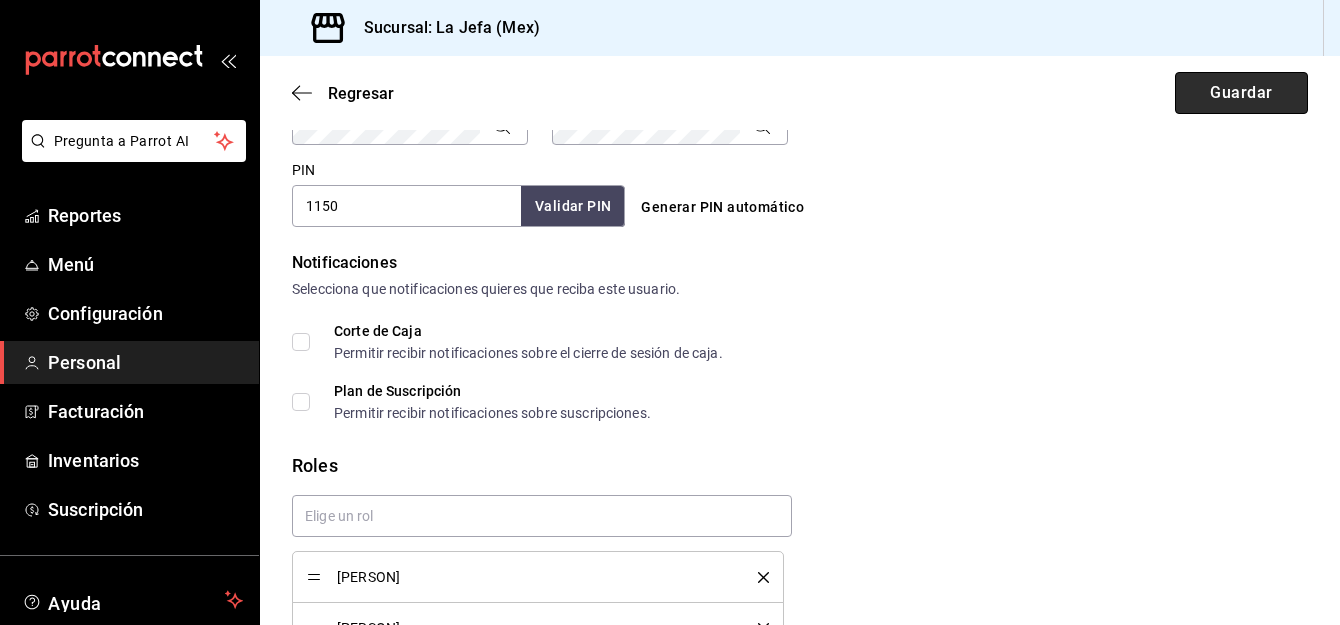 click on "Guardar" at bounding box center [1241, 93] 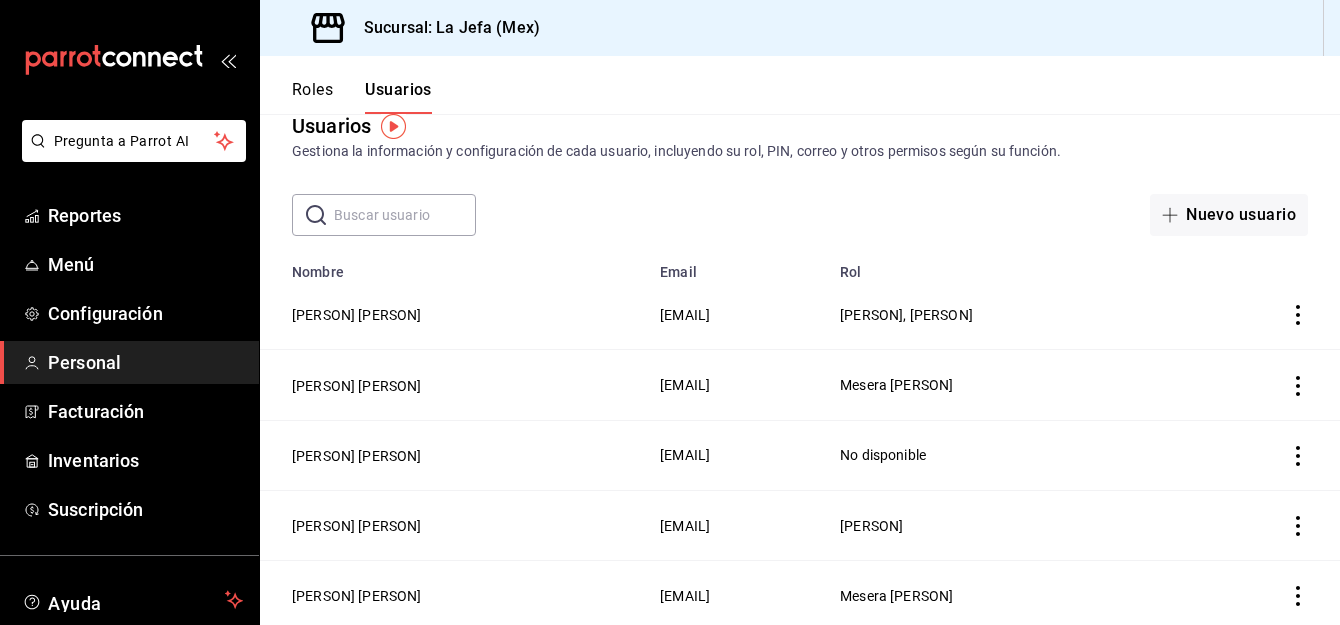 scroll, scrollTop: 37, scrollLeft: 0, axis: vertical 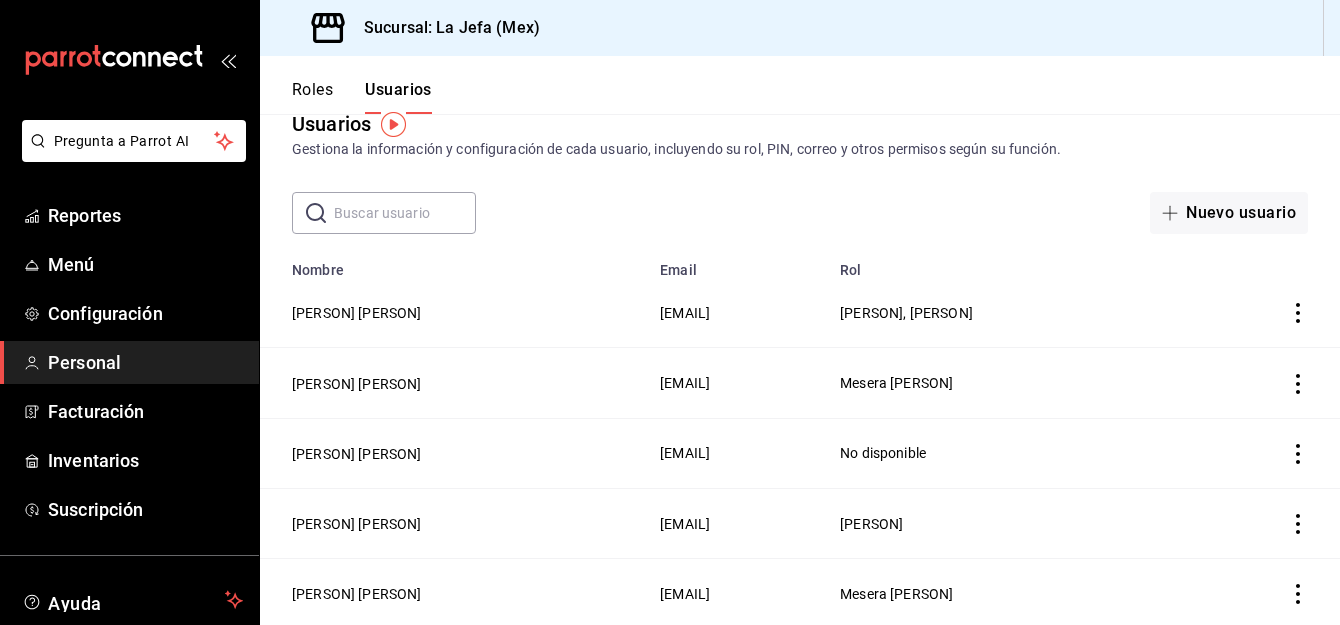 click 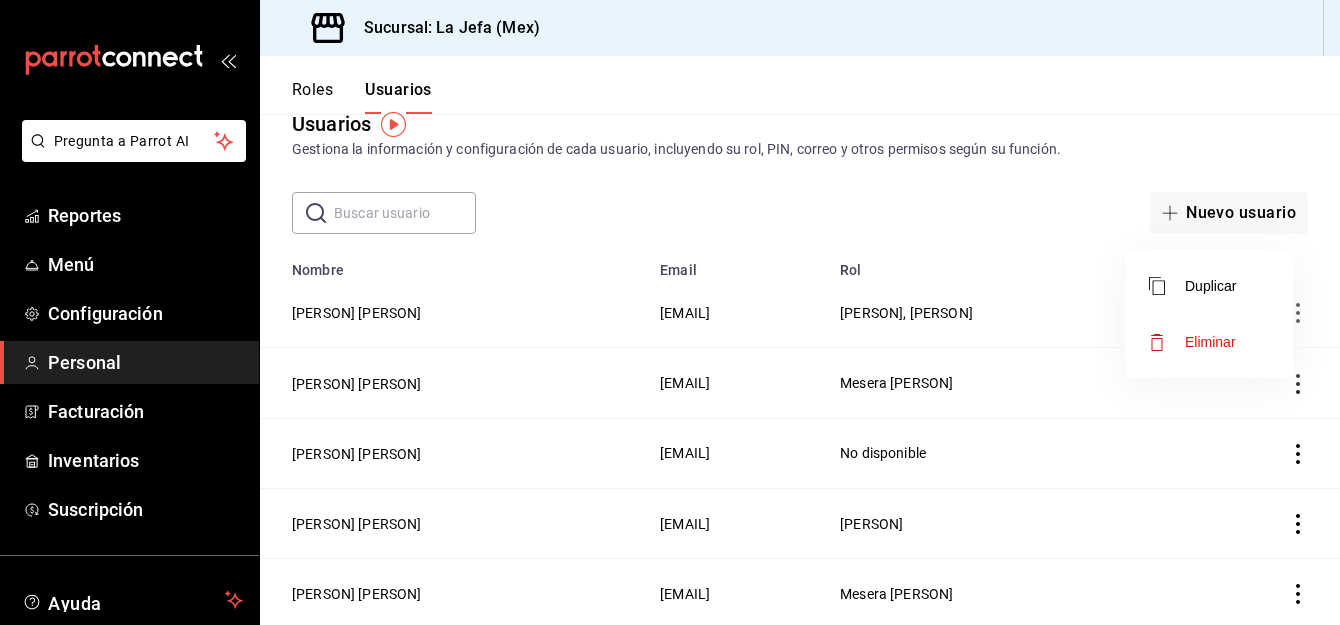 click at bounding box center [670, 312] 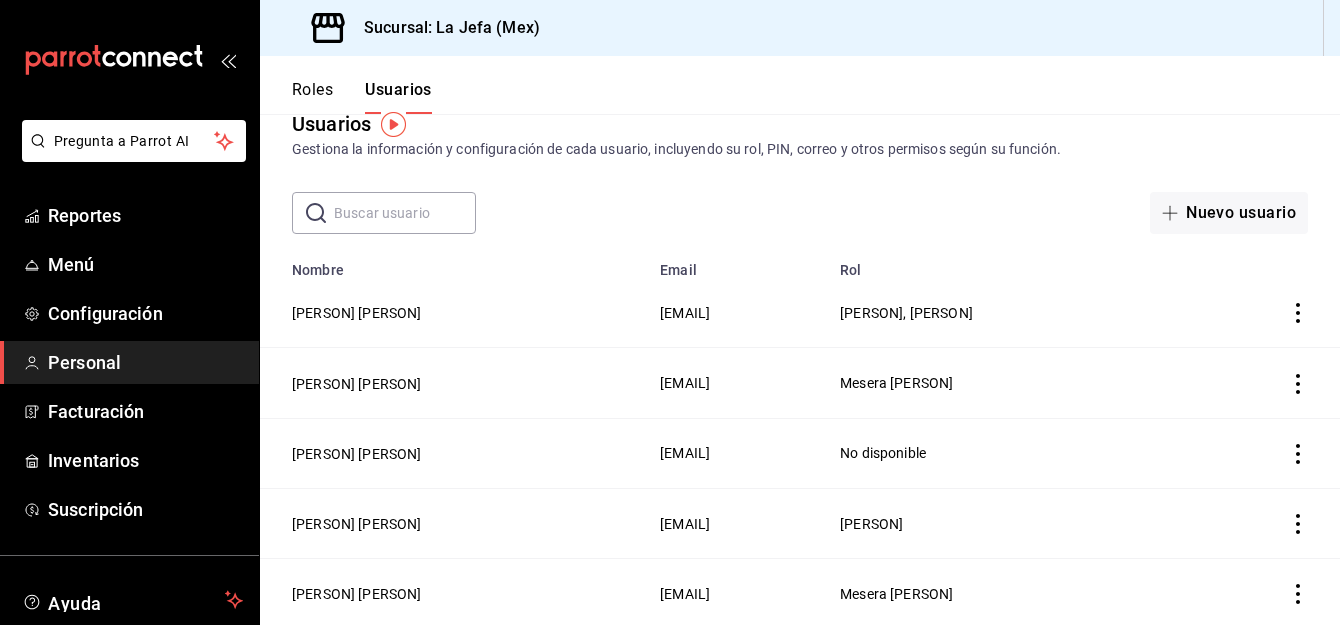 click 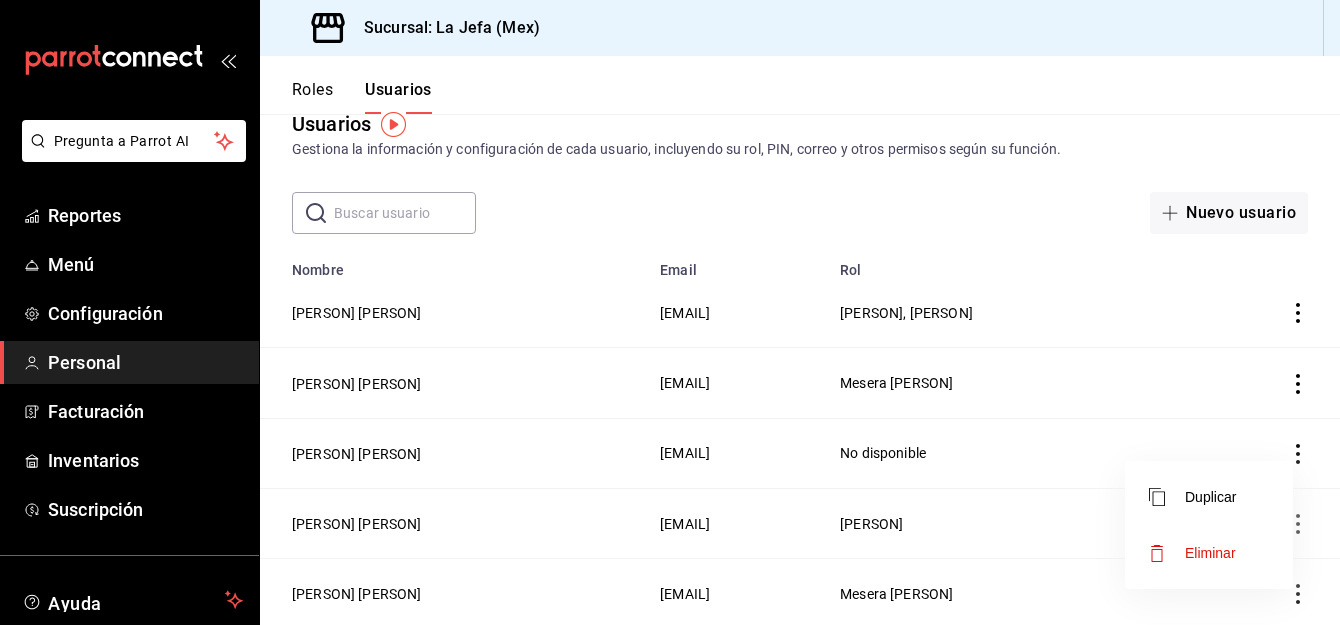 click on "Eliminar" at bounding box center (1192, 553) 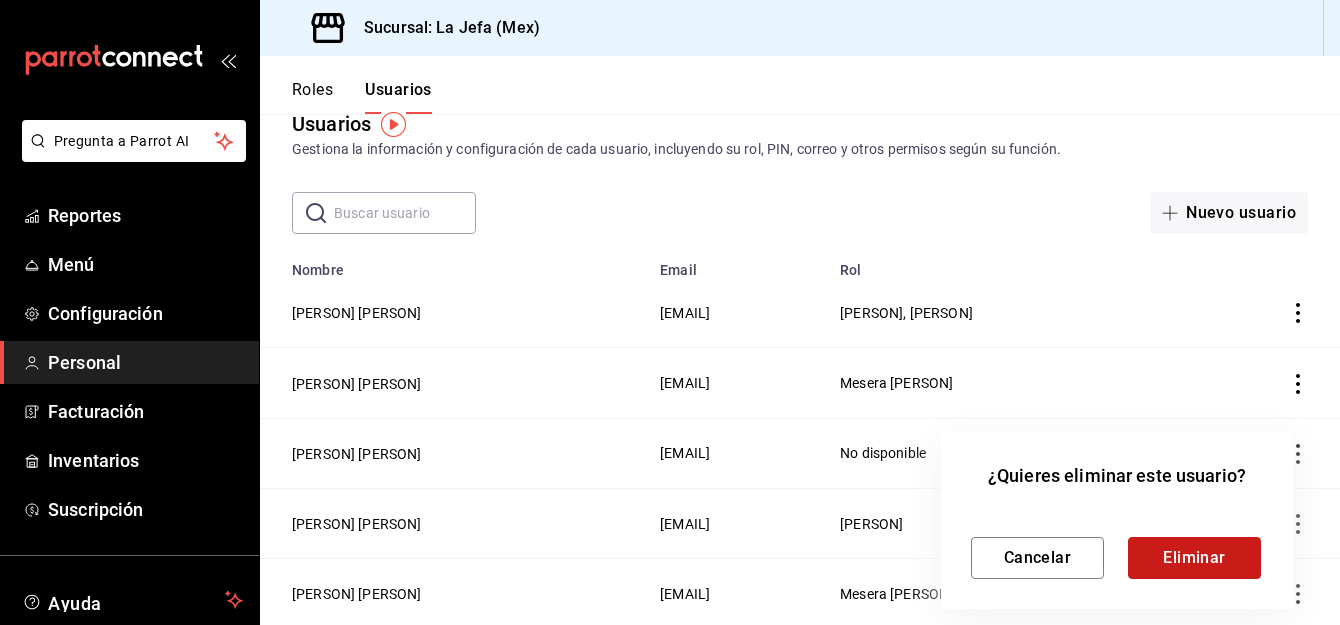 click on "Eliminar" at bounding box center [1194, 558] 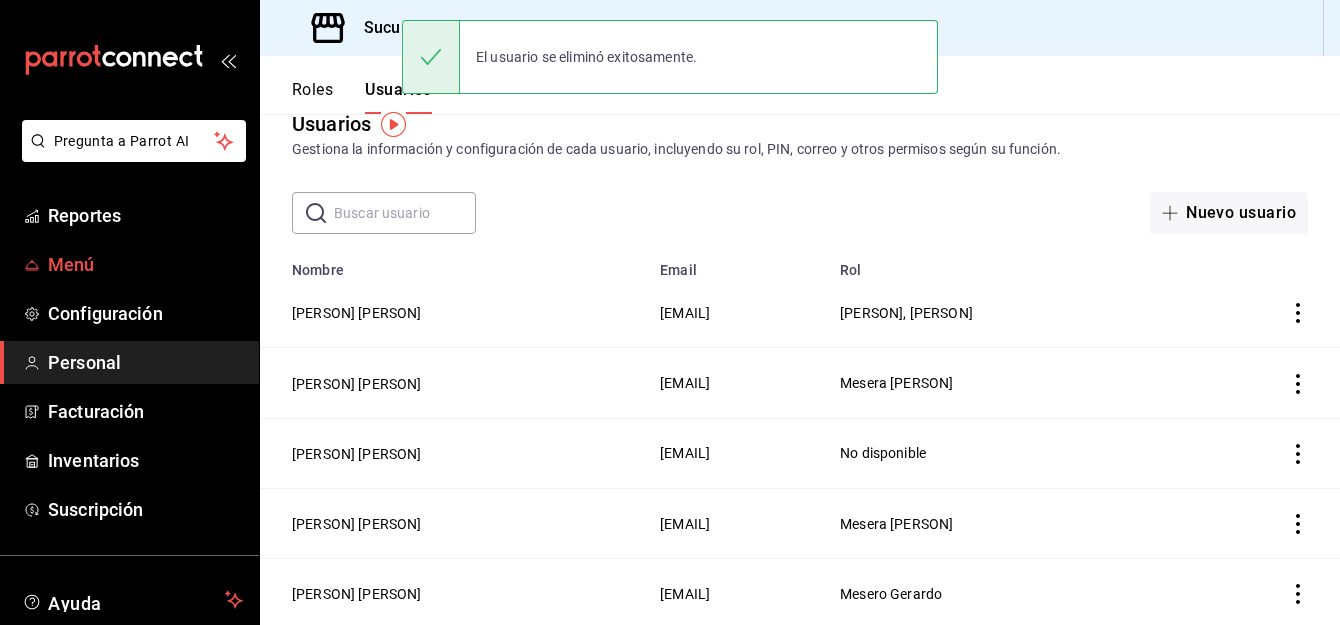 click on "Menú" at bounding box center [145, 264] 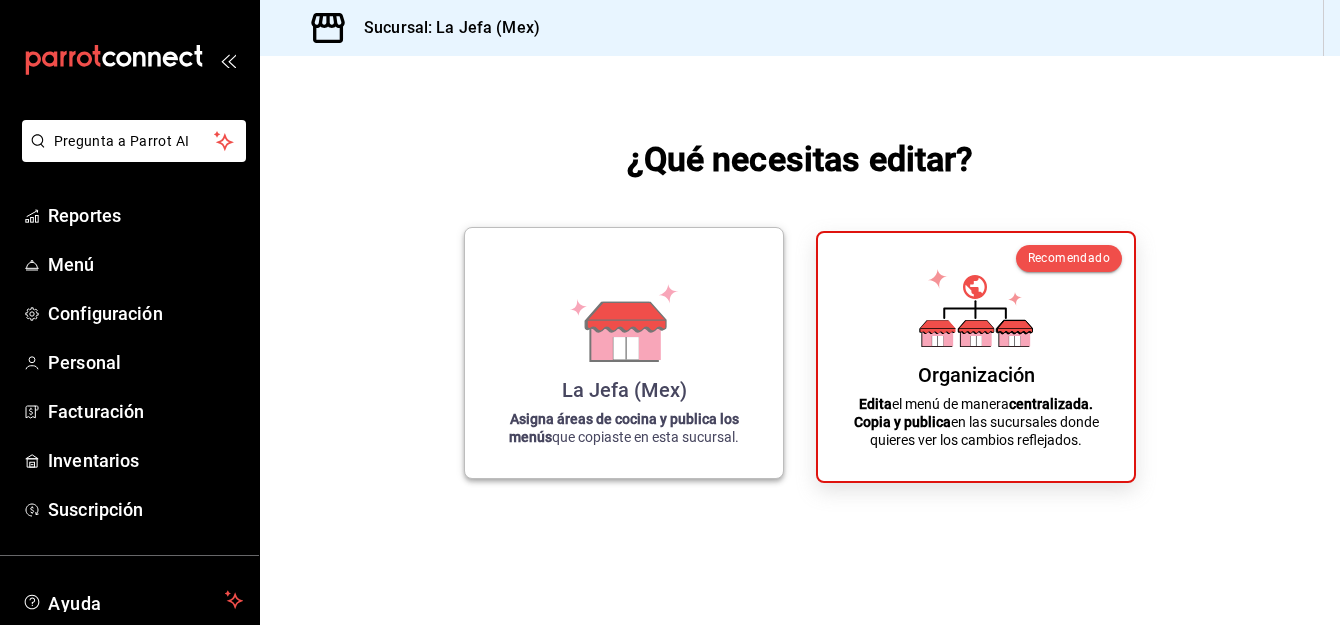 click on "La Jefa (Mex) Asigna áreas de cocina y publica los menús  que copiaste en esta sucursal." at bounding box center [624, 353] 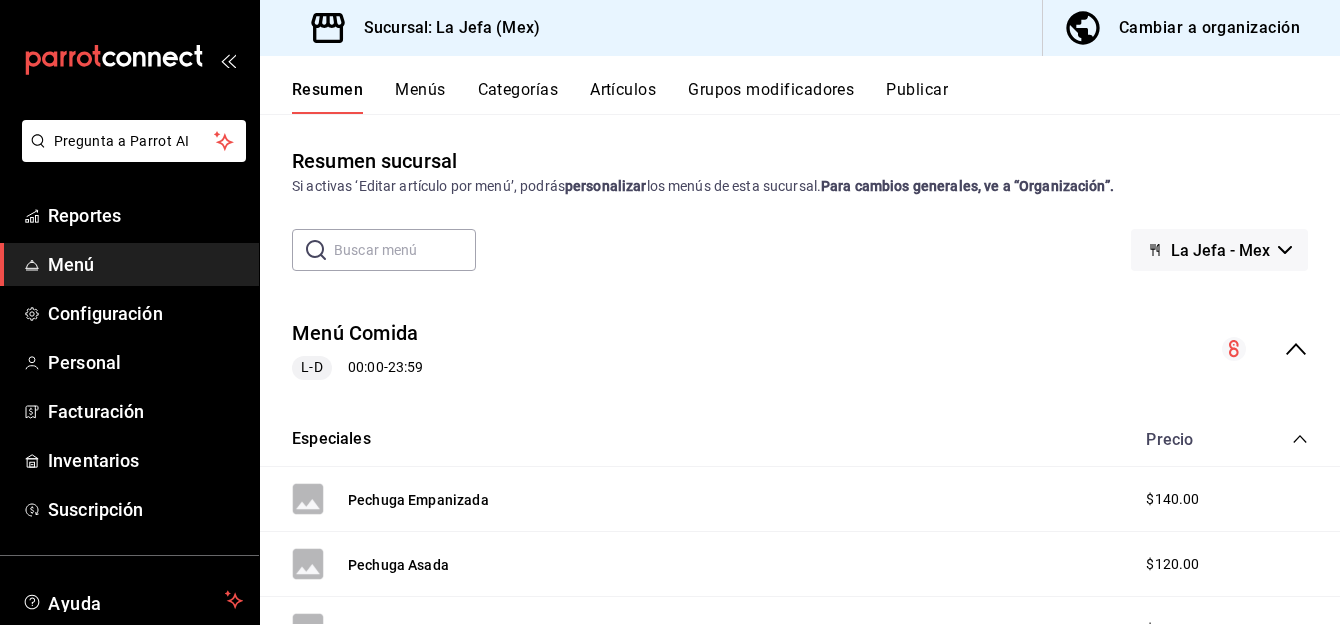 click on "Artículos" at bounding box center (623, 97) 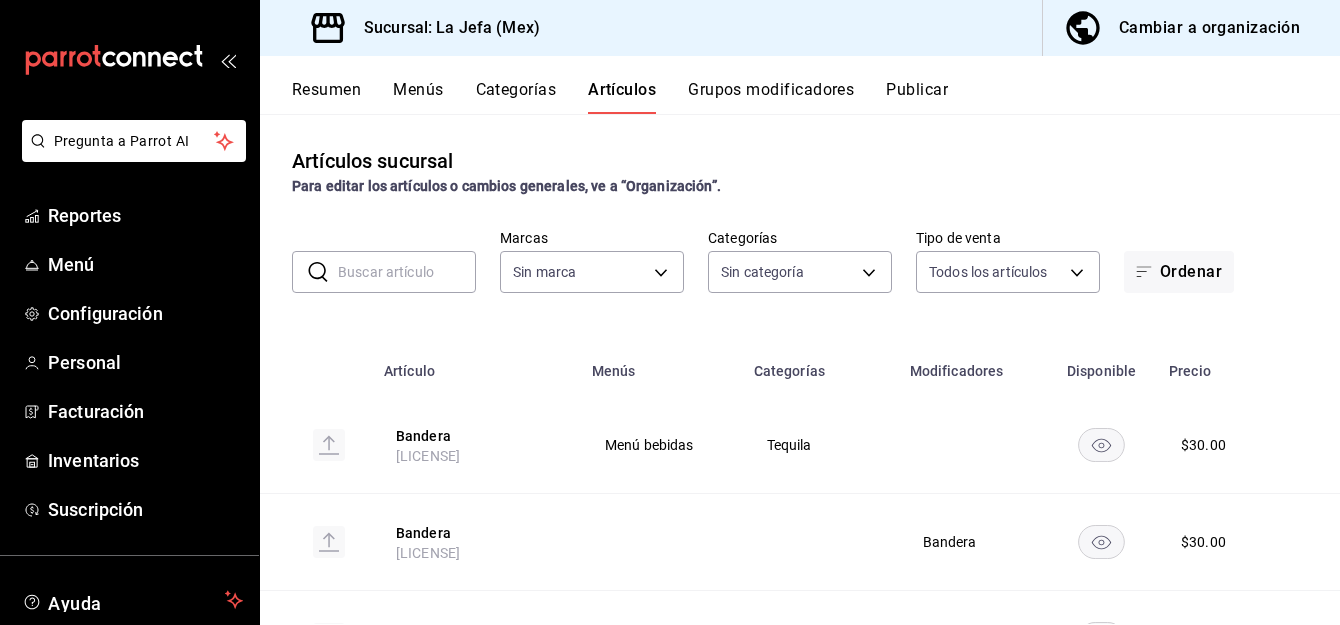 click on "Cambiar a organización" at bounding box center (1183, 28) 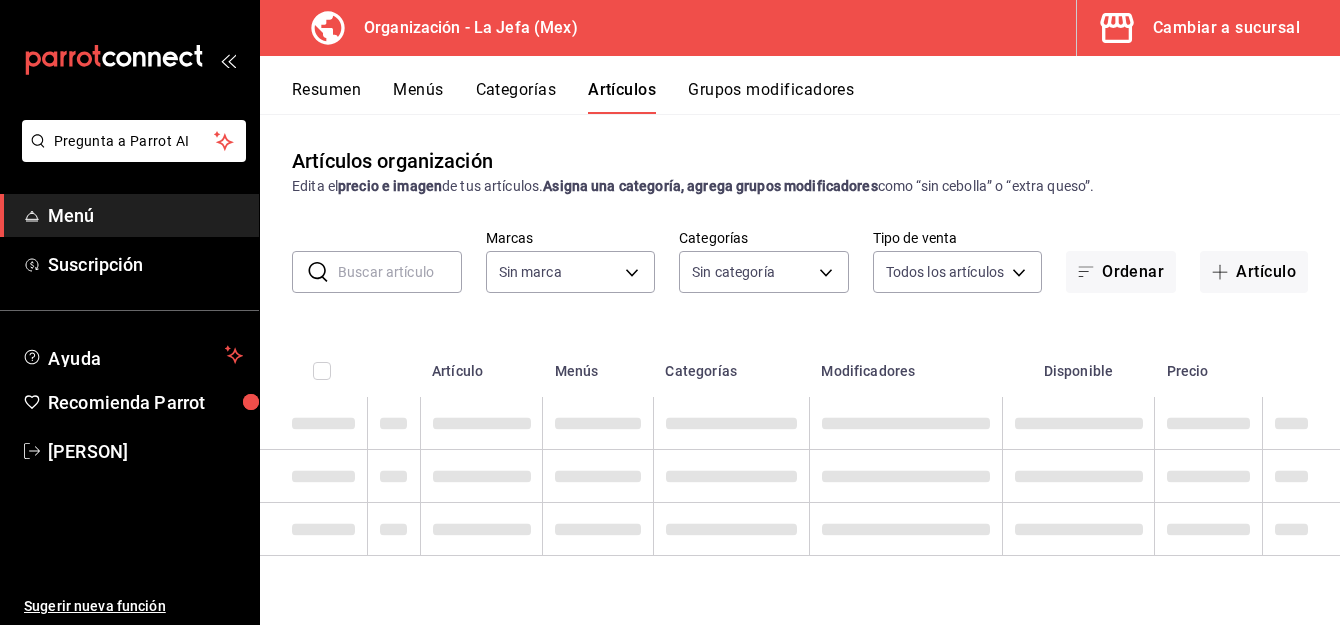 click on "Artículo" at bounding box center (1254, 272) 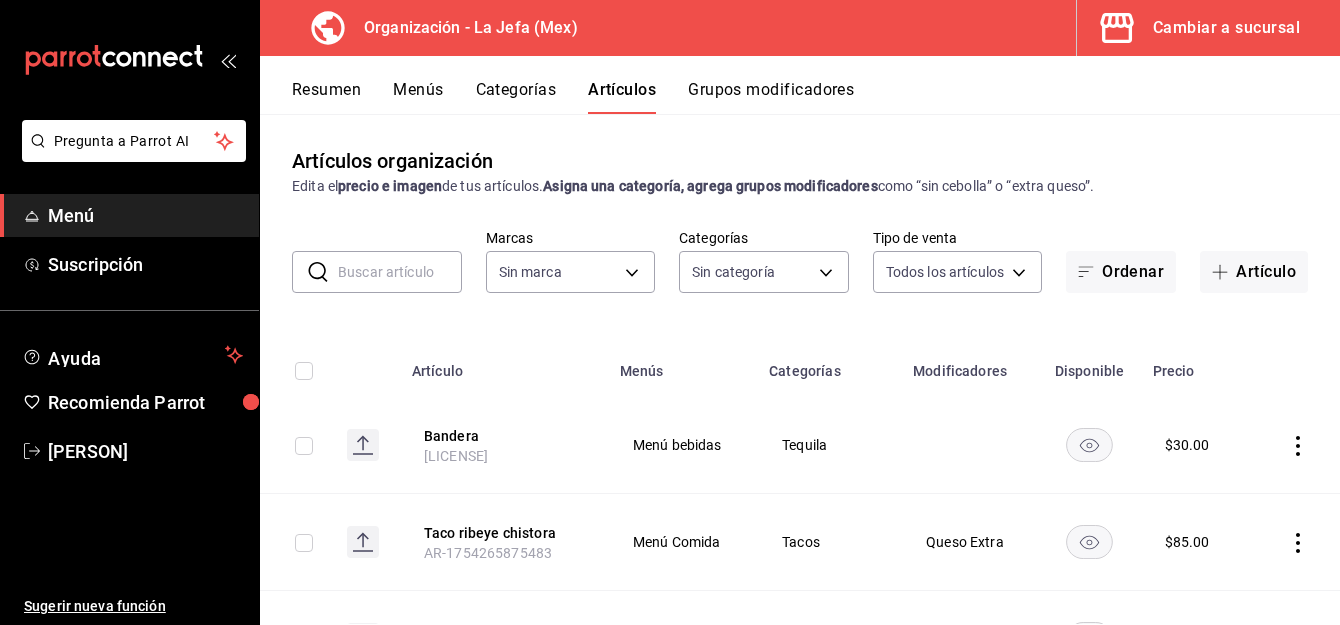 click on "Artículos organización Edita el  precio e imagen  de tus artículos.  Asigna una categoría, agrega grupos modificadores  como “sin cebolla” o “extra queso”. ​ ​ Marcas Sin marca Categorías Sin categoría Tipo de venta Todos los artículos ALL Ordenar Artículo Artículo Menús Categorías Modificadores Disponible Precio Bandera AR-1754428216341 Menú bebidas Tequila $ 30.00 Taco ribeye chistora AR-1754265875483 Menú Comida Tacos Queso Extra $ 85.00 Media Orden Pasta 4 Q AR-1754264939562 Menú Comida Pastas $ 82.00 Bola de Nieve AR-1754259776434 Menú Comida Postres $ 60.00 Fresas con crema AR-1754250520026 Menú Comida Postres $ 85.00 Chiles toreados AR-1754173508741 Menú Comida Guarniciones $ 20.00 Costilla con hueso AR-1754172288840 Menú Comida Especiales $ 150.00 Cerveza artesanal AR-1754092413076 Menú bebidas Cervezas $ 189.00 Queso Fundido Solo AR-1754092195096 Menú Comida Entradas $ 90.00 Jarra de Limonada de frutos rojos AR-1754081657371 Menú bebidas Bebidas $ 220.00 Chelado $ $ $" at bounding box center (800, 369) 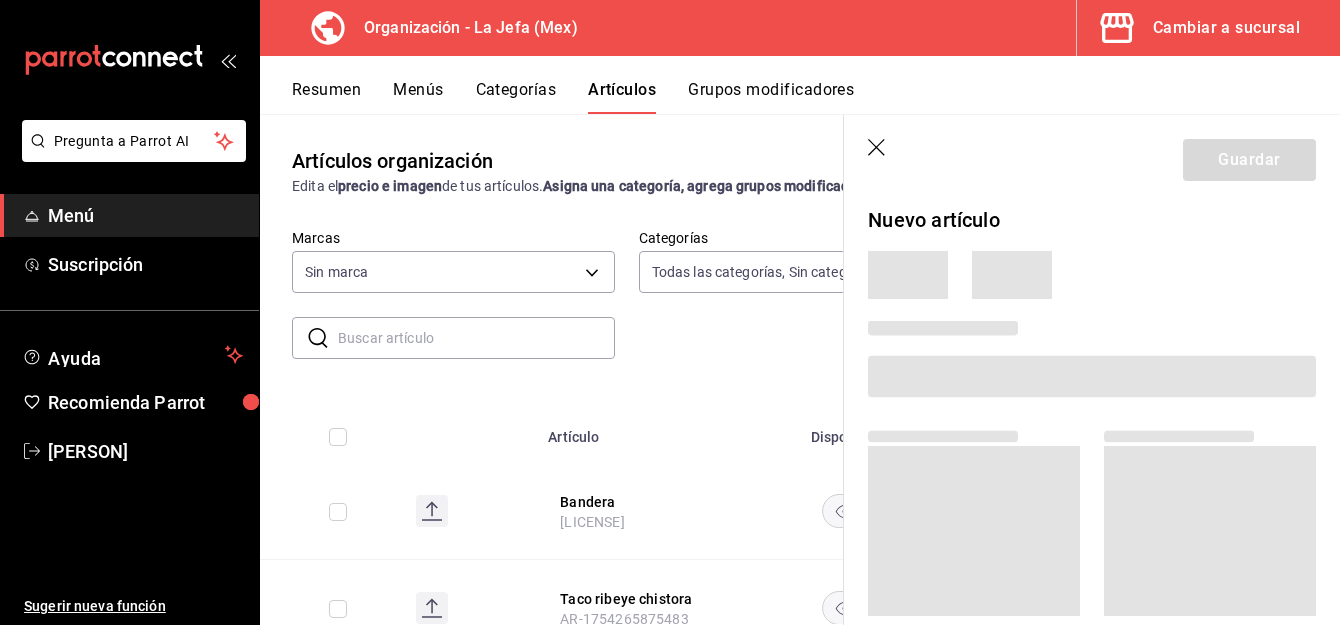 type on "34ad27b7-0892-4409-80f9-e7cf116529e6,ca90521f-d6af-42d3-9f29-3b70fe2932d1,064ae21d-ce15-4b90-892d-20559befcb66,1d172aa9-c97f-447d-9d3d-f4dba500de48,06143e24-6ecf-463d-814d-ab4afae2781a,55477cd2-c70e-4058-ad92-70570c7dd735,8efe4533-ac4f-420d-bb73-33b1d4e3de69,7779a1e3-7451-4248-ace8-9595df4ac247,4237c9a6-c2d5-481e-9213-827a17cd4a90,b713a145-e232-4e45-b06d-dcbaa4e4d084,20b43371-22c0-4295-a2e0-0bfe916c29ec,b0eae42c-2d69-4336-b90c-4014d03dc0fb,5bafd6ec-eb66-4d8e-ae30-195a565bc08e,ea390ddb-4153-4280-8c28-eee91d7e4ecf,b4a03529-0e09-4d44-995c-043b7c317562,6a44c4ea-b353-4ce0-81dc-b8b513216b35,99caece7-1422-4fb7-bc31-8b402c03c216,832aa73f-9b02-48e3-b540-ac2fc892e1a8,1b016fde-f5fd-4299-97f4-82ceb121bcc5,6031e0fb-ceac-45ae-b9a1-b32124e7f3d2,970d37d4-a555-40b2-9b09-c57cd2f2458c,005eb336-fe01-44e8-b9da-17f15ef78200,ef16fe4b-9df6-4bf9-8366-e5db5aa46d34,f9719f54-4be2-41b5-842d-fbdbd893471b,f9995370-d3d1-4eaa-9faa-3325c8e9d956,fd545860-ef3a-4bec-a1ba-748199810a16,760c6ceb-f457-4735-82c3-ae92bb01920c,186060b8-0b7f-4ee6-807..." 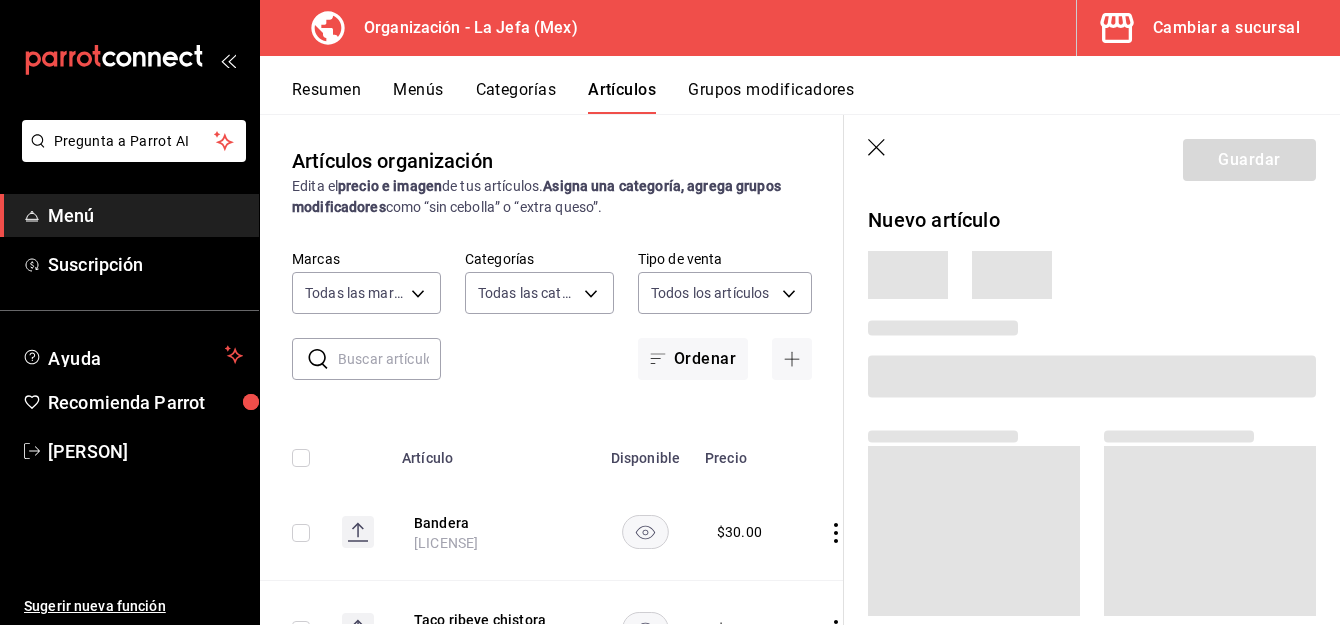 type on "50befb75-0fe5-4750-904c-e3b126ae6c81" 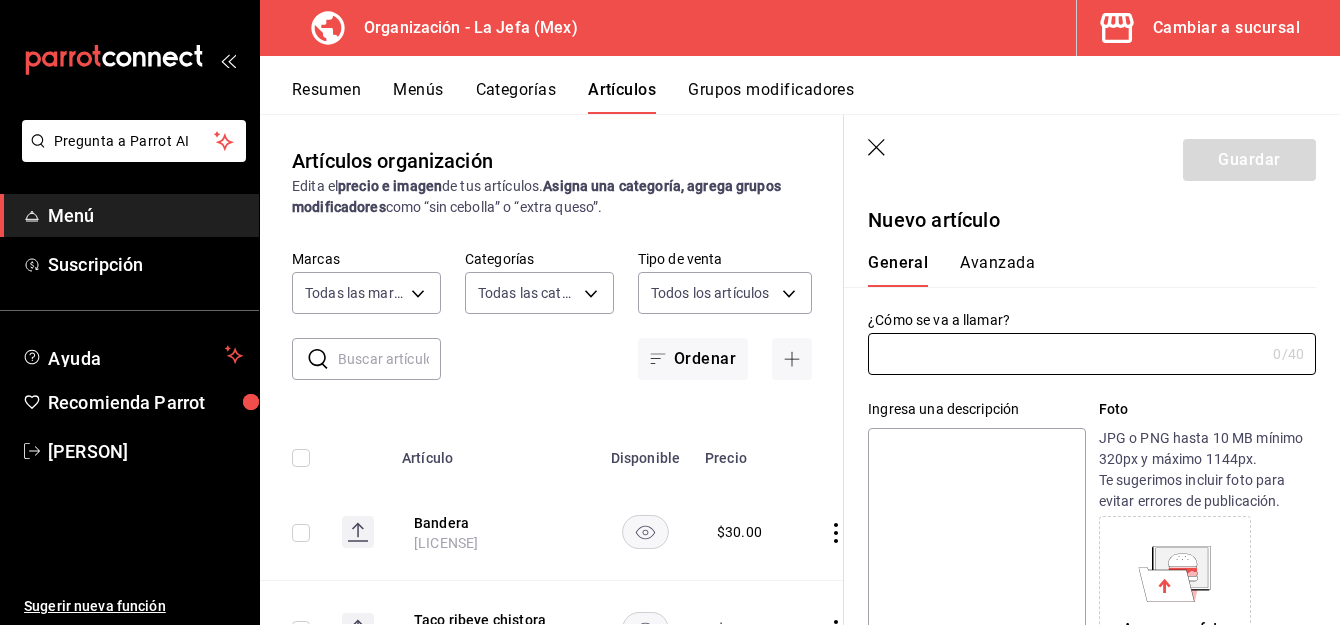 click at bounding box center (1066, 354) 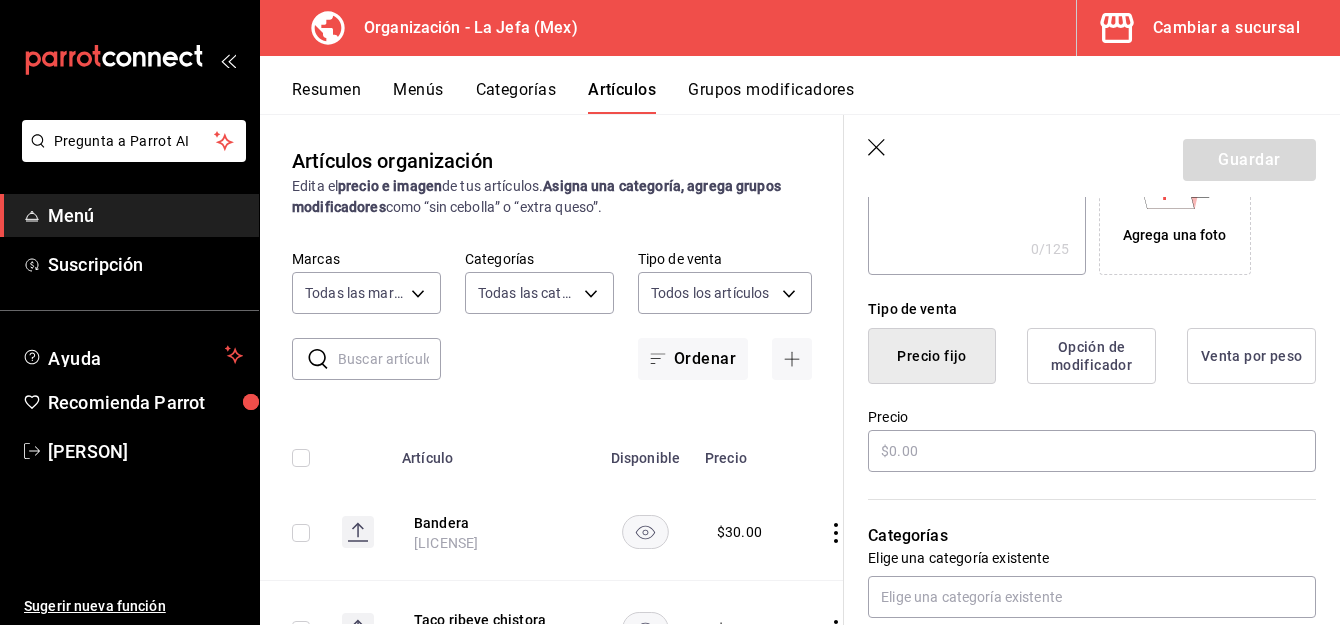 scroll, scrollTop: 398, scrollLeft: 0, axis: vertical 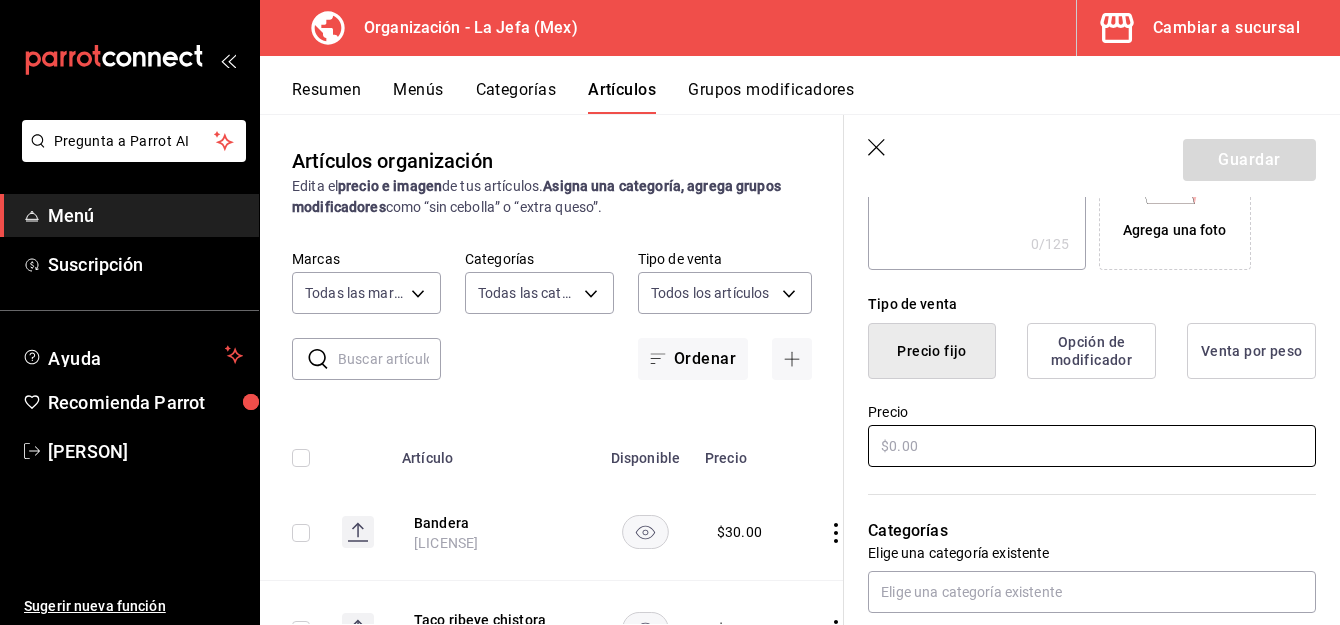 type on "Fireball" 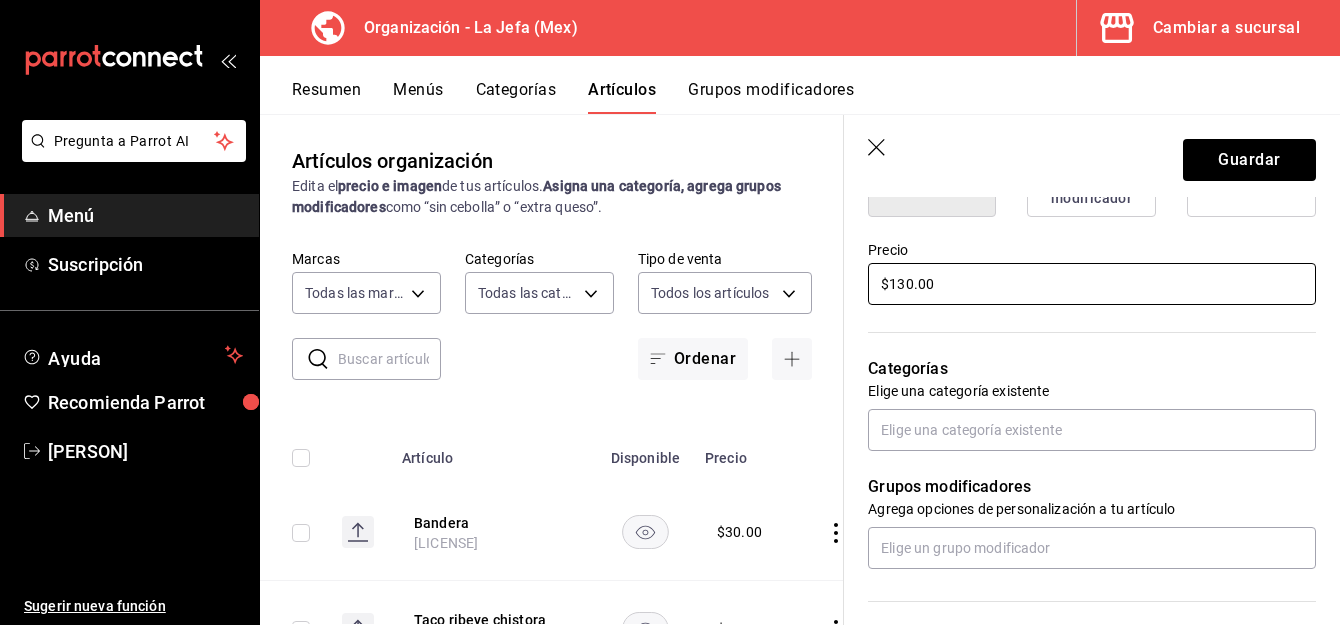 scroll, scrollTop: 590, scrollLeft: 0, axis: vertical 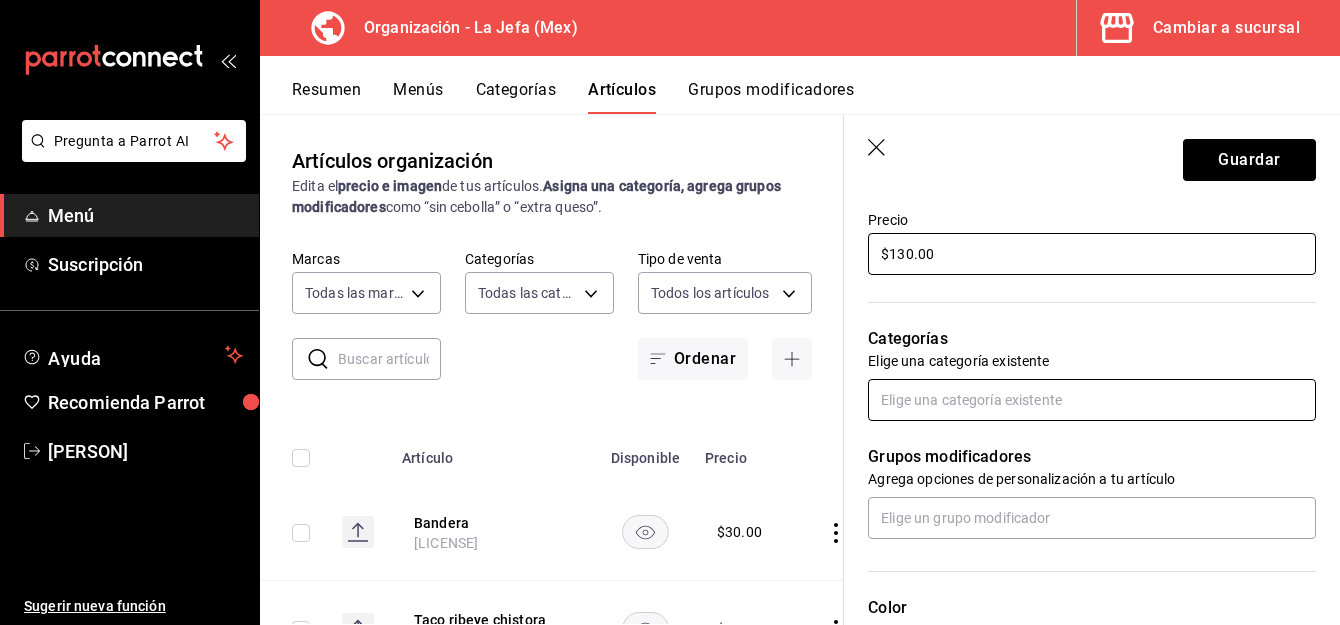type on "$130.00" 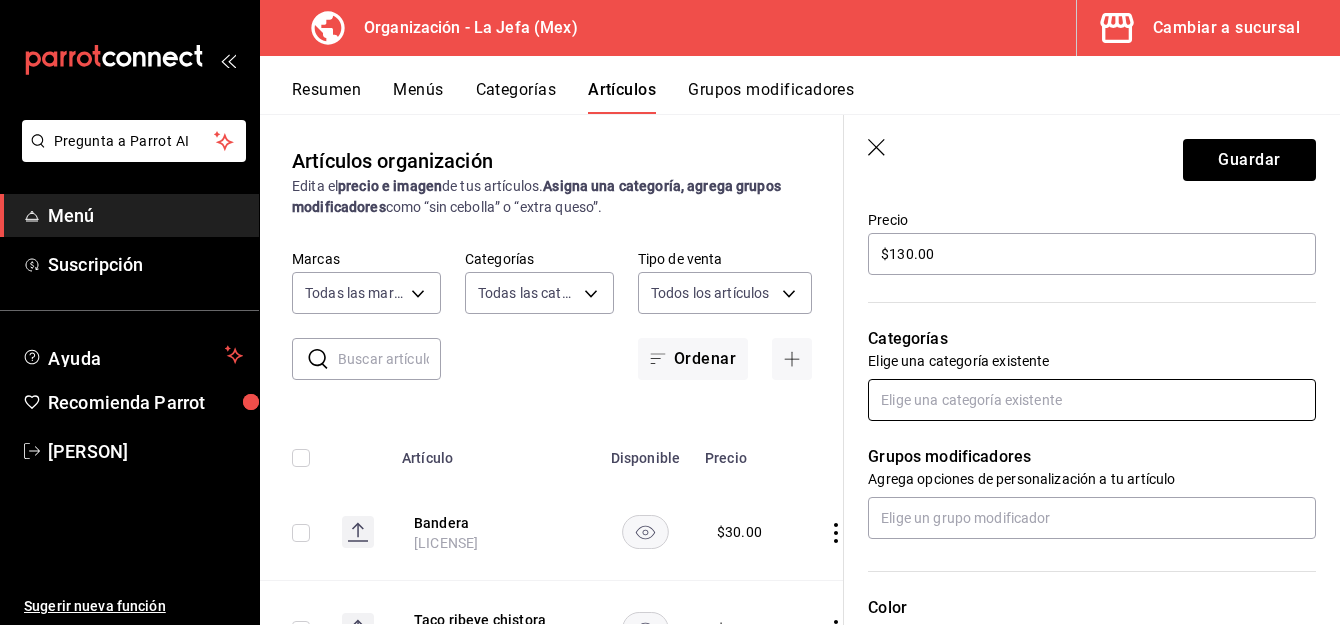 click at bounding box center [1092, 400] 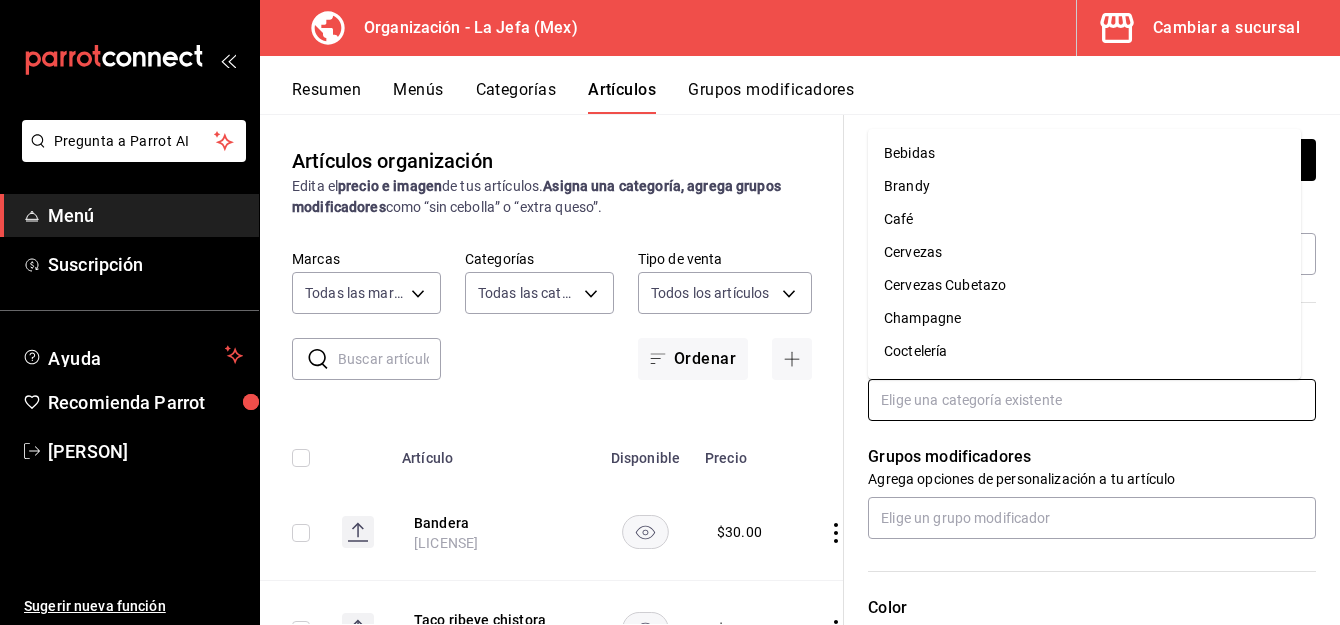 type on "w" 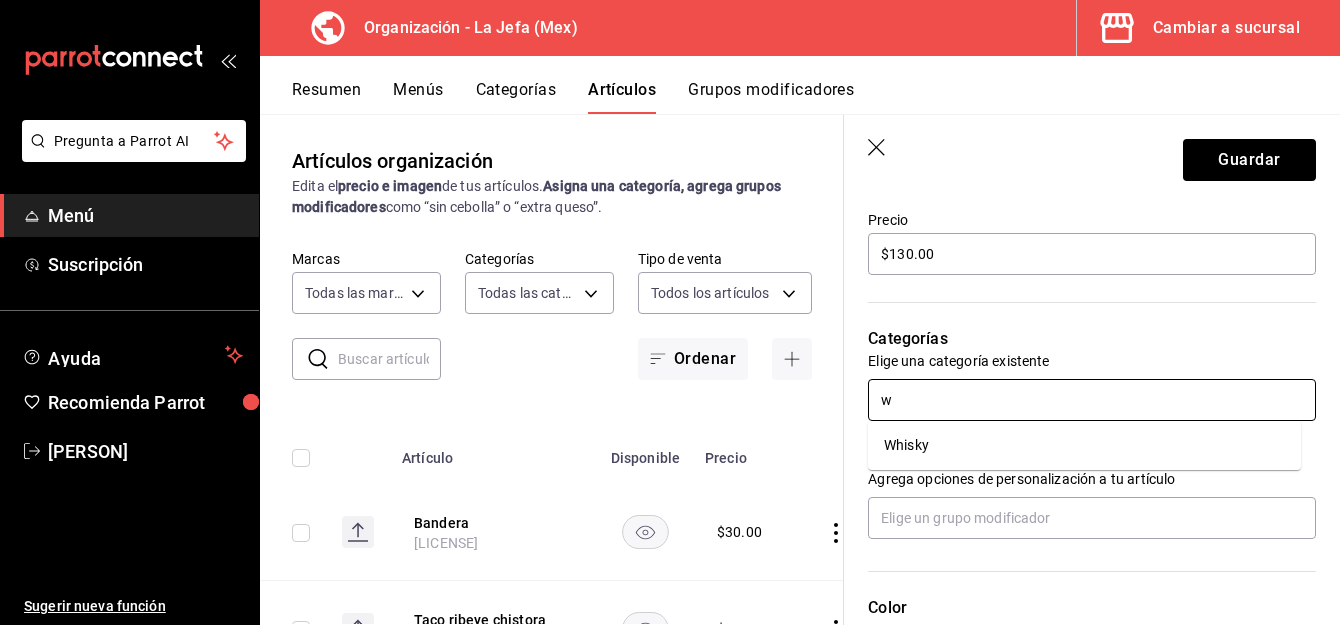 click on "w" at bounding box center [1092, 400] 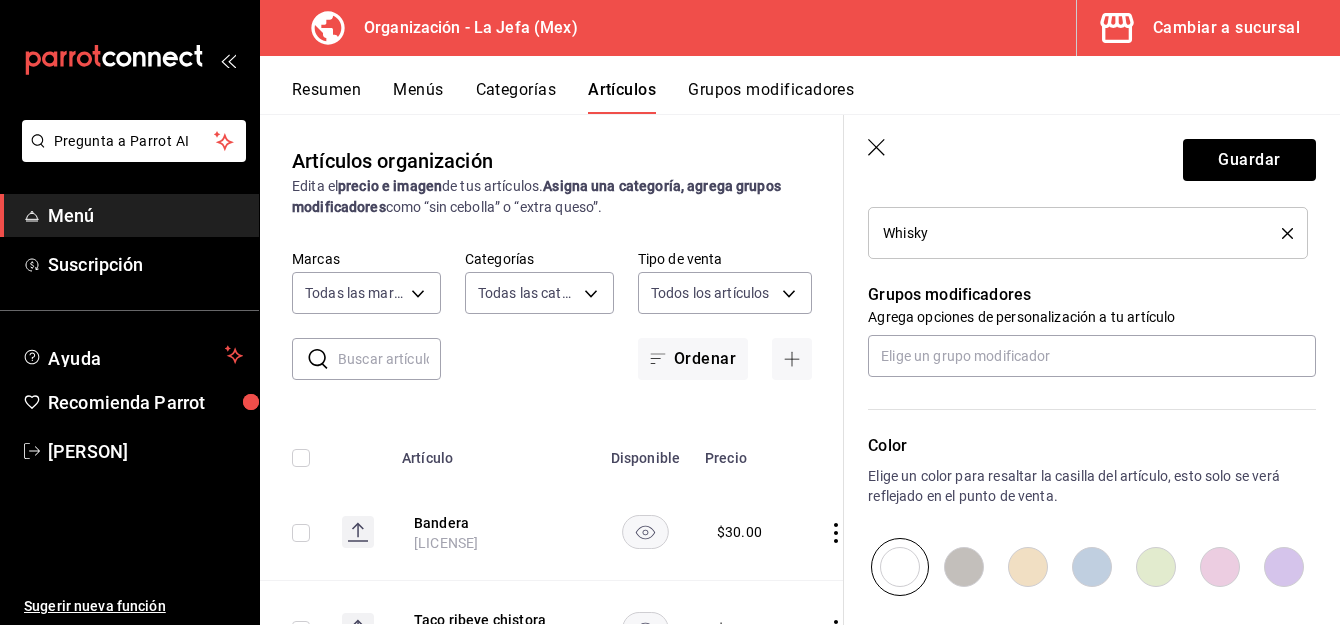 scroll, scrollTop: 1040, scrollLeft: 0, axis: vertical 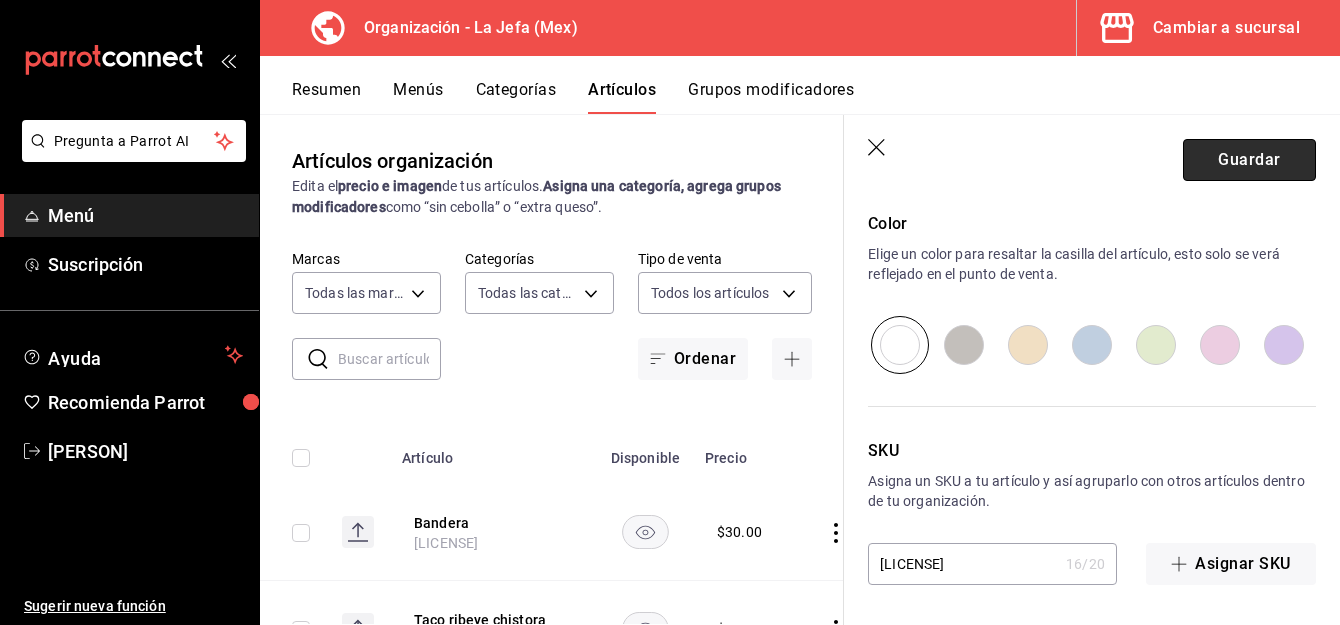 click on "Guardar" at bounding box center [1249, 160] 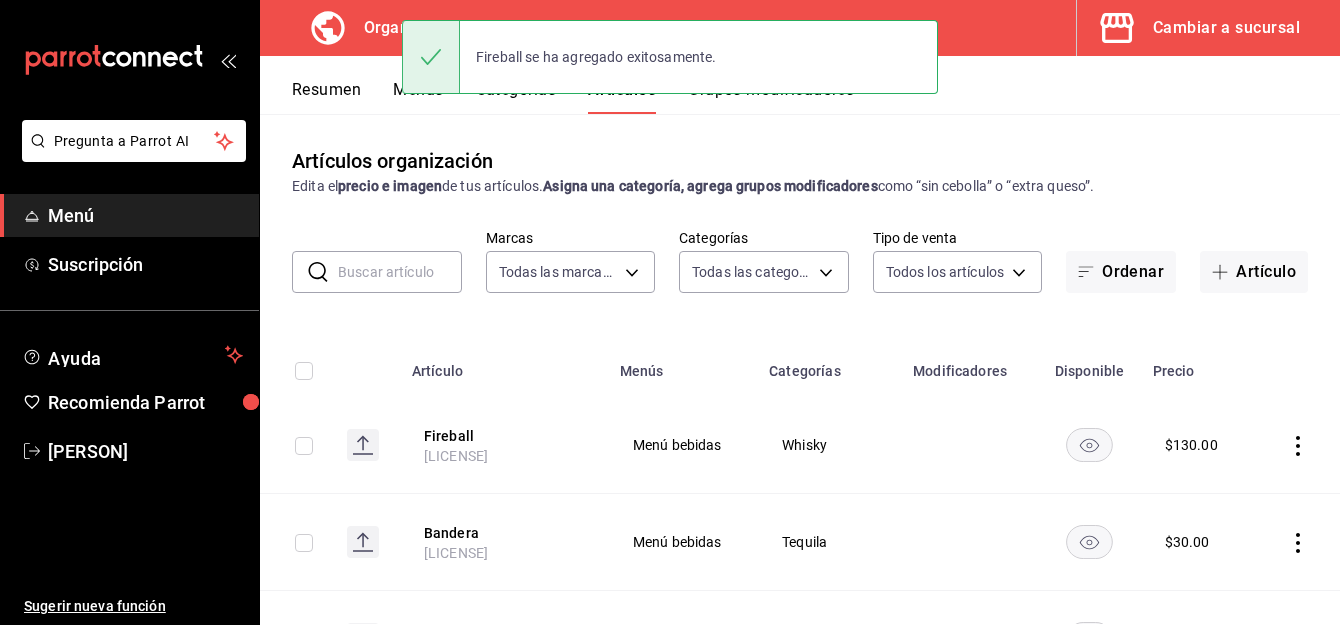 scroll, scrollTop: 0, scrollLeft: 0, axis: both 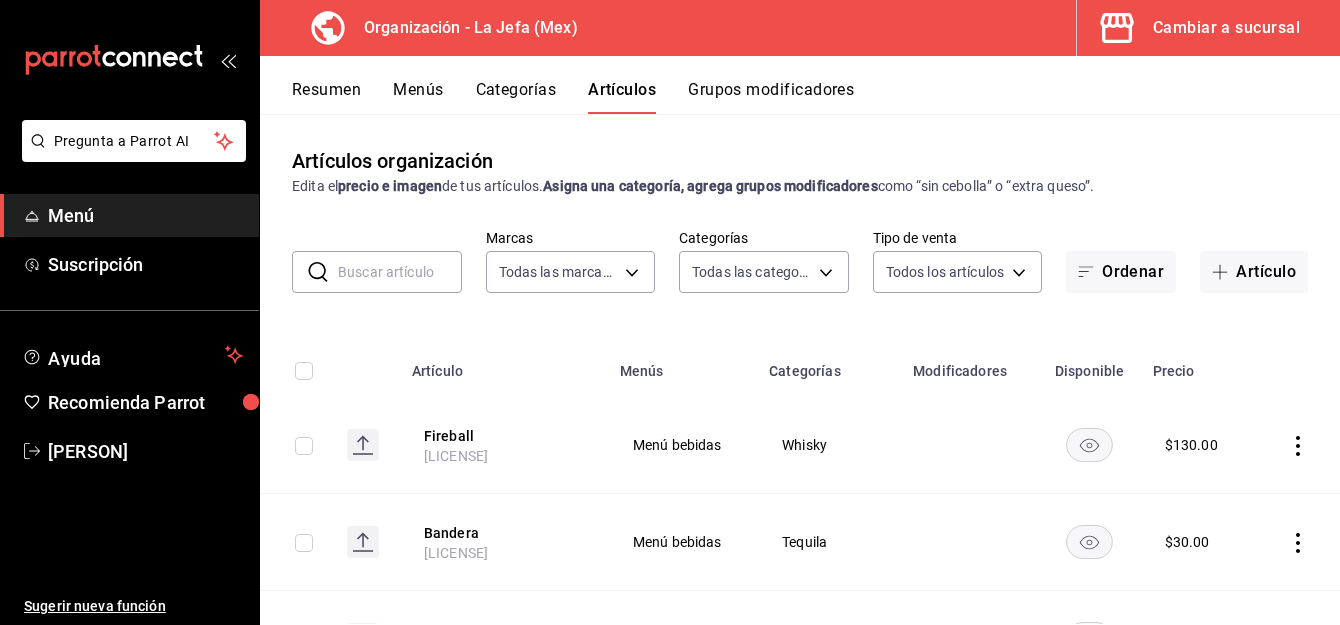 click on "Menús" at bounding box center [418, 97] 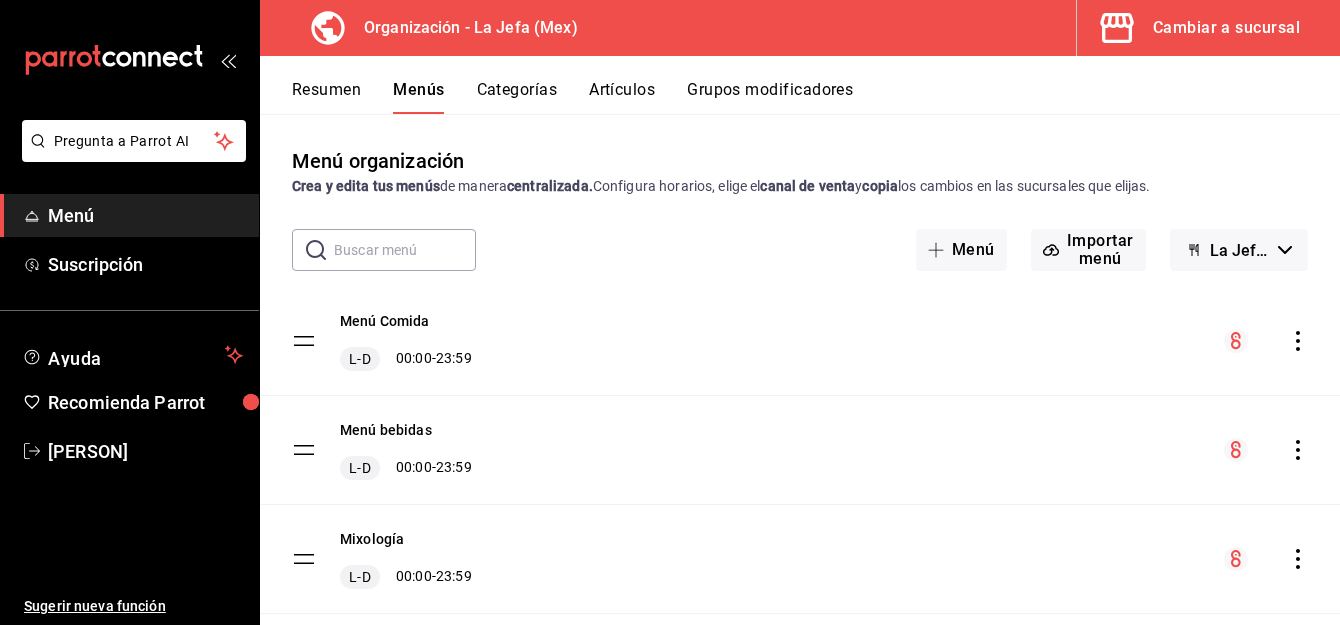 click 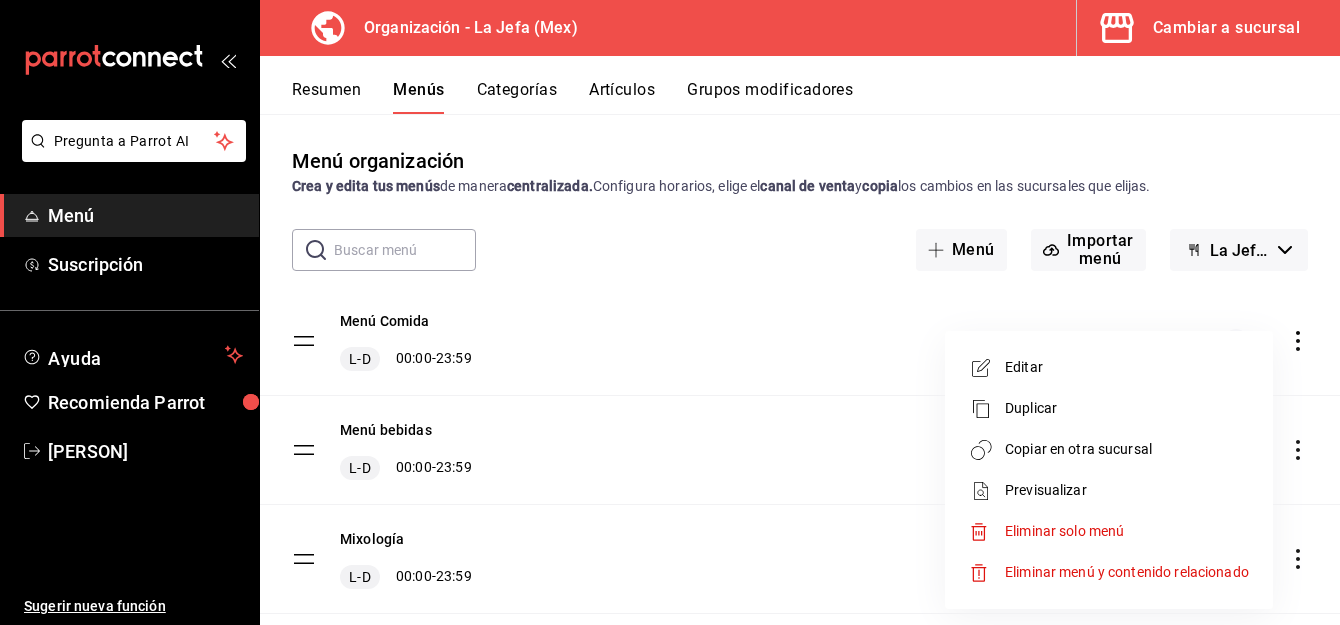 click on "Copiar en otra sucursal" at bounding box center [1127, 449] 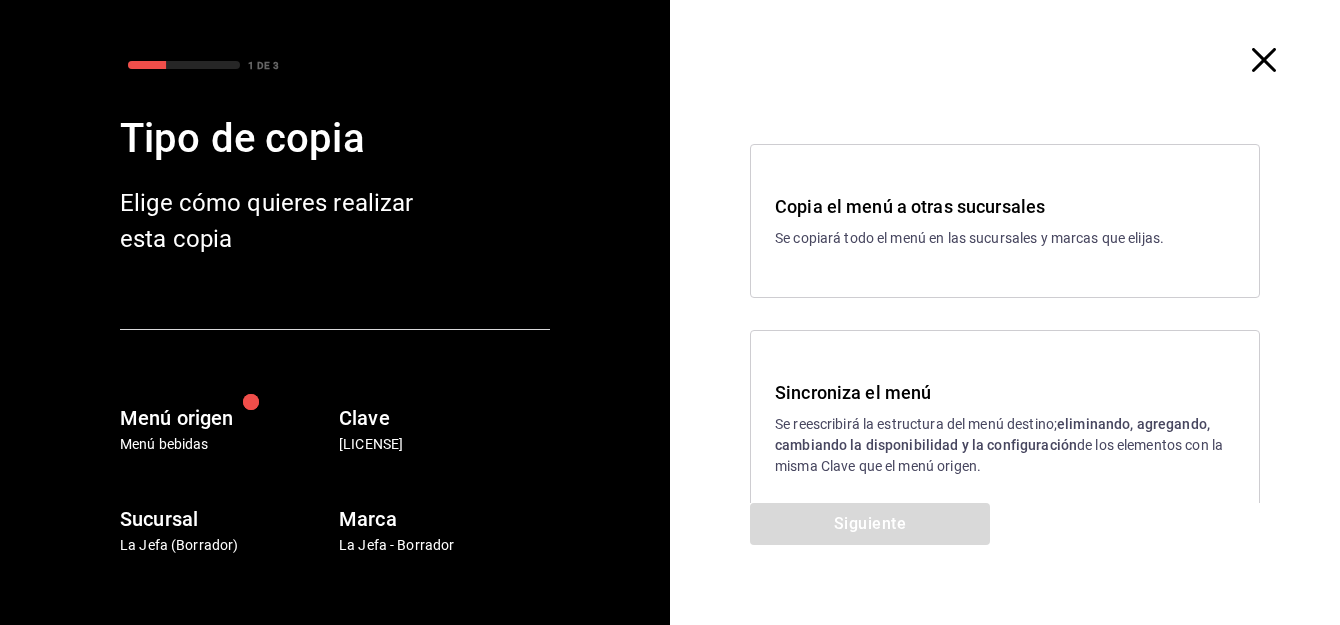 click on "eliminando, agregando, cambiando la disponibilidad y la configuración" at bounding box center [992, 434] 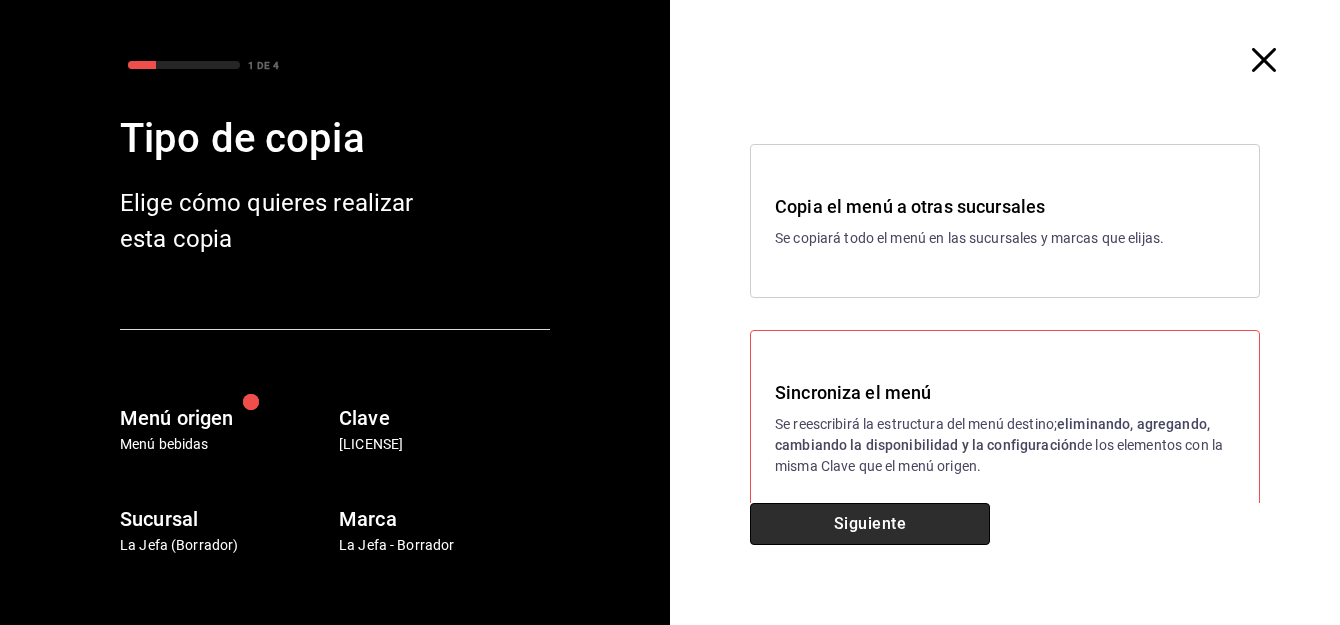 click on "Siguiente" at bounding box center [870, 524] 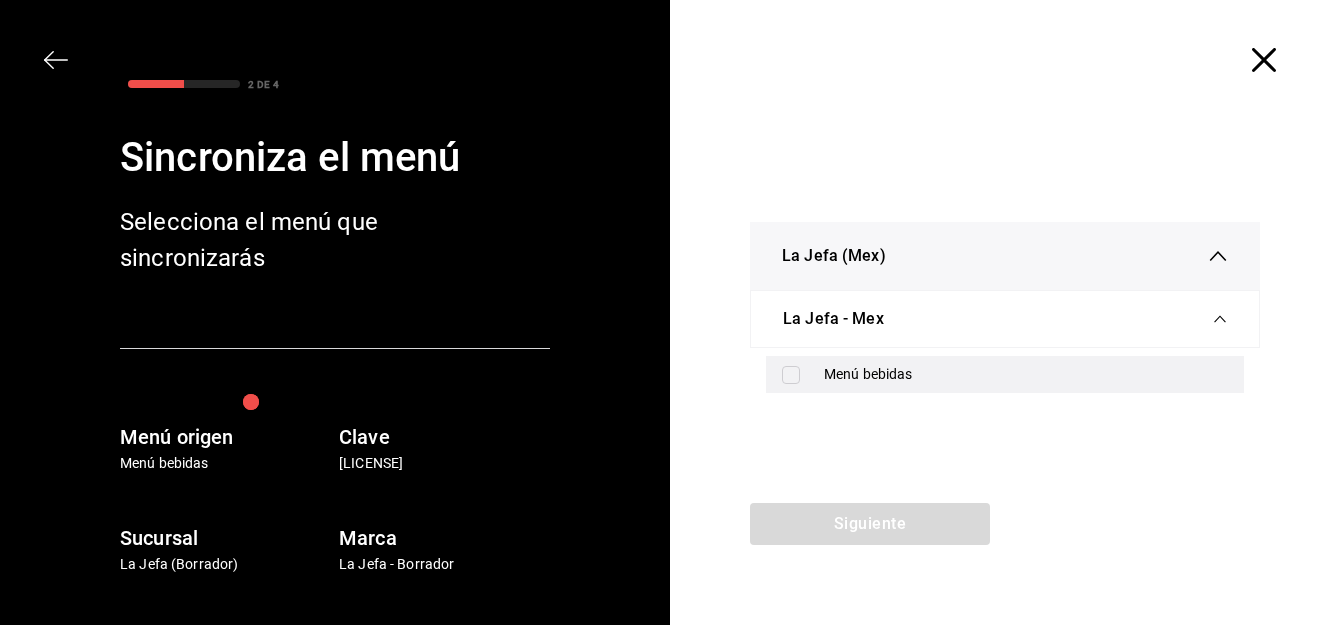 click at bounding box center [791, 375] 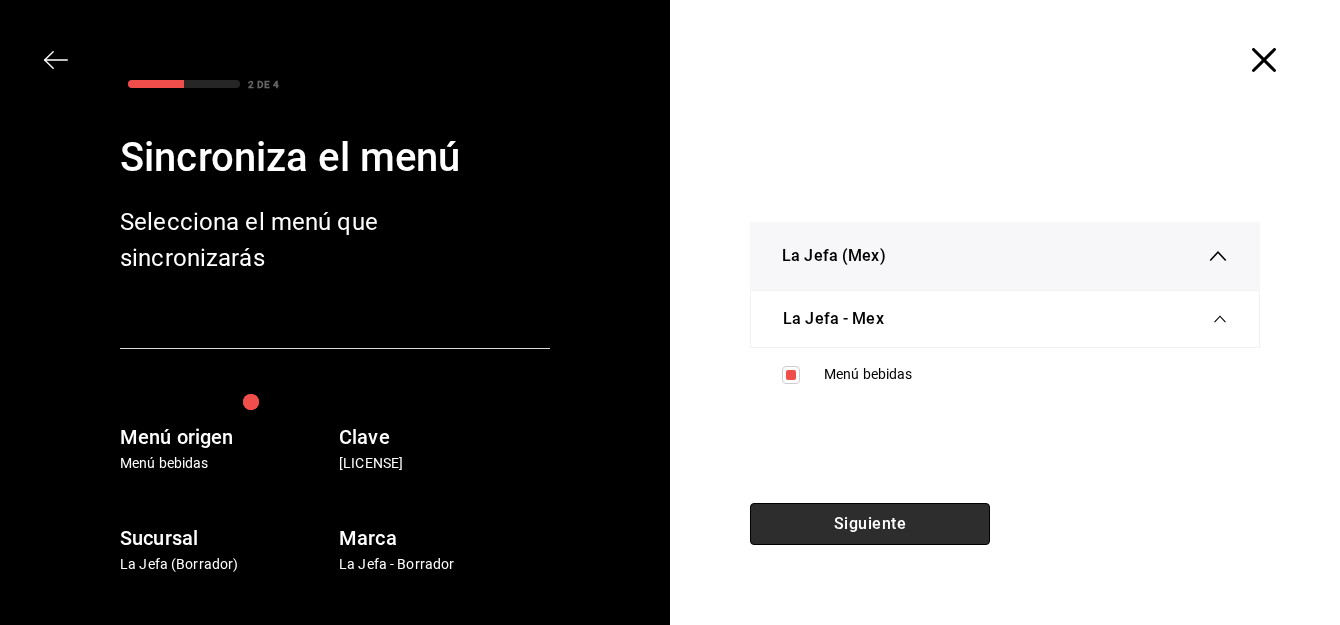 click on "Siguiente" at bounding box center (870, 524) 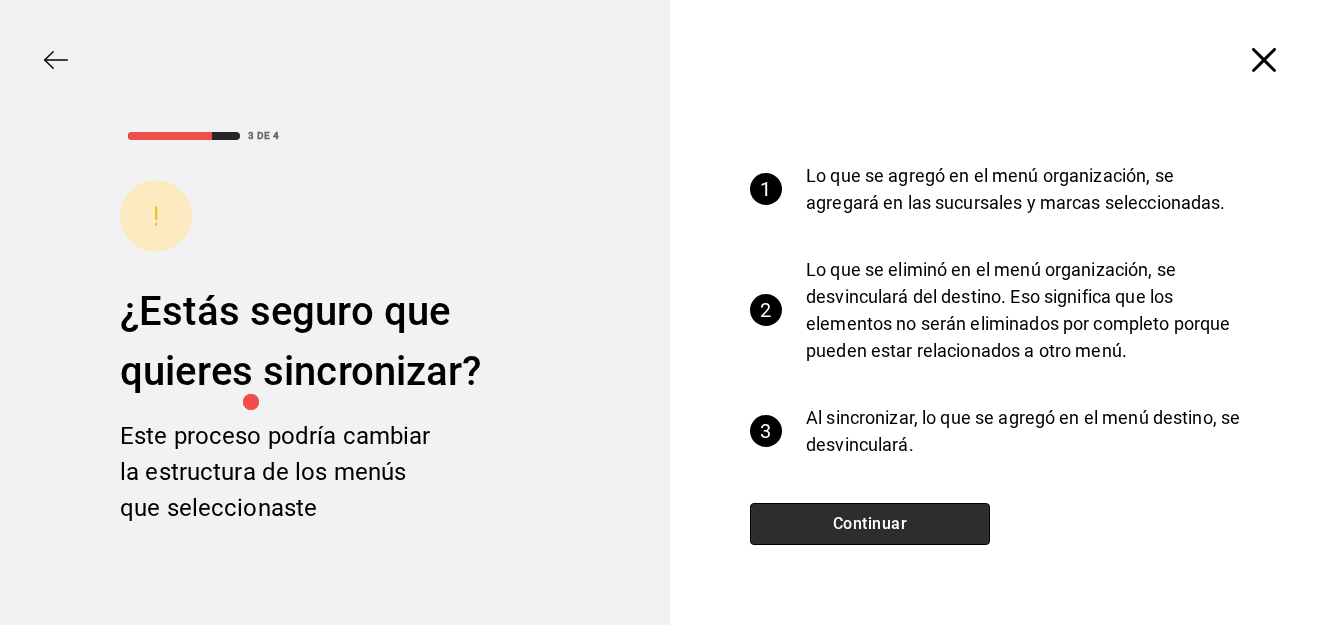 click on "Continuar" at bounding box center (870, 524) 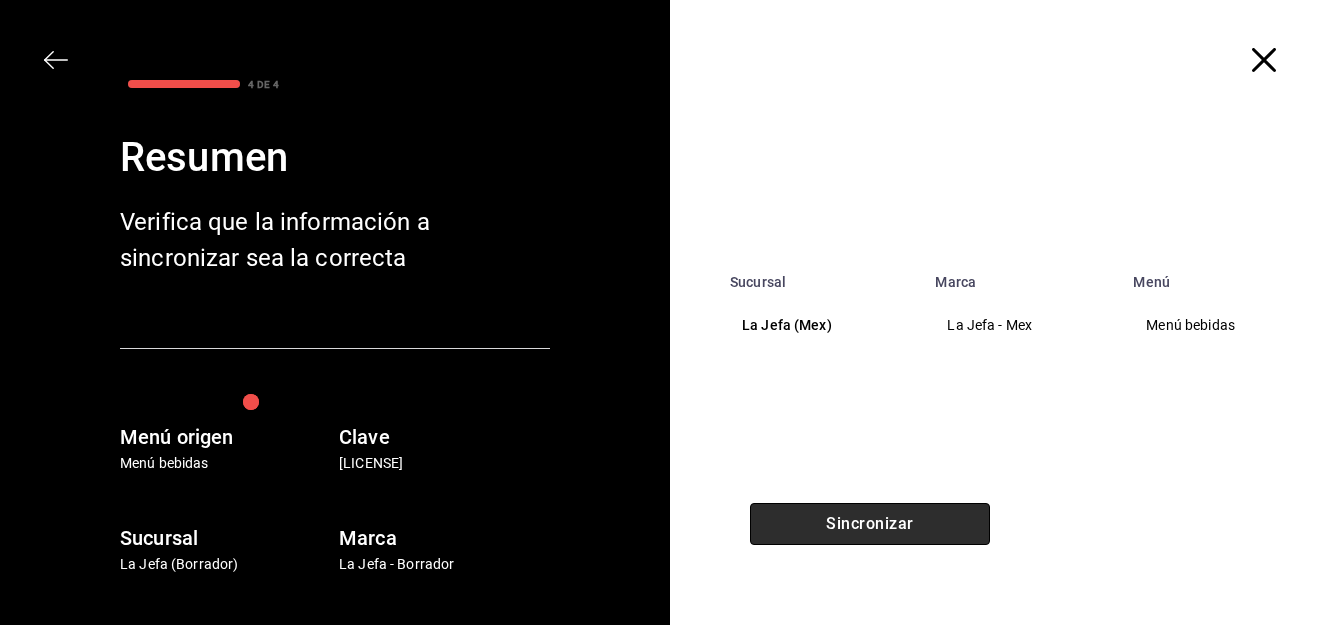 click on "Sincronizar" at bounding box center [870, 524] 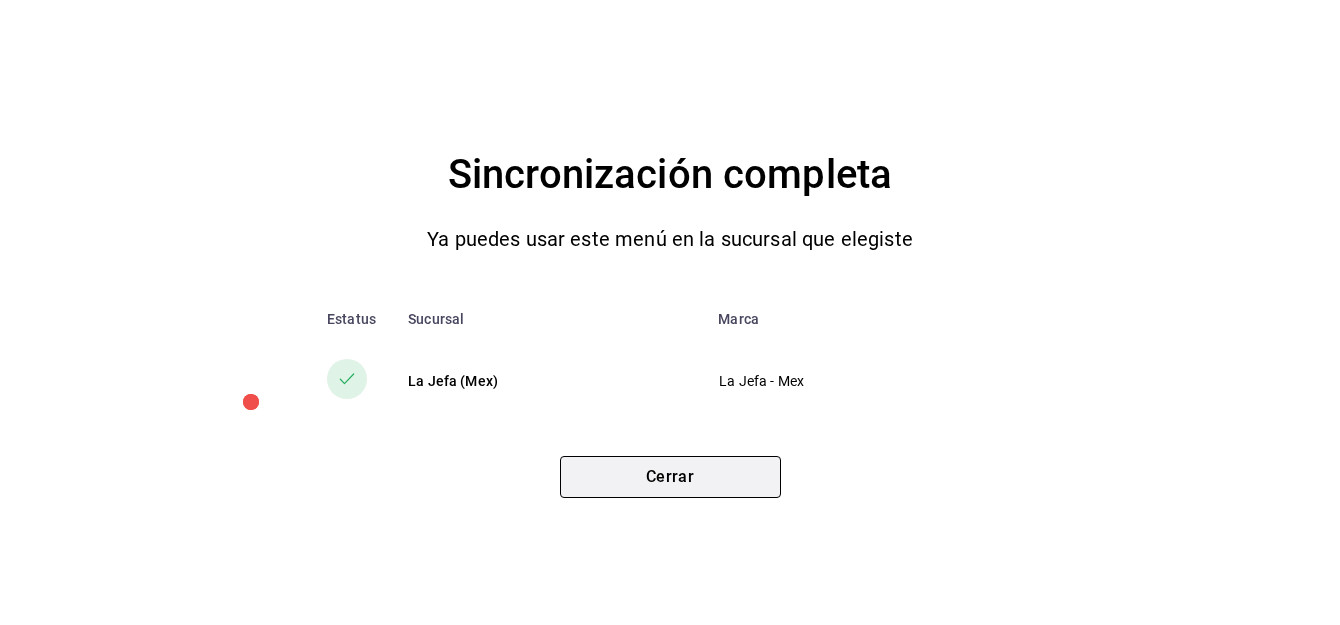 click on "Cerrar" at bounding box center [670, 477] 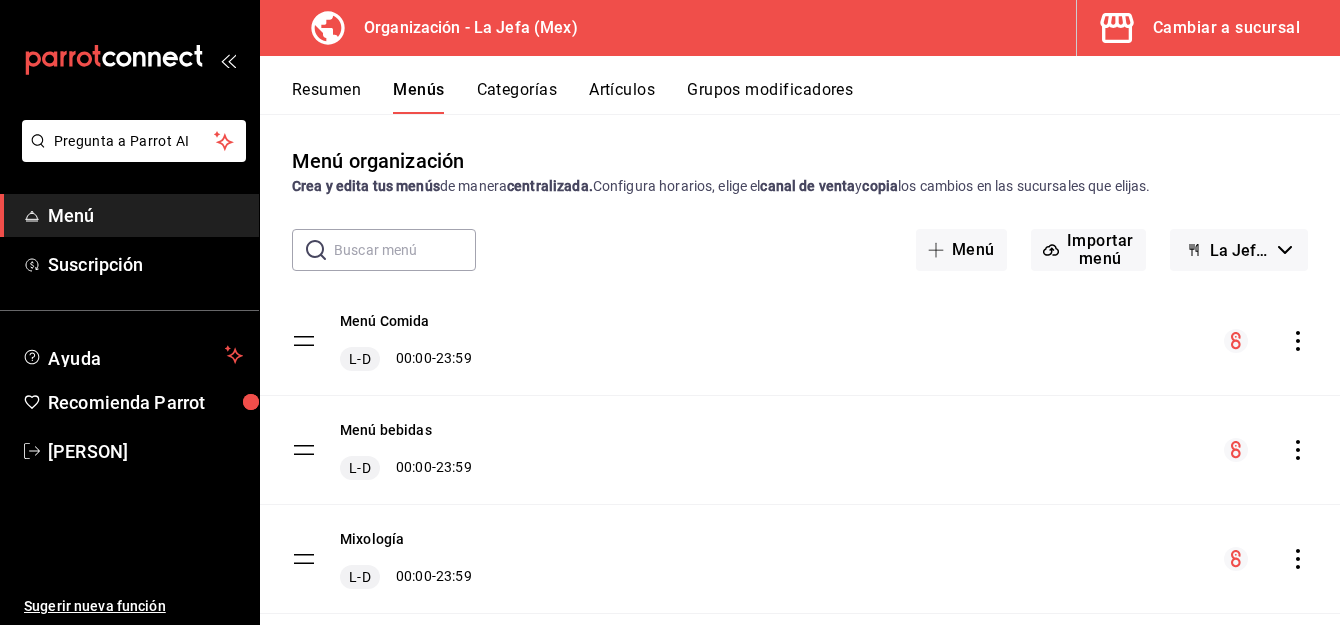 click on "Artículos" at bounding box center [622, 97] 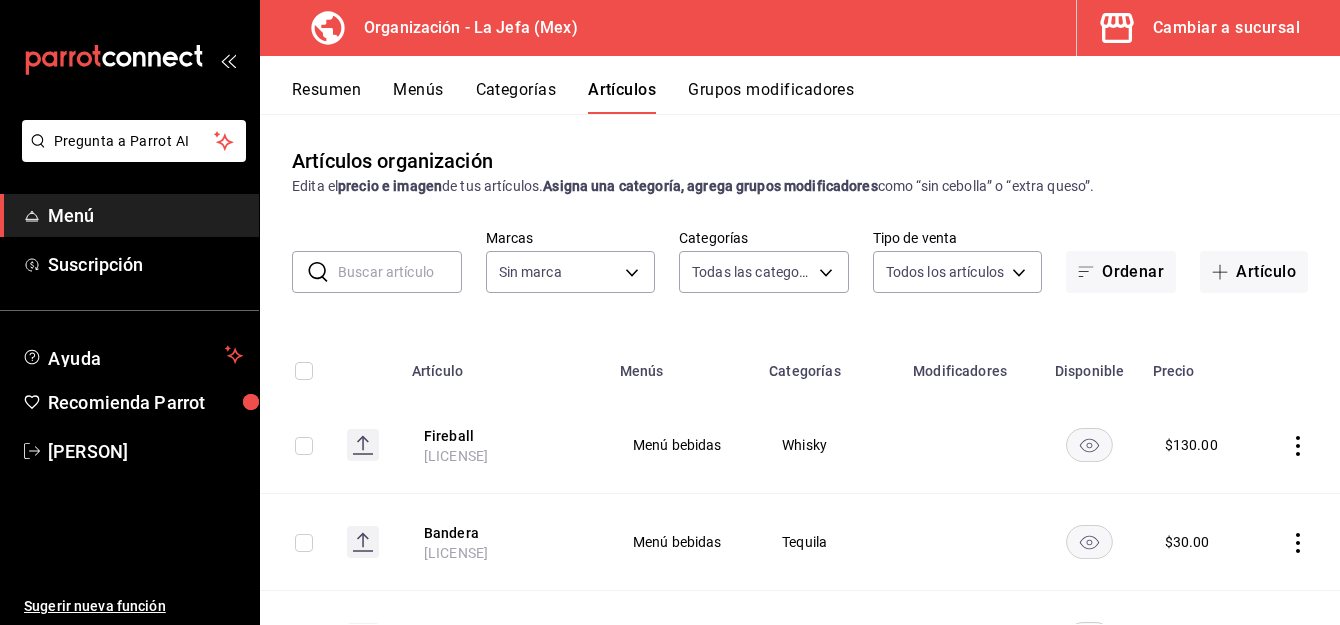 type on "34ad27b7-0892-4409-80f9-e7cf116529e6,ca90521f-d6af-42d3-9f29-3b70fe2932d1,064ae21d-ce15-4b90-892d-20559befcb66,1d172aa9-c97f-447d-9d3d-f4dba500de48,06143e24-6ecf-463d-814d-ab4afae2781a,55477cd2-c70e-4058-ad92-70570c7dd735,8efe4533-ac4f-420d-bb73-33b1d4e3de69,7779a1e3-7451-4248-ace8-9595df4ac247,4237c9a6-c2d5-481e-9213-827a17cd4a90,b713a145-e232-4e45-b06d-dcbaa4e4d084,20b43371-22c0-4295-a2e0-0bfe916c29ec,b0eae42c-2d69-4336-b90c-4014d03dc0fb,5bafd6ec-eb66-4d8e-ae30-195a565bc08e,ea390ddb-4153-4280-8c28-eee91d7e4ecf,b4a03529-0e09-4d44-995c-043b7c317562,6a44c4ea-b353-4ce0-81dc-b8b513216b35,99caece7-1422-4fb7-bc31-8b402c03c216,832aa73f-9b02-48e3-b540-ac2fc892e1a8,1b016fde-f5fd-4299-97f4-82ceb121bcc5,6031e0fb-ceac-45ae-b9a1-b32124e7f3d2,970d37d4-a555-40b2-9b09-c57cd2f2458c,005eb336-fe01-44e8-b9da-17f15ef78200,ef16fe4b-9df6-4bf9-8366-e5db5aa46d34,f9719f54-4be2-41b5-842d-fbdbd893471b,f9995370-d3d1-4eaa-9faa-3325c8e9d956,fd545860-ef3a-4bec-a1ba-748199810a16,760c6ceb-f457-4735-82c3-ae92bb01920c,186060b8-0b7f-4ee6-807..." 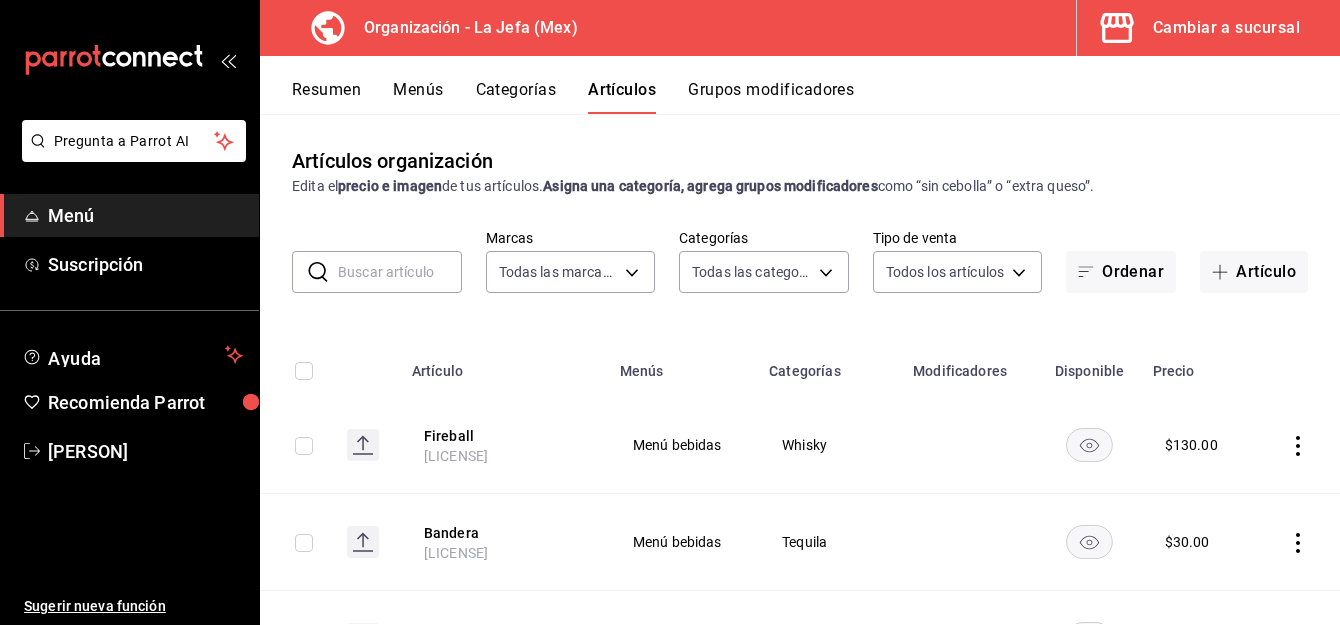 type on "50befb75-0fe5-4750-904c-e3b126ae6c81" 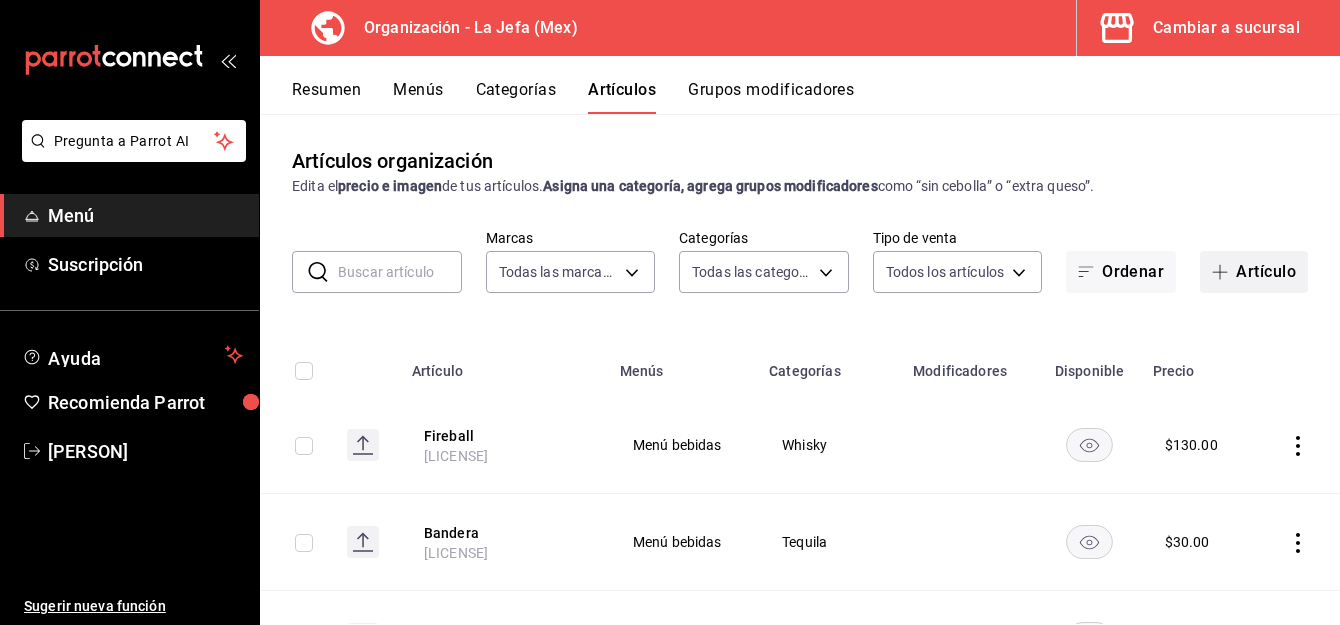 click on "Artículo" at bounding box center [1254, 272] 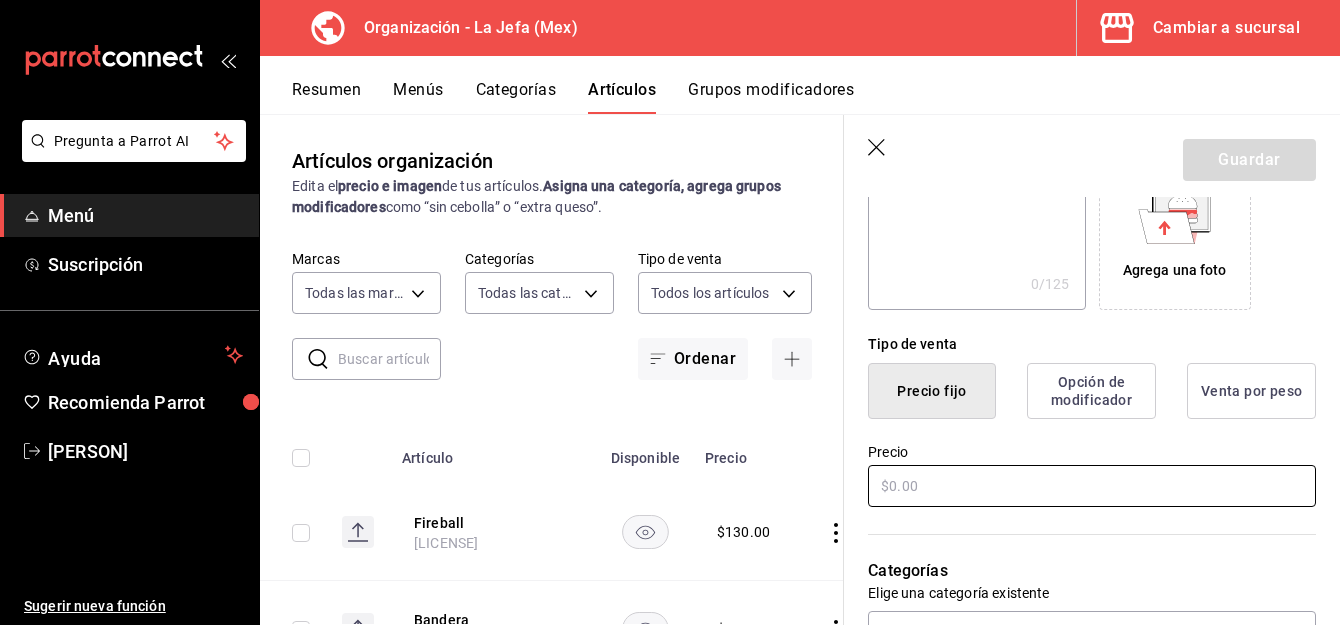 scroll, scrollTop: 360, scrollLeft: 0, axis: vertical 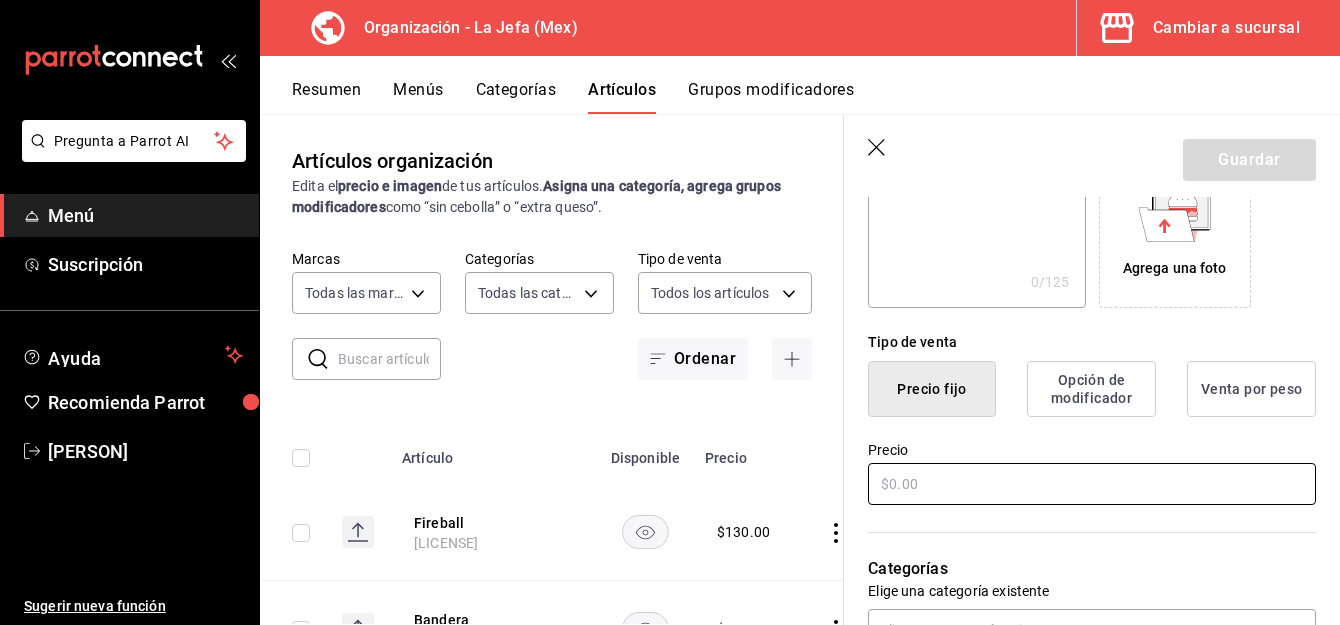 type on "Mezcalita +" 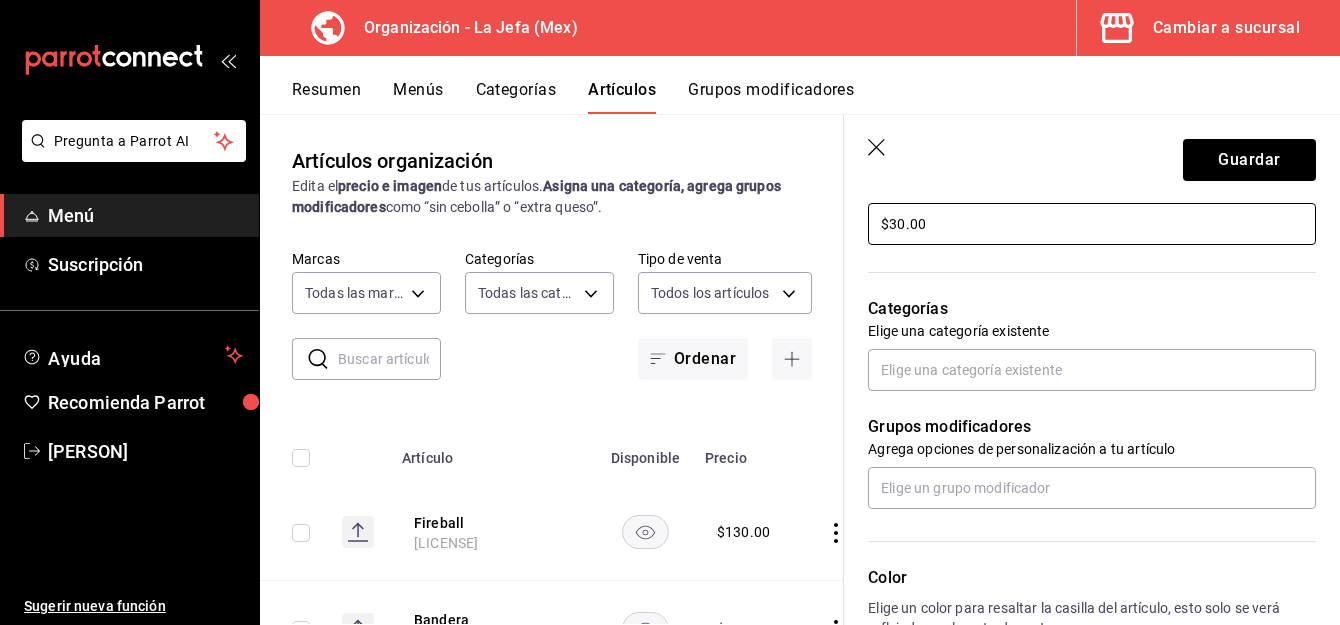 scroll, scrollTop: 628, scrollLeft: 0, axis: vertical 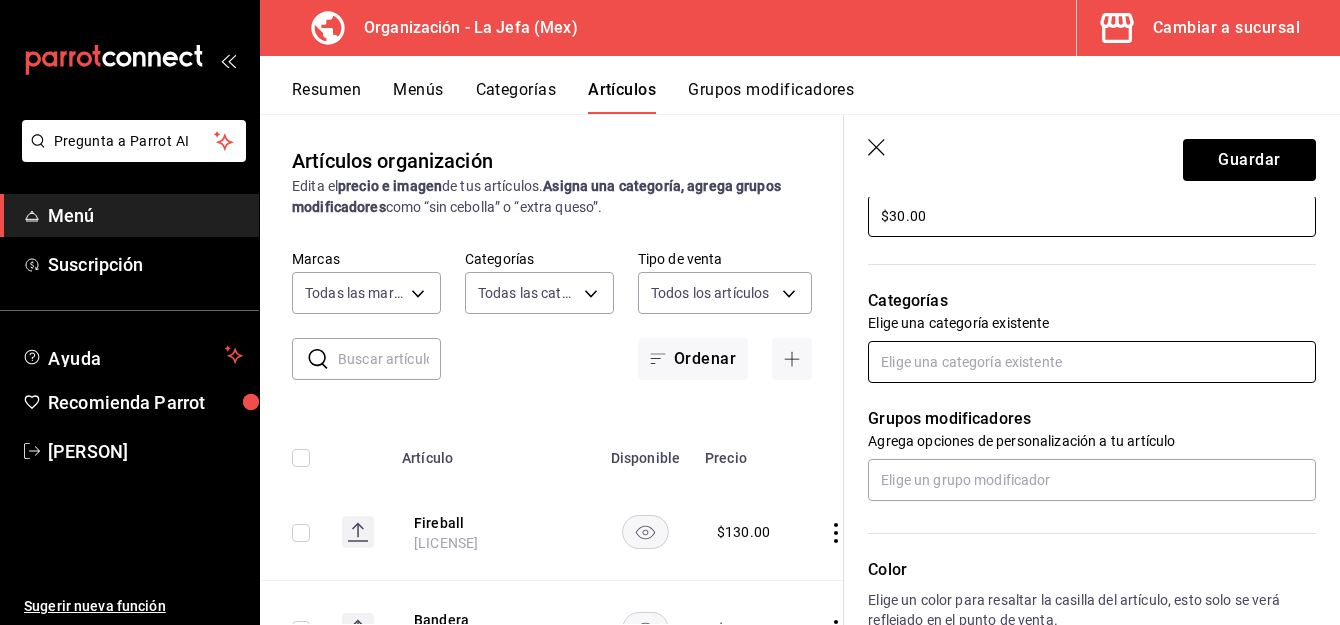 type on "$30.00" 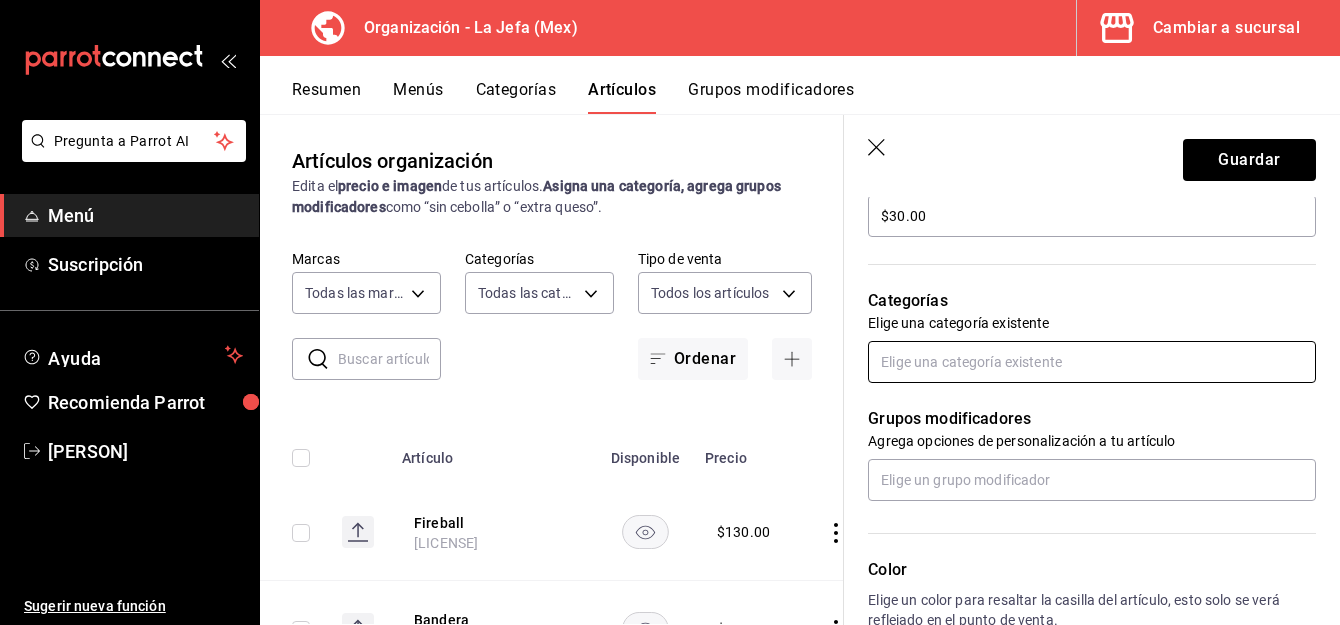 click at bounding box center [1092, 362] 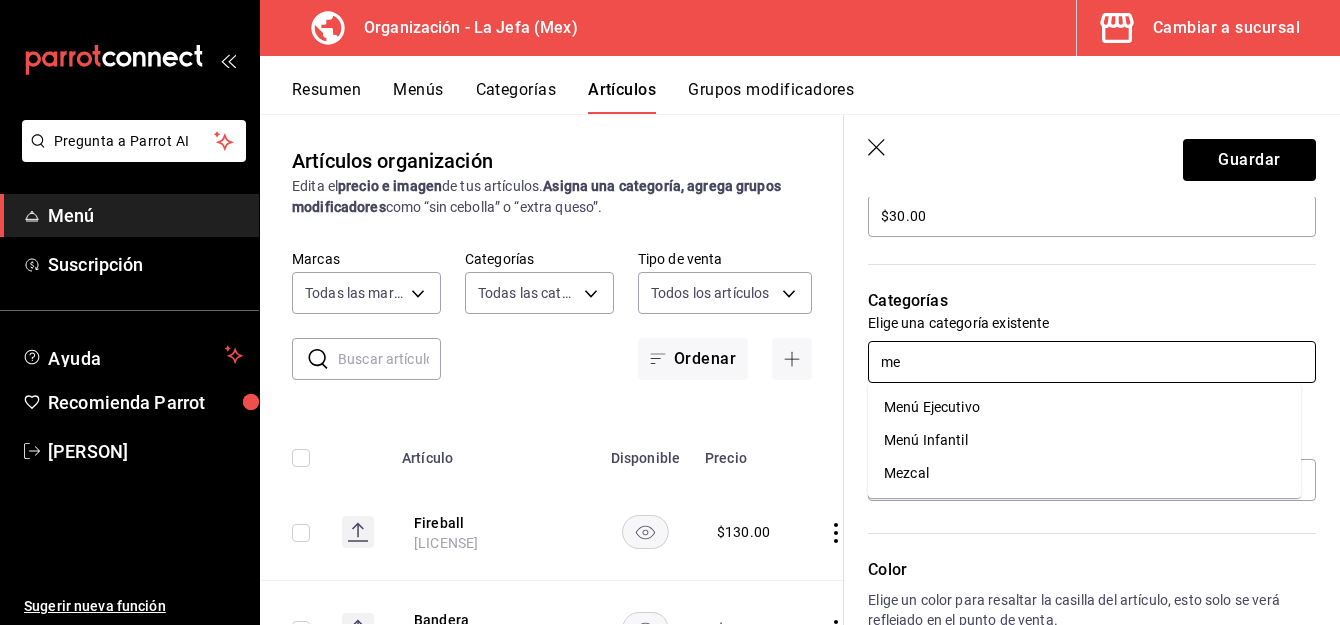 type on "mez" 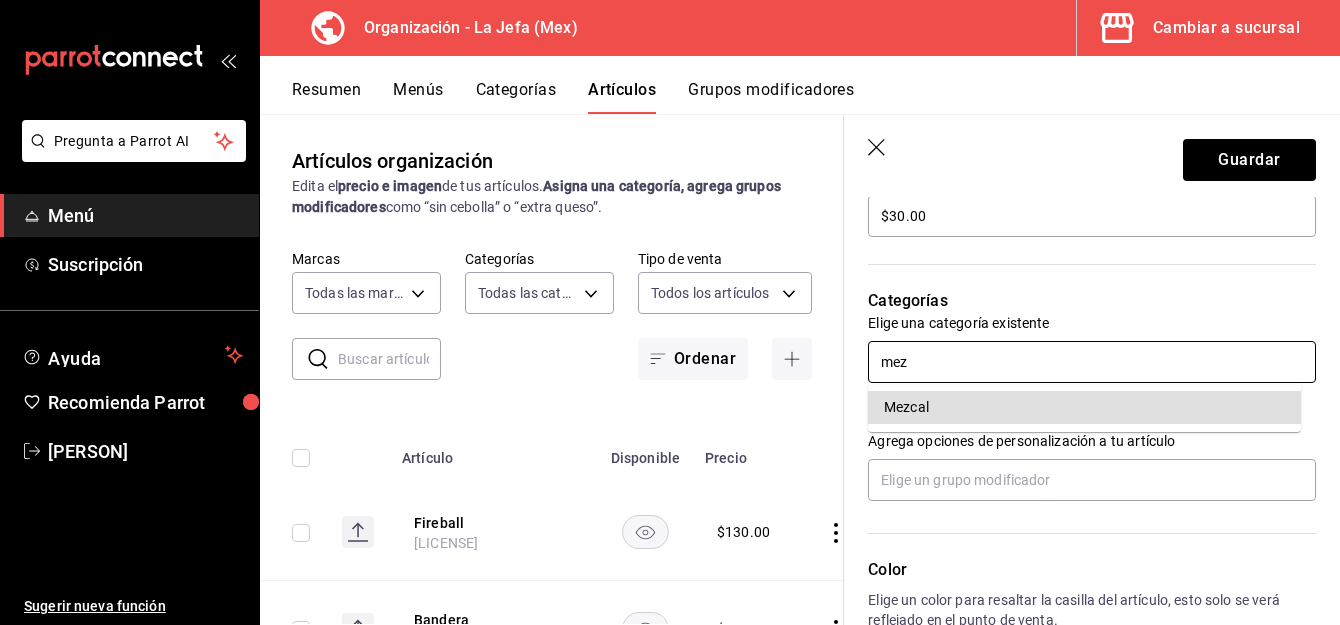 type 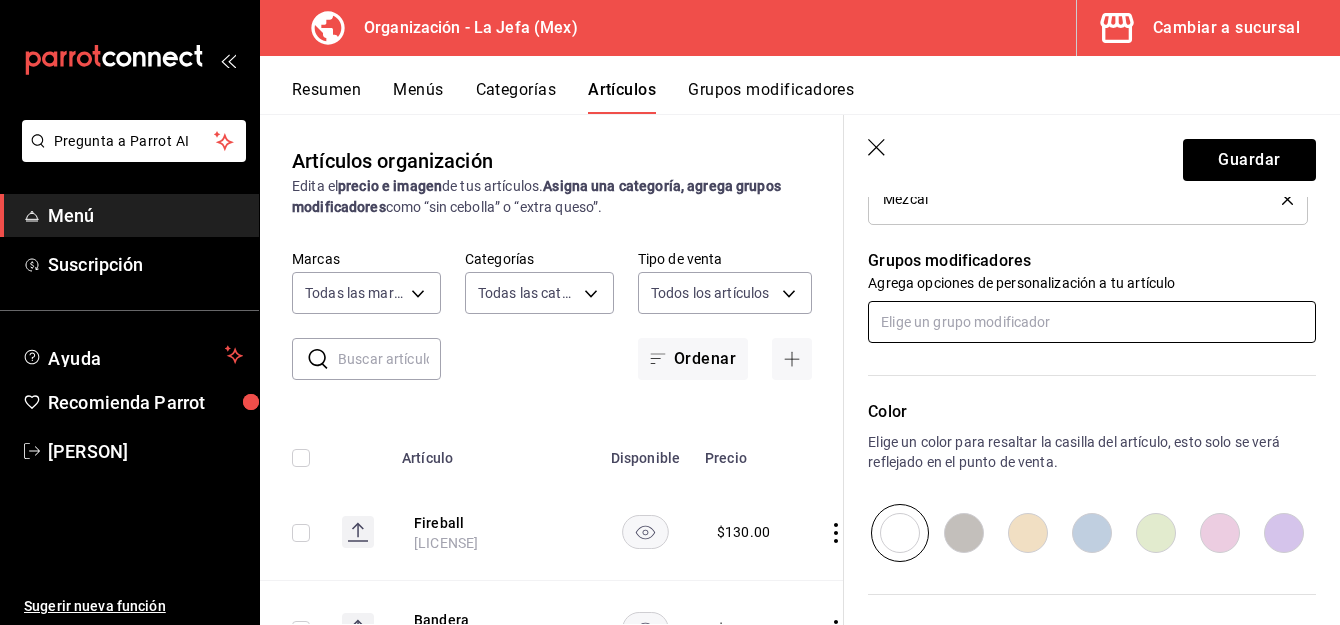 scroll, scrollTop: 1040, scrollLeft: 0, axis: vertical 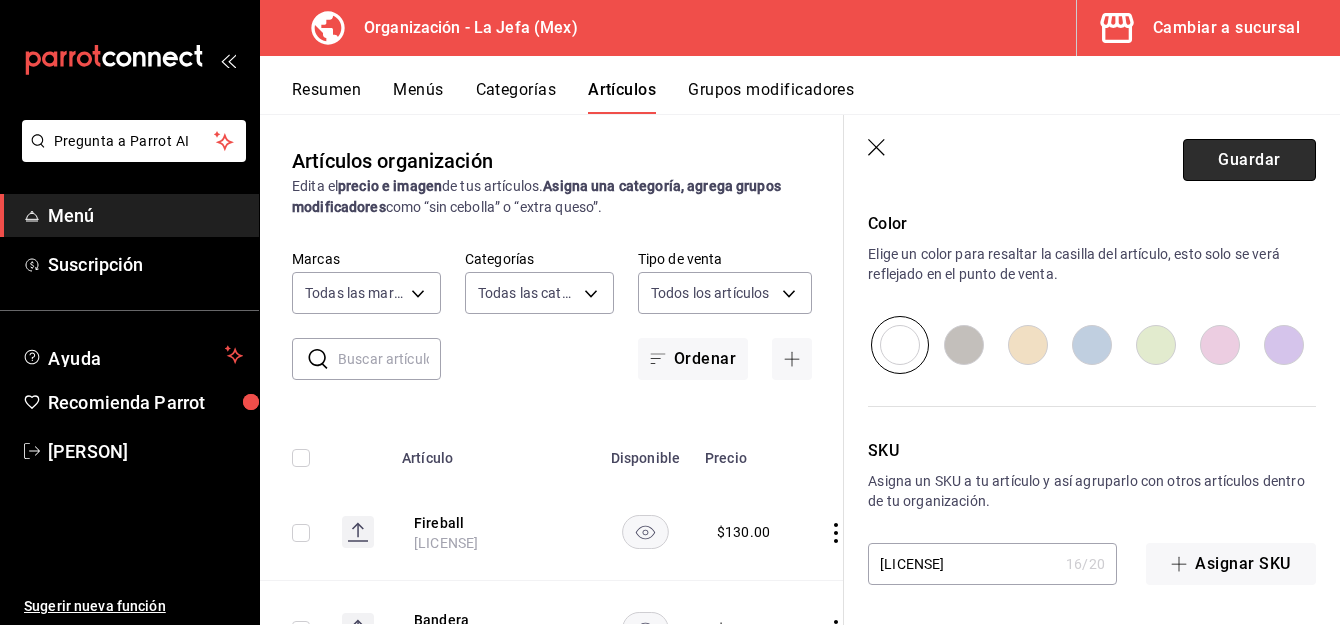 click on "Guardar" at bounding box center [1249, 160] 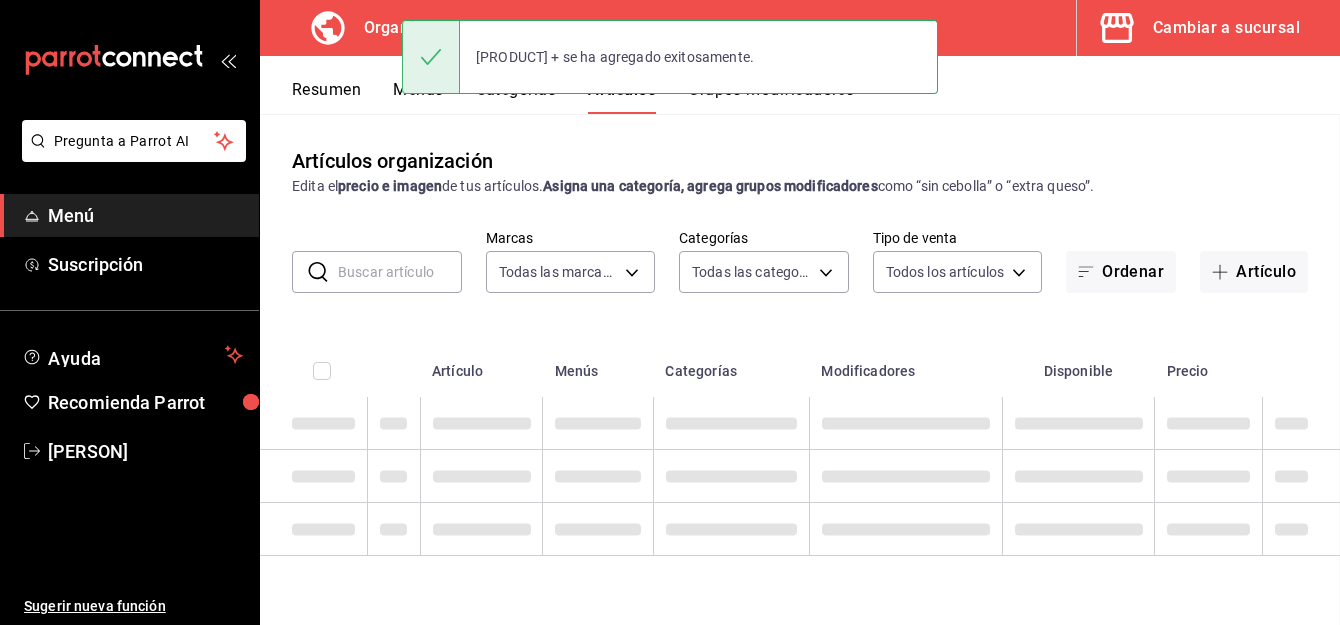 click on "Mezcalita + se ha agregado exitosamente." at bounding box center (670, 57) 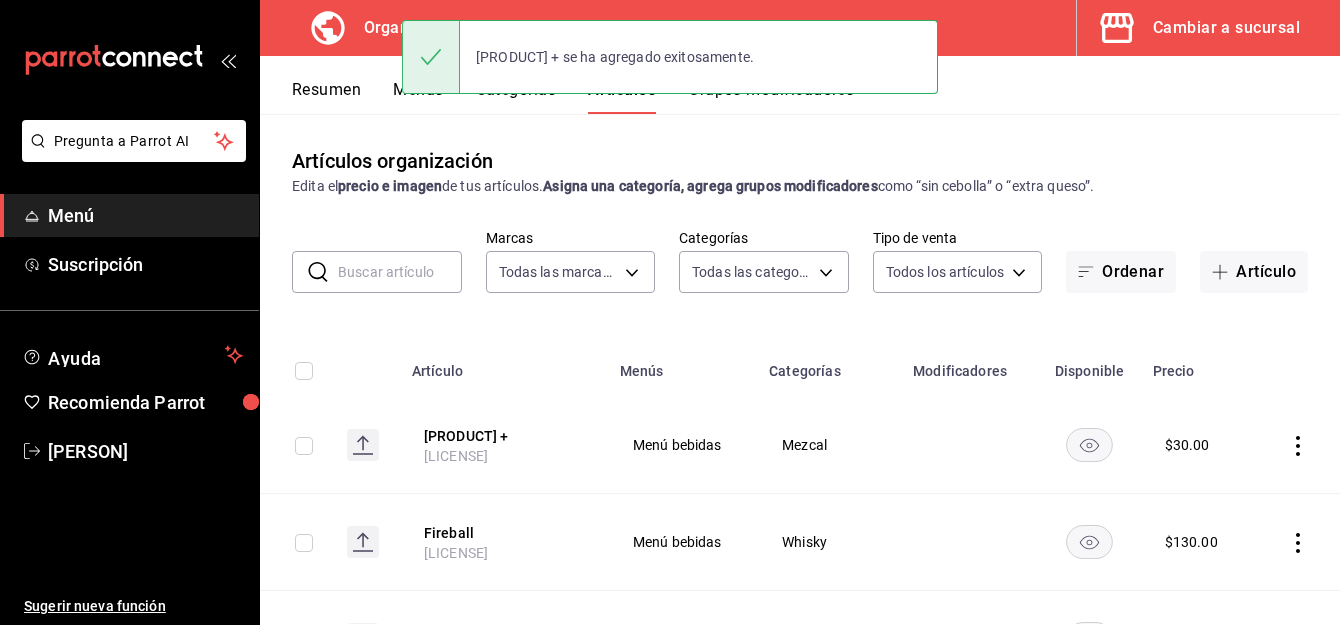 scroll, scrollTop: 0, scrollLeft: 0, axis: both 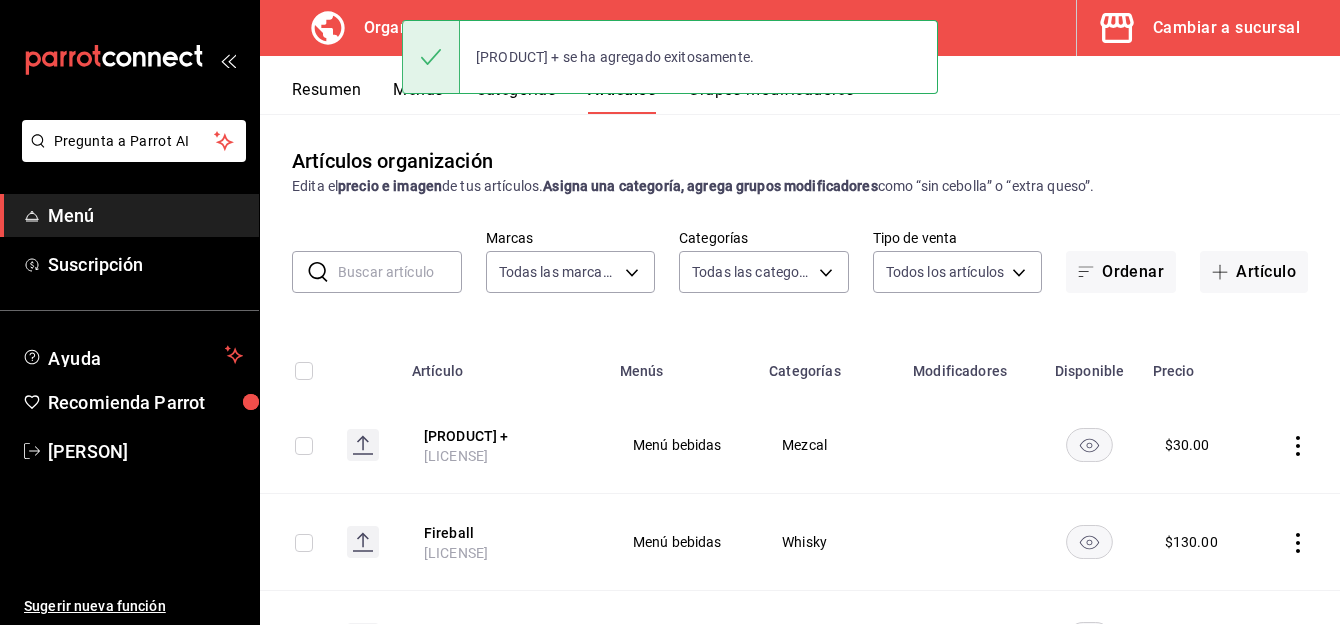 click on "Menús" at bounding box center (418, 97) 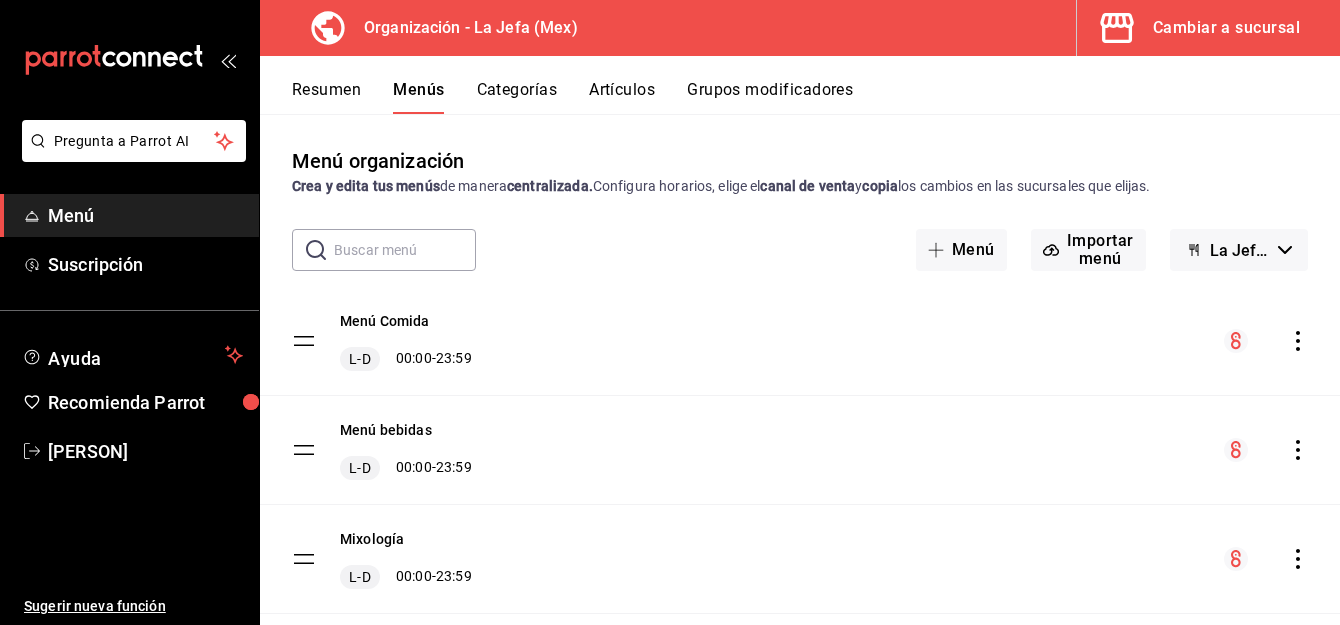 click 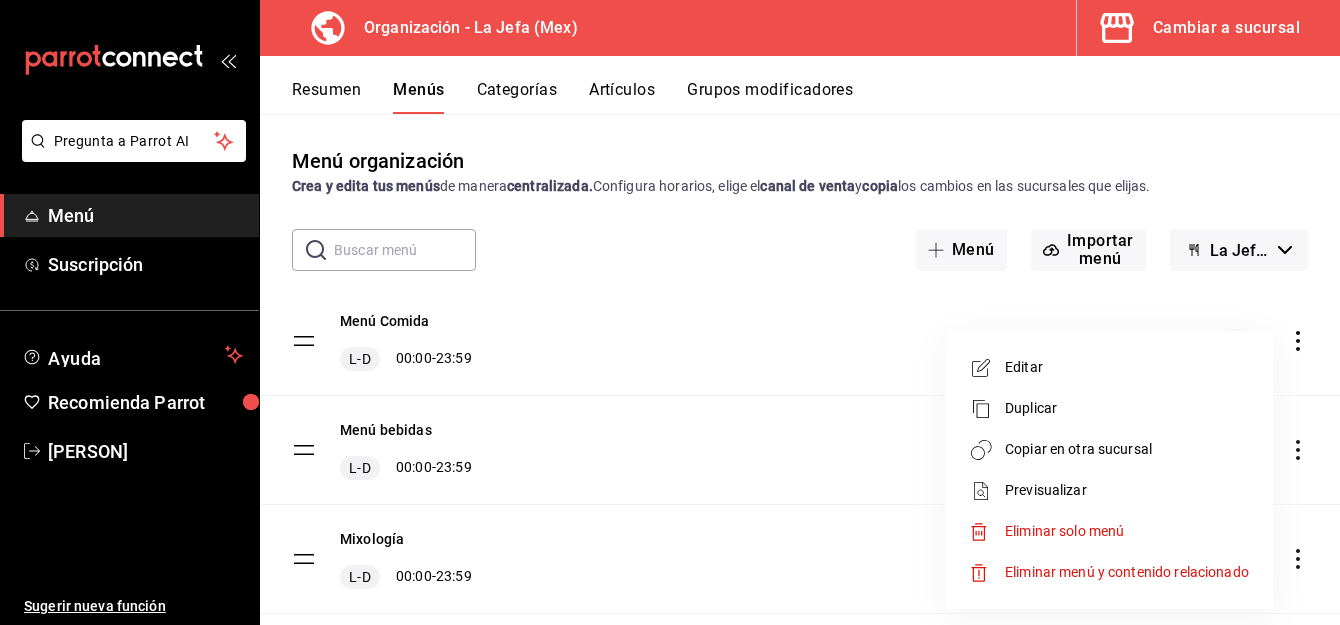 click on "Copiar en otra sucursal" at bounding box center (1127, 449) 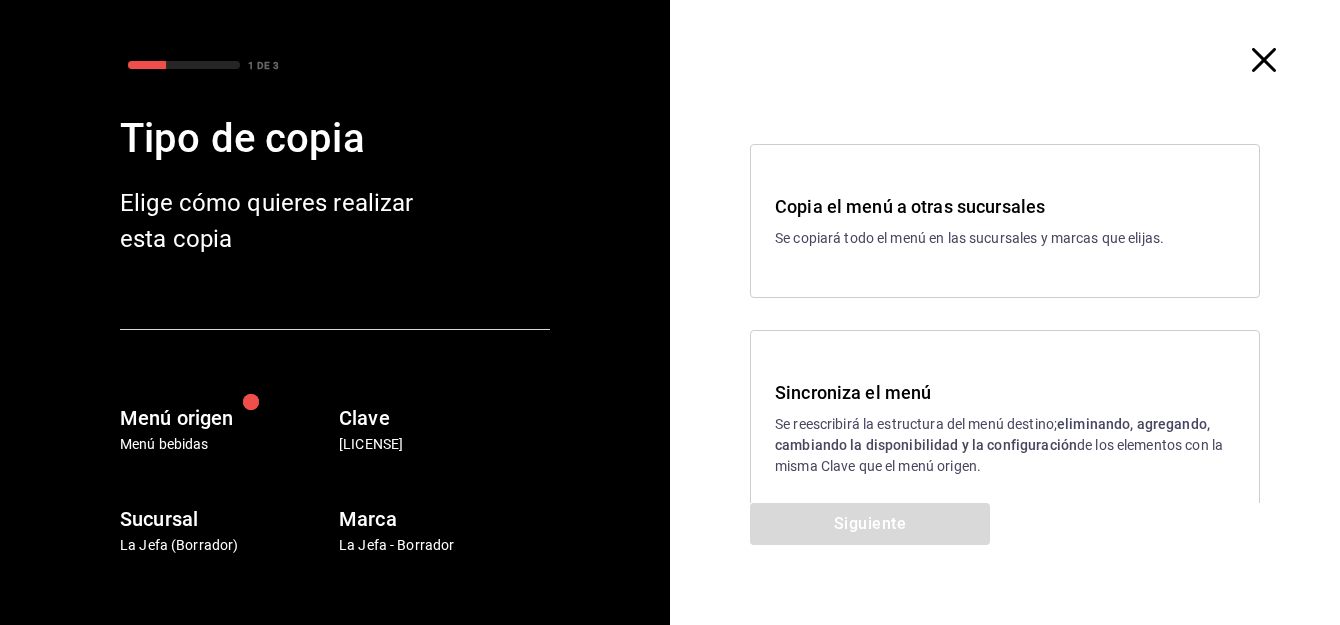 click on "Se reescribirá la estructura del menú destino;  eliminando, agregando, cambiando la disponibilidad y la configuración  de los elementos con la misma Clave que el menú origen." at bounding box center [1005, 445] 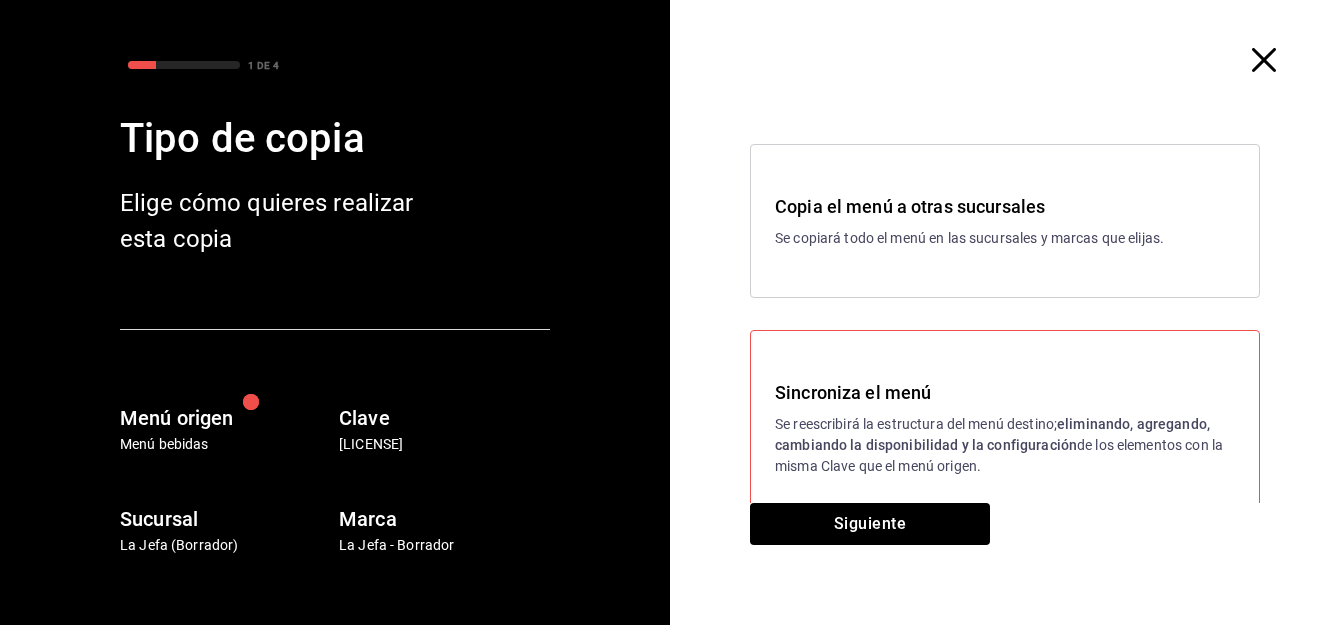 click on "Sincroniza el menú Se reescribirá la estructura del menú destino;  eliminando, agregando, cambiando la disponibilidad y la configuración  de los elementos con la misma Clave que el menú origen." at bounding box center [1005, 428] 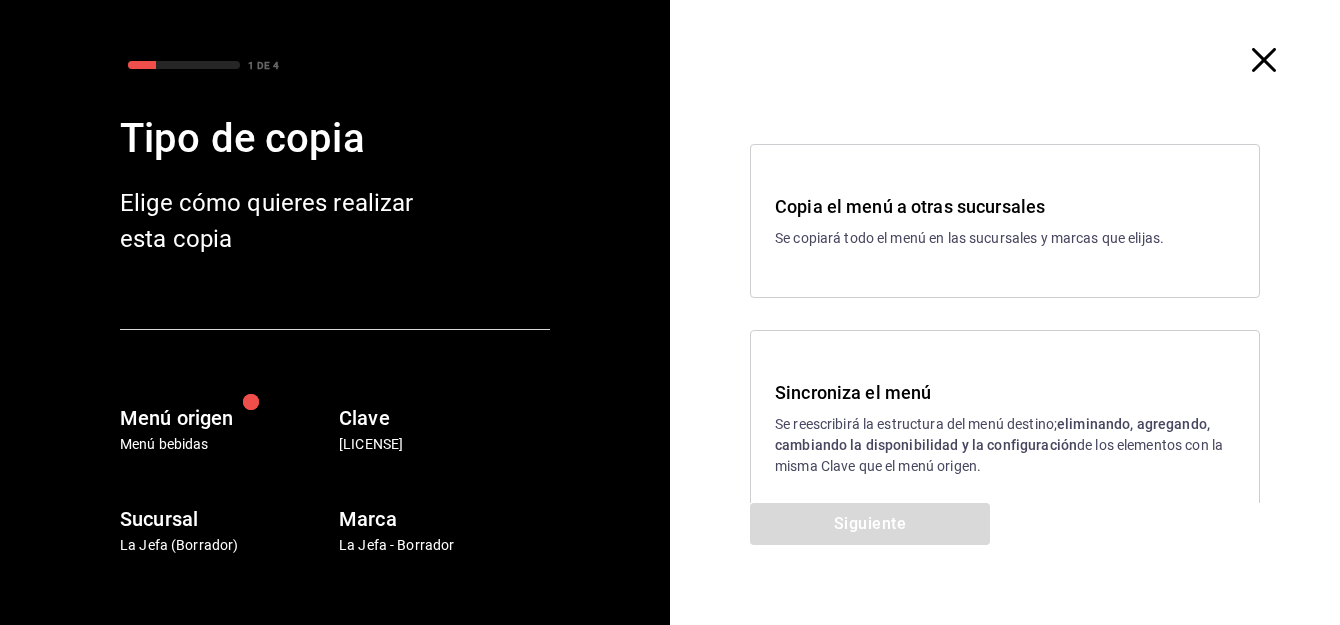 click on "Se reescribirá la estructura del menú destino;  eliminando, agregando, cambiando la disponibilidad y la configuración  de los elementos con la misma Clave que el menú origen." at bounding box center (1005, 445) 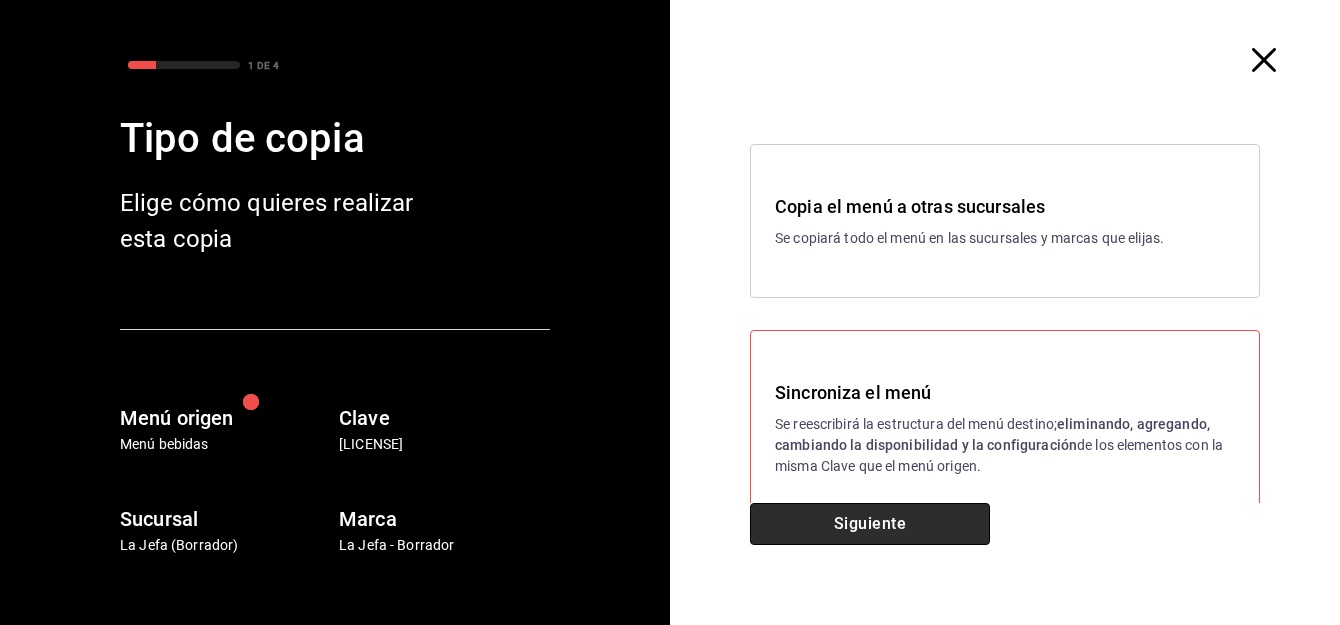 click on "Siguiente" at bounding box center [870, 524] 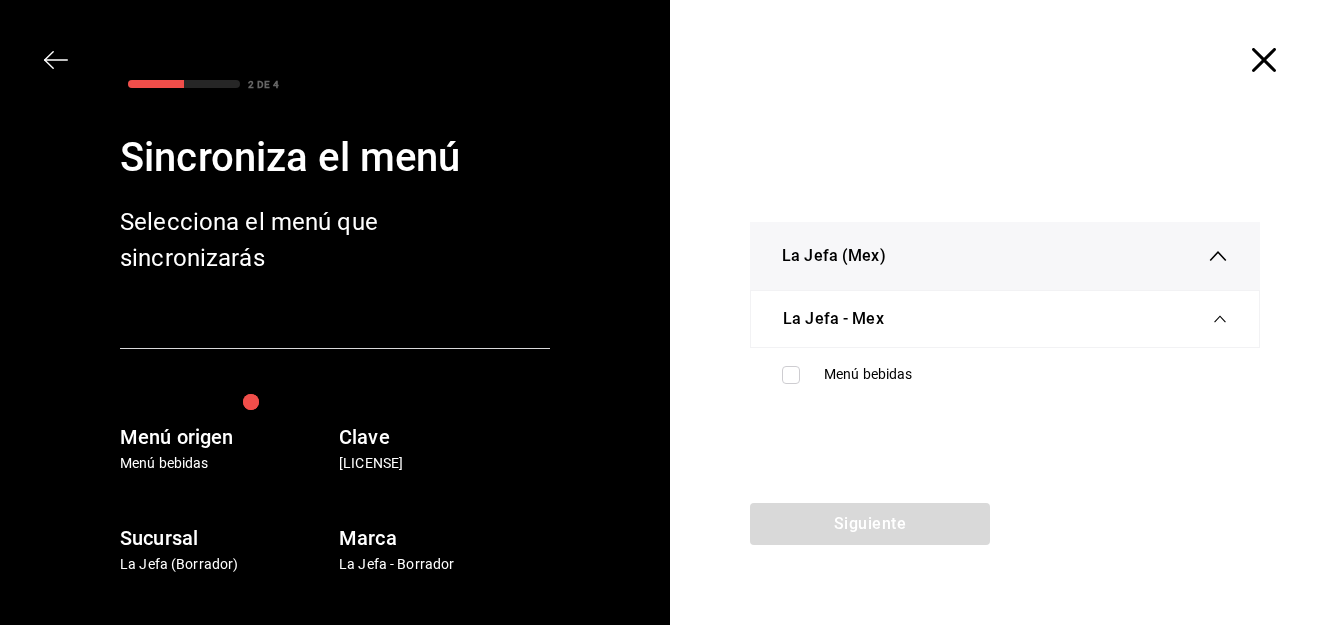 click on "Menú bebidas" at bounding box center (1005, 374) 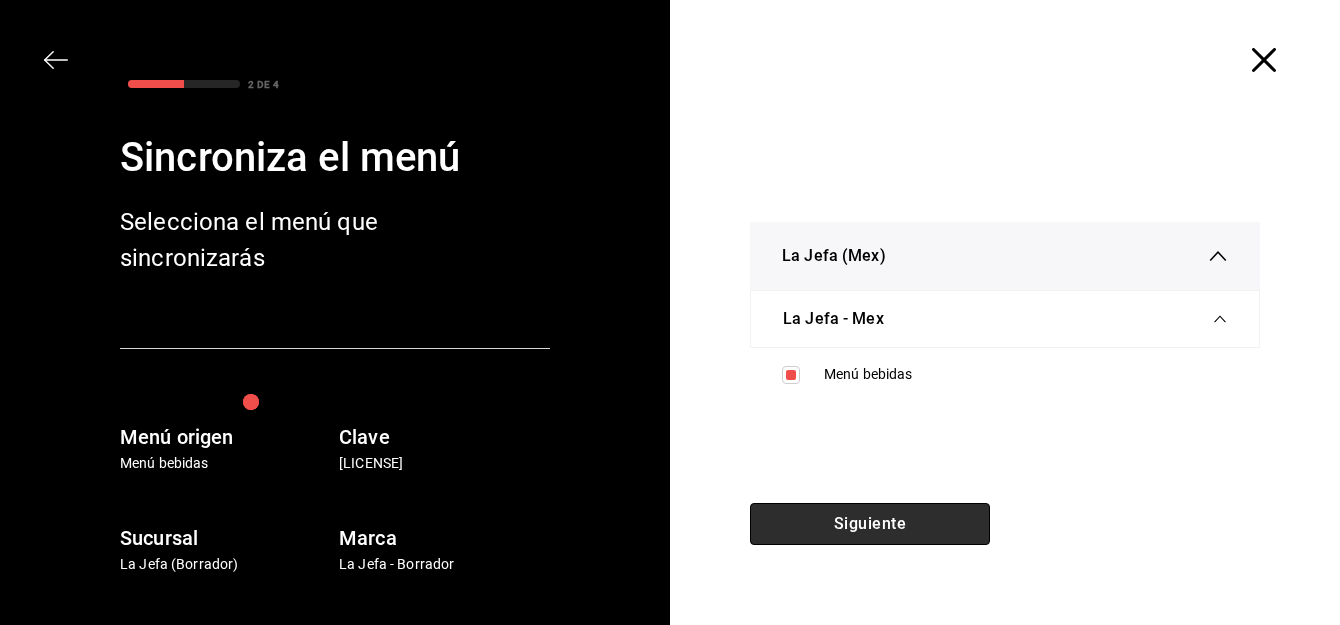 click on "Siguiente" at bounding box center [870, 524] 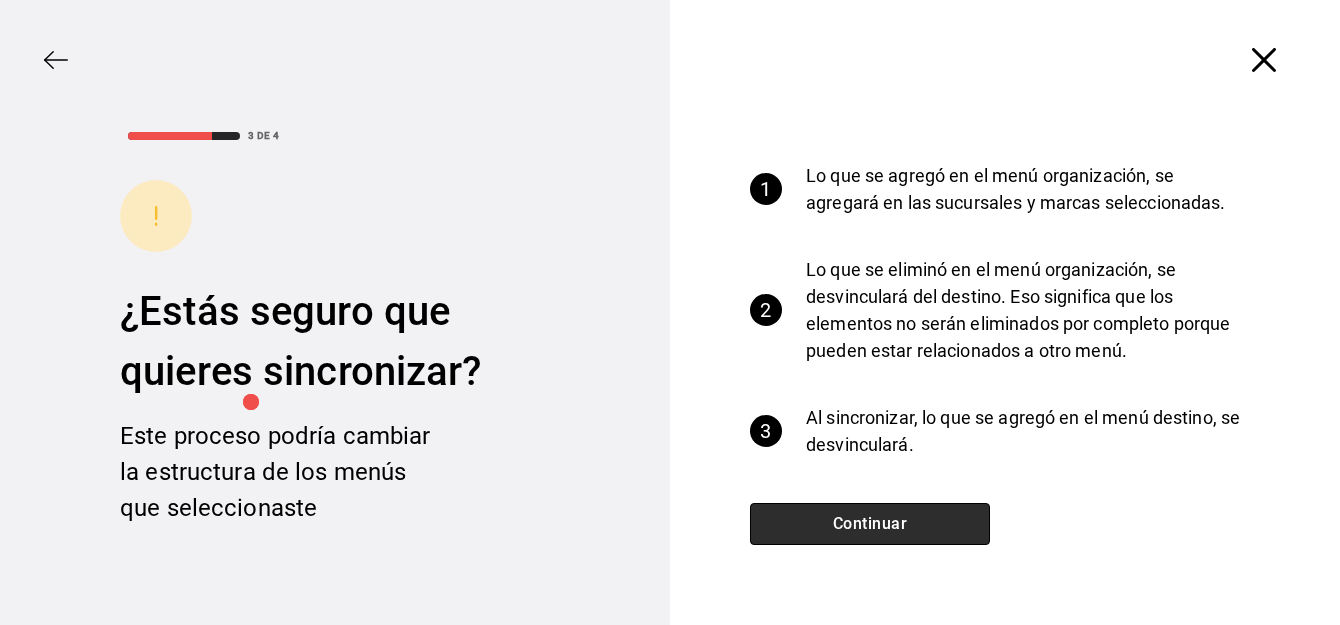 click on "Continuar" at bounding box center [870, 524] 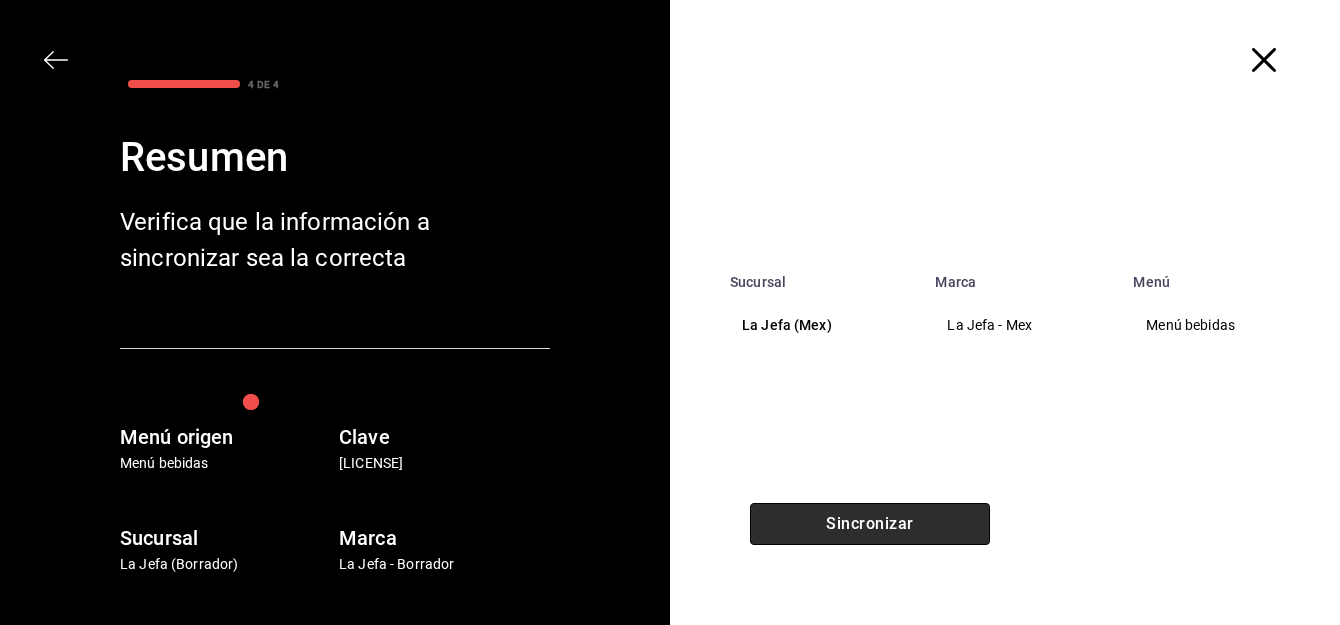 click on "Sincronizar" at bounding box center [870, 524] 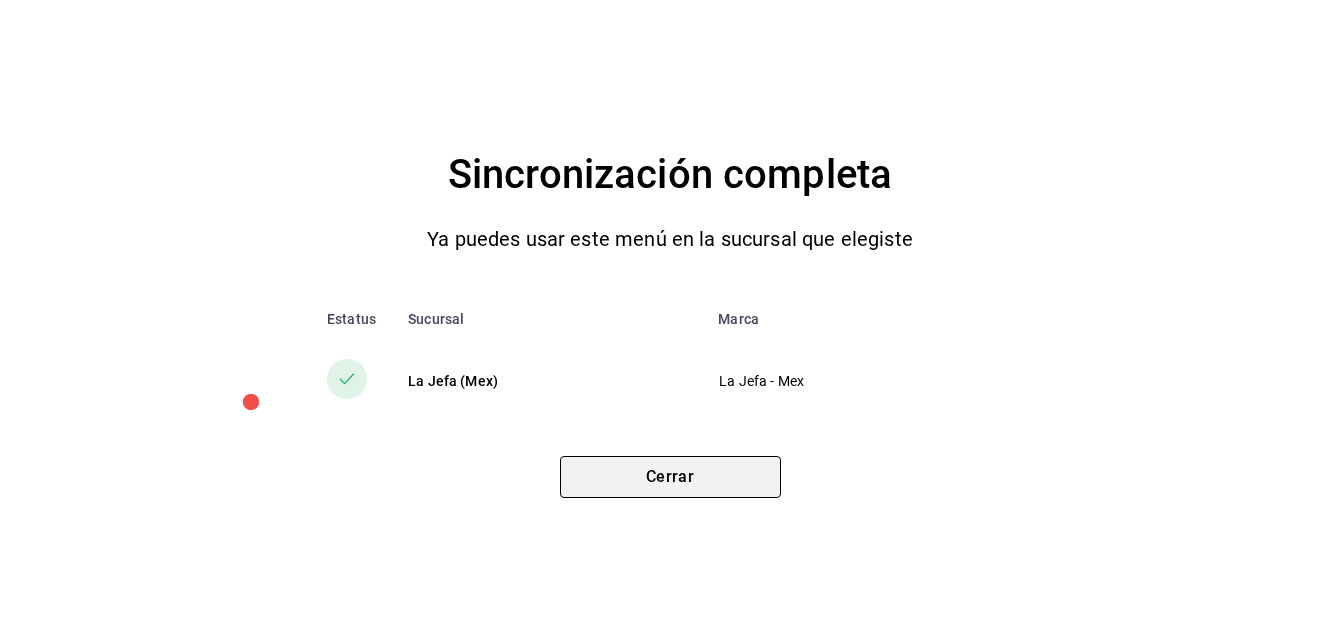 click on "Cerrar" at bounding box center [670, 477] 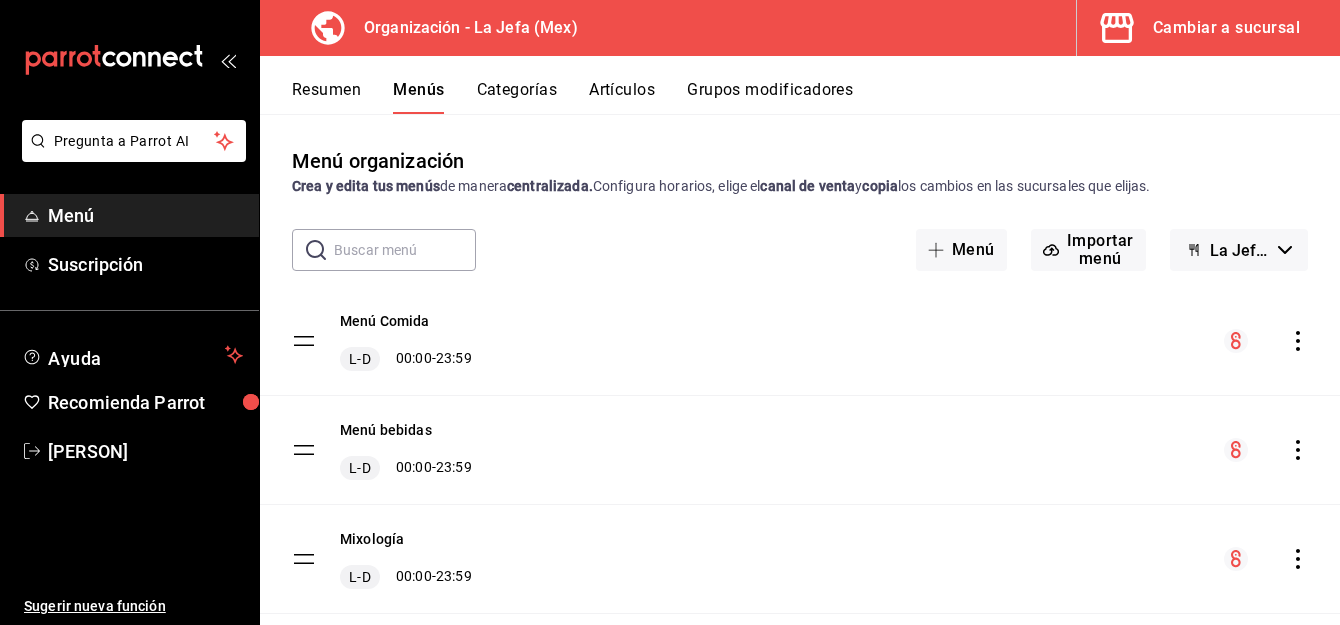 click on "Cambiar a sucursal" at bounding box center (1226, 28) 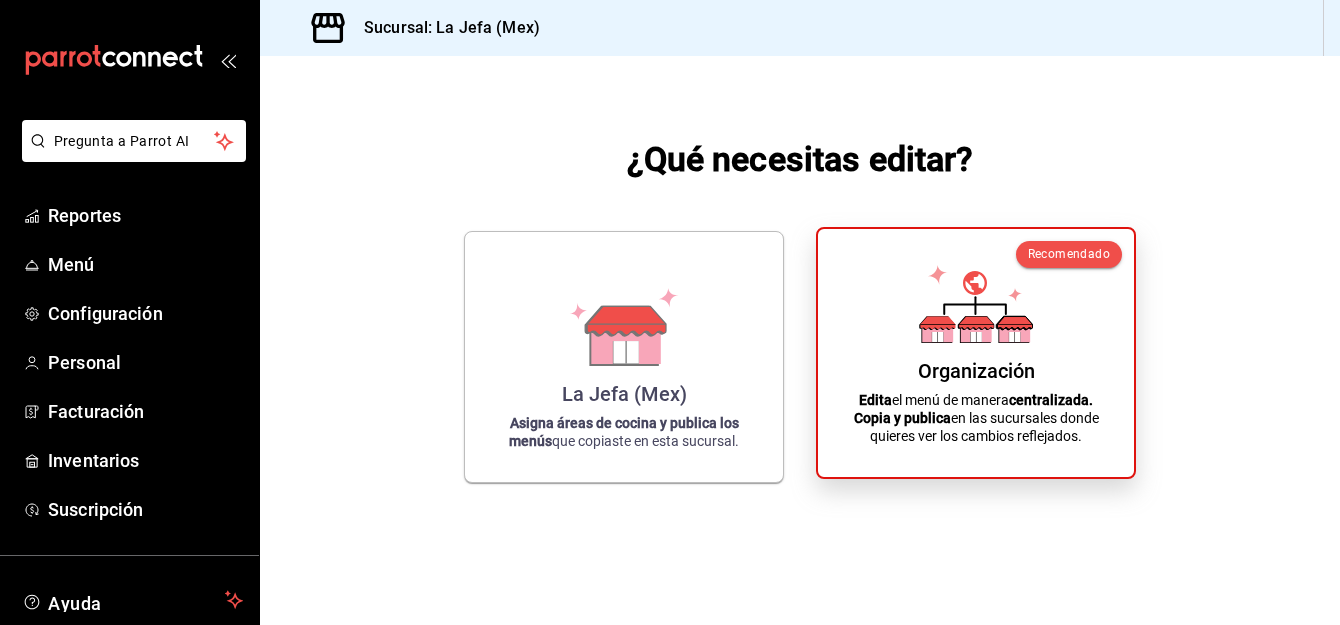click on "Organización" at bounding box center [976, 371] 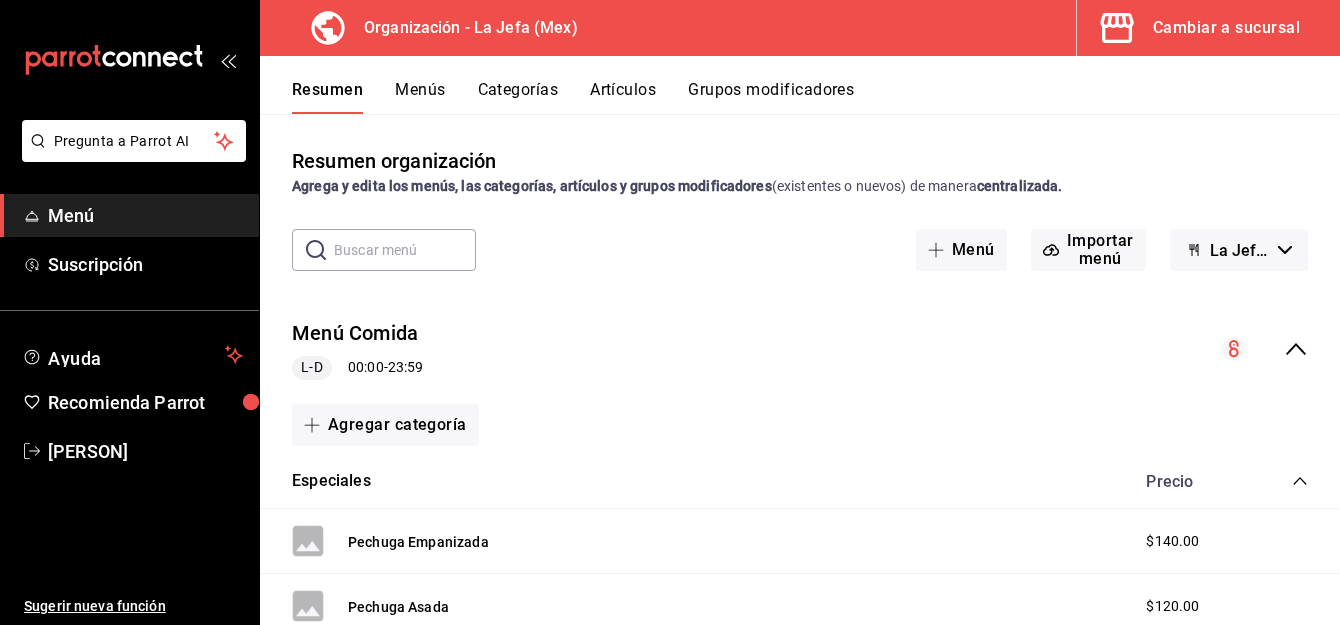 click on "Artículos" at bounding box center (623, 97) 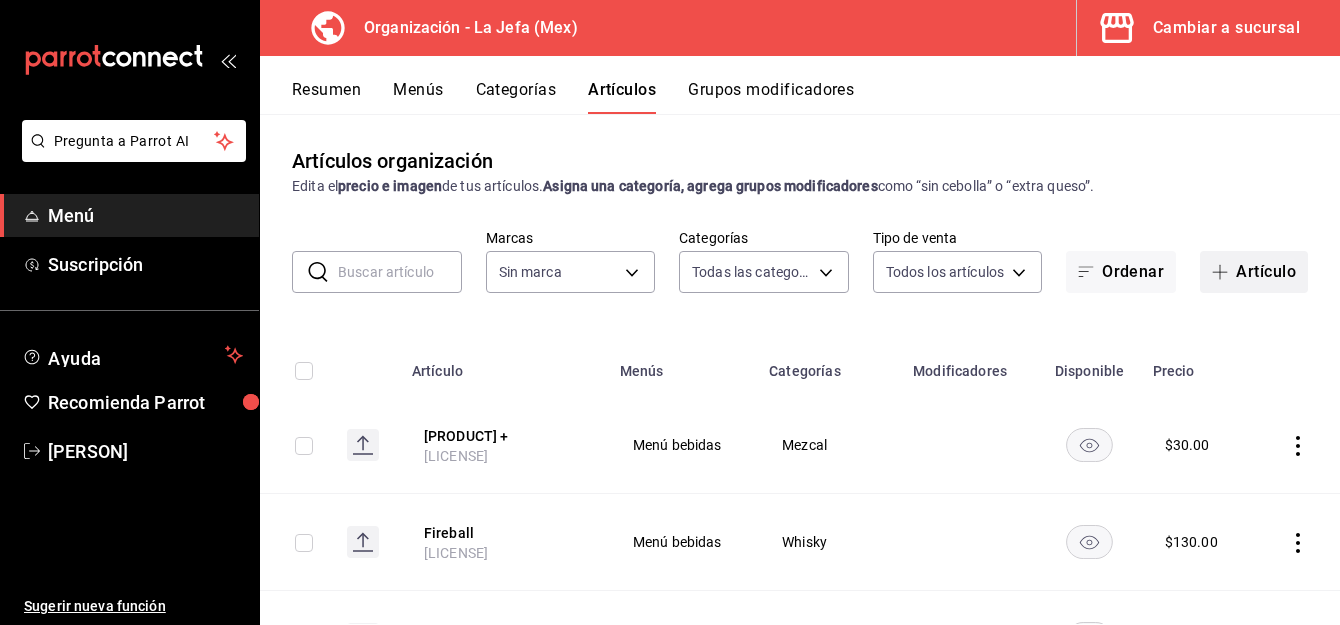 type on "34ad27b7-0892-4409-80f9-e7cf116529e6,ca90521f-d6af-42d3-9f29-3b70fe2932d1,064ae21d-ce15-4b90-892d-20559befcb66,1d172aa9-c97f-447d-9d3d-f4dba500de48,06143e24-6ecf-463d-814d-ab4afae2781a,55477cd2-c70e-4058-ad92-70570c7dd735,8efe4533-ac4f-420d-bb73-33b1d4e3de69,7779a1e3-7451-4248-ace8-9595df4ac247,4237c9a6-c2d5-481e-9213-827a17cd4a90,b713a145-e232-4e45-b06d-dcbaa4e4d084,20b43371-22c0-4295-a2e0-0bfe916c29ec,b0eae42c-2d69-4336-b90c-4014d03dc0fb,5bafd6ec-eb66-4d8e-ae30-195a565bc08e,ea390ddb-4153-4280-8c28-eee91d7e4ecf,b4a03529-0e09-4d44-995c-043b7c317562,6a44c4ea-b353-4ce0-81dc-b8b513216b35,99caece7-1422-4fb7-bc31-8b402c03c216,832aa73f-9b02-48e3-b540-ac2fc892e1a8,1b016fde-f5fd-4299-97f4-82ceb121bcc5,6031e0fb-ceac-45ae-b9a1-b32124e7f3d2,970d37d4-a555-40b2-9b09-c57cd2f2458c,005eb336-fe01-44e8-b9da-17f15ef78200,ef16fe4b-9df6-4bf9-8366-e5db5aa46d34,f9719f54-4be2-41b5-842d-fbdbd893471b,f9995370-d3d1-4eaa-9faa-3325c8e9d956,fd545860-ef3a-4bec-a1ba-748199810a16,760c6ceb-f457-4735-82c3-ae92bb01920c,186060b8-0b7f-4ee6-807..." 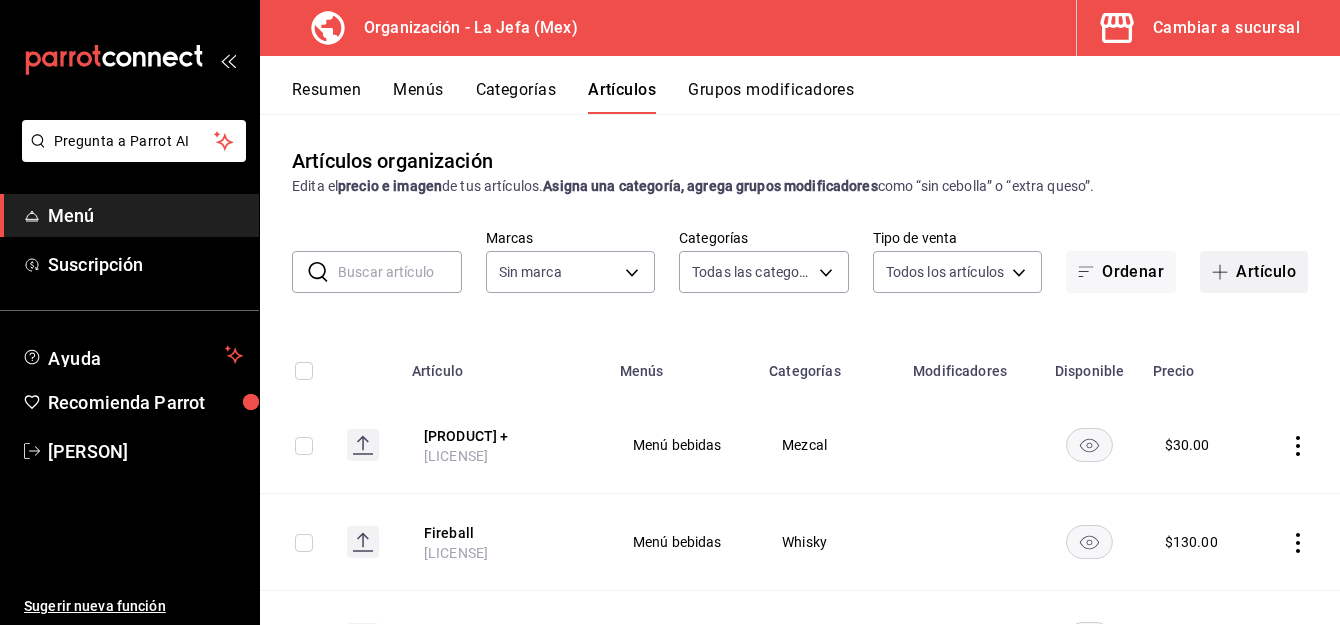 click on "Artículo" at bounding box center [1254, 272] 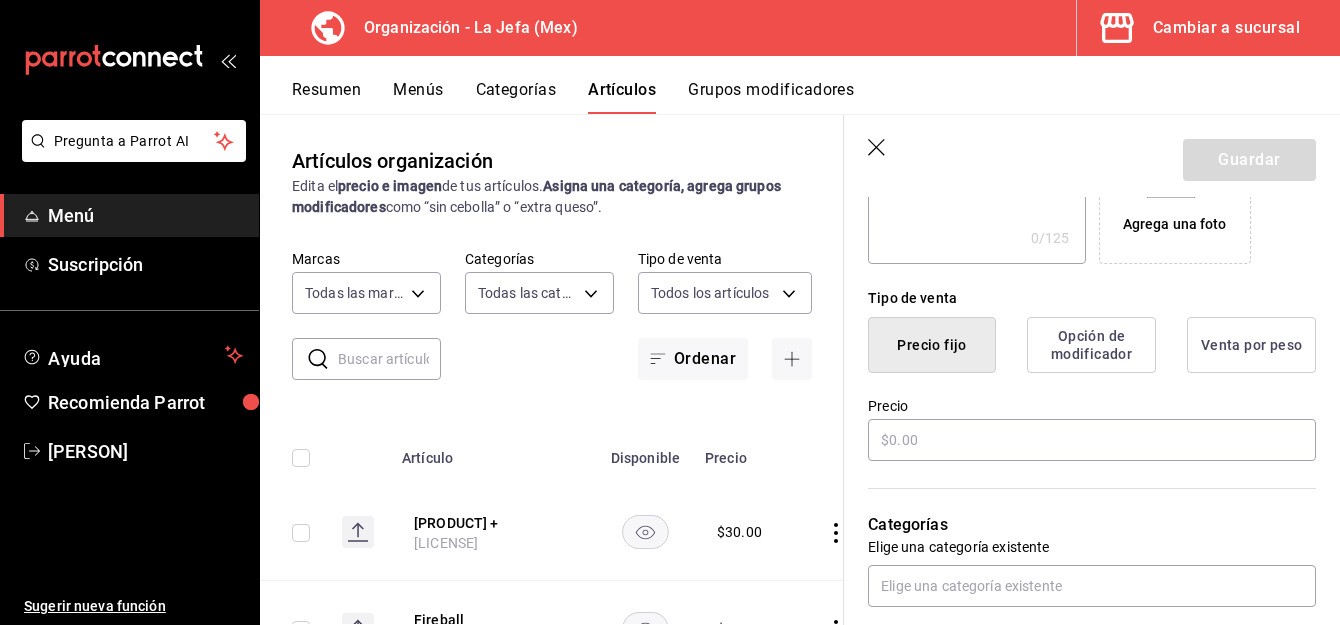 scroll, scrollTop: 405, scrollLeft: 0, axis: vertical 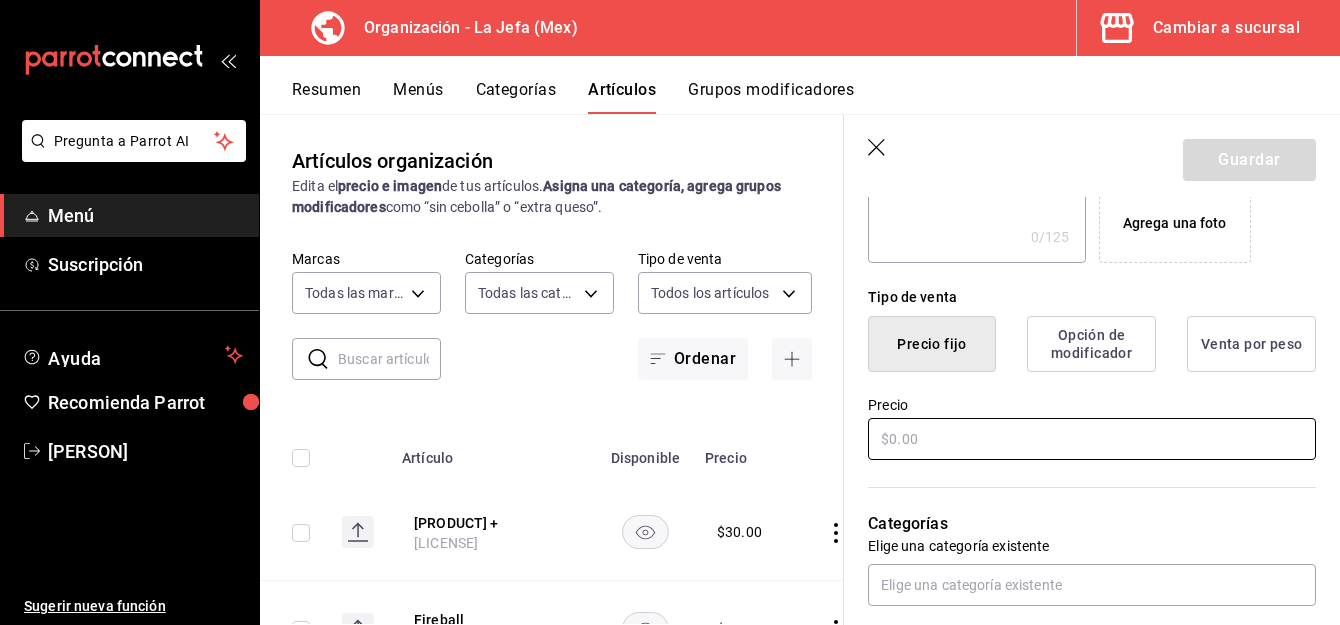 type on "Duraznos con crema" 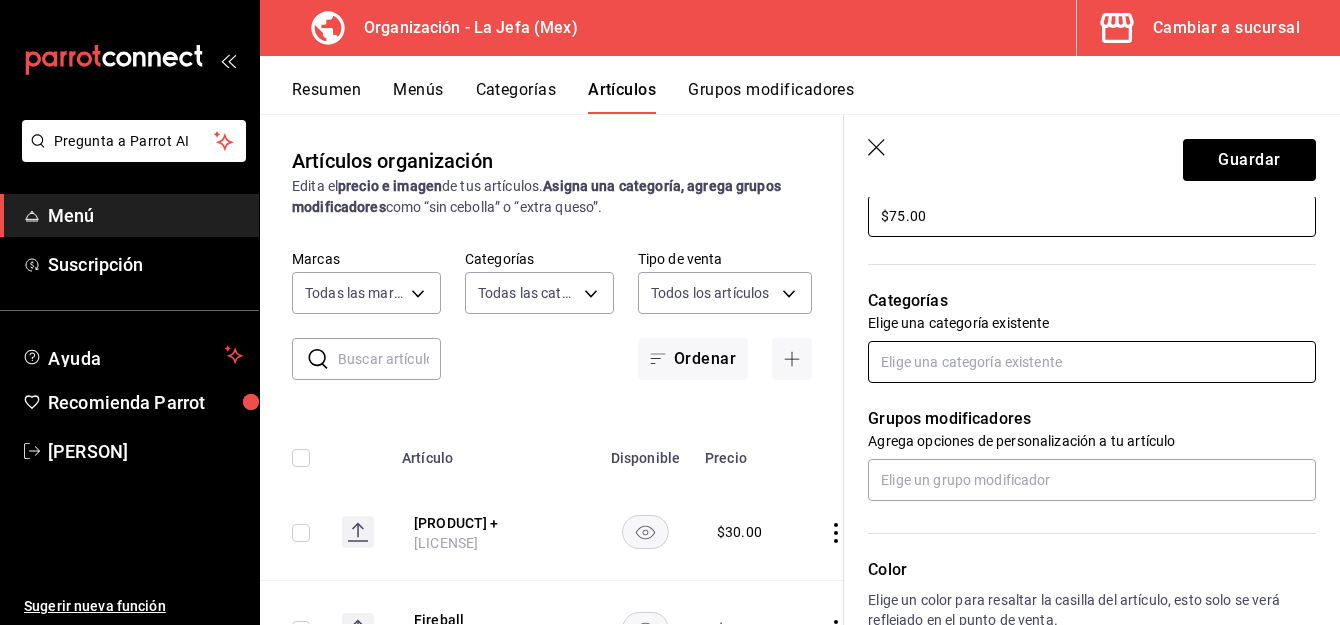 scroll, scrollTop: 629, scrollLeft: 0, axis: vertical 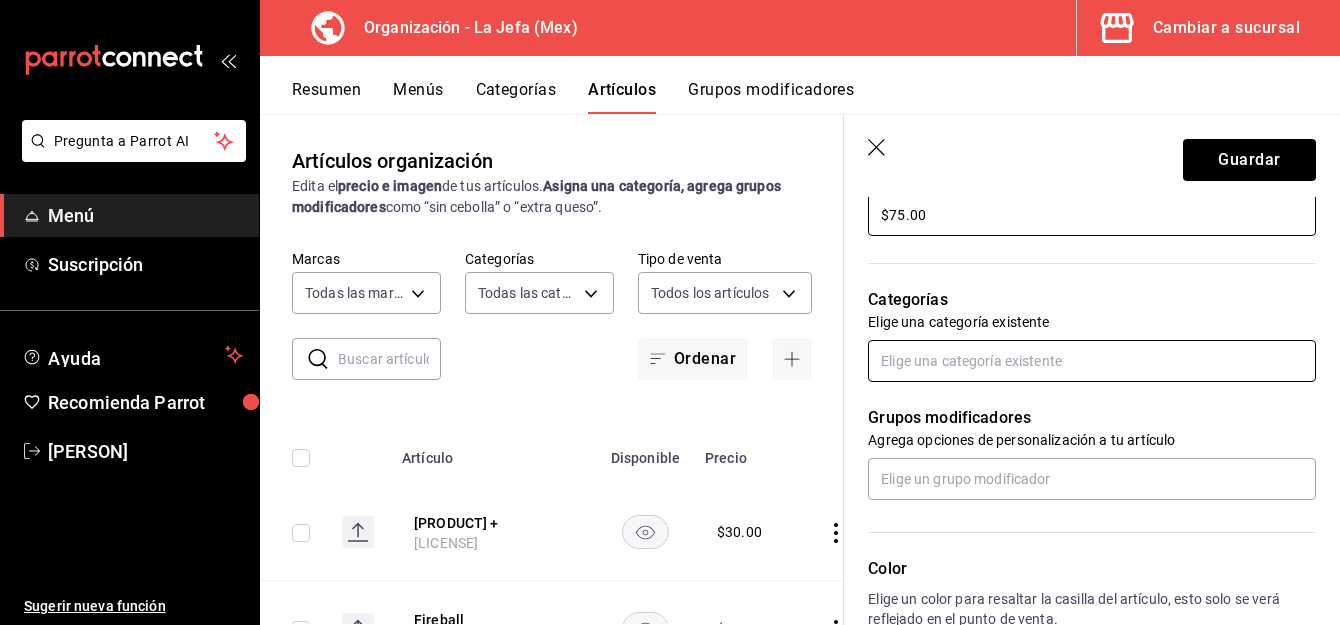 type on "$75.00" 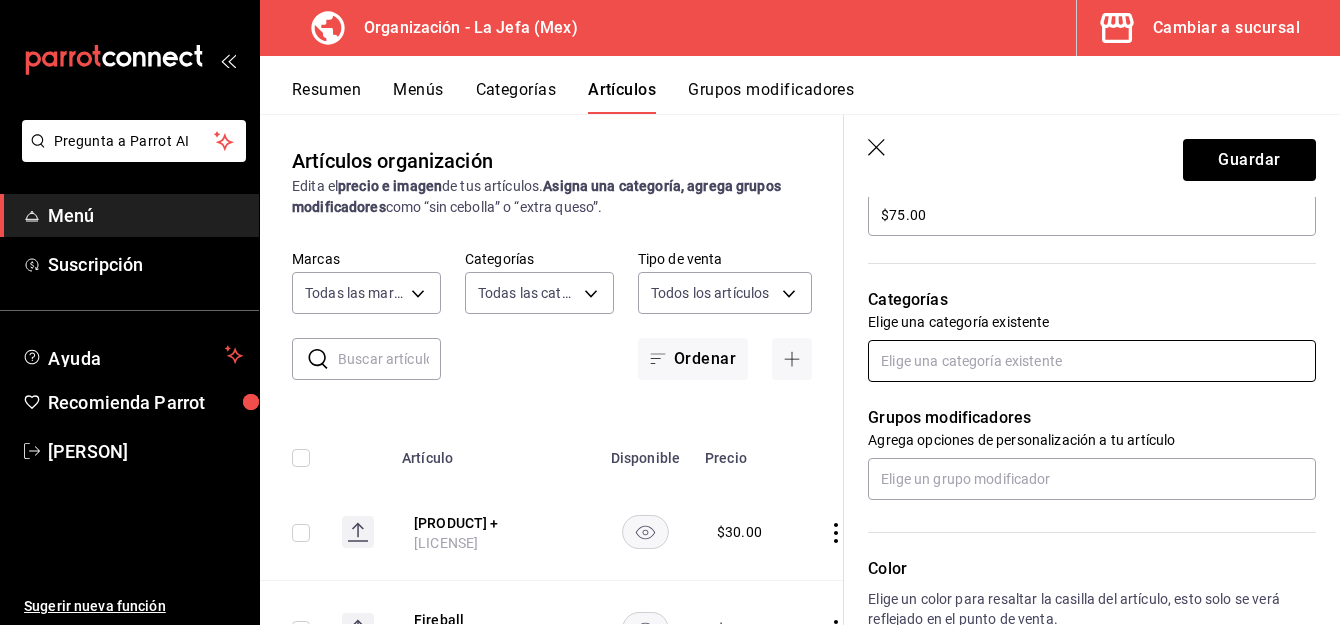 click at bounding box center (1092, 361) 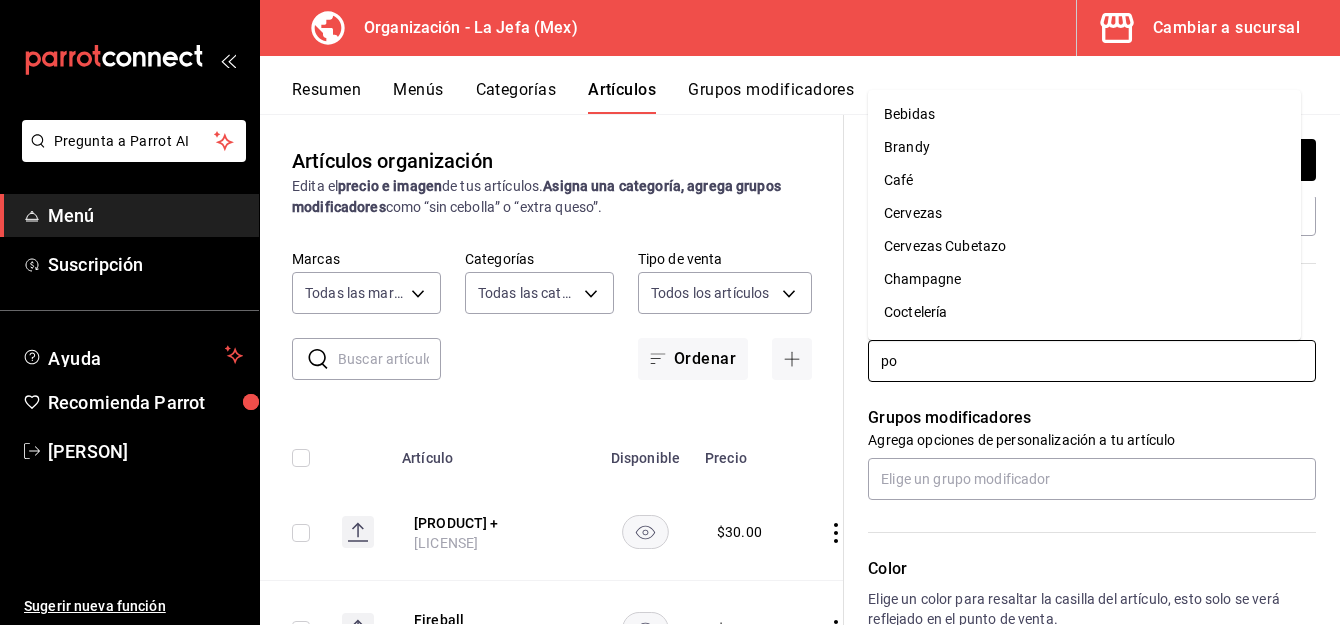 type on "pos" 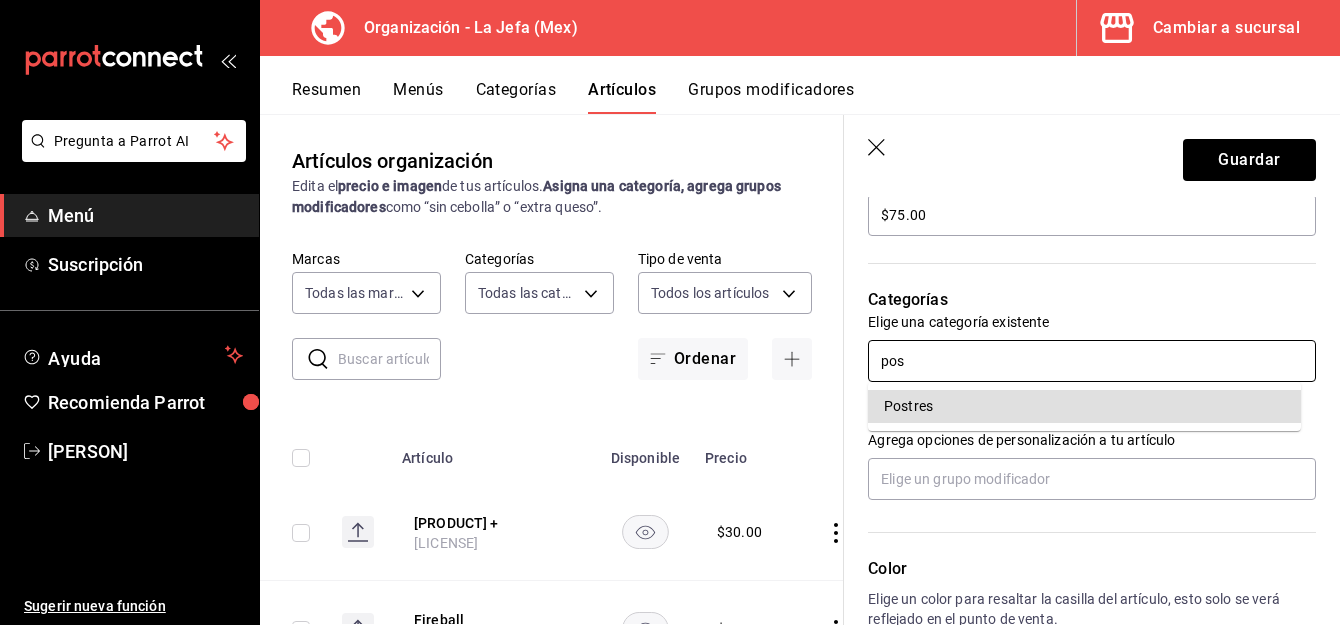 type 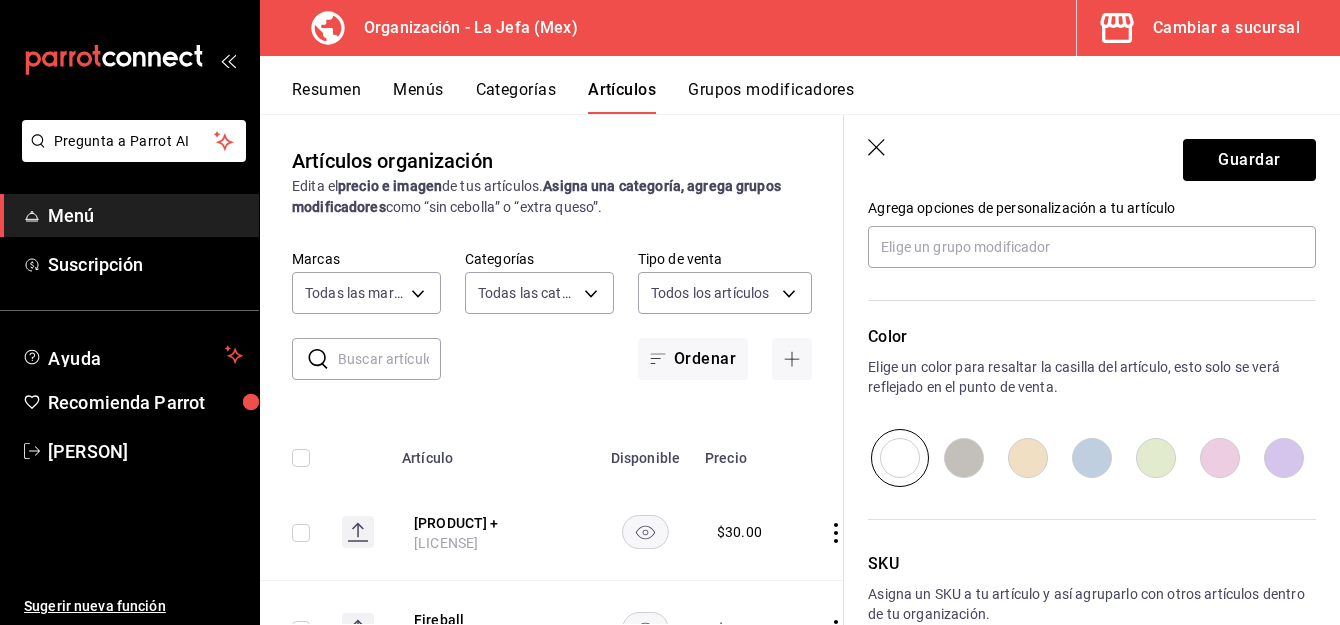 scroll, scrollTop: 1040, scrollLeft: 0, axis: vertical 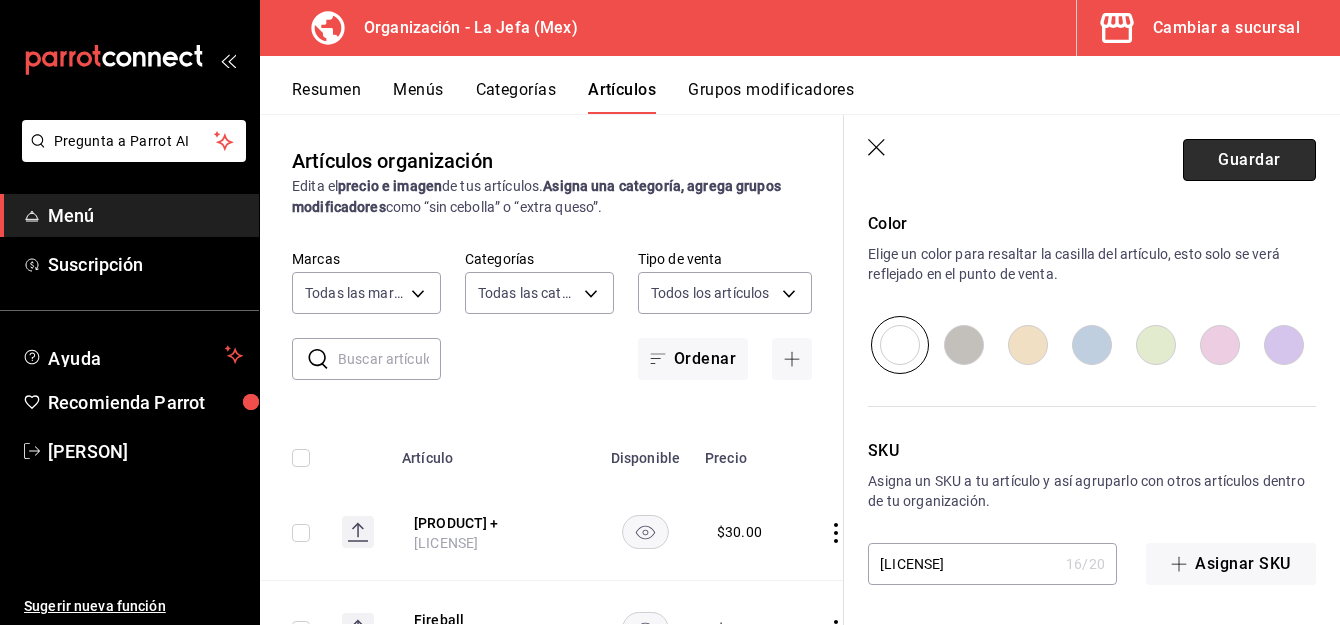 click on "Guardar" at bounding box center [1249, 160] 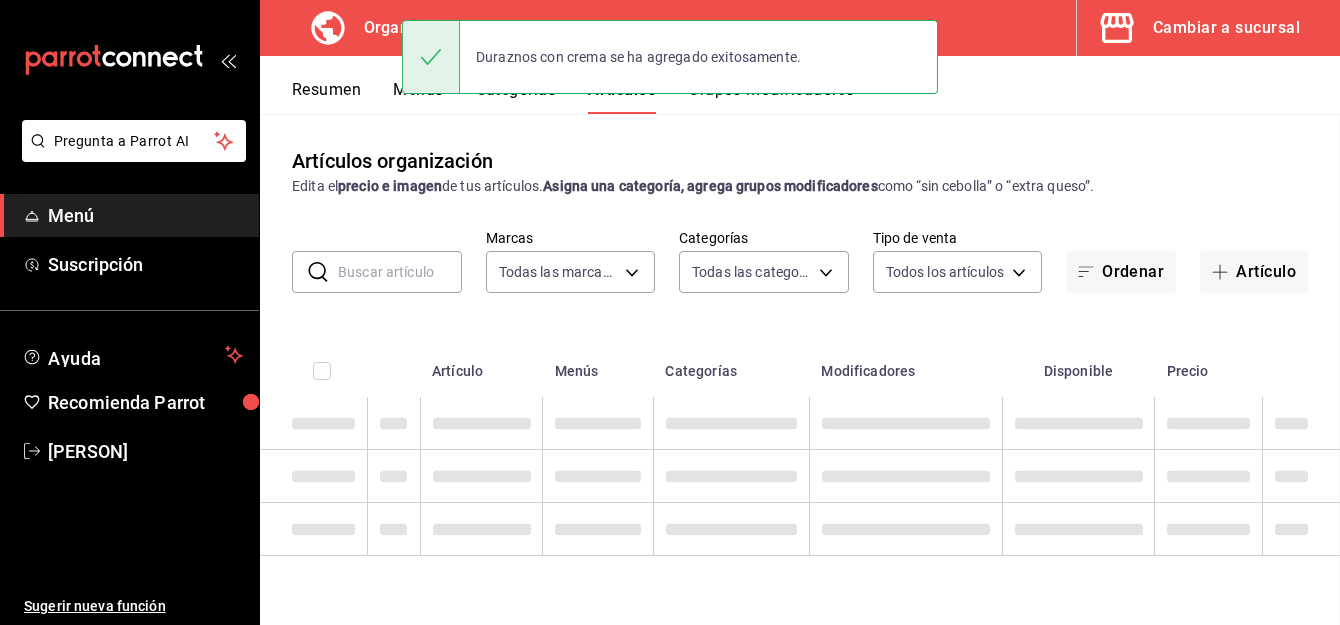 scroll, scrollTop: 0, scrollLeft: 0, axis: both 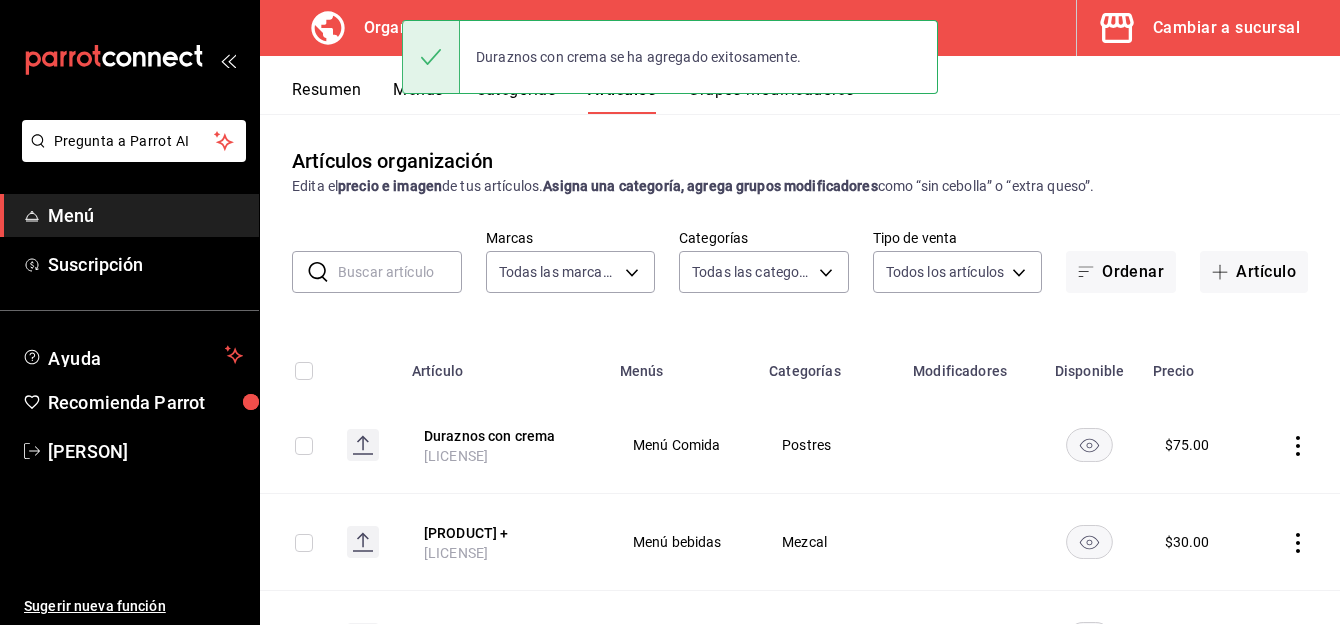 click on "Menús" at bounding box center (418, 97) 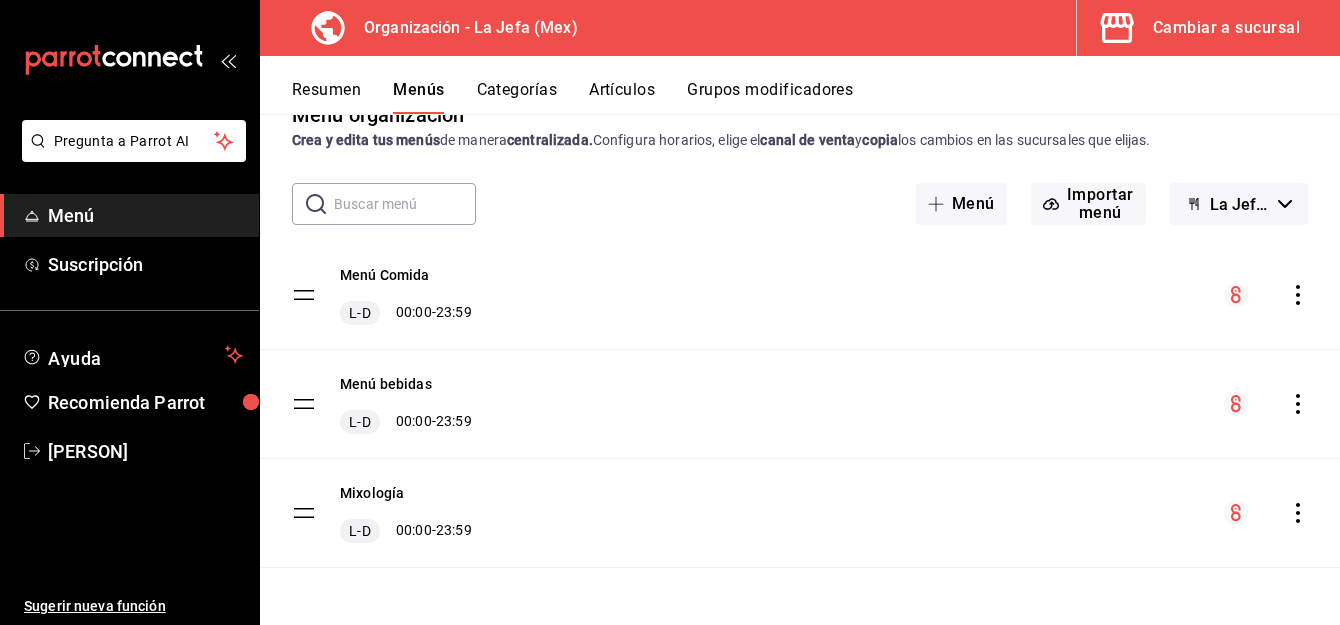 scroll, scrollTop: 46, scrollLeft: 0, axis: vertical 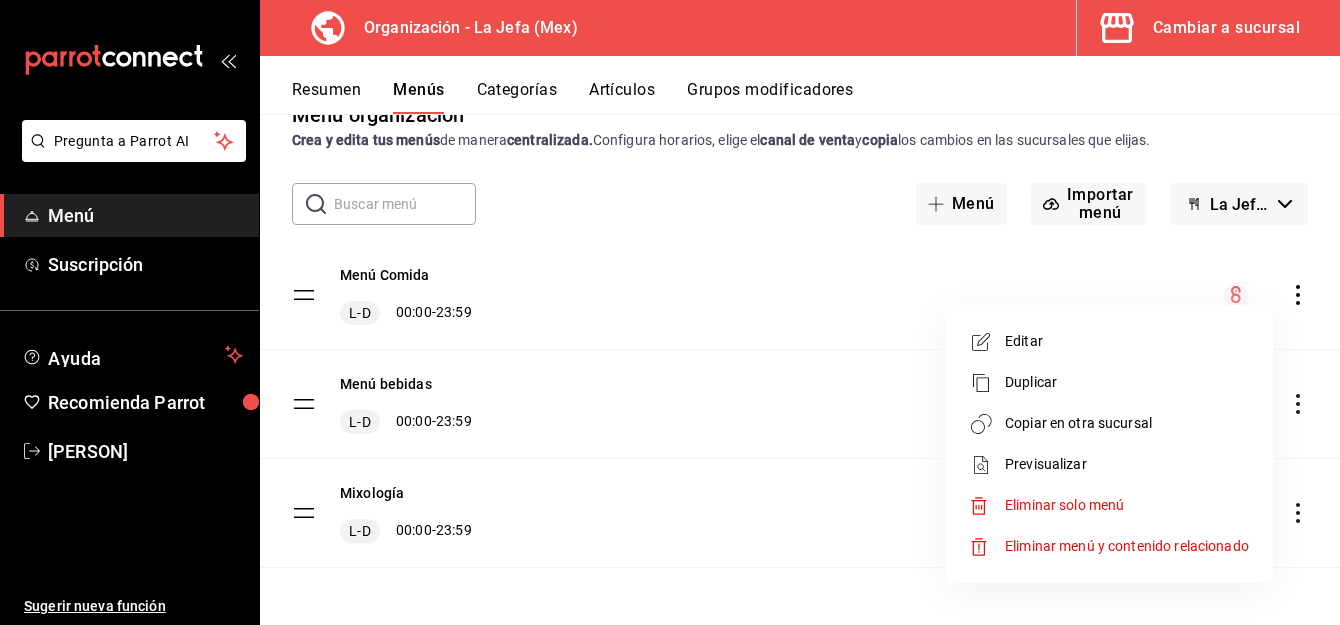 click on "Copiar en otra sucursal" at bounding box center (1127, 423) 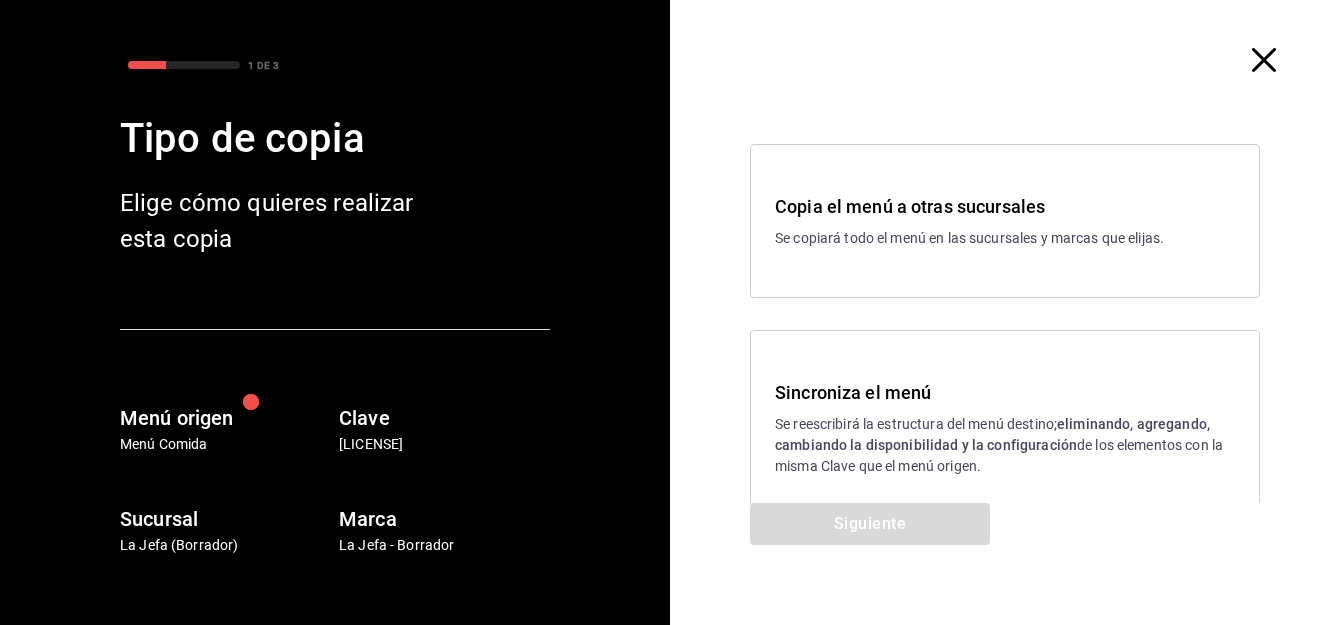 click on "eliminando, agregando, cambiando la disponibilidad y la configuración" at bounding box center [992, 434] 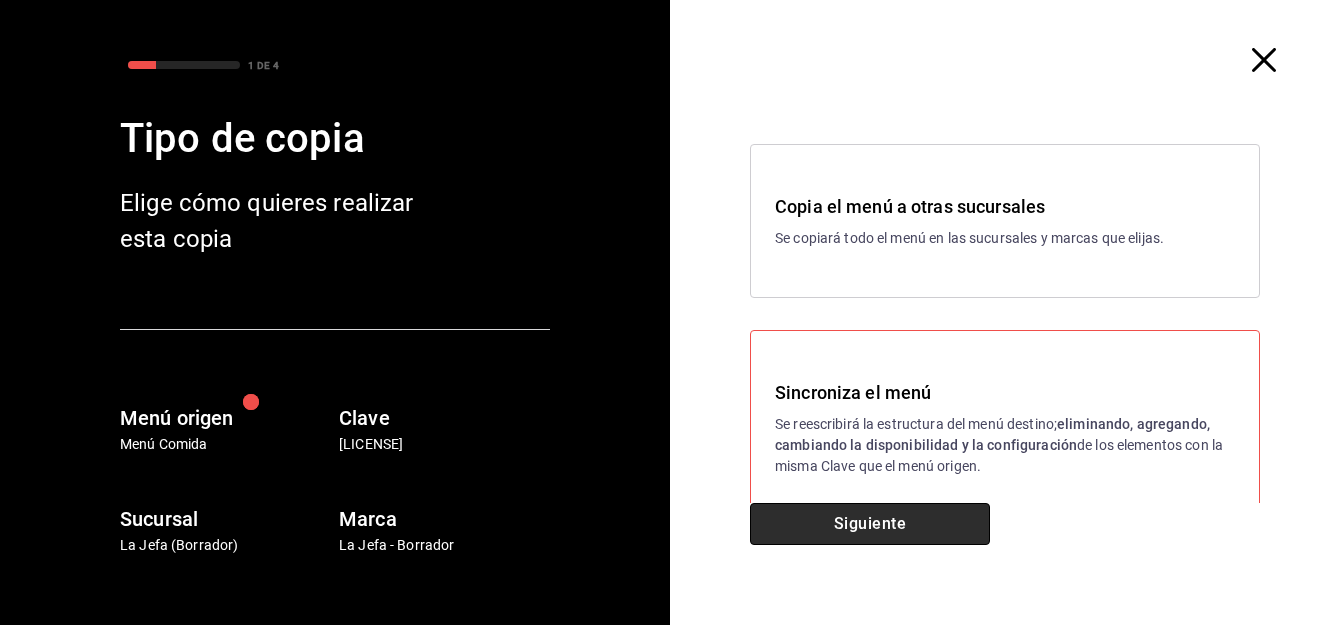 click on "Siguiente" at bounding box center (870, 524) 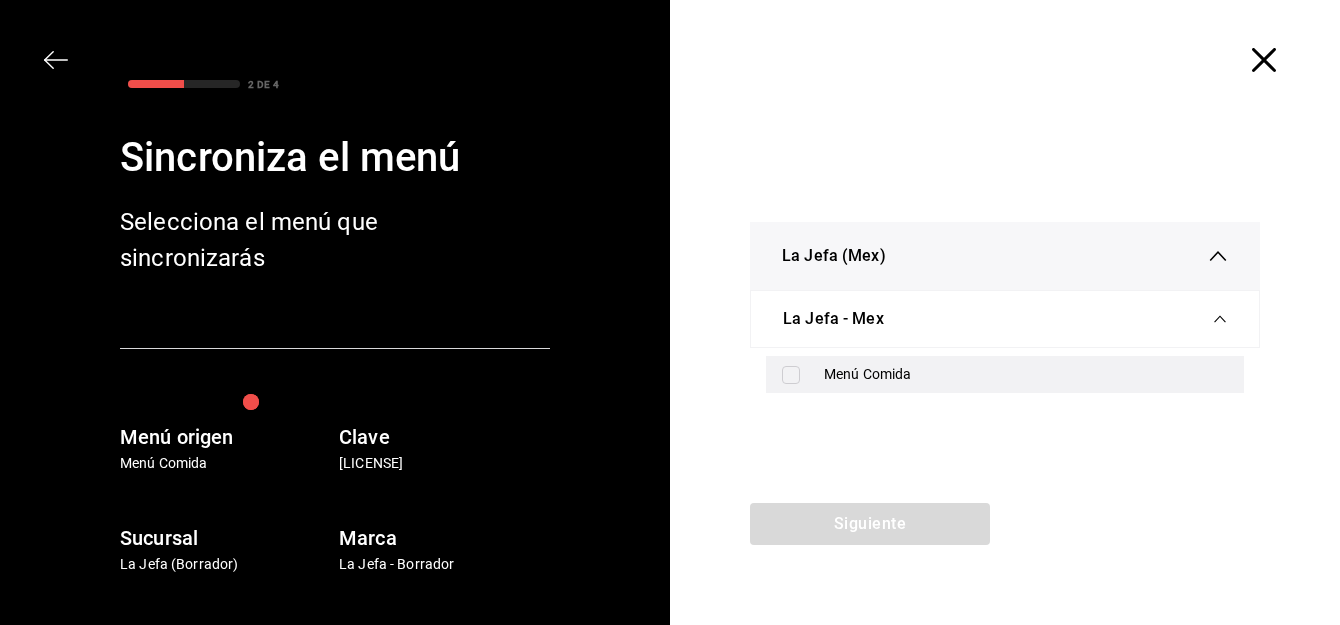 click at bounding box center (791, 375) 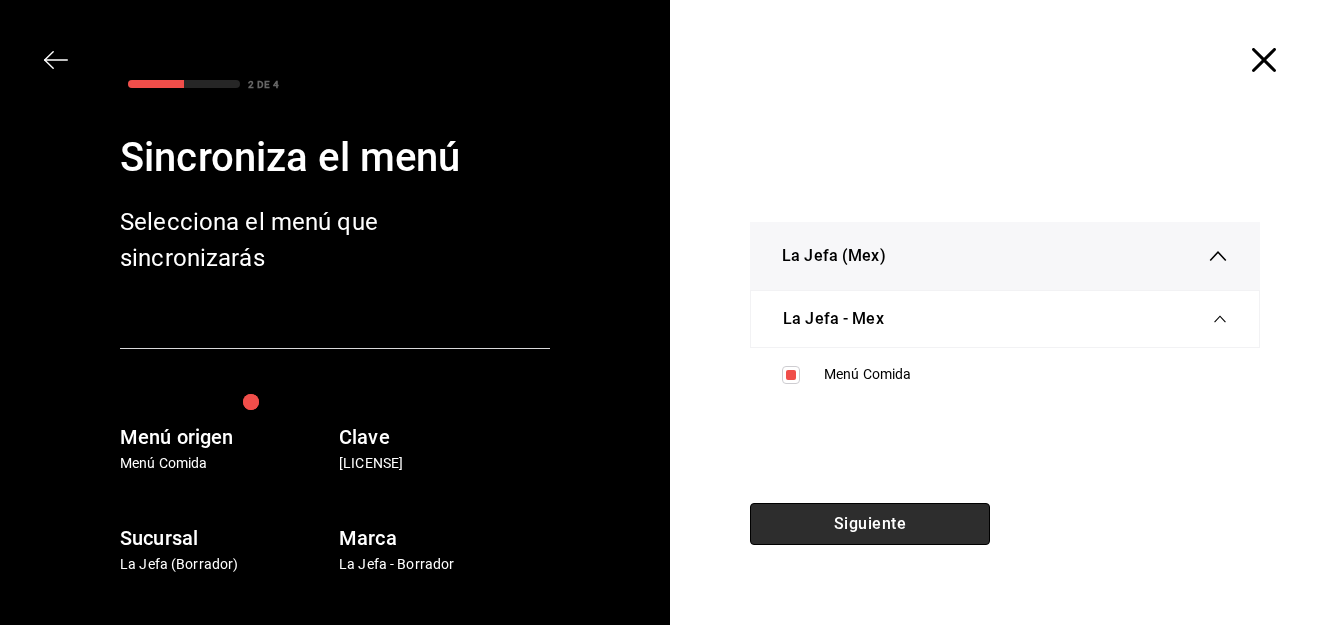 click on "Siguiente" at bounding box center (870, 524) 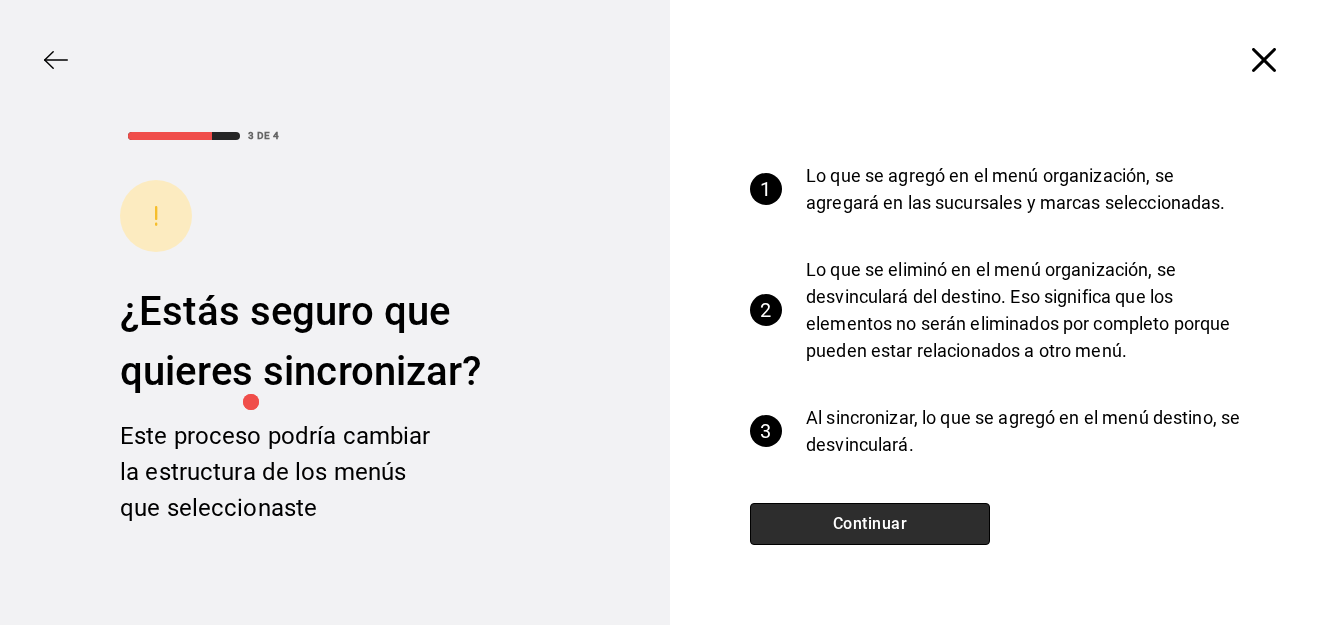click on "Continuar" at bounding box center (870, 524) 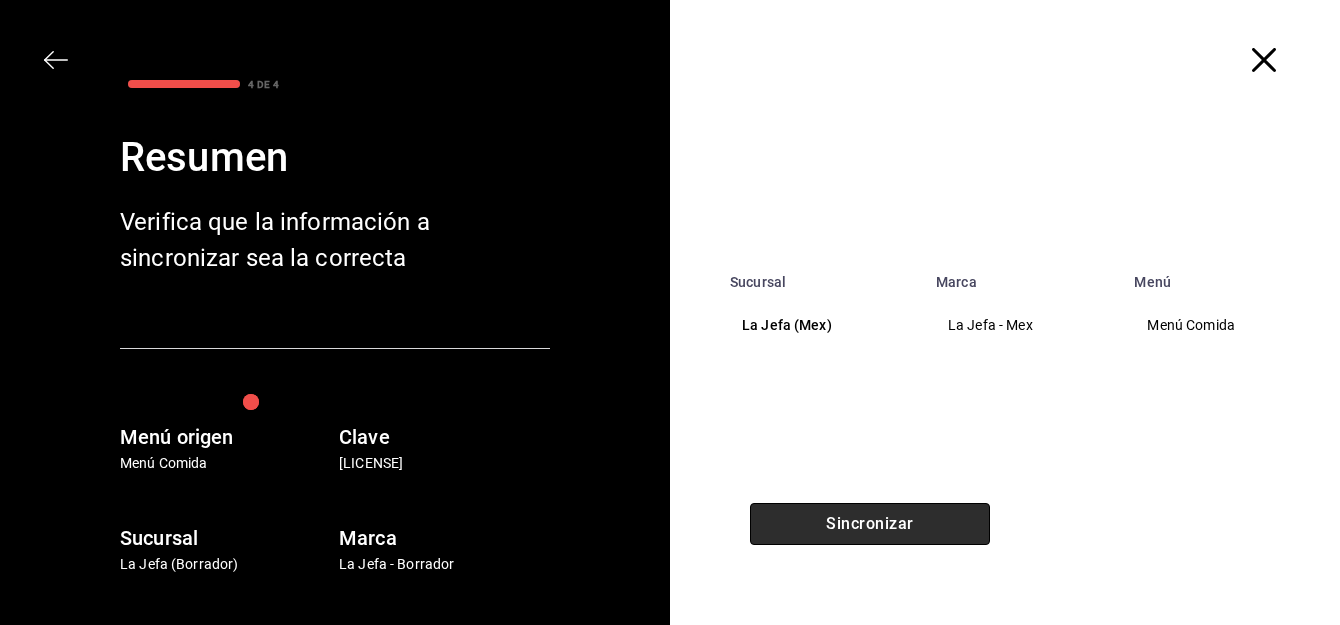 click on "Sincronizar" at bounding box center [870, 524] 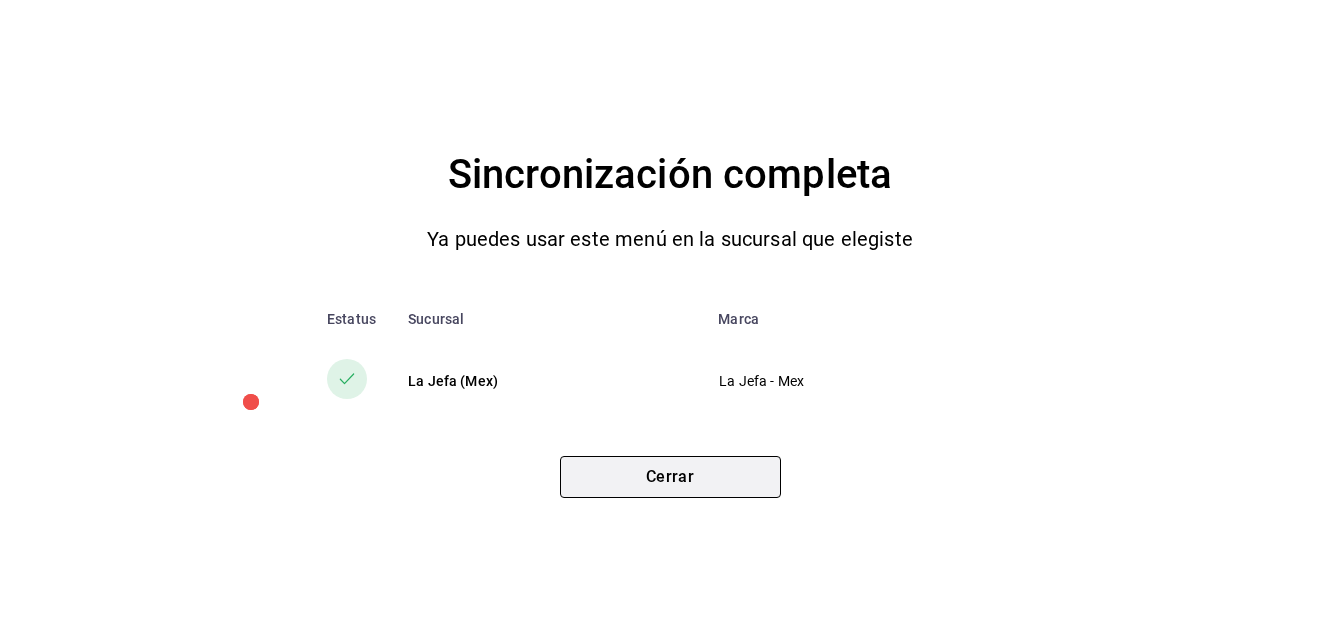 click on "Cerrar" at bounding box center (670, 477) 